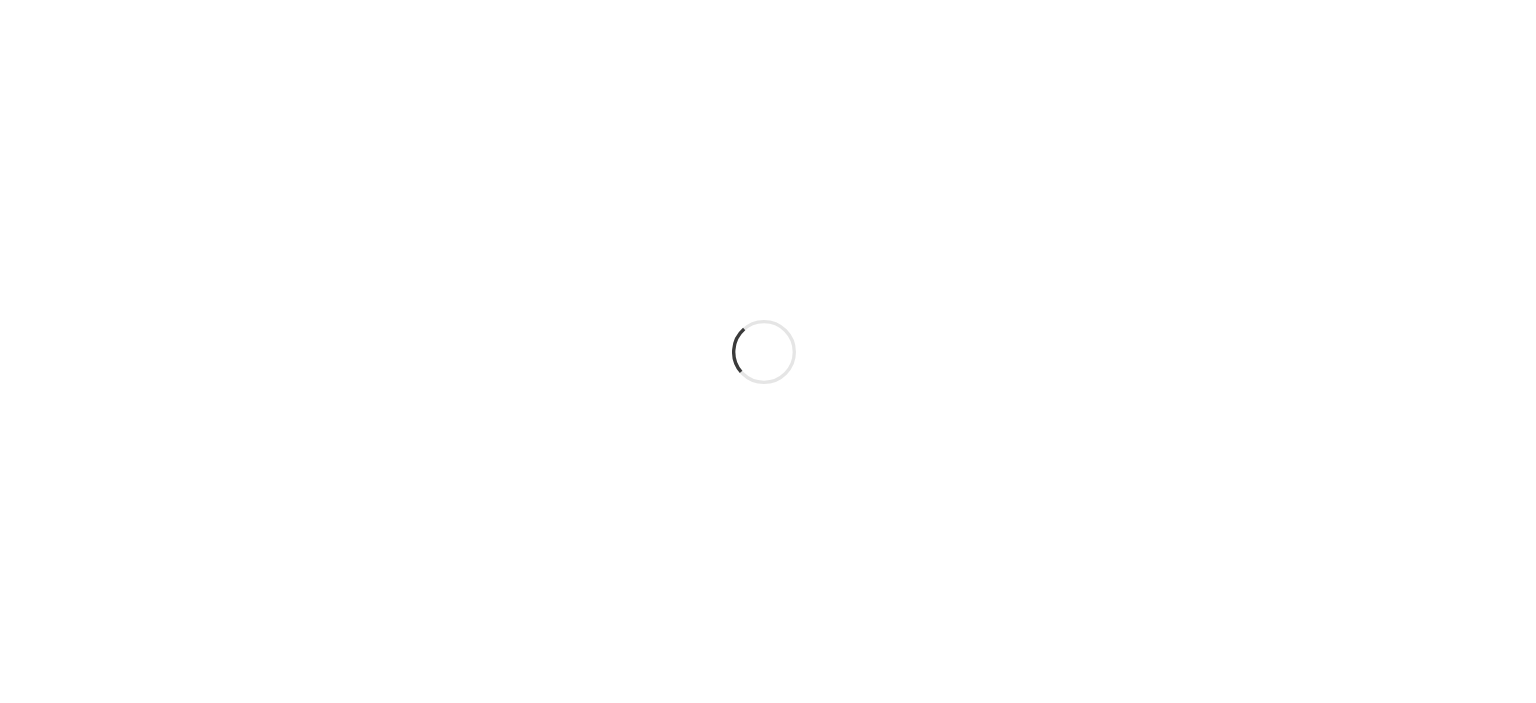 scroll, scrollTop: 0, scrollLeft: 0, axis: both 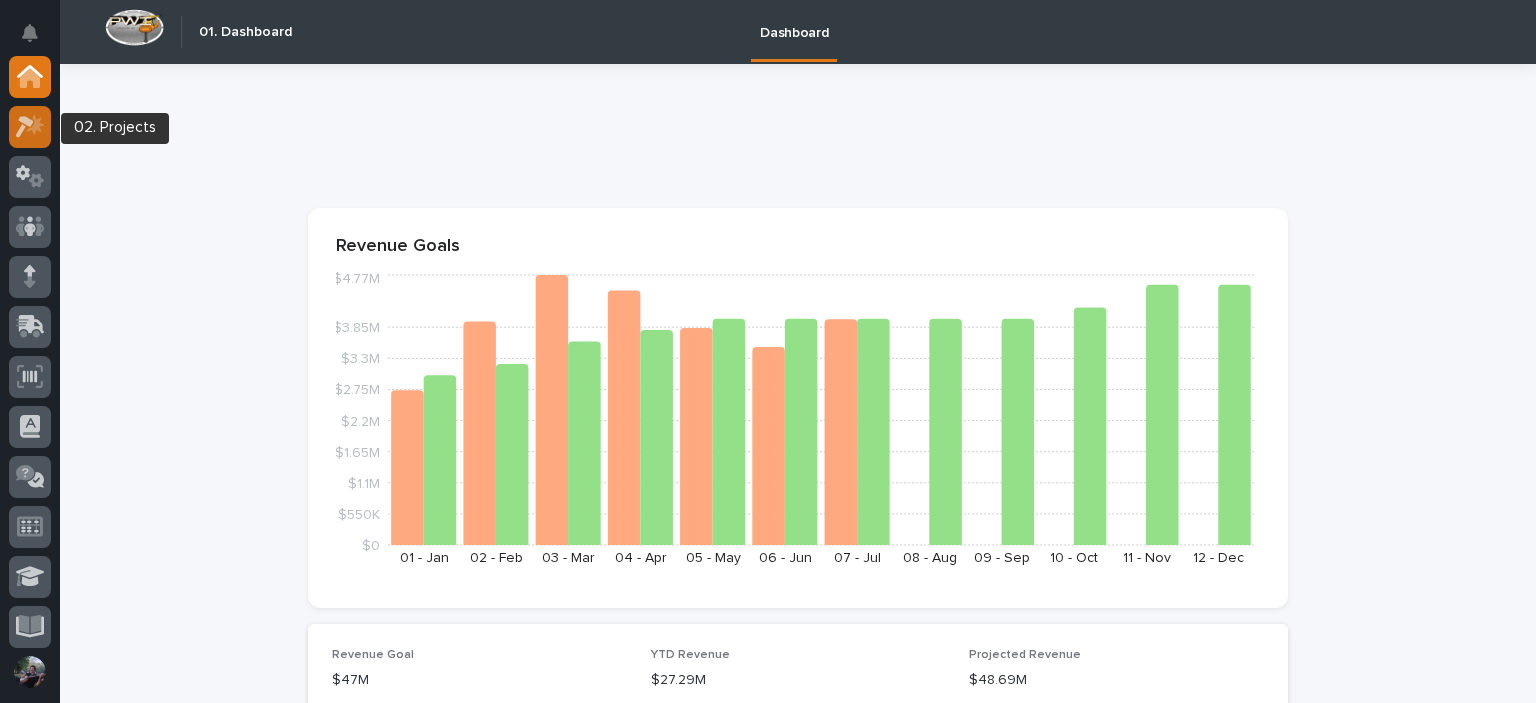 click 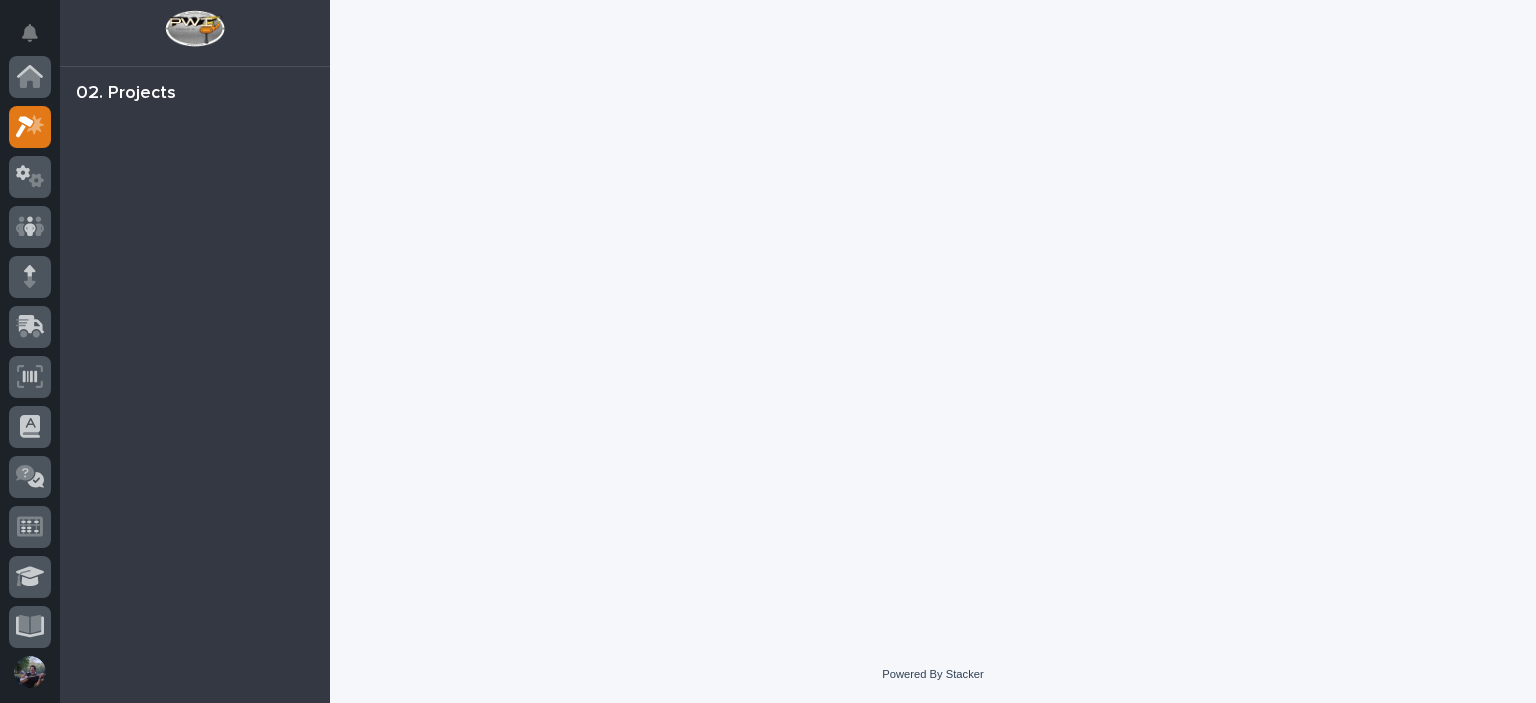 scroll, scrollTop: 50, scrollLeft: 0, axis: vertical 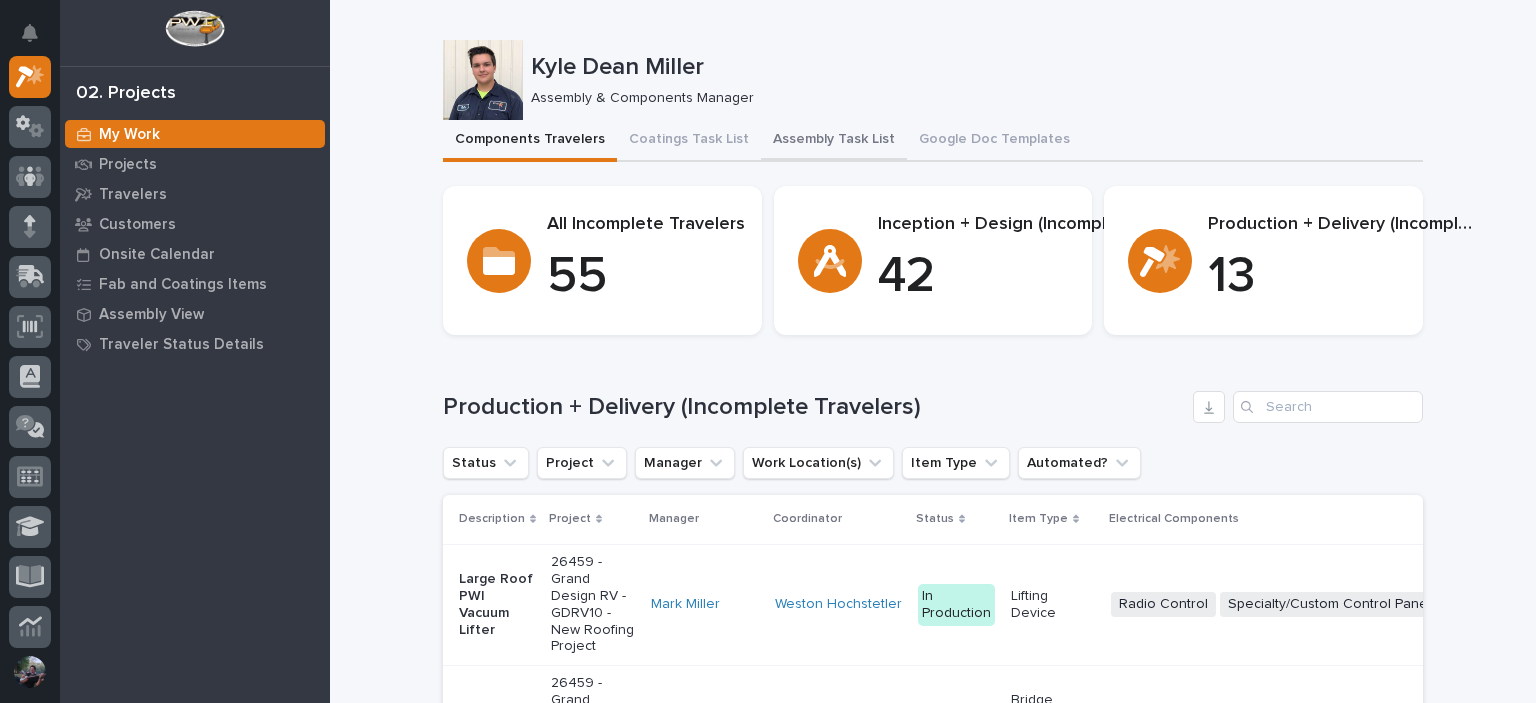 click on "Assembly Task List" at bounding box center (834, 141) 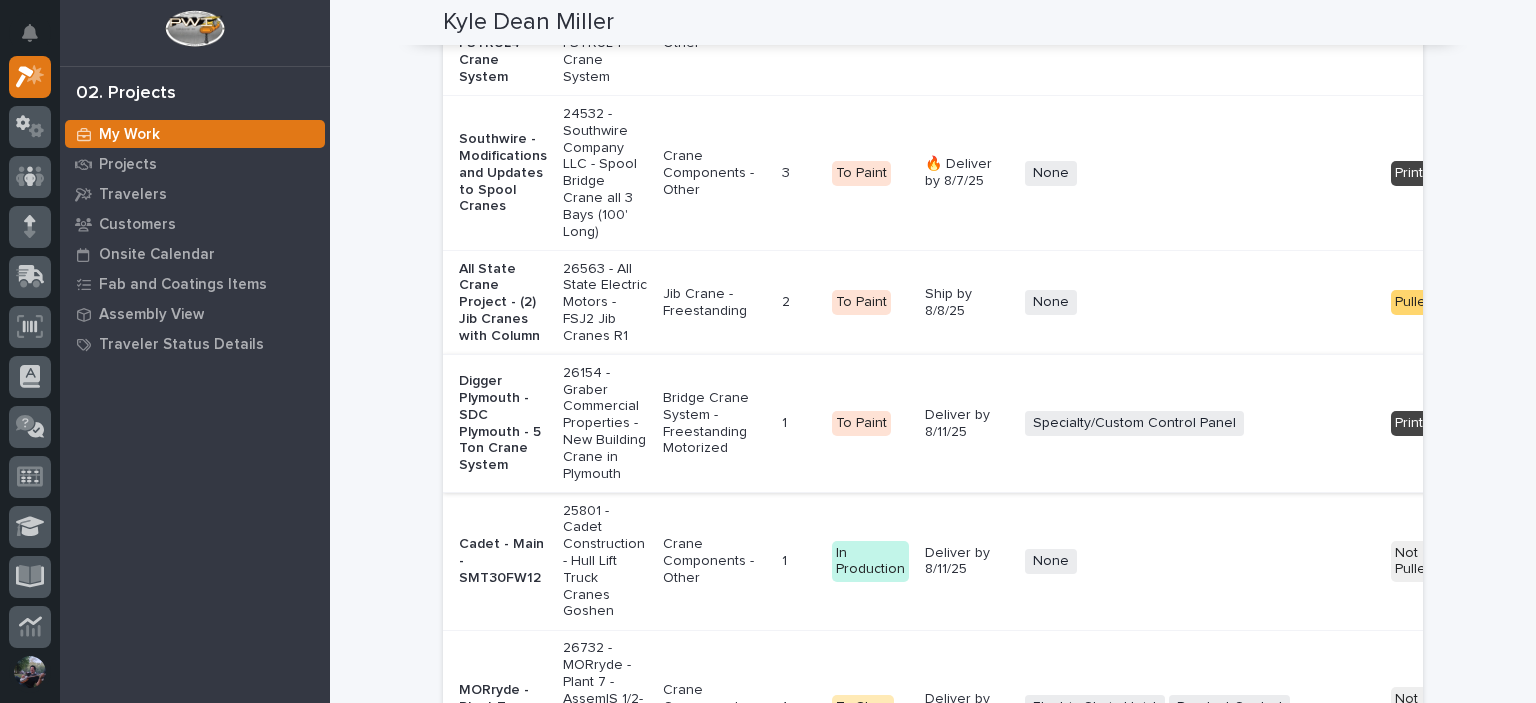 scroll, scrollTop: 3866, scrollLeft: 0, axis: vertical 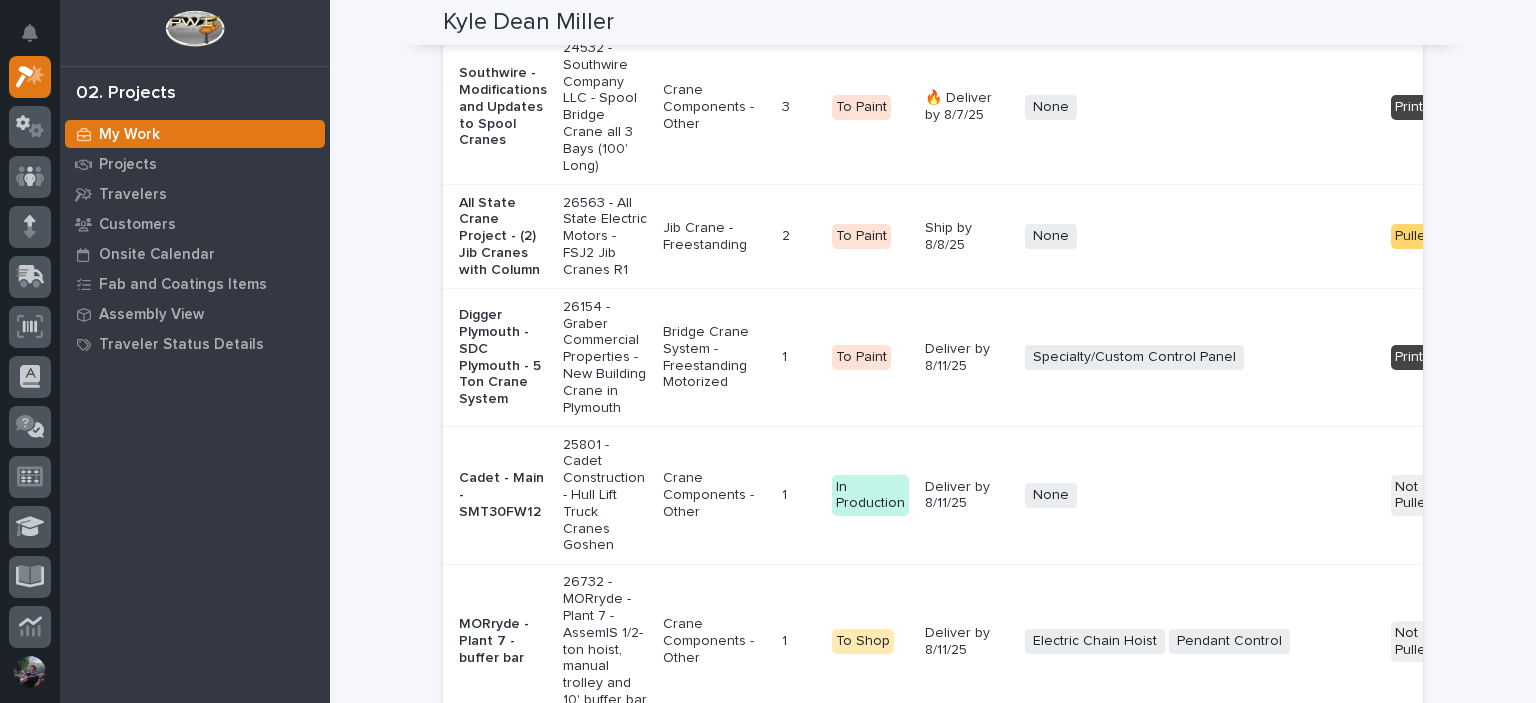 click on "26154 - Graber Commercial Properties - New Building Crane in Plymouth" at bounding box center (605, 358) 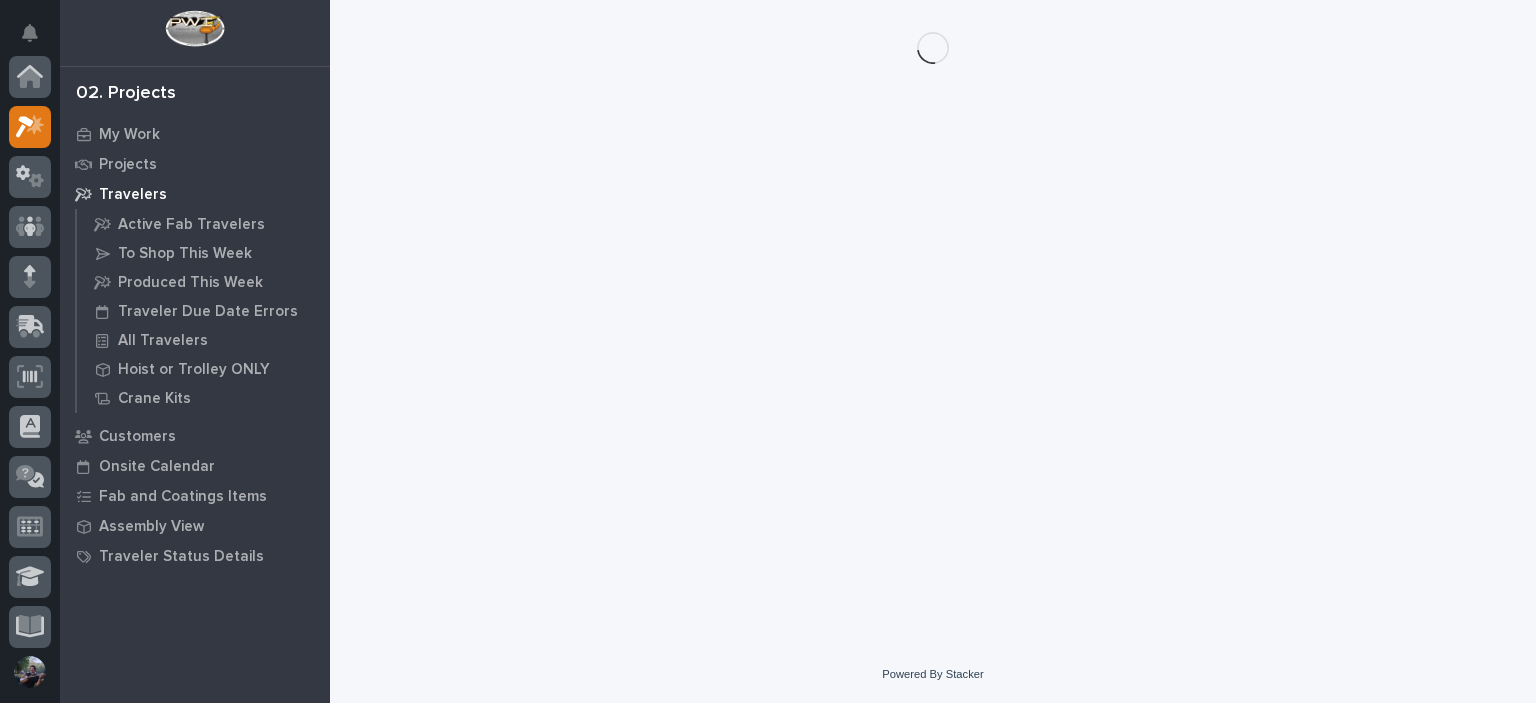 scroll, scrollTop: 0, scrollLeft: 0, axis: both 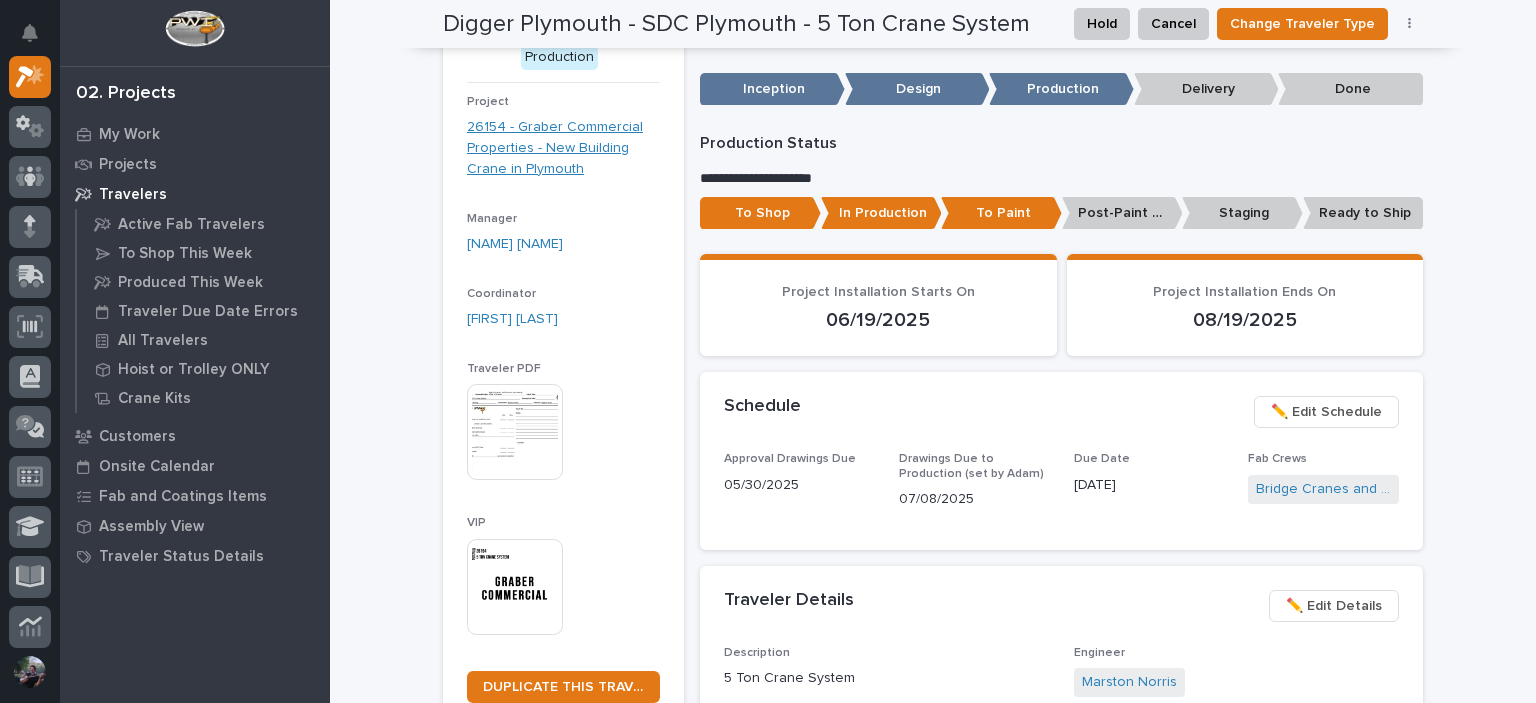 click on "26154 - Graber Commercial Properties - New Building Crane in Plymouth" at bounding box center (563, 148) 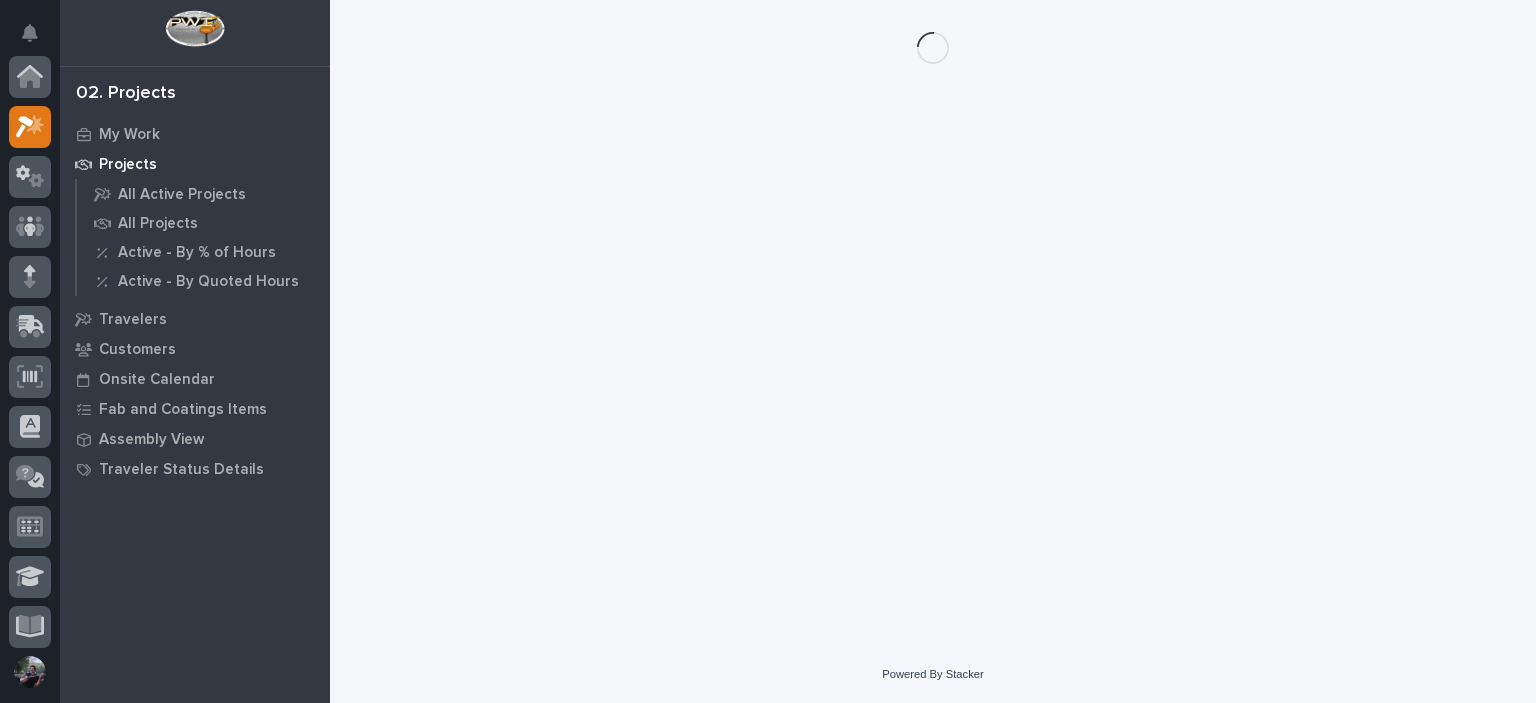 scroll, scrollTop: 50, scrollLeft: 0, axis: vertical 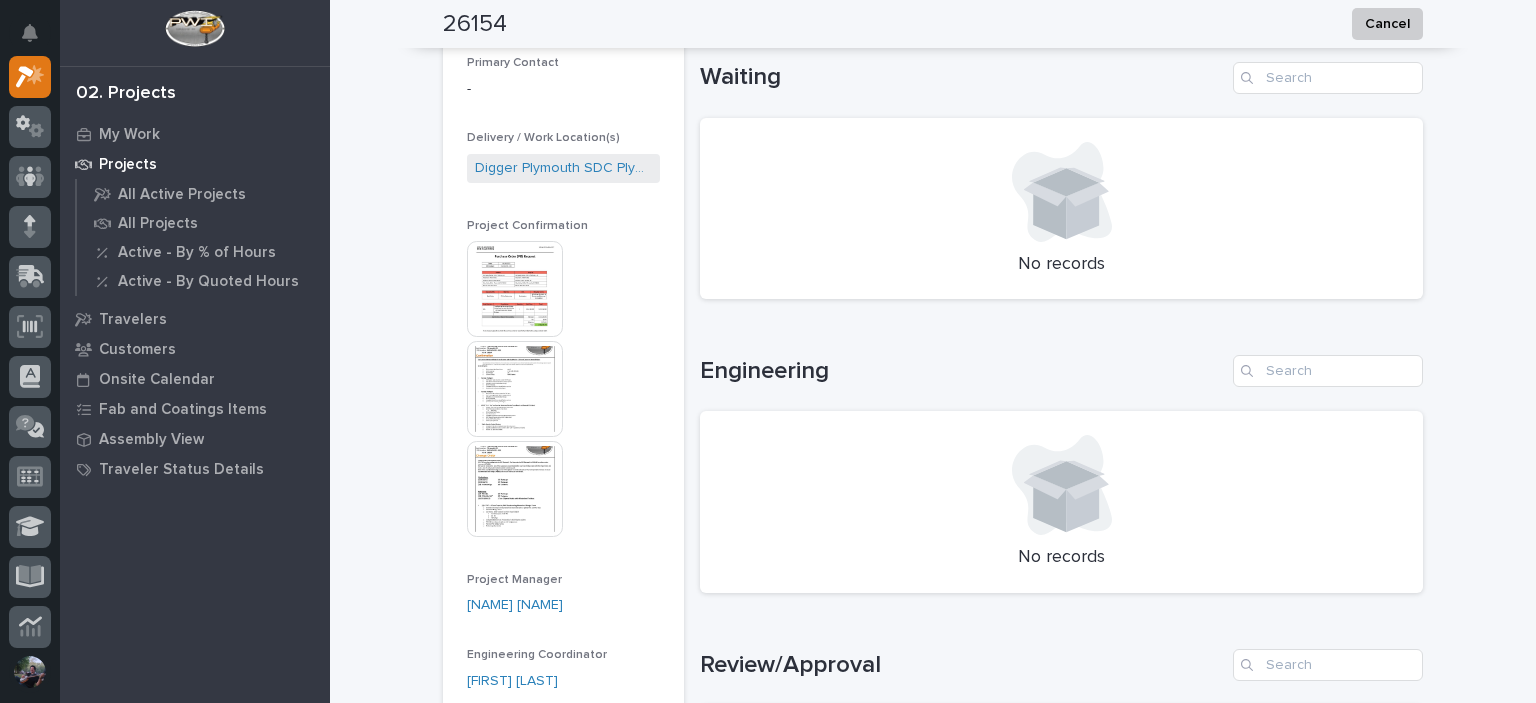 click at bounding box center [515, 489] 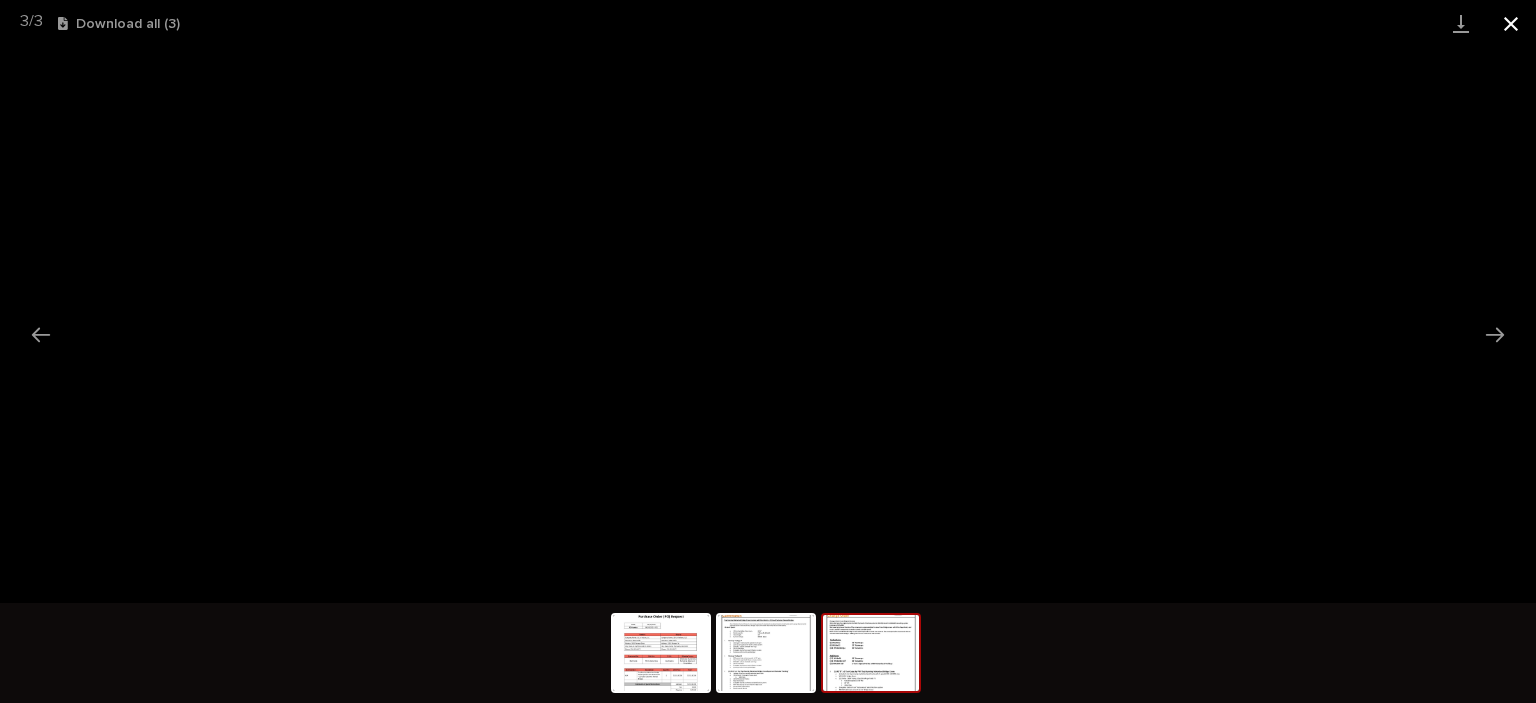 click at bounding box center (1511, 23) 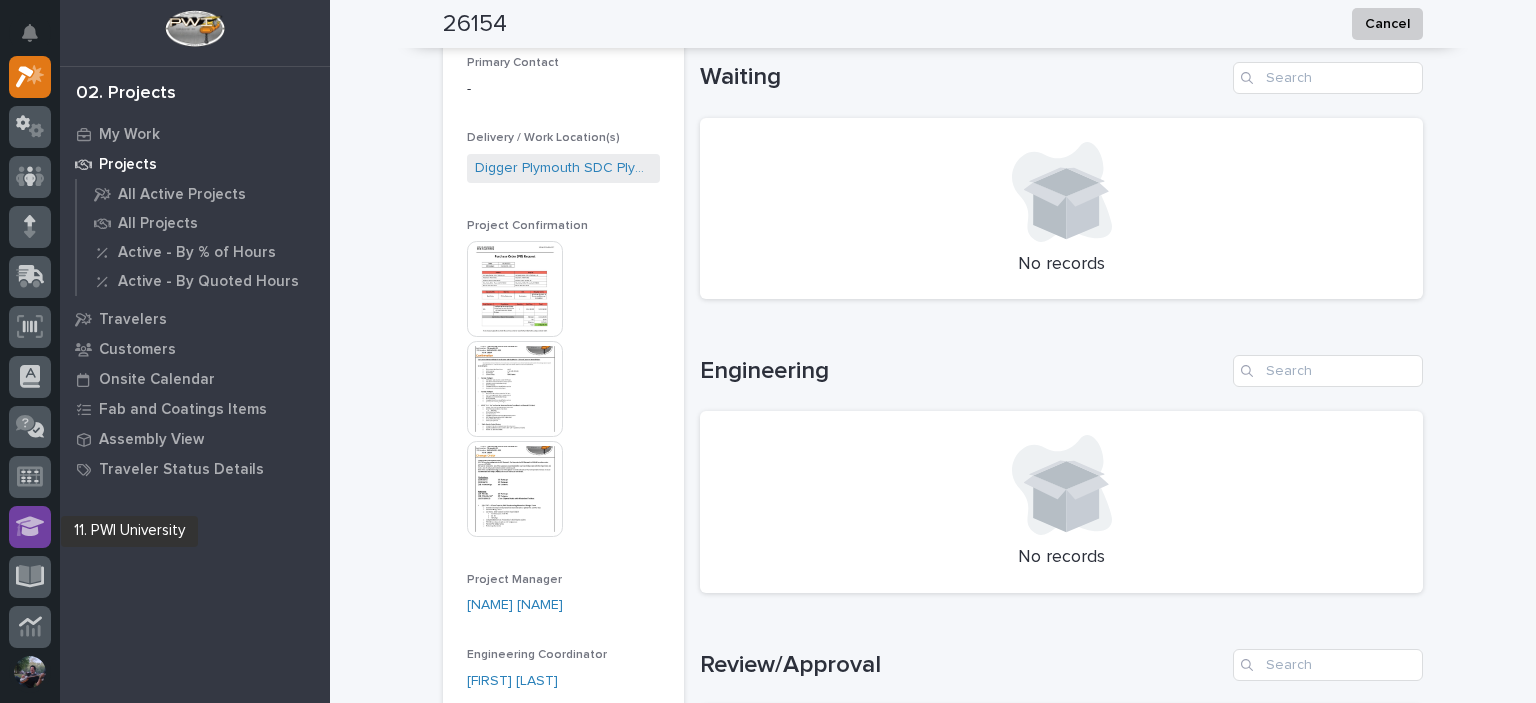 scroll, scrollTop: 0, scrollLeft: 0, axis: both 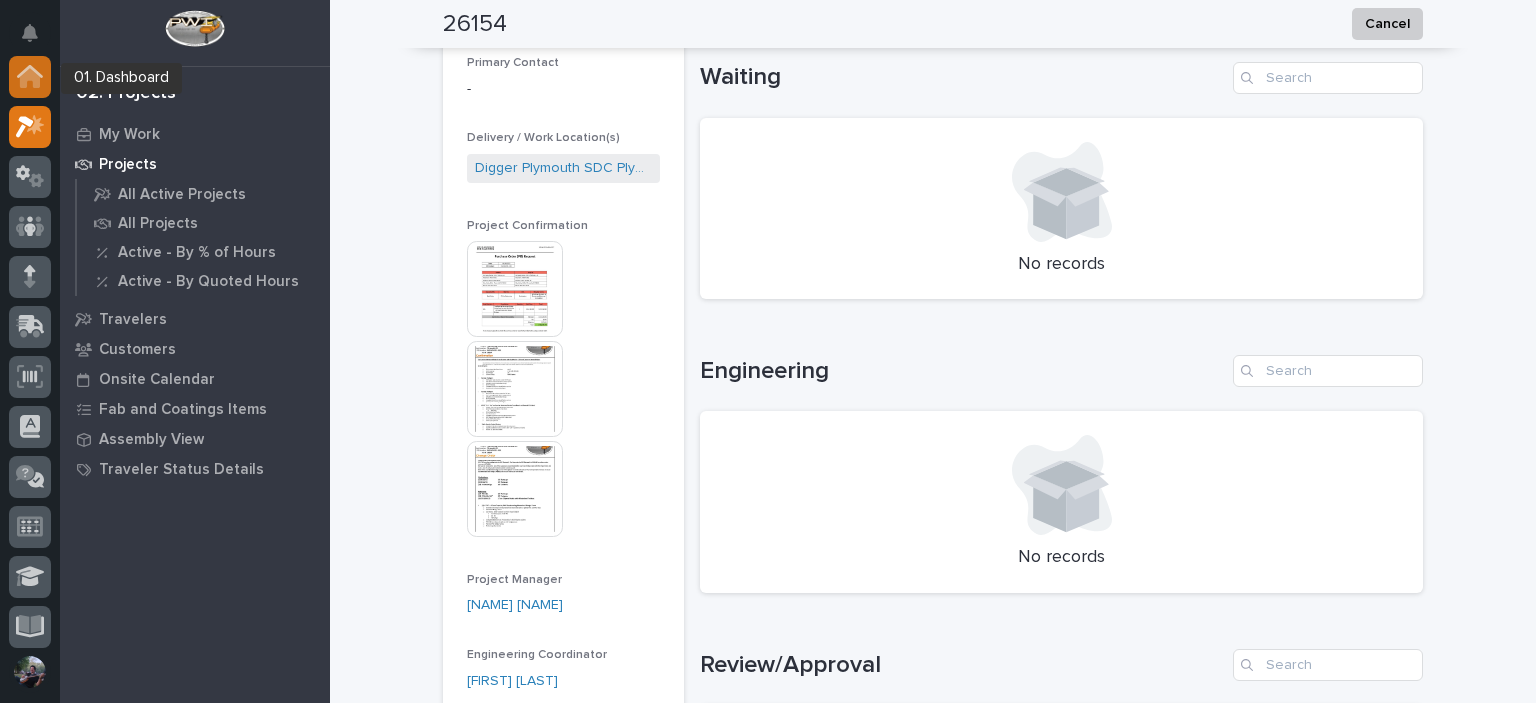click at bounding box center [30, 77] 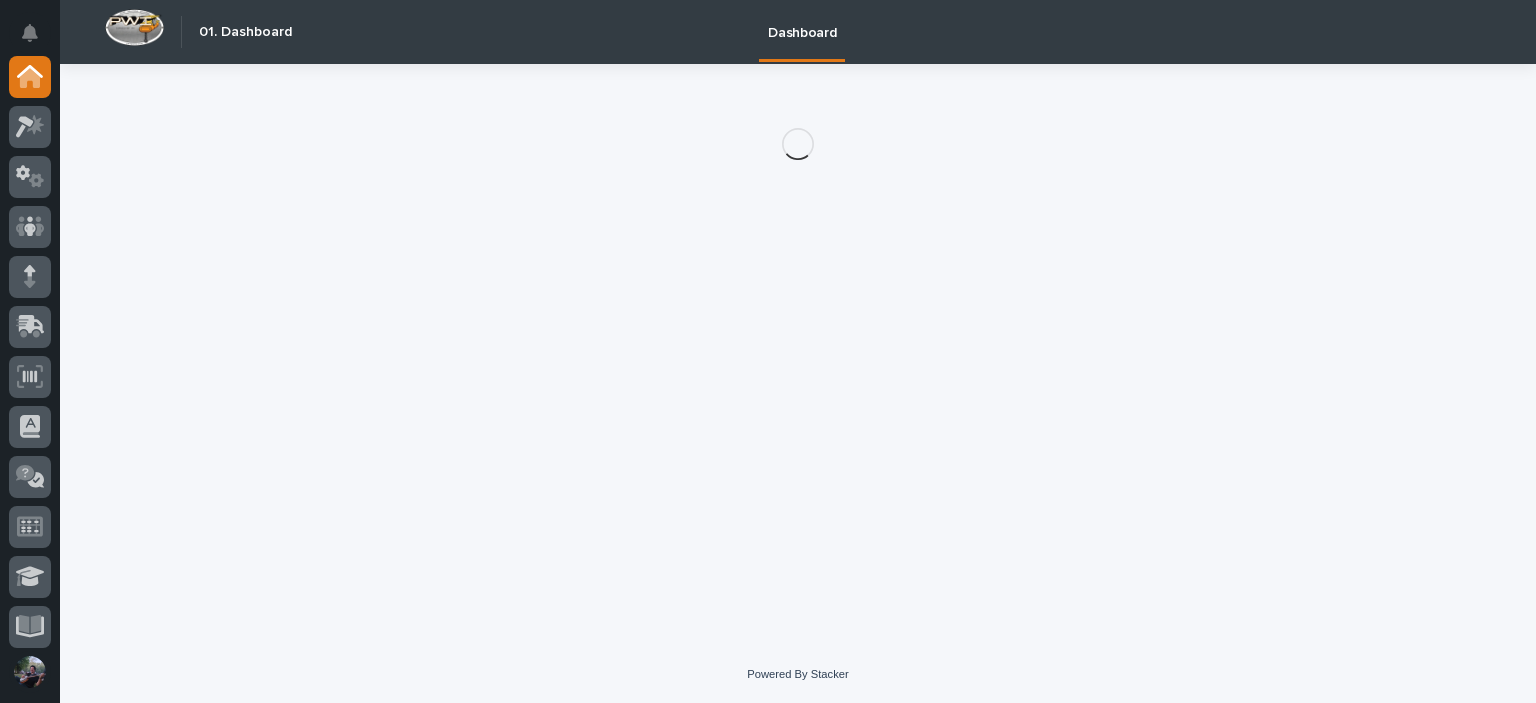 scroll, scrollTop: 0, scrollLeft: 0, axis: both 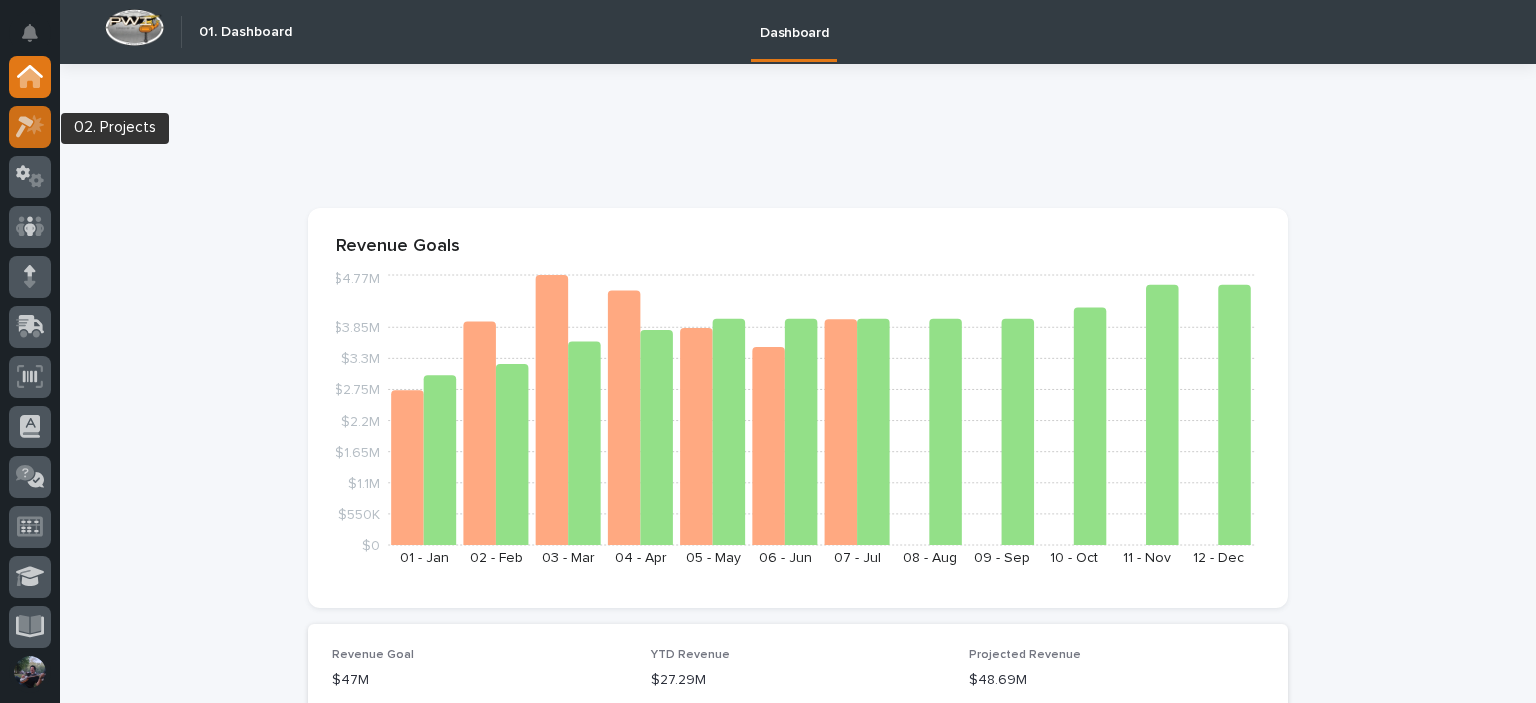 click at bounding box center [30, 127] 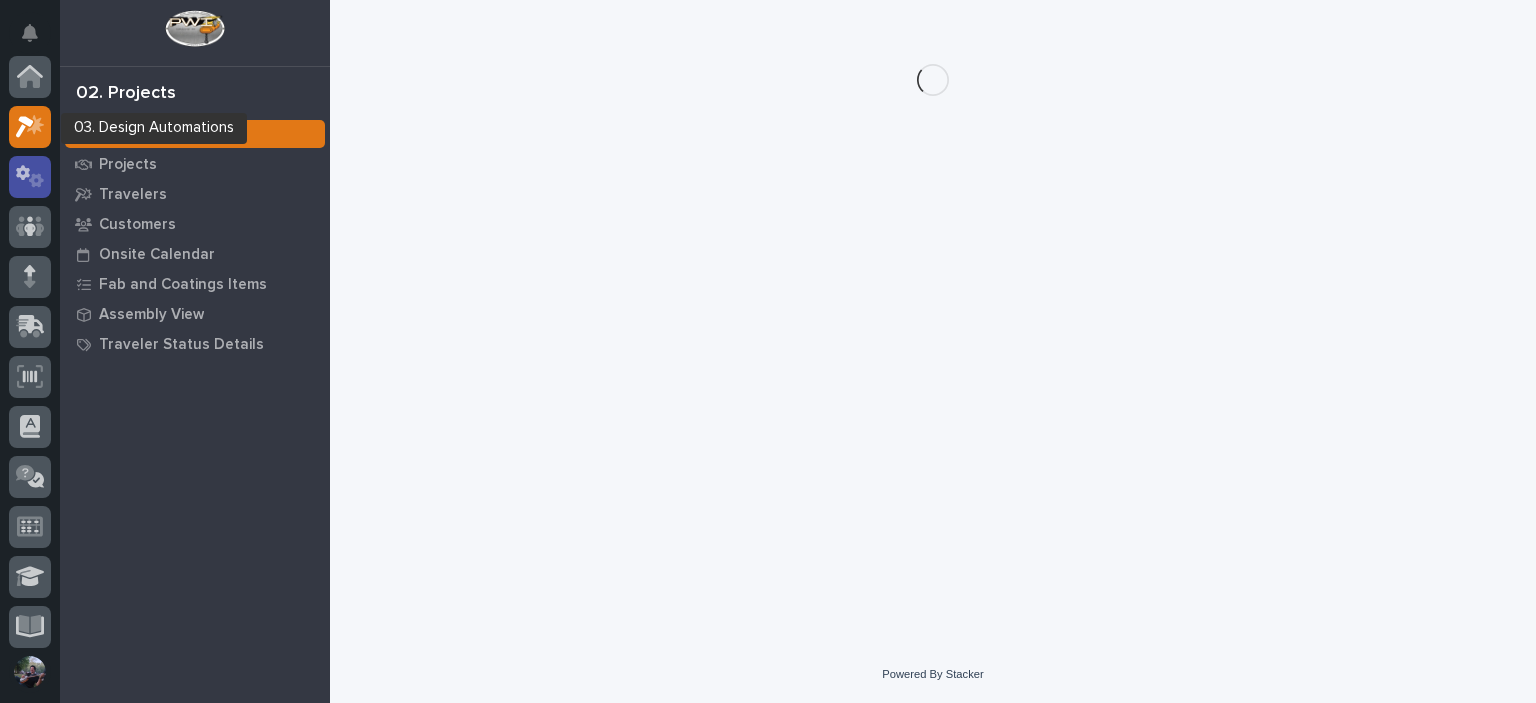 scroll, scrollTop: 50, scrollLeft: 0, axis: vertical 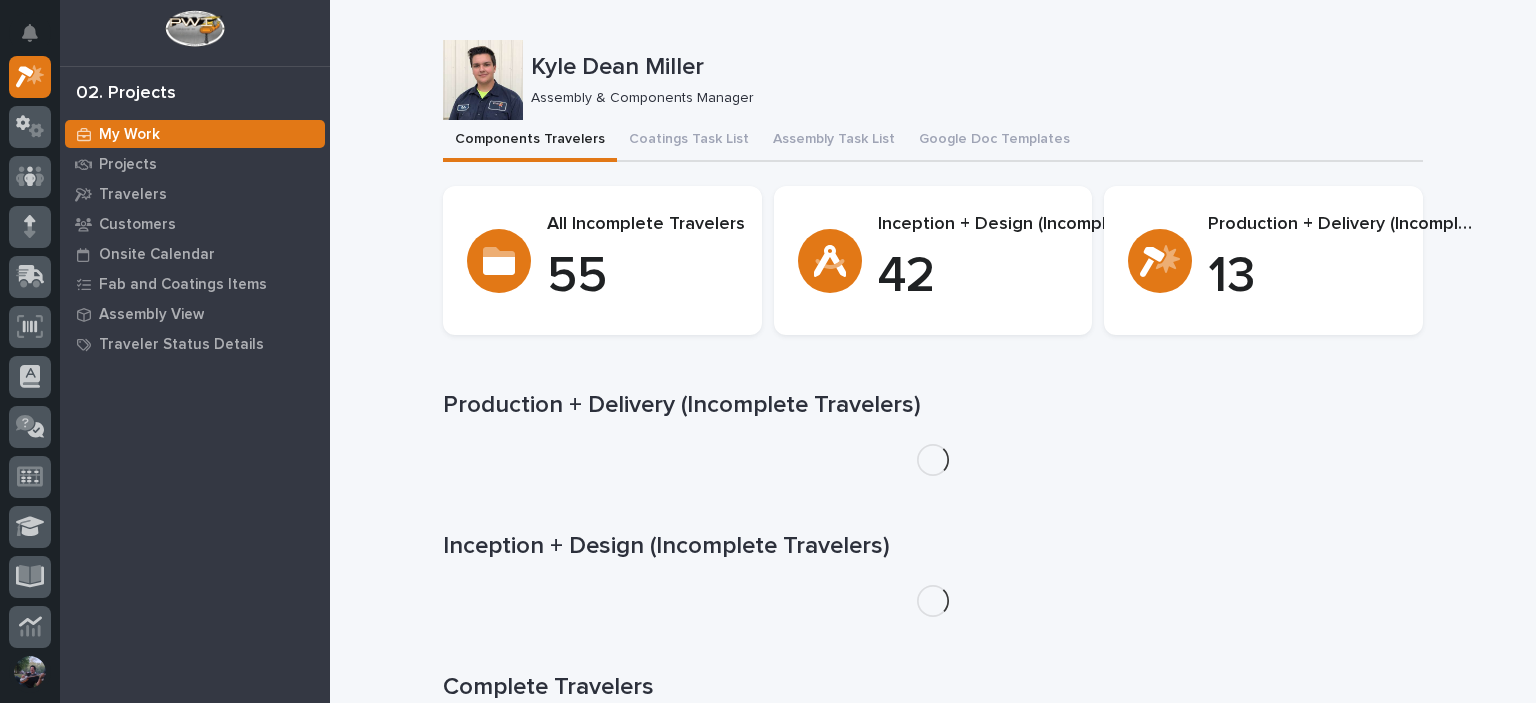 click on "Kyle Dean Miller Assembly & Components Manager" at bounding box center (933, 80) 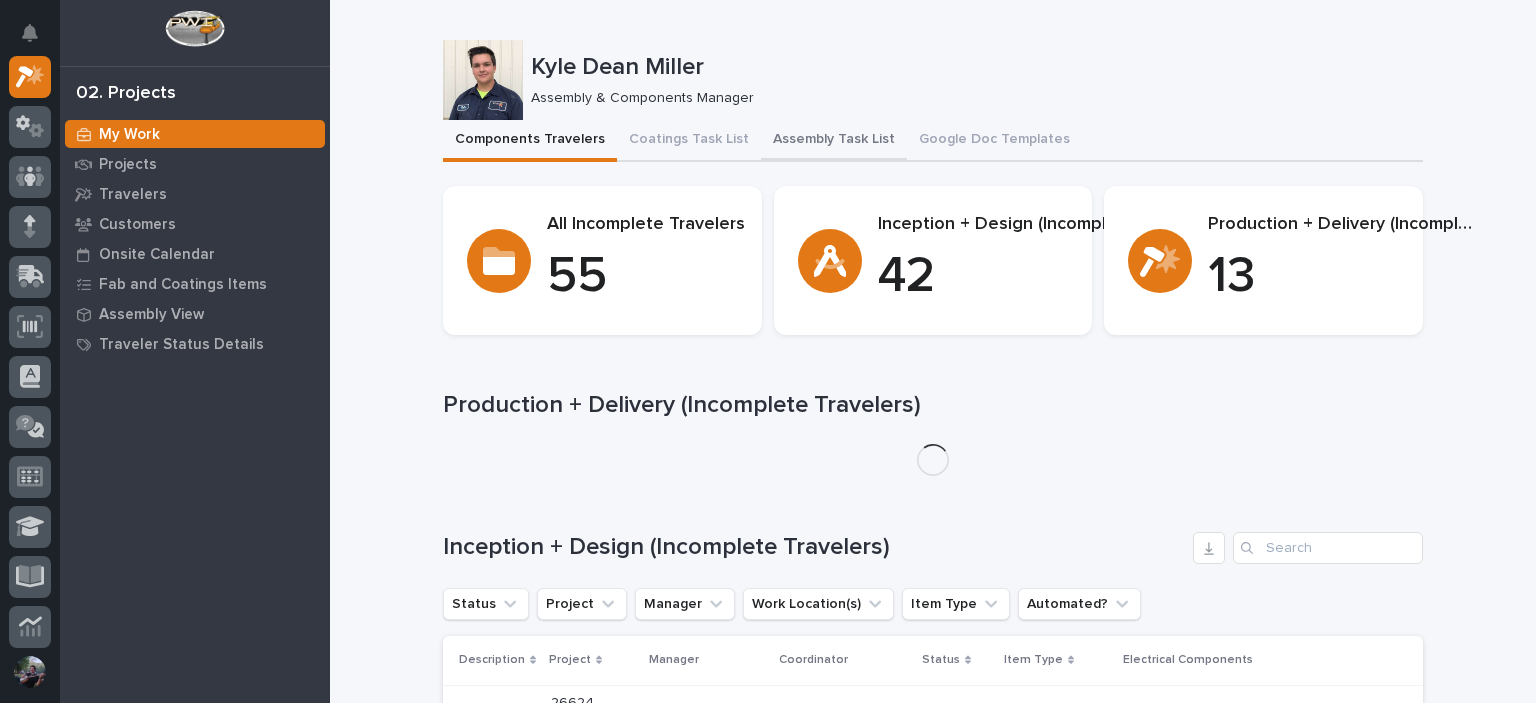 click on "Assembly Task List" at bounding box center (834, 141) 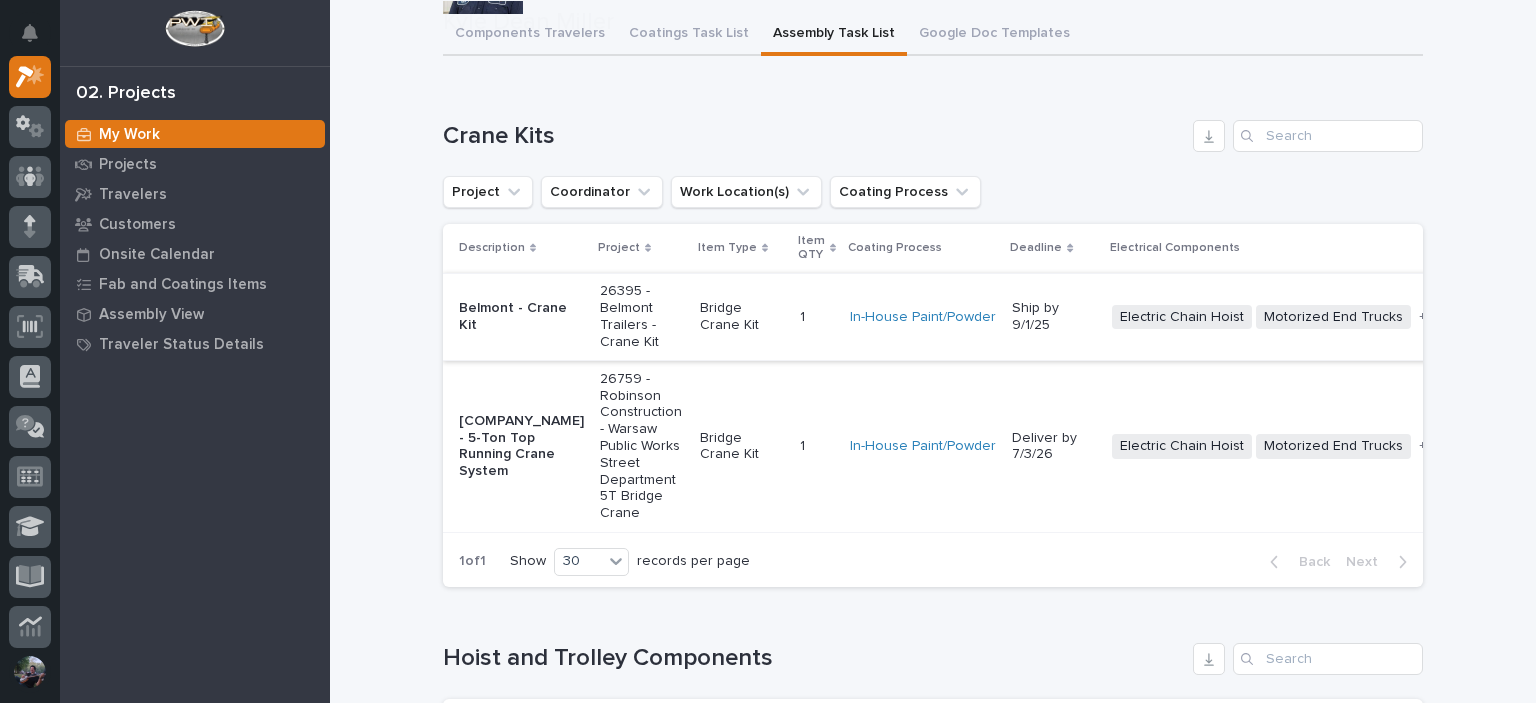 scroll, scrollTop: 133, scrollLeft: 0, axis: vertical 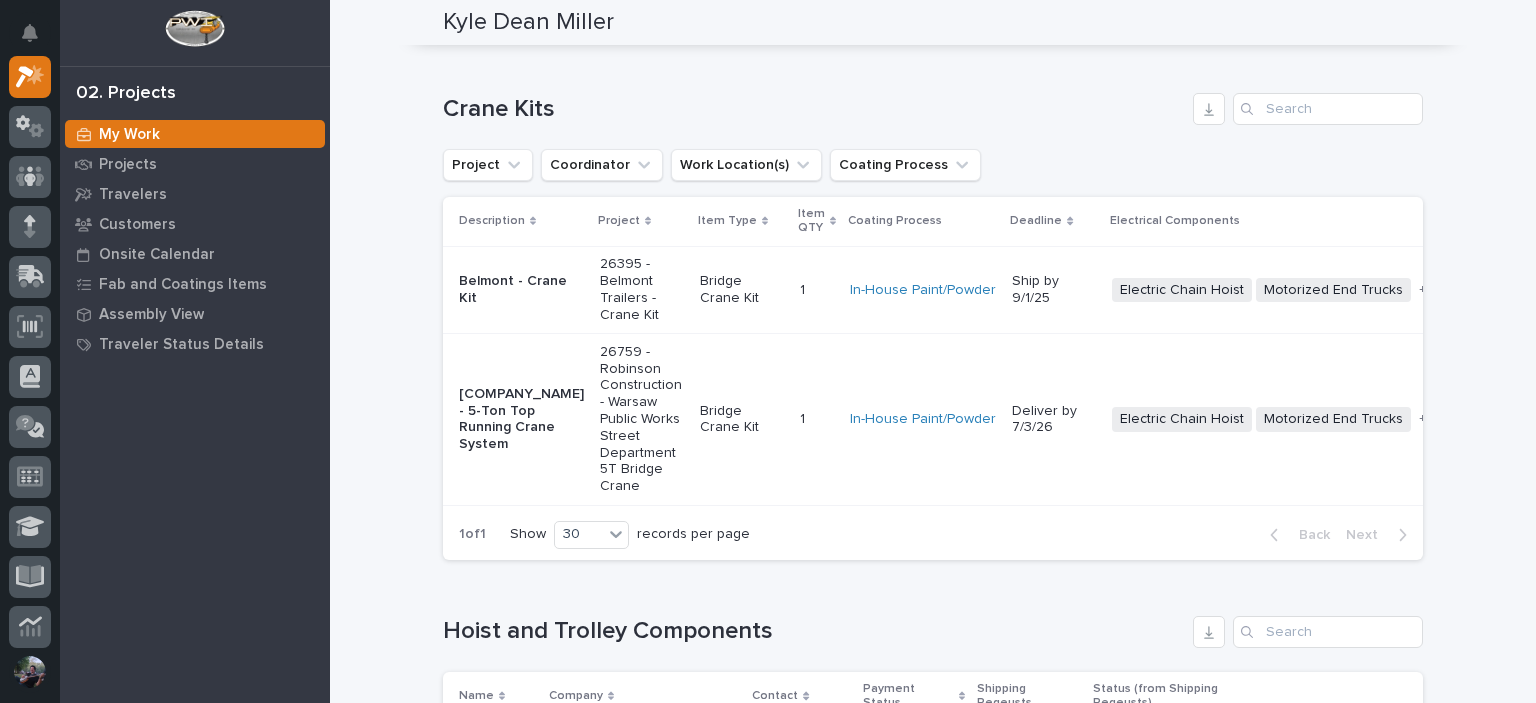 click on "Bridge Crane Kit" at bounding box center [742, 419] 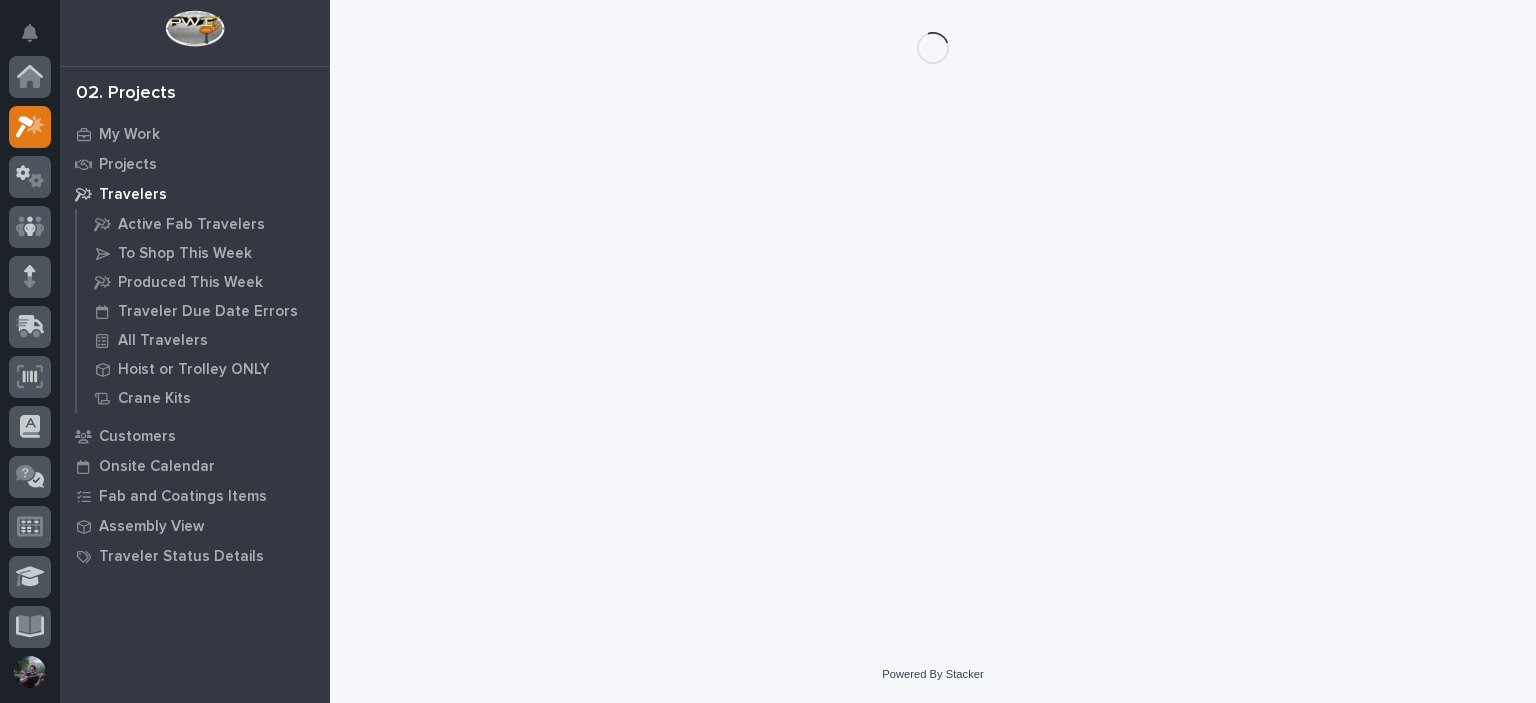 scroll, scrollTop: 0, scrollLeft: 0, axis: both 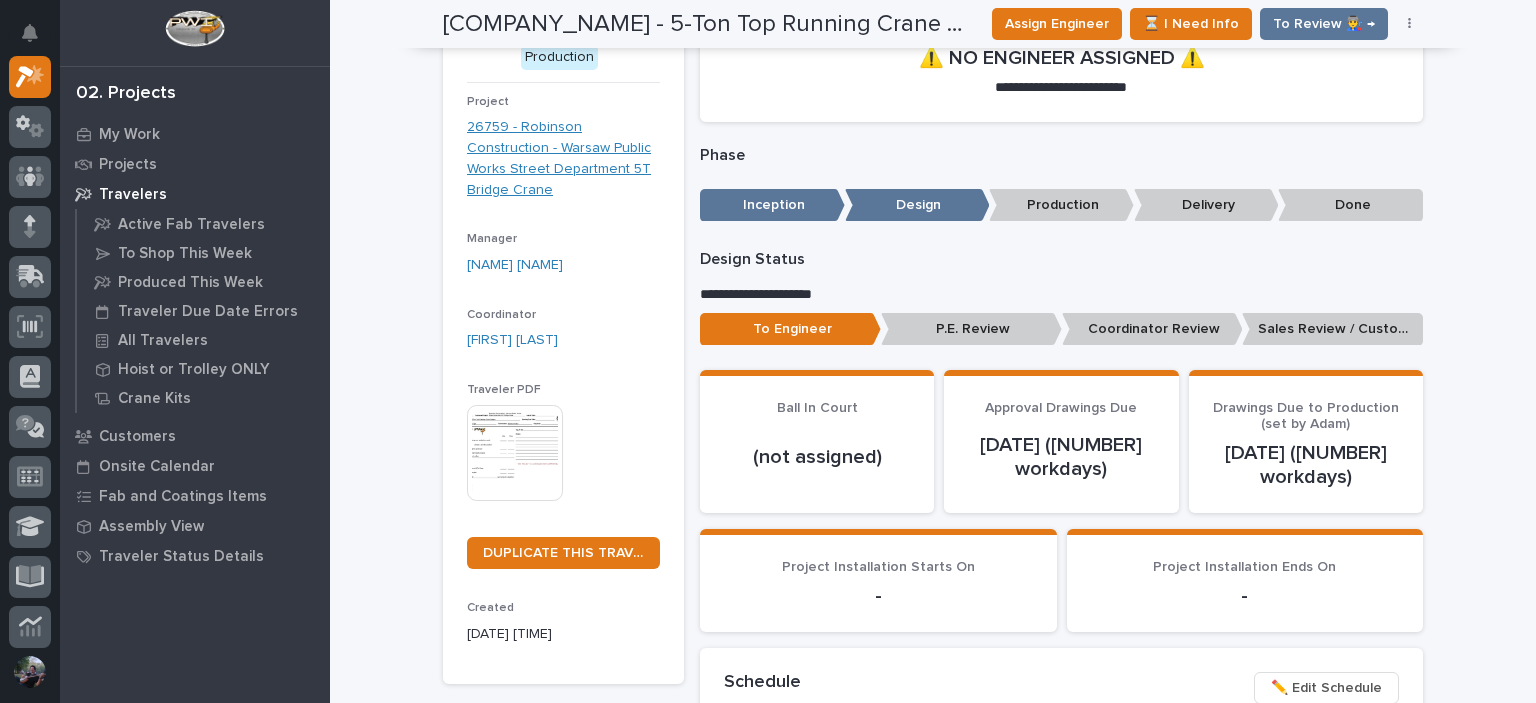 click on "26759 - Robinson Construction - Warsaw Public Works Street Department 5T Bridge Crane" at bounding box center (563, 158) 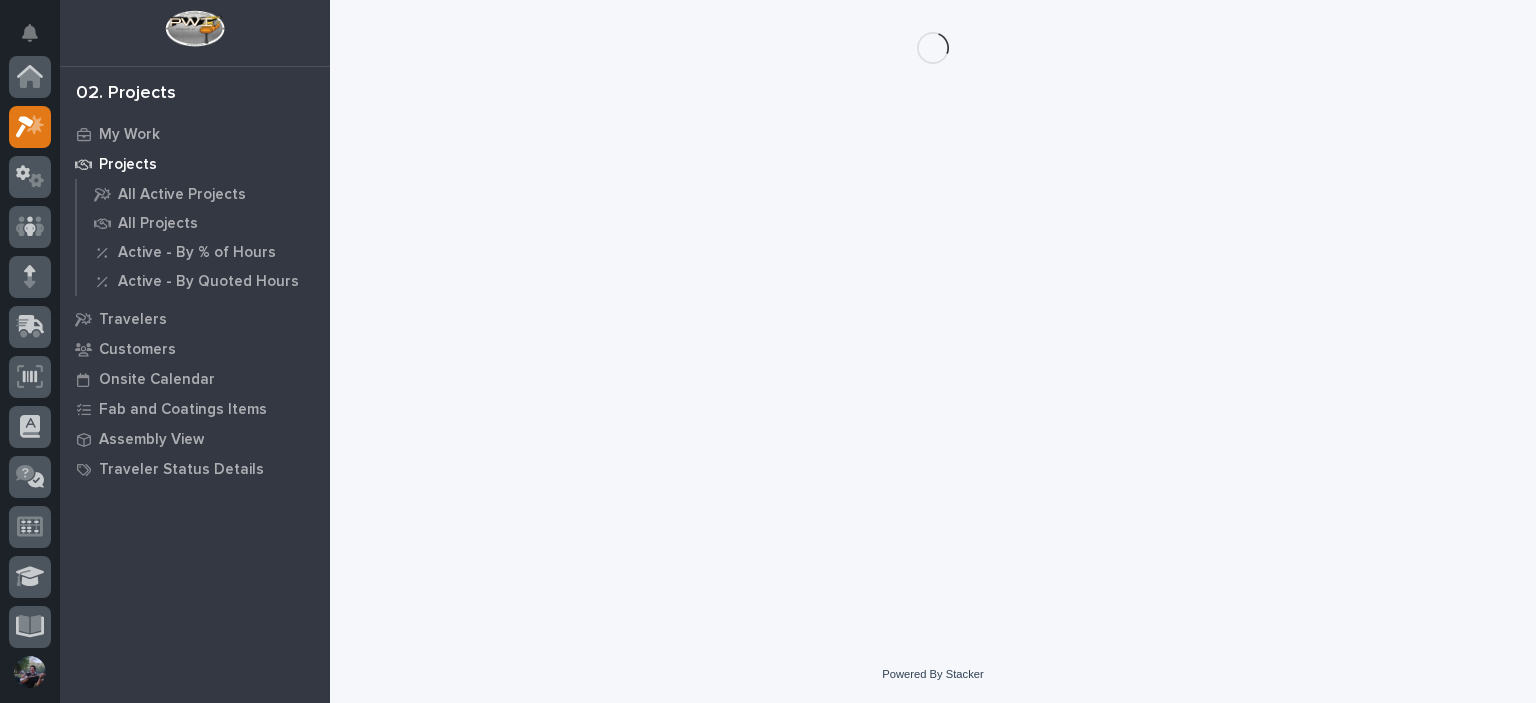 scroll, scrollTop: 0, scrollLeft: 0, axis: both 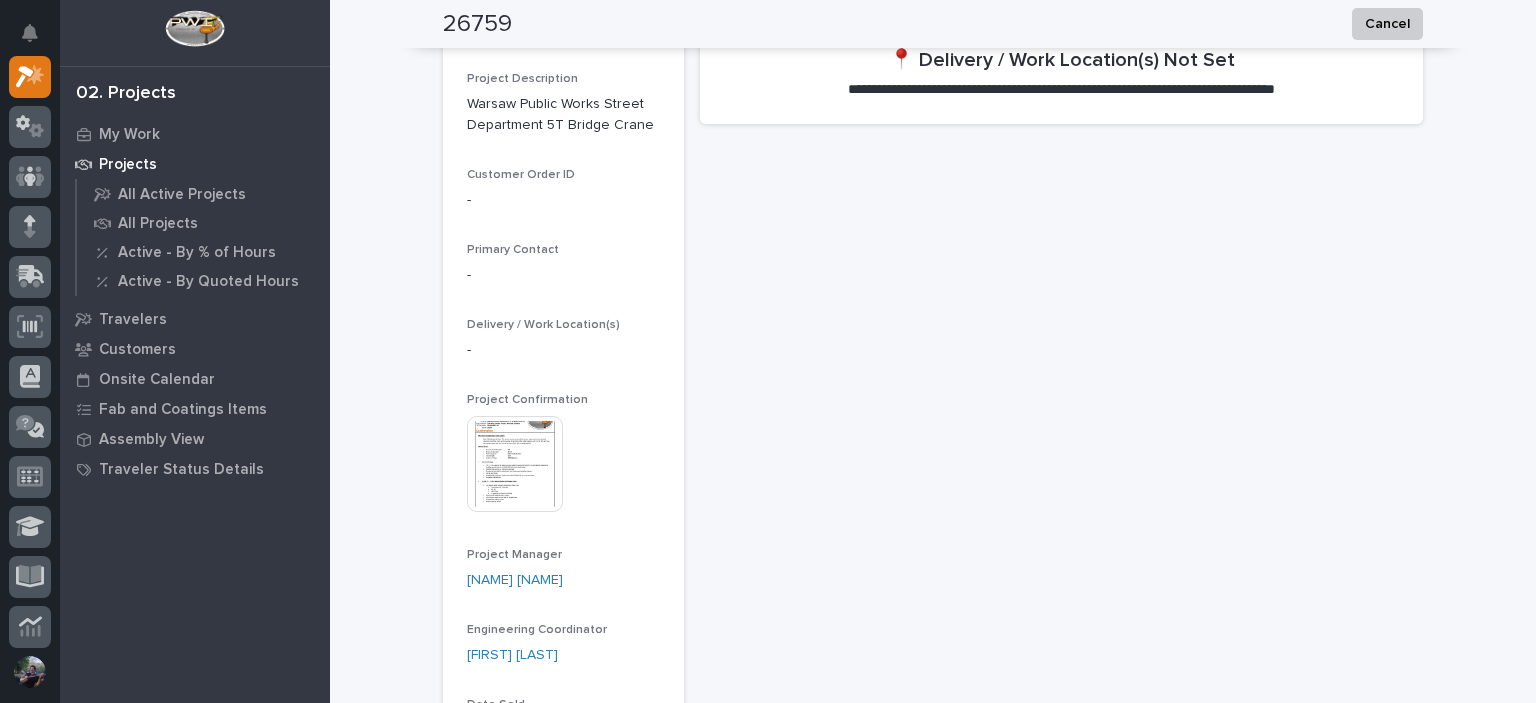 click at bounding box center (515, 464) 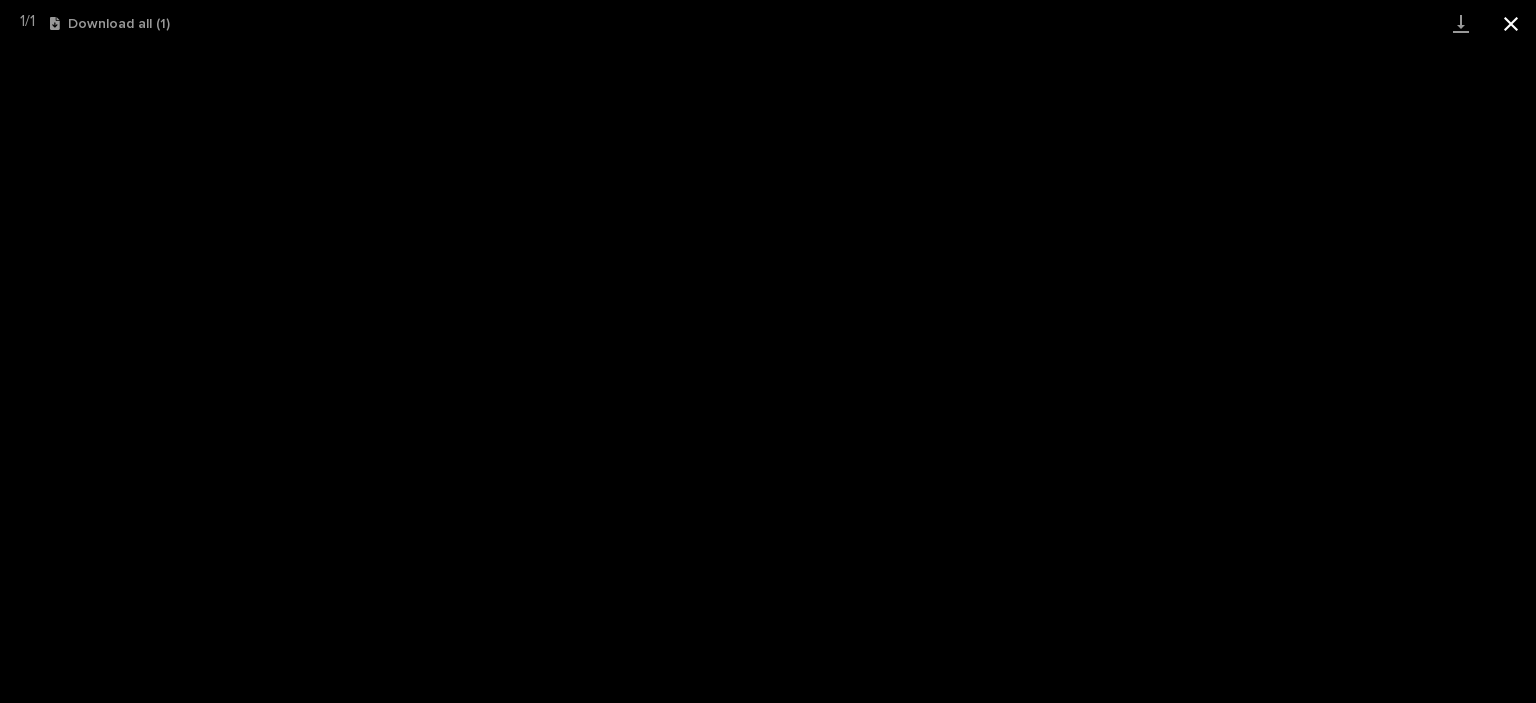 click at bounding box center [1511, 23] 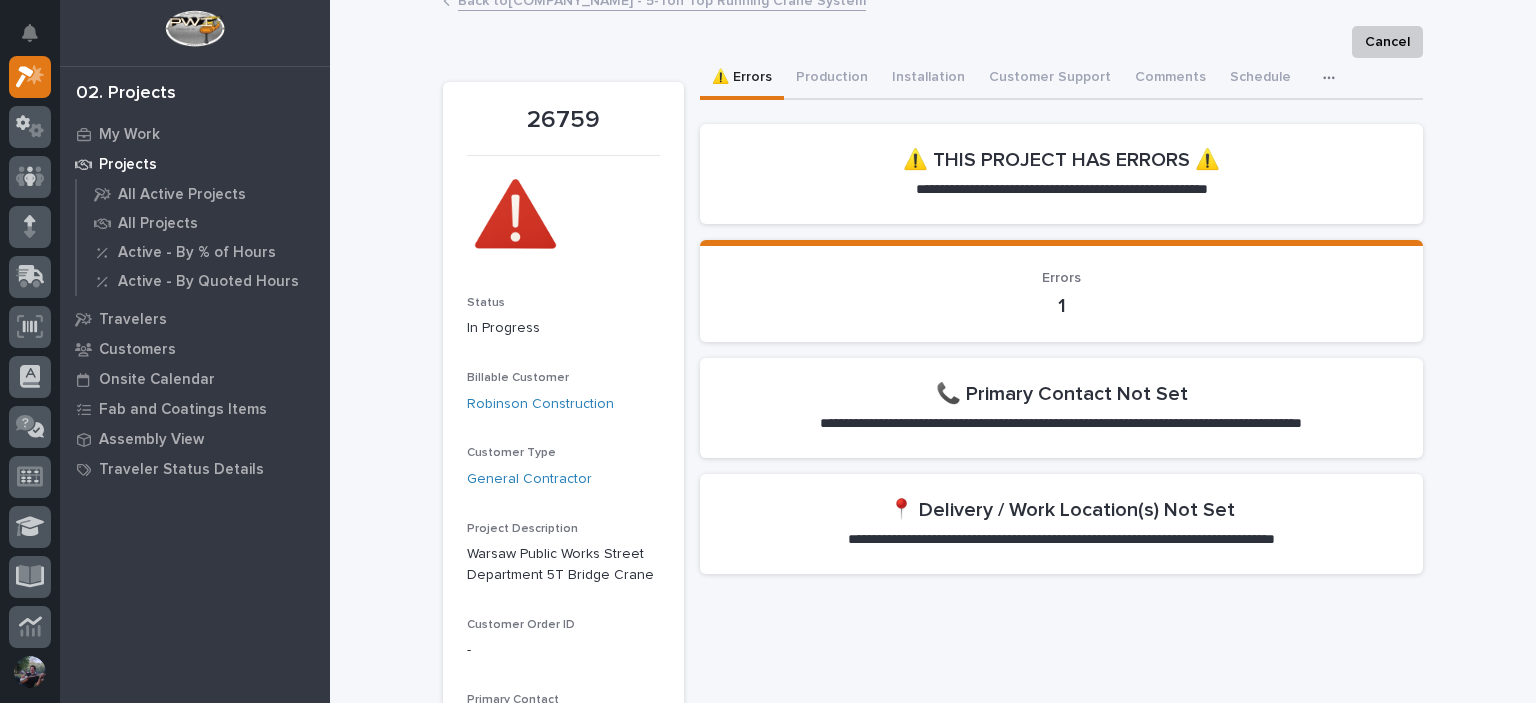scroll, scrollTop: 0, scrollLeft: 0, axis: both 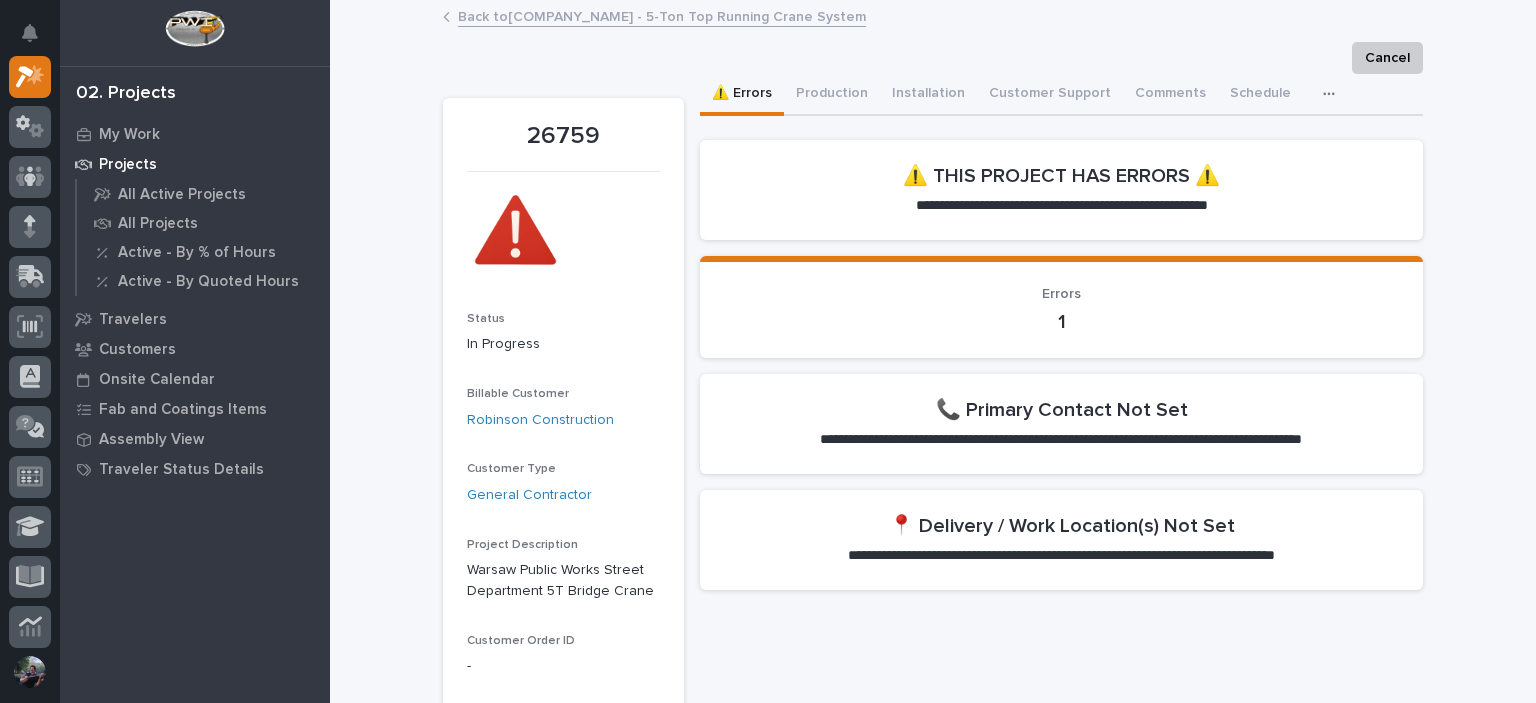 click on "Back to  Robinson Construction - 5-Ton Top Running Crane System" at bounding box center [933, 18] 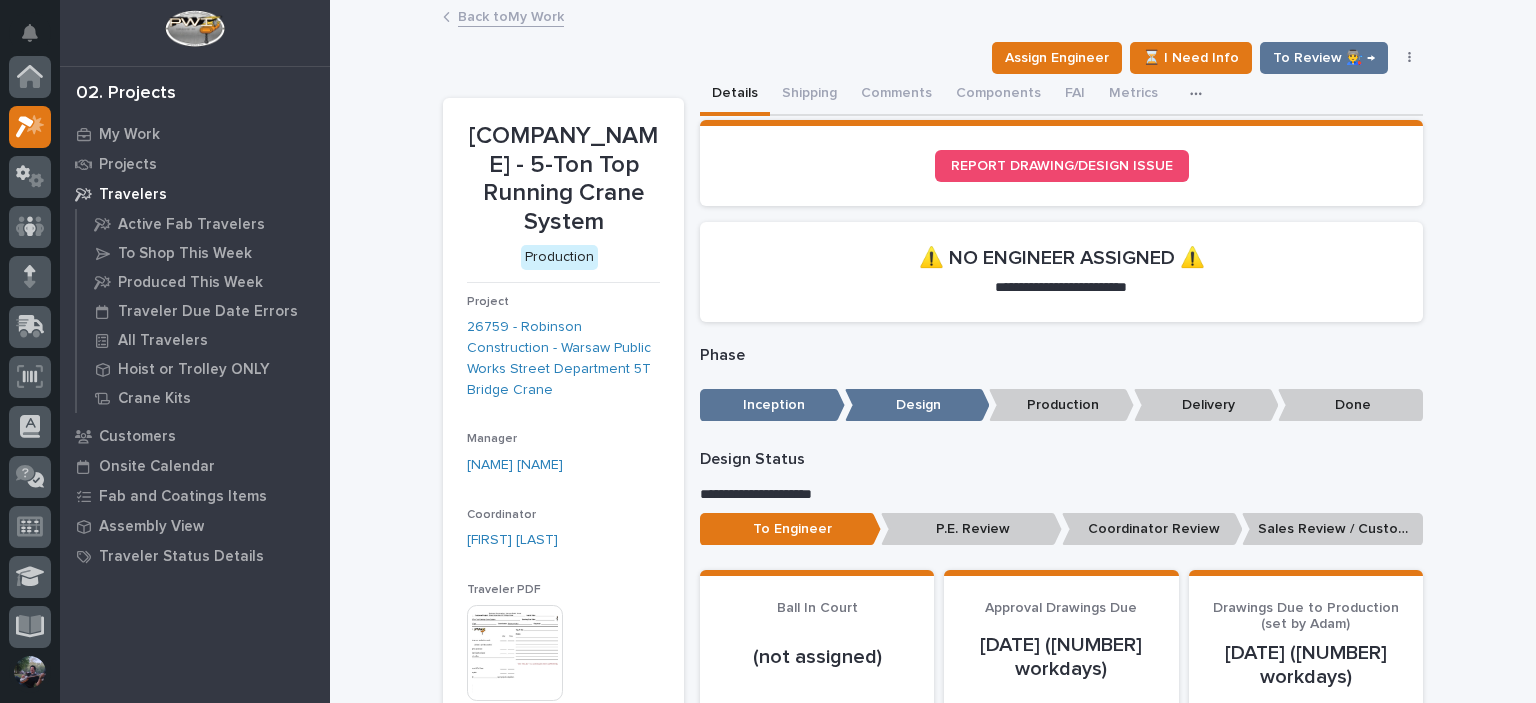scroll, scrollTop: 50, scrollLeft: 0, axis: vertical 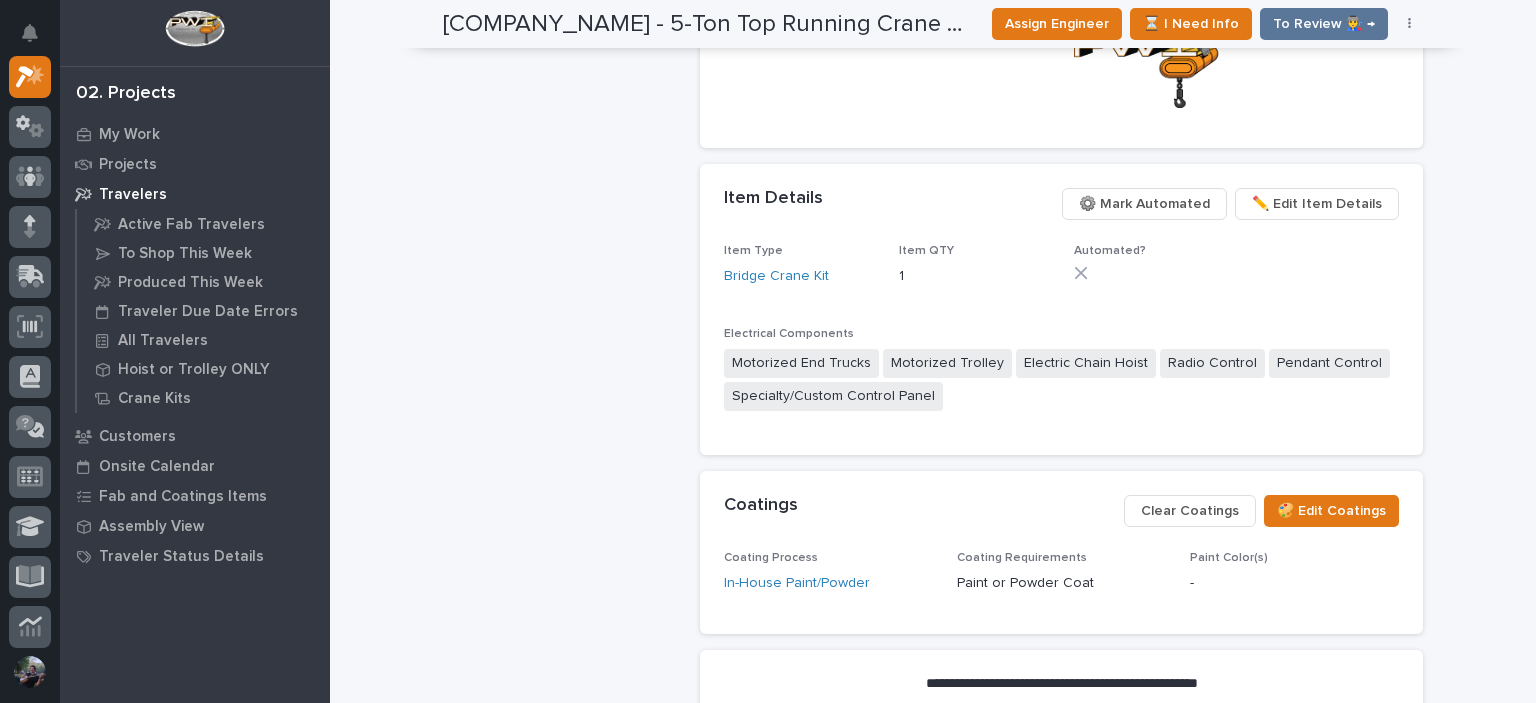 click on "✏️ Edit Item Details" at bounding box center [1317, 204] 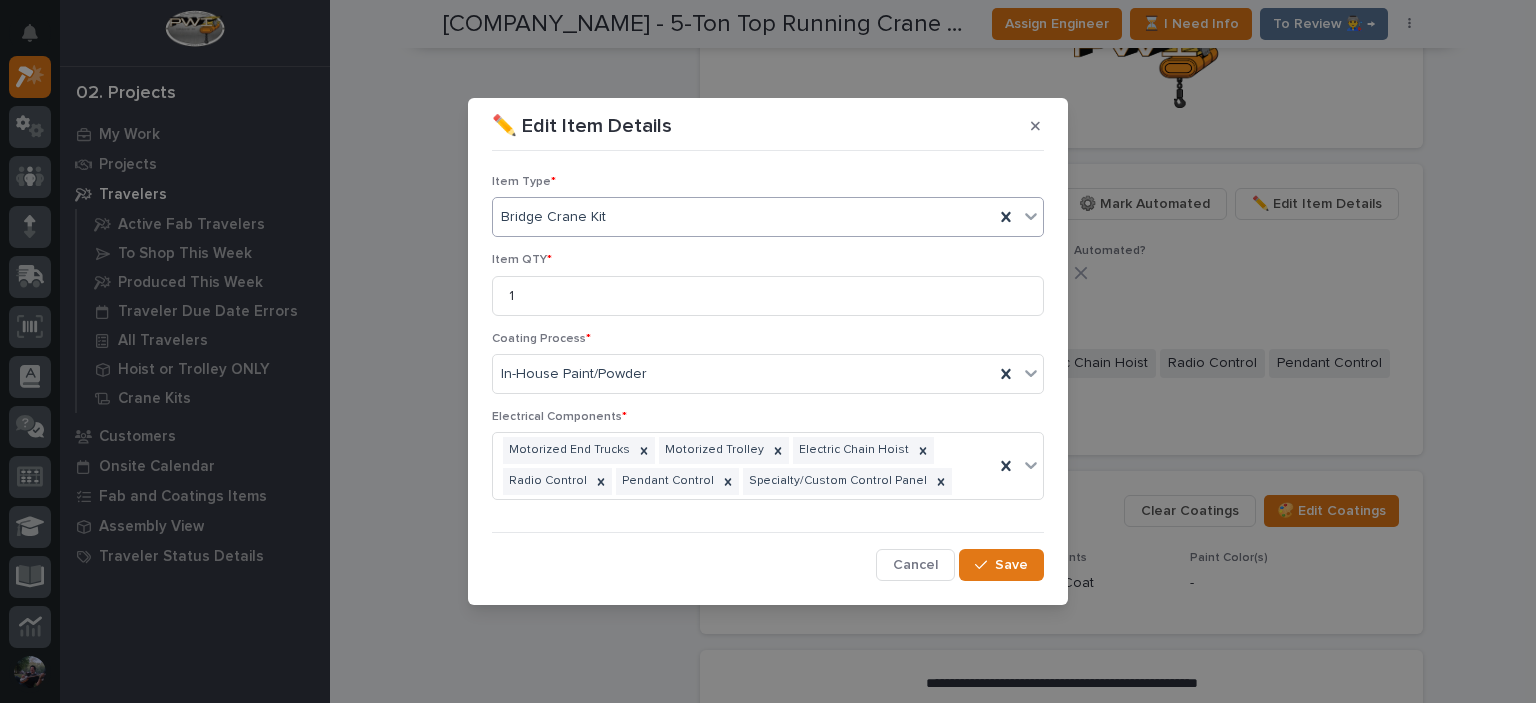 click on "Bridge Crane Kit" at bounding box center [743, 217] 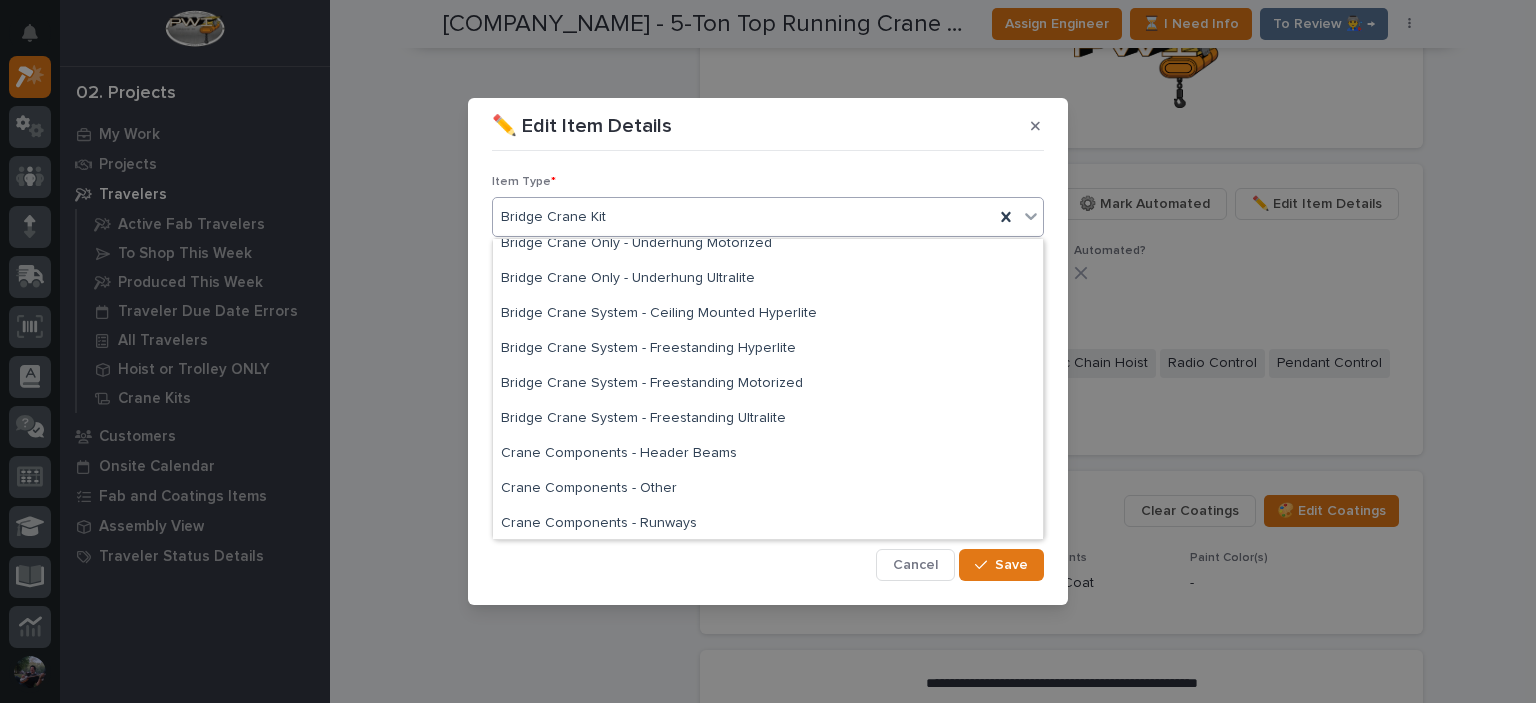 scroll, scrollTop: 266, scrollLeft: 0, axis: vertical 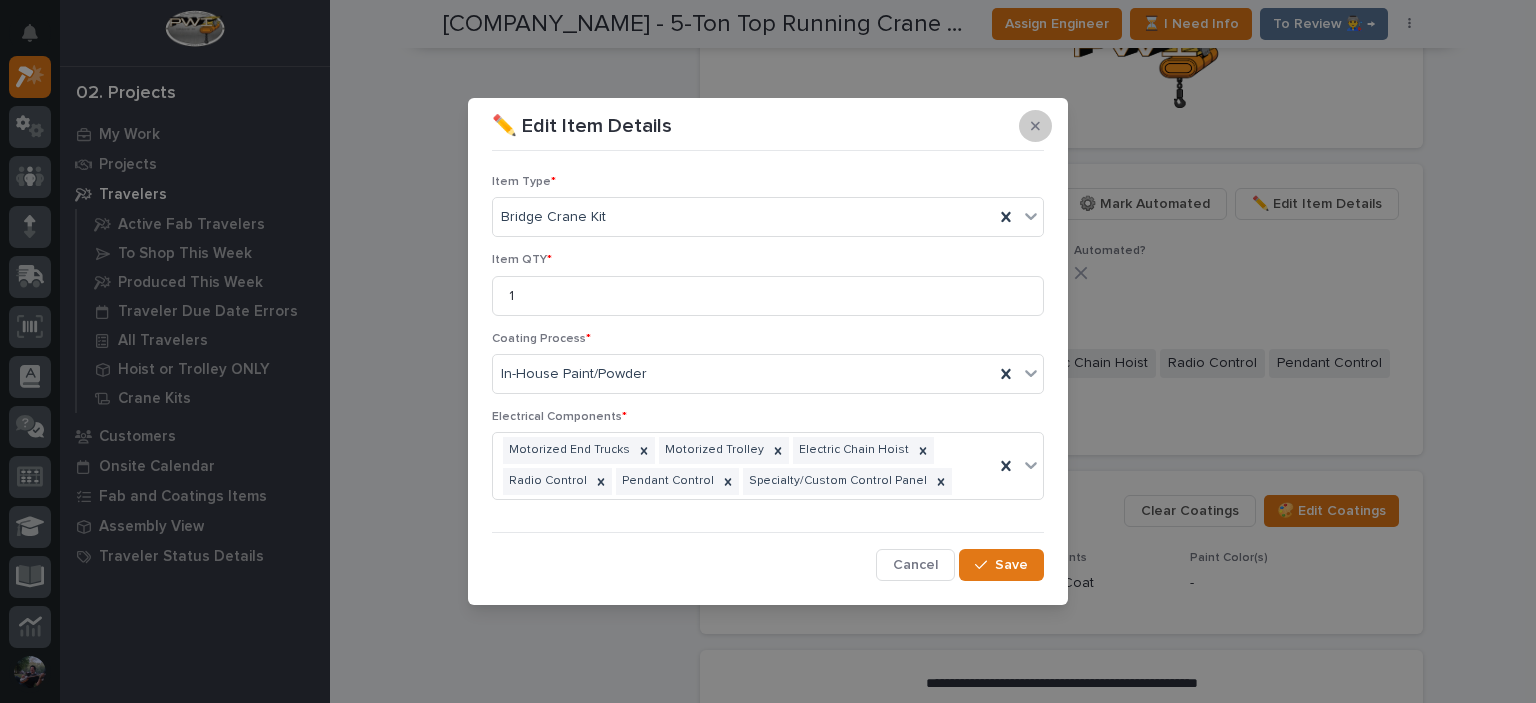 click at bounding box center [1035, 126] 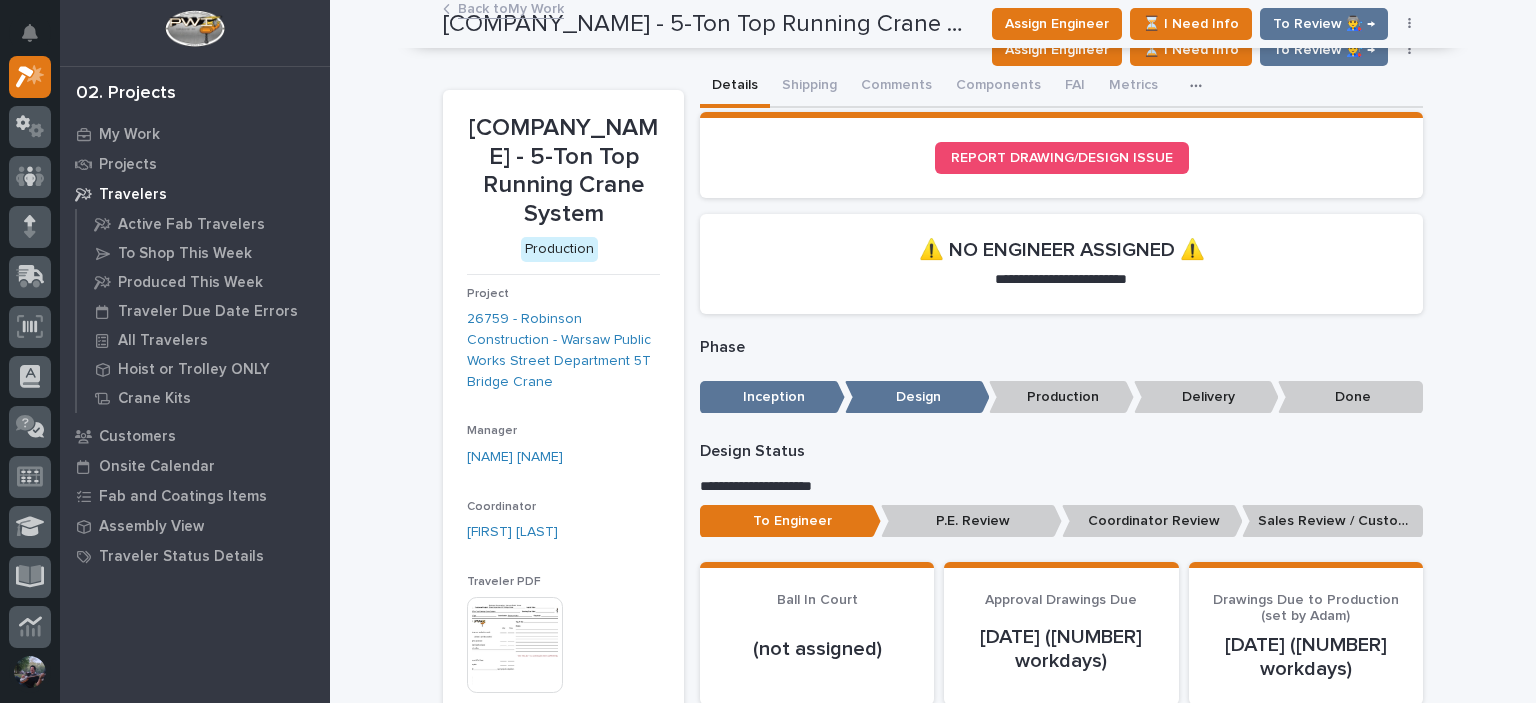 scroll, scrollTop: 0, scrollLeft: 0, axis: both 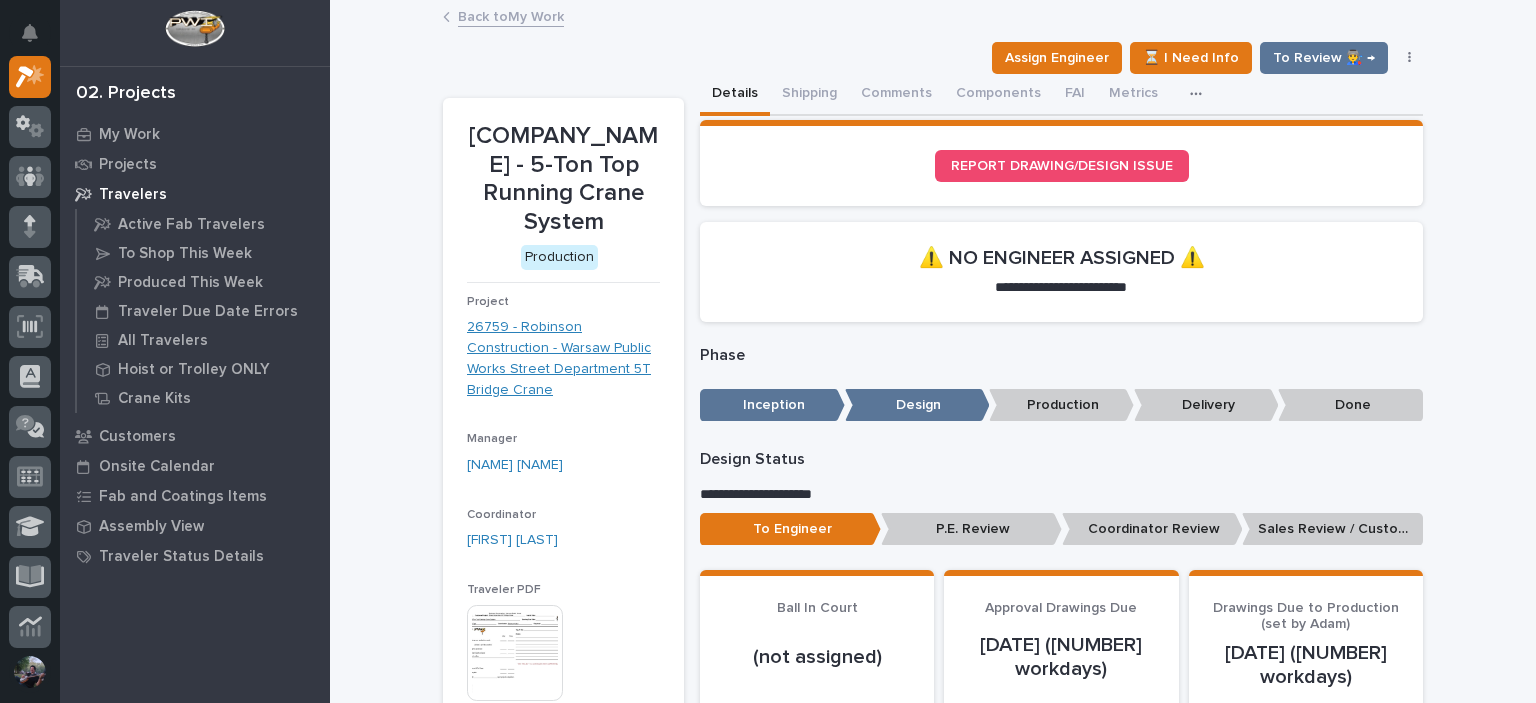 click on "26759 - Robinson Construction - Warsaw Public Works Street Department 5T Bridge Crane" at bounding box center (563, 358) 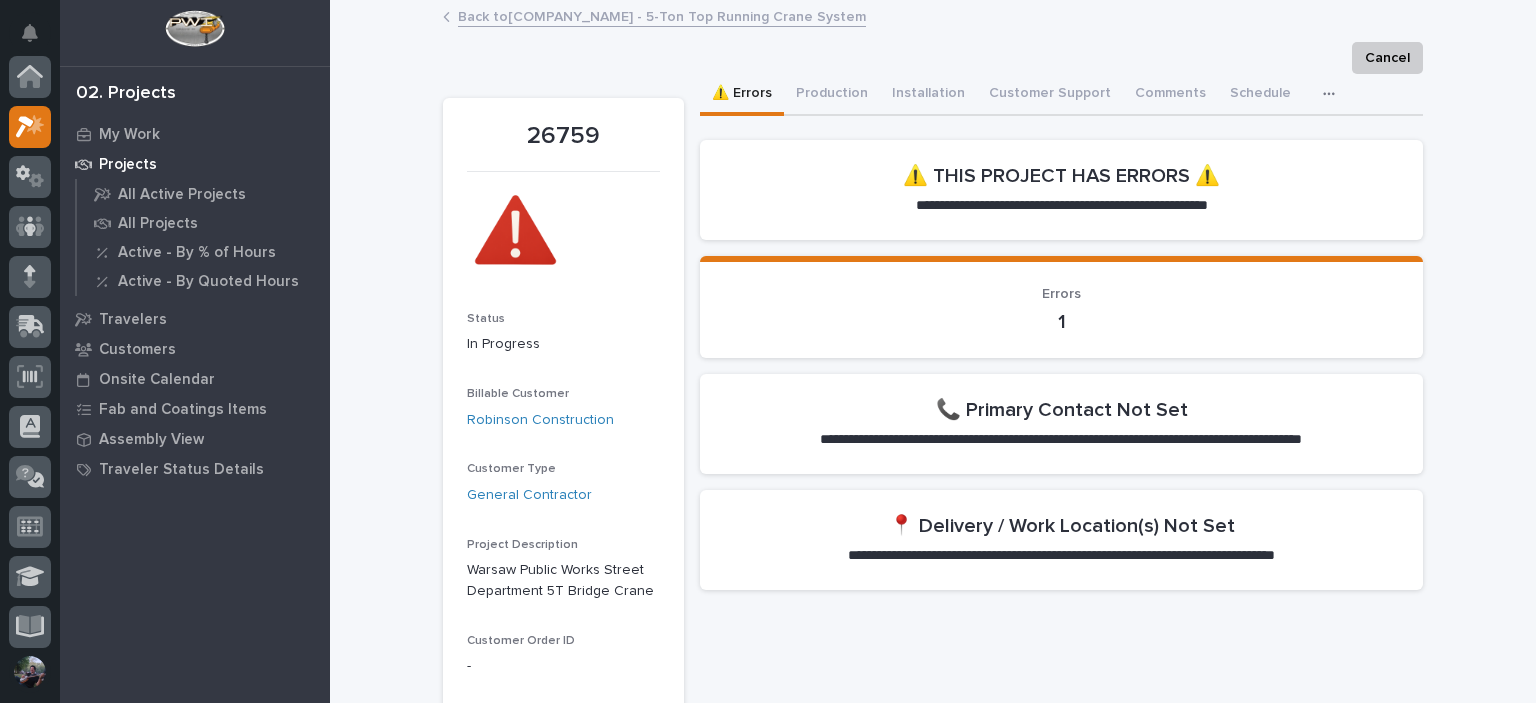 scroll, scrollTop: 50, scrollLeft: 0, axis: vertical 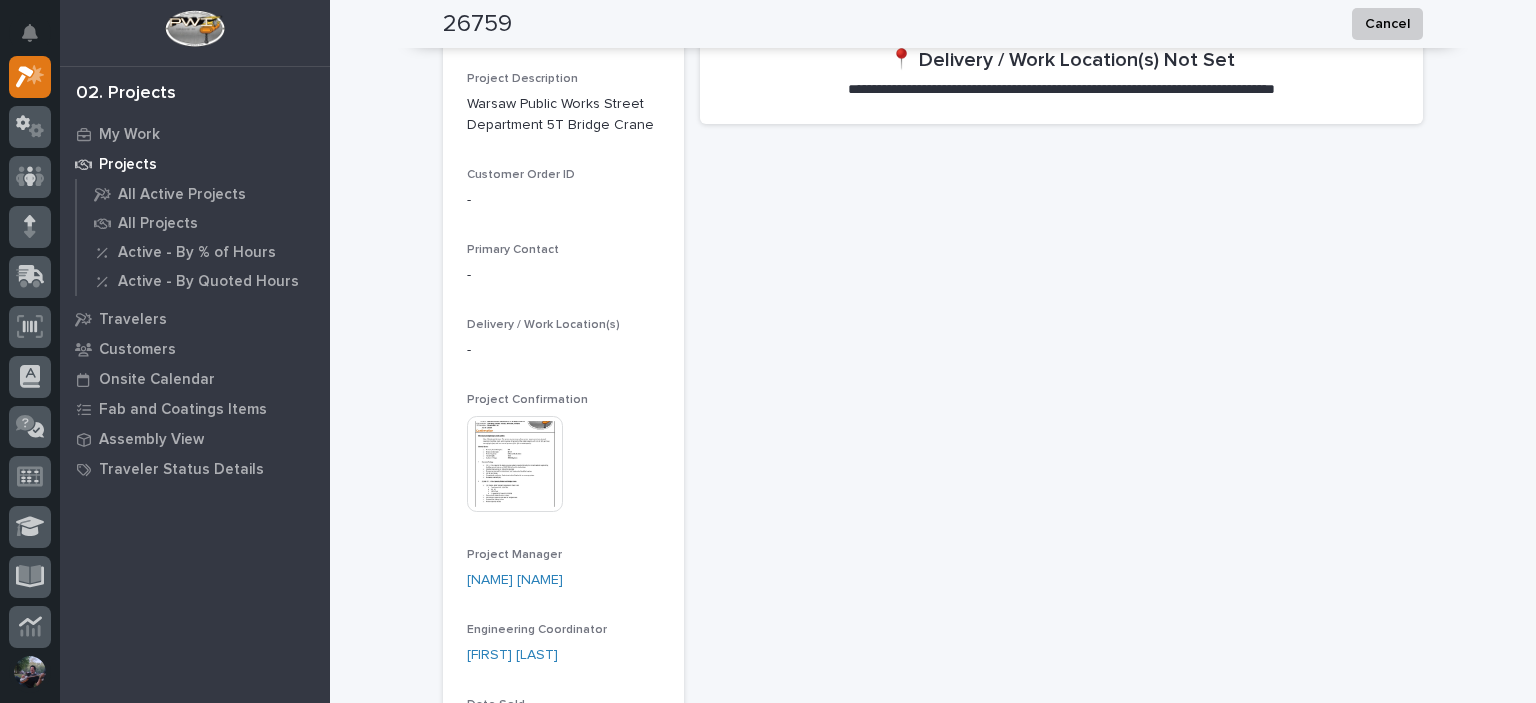 click at bounding box center (515, 464) 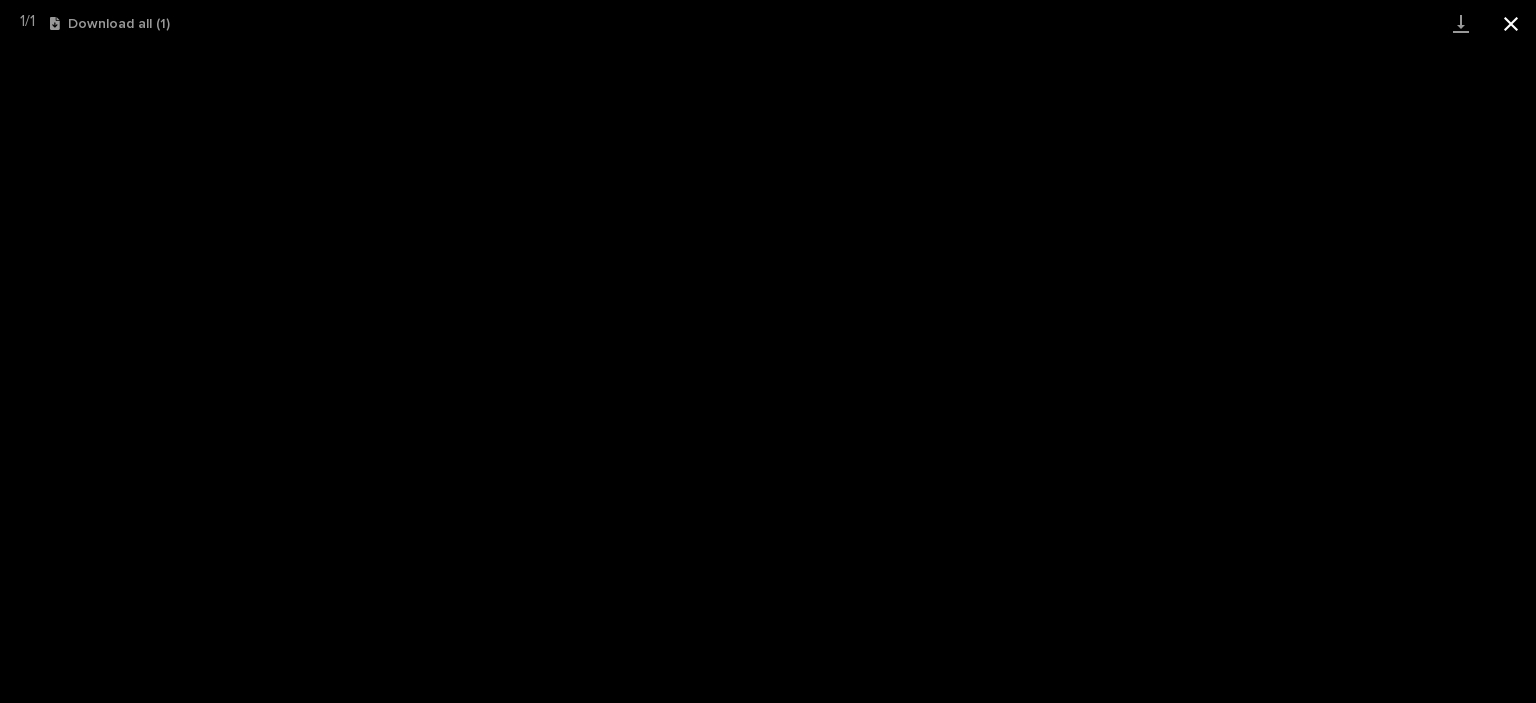 click at bounding box center (1511, 23) 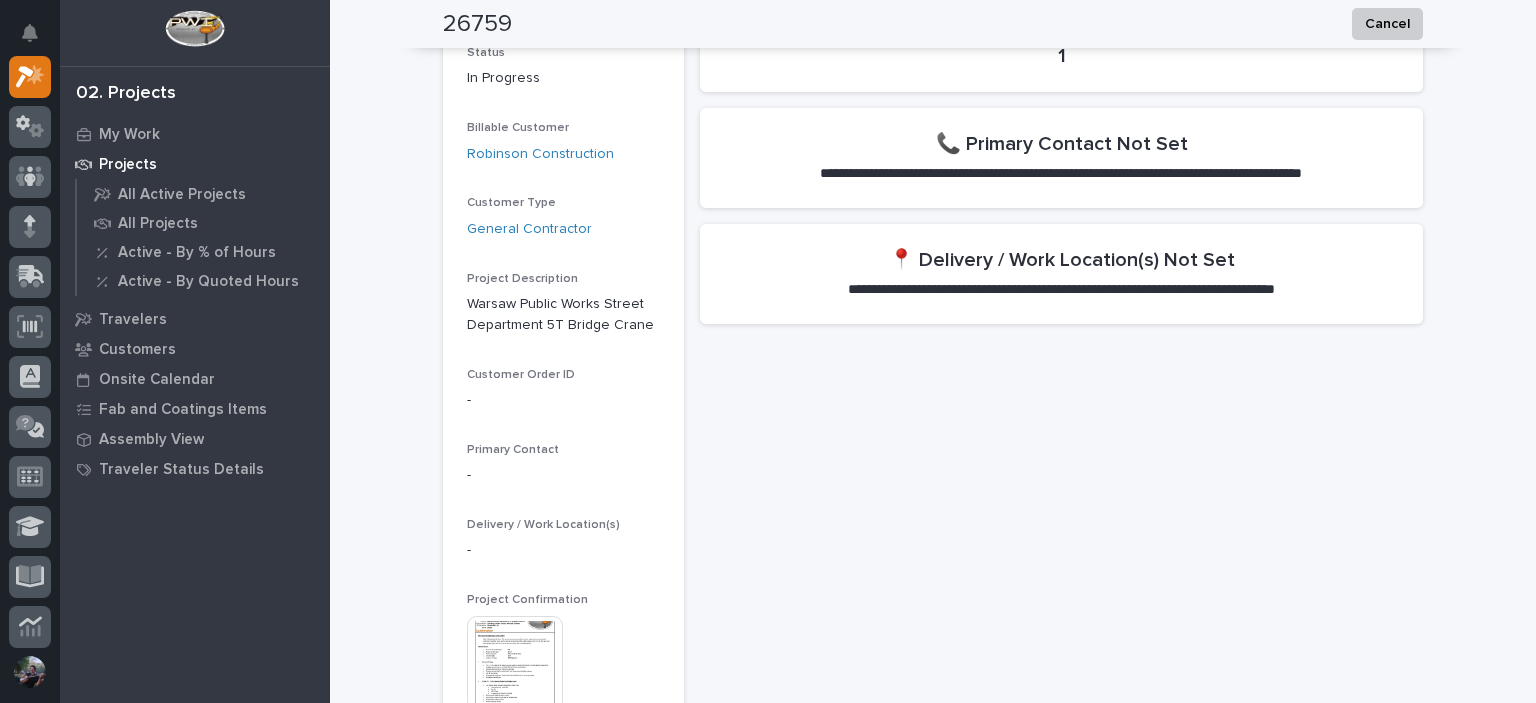 scroll, scrollTop: 0, scrollLeft: 0, axis: both 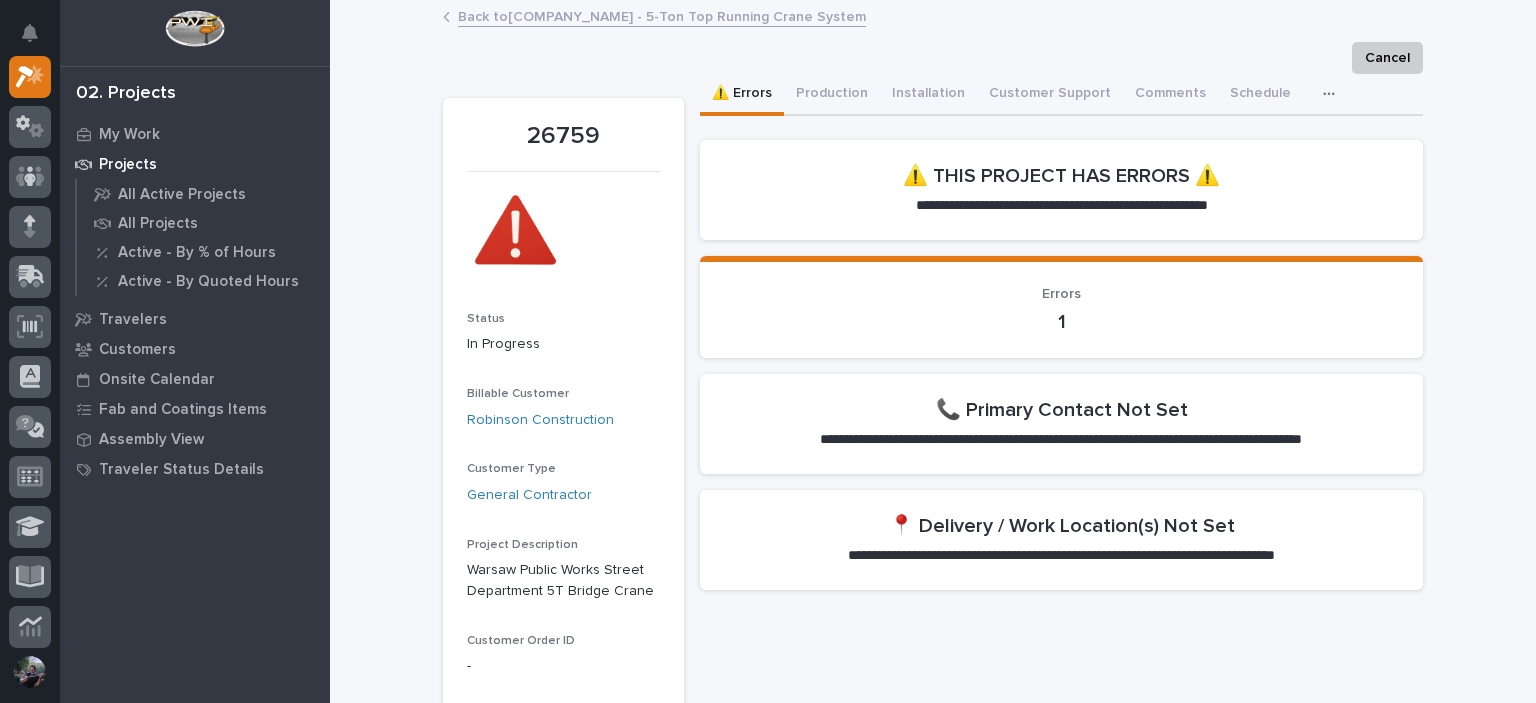 click on "Back to  Robinson Construction - 5-Ton Top Running Crane System" at bounding box center [662, 15] 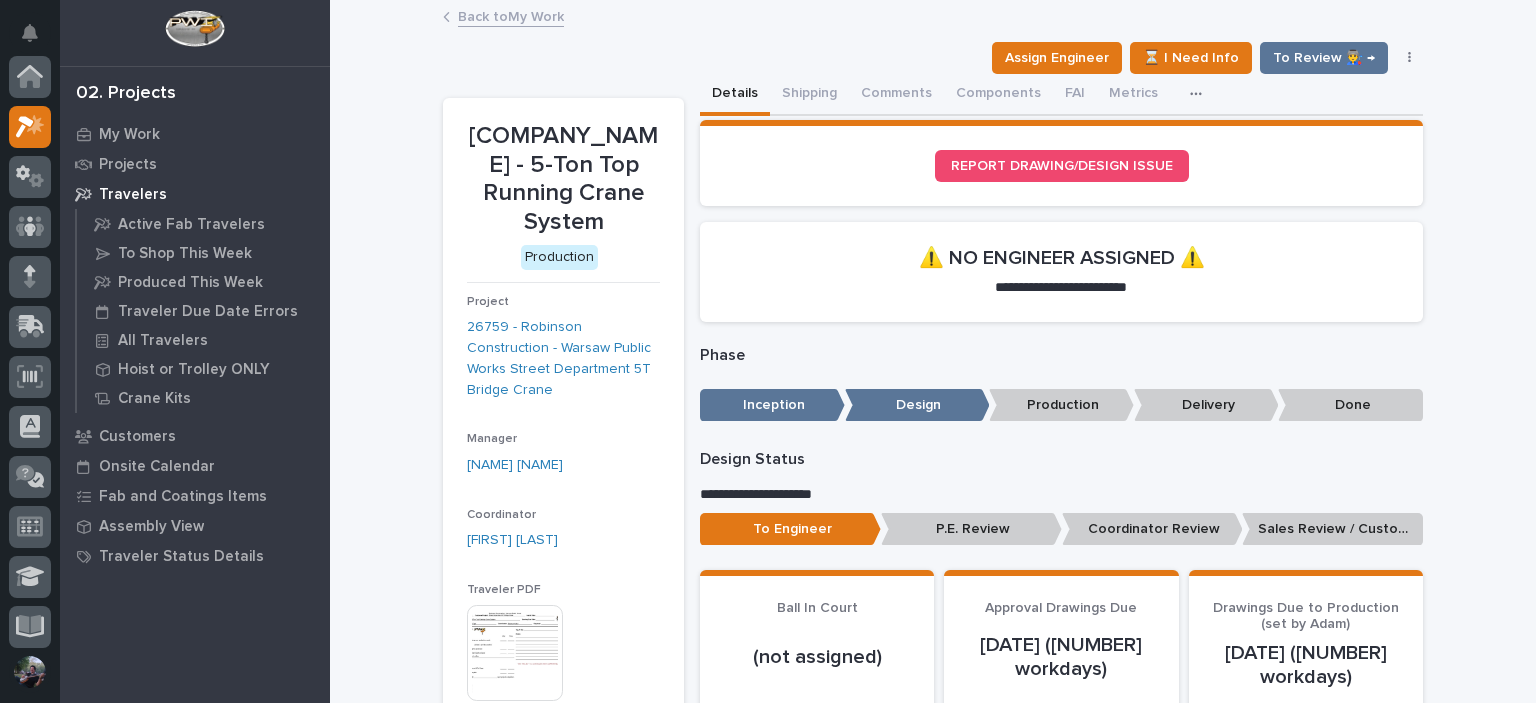 scroll, scrollTop: 50, scrollLeft: 0, axis: vertical 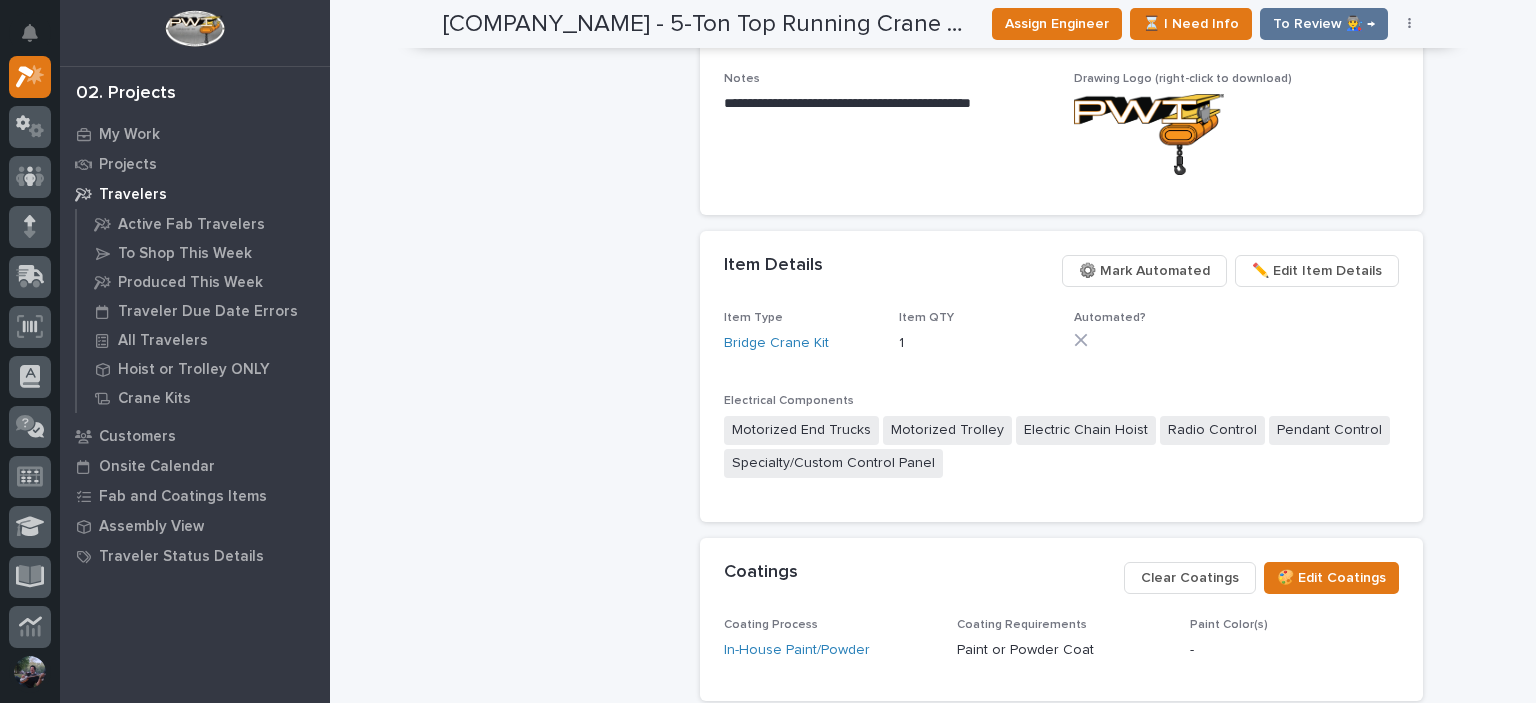 click on "✏️ Edit Item Details" at bounding box center (1317, 271) 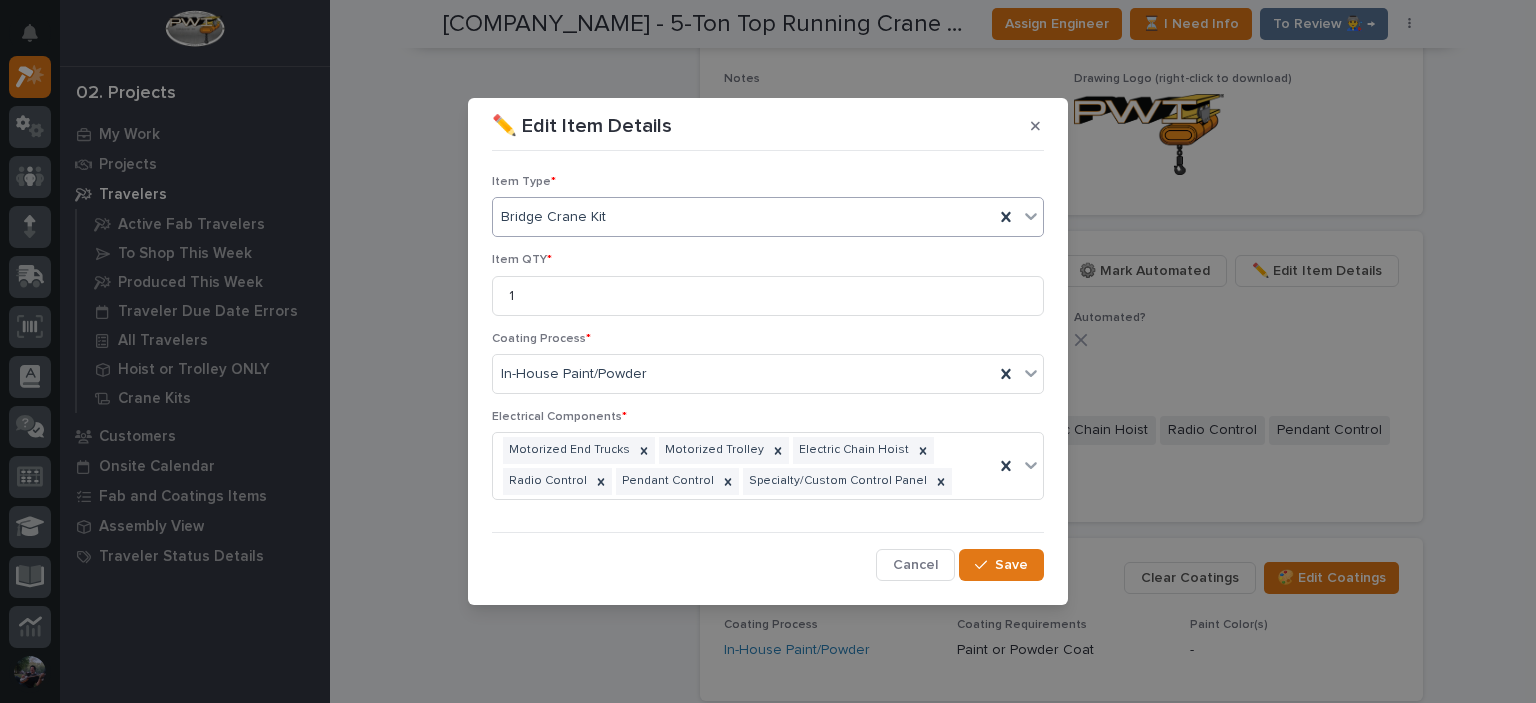click on "Bridge Crane Kit" at bounding box center (743, 217) 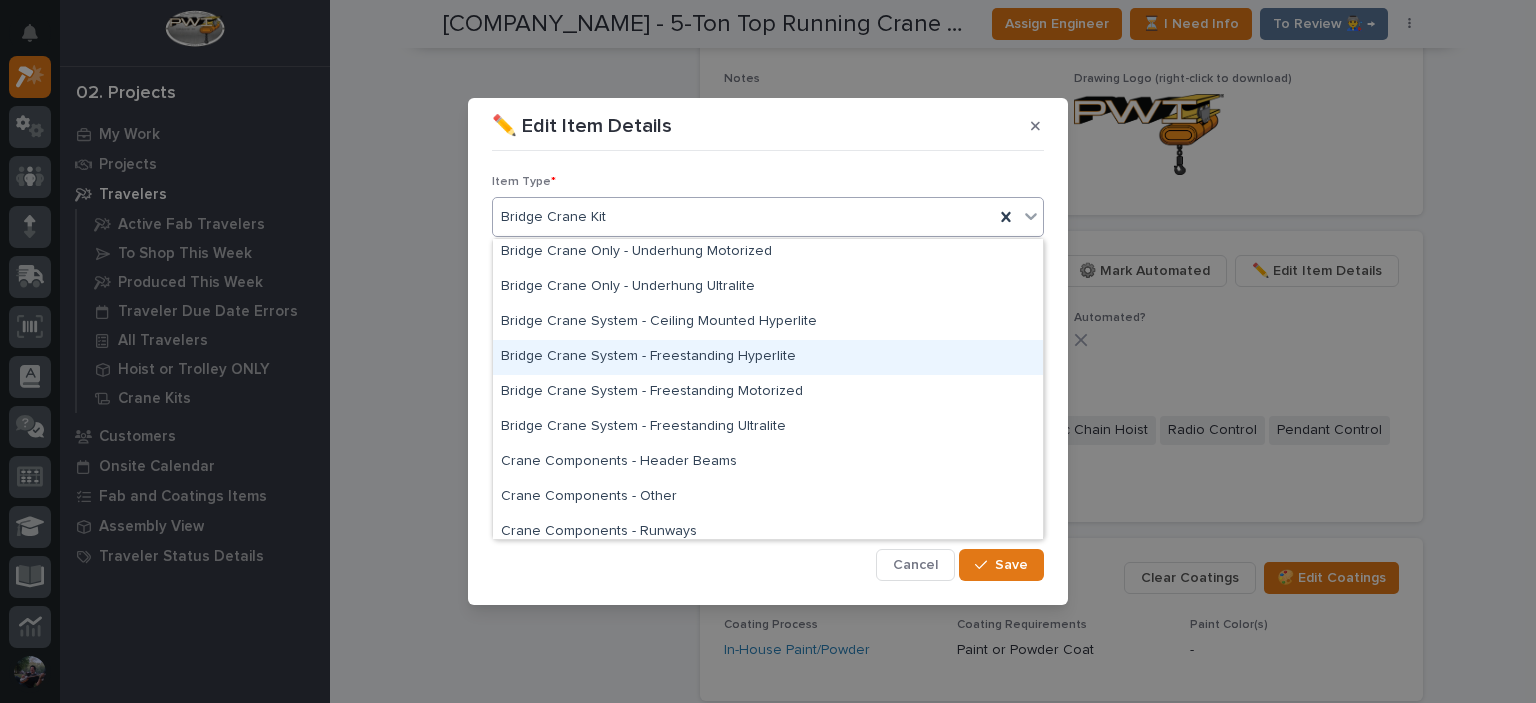 scroll, scrollTop: 266, scrollLeft: 0, axis: vertical 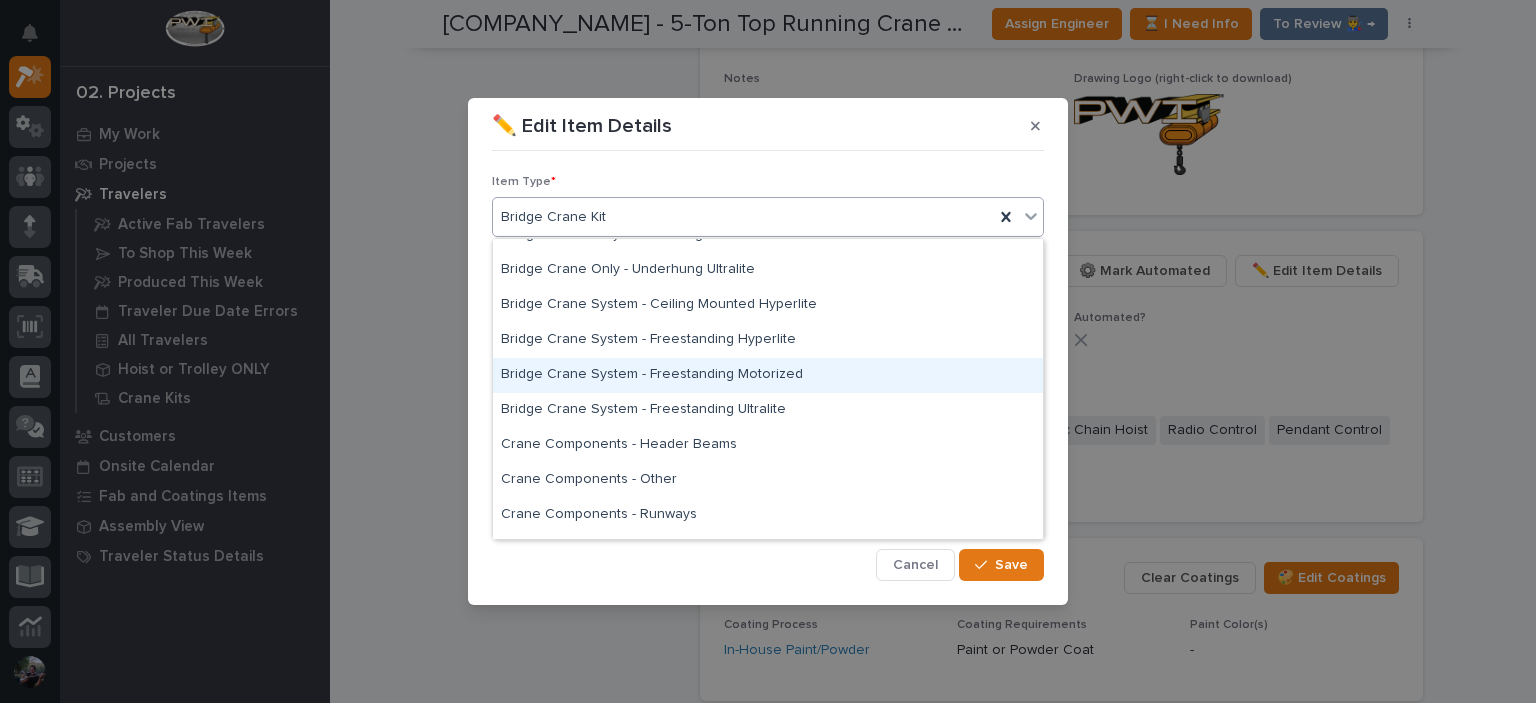 drag, startPoint x: 870, startPoint y: 393, endPoint x: 870, endPoint y: 381, distance: 12 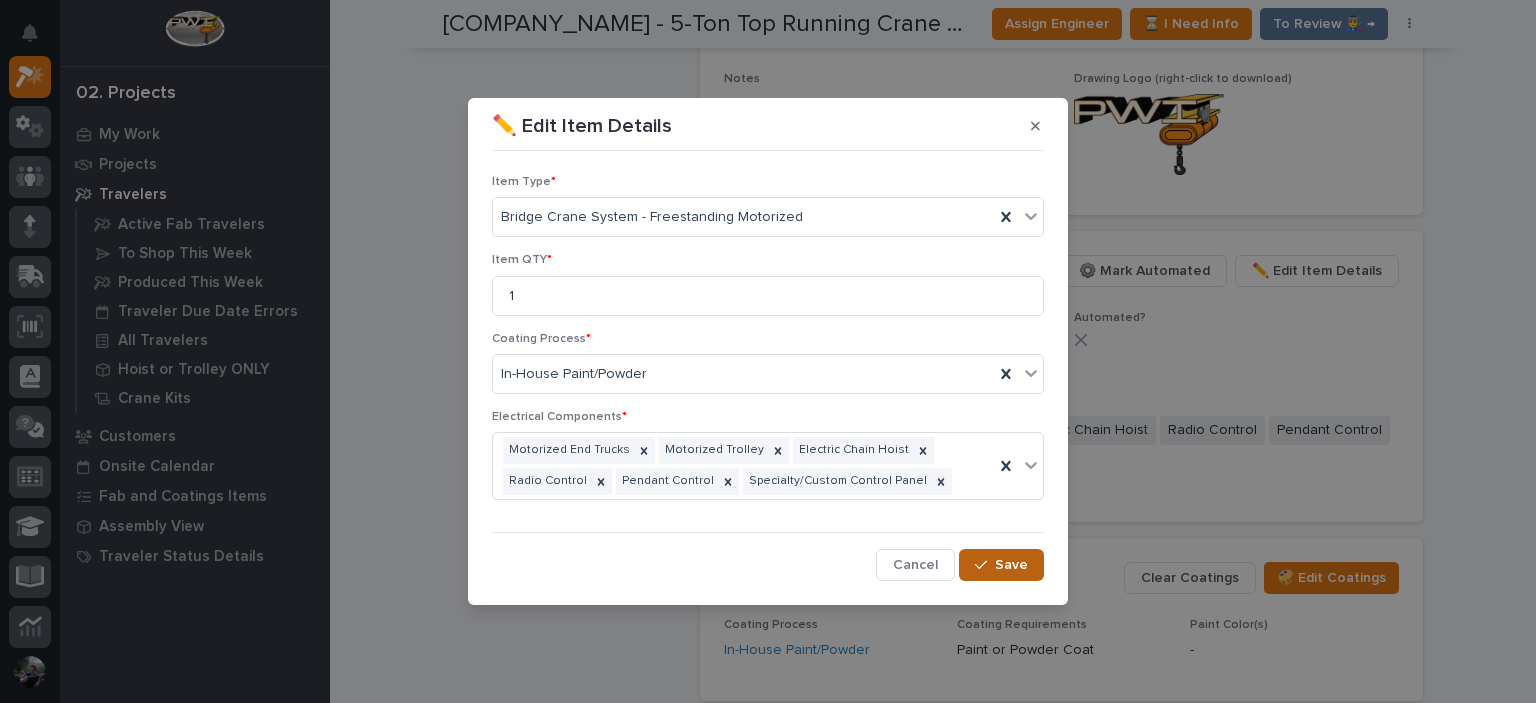 click on "Save" at bounding box center (1011, 565) 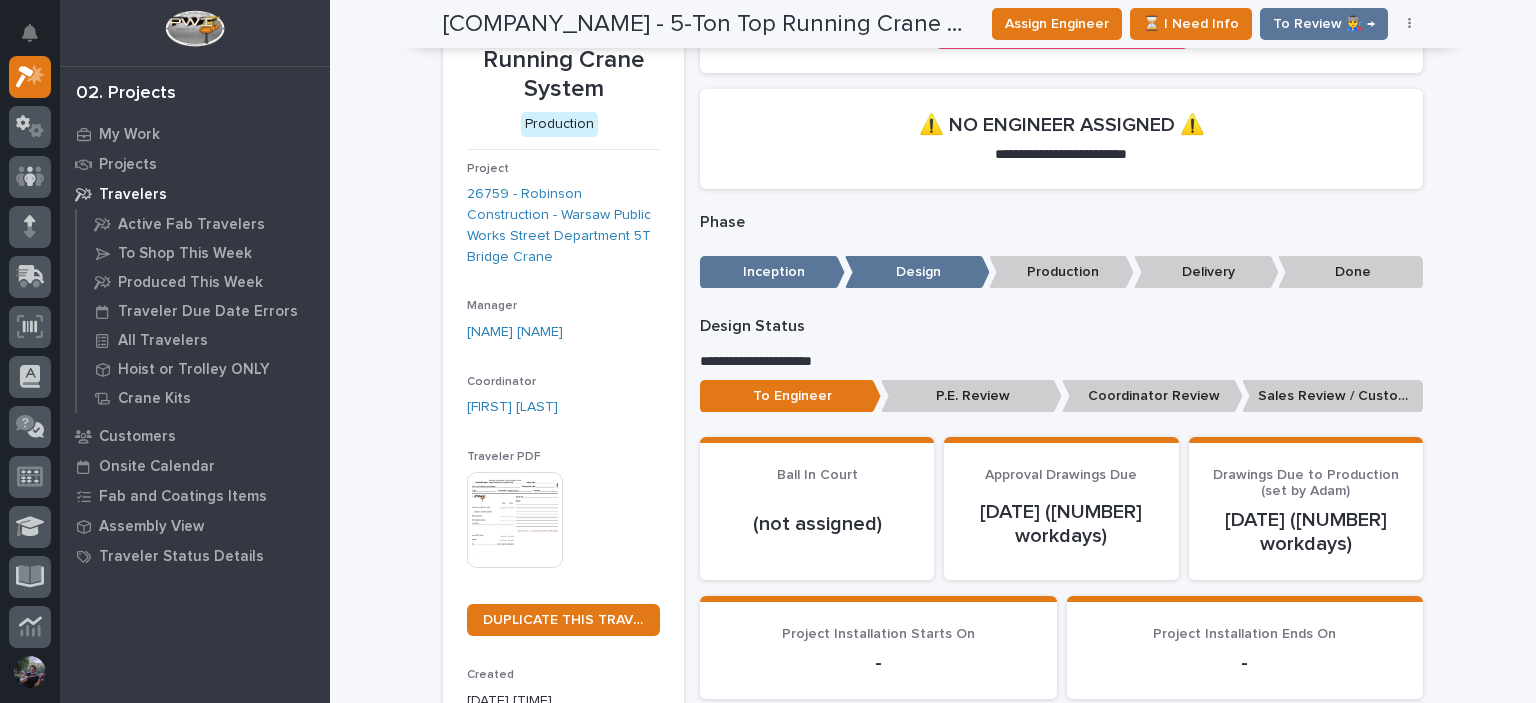 scroll, scrollTop: 0, scrollLeft: 0, axis: both 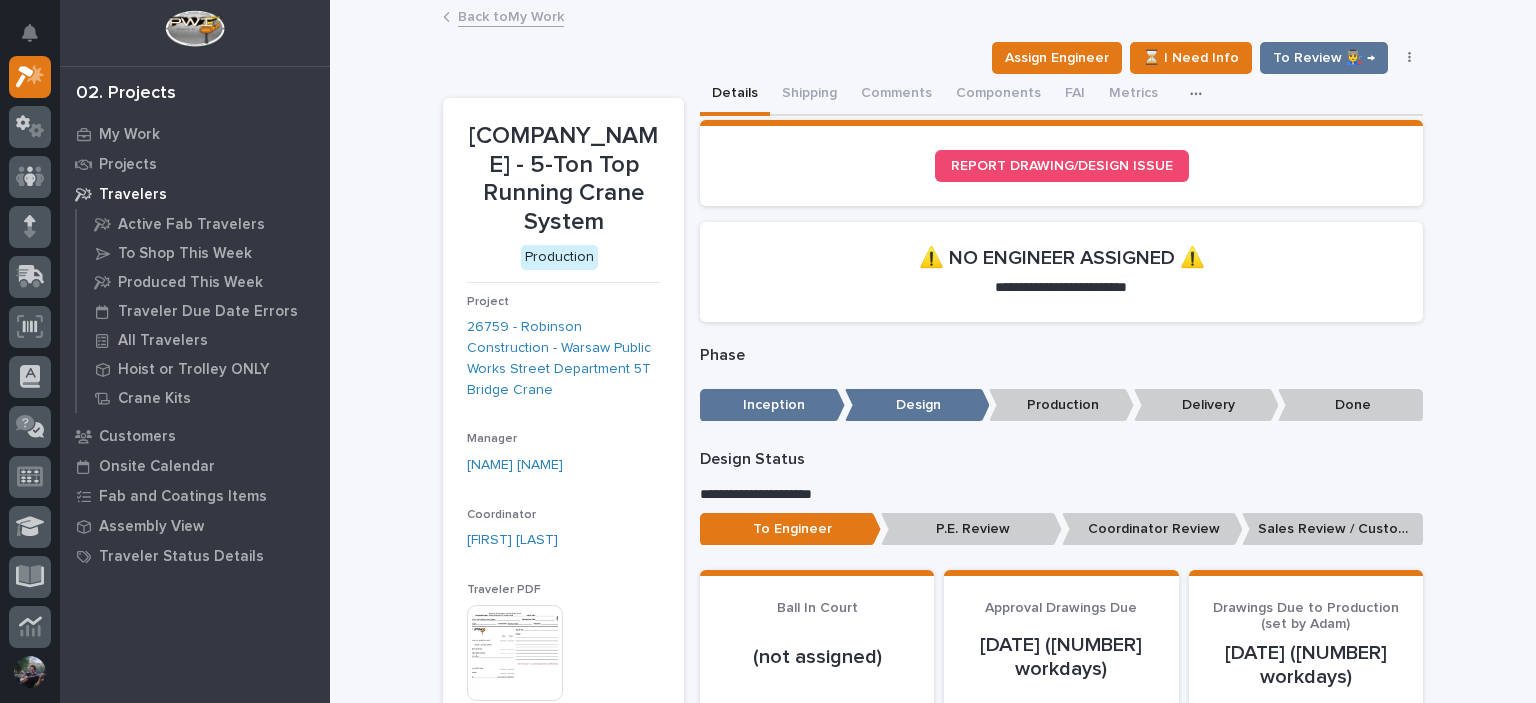 click on "Back to  My Work" at bounding box center [511, 15] 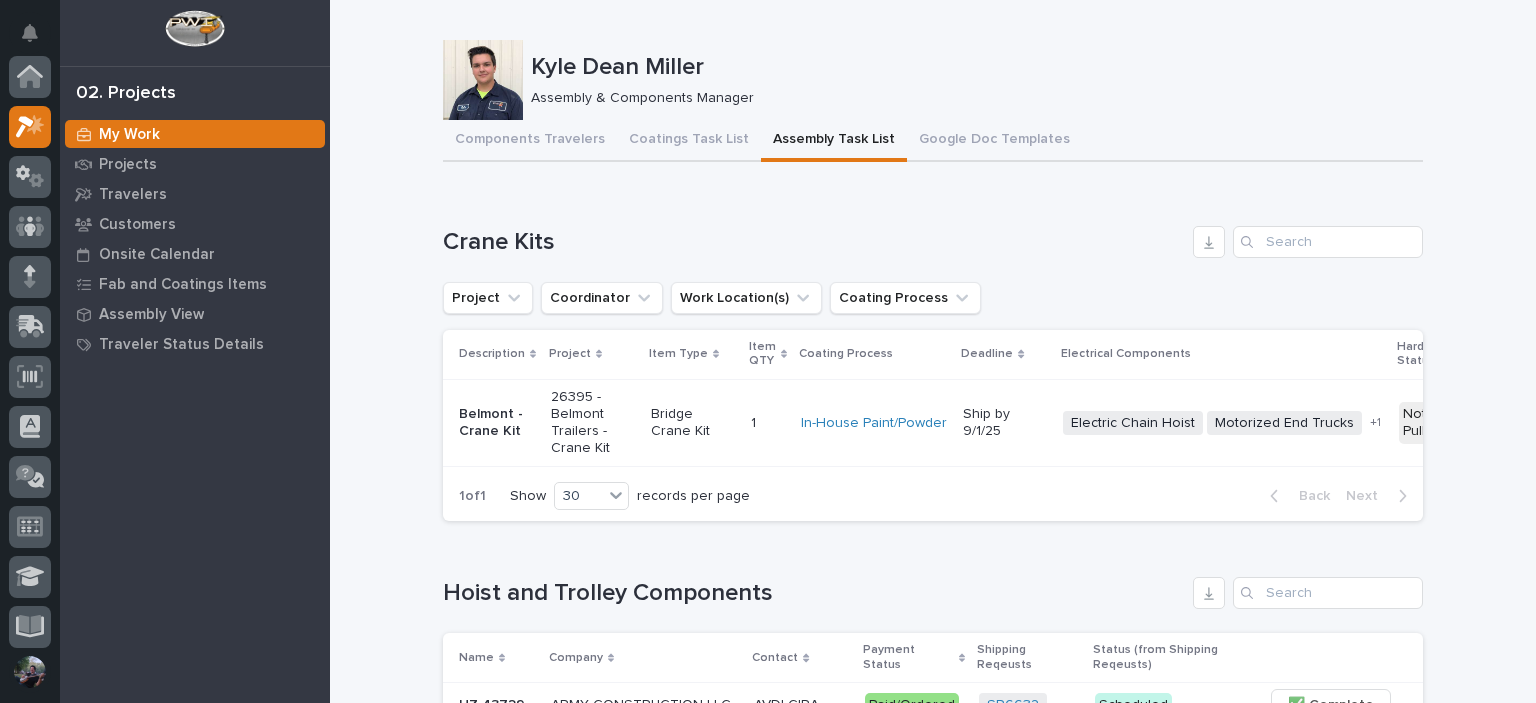 scroll, scrollTop: 50, scrollLeft: 0, axis: vertical 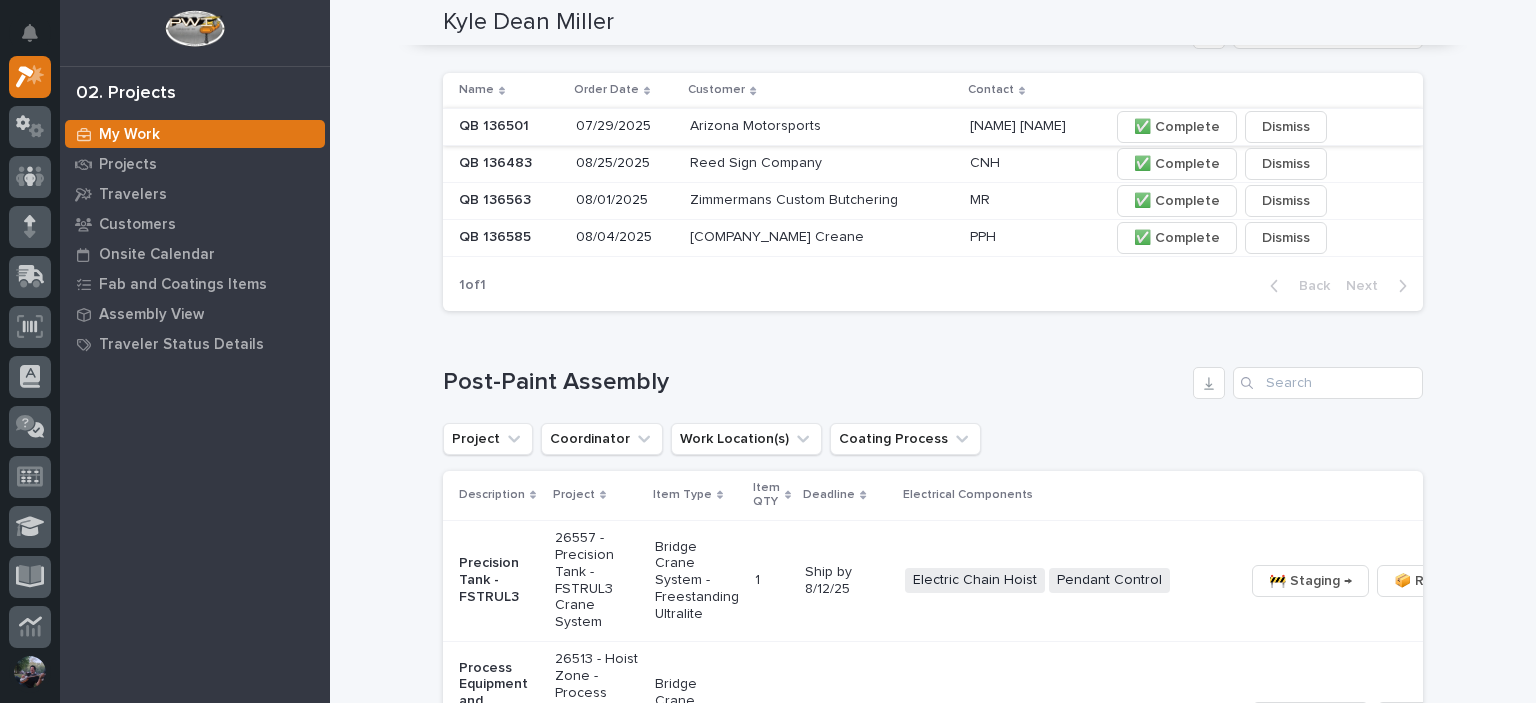 click on "✅ Complete" at bounding box center (1177, 127) 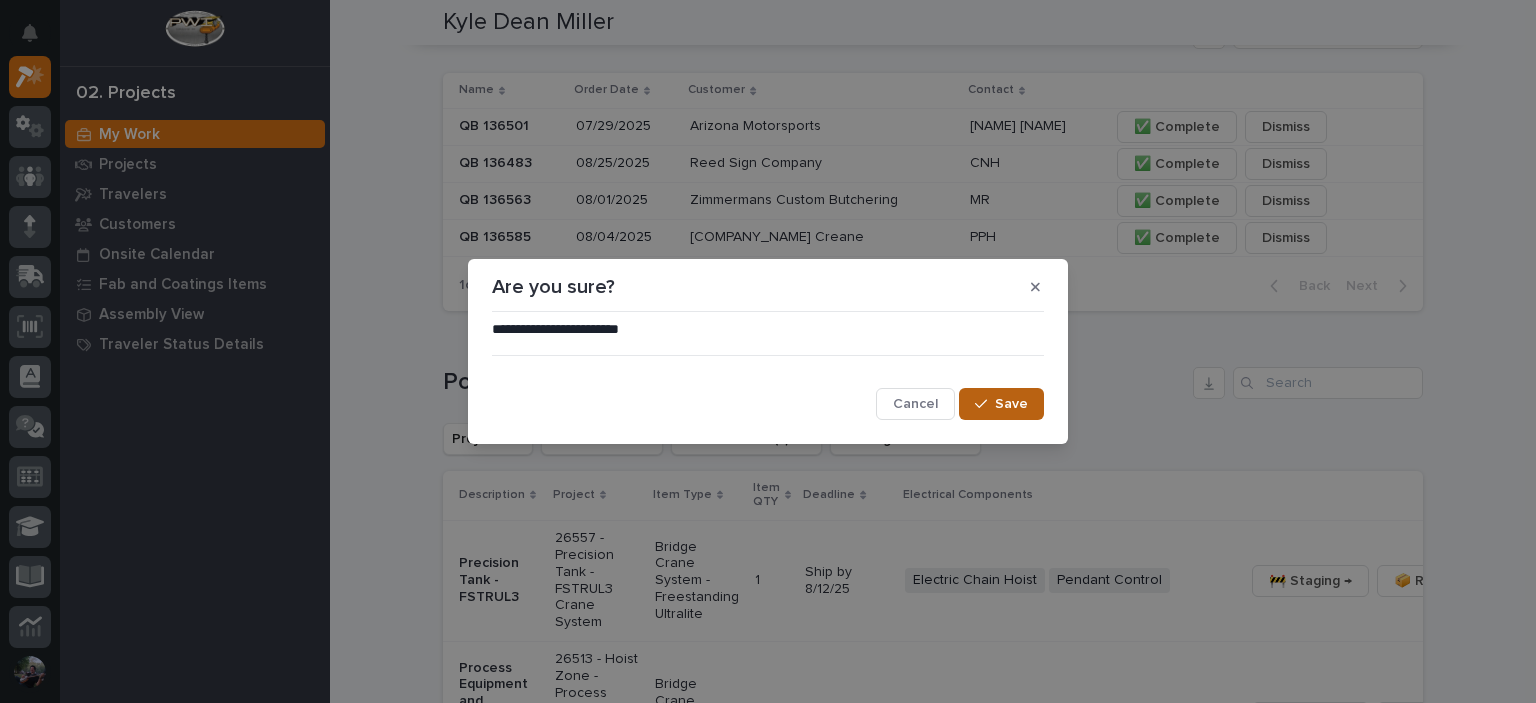 click on "Save" at bounding box center (1011, 404) 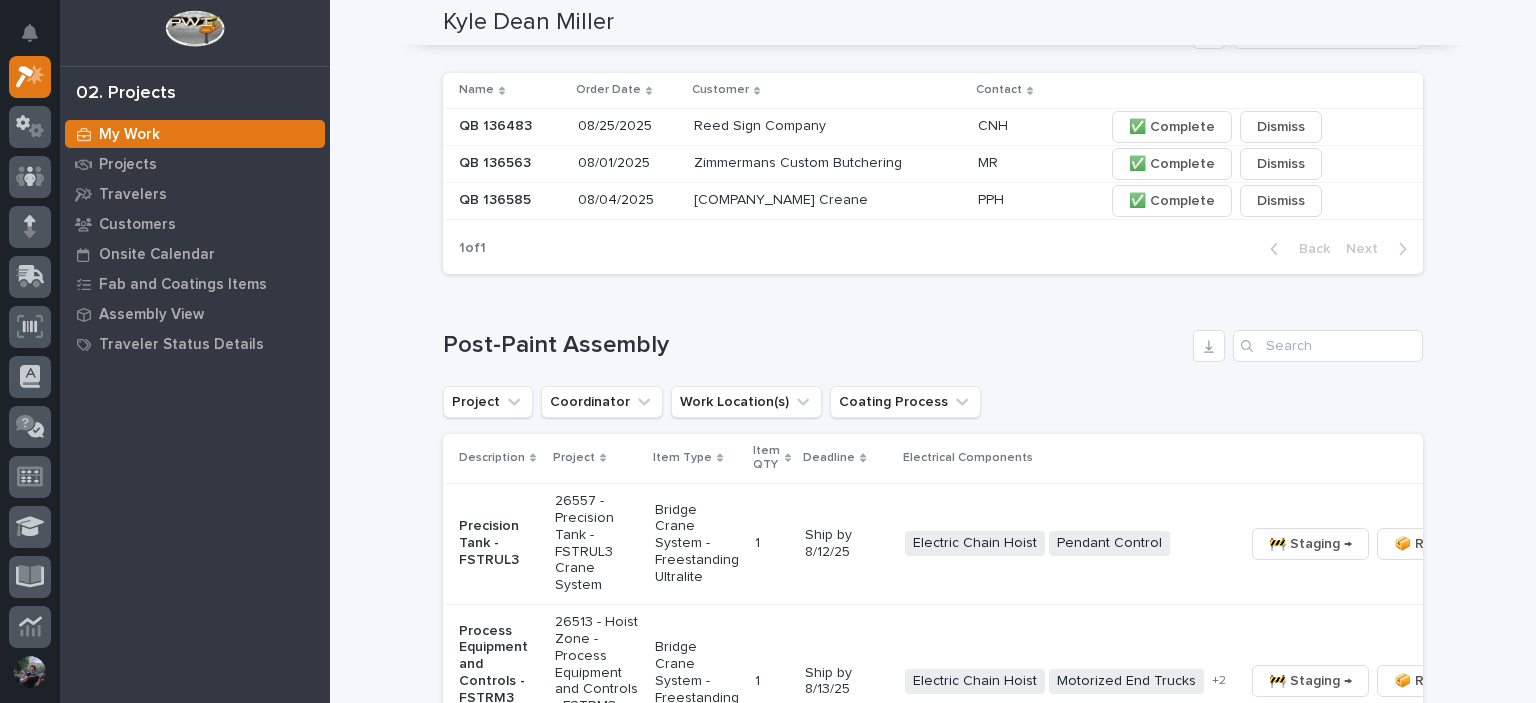 click on "08/25/2025" at bounding box center (628, 126) 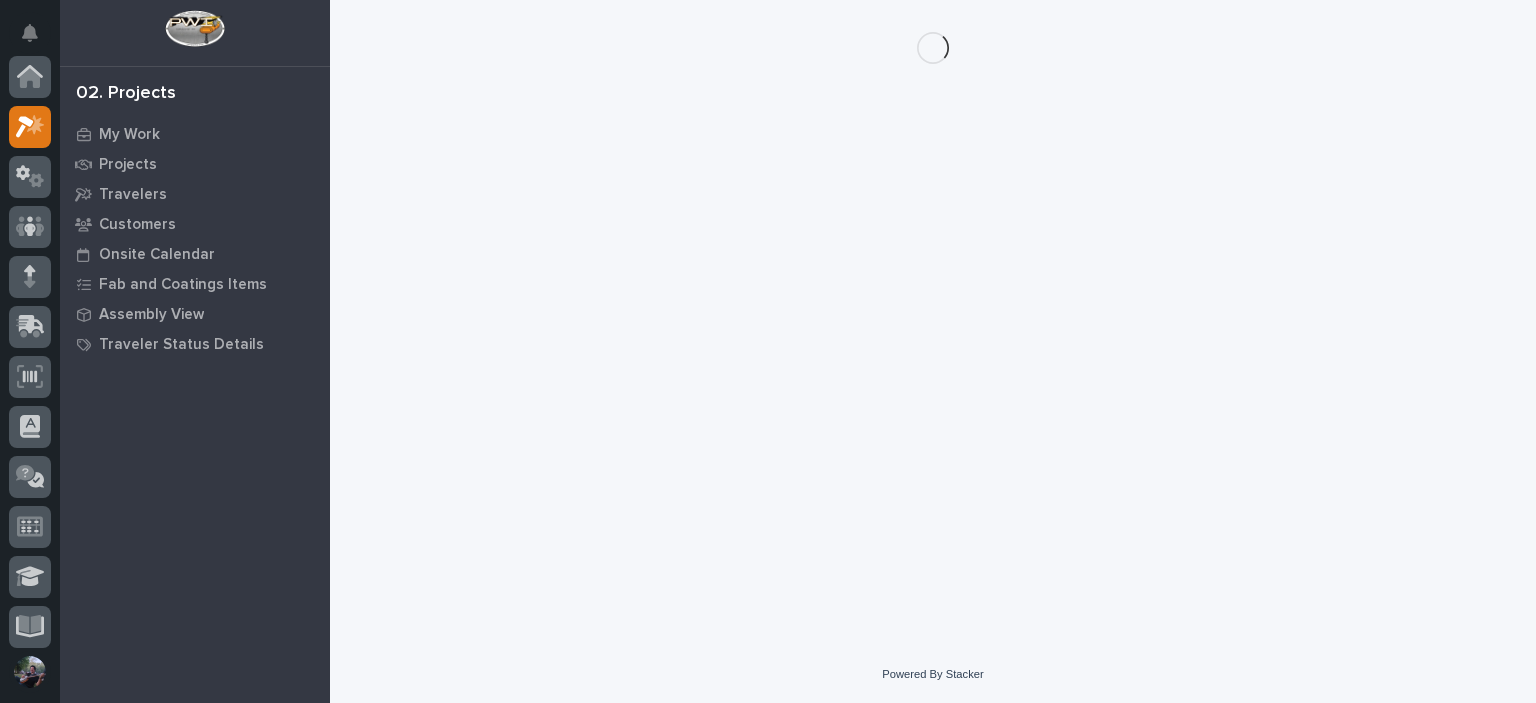 scroll, scrollTop: 0, scrollLeft: 0, axis: both 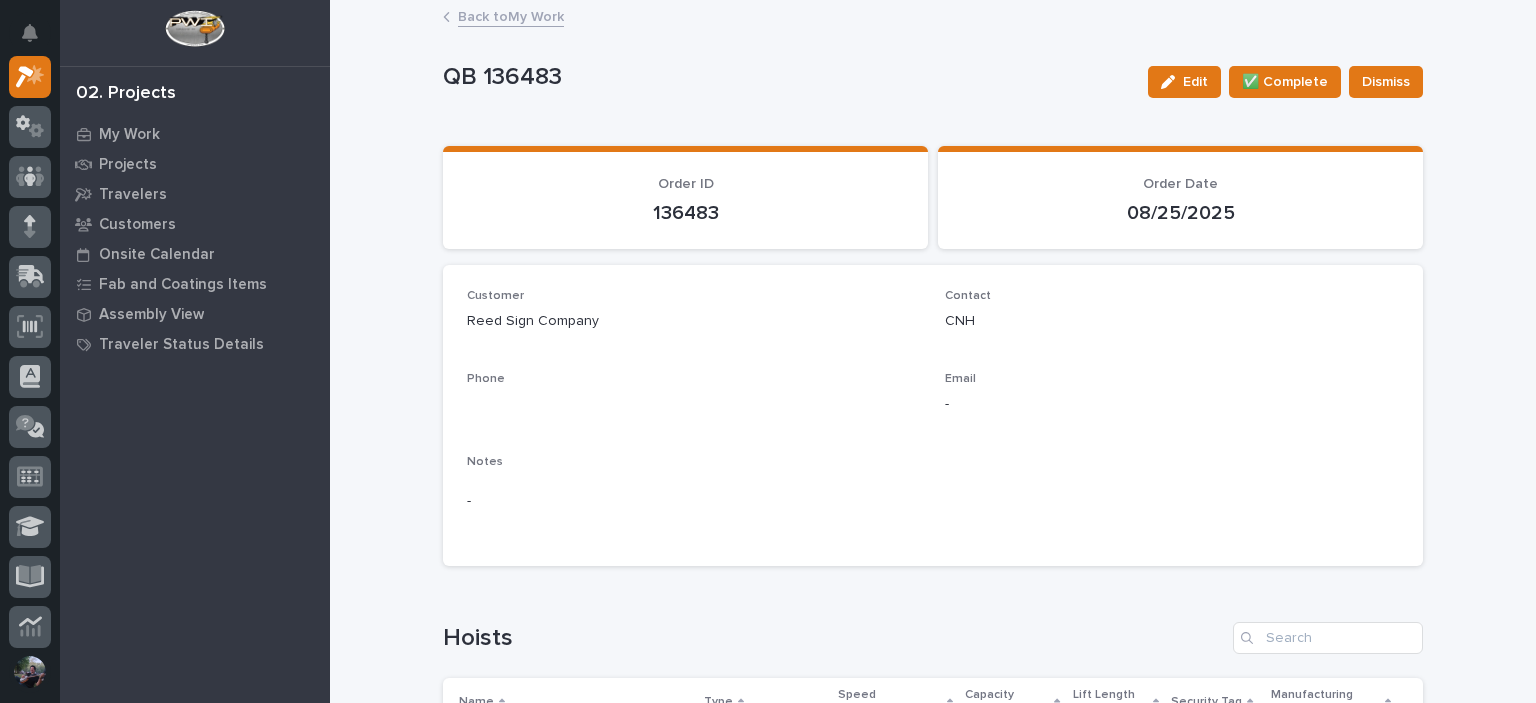 click on "Back to  My Work" at bounding box center [511, 15] 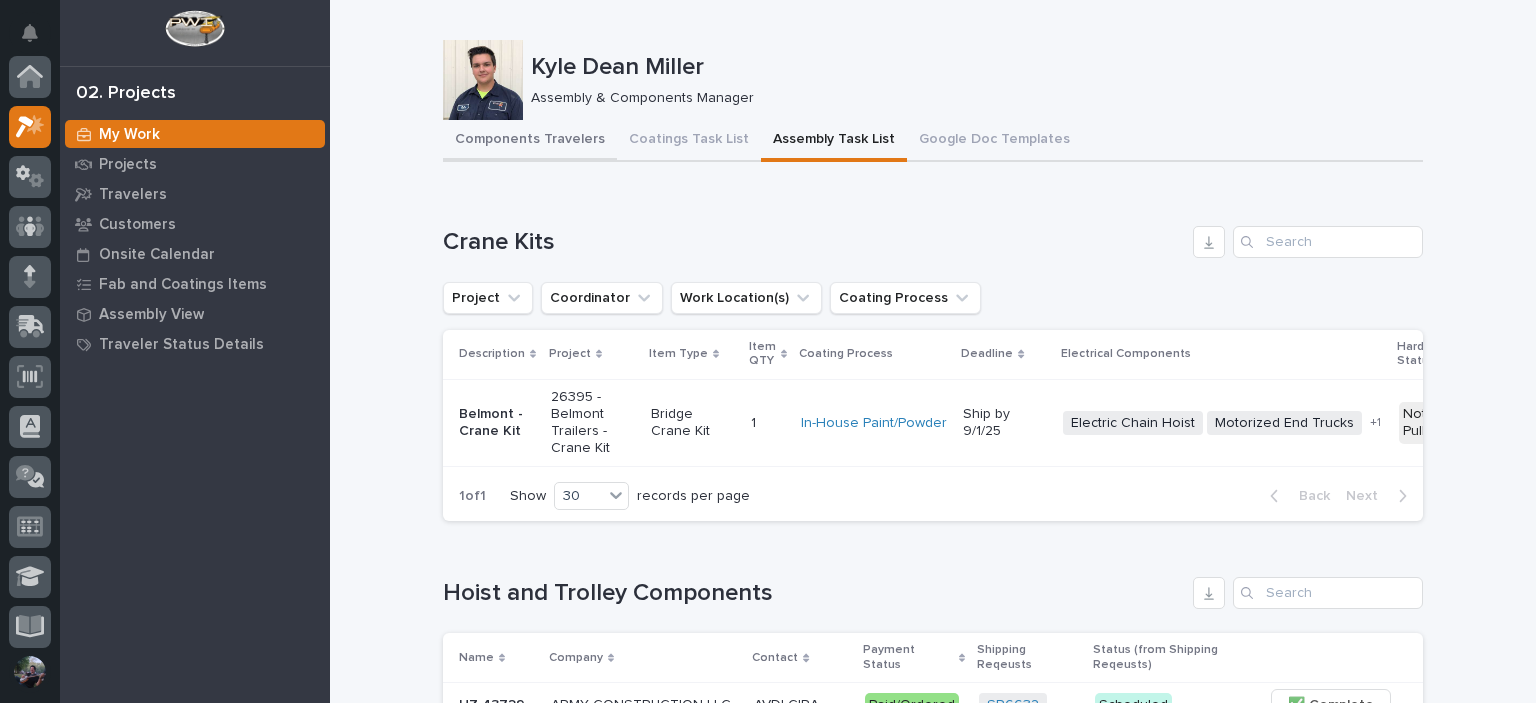scroll, scrollTop: 50, scrollLeft: 0, axis: vertical 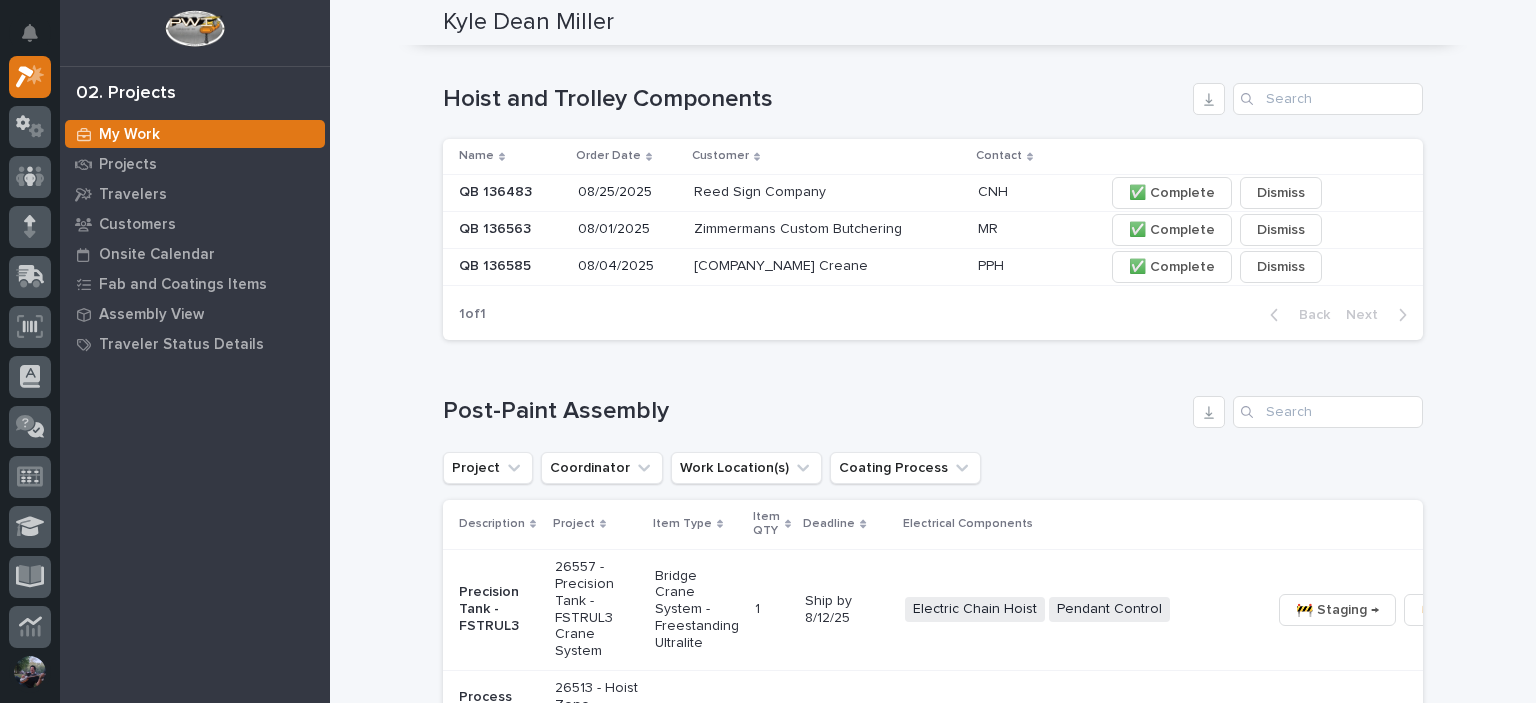 click on "PPH PPH" at bounding box center (1033, 266) 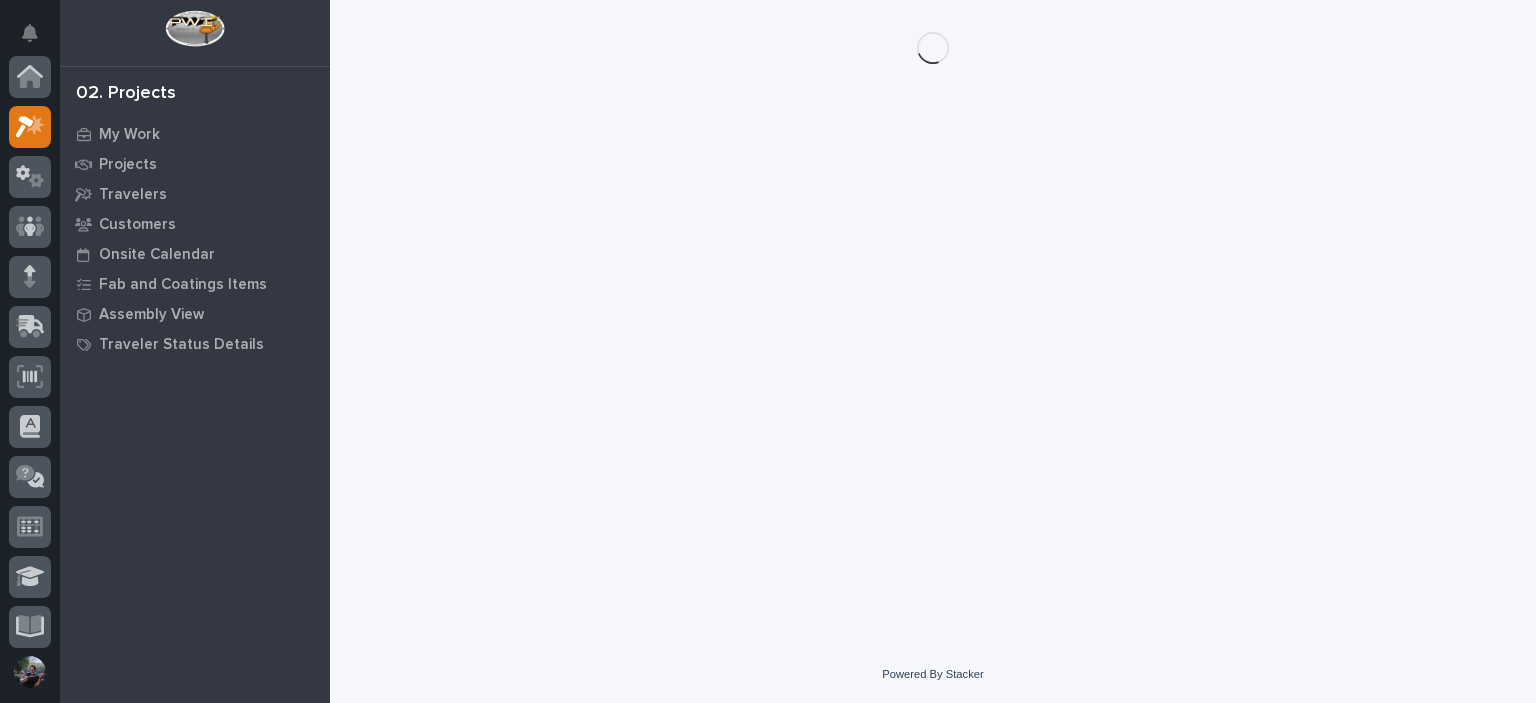 scroll, scrollTop: 0, scrollLeft: 0, axis: both 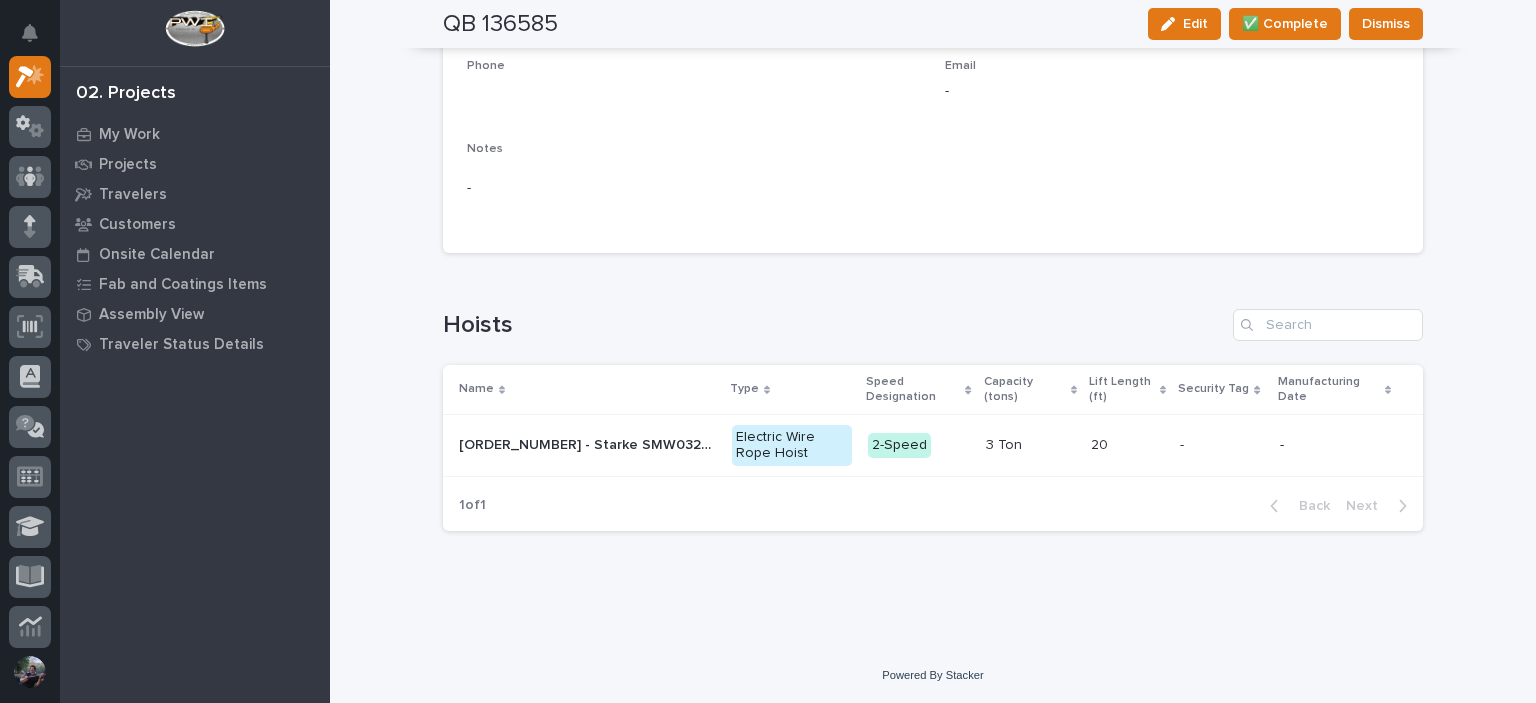 click on "25010005 - Starke SMW0324-20-460V-3PH 25010005 - Starke SMW0324-20-460V-3PH" at bounding box center [583, 445] 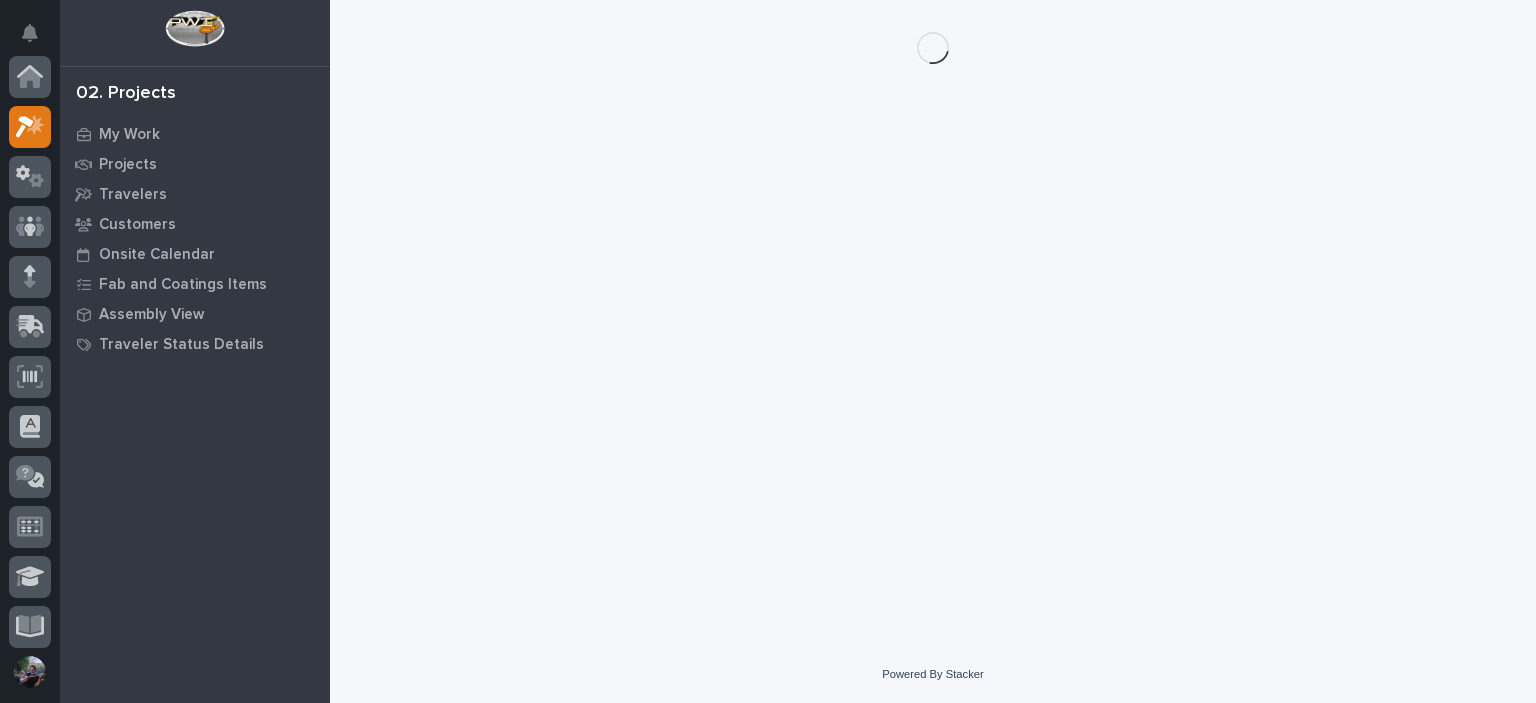 scroll, scrollTop: 0, scrollLeft: 0, axis: both 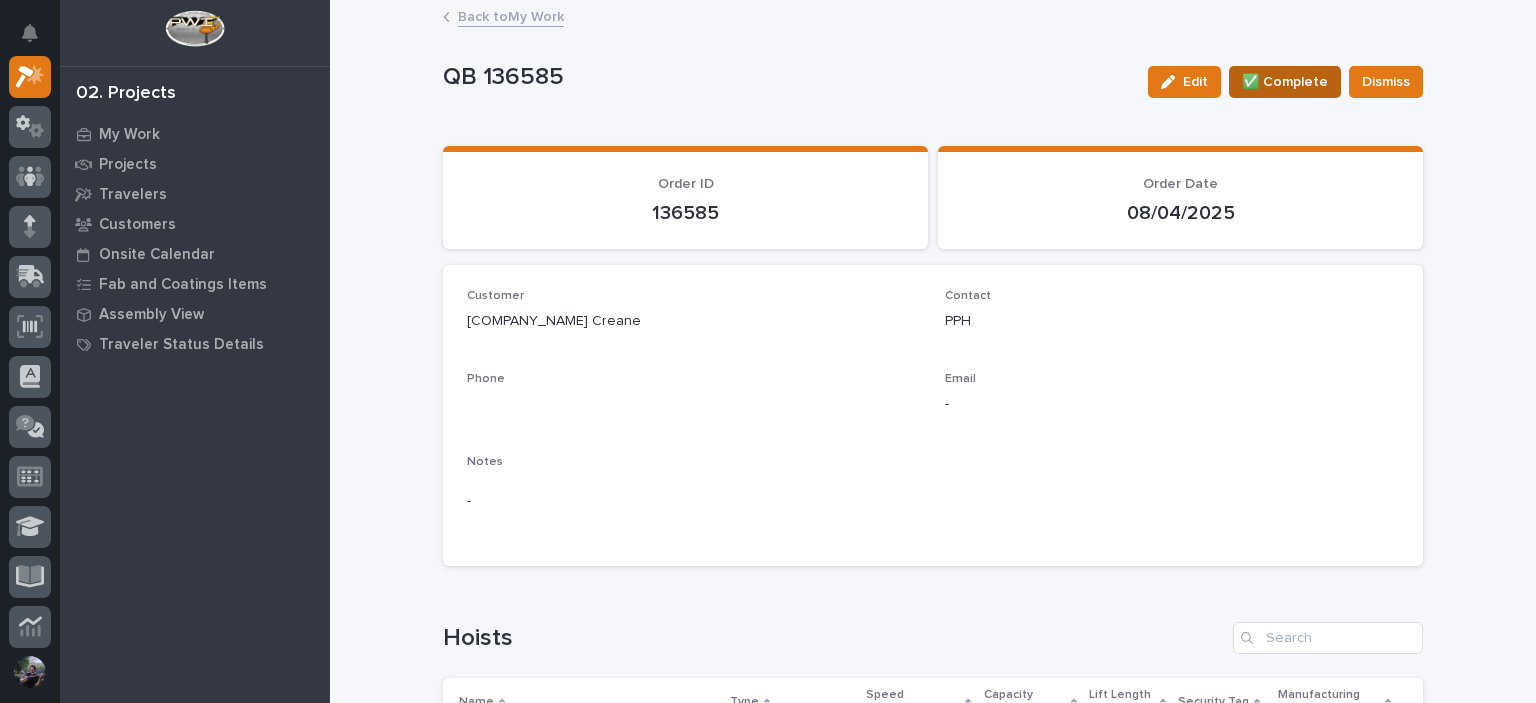 click on "✅ Complete" at bounding box center (1285, 82) 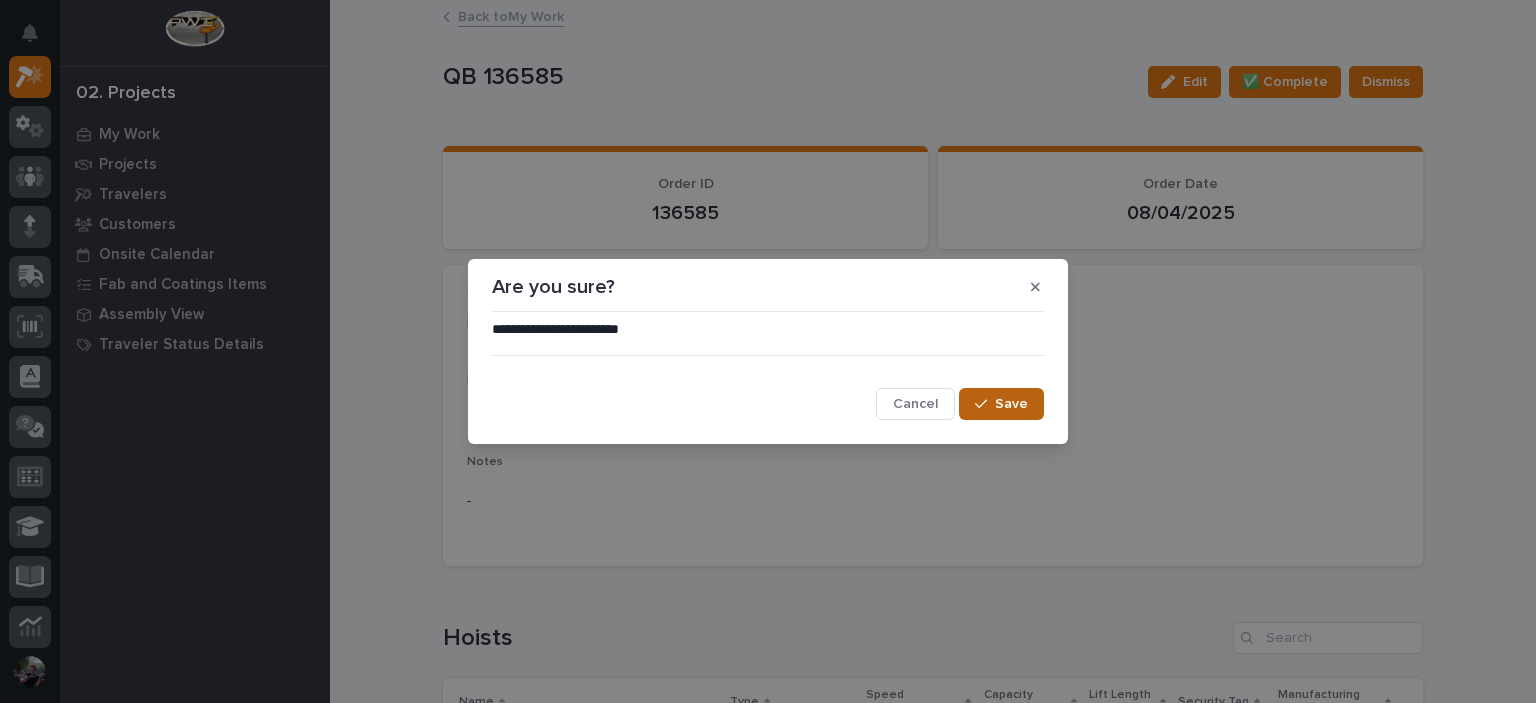click on "Save" at bounding box center [1011, 404] 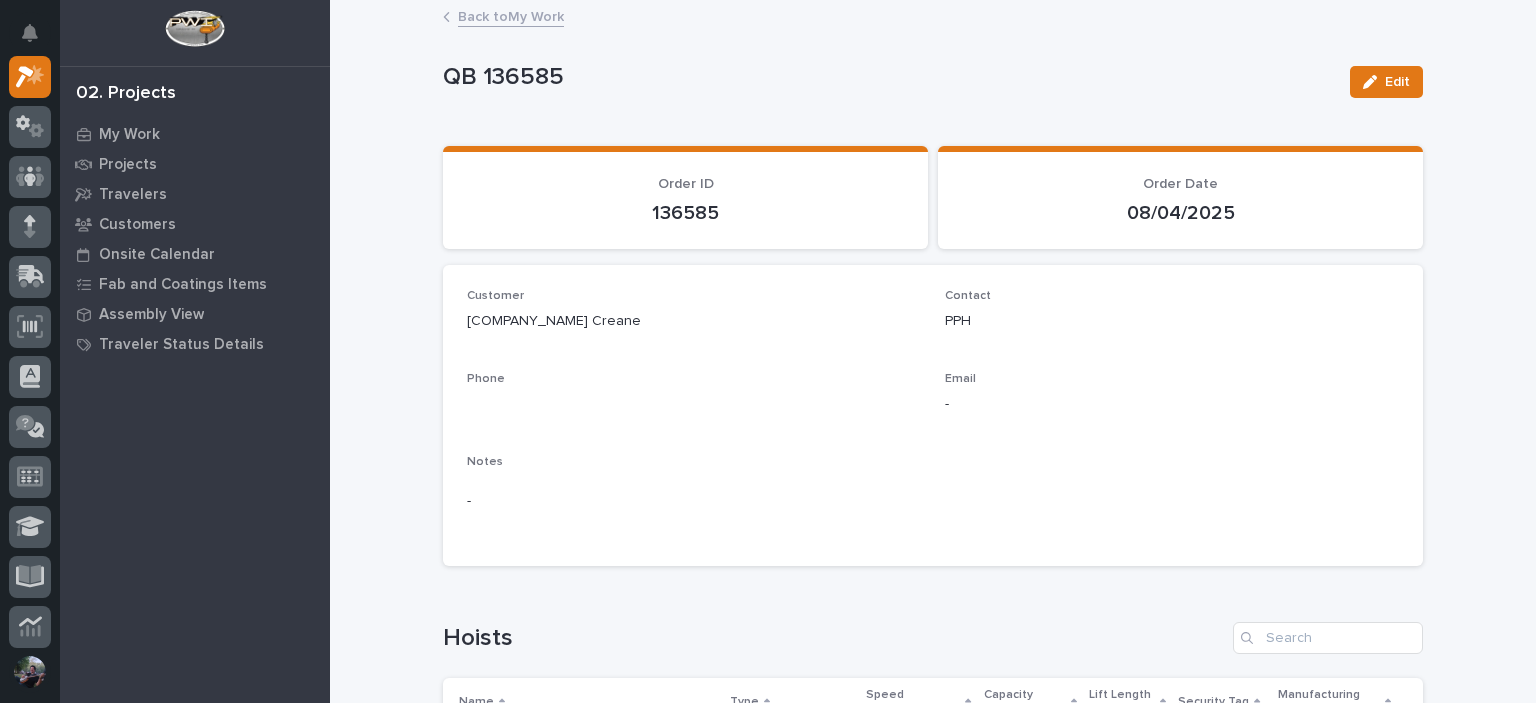 click on "Back to  My Work" at bounding box center [511, 15] 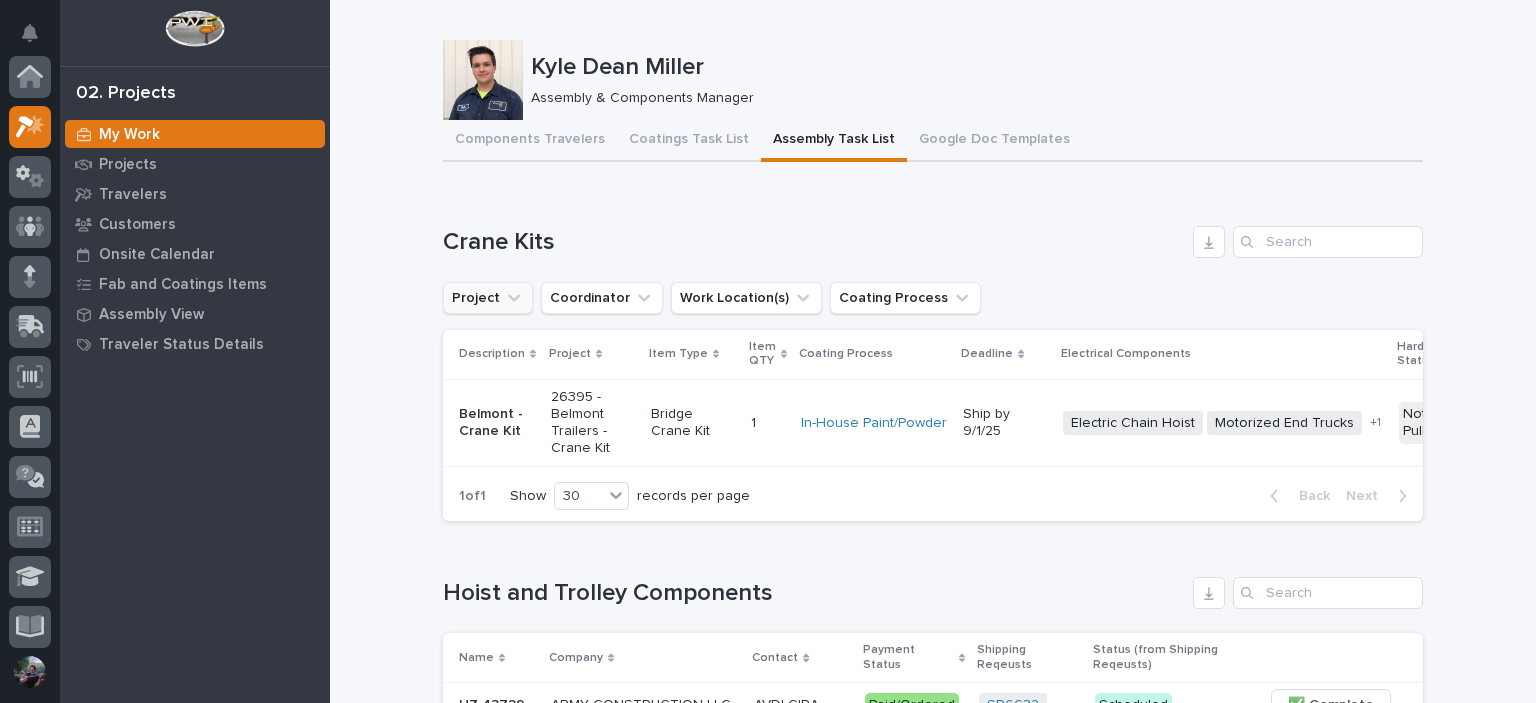 scroll, scrollTop: 50, scrollLeft: 0, axis: vertical 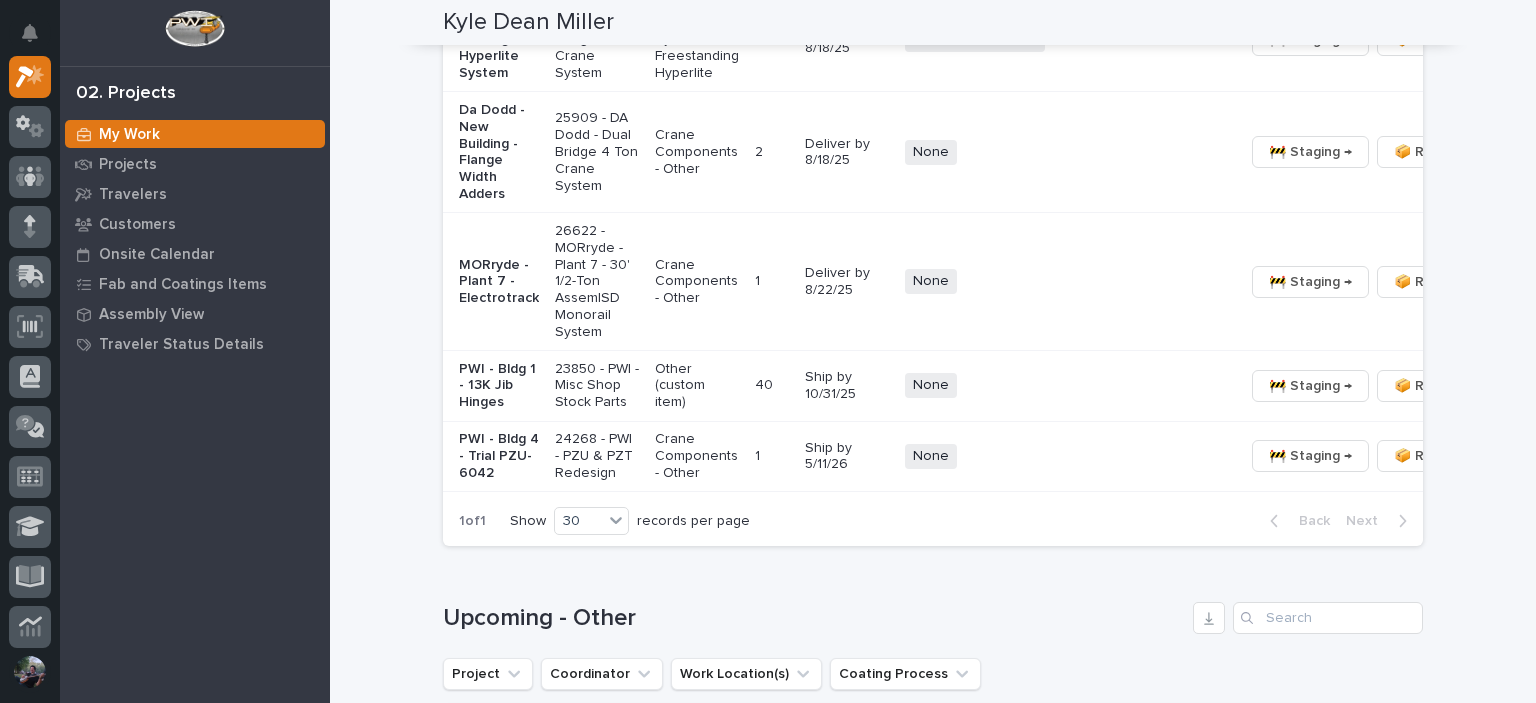 click on "PWI - Bldg 4 - Trial PZU-6042" at bounding box center (495, 456) 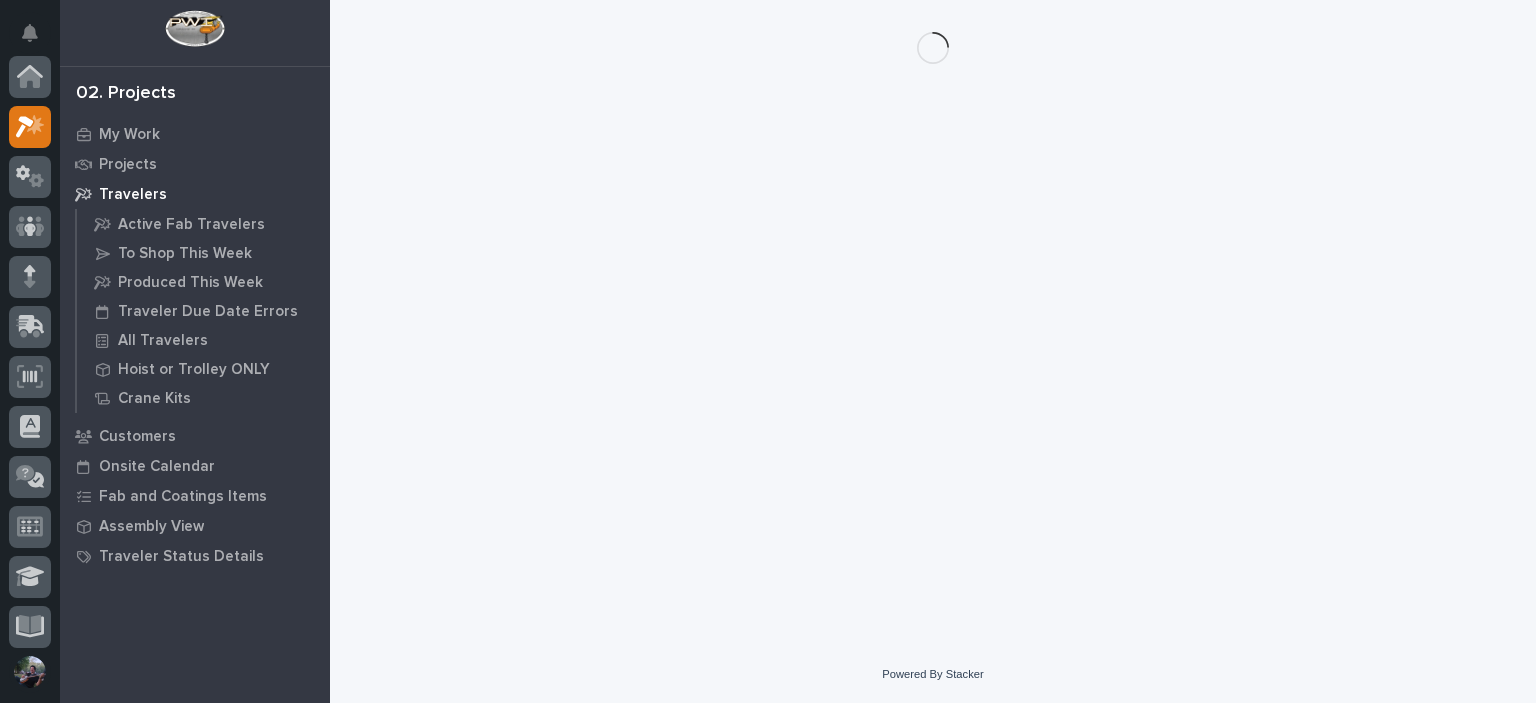 scroll, scrollTop: 0, scrollLeft: 0, axis: both 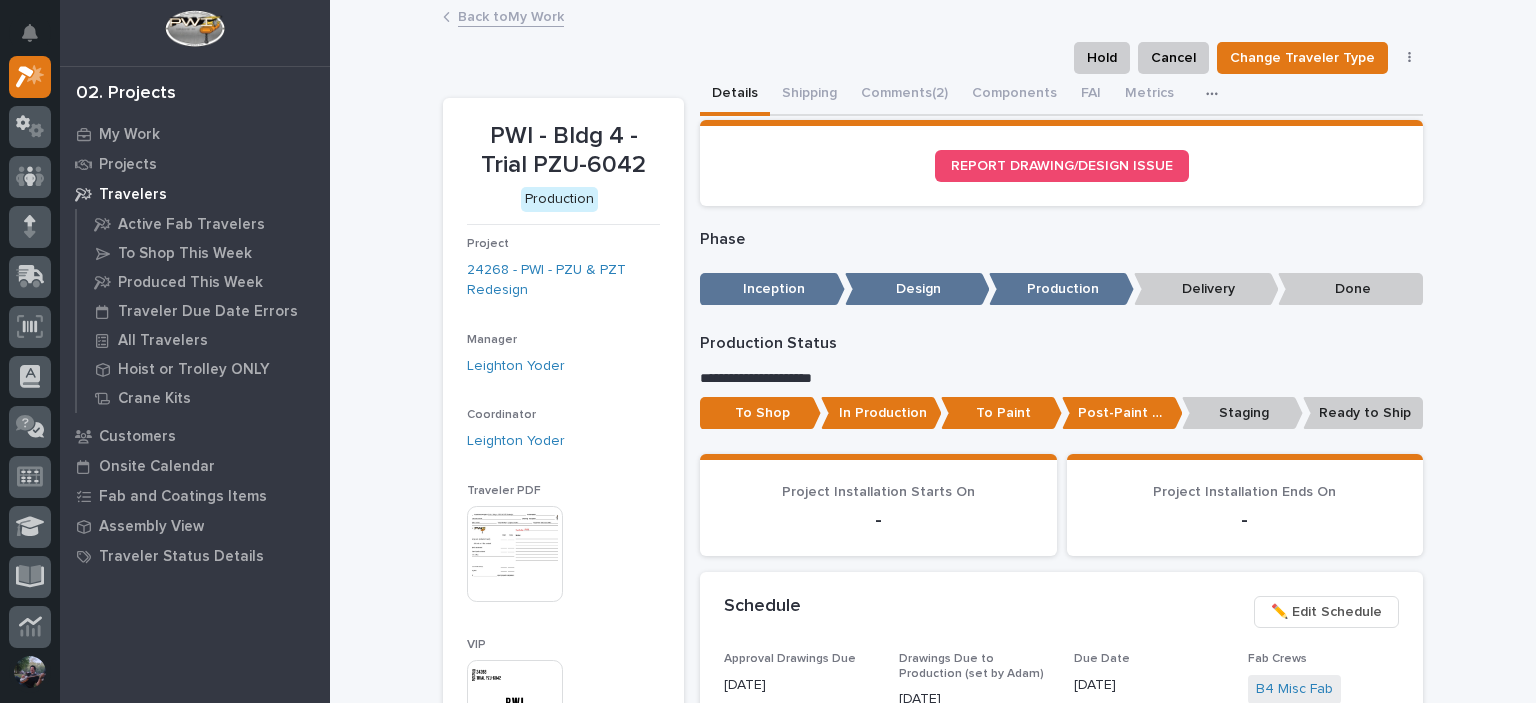 click on "PWI - Bldg 4 - Trial PZU-6042" at bounding box center [563, 151] 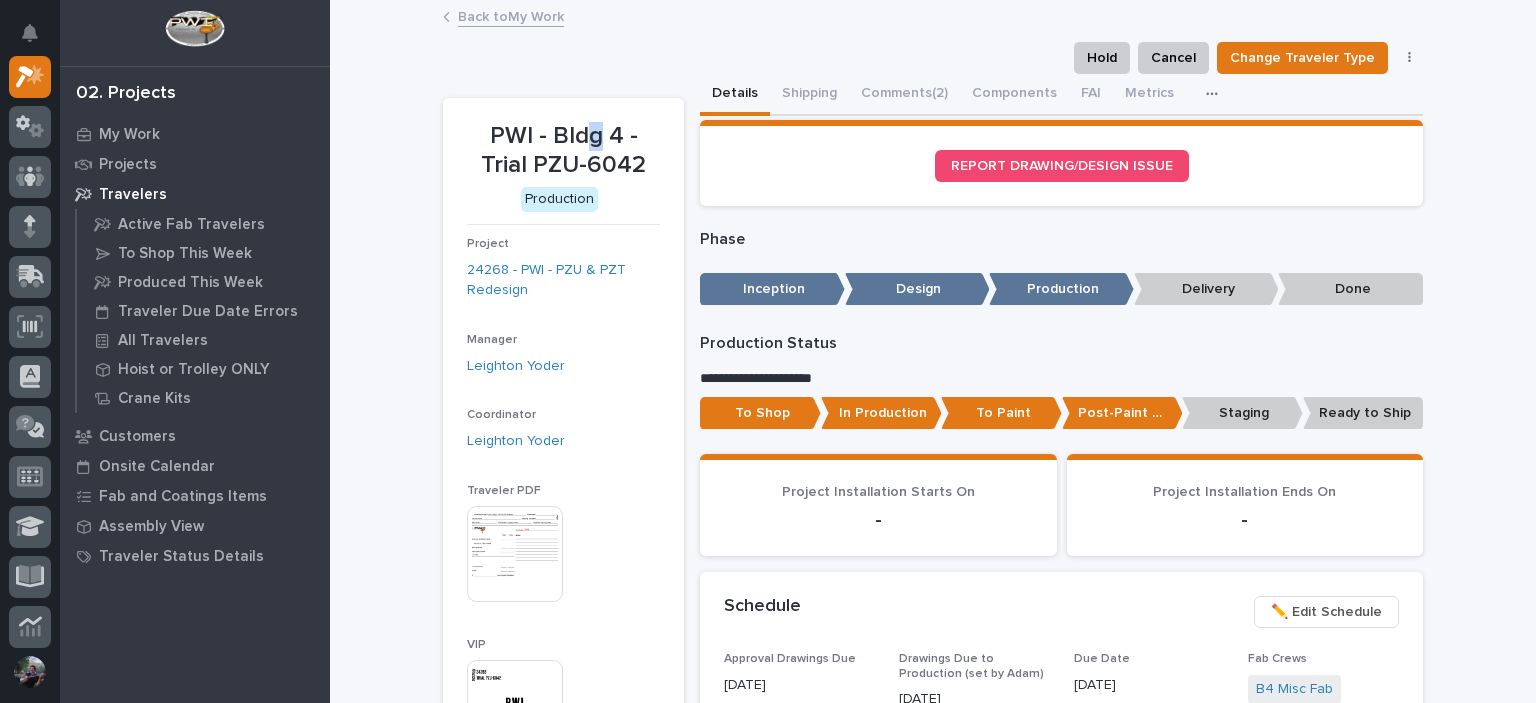 click on "PWI - Bldg 4 - Trial PZU-6042" at bounding box center [563, 151] 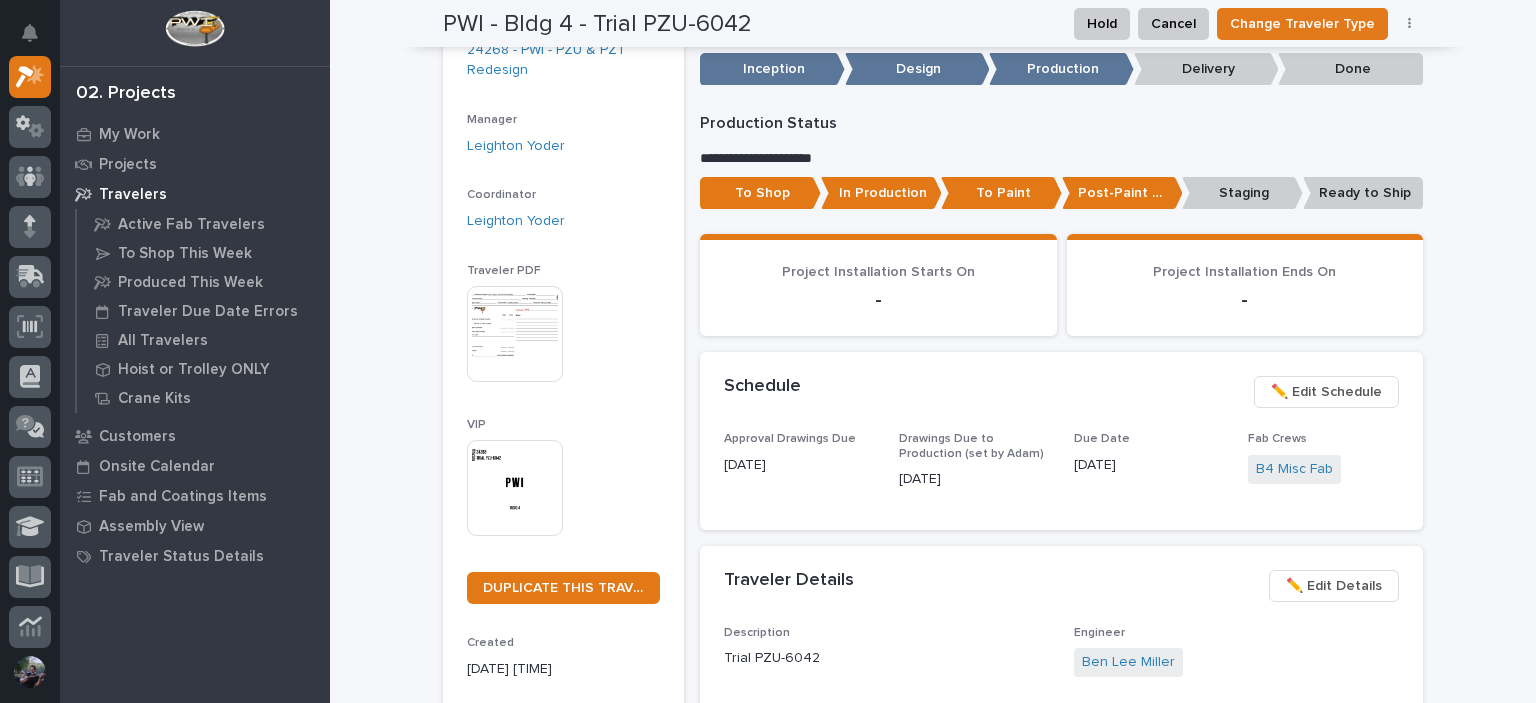 scroll, scrollTop: 0, scrollLeft: 0, axis: both 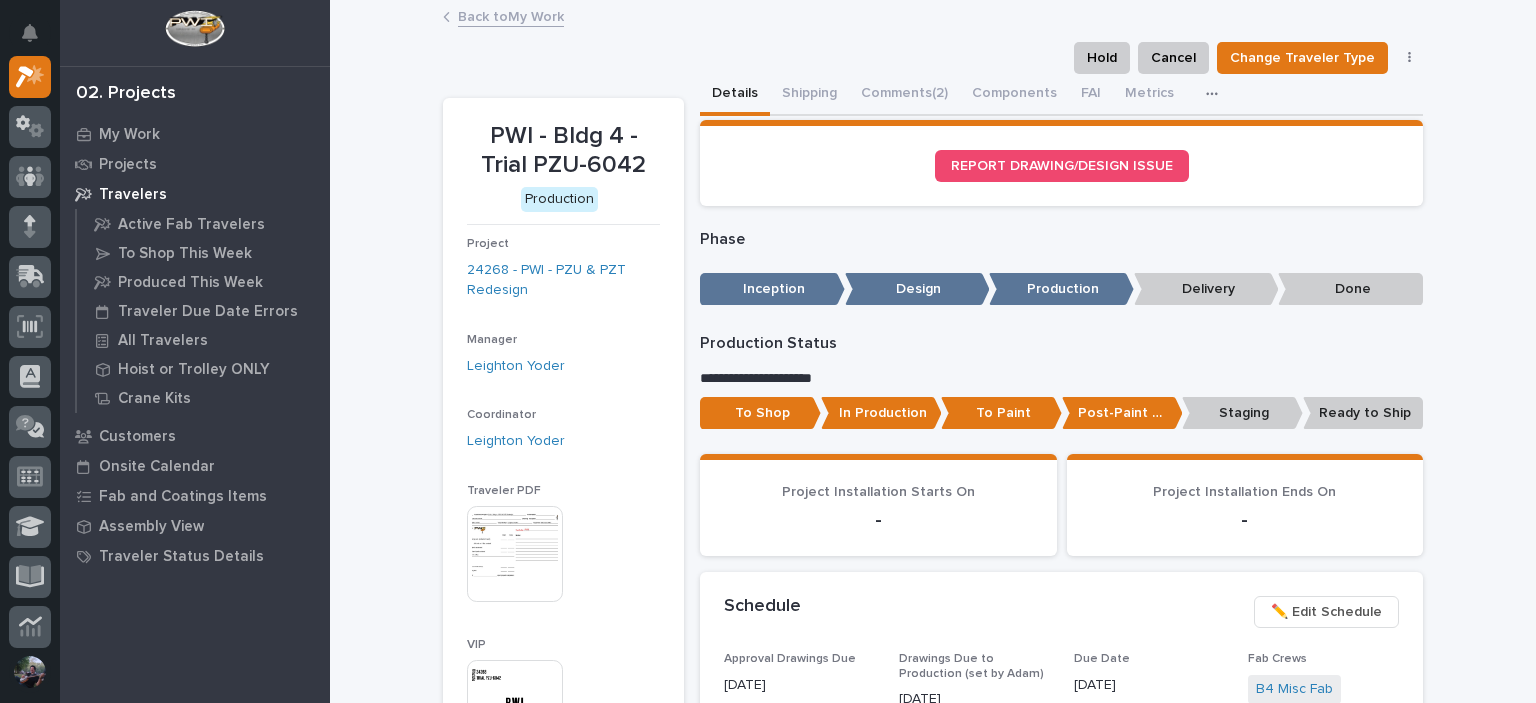click on "Ready to Ship" at bounding box center (1363, 413) 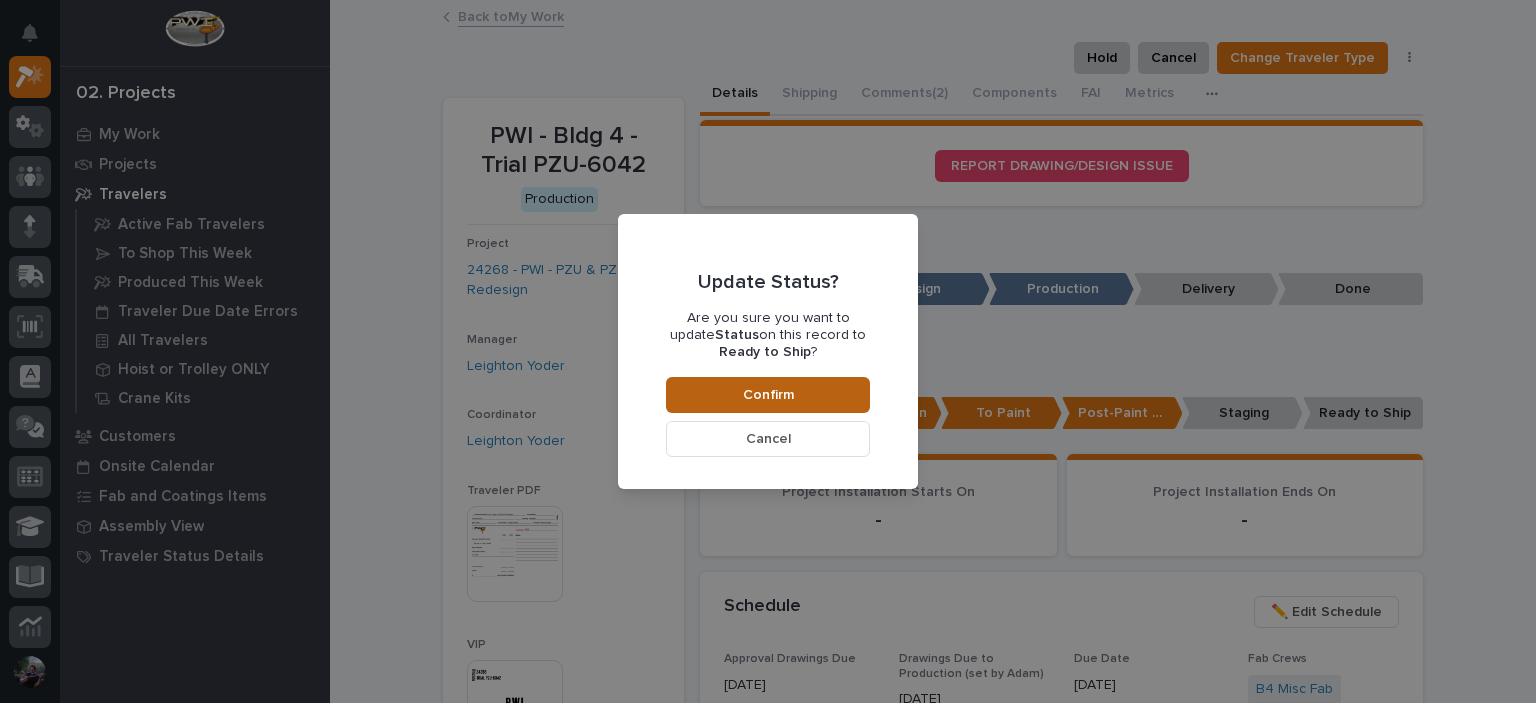 click on "Confirm" at bounding box center (768, 395) 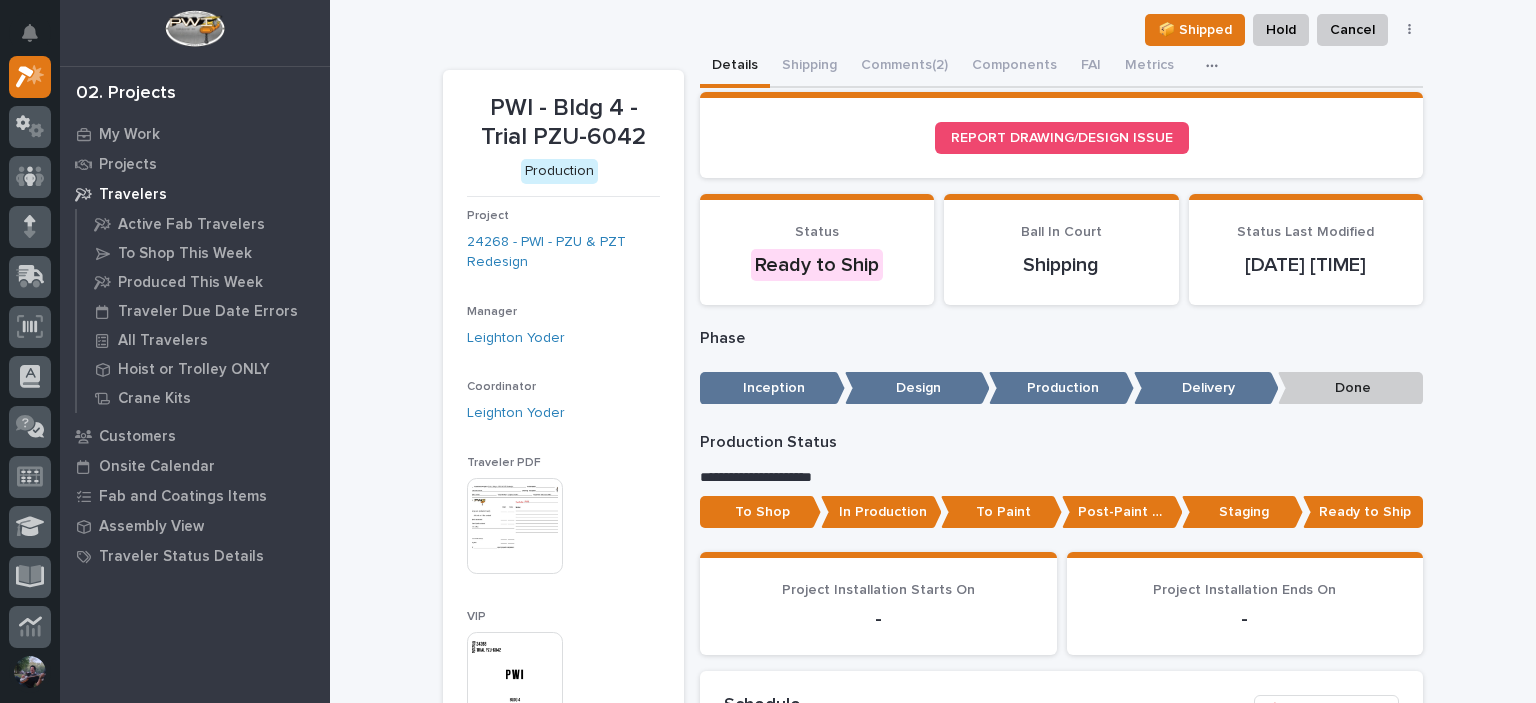 scroll, scrollTop: 0, scrollLeft: 0, axis: both 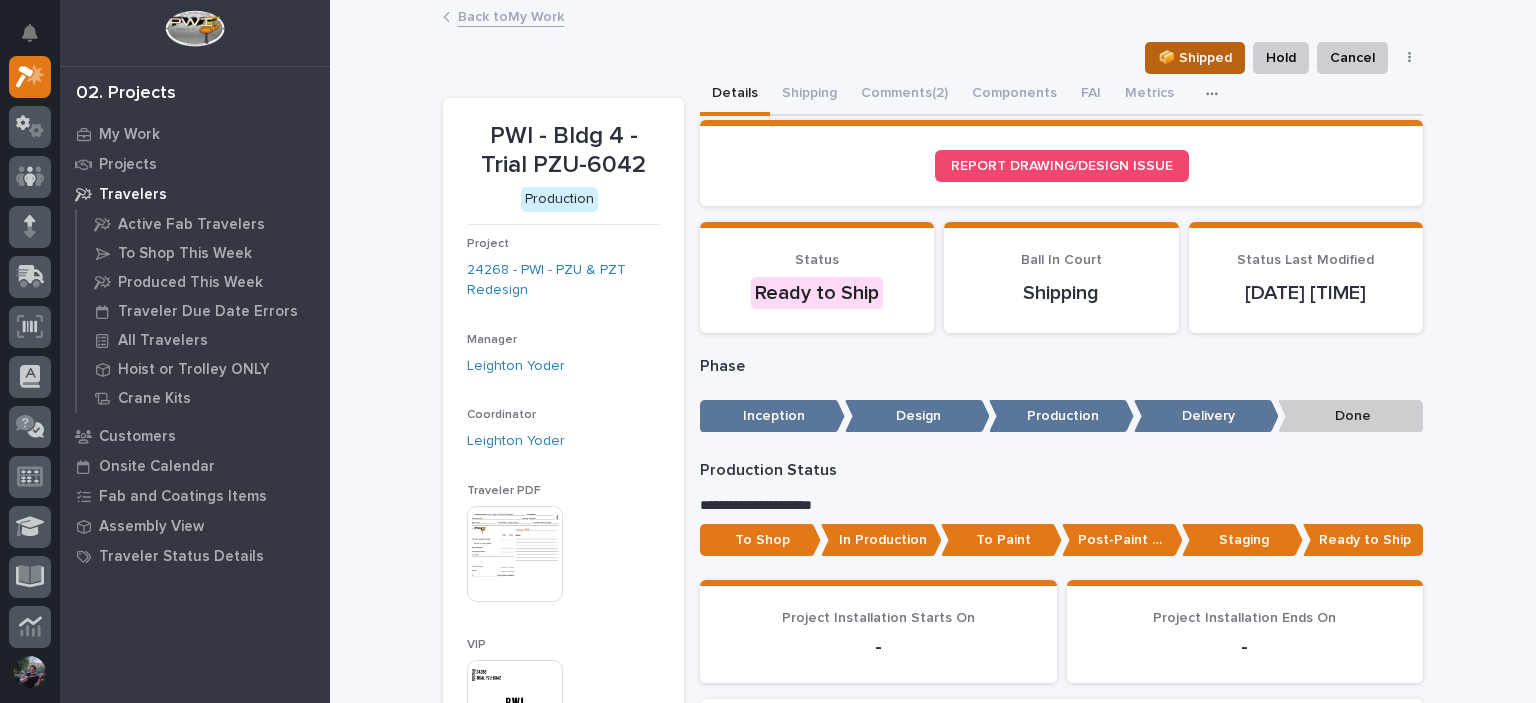click on "📦 Shipped" at bounding box center [1195, 58] 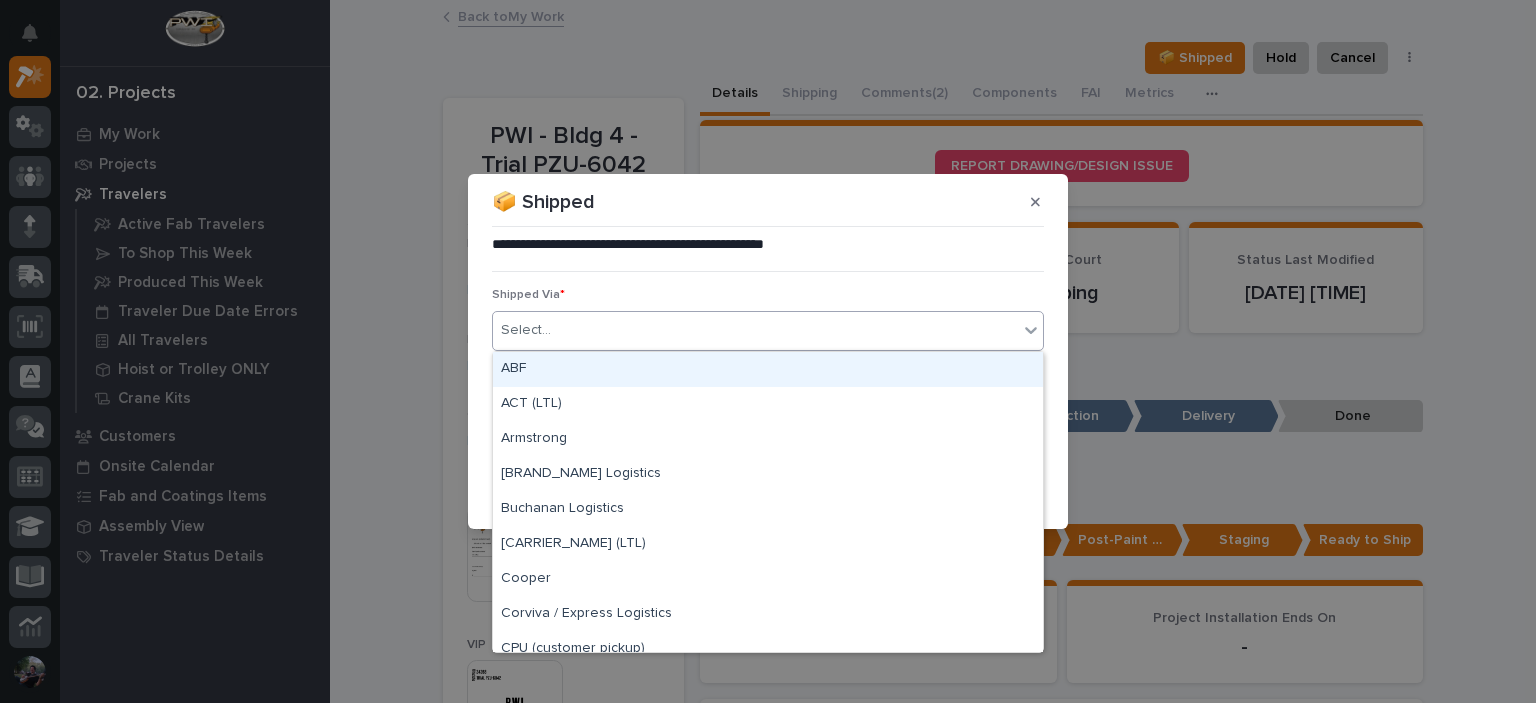 click on "Select..." at bounding box center [755, 330] 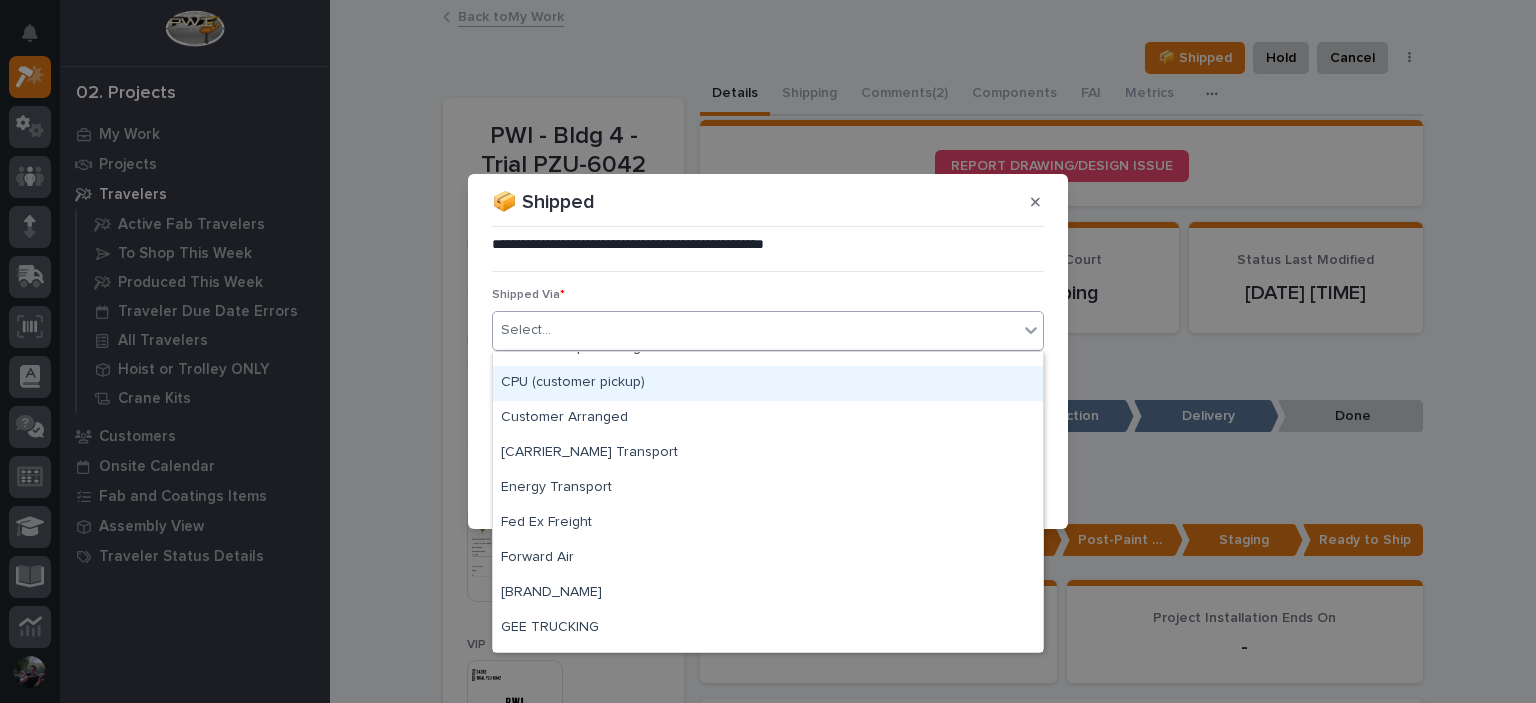 scroll, scrollTop: 0, scrollLeft: 0, axis: both 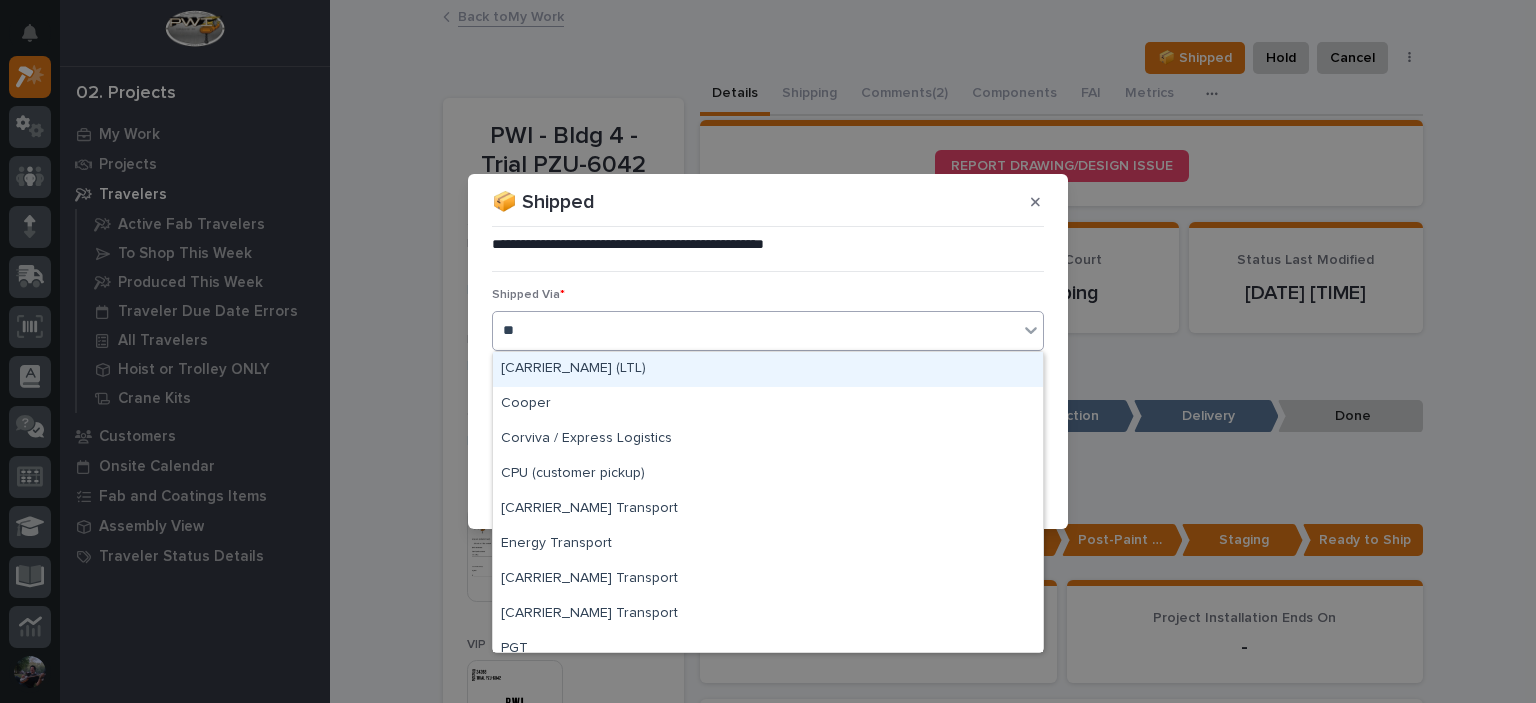 type on "***" 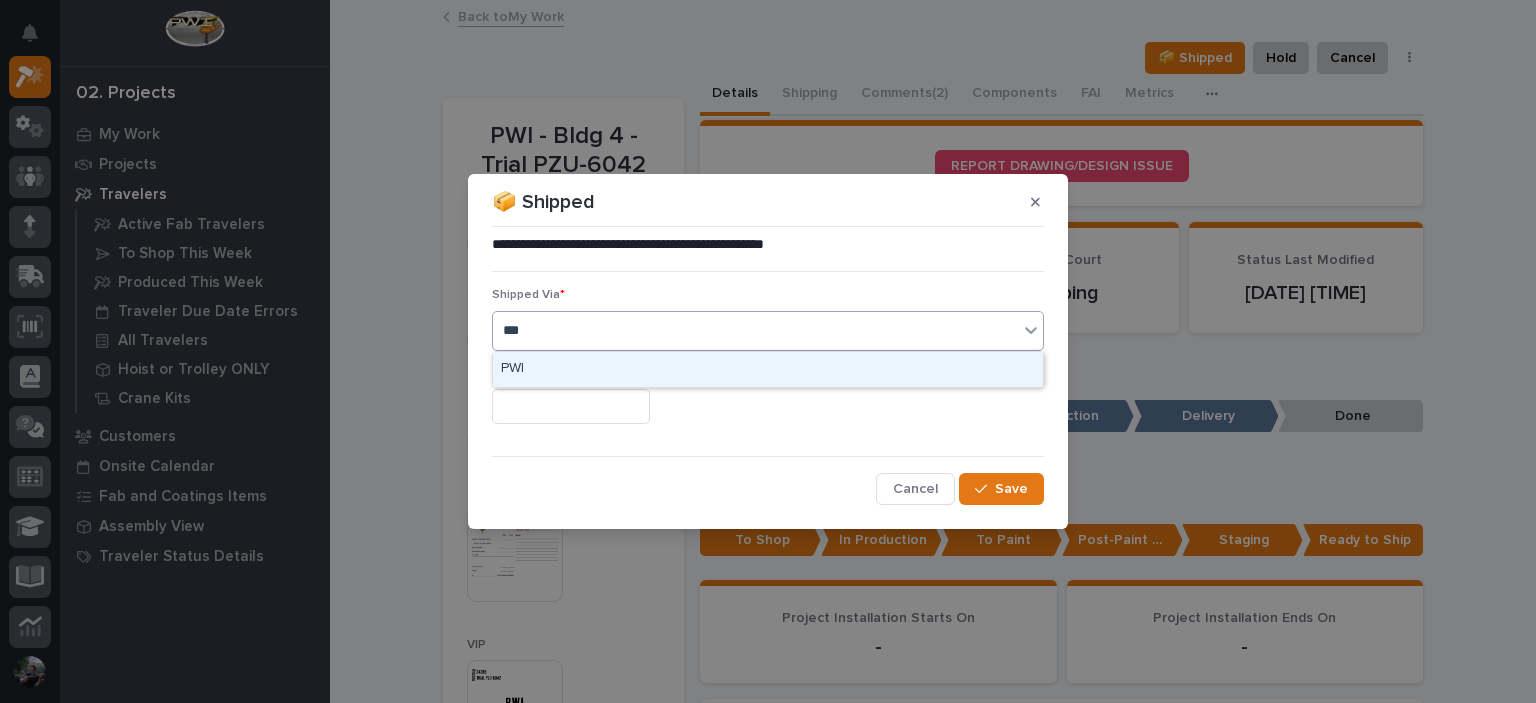 click on "PWI" at bounding box center (768, 369) 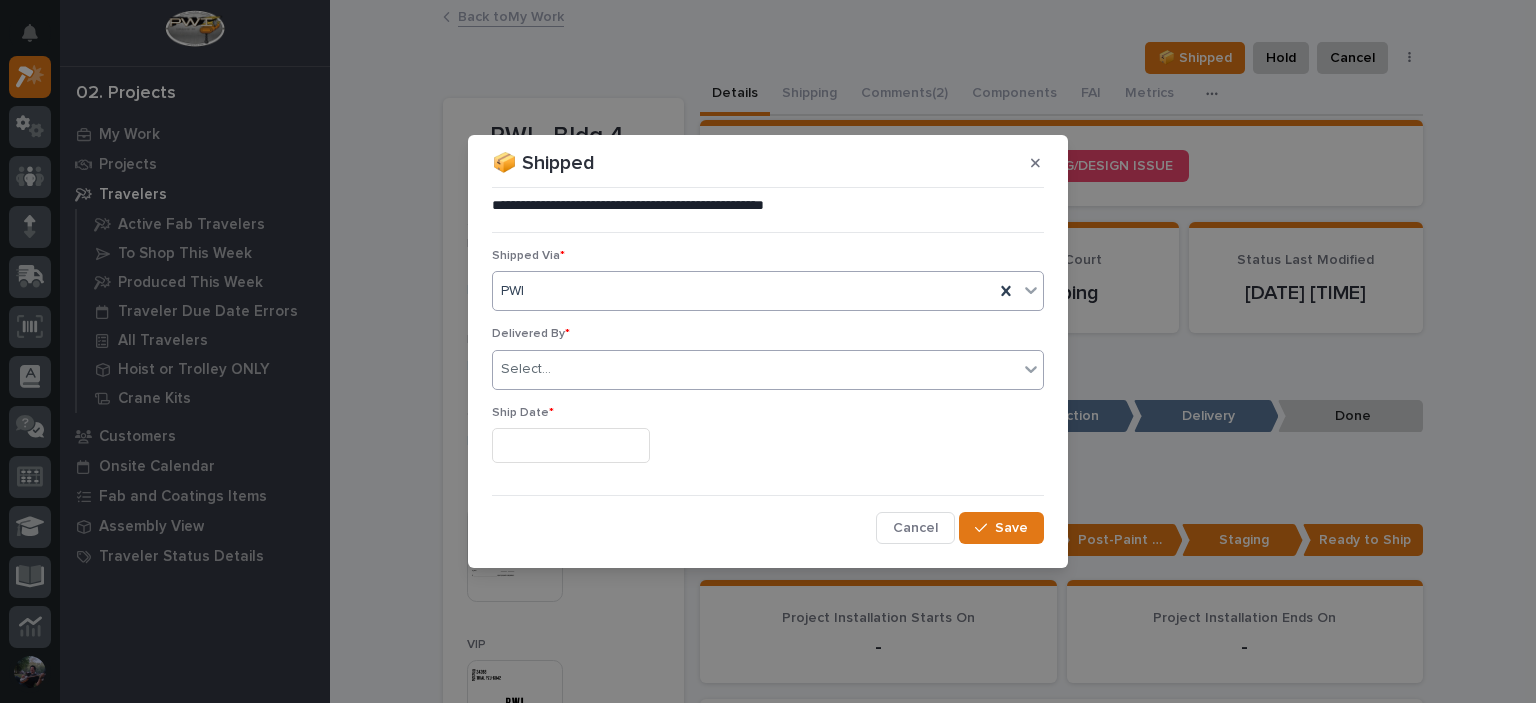 click on "Select..." at bounding box center [755, 369] 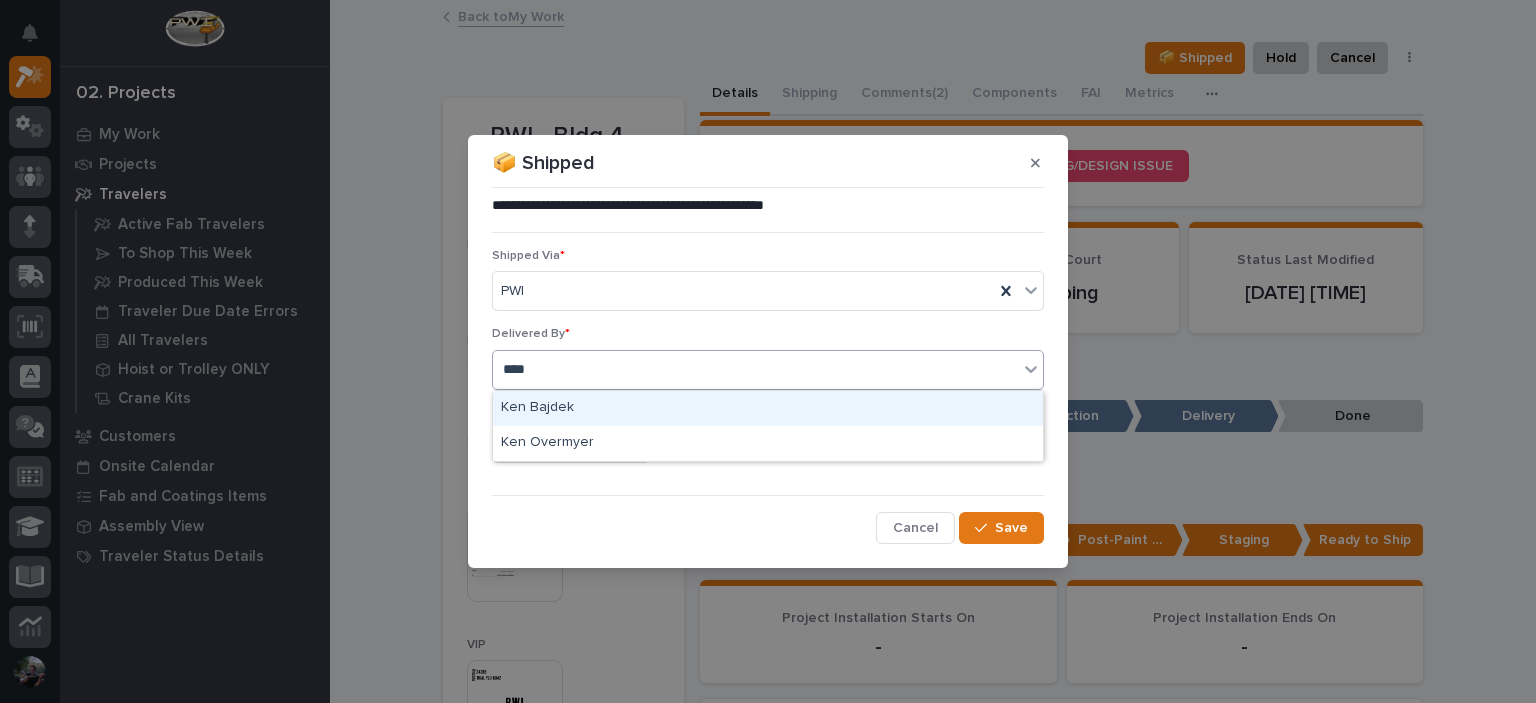 type on "***" 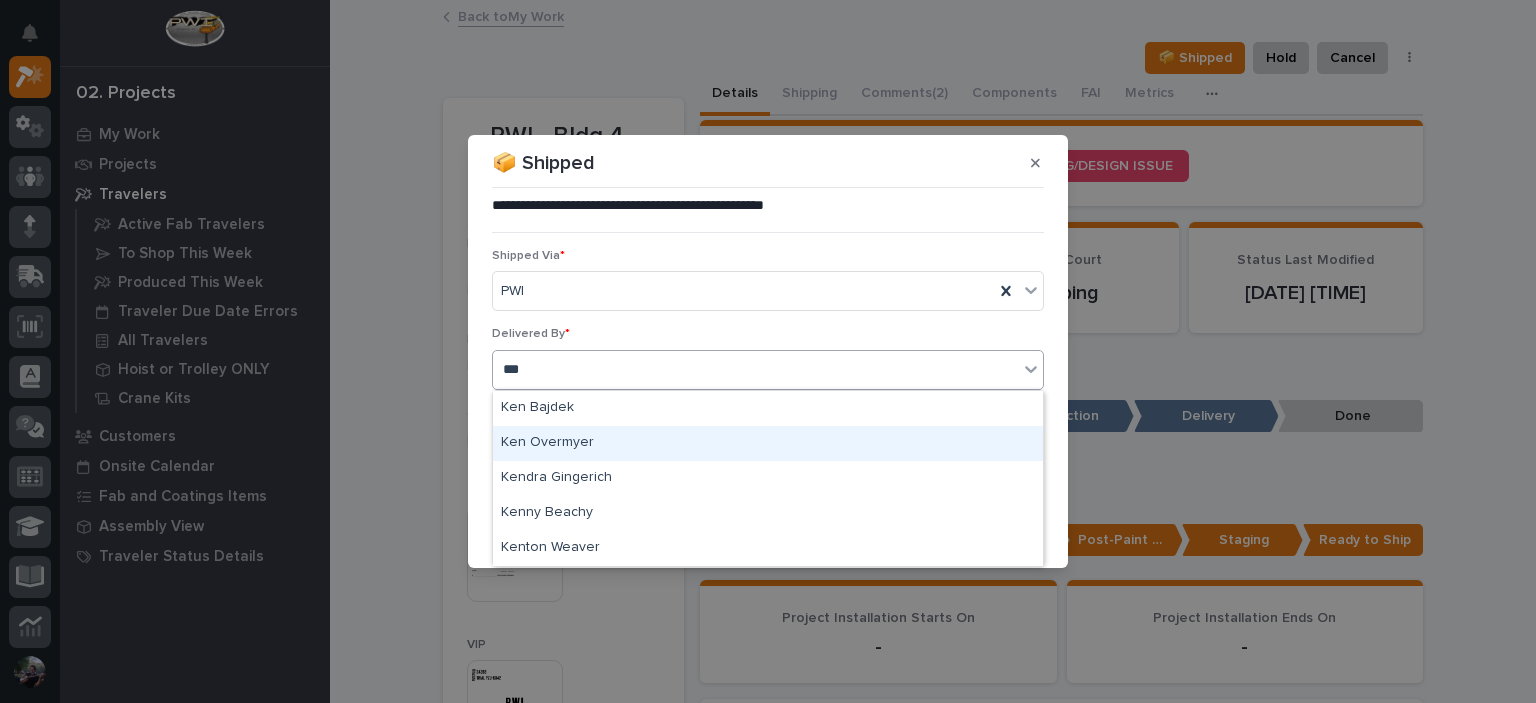 click on "Ken Overmyer" at bounding box center (768, 443) 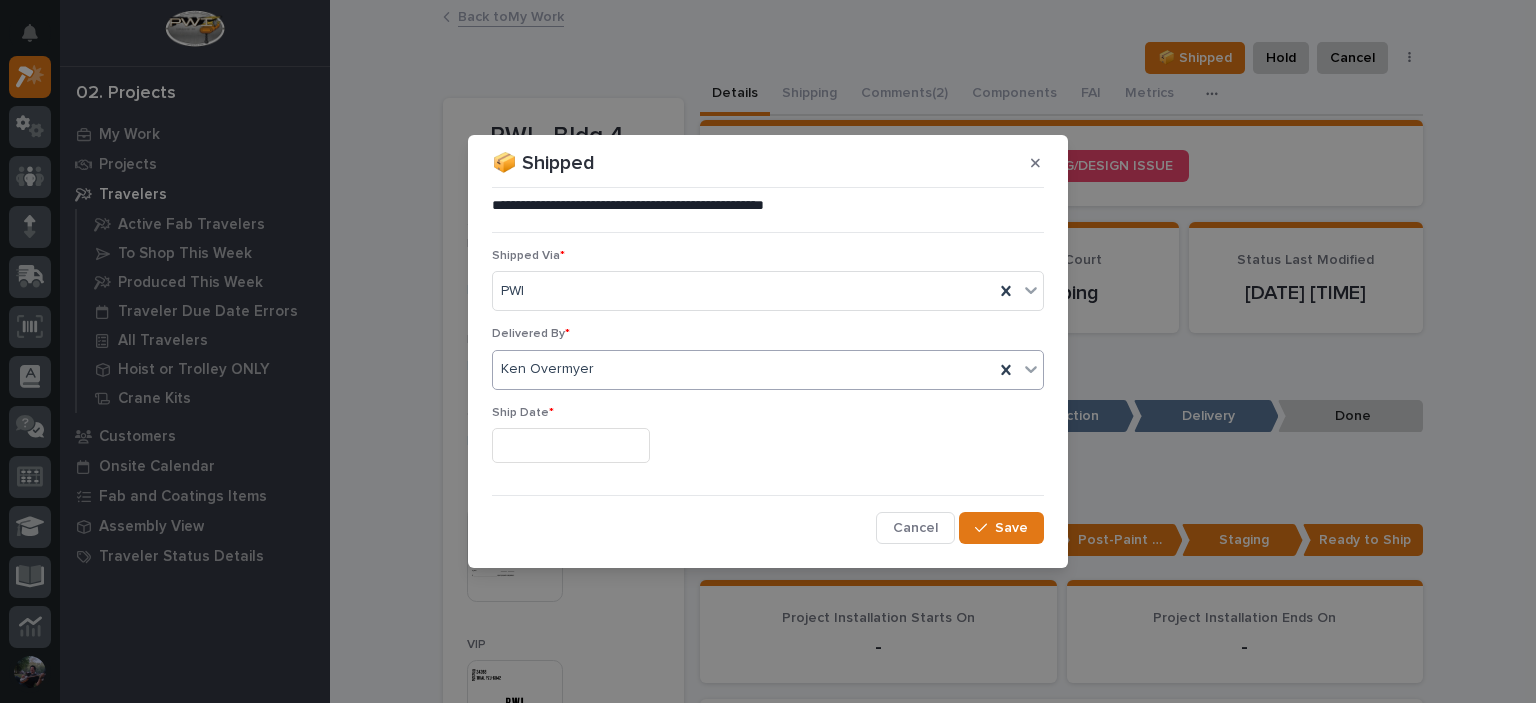 click at bounding box center [571, 445] 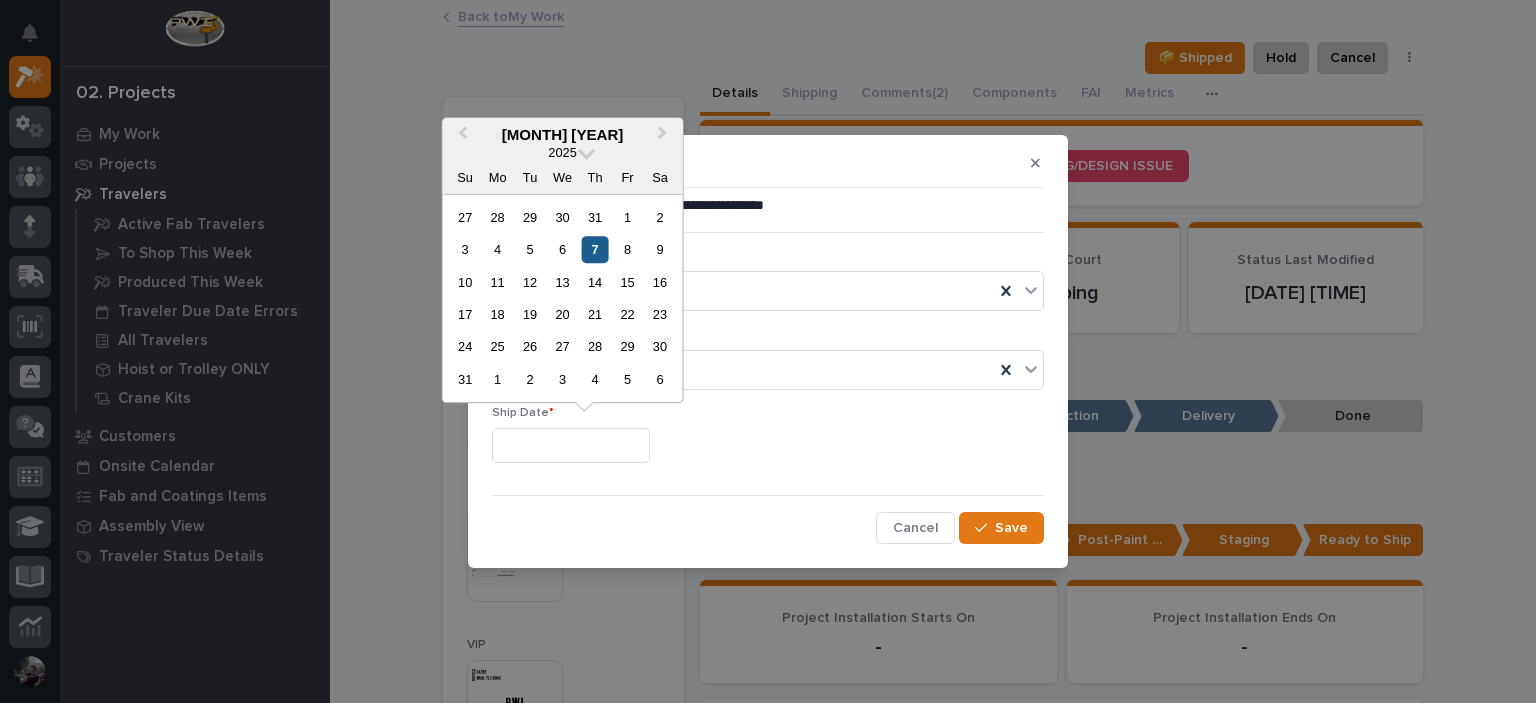 click on "7" at bounding box center (594, 249) 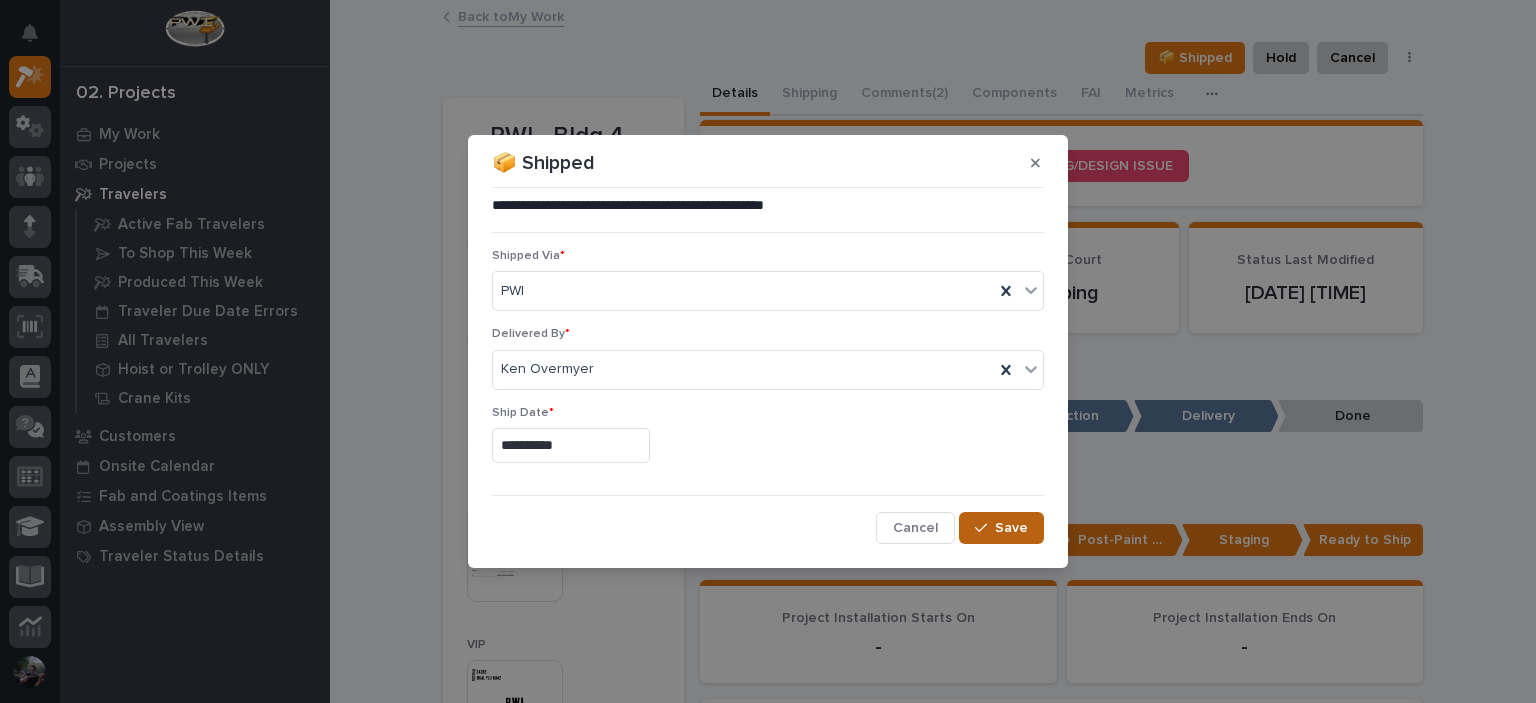 click on "Save" at bounding box center [1011, 528] 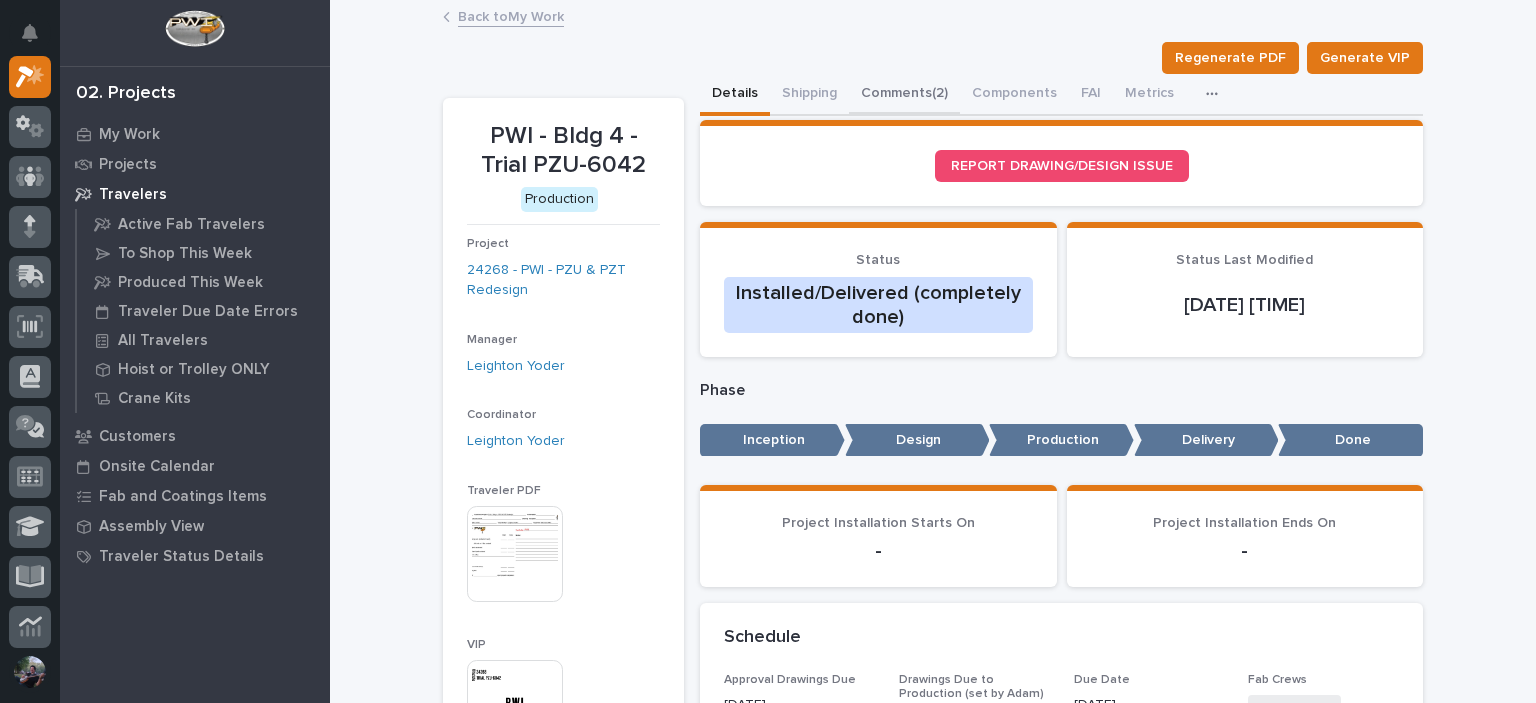 click on "Comments  (2)" at bounding box center (904, 95) 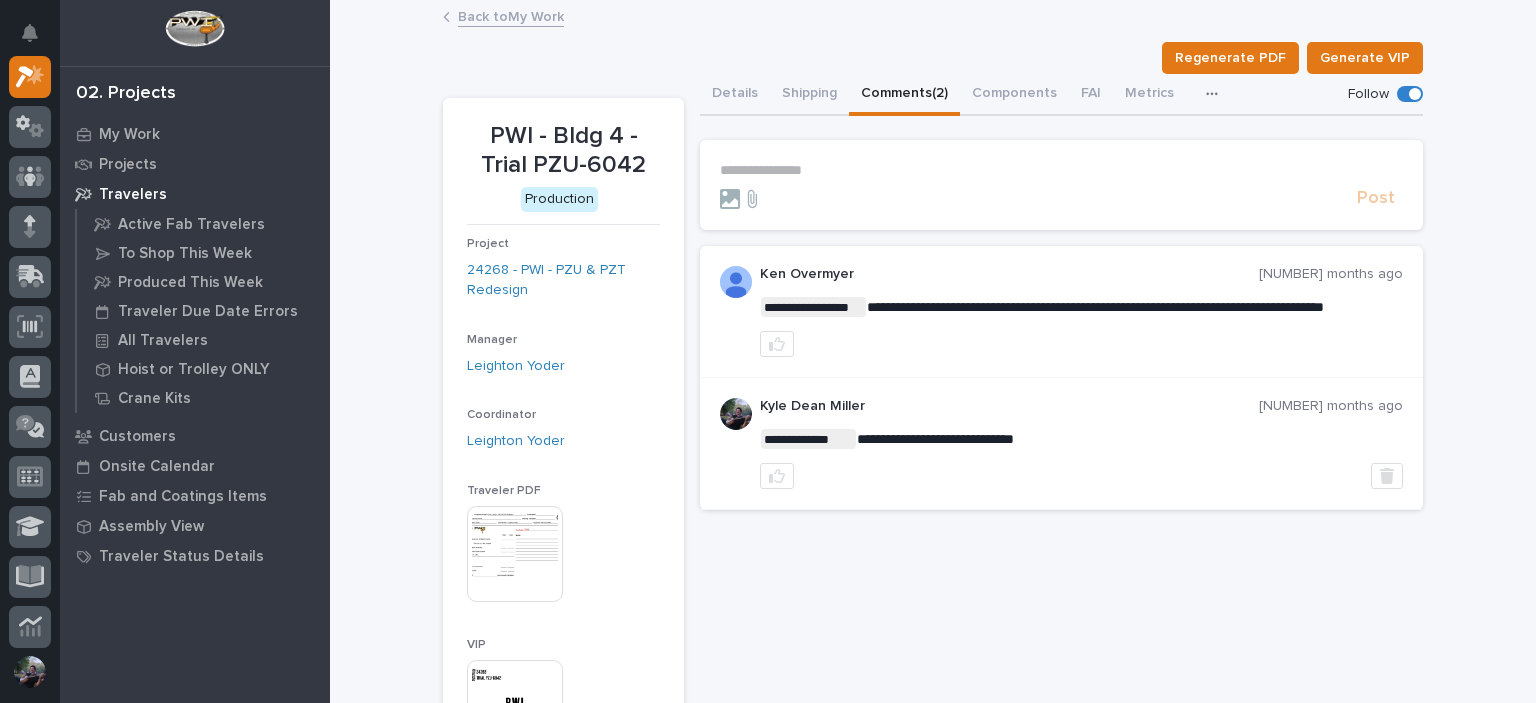 click on "Back to  My Work" at bounding box center (511, 15) 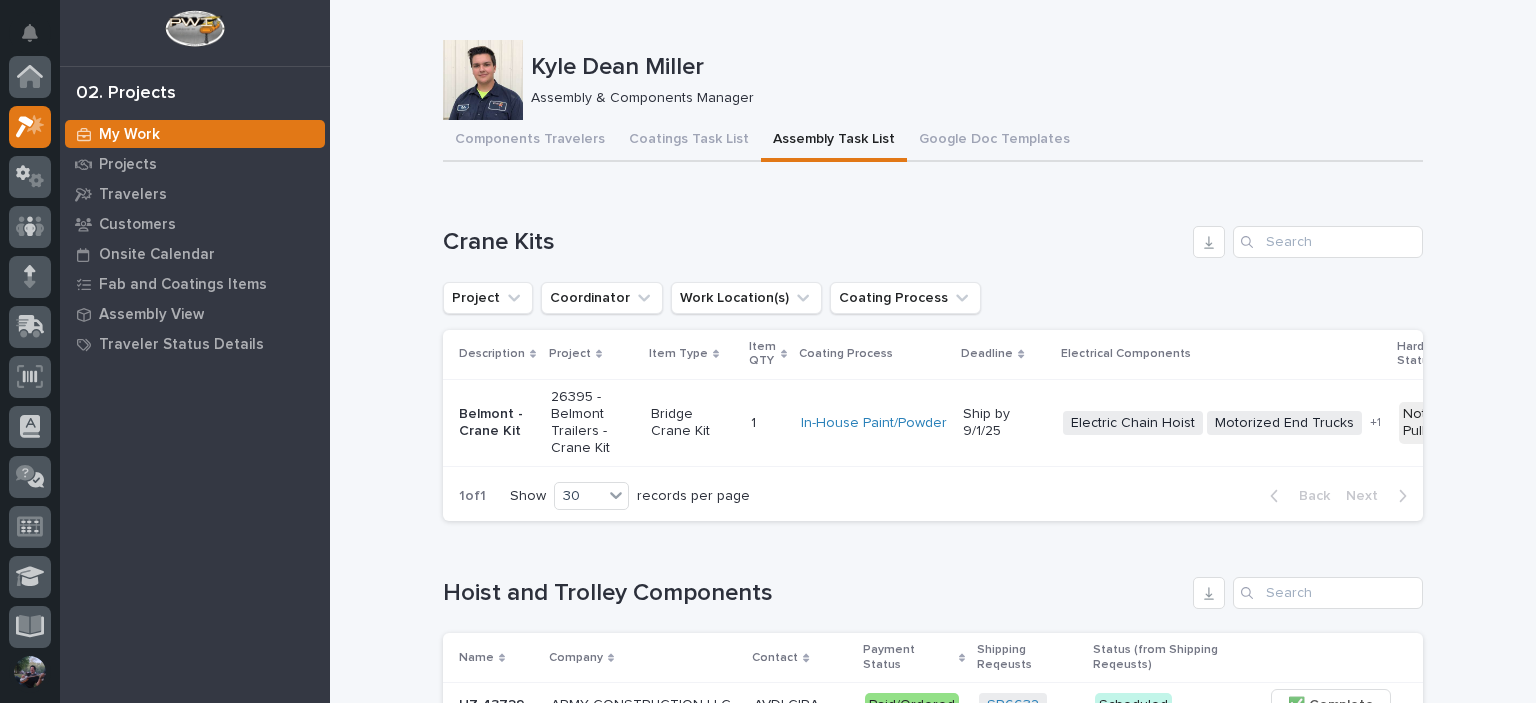 scroll, scrollTop: 50, scrollLeft: 0, axis: vertical 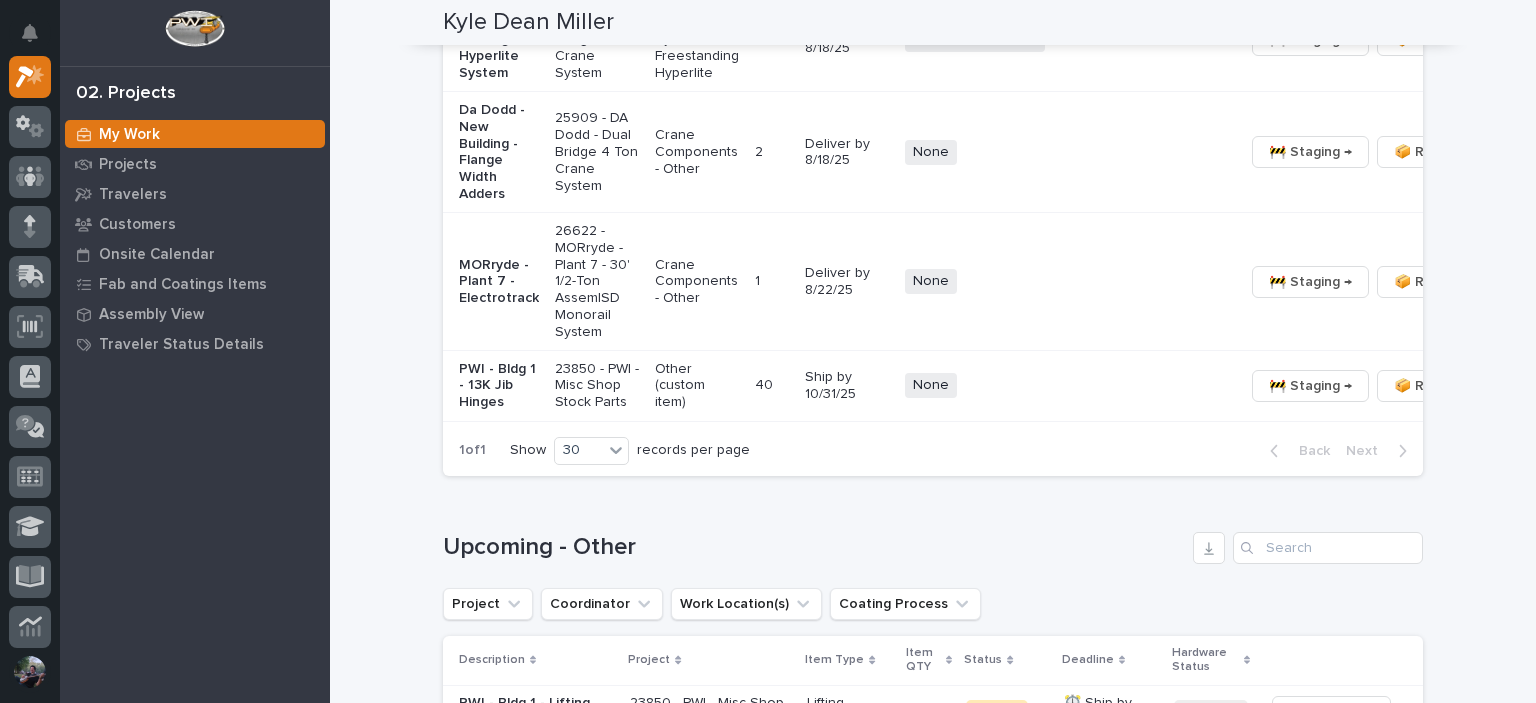 click on "Ship by 10/31/25" at bounding box center [847, 386] 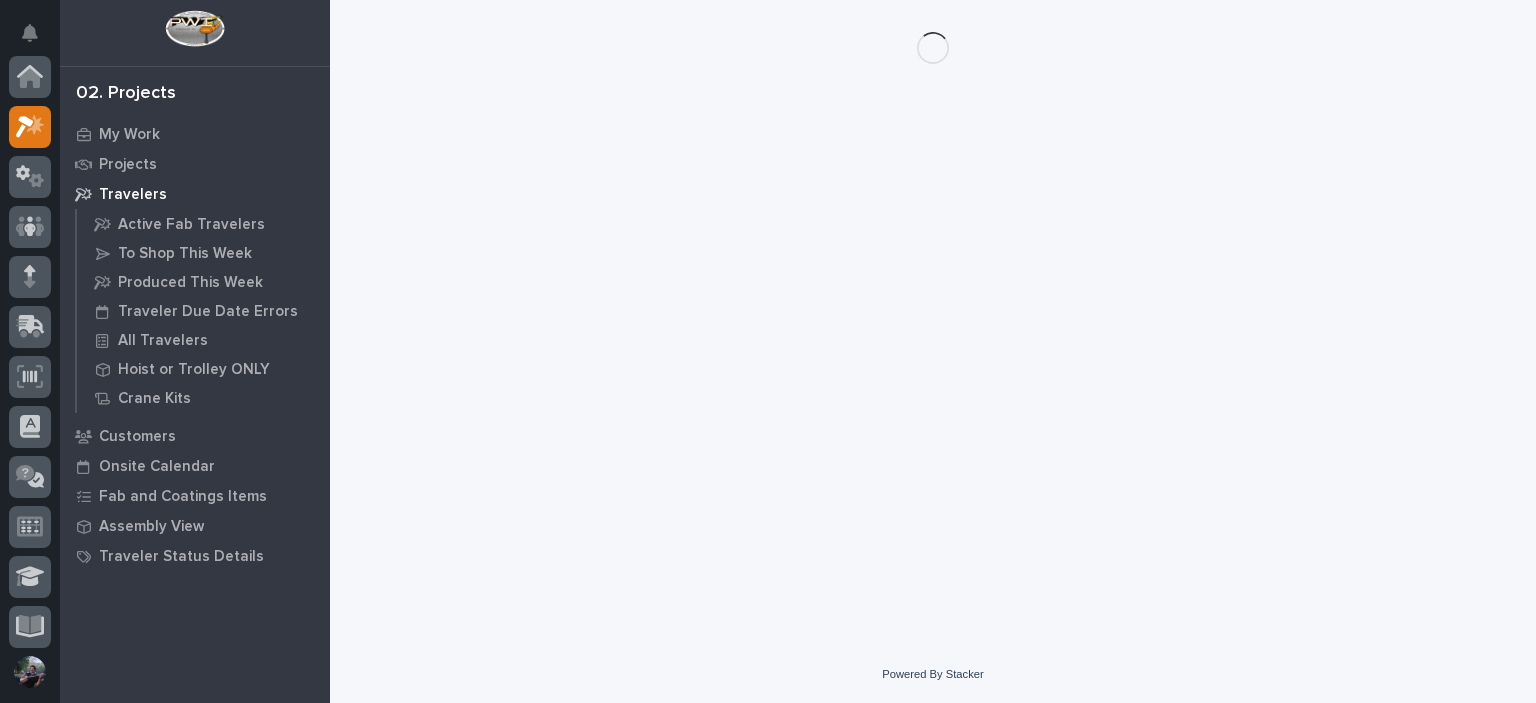 scroll, scrollTop: 0, scrollLeft: 0, axis: both 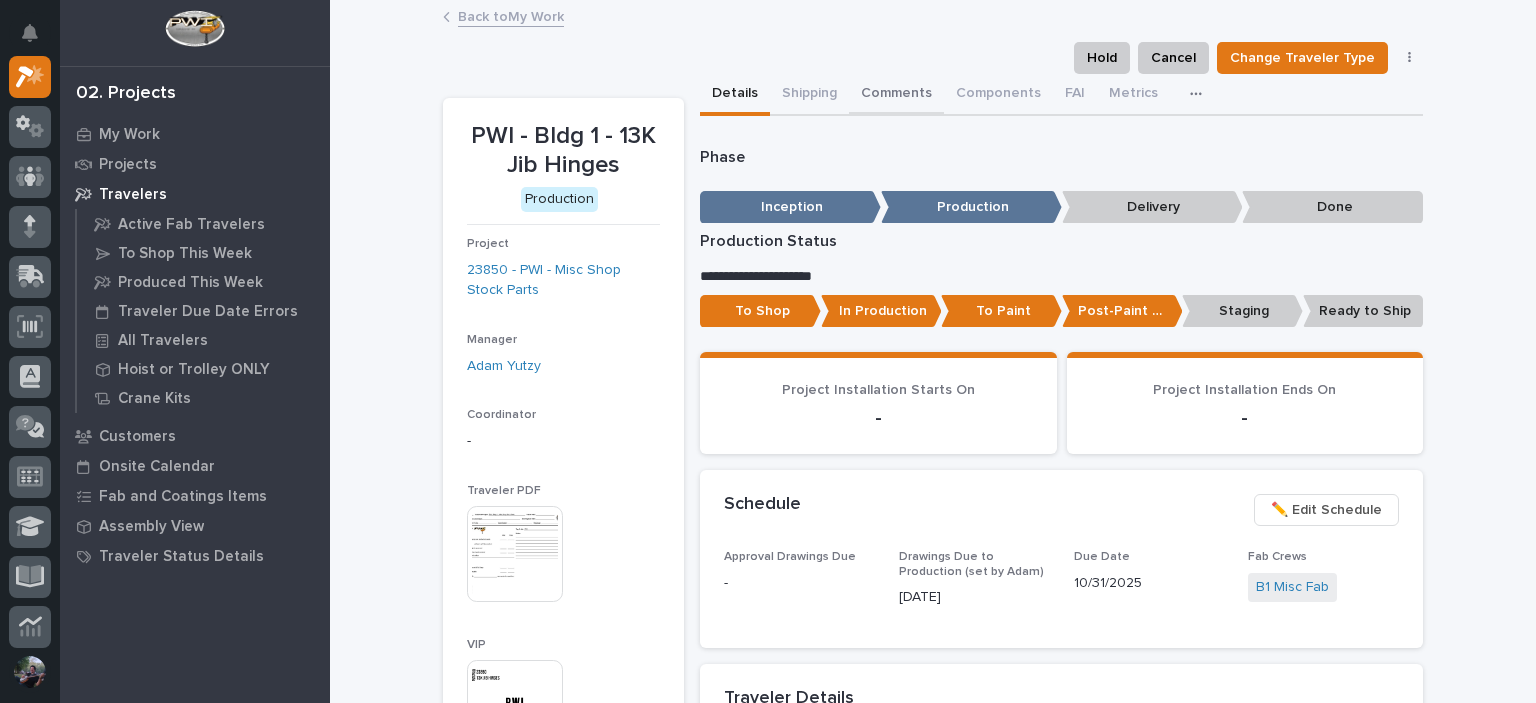 click on "Comments" at bounding box center (896, 95) 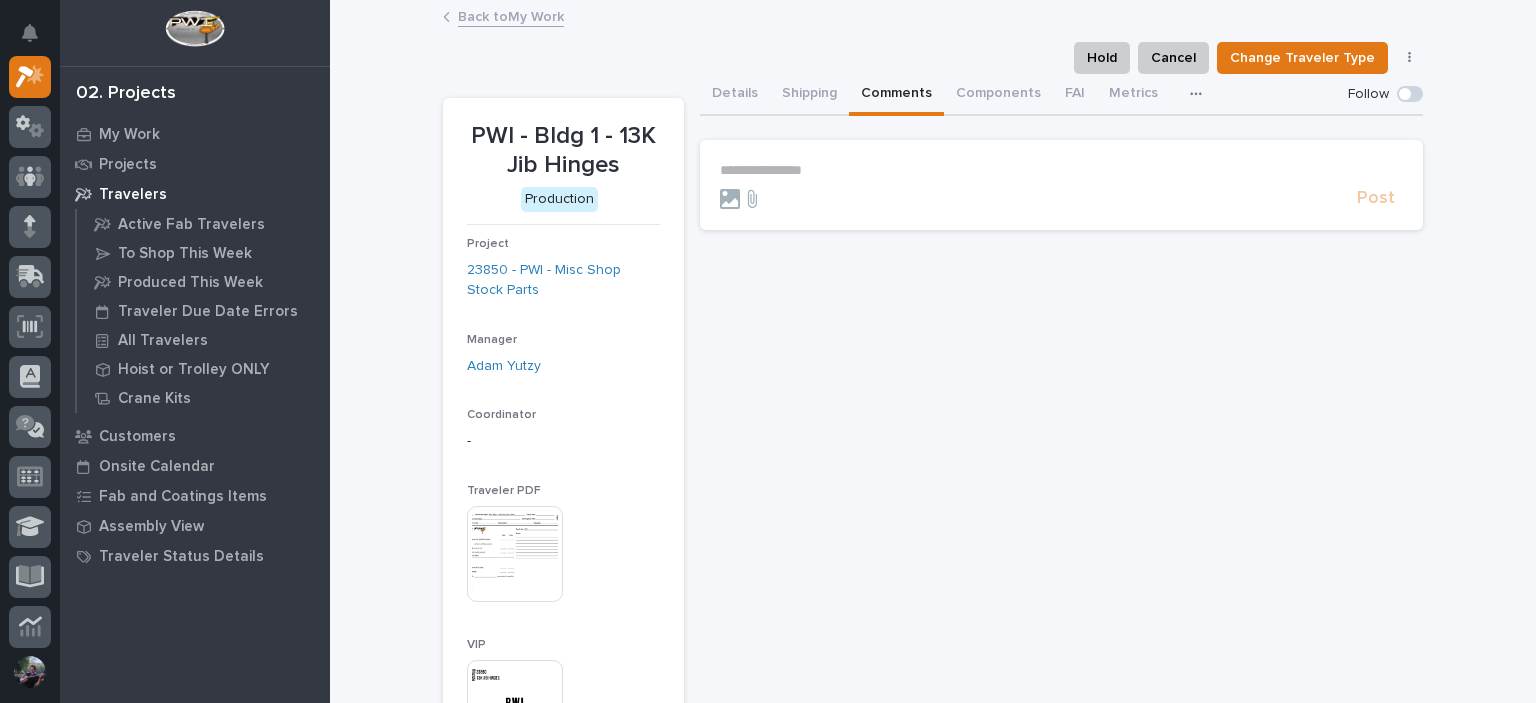 click on "**********" at bounding box center [1061, 186] 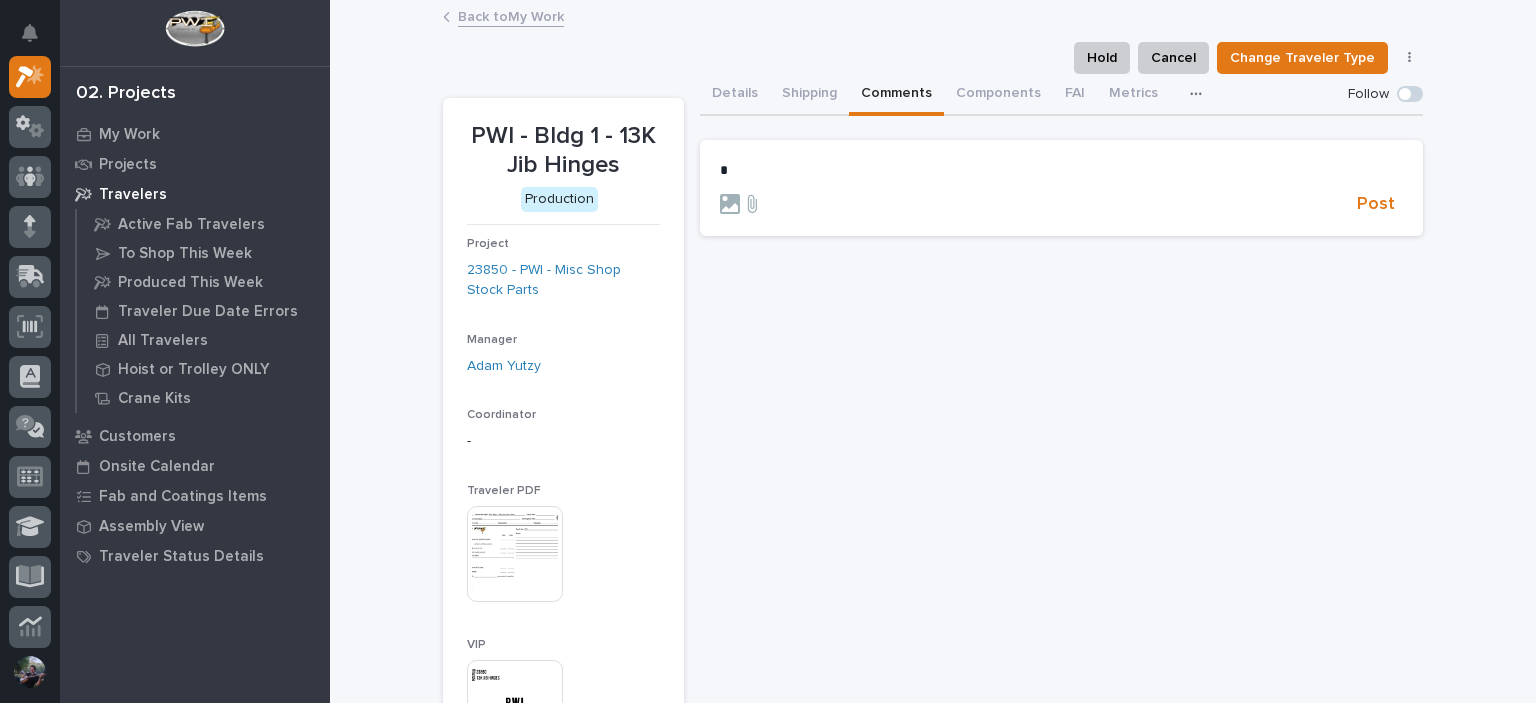 type 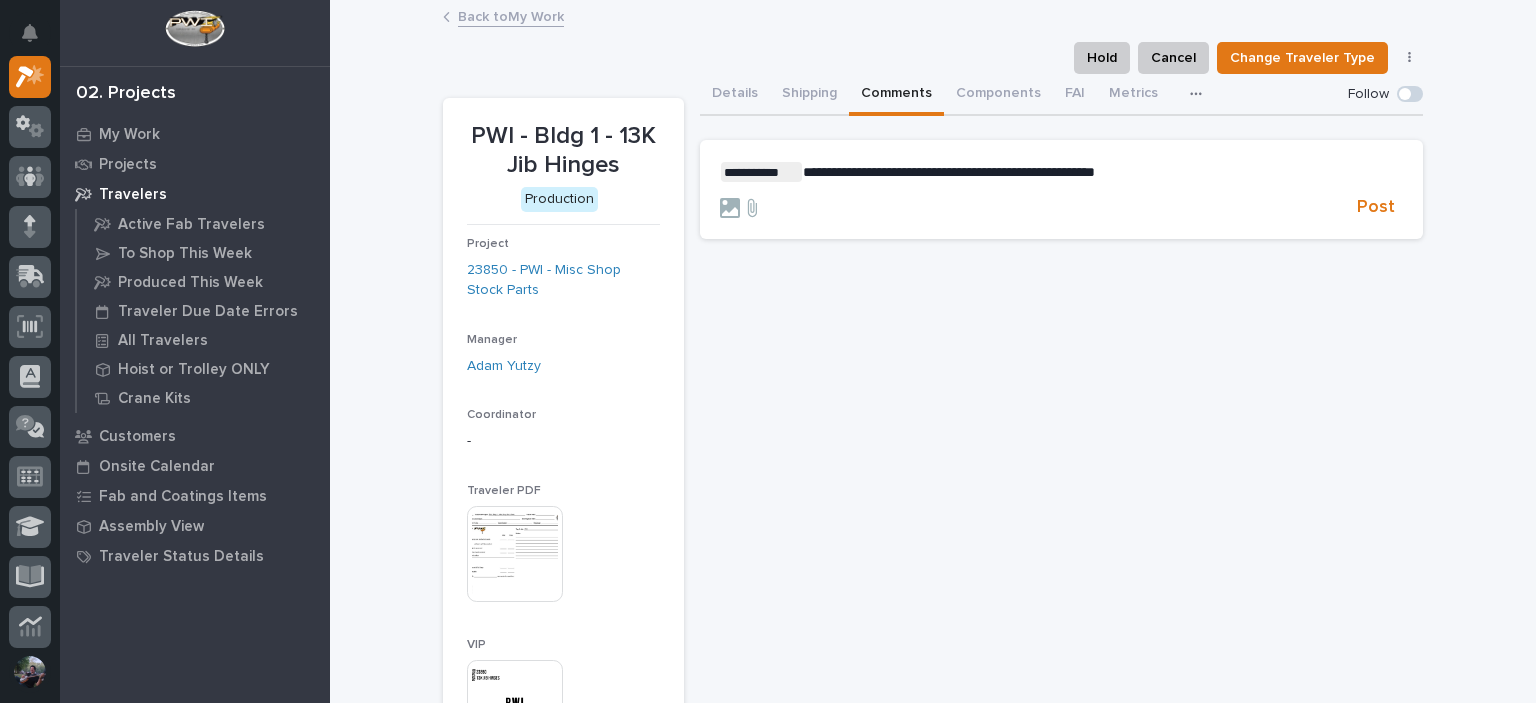click on "**********" at bounding box center [949, 172] 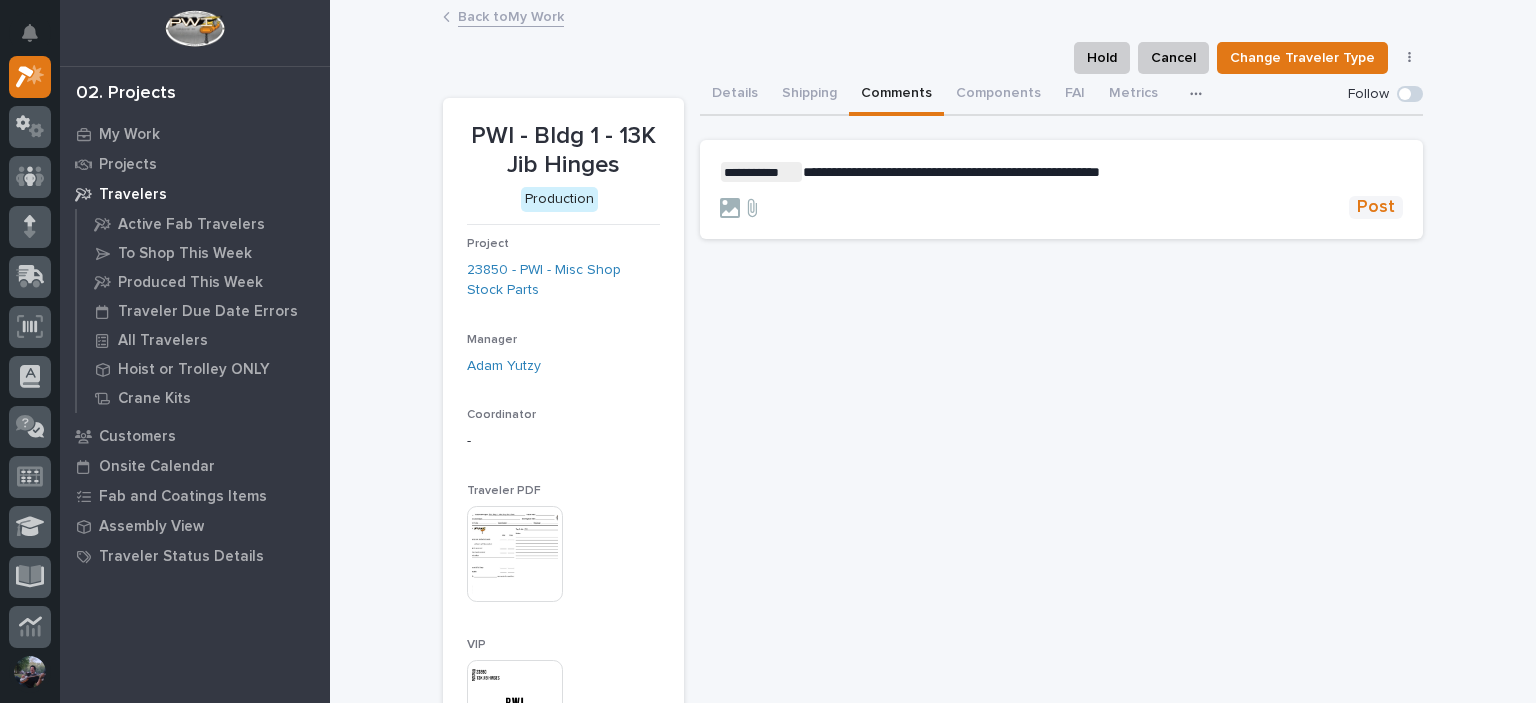 click on "Post" at bounding box center [1376, 207] 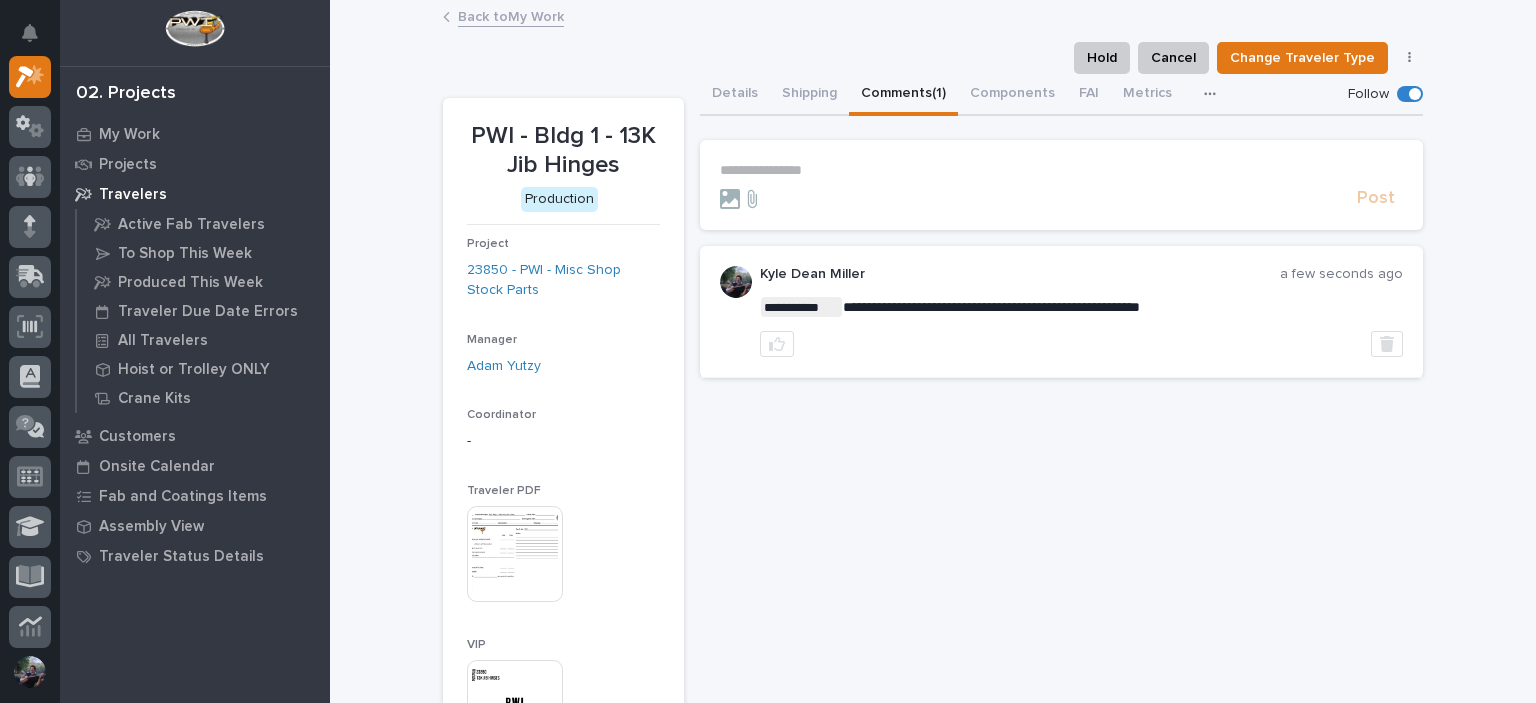 click on "Back to  My Work" at bounding box center (511, 15) 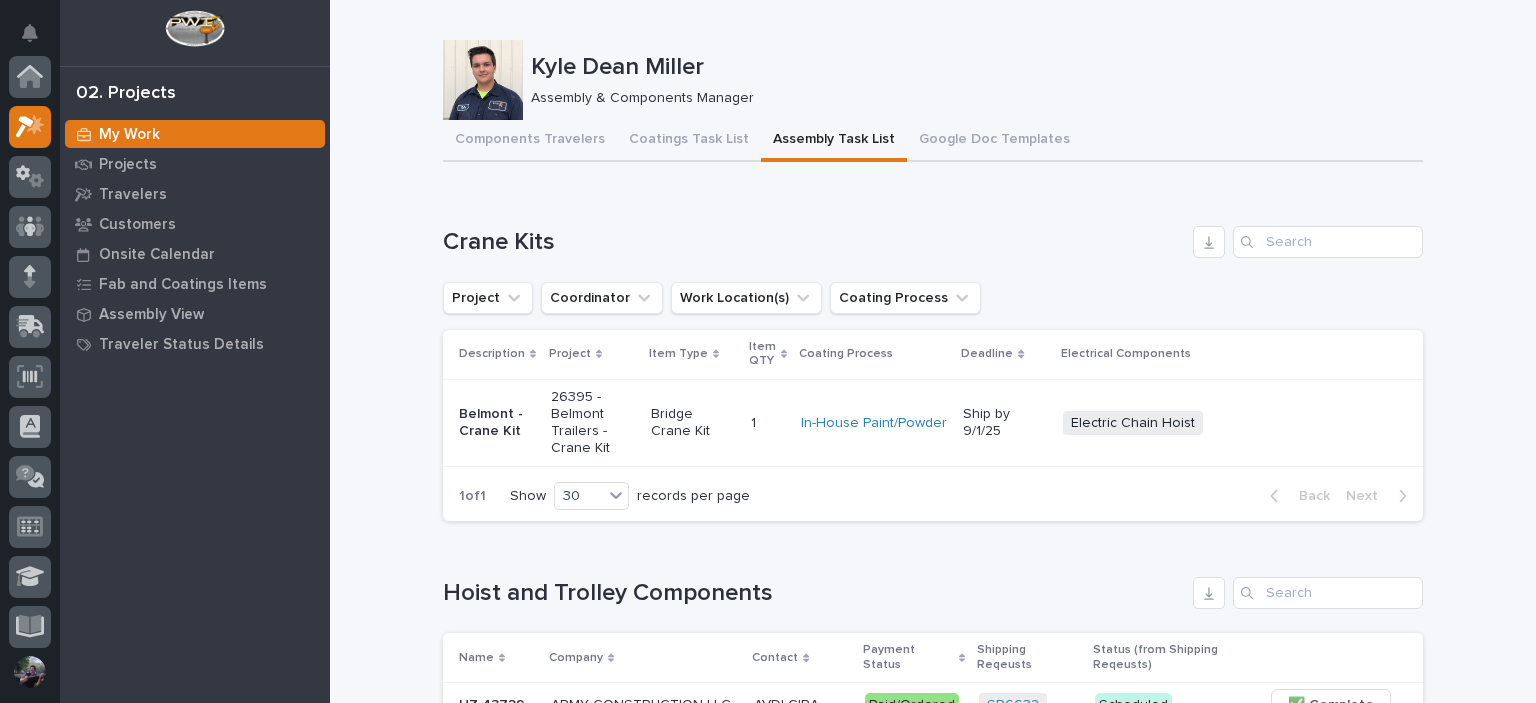 scroll, scrollTop: 50, scrollLeft: 0, axis: vertical 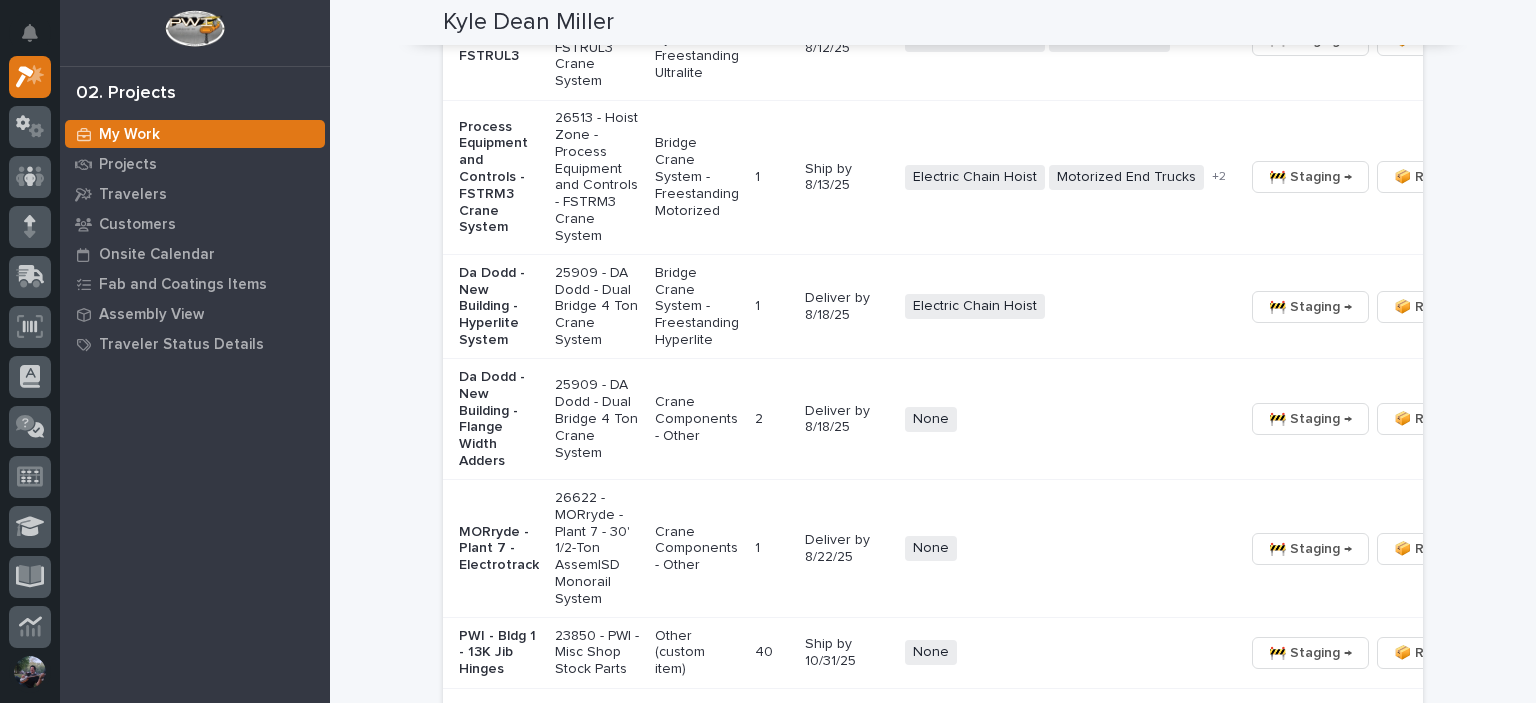 drag, startPoint x: 586, startPoint y: 203, endPoint x: 564, endPoint y: 95, distance: 110.217964 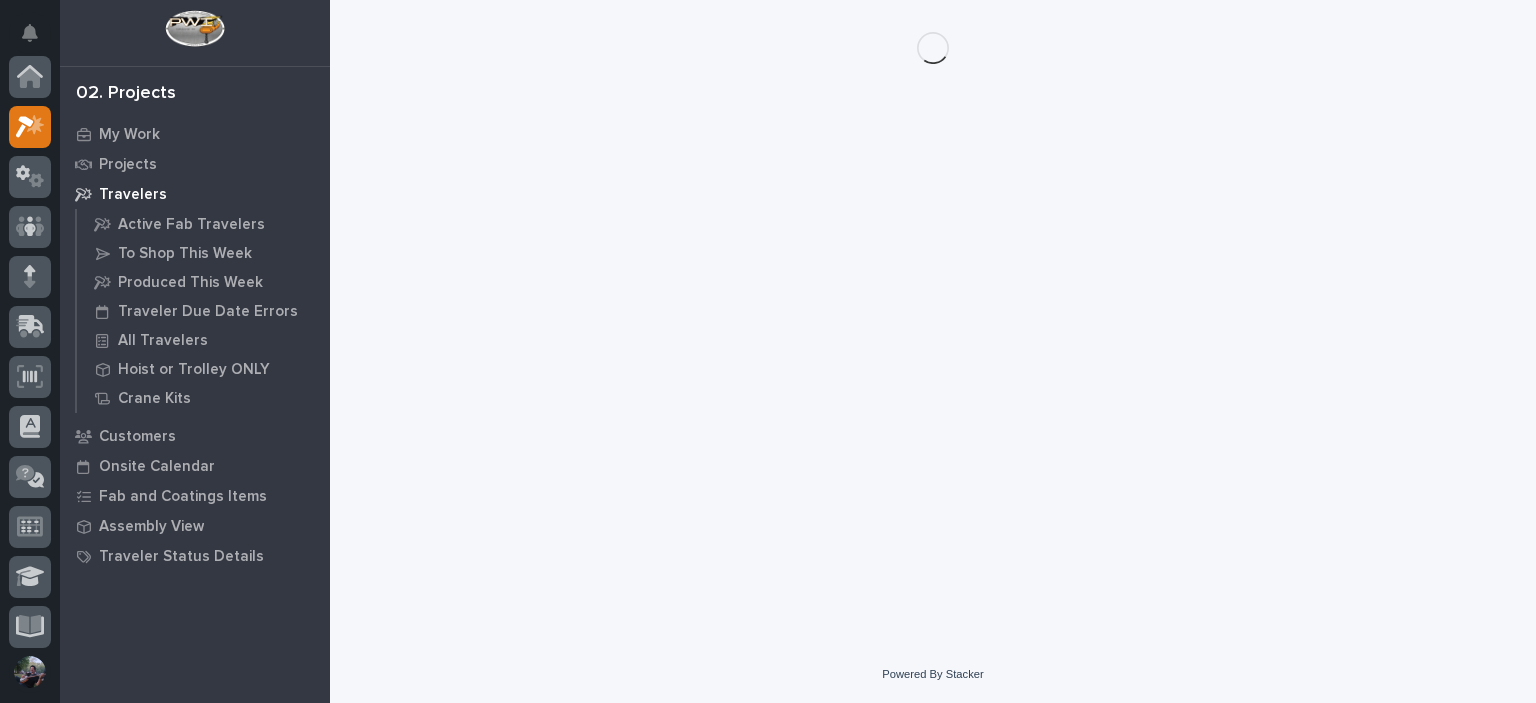 scroll, scrollTop: 0, scrollLeft: 0, axis: both 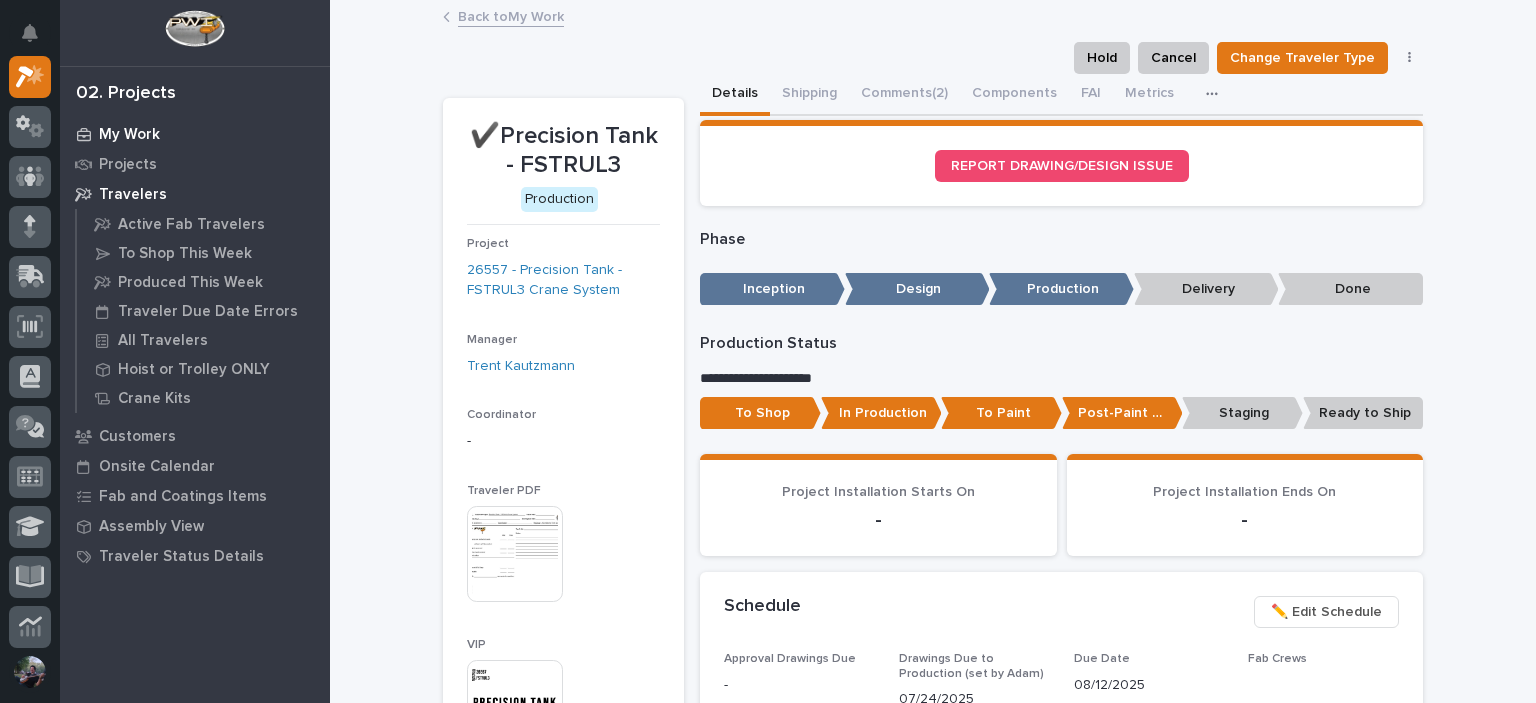 click on "My Work" at bounding box center [129, 135] 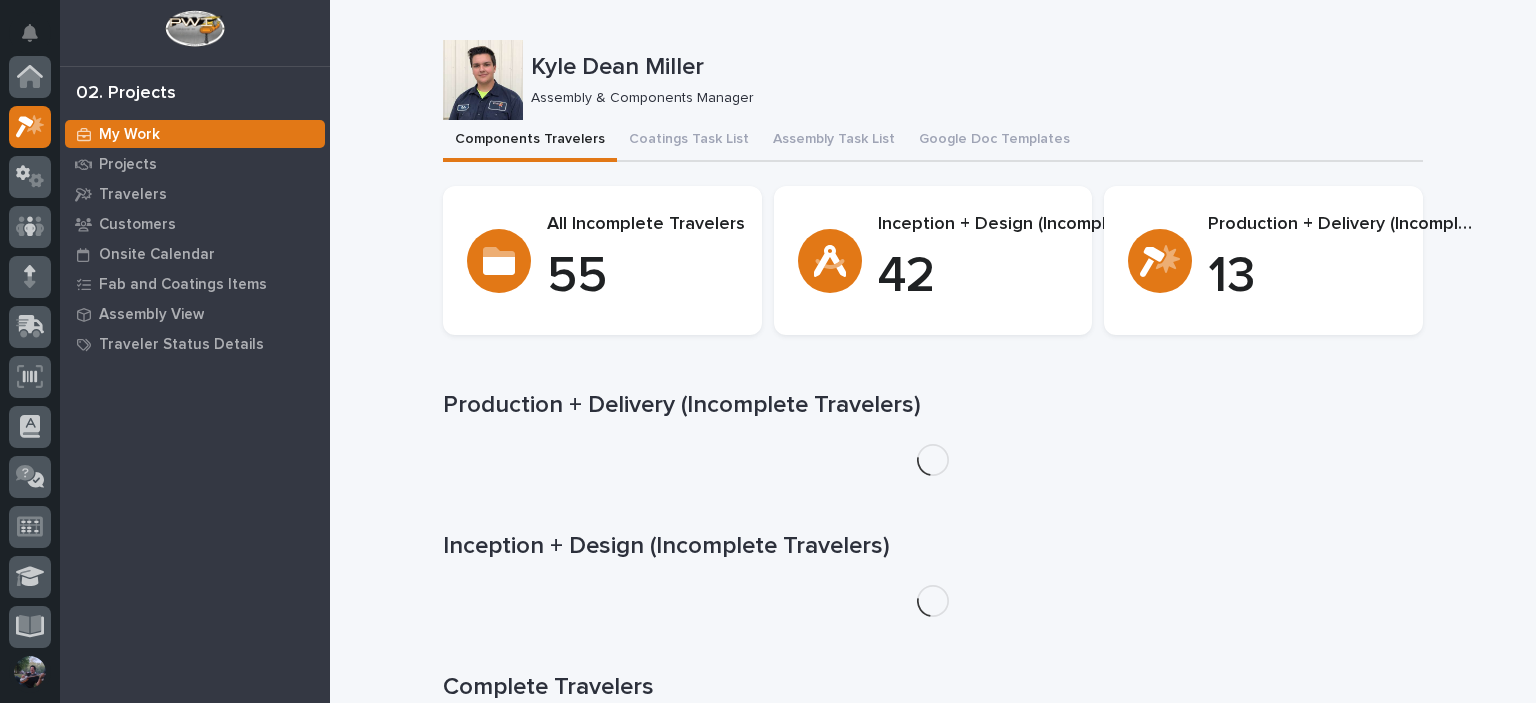 scroll, scrollTop: 50, scrollLeft: 0, axis: vertical 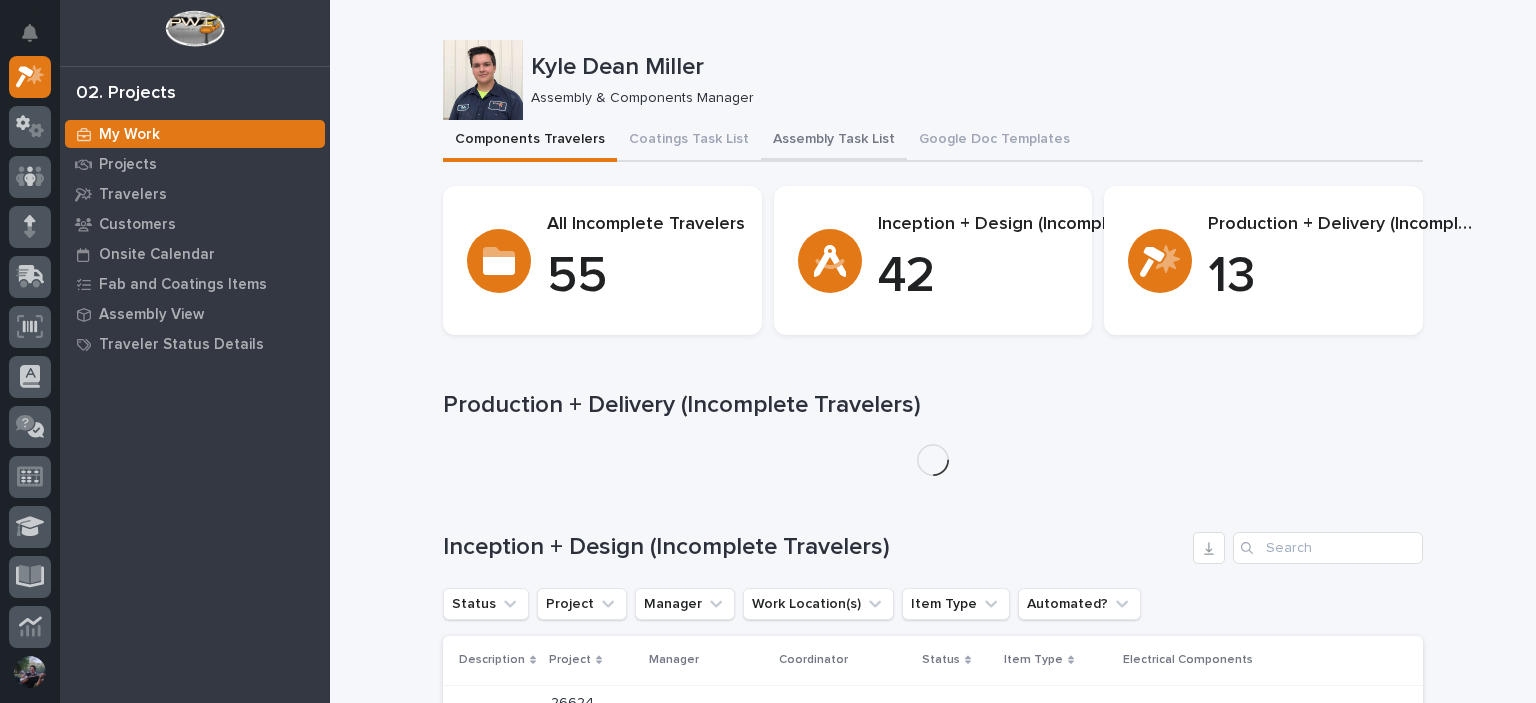 click on "Assembly Task List" at bounding box center (834, 141) 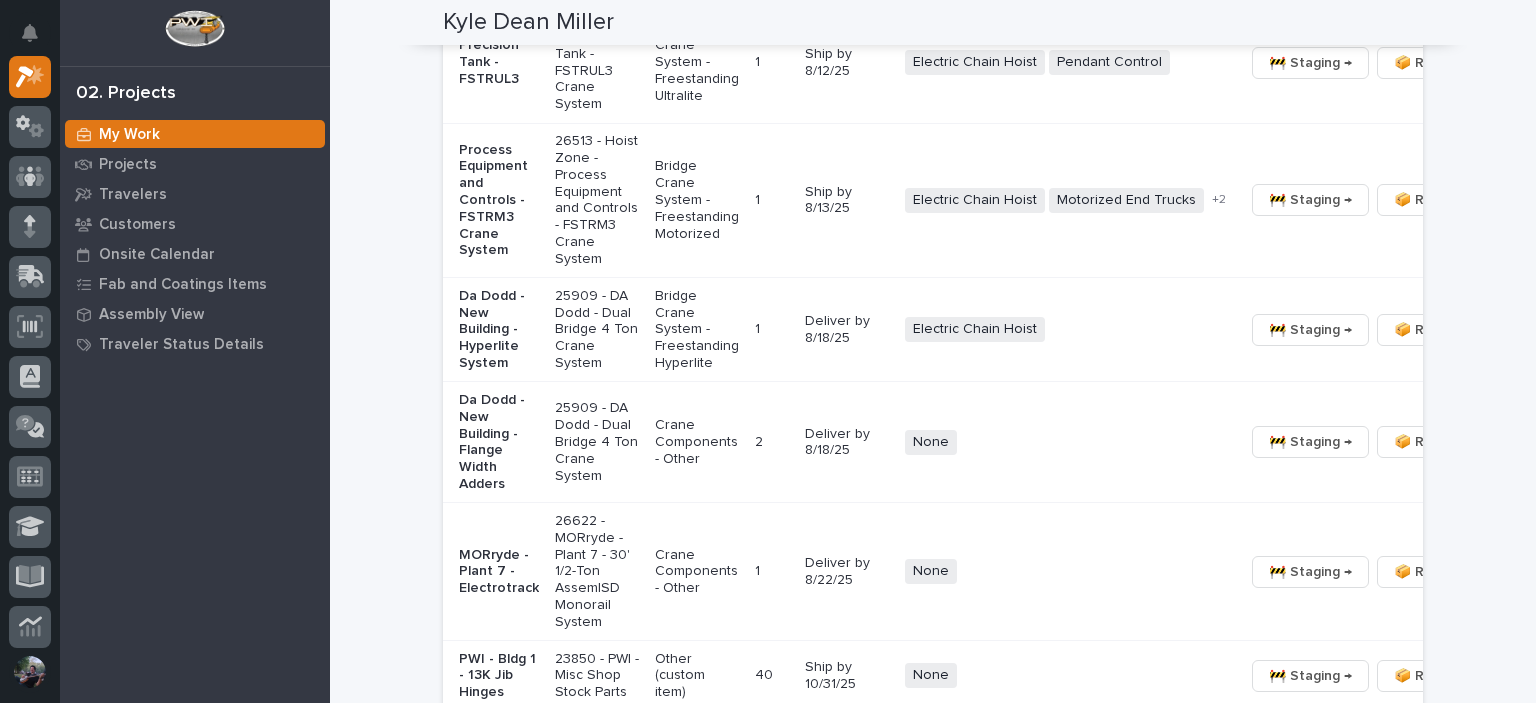 scroll, scrollTop: 1266, scrollLeft: 0, axis: vertical 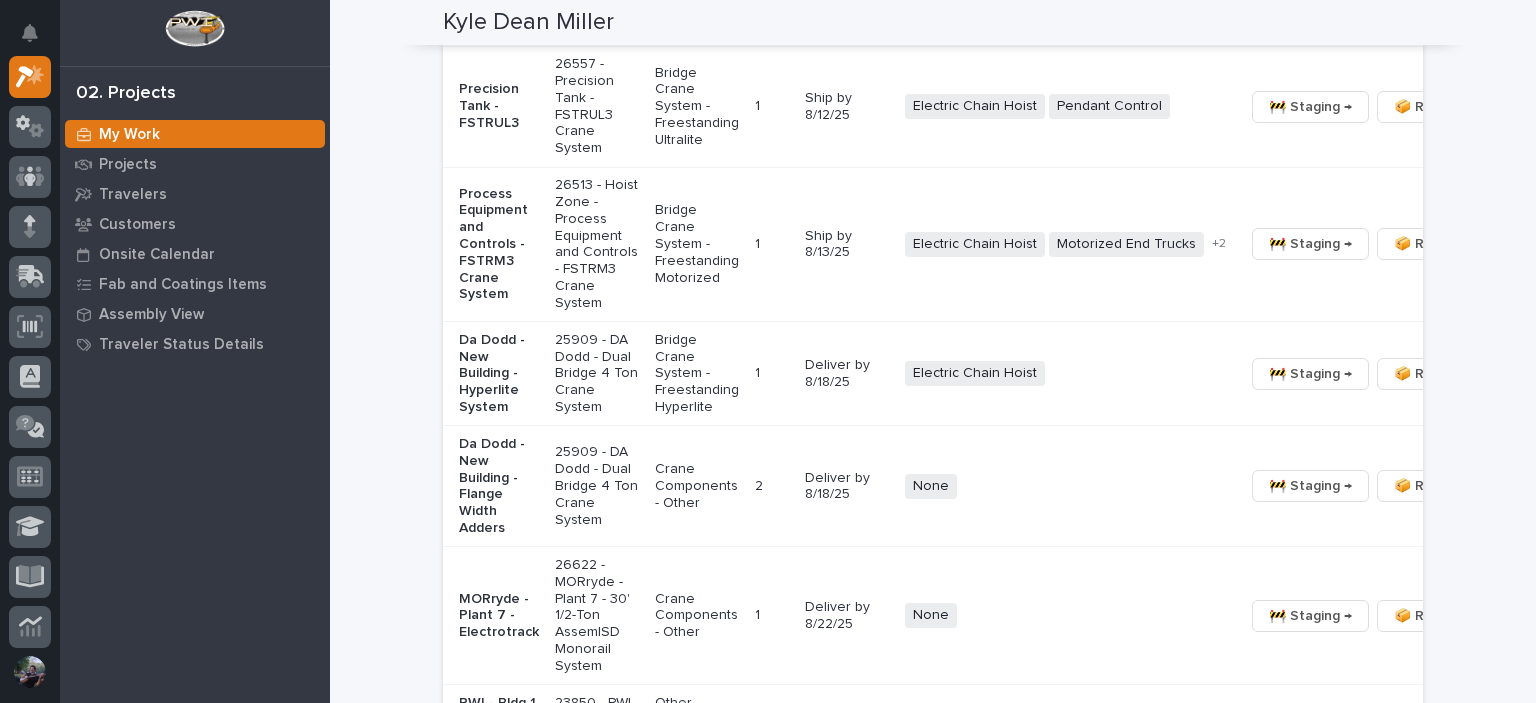 click at bounding box center (30, 353) 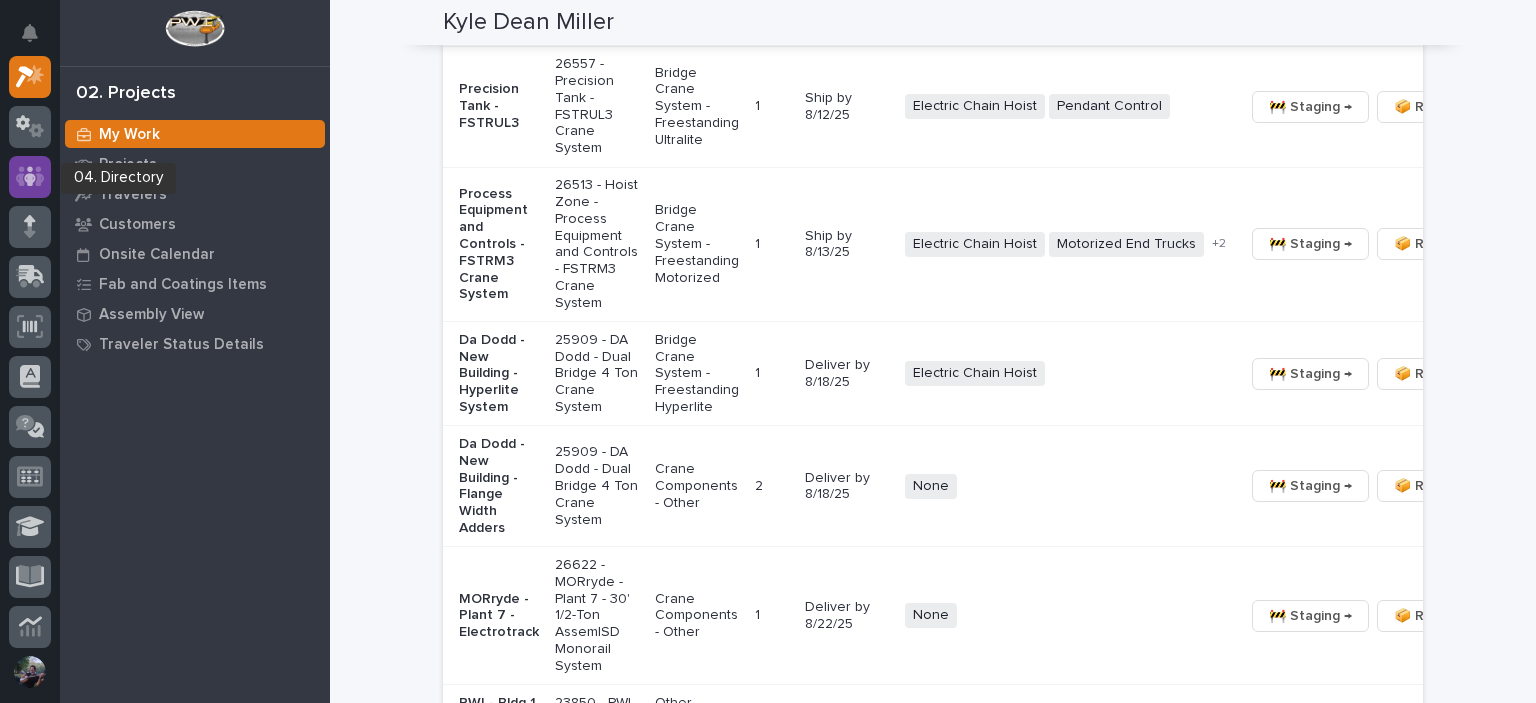 click 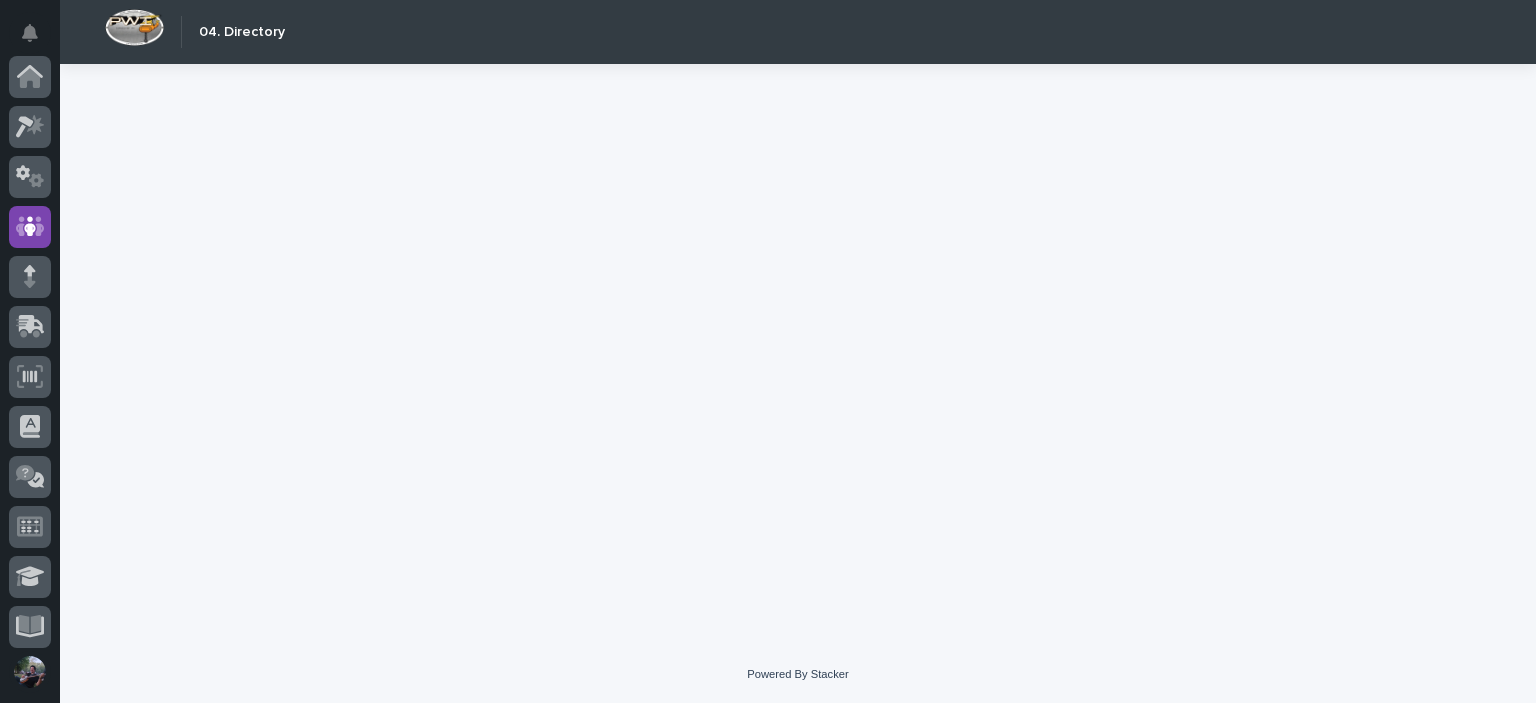scroll, scrollTop: 150, scrollLeft: 0, axis: vertical 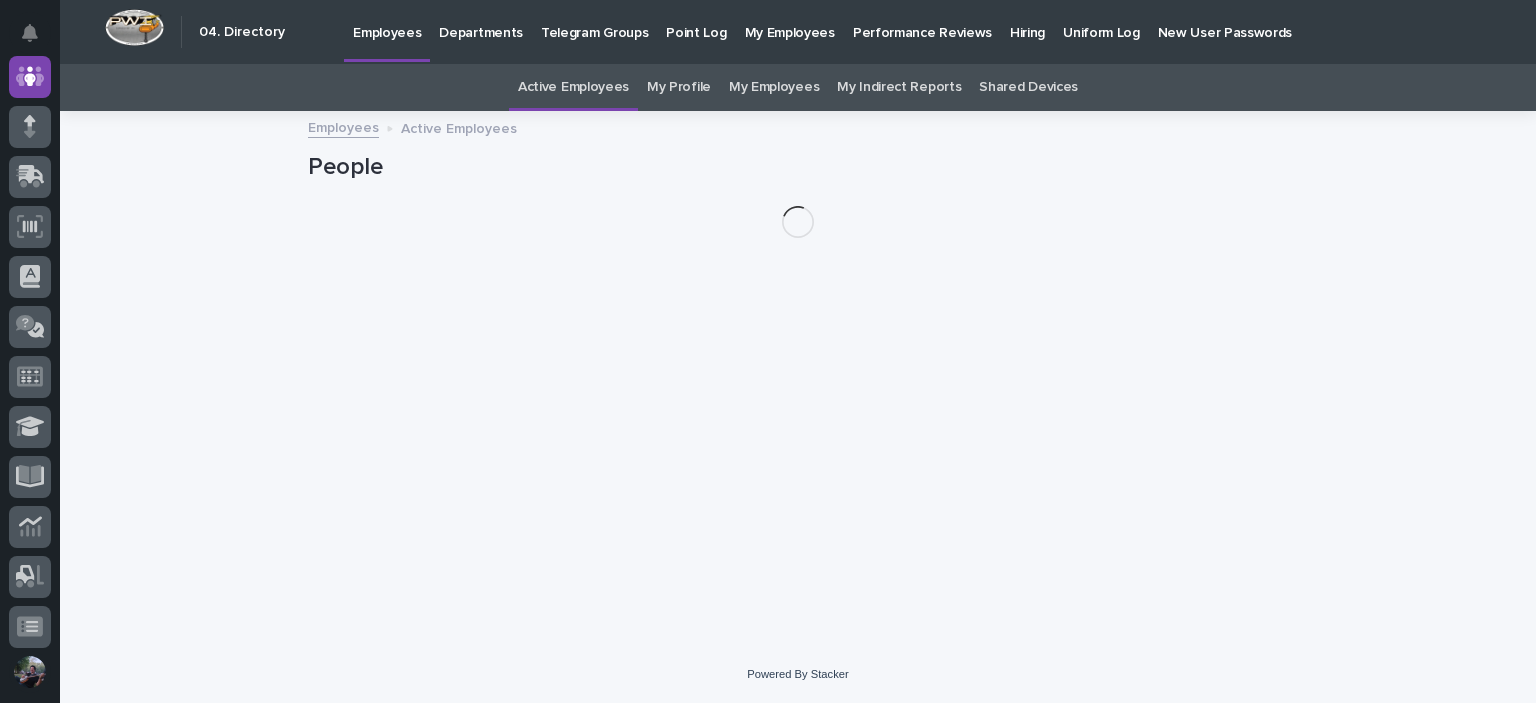 click on "Departments" at bounding box center [481, 21] 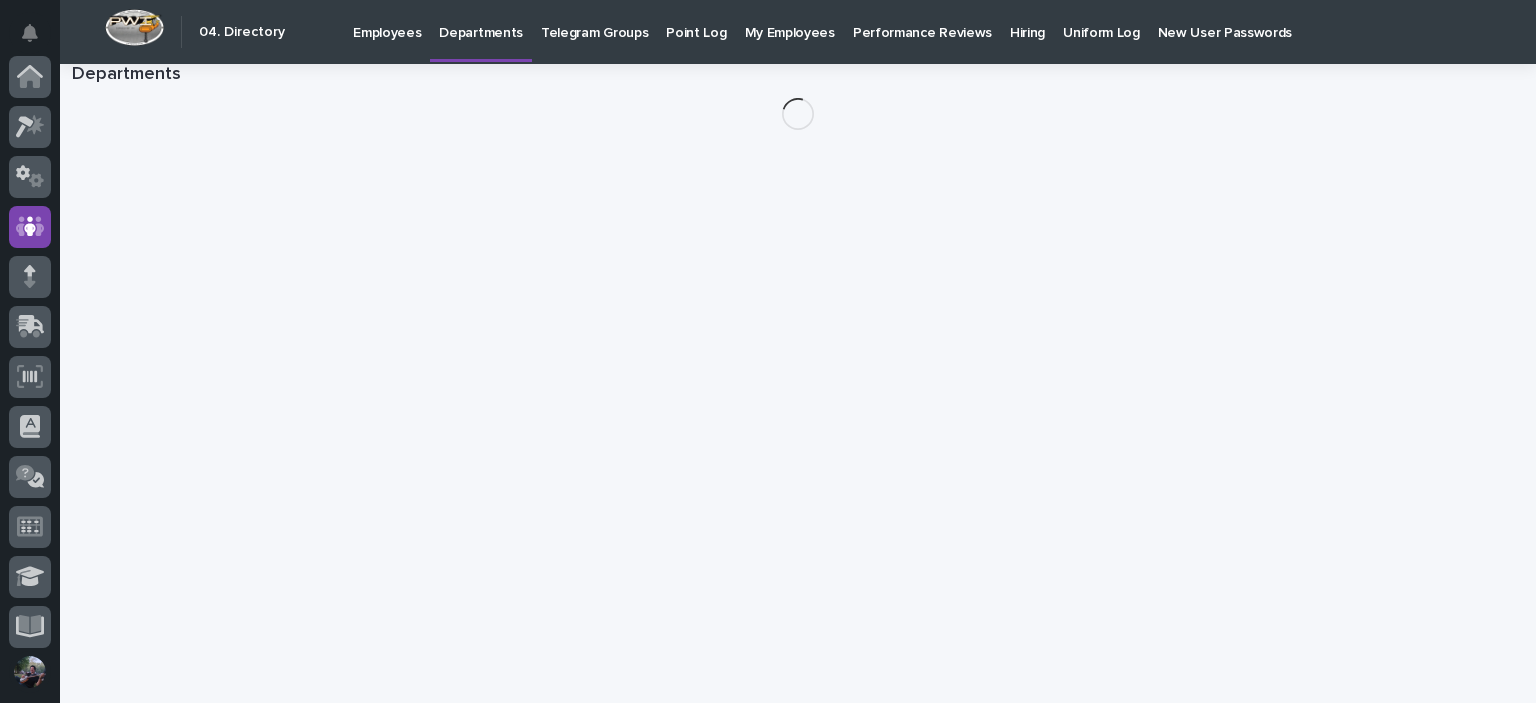 scroll, scrollTop: 150, scrollLeft: 0, axis: vertical 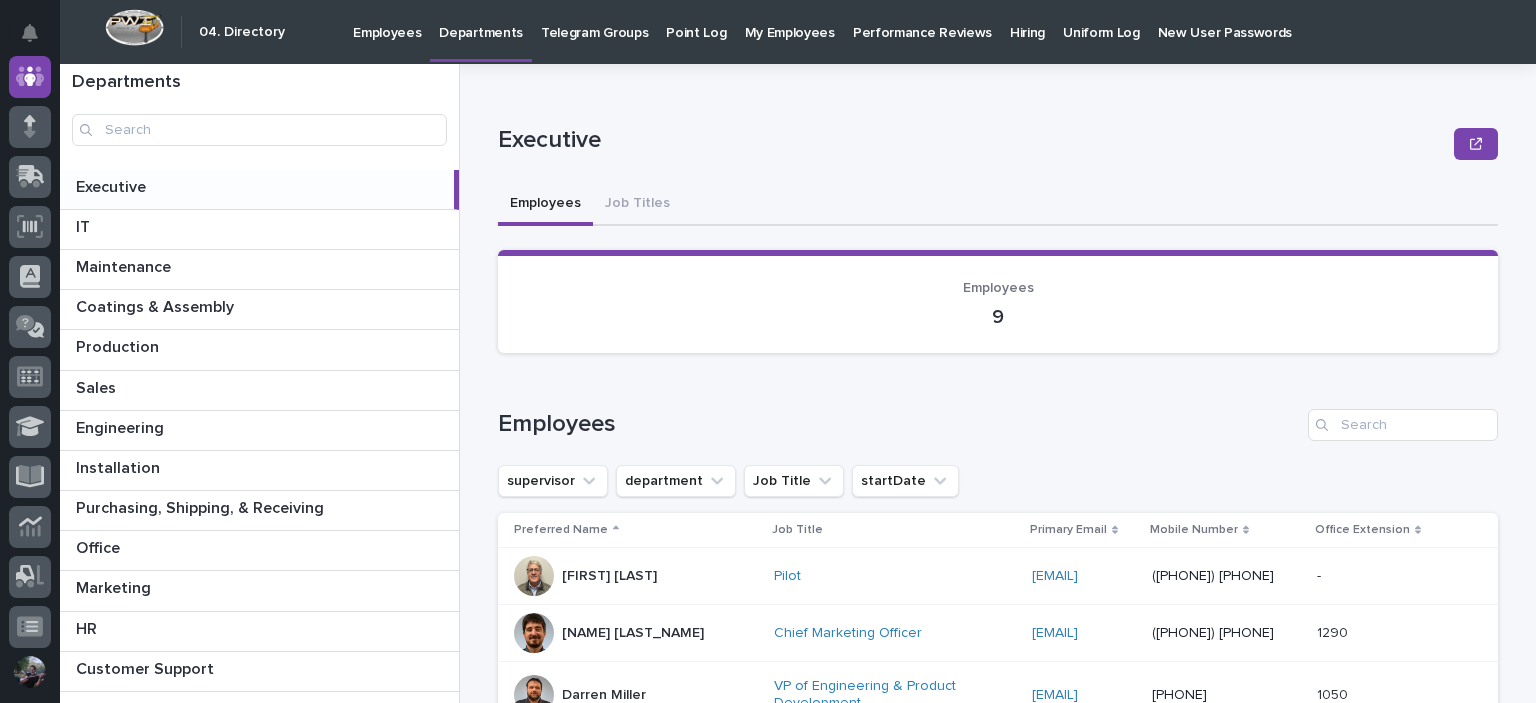 click on "Employees" at bounding box center (387, 21) 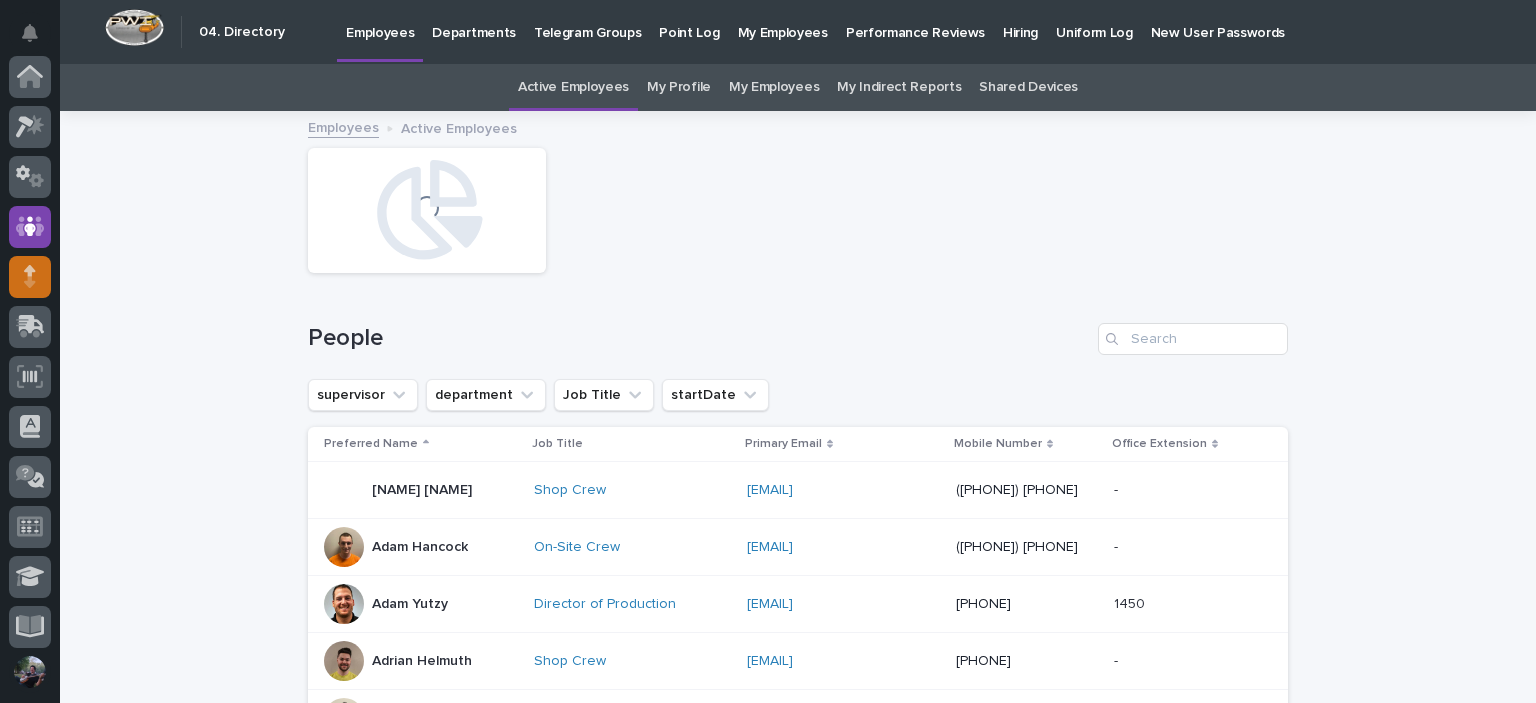 scroll, scrollTop: 150, scrollLeft: 0, axis: vertical 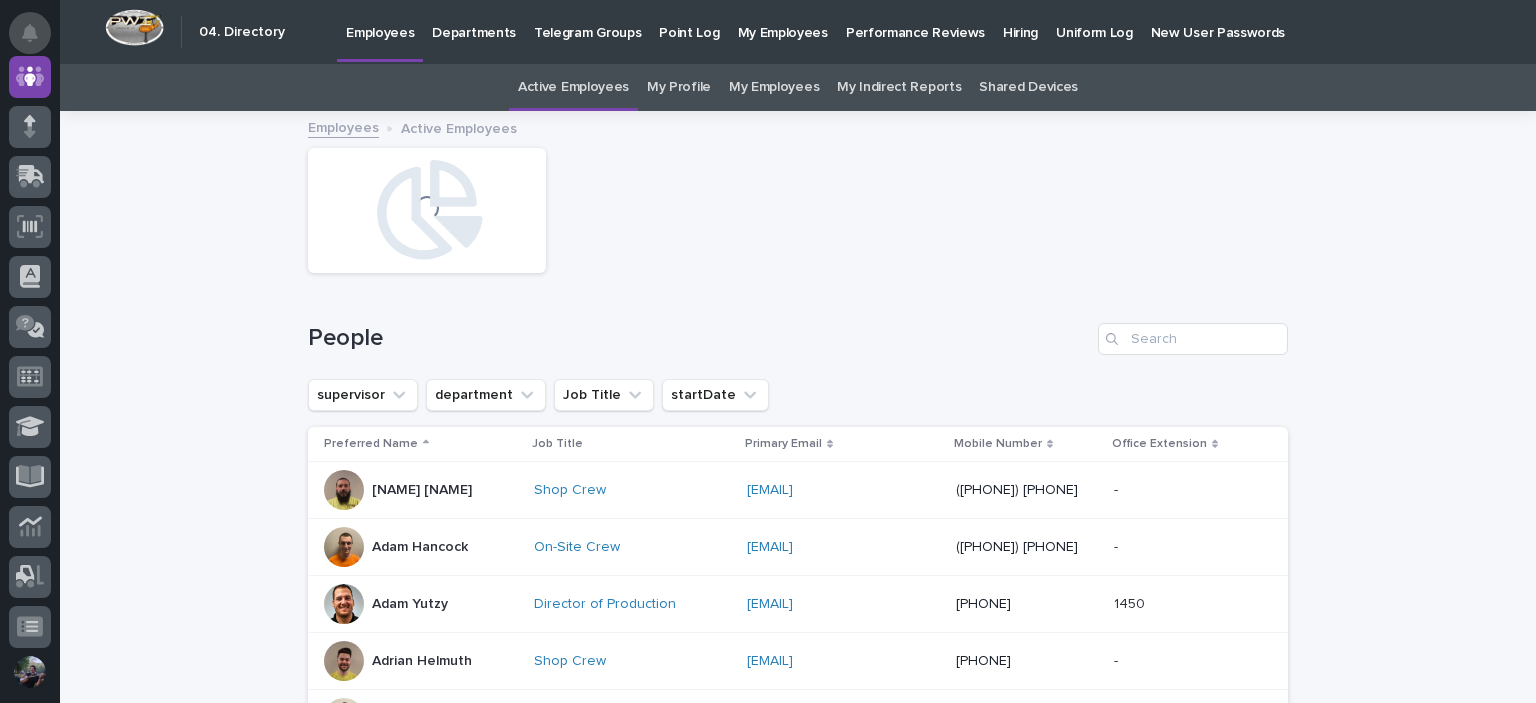 click at bounding box center (30, 33) 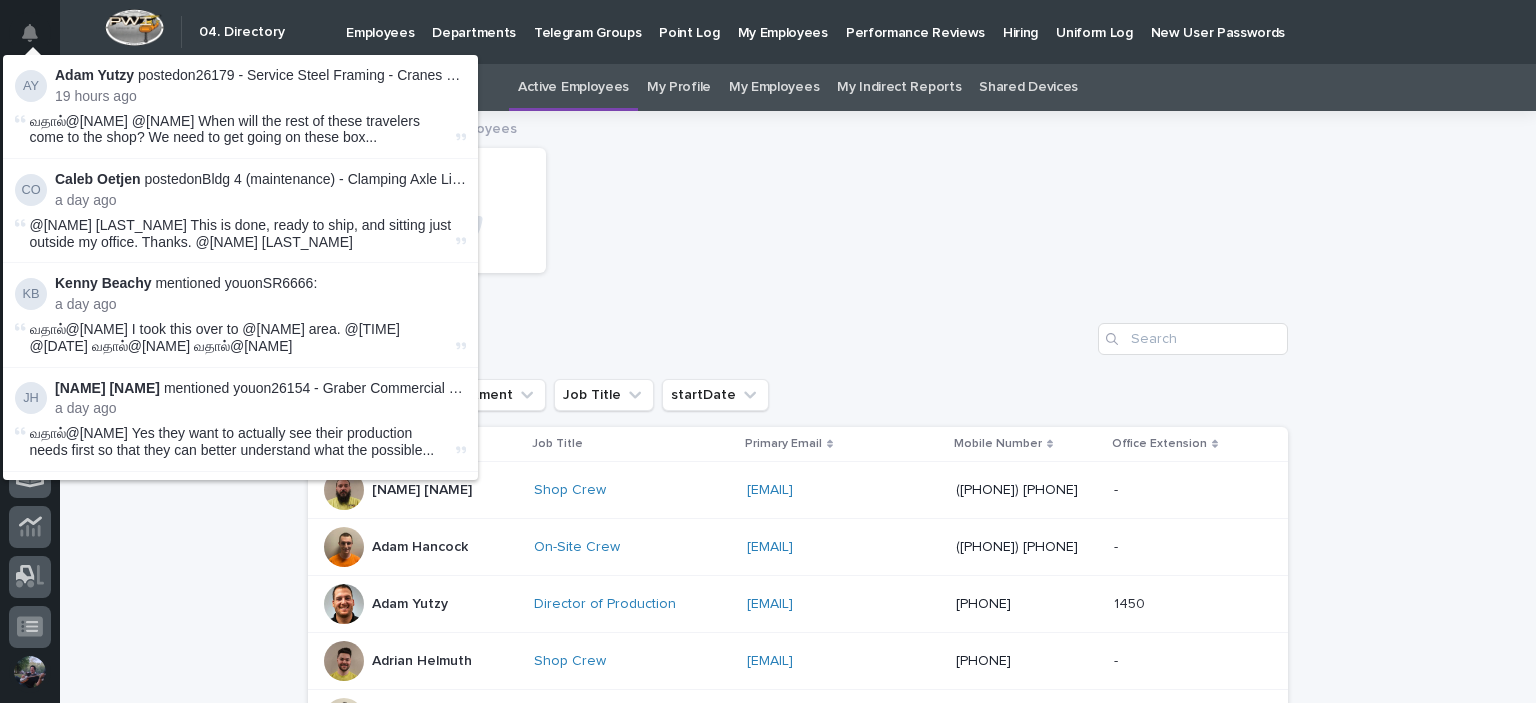 click on "AY Adam Yutzy   posted  on  26179 - Service Steel Framing - Cranes For New Building : 19 hours ago @Leighton Yoder  @Zach Gay  When will the rest of these travelers come to the shop? We need to get going on these box ..." at bounding box center [240, 107] 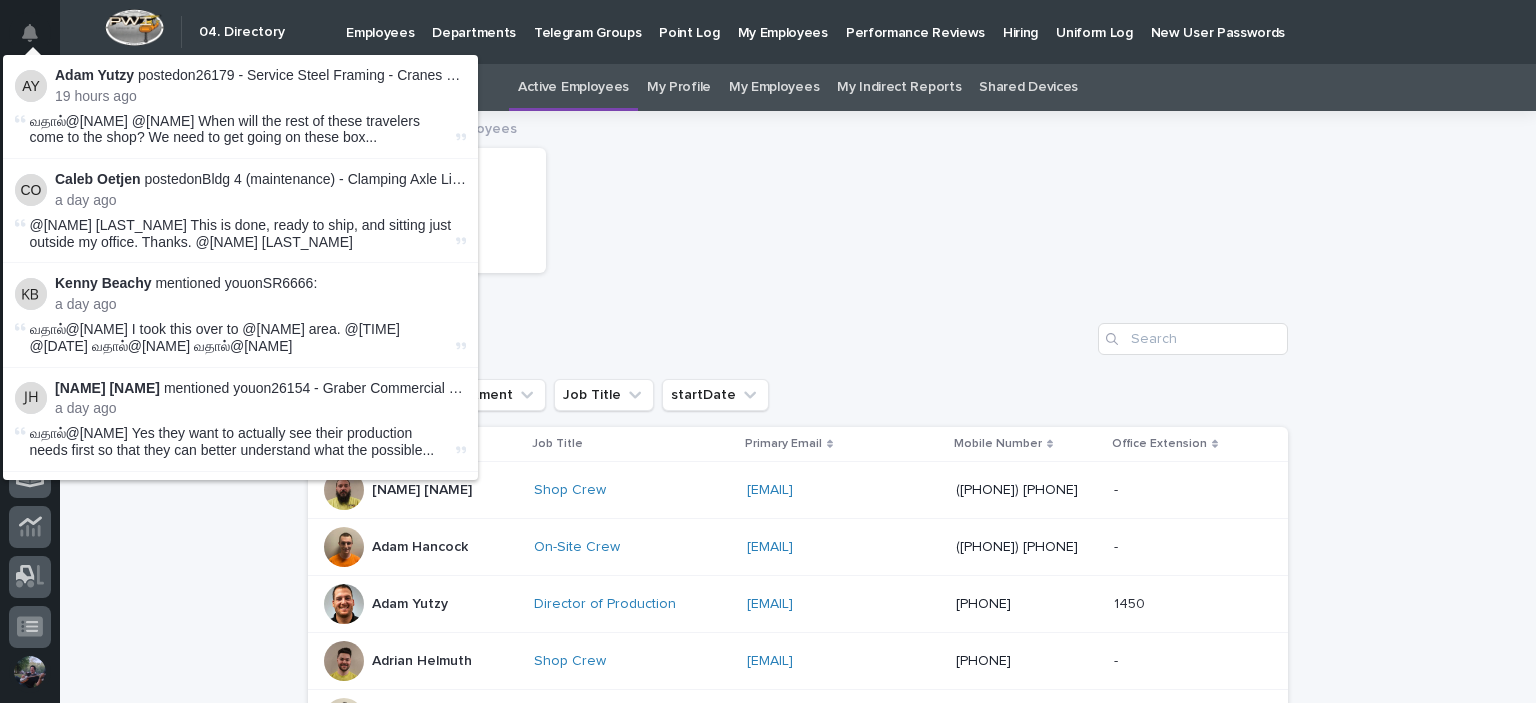 click on "180 Employees" at bounding box center (798, 210) 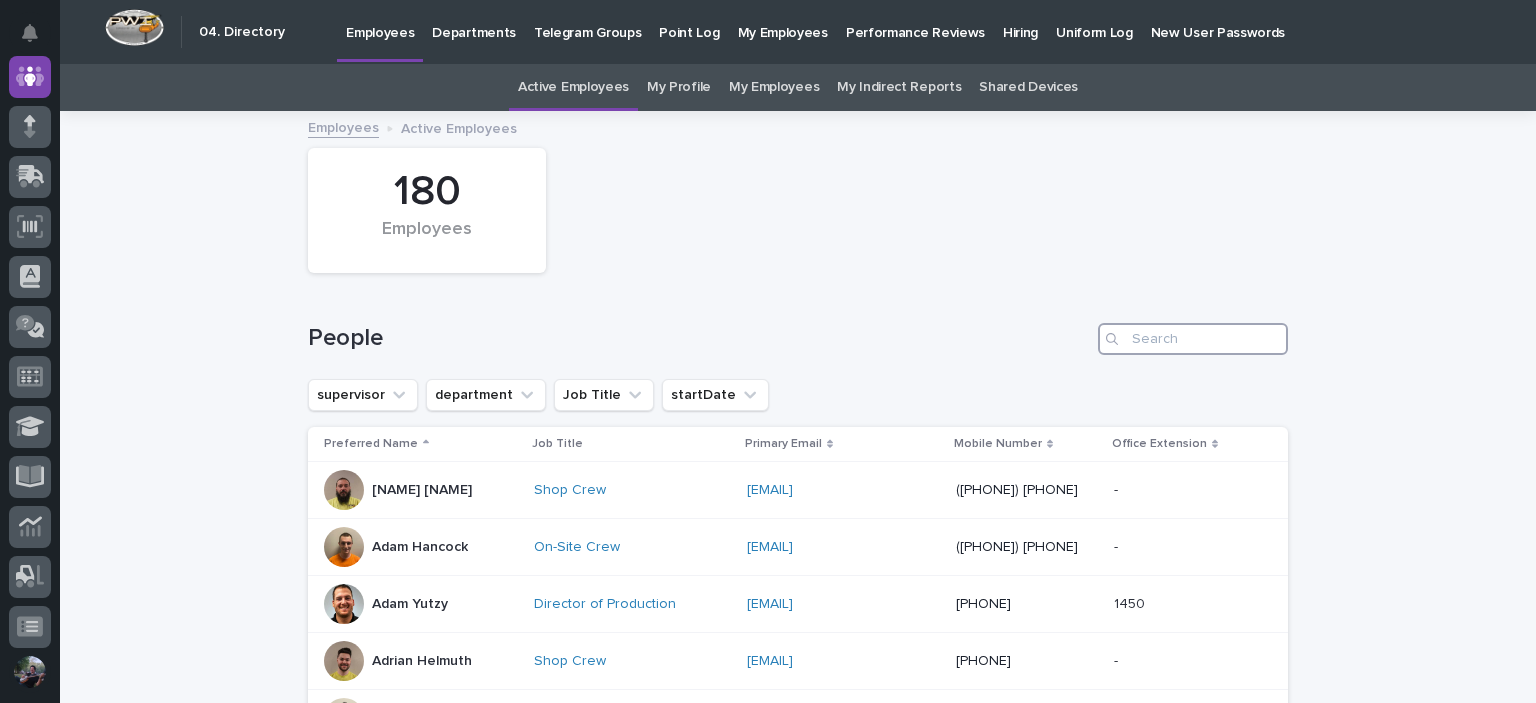 click at bounding box center [1193, 339] 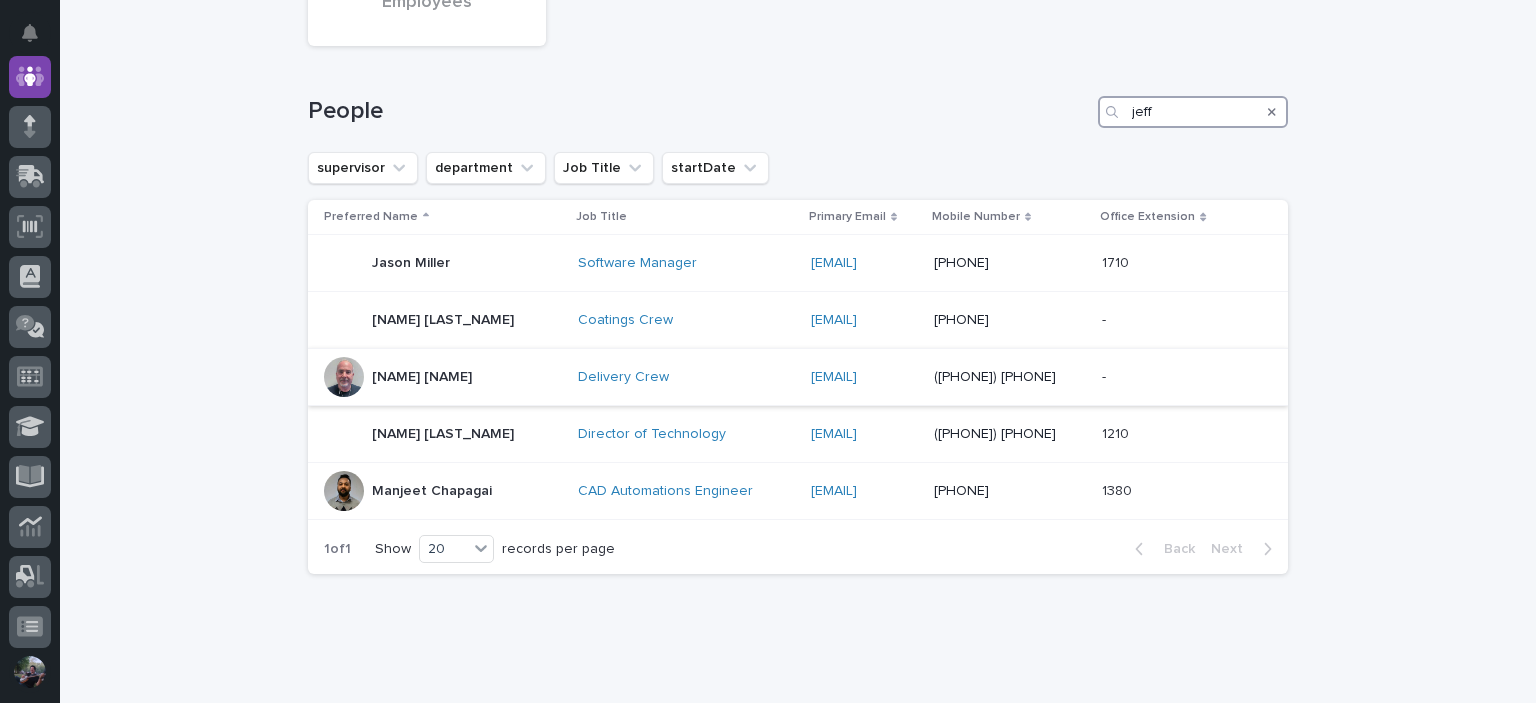 scroll, scrollTop: 270, scrollLeft: 0, axis: vertical 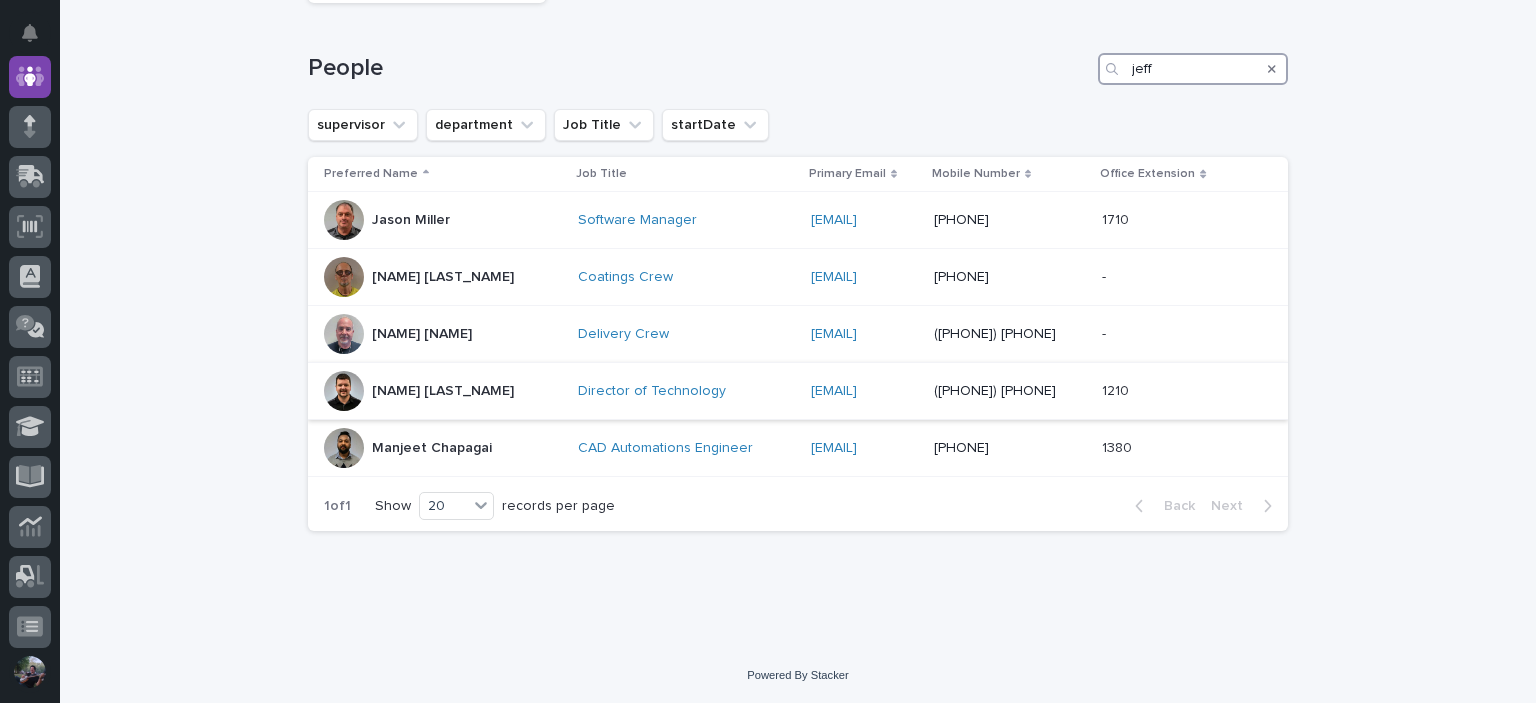 type on "jeff" 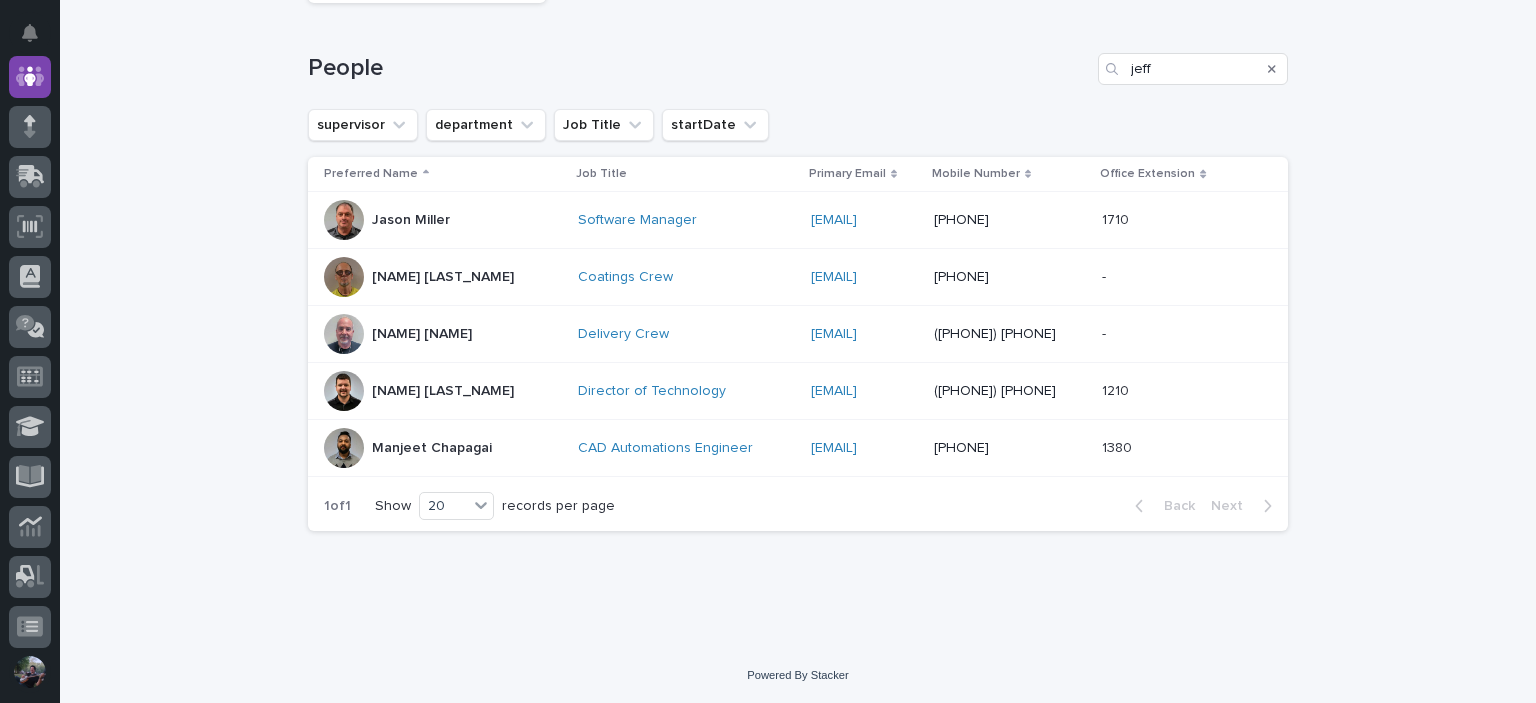 click on "Jeff Miller" at bounding box center (443, 391) 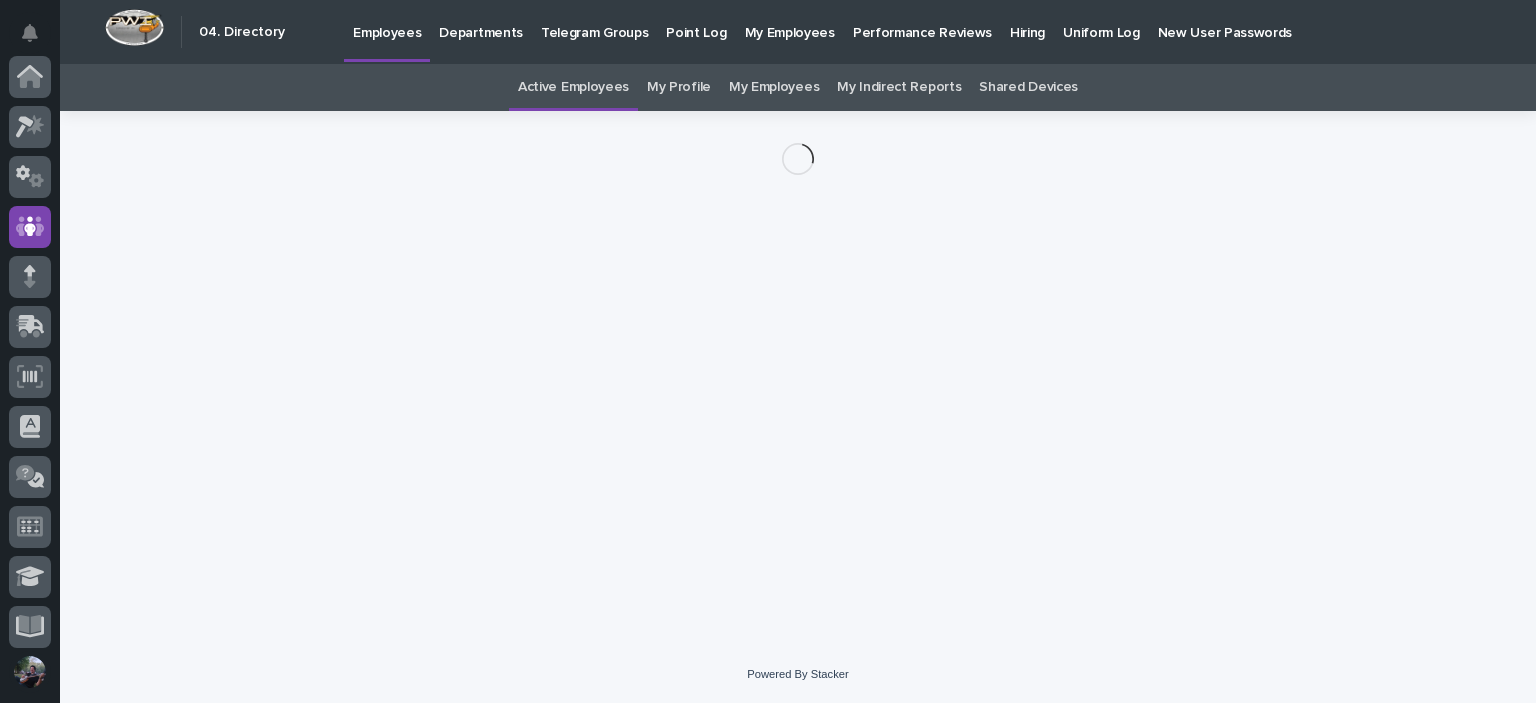 scroll, scrollTop: 150, scrollLeft: 0, axis: vertical 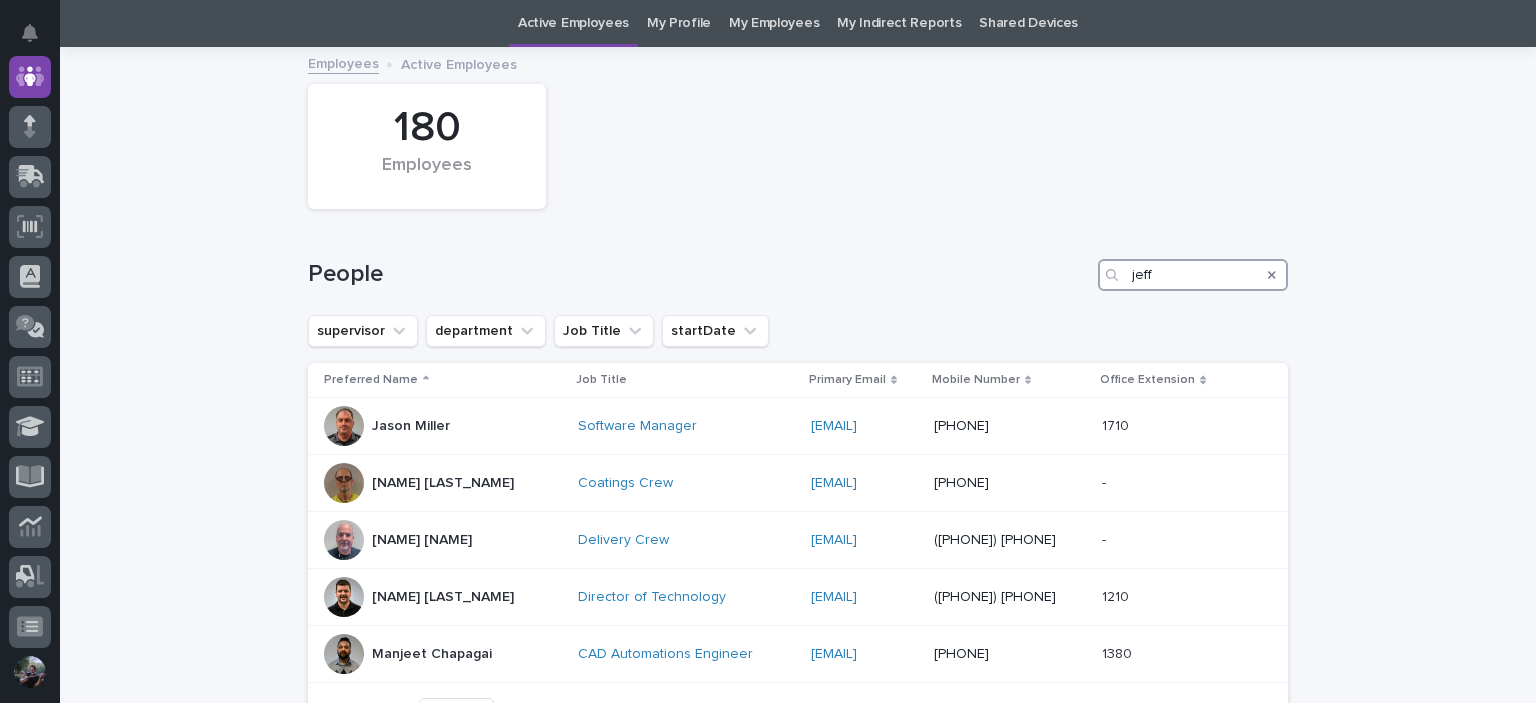 click on "jeff" at bounding box center (1193, 275) 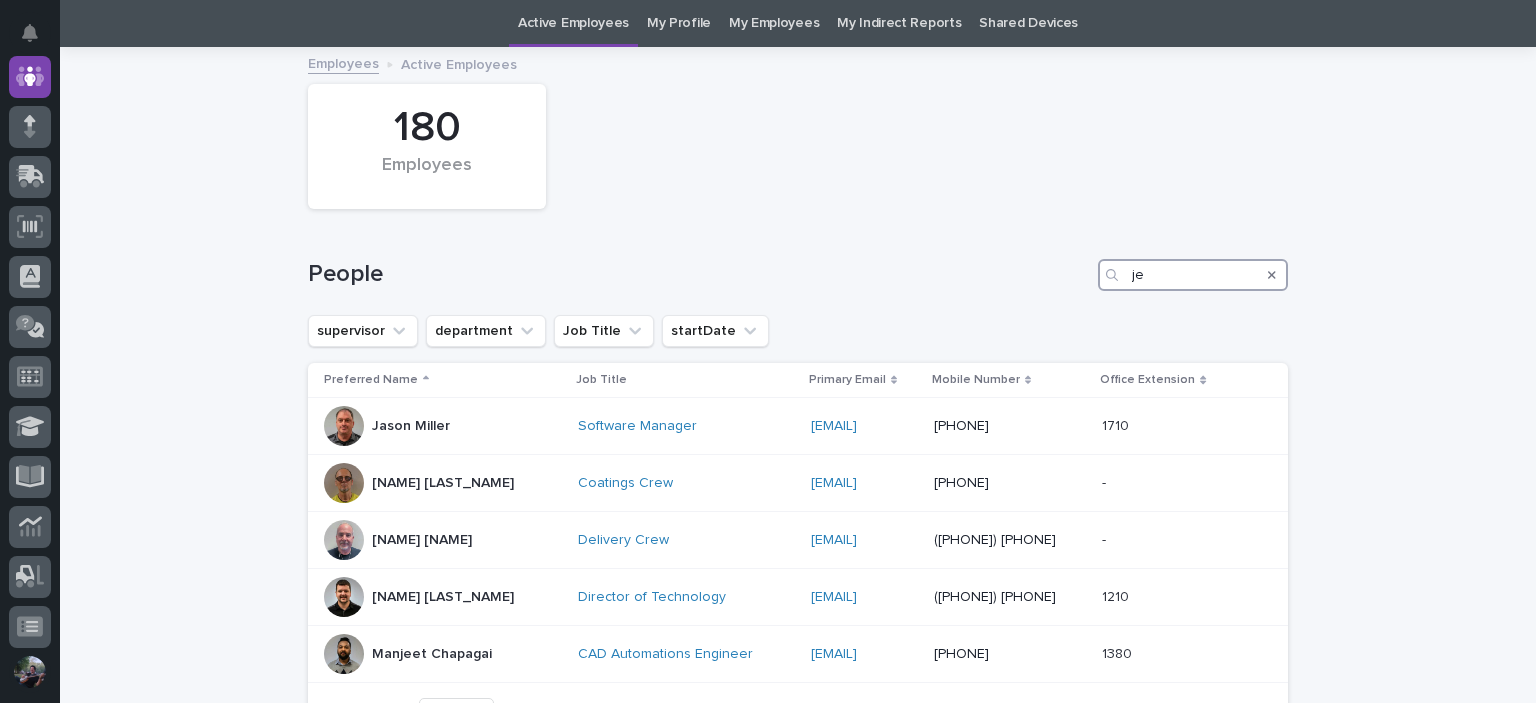 type on "j" 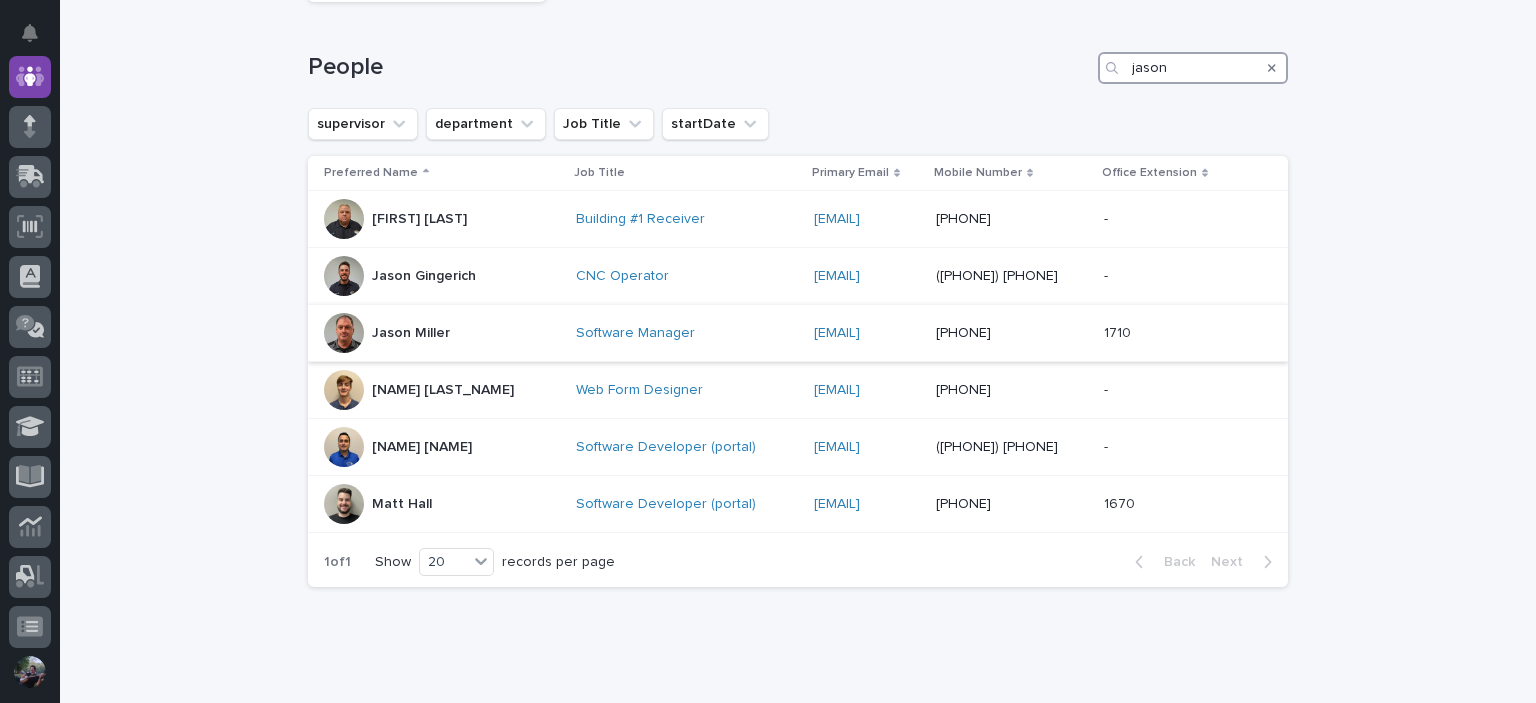 scroll, scrollTop: 271, scrollLeft: 0, axis: vertical 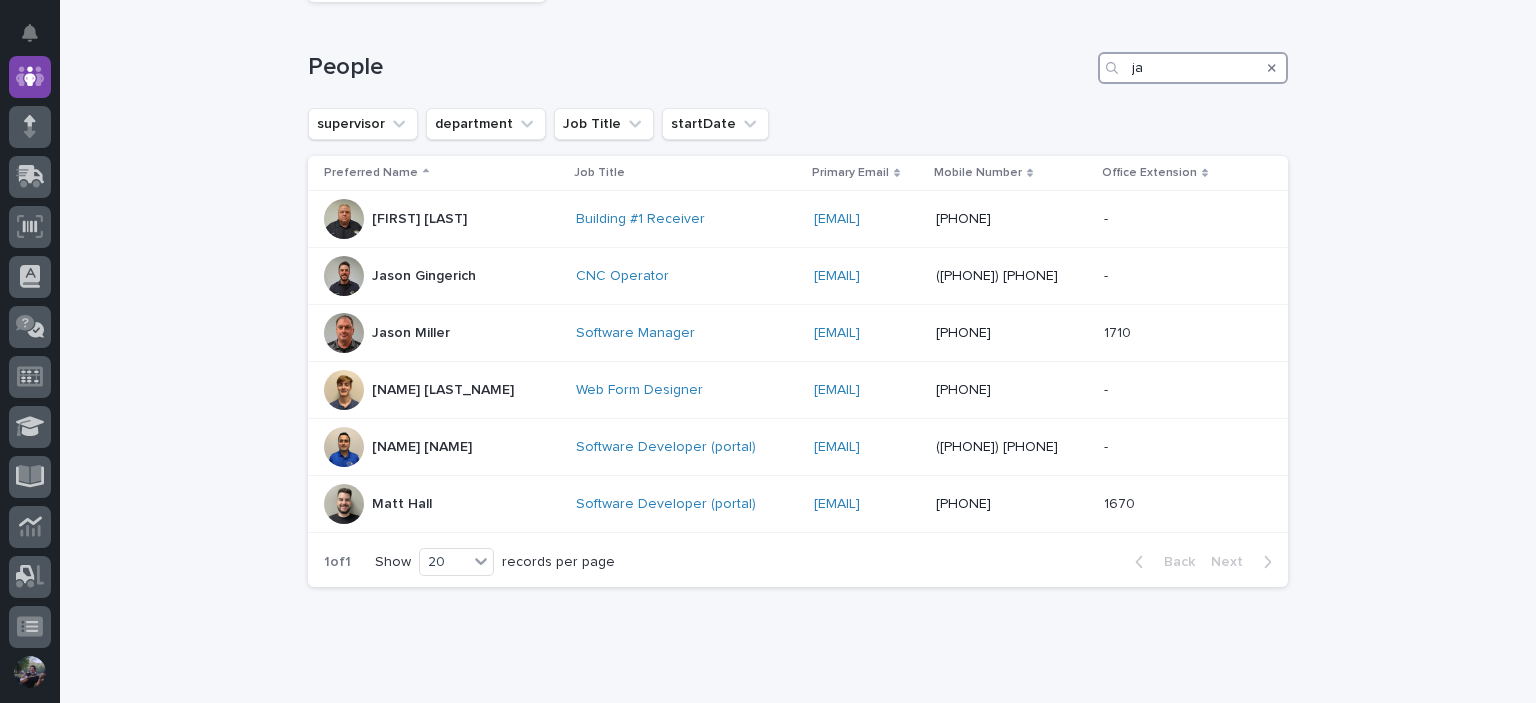 type on "j" 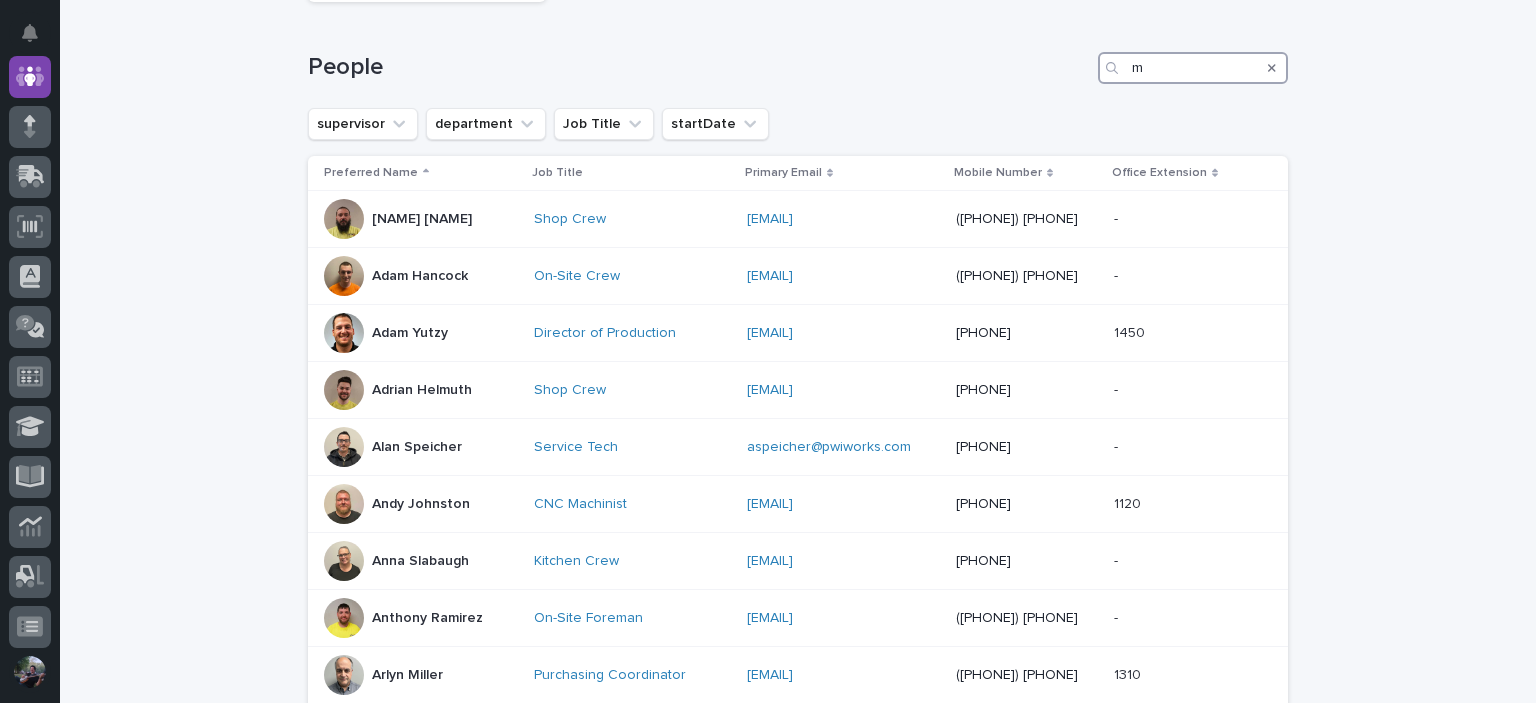 scroll, scrollTop: 331, scrollLeft: 0, axis: vertical 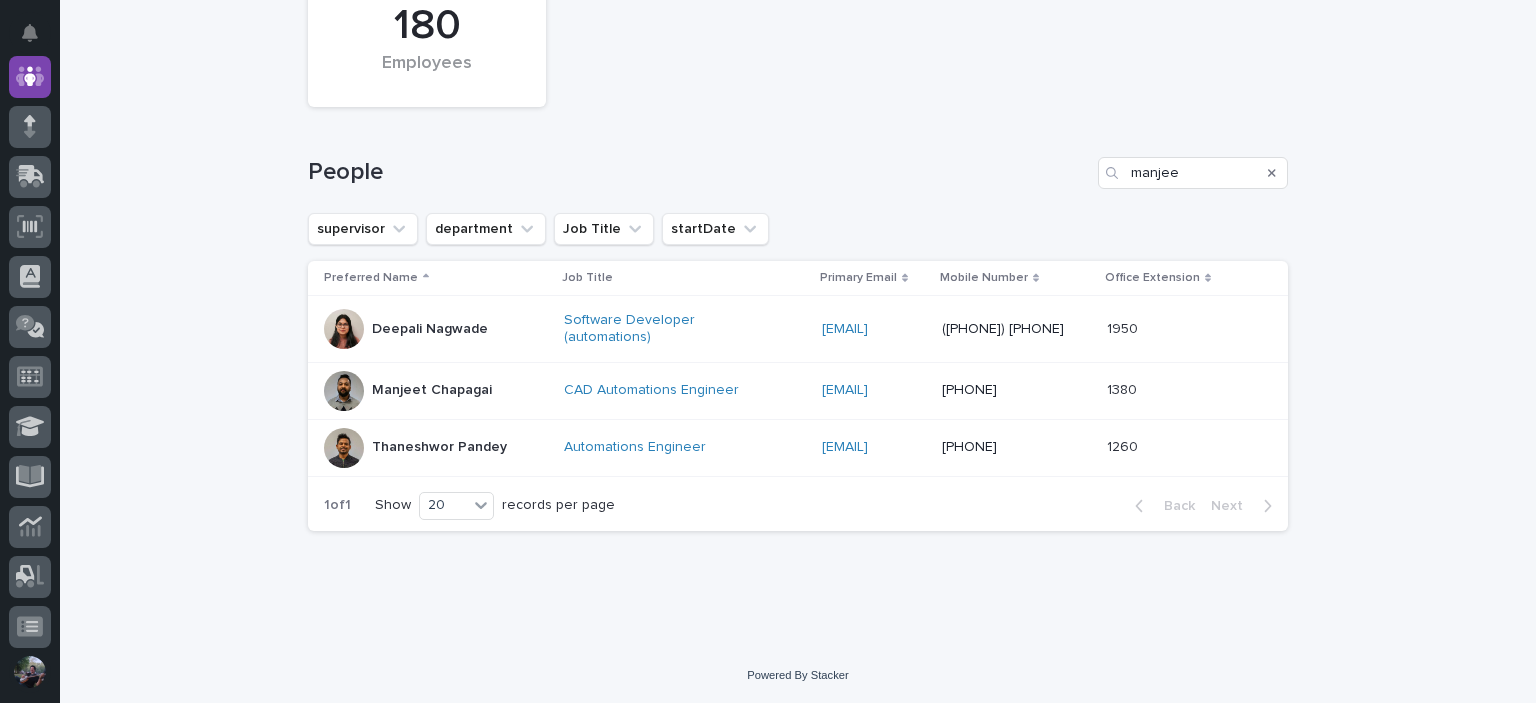 click on "People manjee" at bounding box center [798, 165] 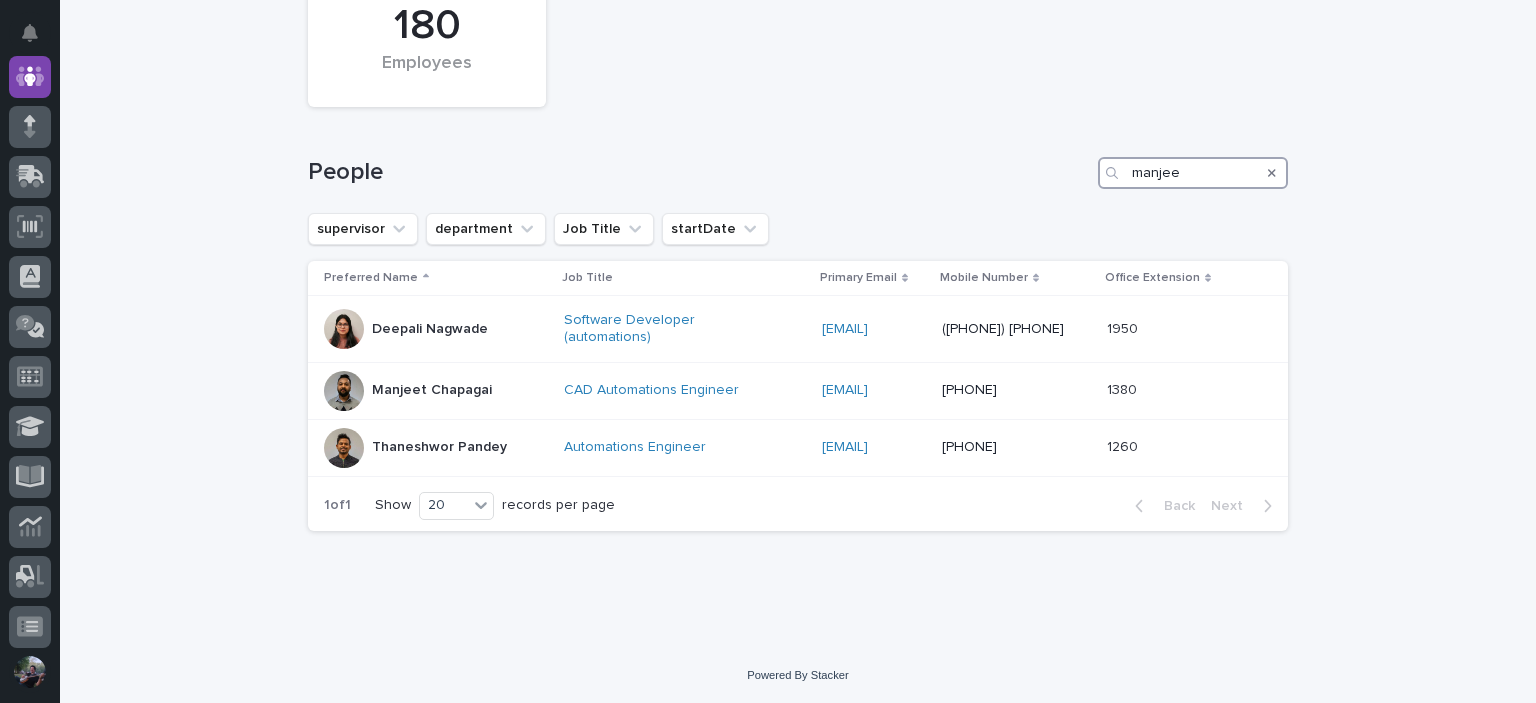 click on "manjee" at bounding box center [1193, 173] 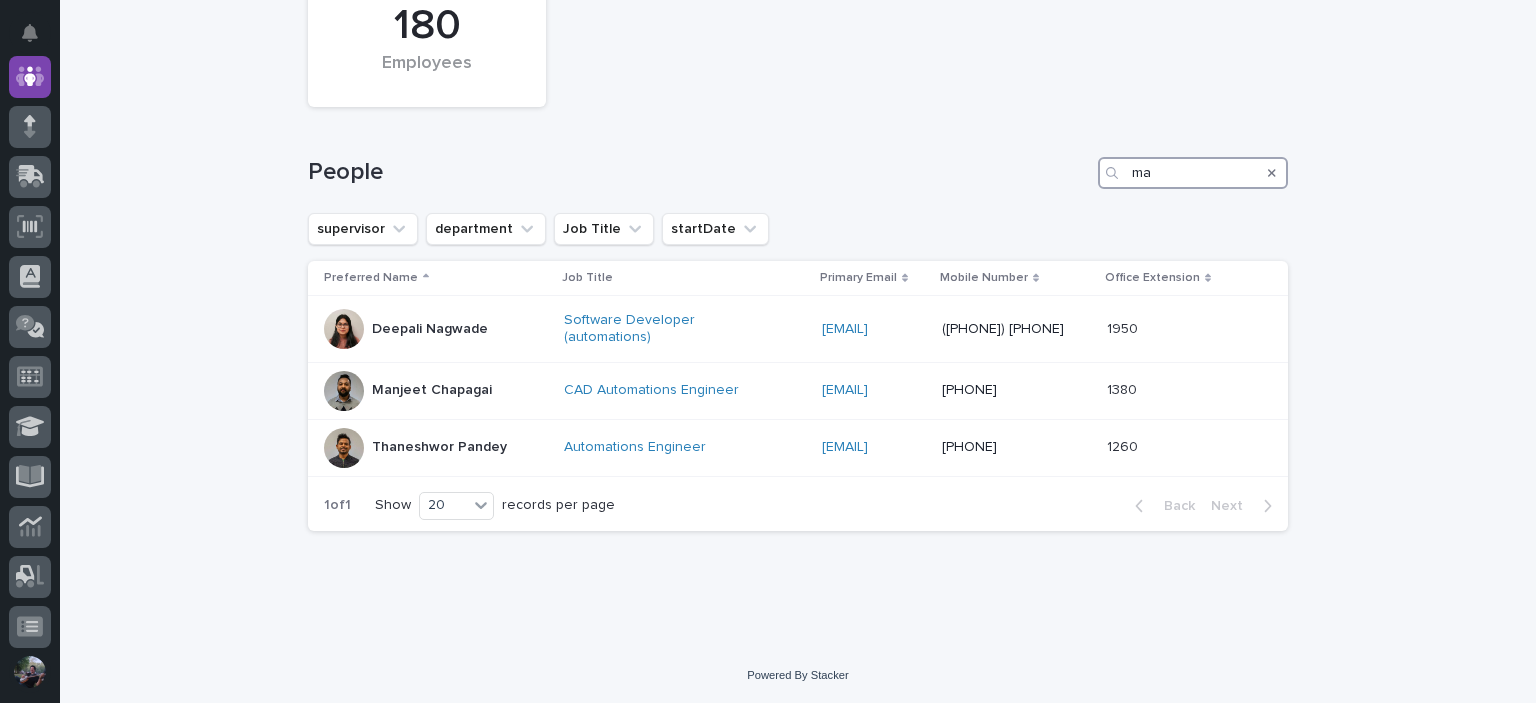 type on "m" 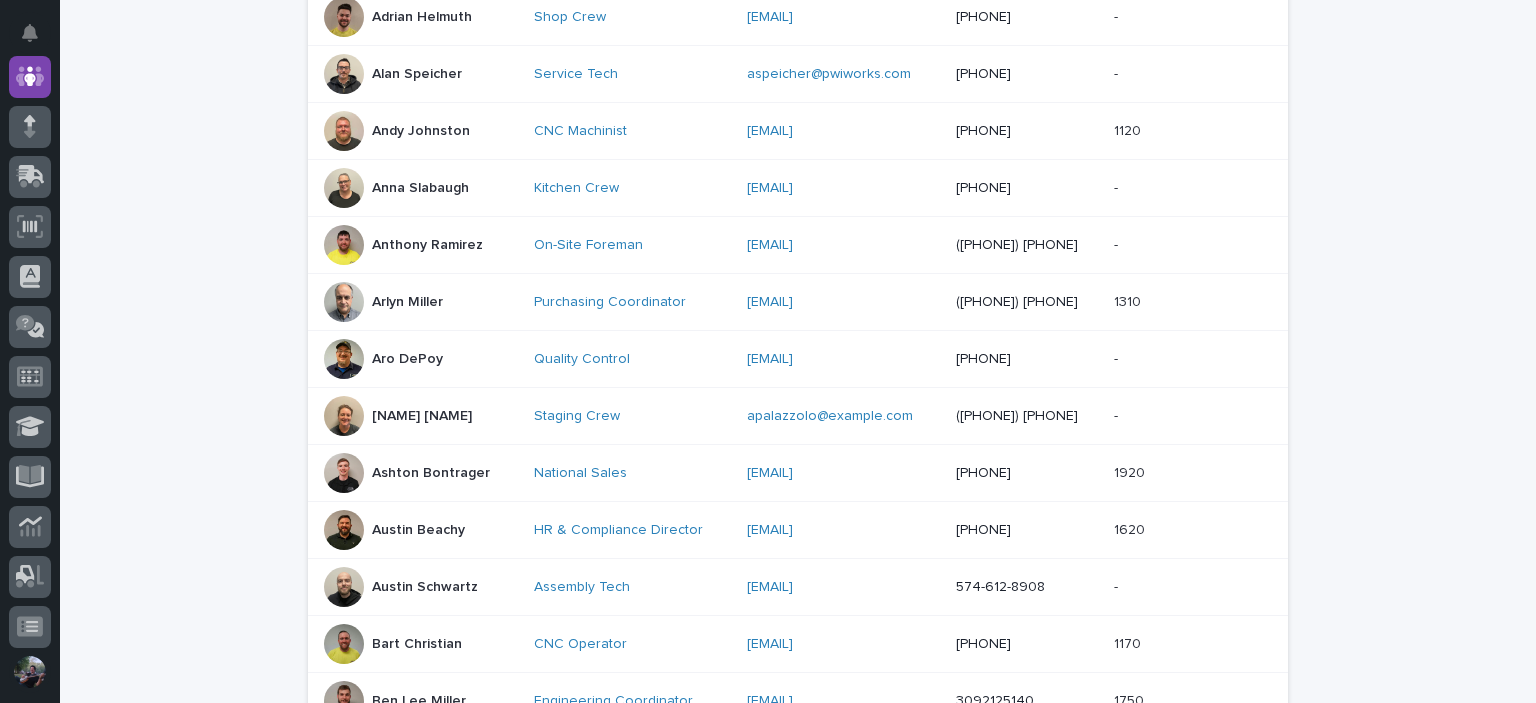 scroll, scrollTop: 331, scrollLeft: 0, axis: vertical 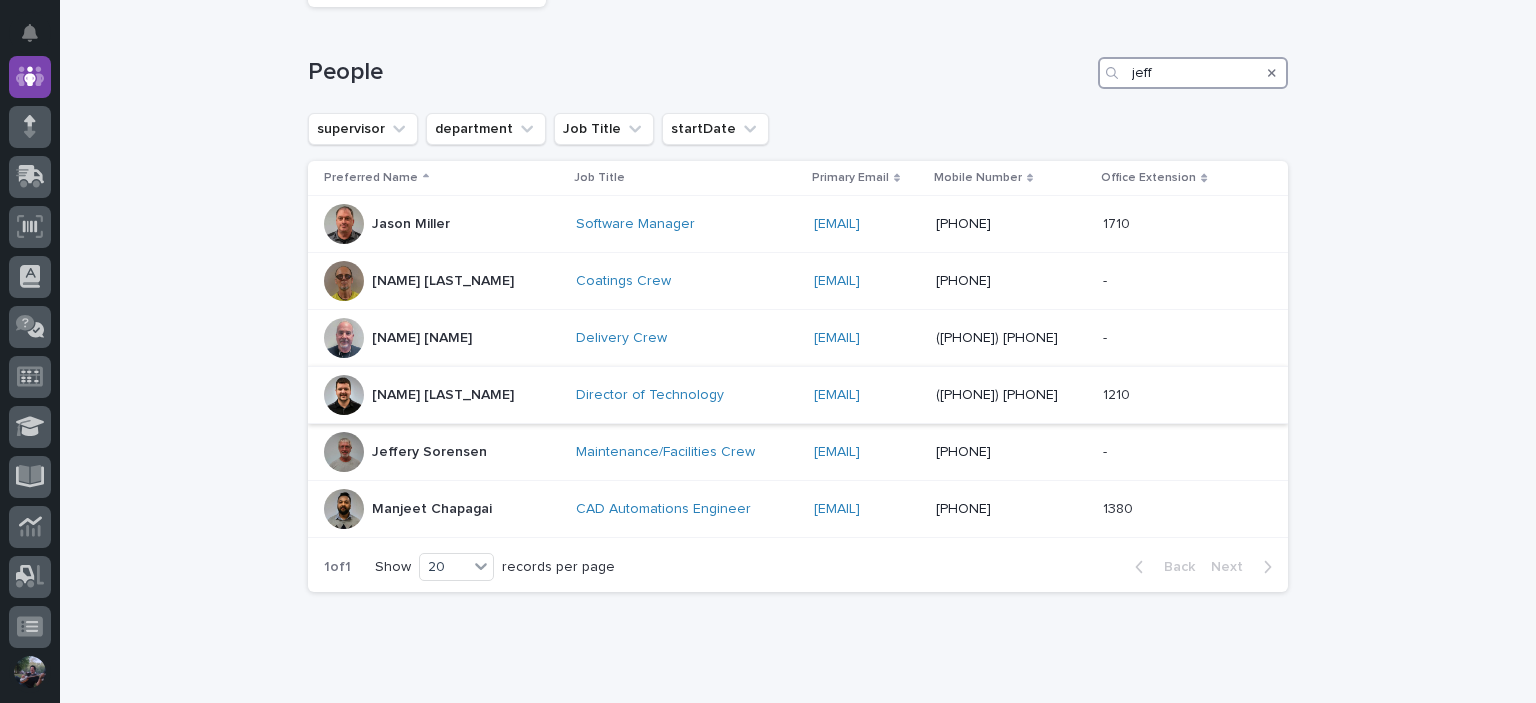type on "jeff" 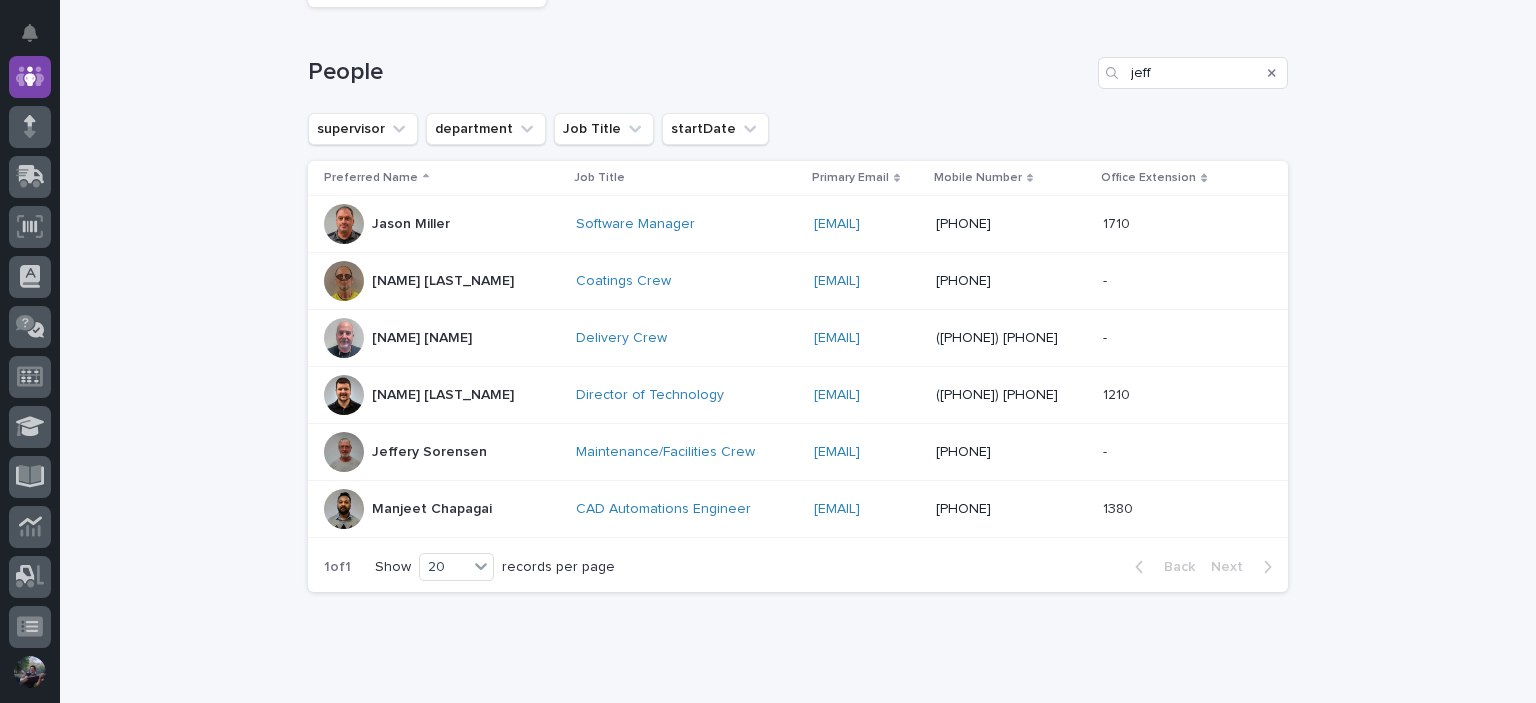 click on "Jeff Miller" at bounding box center (443, 395) 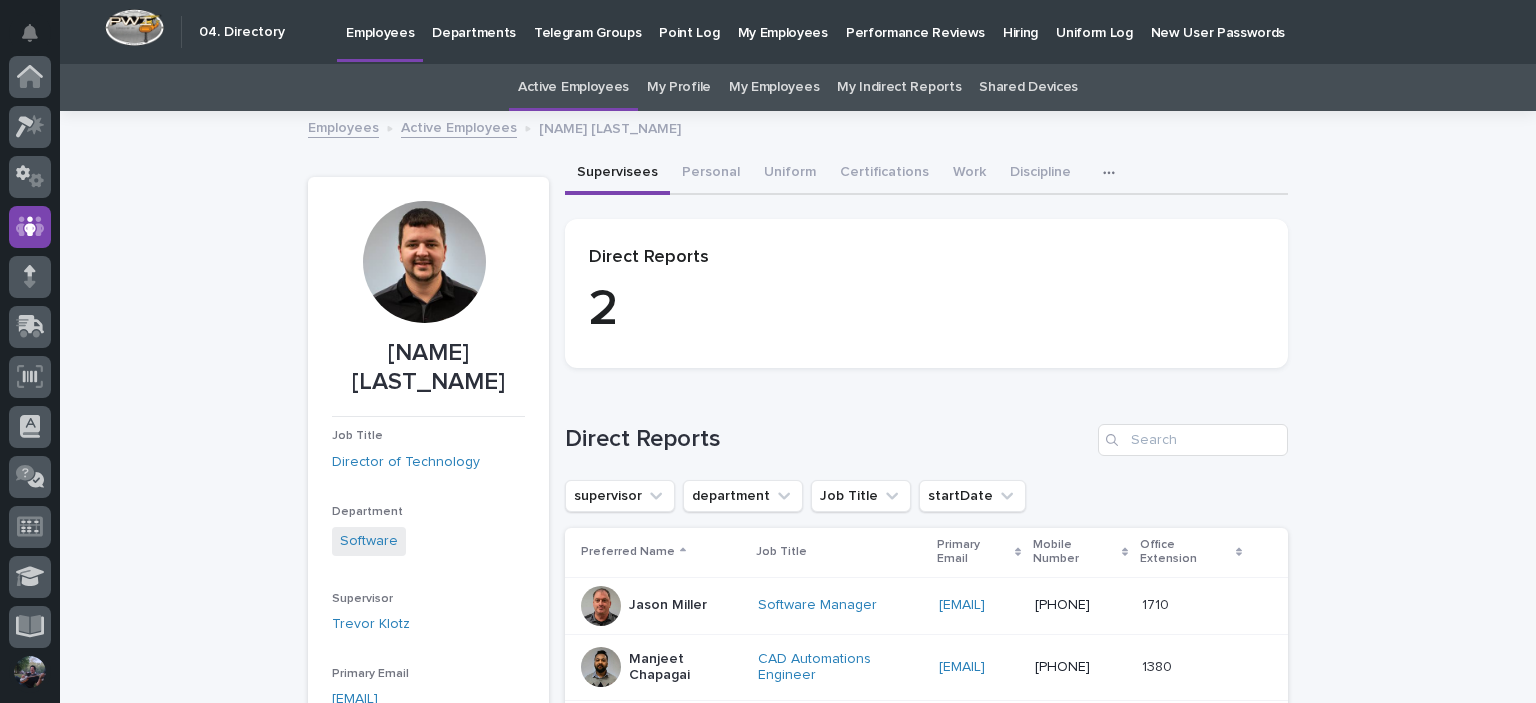 scroll, scrollTop: 64, scrollLeft: 0, axis: vertical 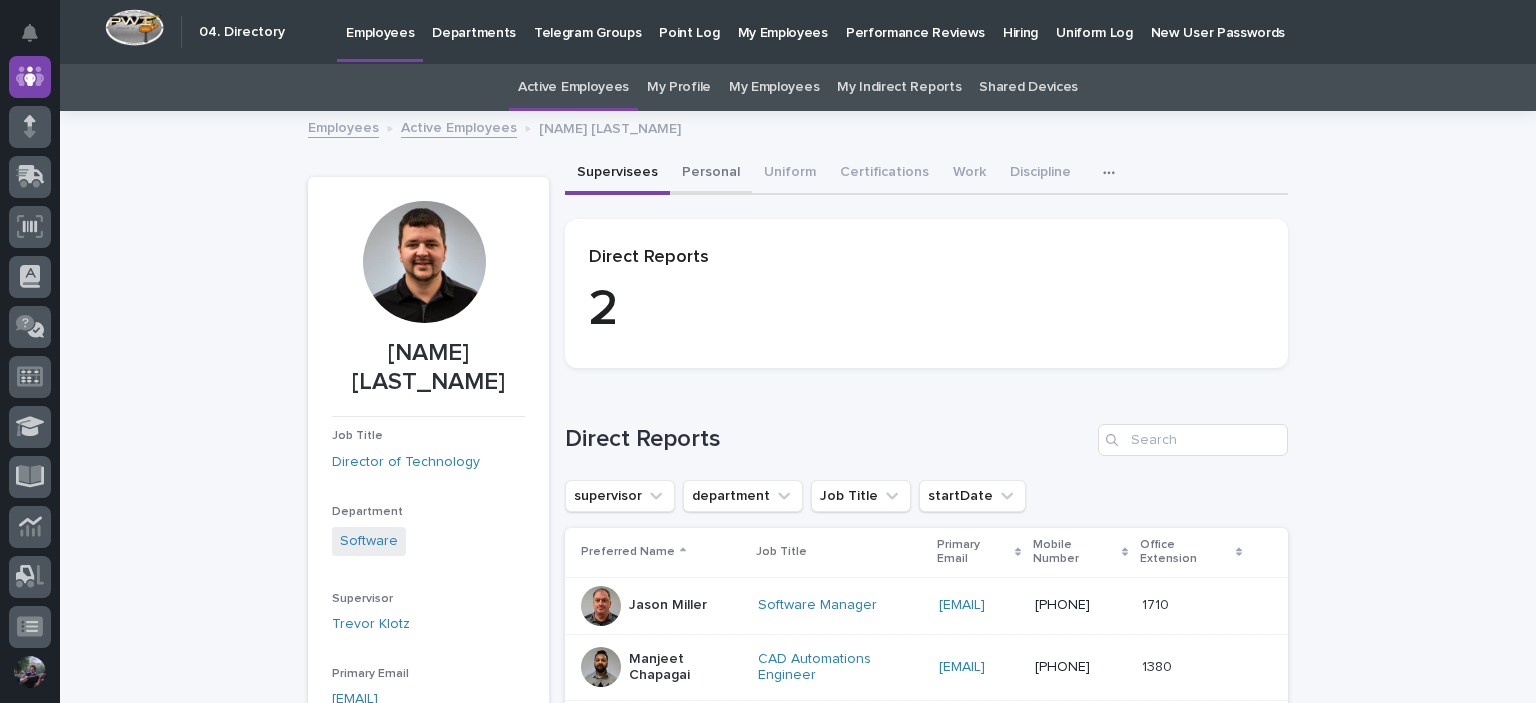 click on "Personal" at bounding box center (711, 174) 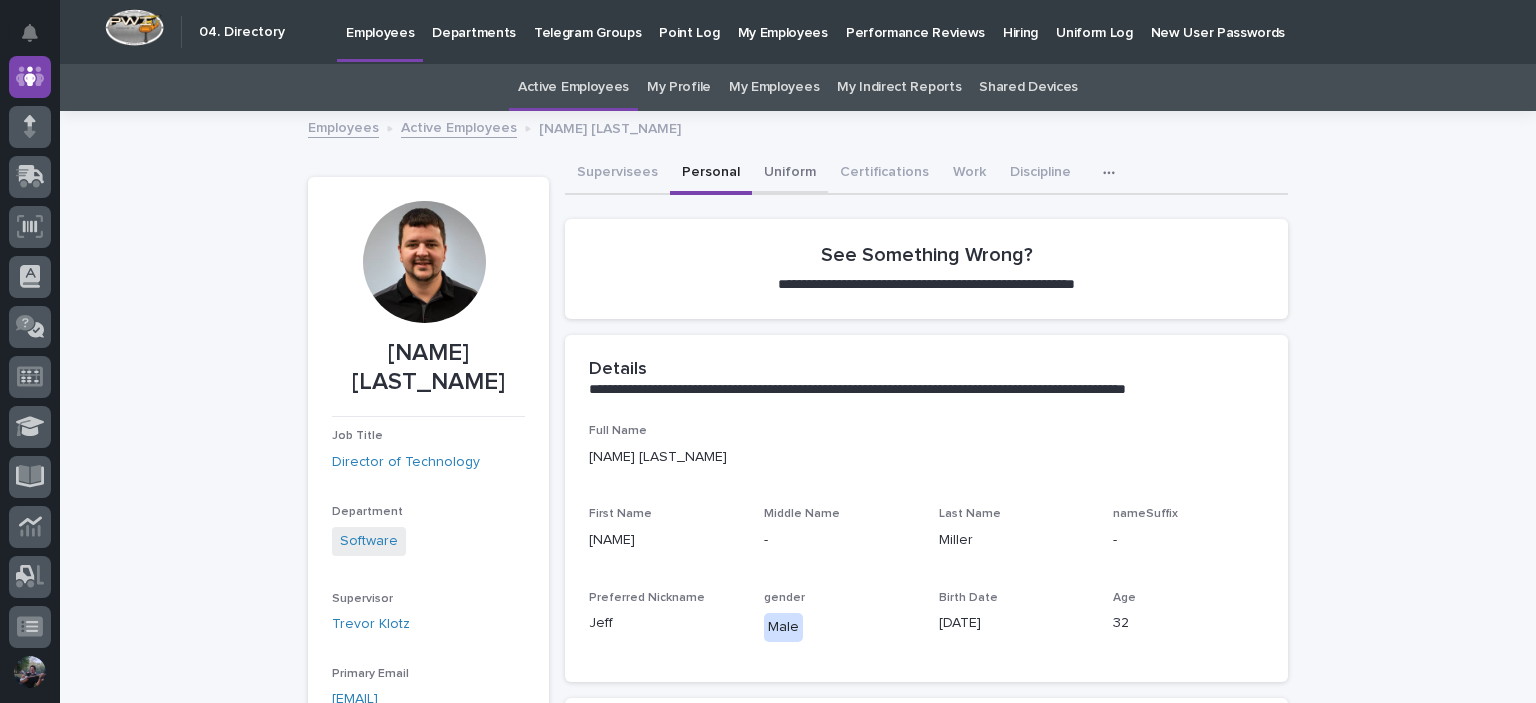 click on "Uniform" at bounding box center (790, 174) 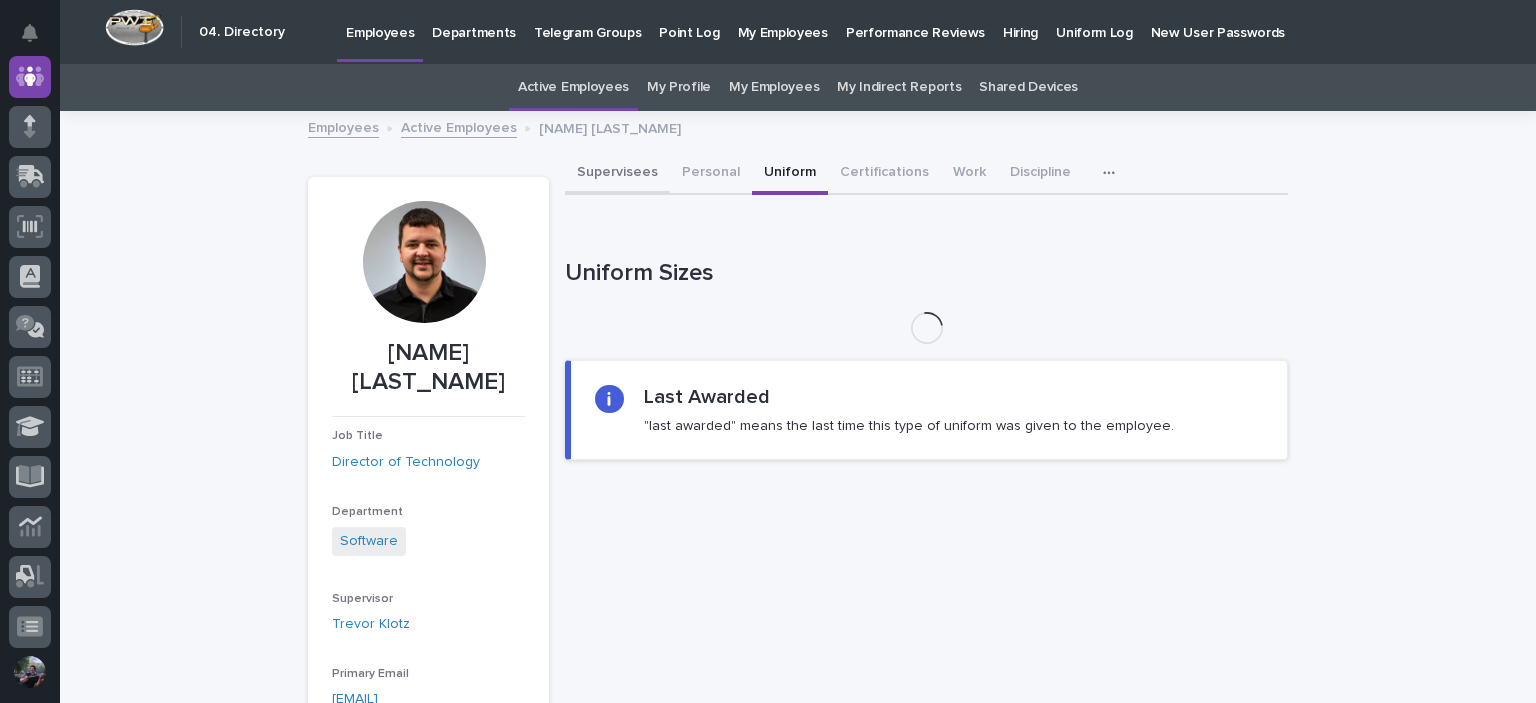 click on "Supervisees" at bounding box center [617, 174] 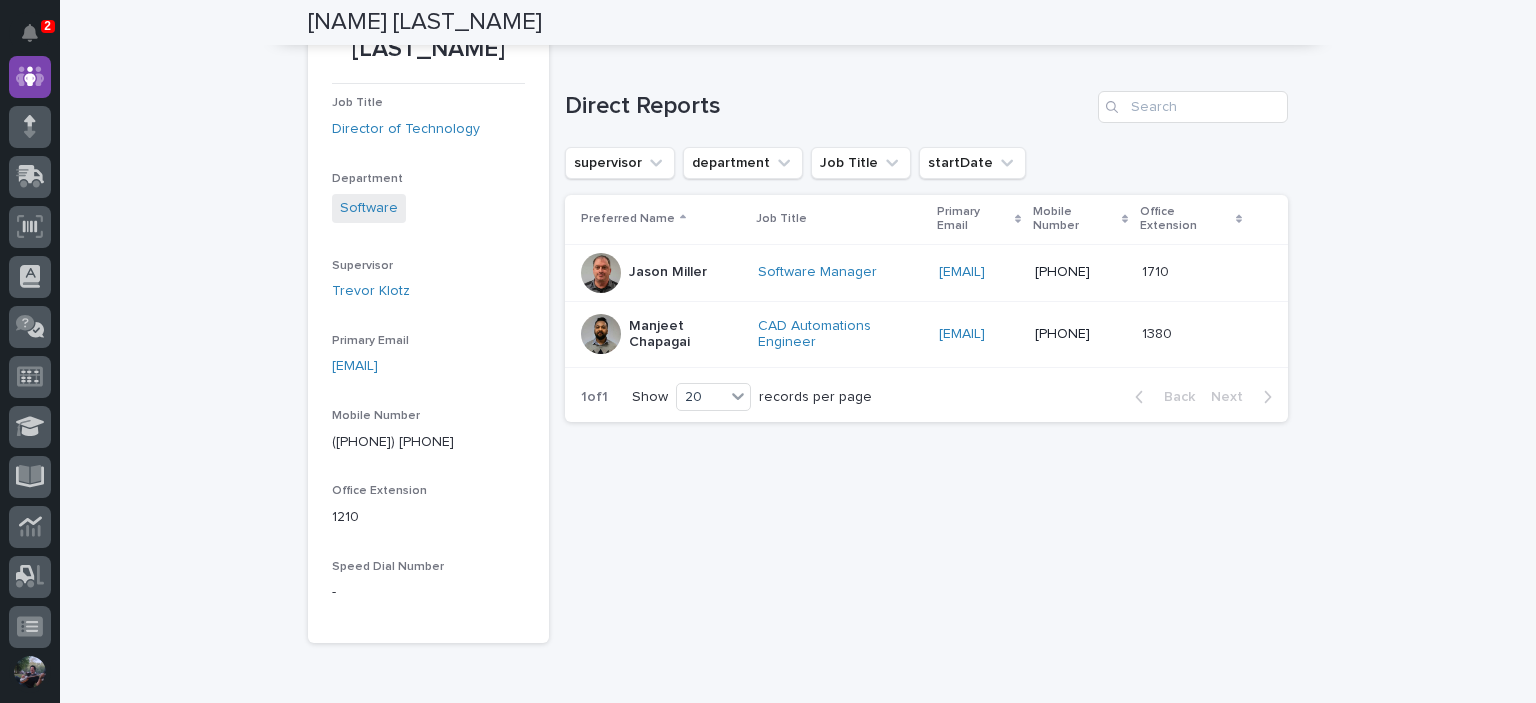 scroll, scrollTop: 0, scrollLeft: 0, axis: both 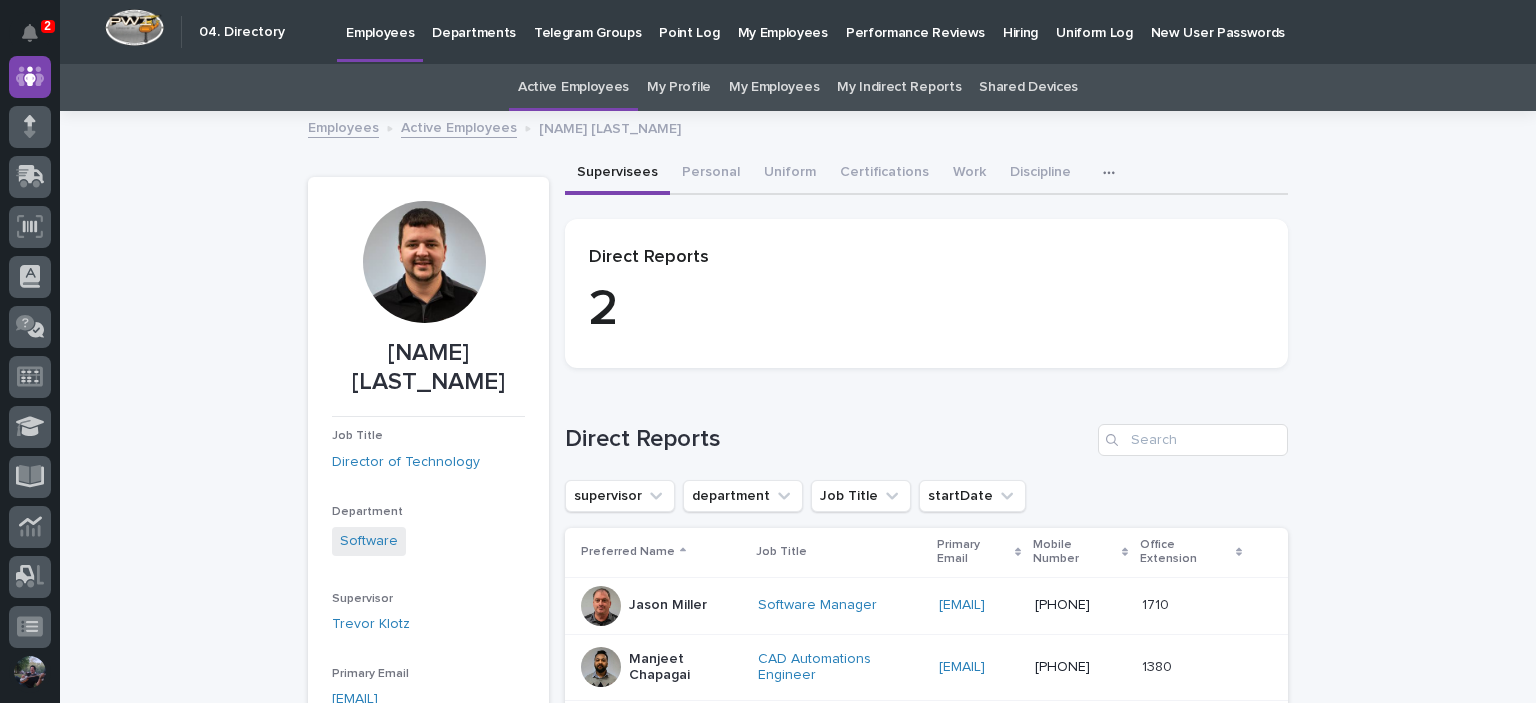 click on "Loading... Saving… Loading... Saving… Jeff Miller Jeff Miller Job Title Director of Technology   Department Software   Supervisor Trevor Klotz   Primary Email jmiller@pwiworks.com Mobile Number (574) 607-1562 Office Extension 1210 Speed Dial Number - Sorry, there was an error saving your record. Please try again. Please fill out the required fields below. Supervisees Personal Uniform Certifications Work Discipline Assessment Plaque Loading... Saving… Loading... Saving… Loading... Saving… Direct Reports 2 Loading... Saving… Direct Reports supervisor department Job Title startDate Preferred Name Job Title Primary Email Mobile Number Office Extension Jason Miller Software Manager   jasonmiller@pwiworks.com jasonmiller@pwiworks.com   574 742 1221 1710 1710   Manjeet Chapagai CAD Automations Engineer   mchapagai@pwiworks.com mchapagai@pwiworks.com   929-328-9842 1380 1380   1  of  1 Show 20 records per page Back Next Can't display tree at index  0 Can't display tree at index  3 4 1 5" at bounding box center (798, 594) 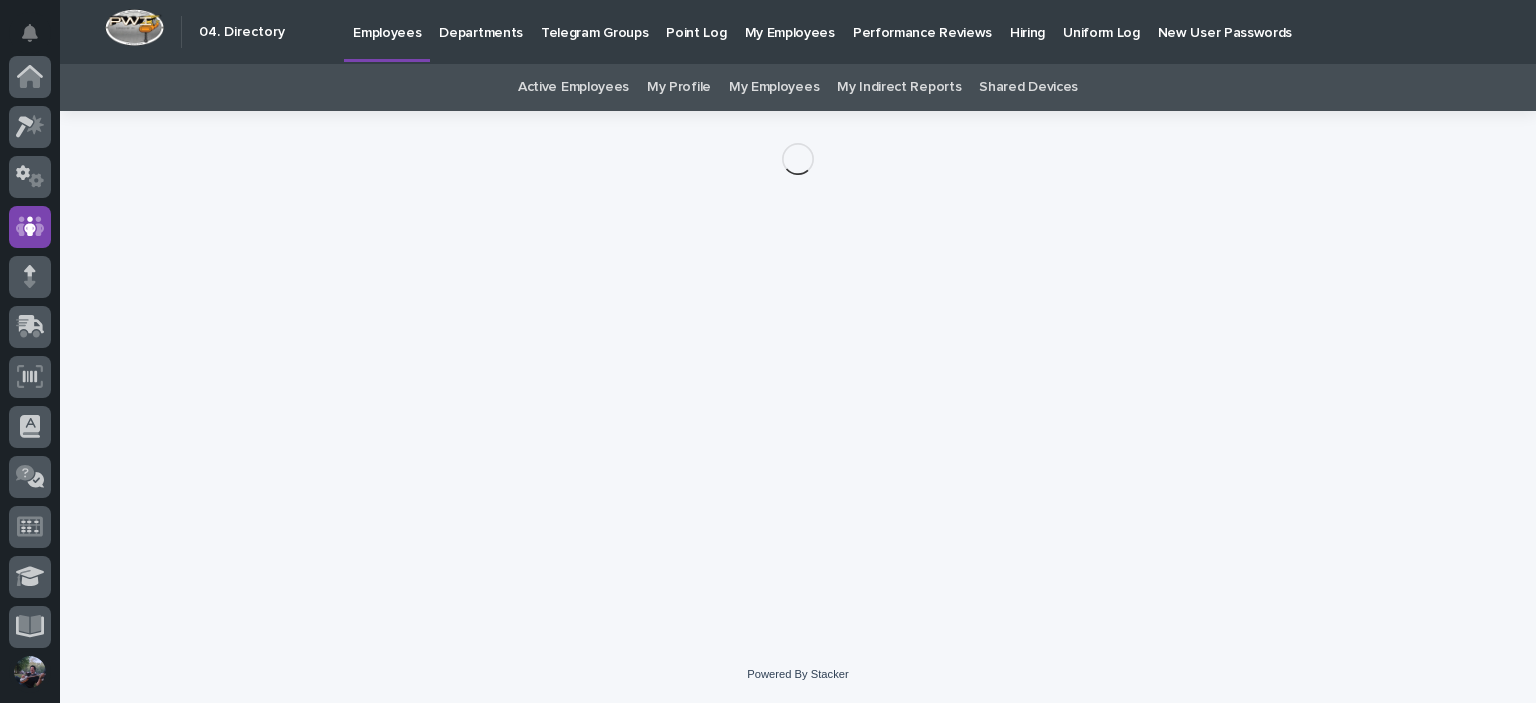 scroll, scrollTop: 150, scrollLeft: 0, axis: vertical 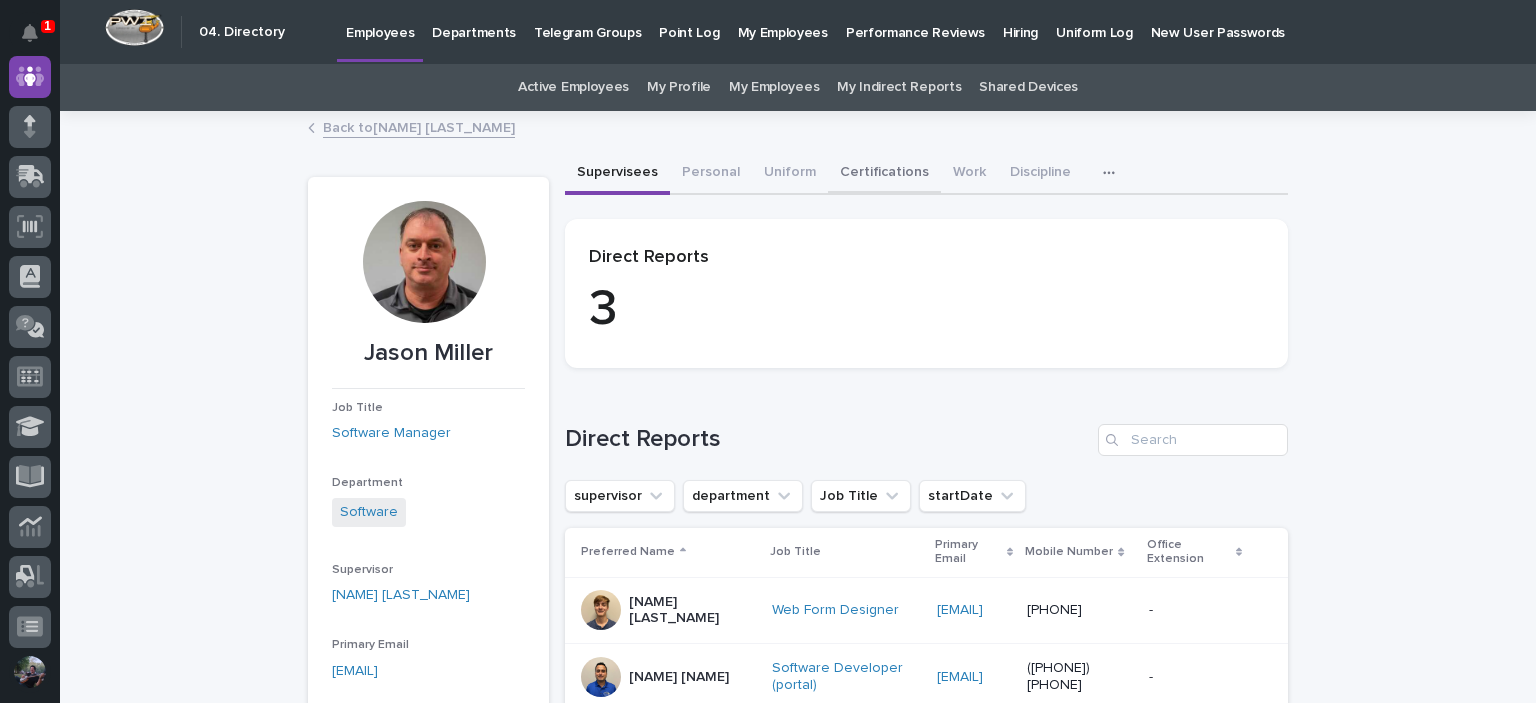 click on "Certifications" at bounding box center (884, 174) 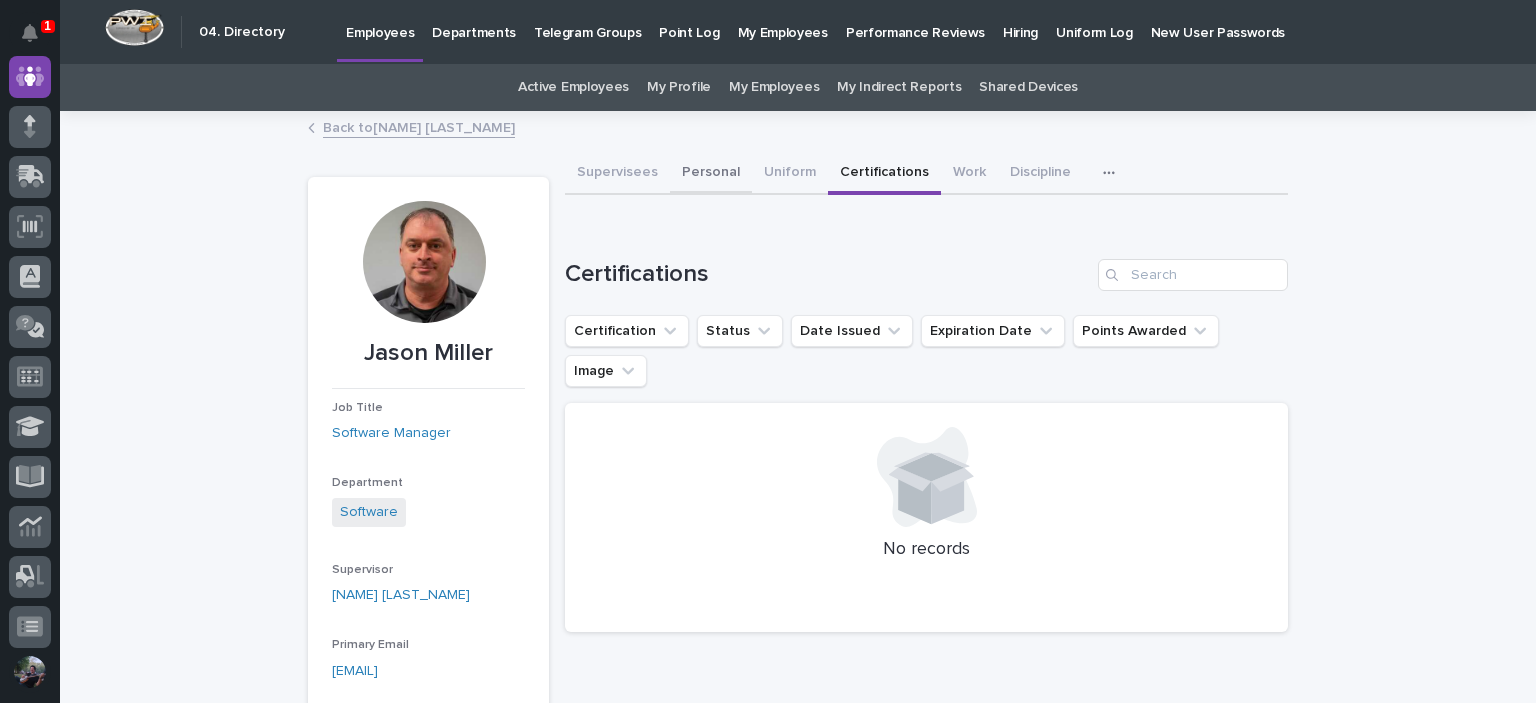 click on "Personal" at bounding box center [711, 174] 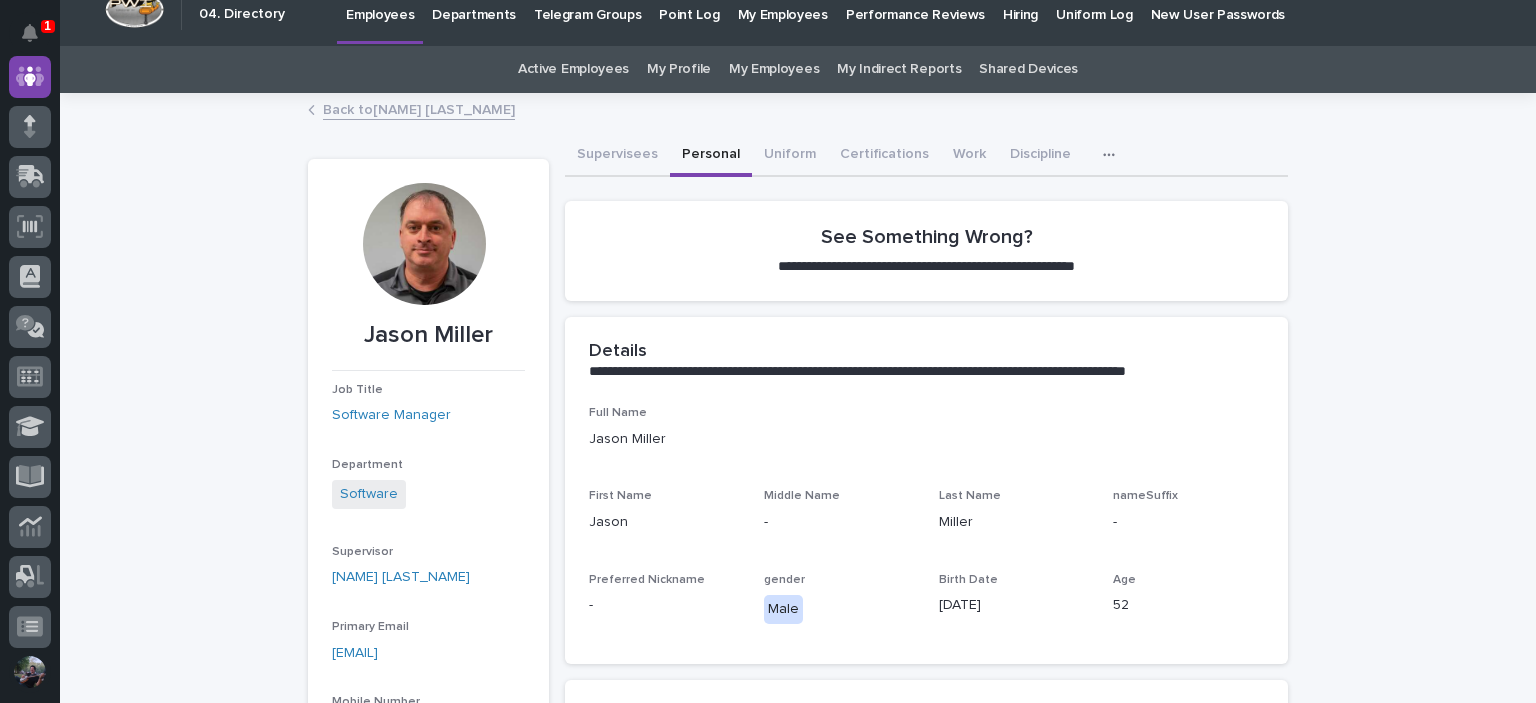 scroll, scrollTop: 0, scrollLeft: 0, axis: both 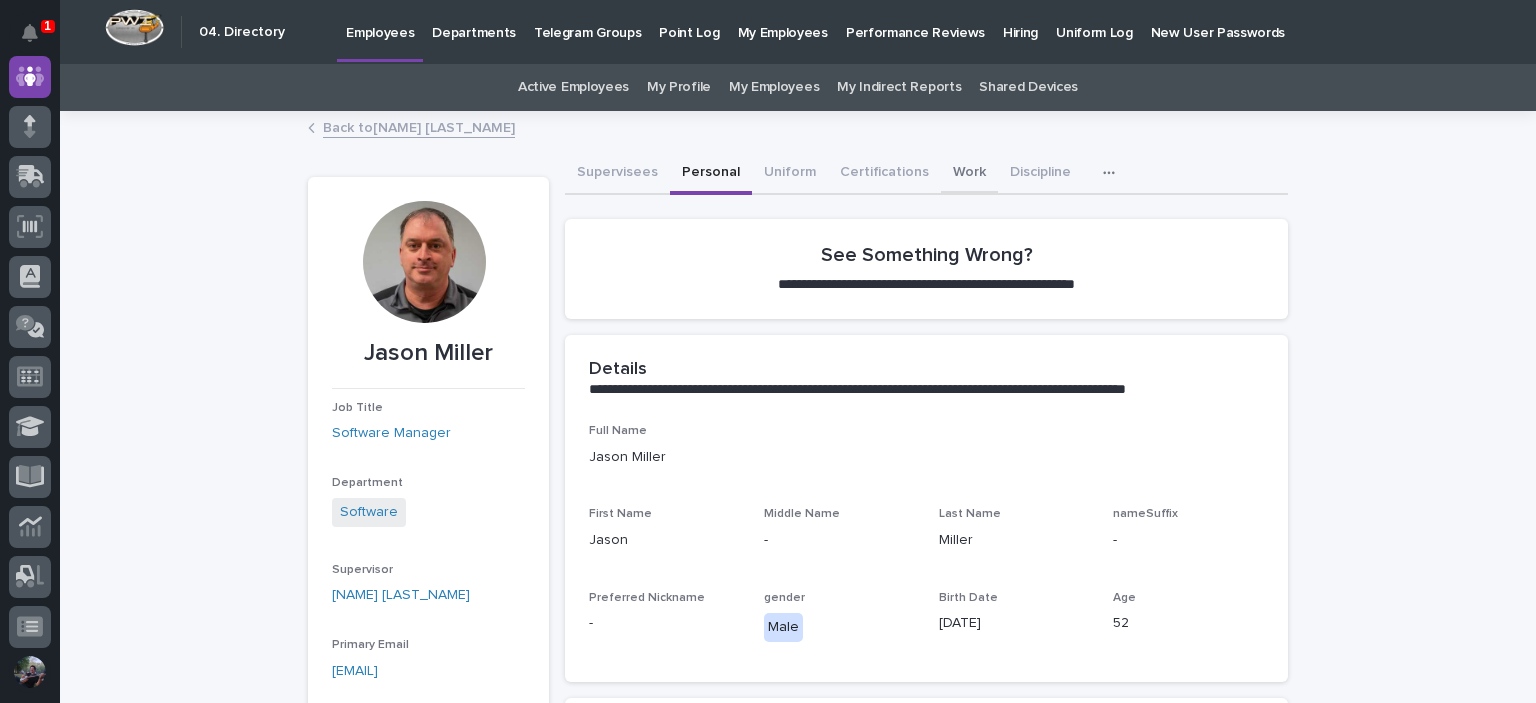 click on "Work" at bounding box center (969, 174) 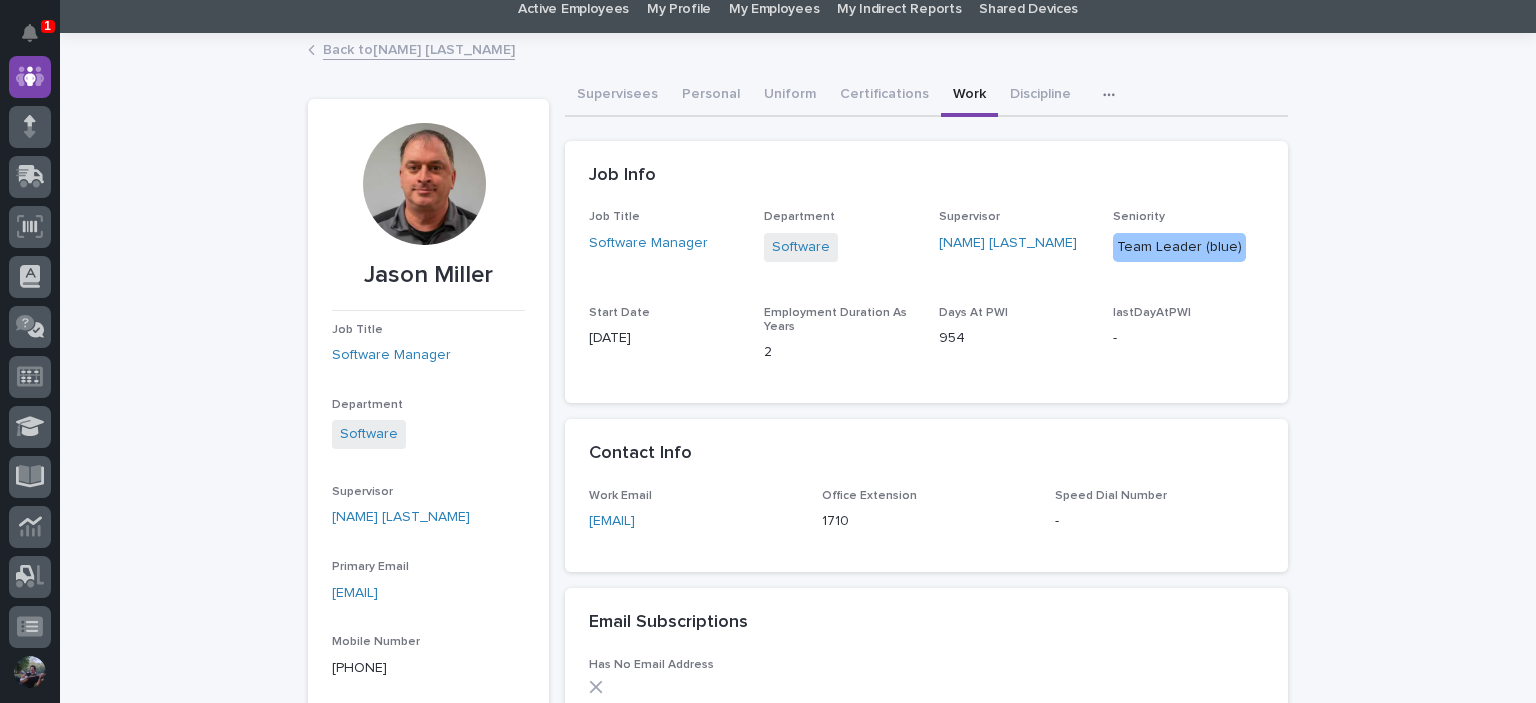 scroll, scrollTop: 0, scrollLeft: 0, axis: both 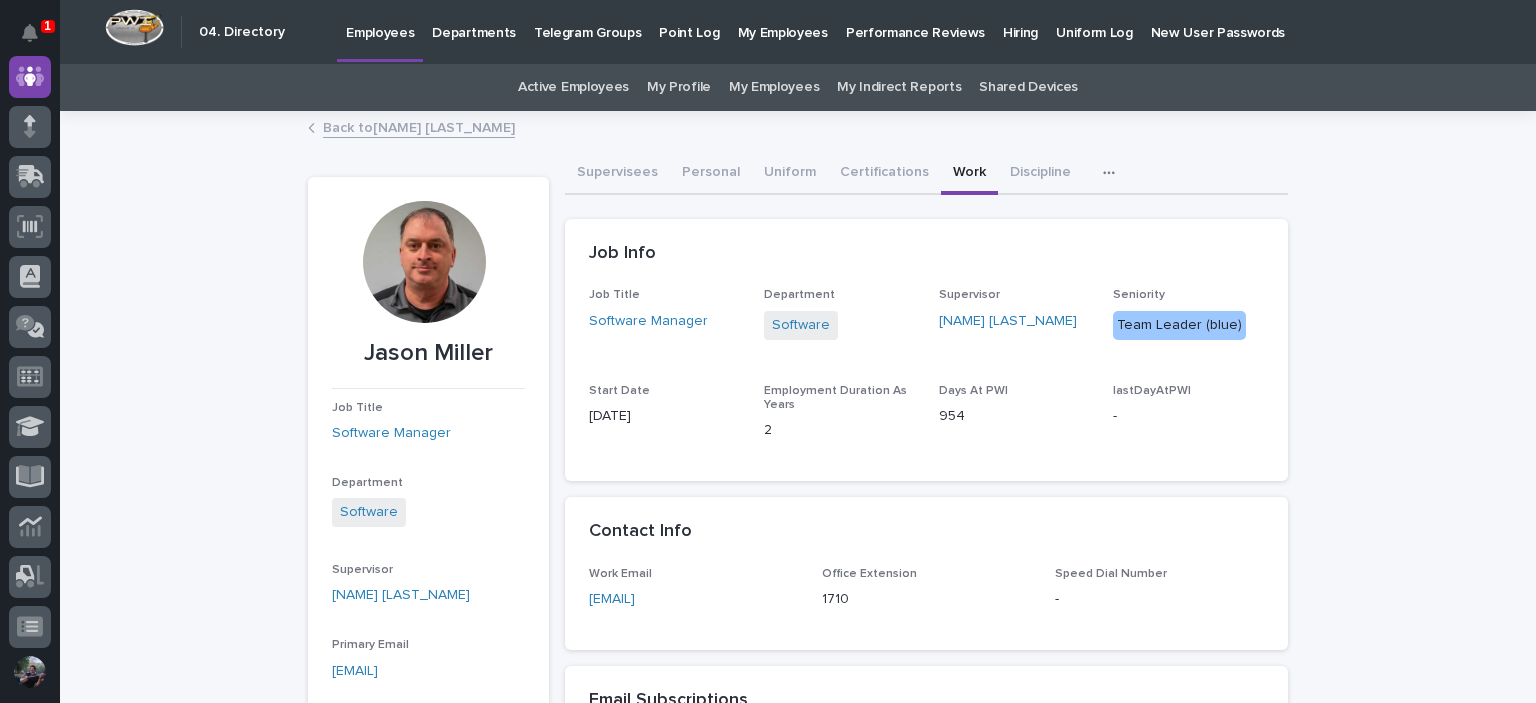 click on "Back to  Jeff Miller" at bounding box center (419, 126) 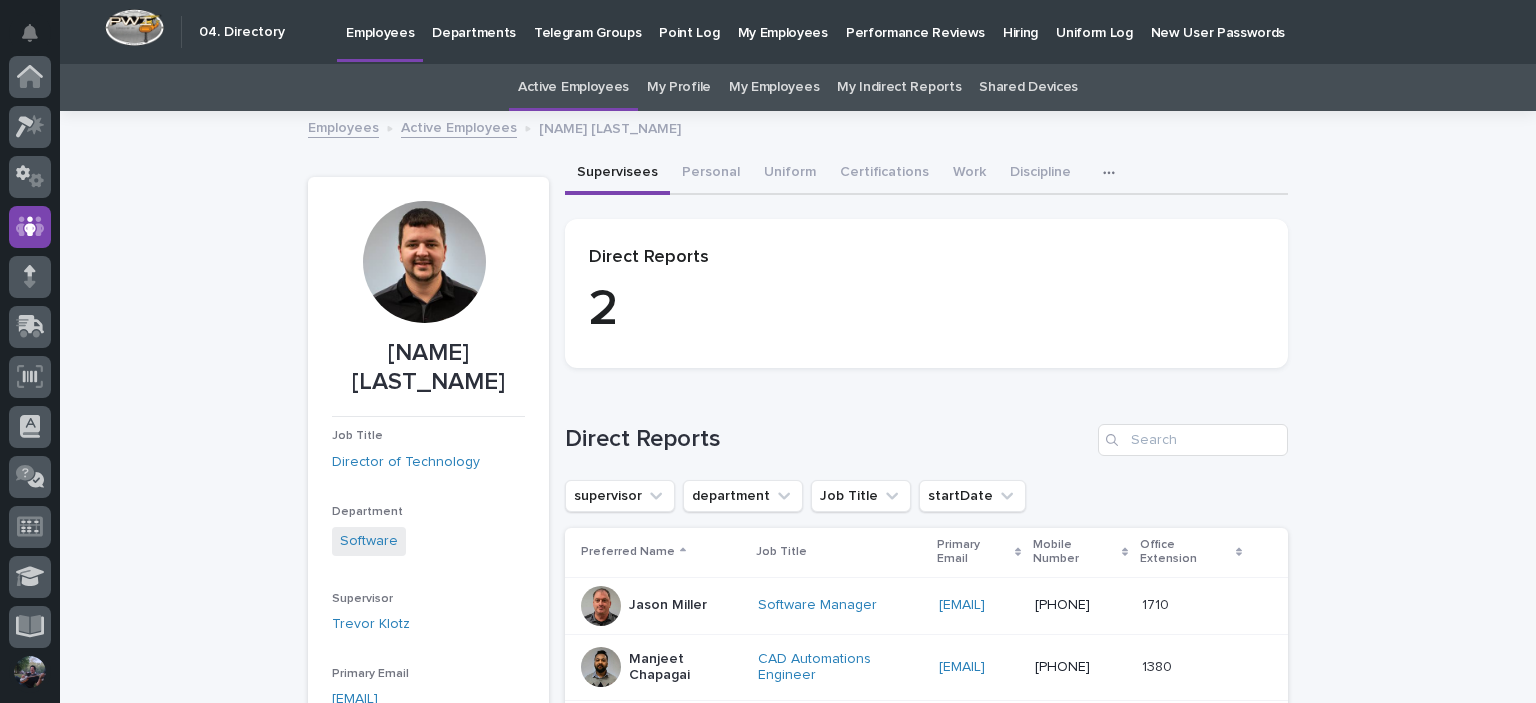 scroll, scrollTop: 64, scrollLeft: 0, axis: vertical 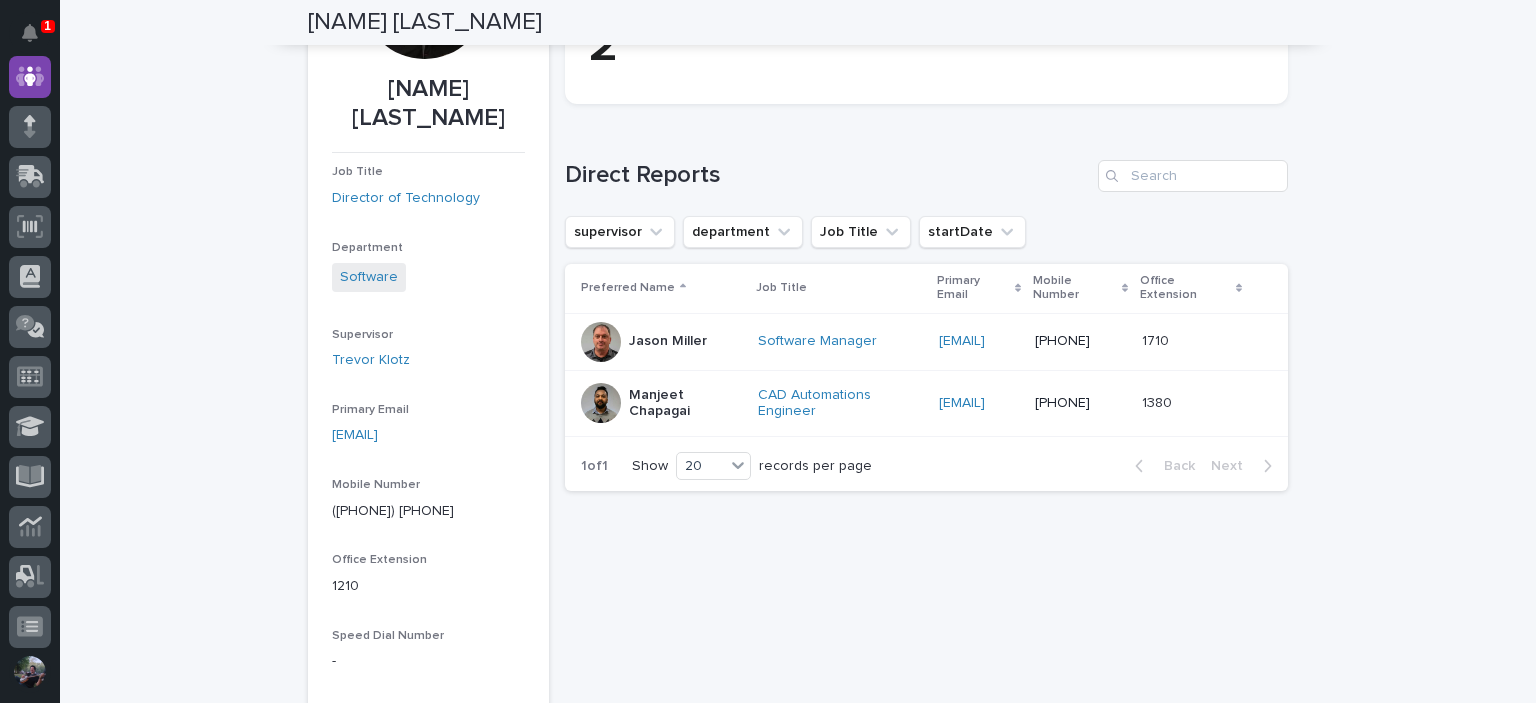 click on "Manjeet Chapagai" at bounding box center (685, 404) 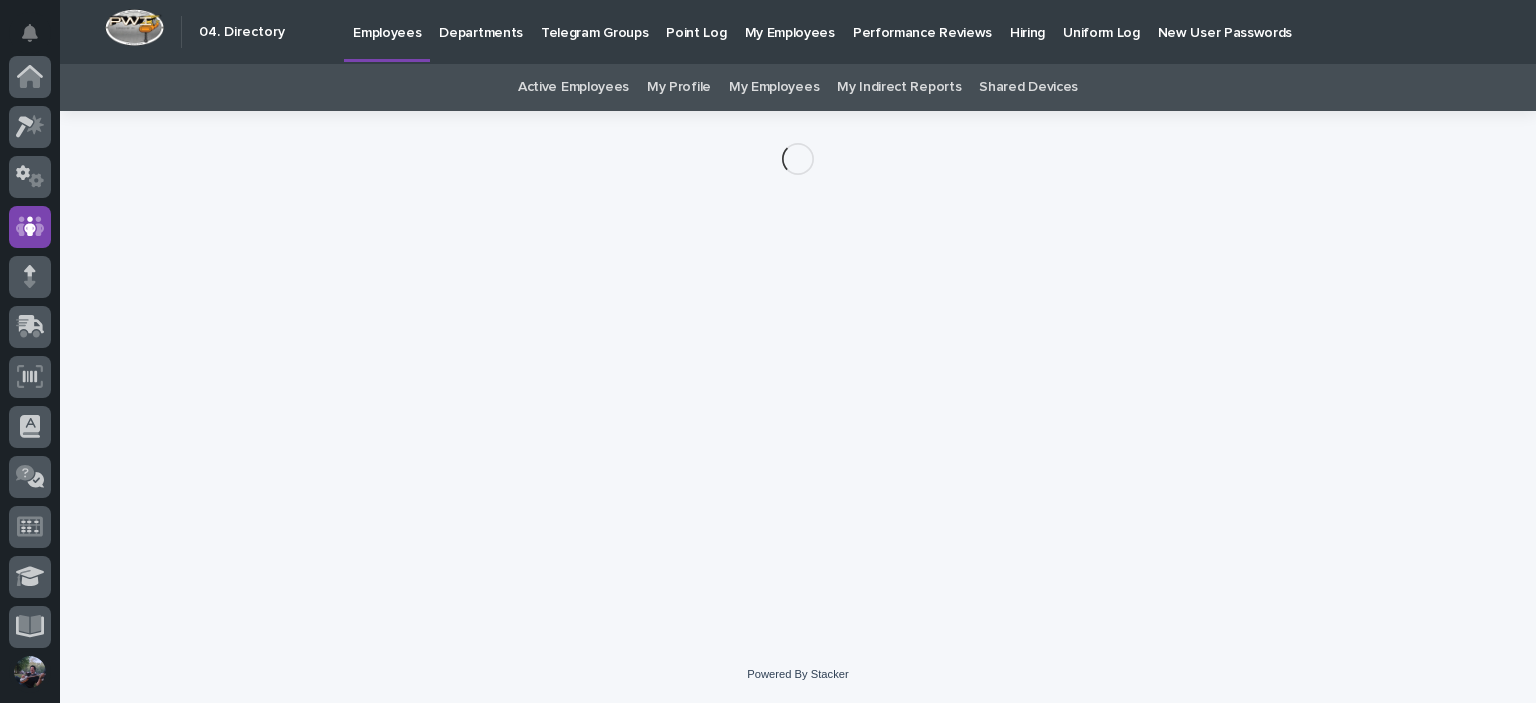 scroll, scrollTop: 150, scrollLeft: 0, axis: vertical 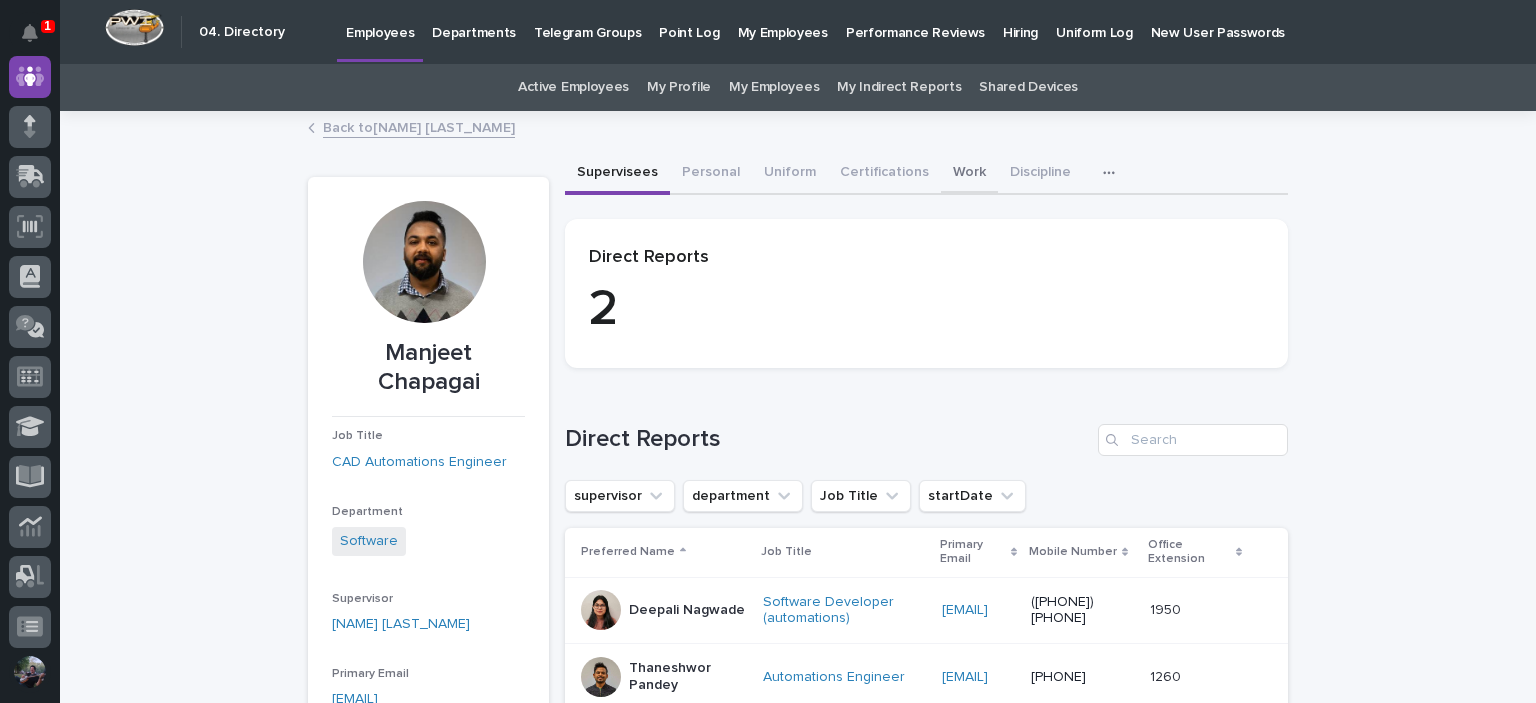 click on "Work" at bounding box center [969, 174] 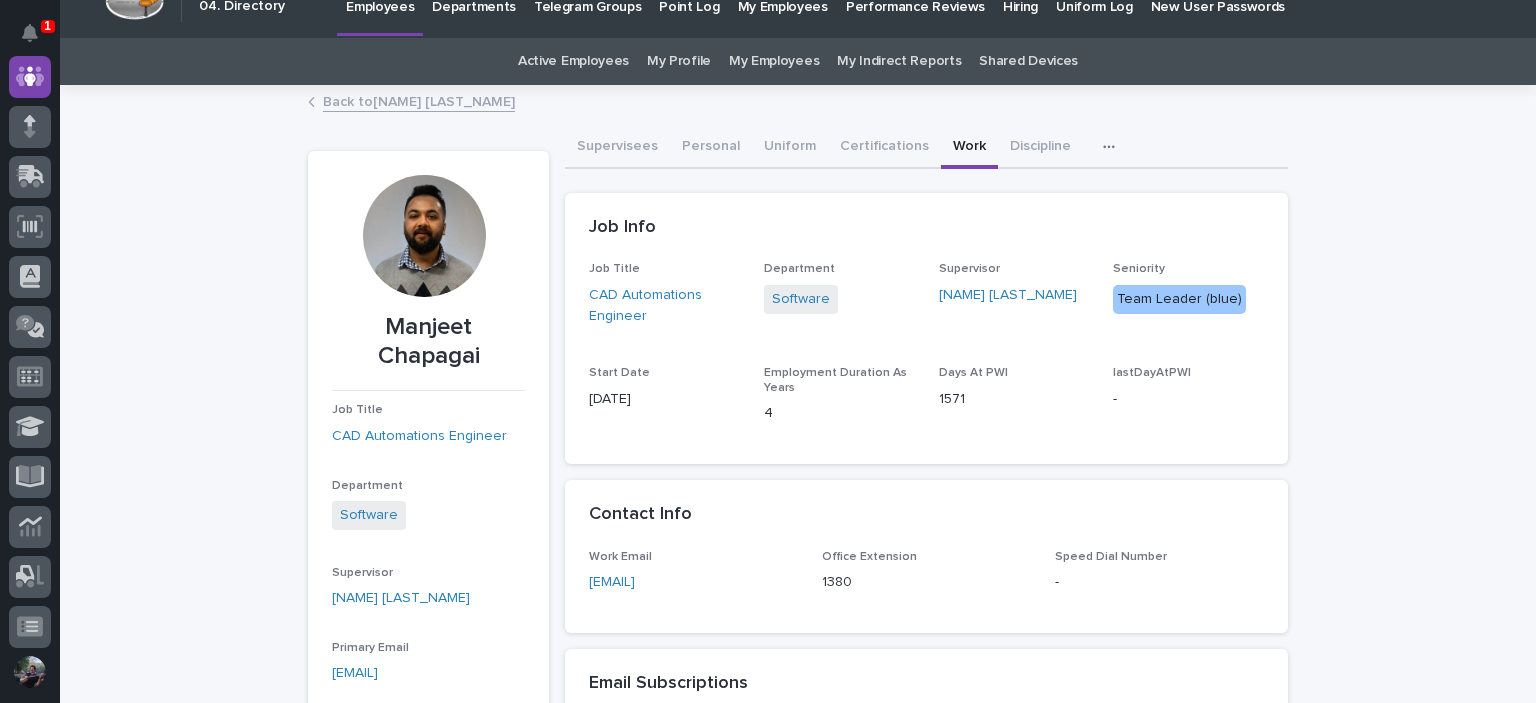 scroll, scrollTop: 0, scrollLeft: 0, axis: both 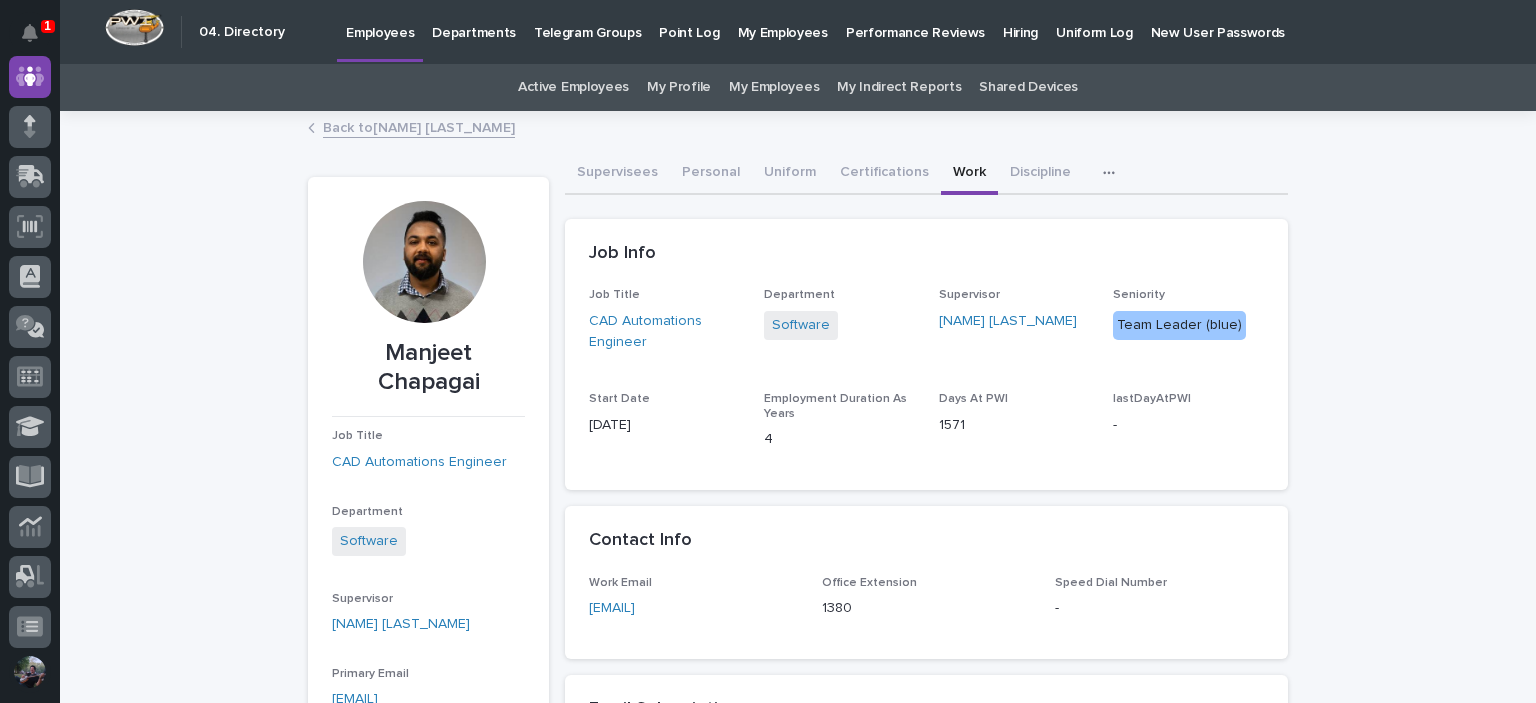 click on "Back to  Jeff Miller" at bounding box center (419, 126) 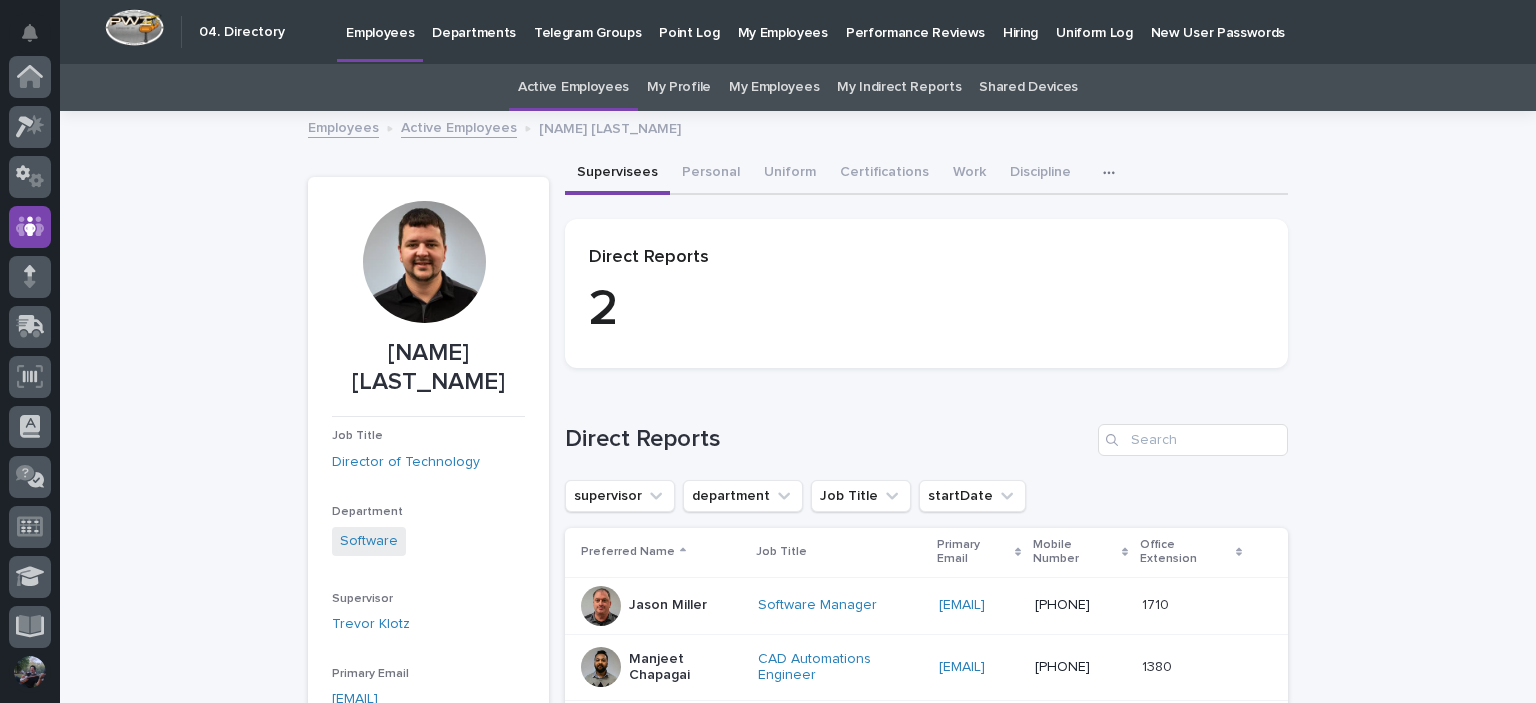 scroll, scrollTop: 64, scrollLeft: 0, axis: vertical 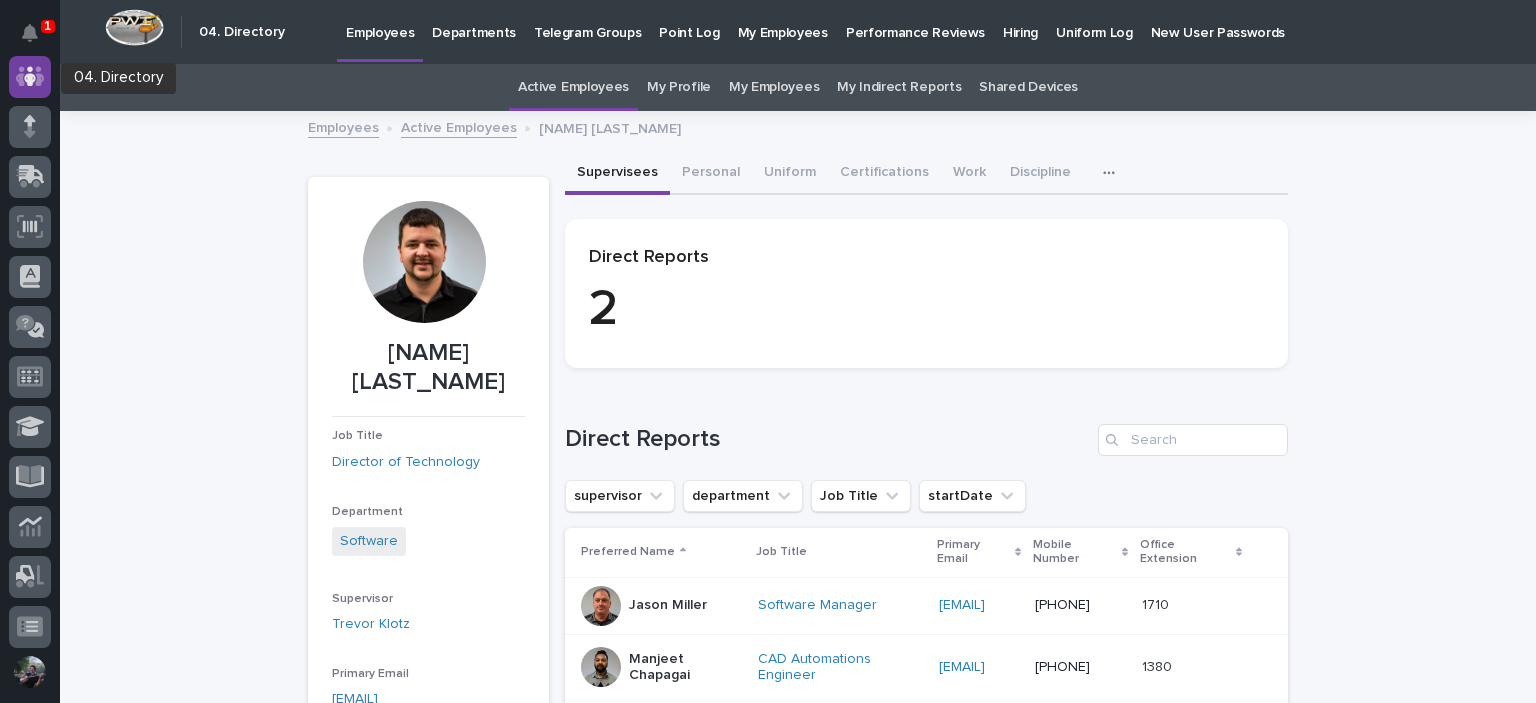 click 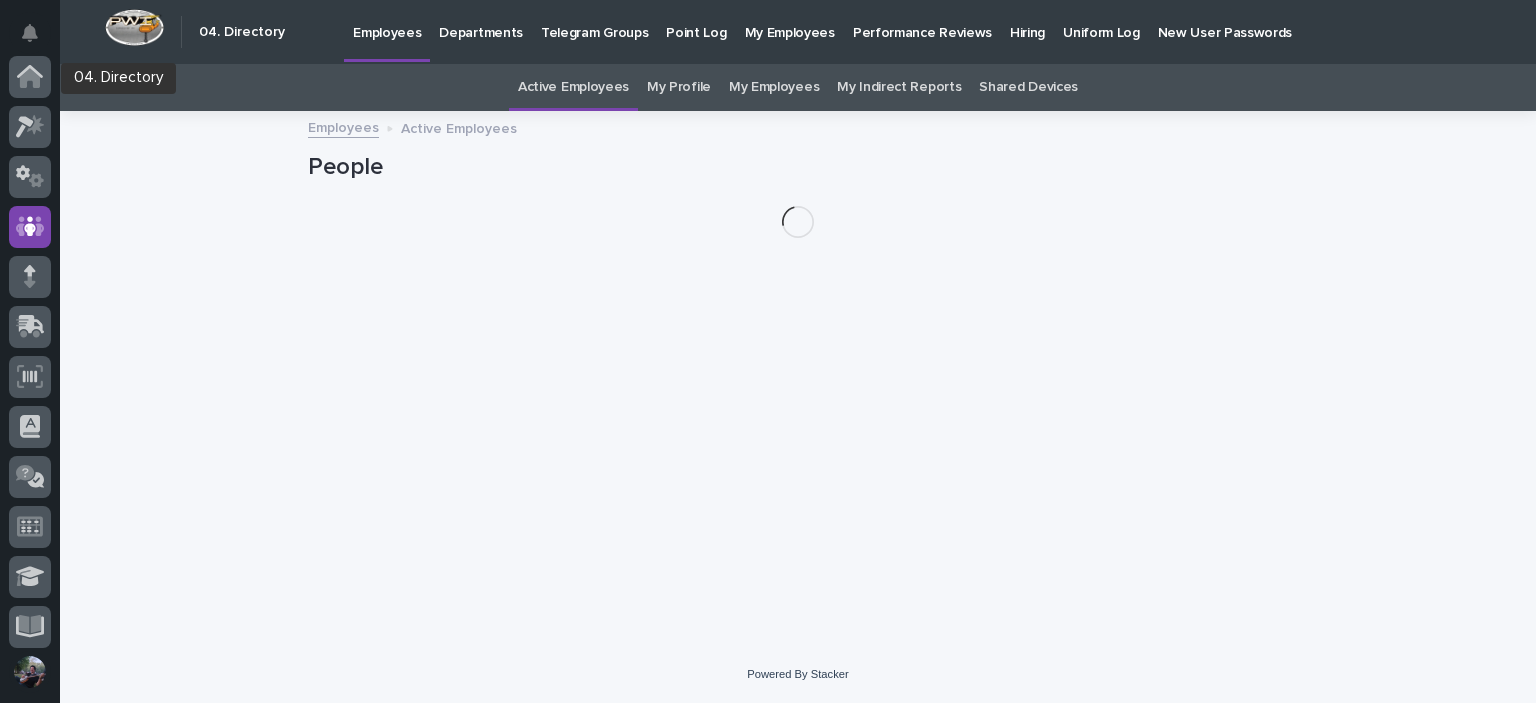 scroll, scrollTop: 150, scrollLeft: 0, axis: vertical 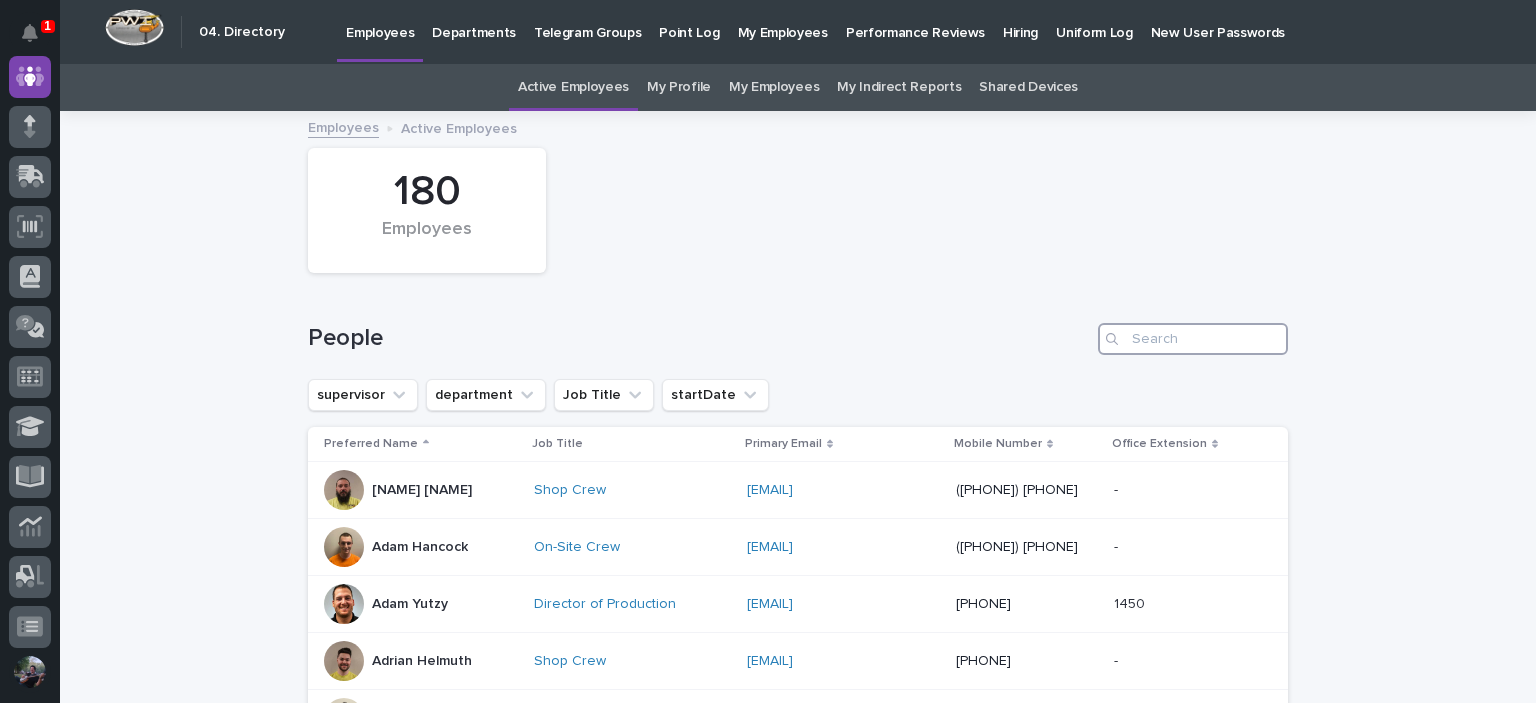 click at bounding box center [1193, 339] 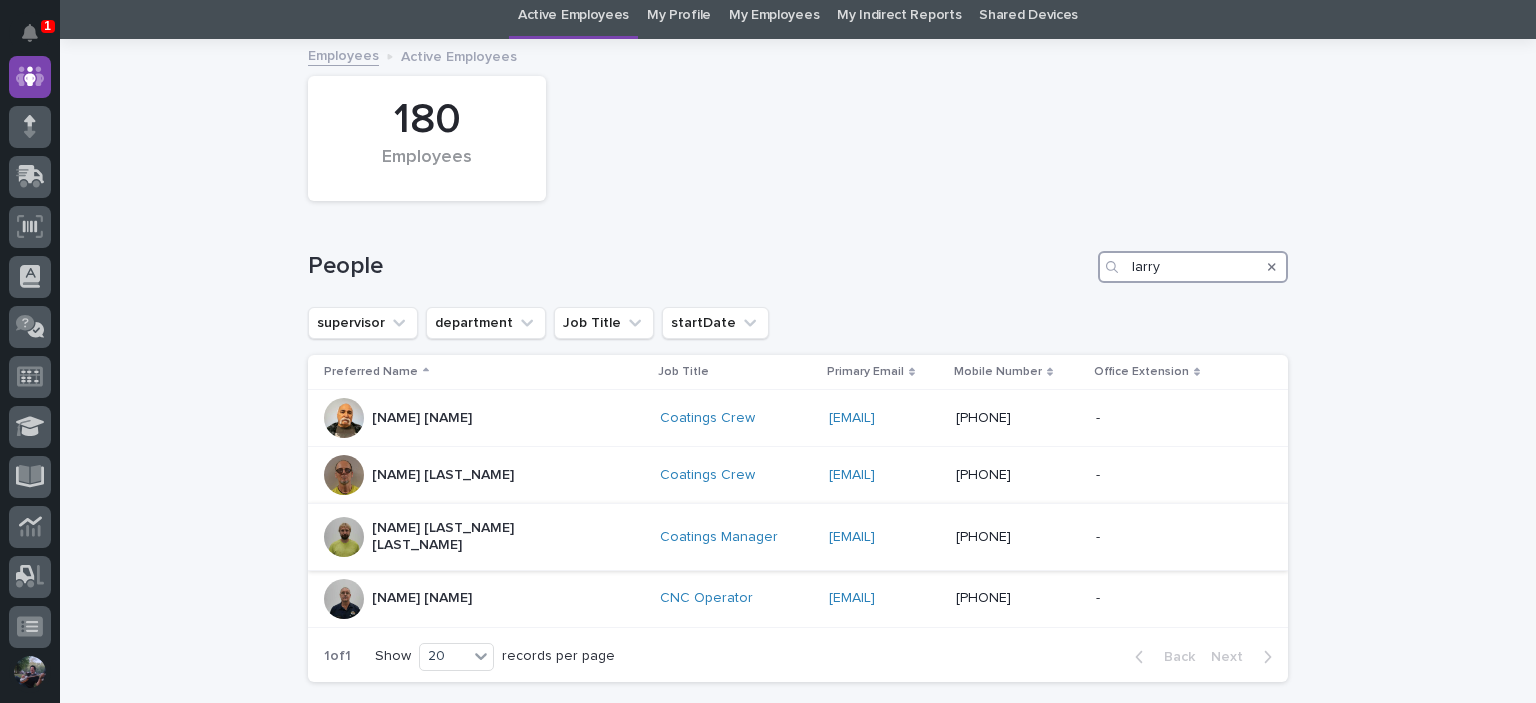 scroll, scrollTop: 133, scrollLeft: 0, axis: vertical 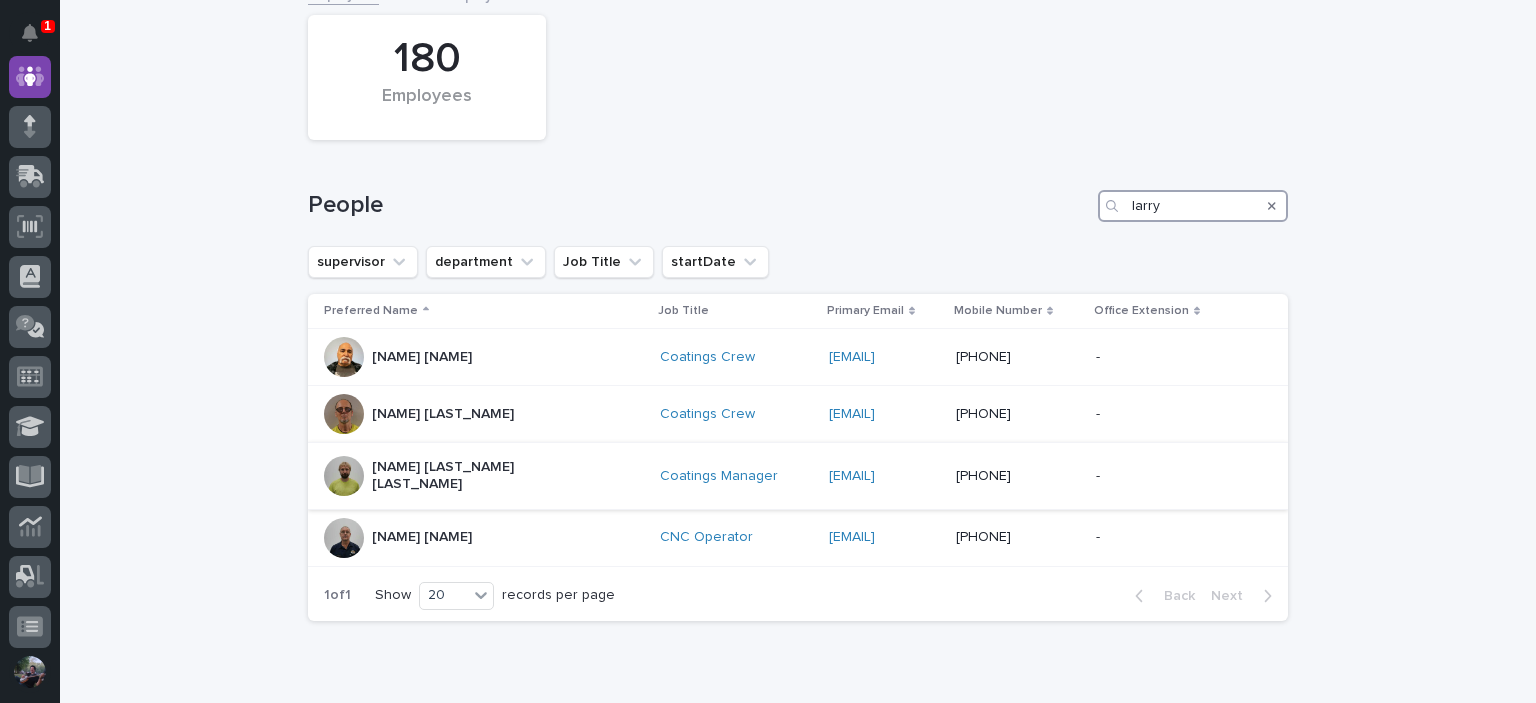 type on "larry" 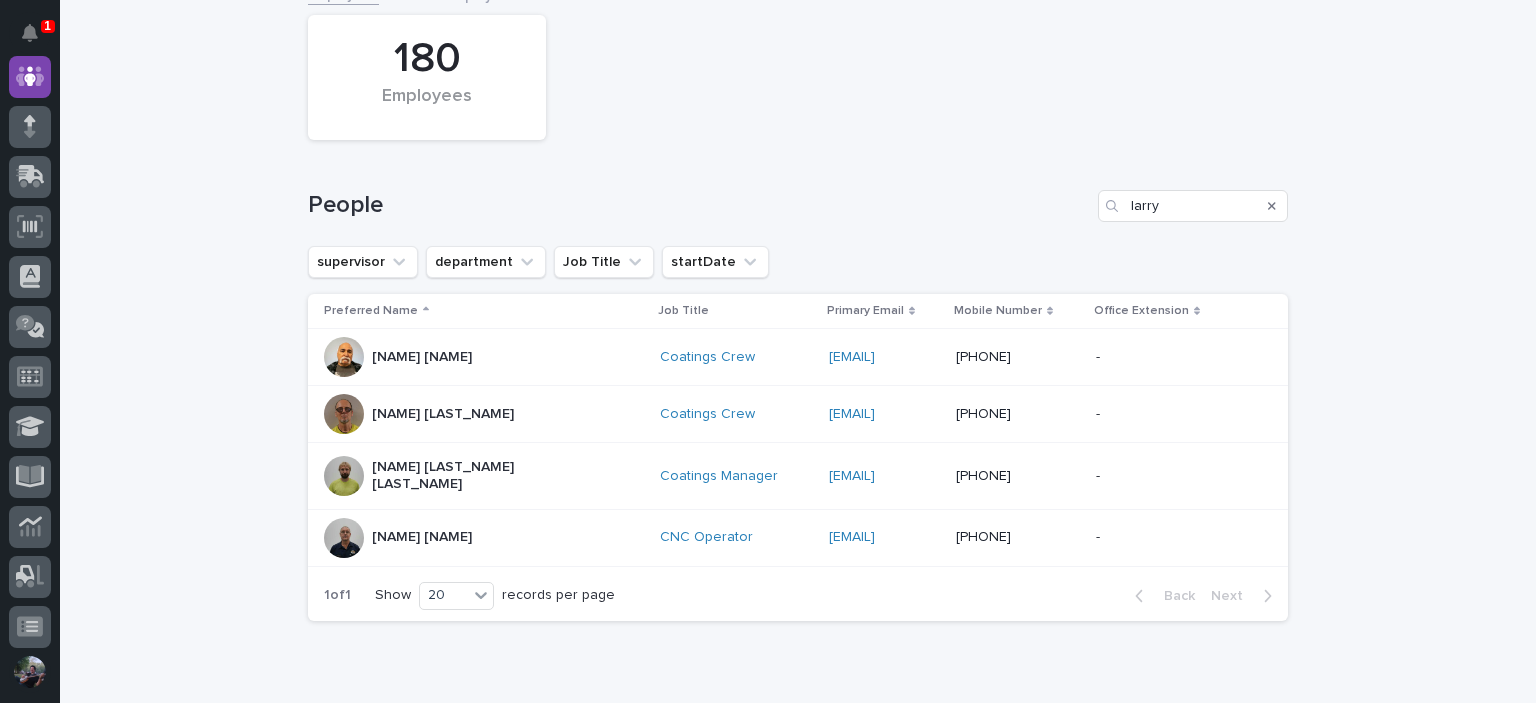 click on "Larry Trowbridge Jr." at bounding box center [472, 476] 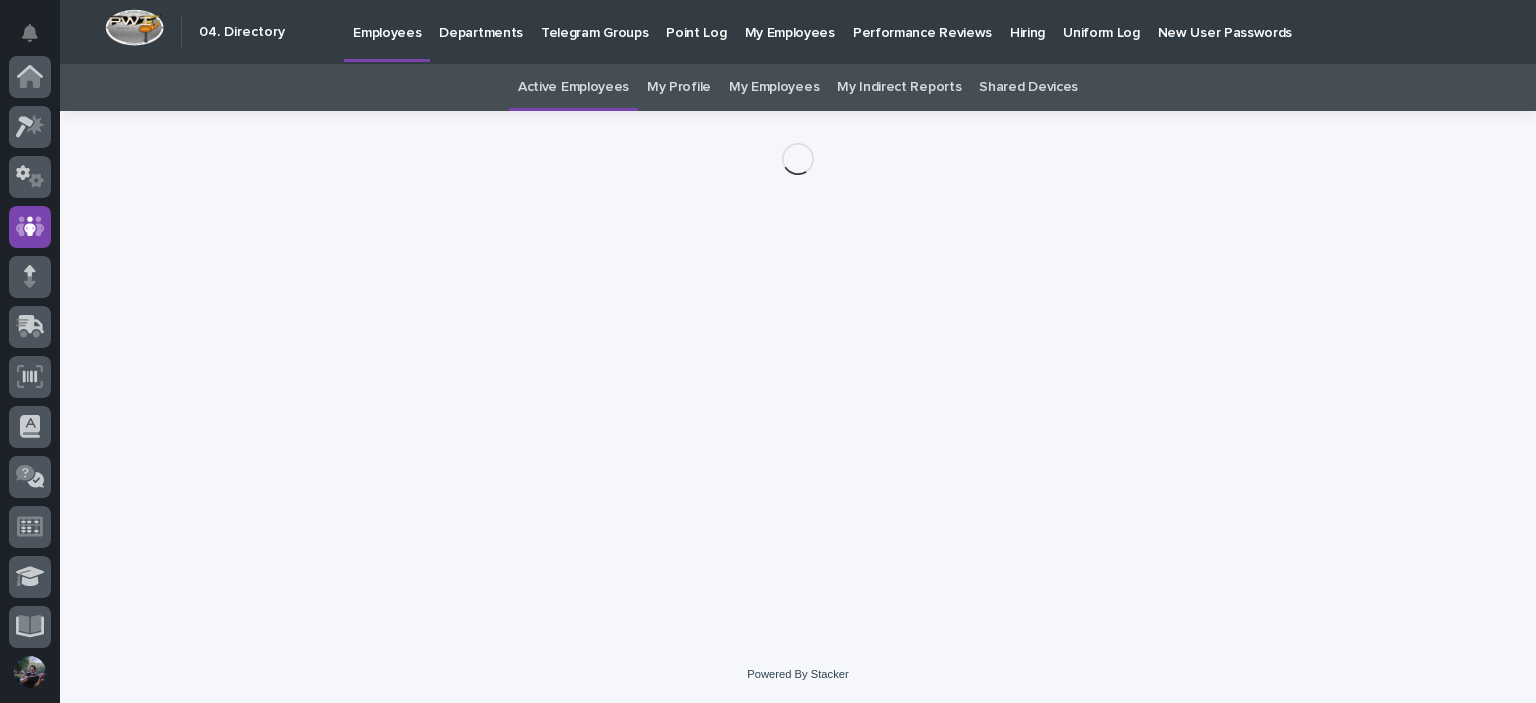 scroll, scrollTop: 150, scrollLeft: 0, axis: vertical 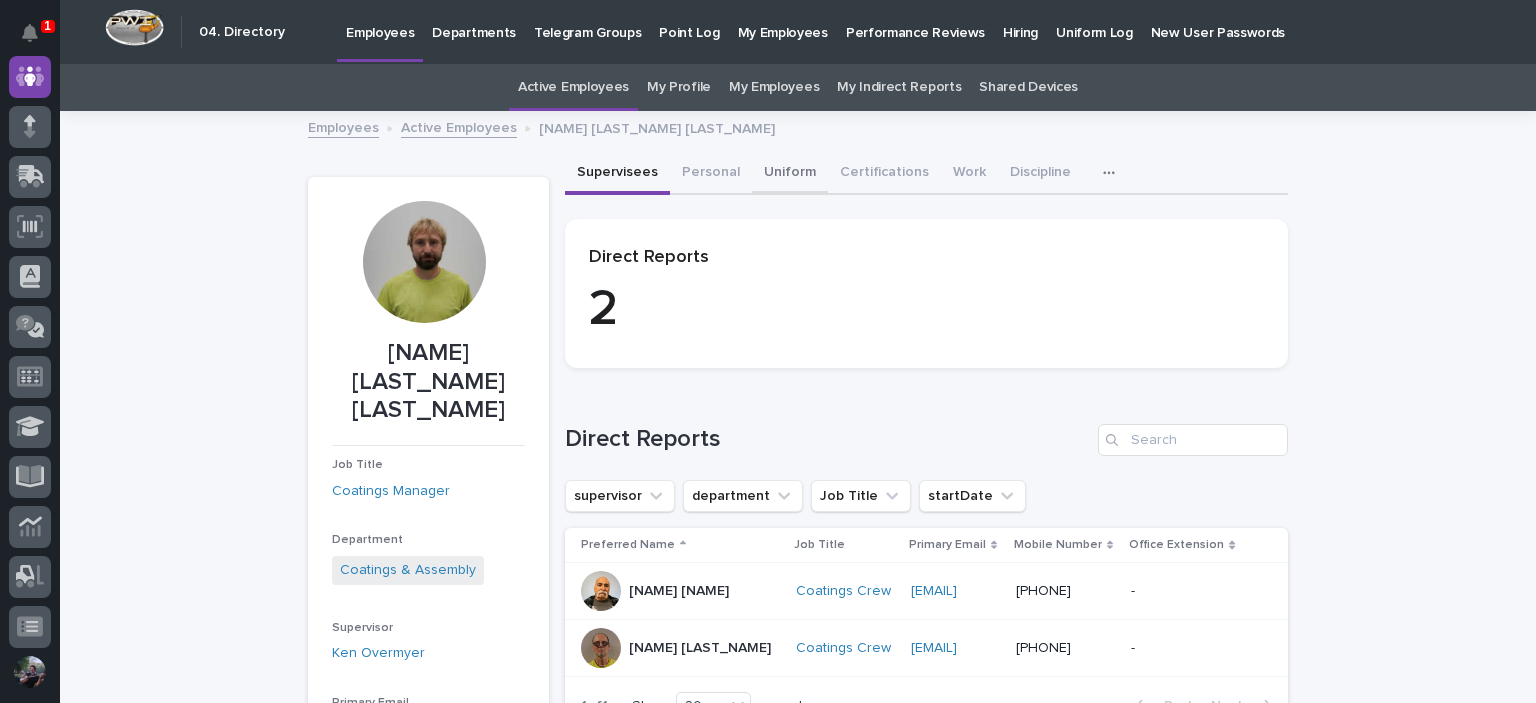 click on "Uniform" at bounding box center (790, 174) 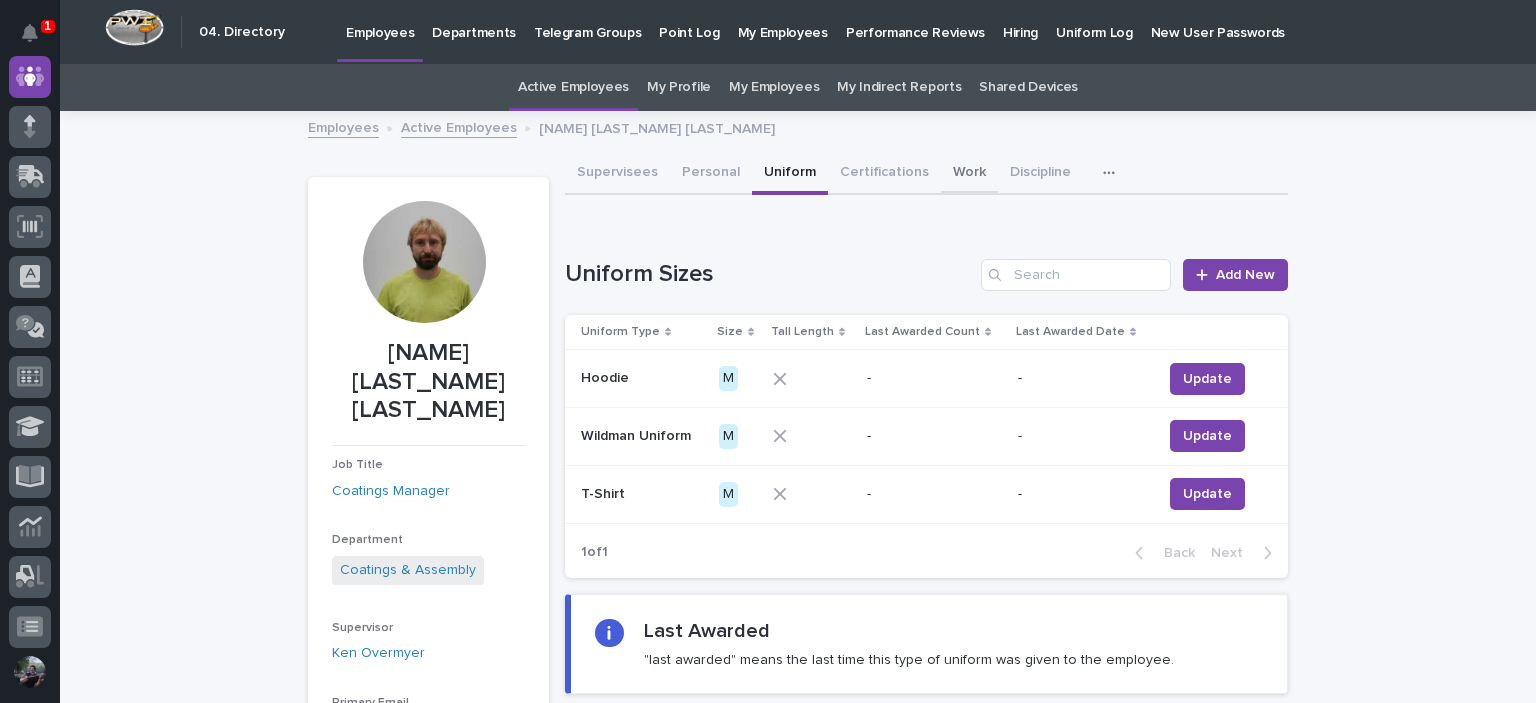 click on "Work" at bounding box center (969, 174) 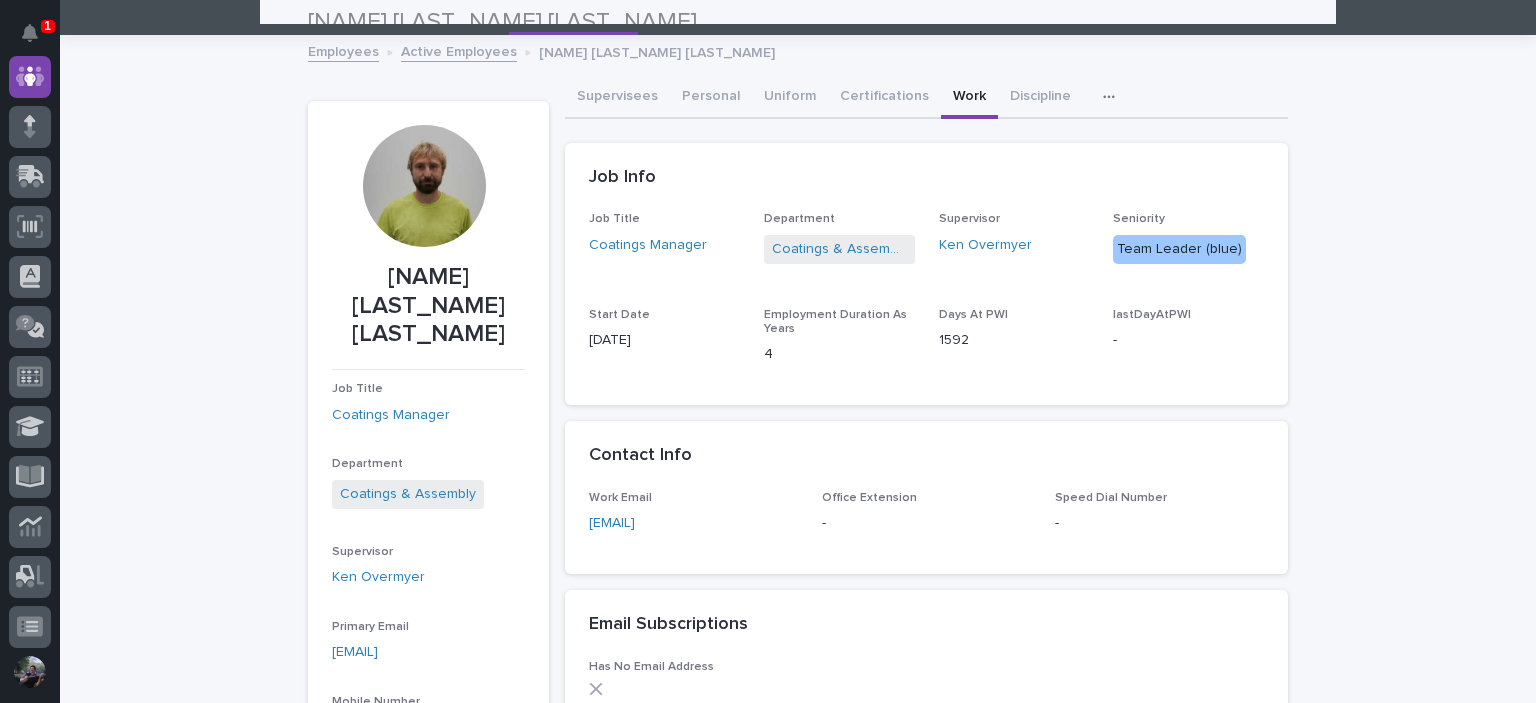 scroll, scrollTop: 0, scrollLeft: 0, axis: both 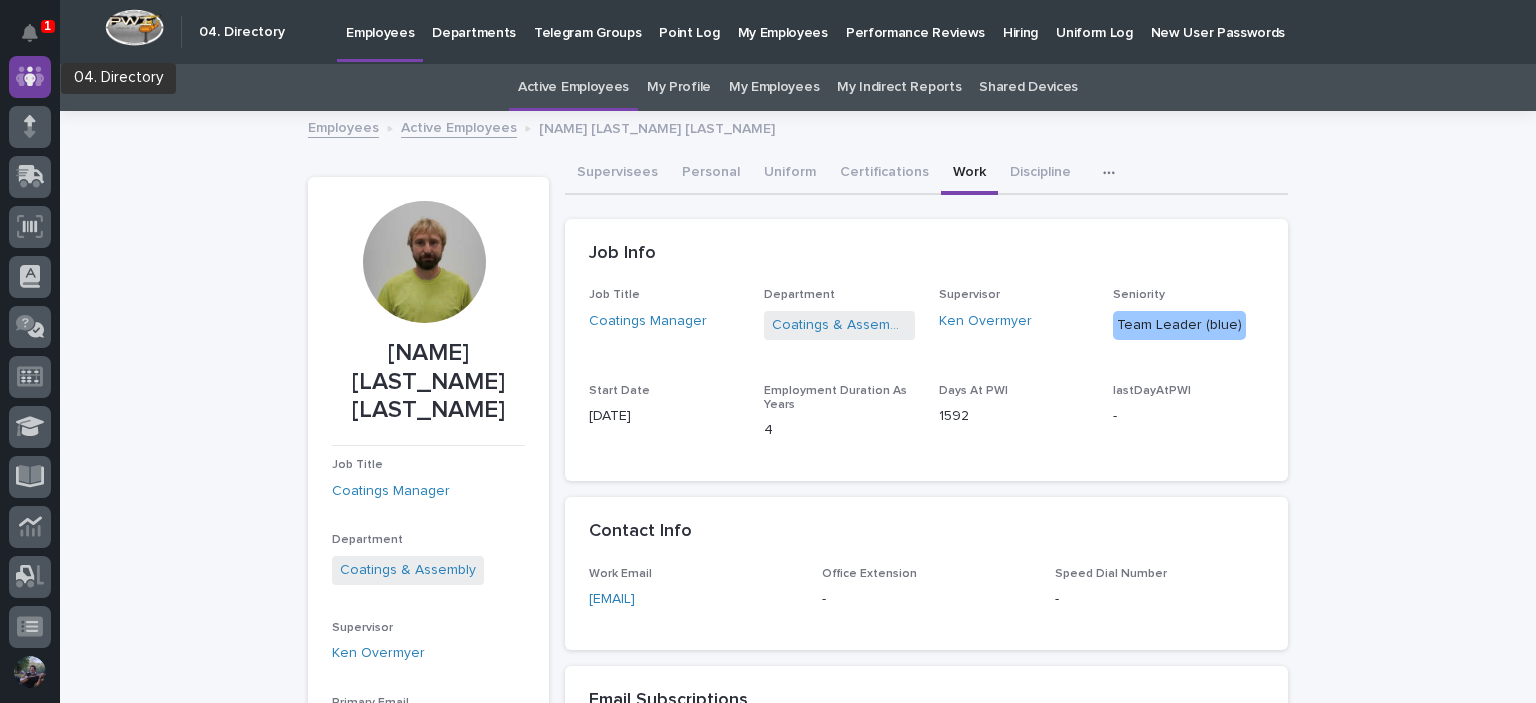 click 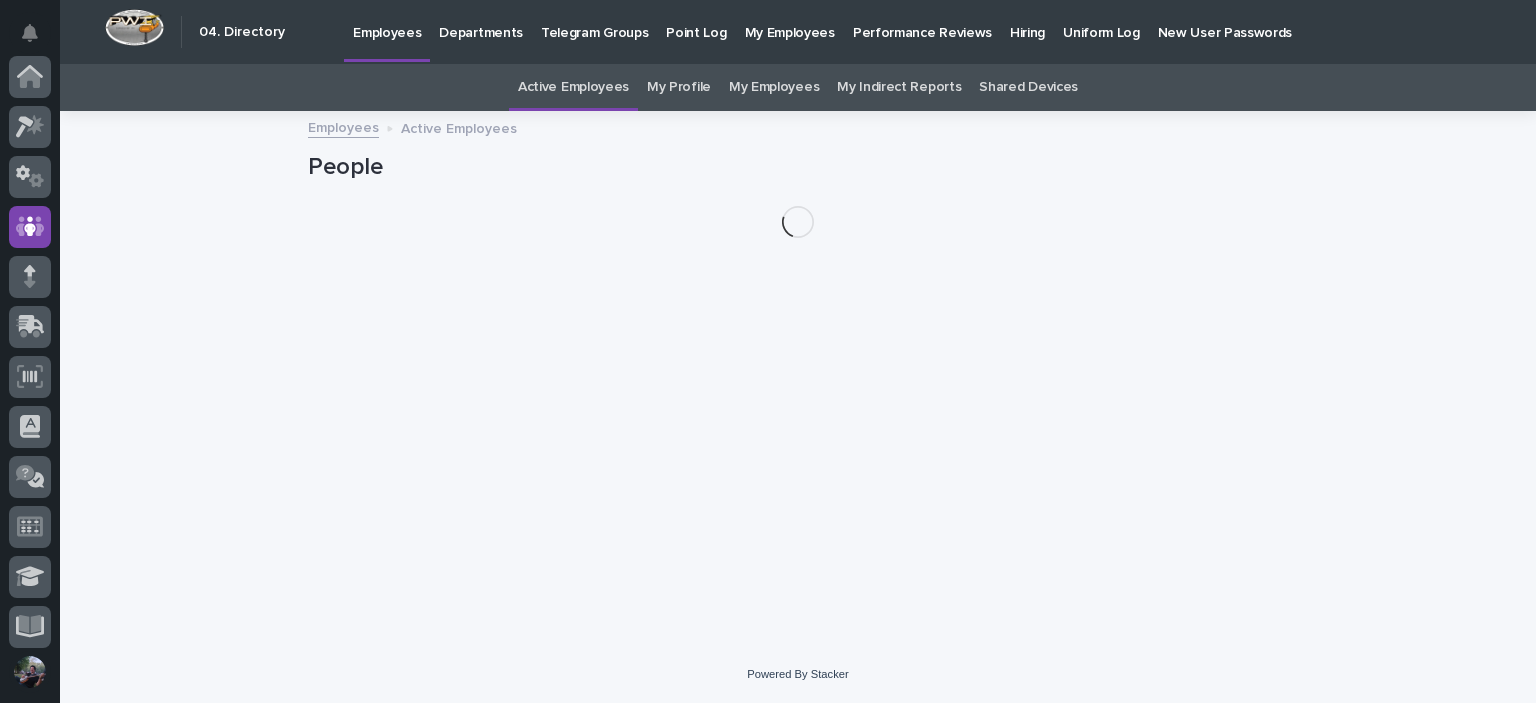 scroll, scrollTop: 150, scrollLeft: 0, axis: vertical 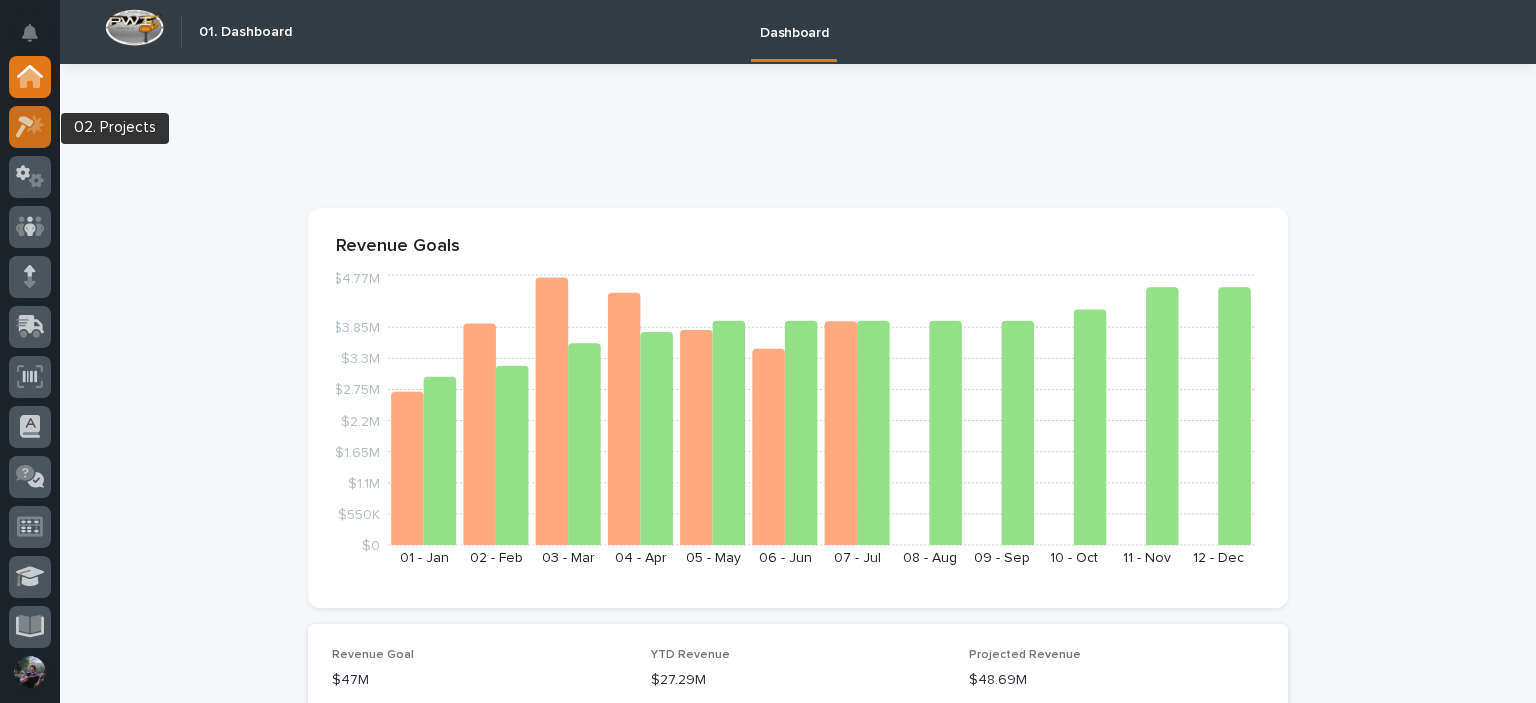 click 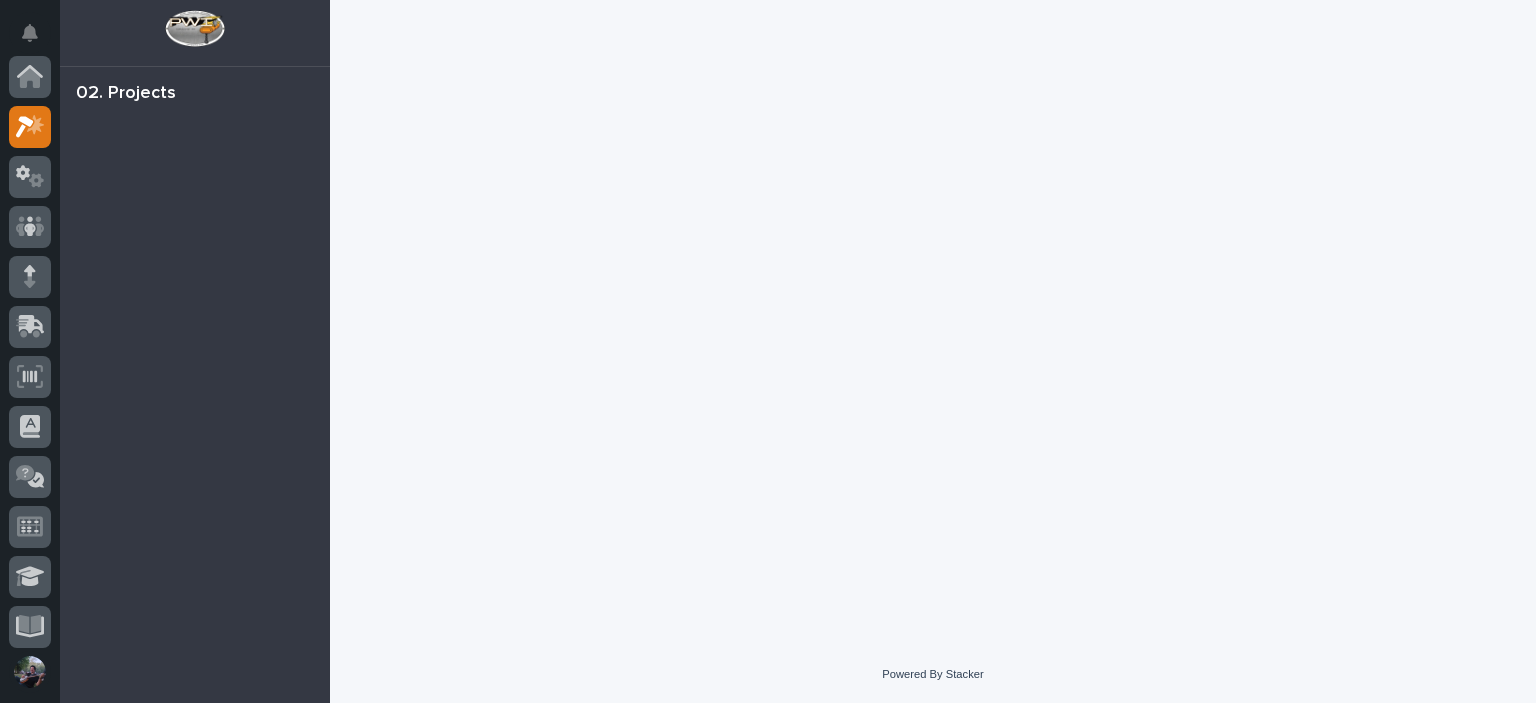 scroll, scrollTop: 50, scrollLeft: 0, axis: vertical 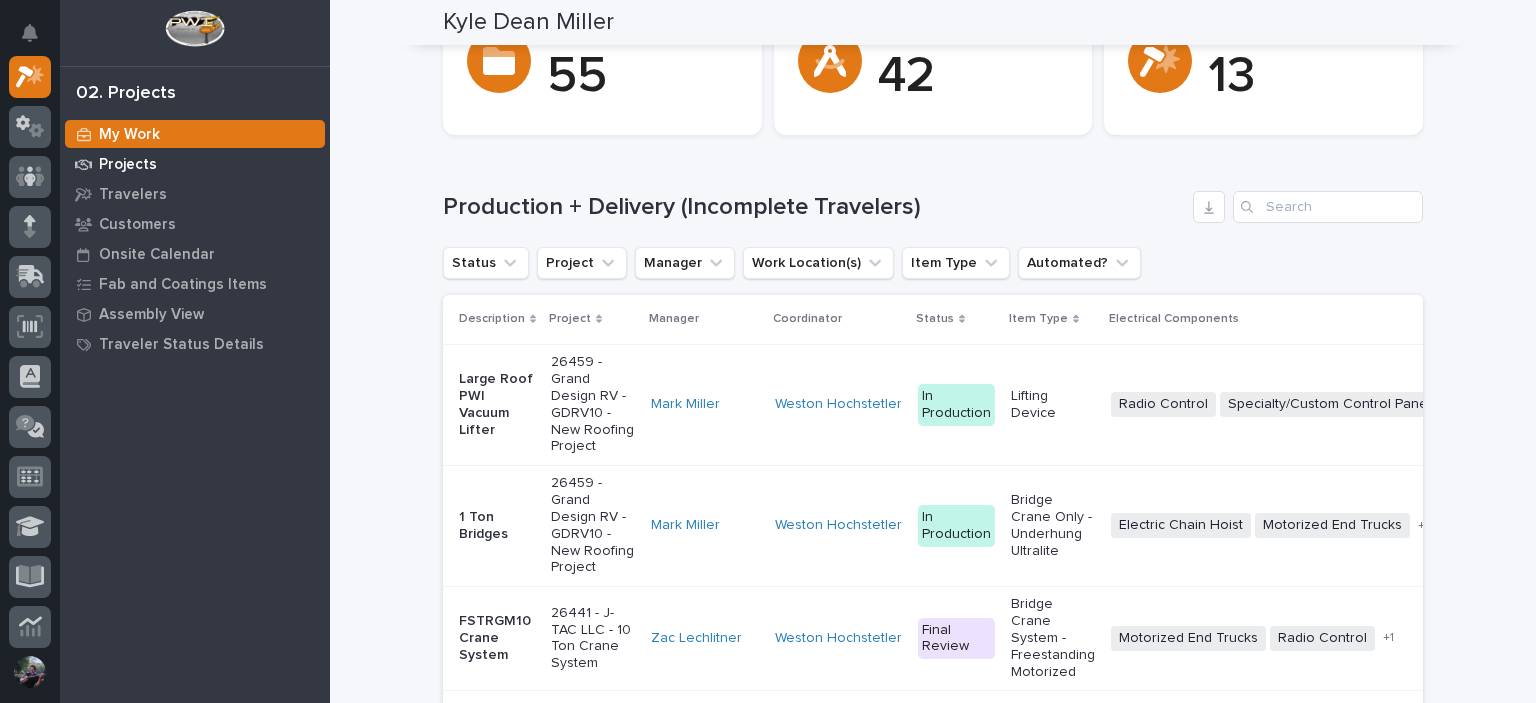click on "Projects" at bounding box center (128, 165) 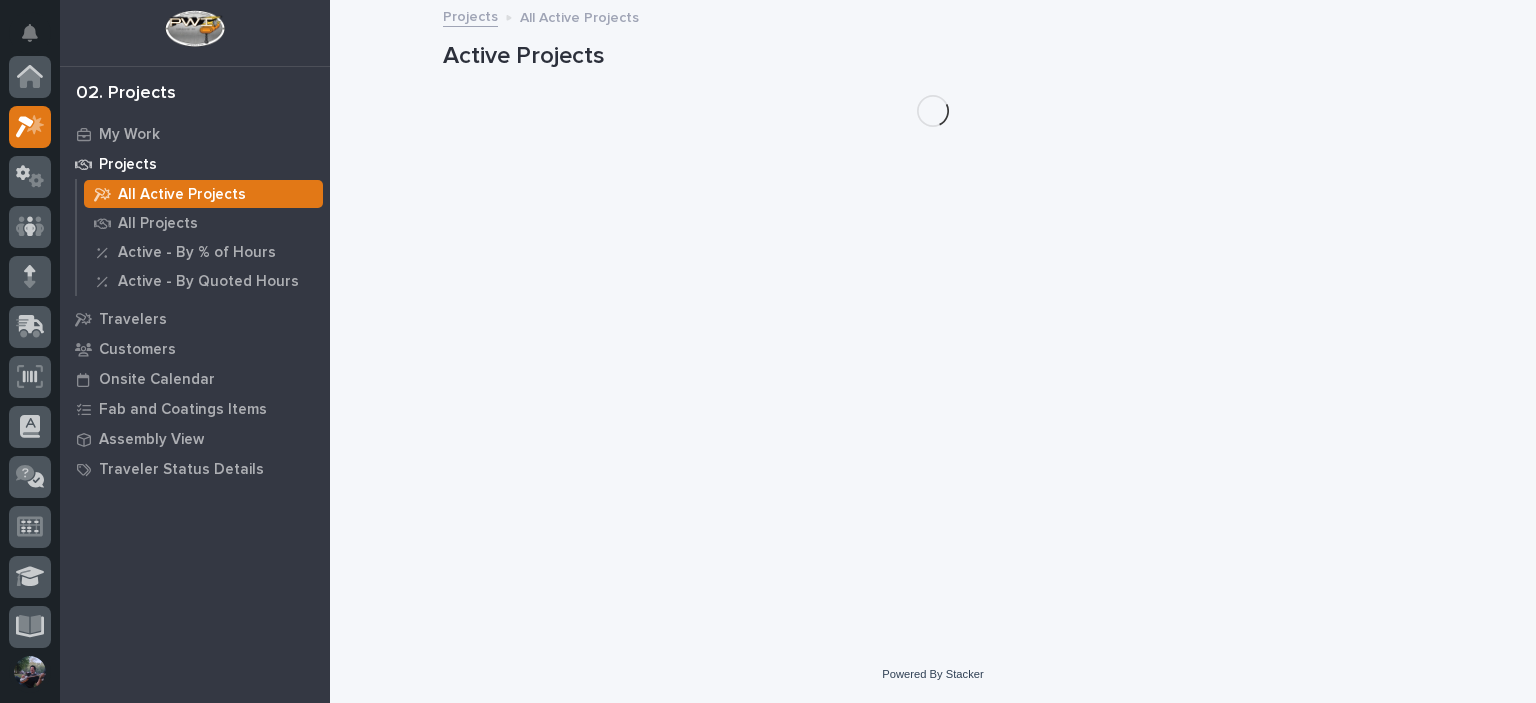 scroll, scrollTop: 0, scrollLeft: 0, axis: both 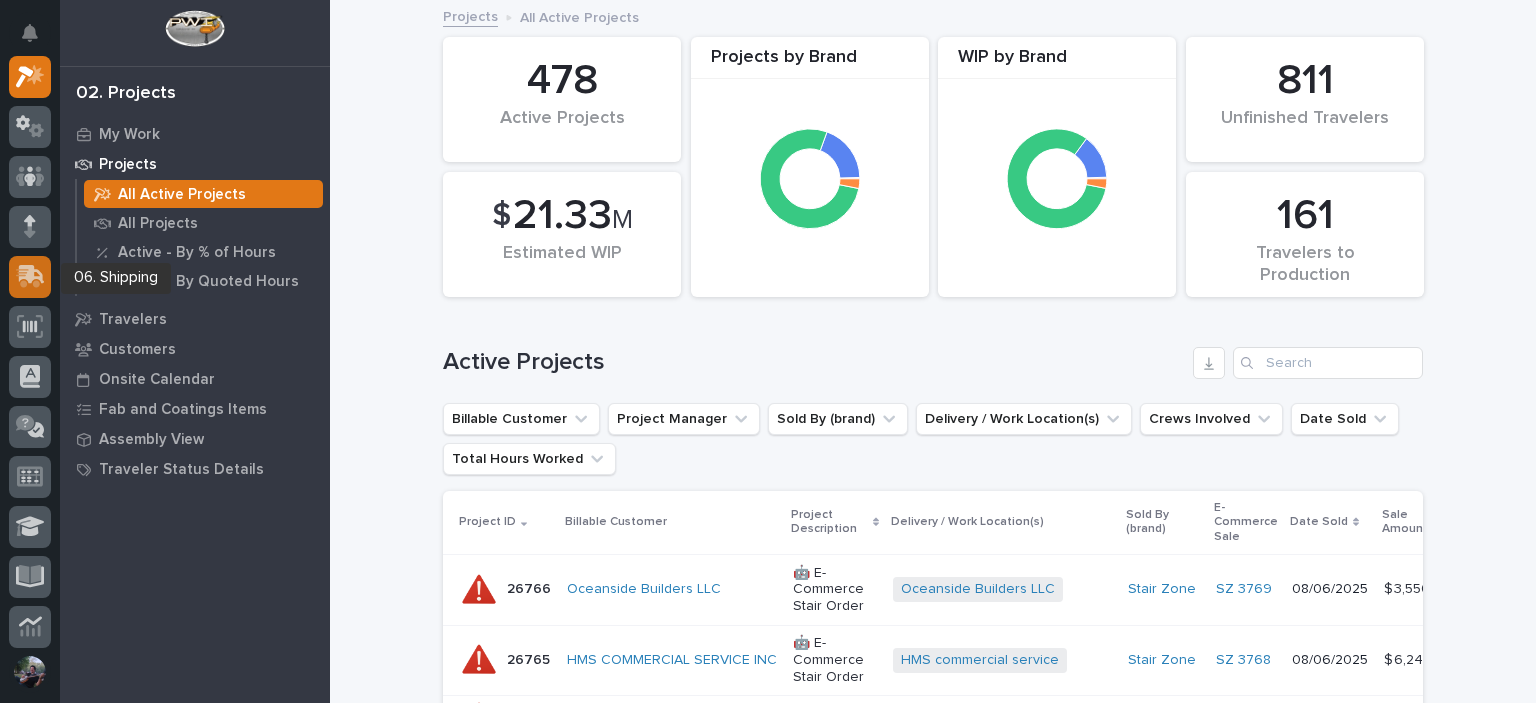click 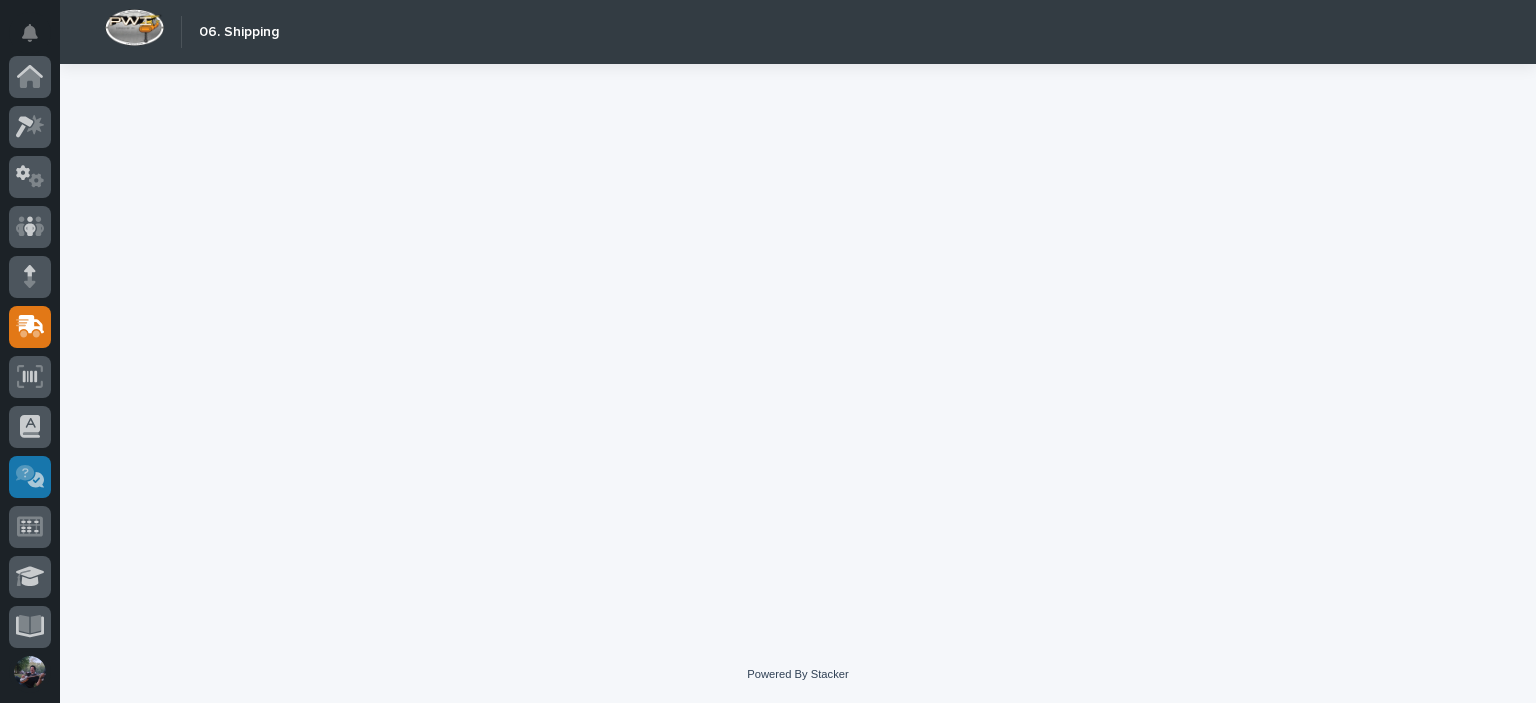 scroll, scrollTop: 250, scrollLeft: 0, axis: vertical 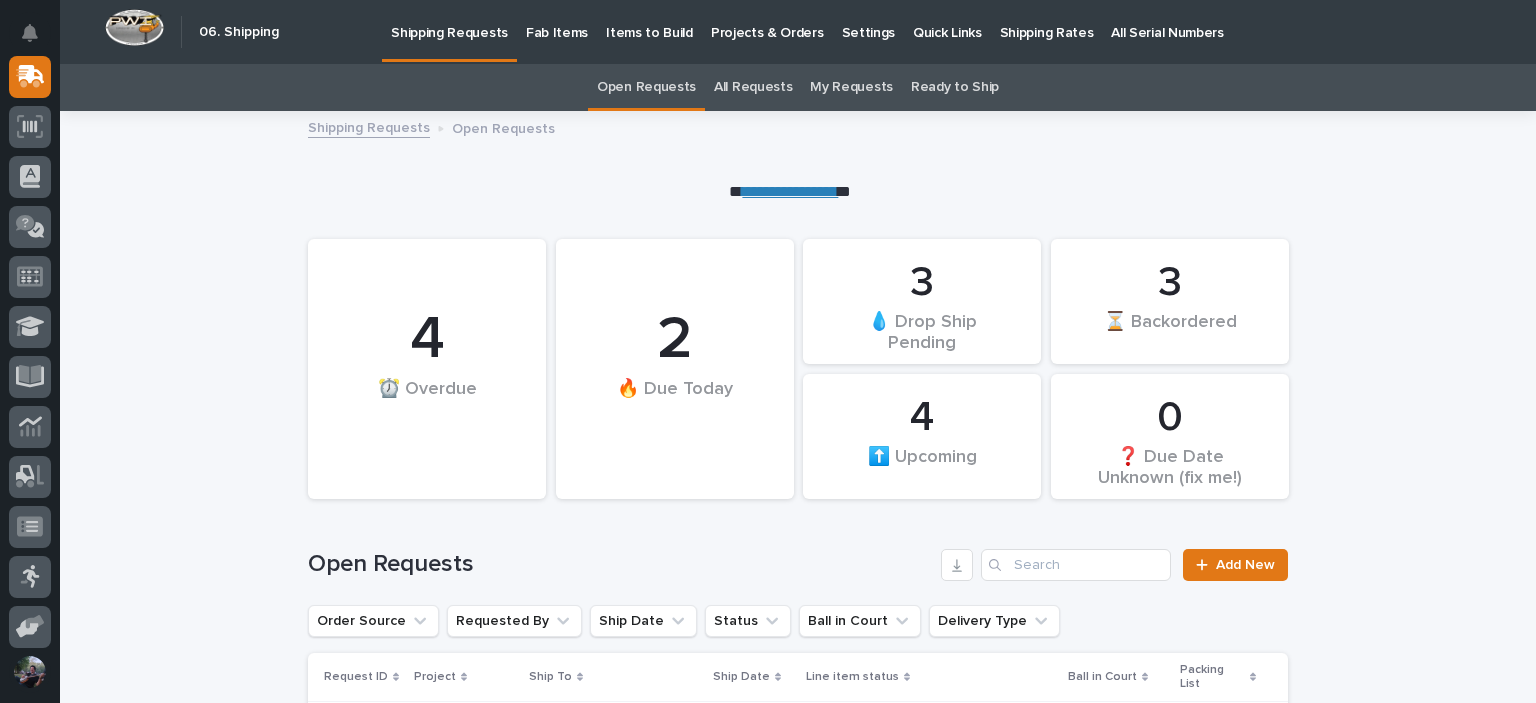 click on "Fab Items" at bounding box center (557, 21) 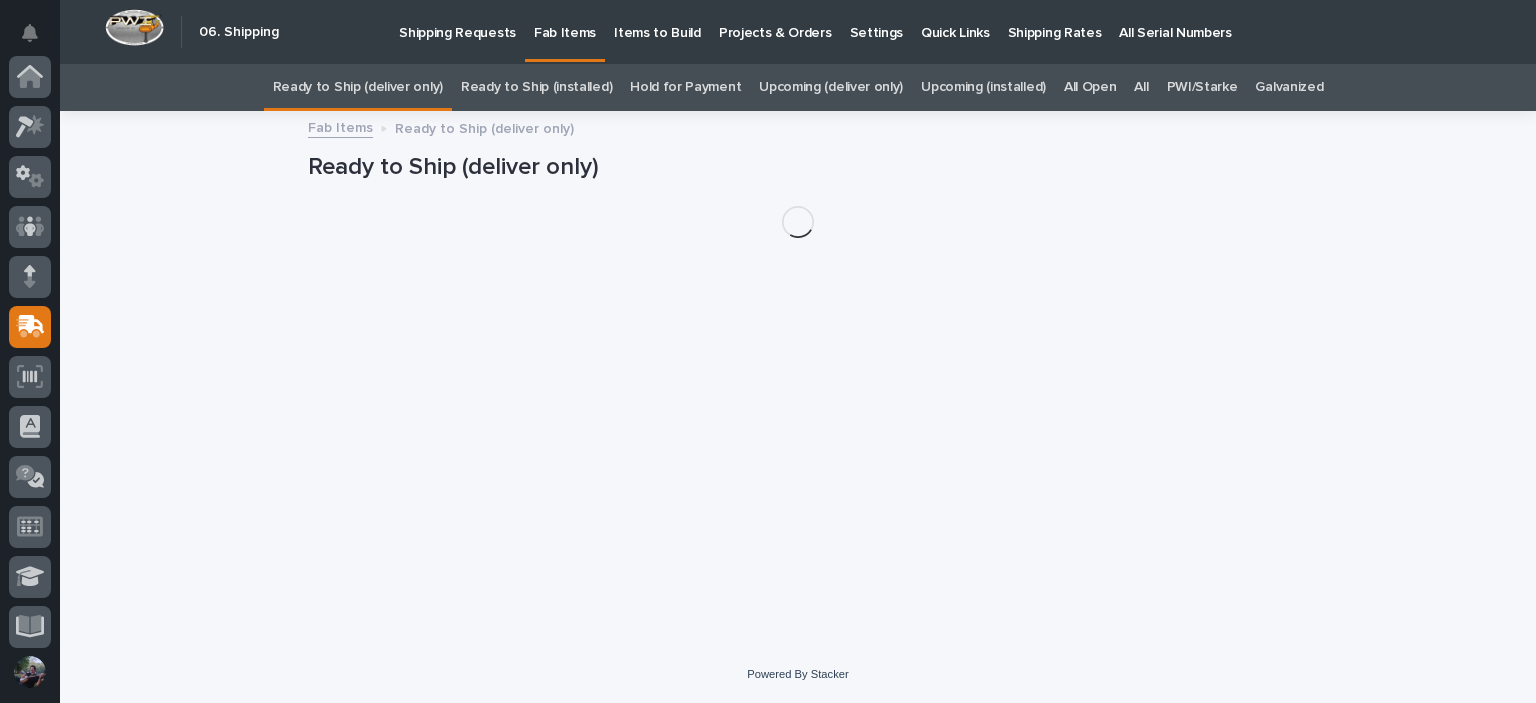 scroll, scrollTop: 250, scrollLeft: 0, axis: vertical 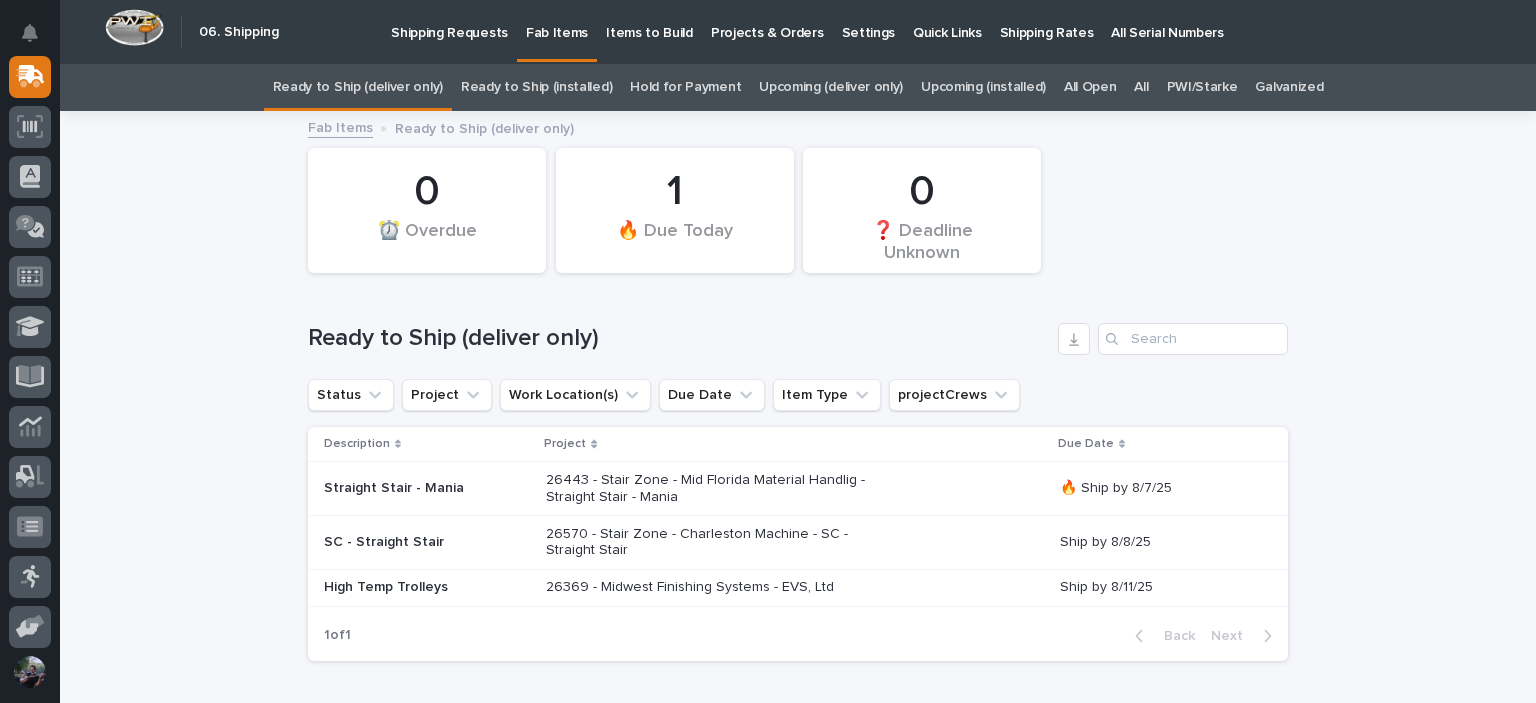 click on "Upcoming (deliver only)" at bounding box center [831, 87] 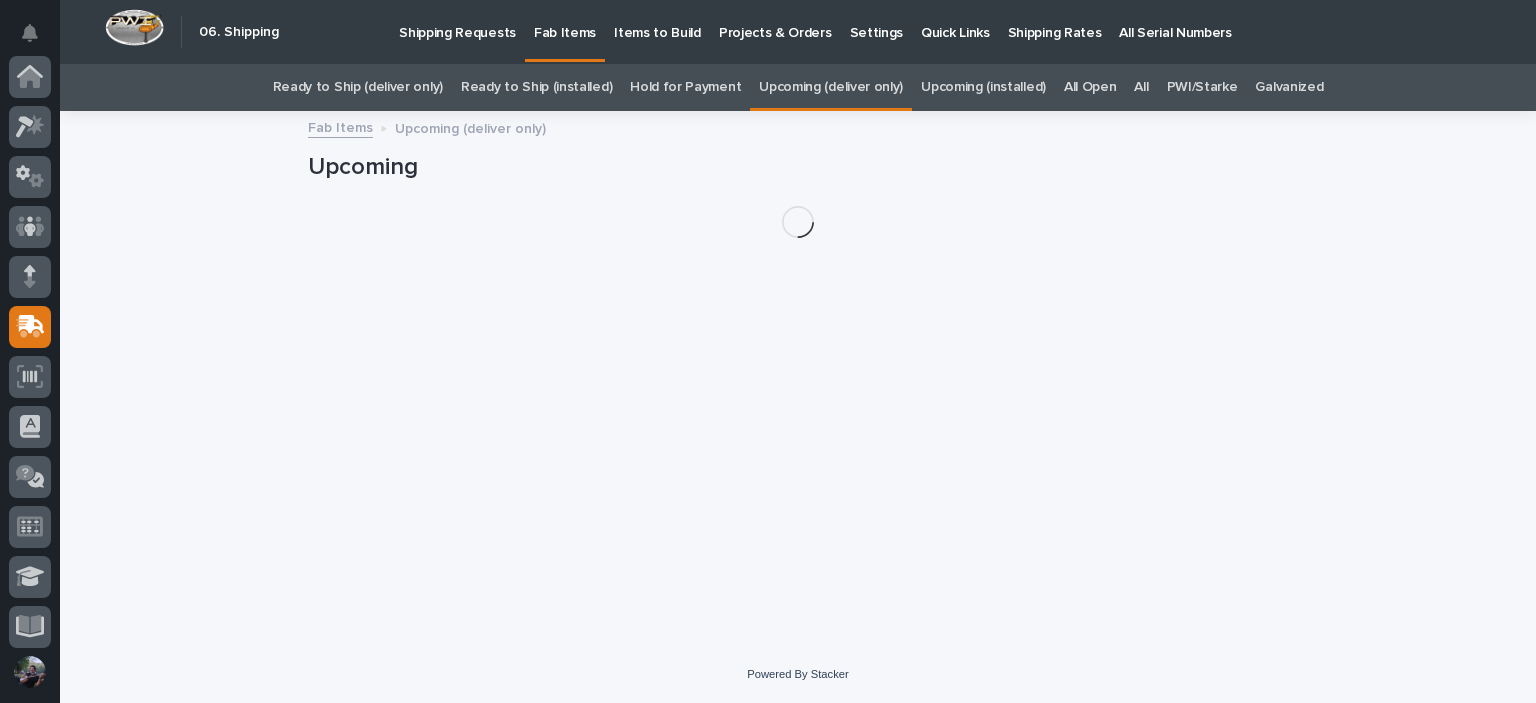 scroll, scrollTop: 250, scrollLeft: 0, axis: vertical 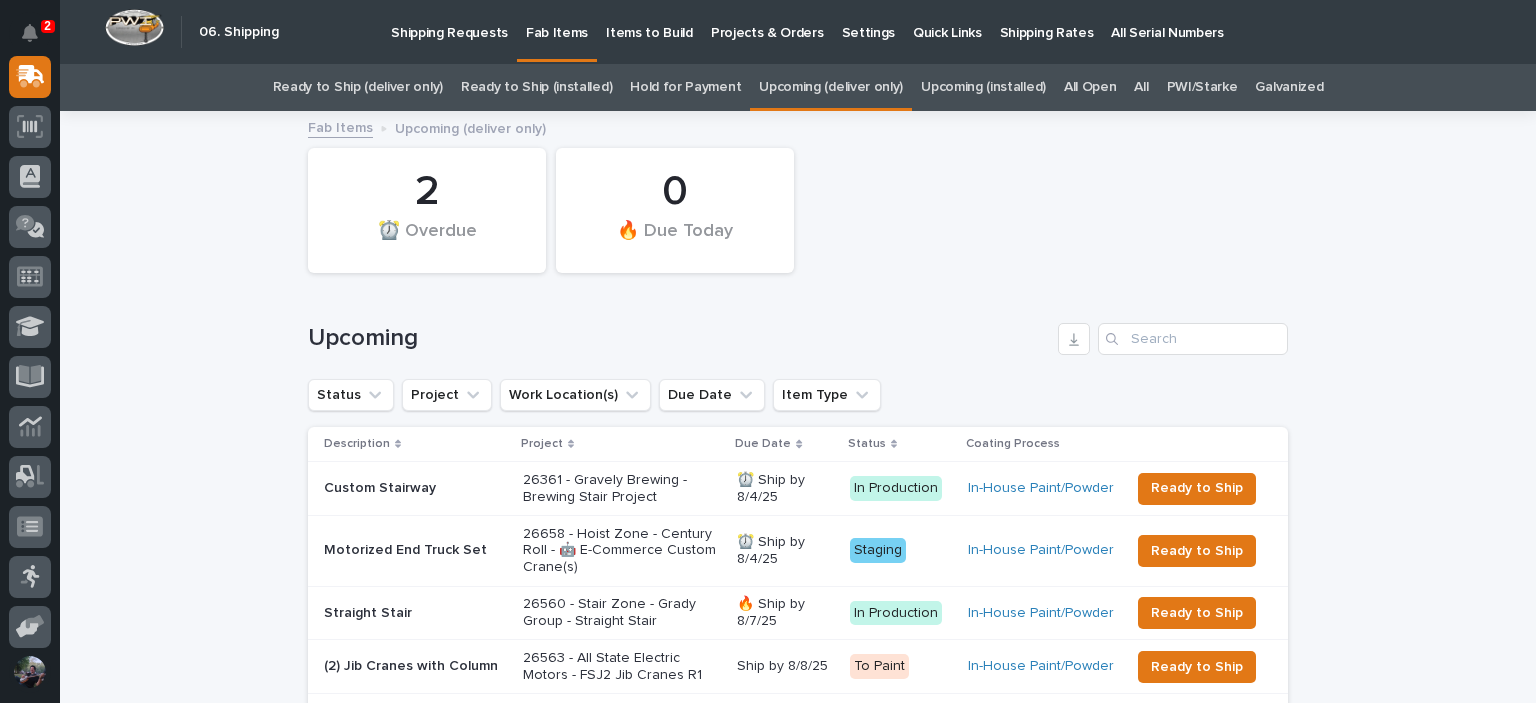 click on "Upcoming (installed)" at bounding box center (983, 87) 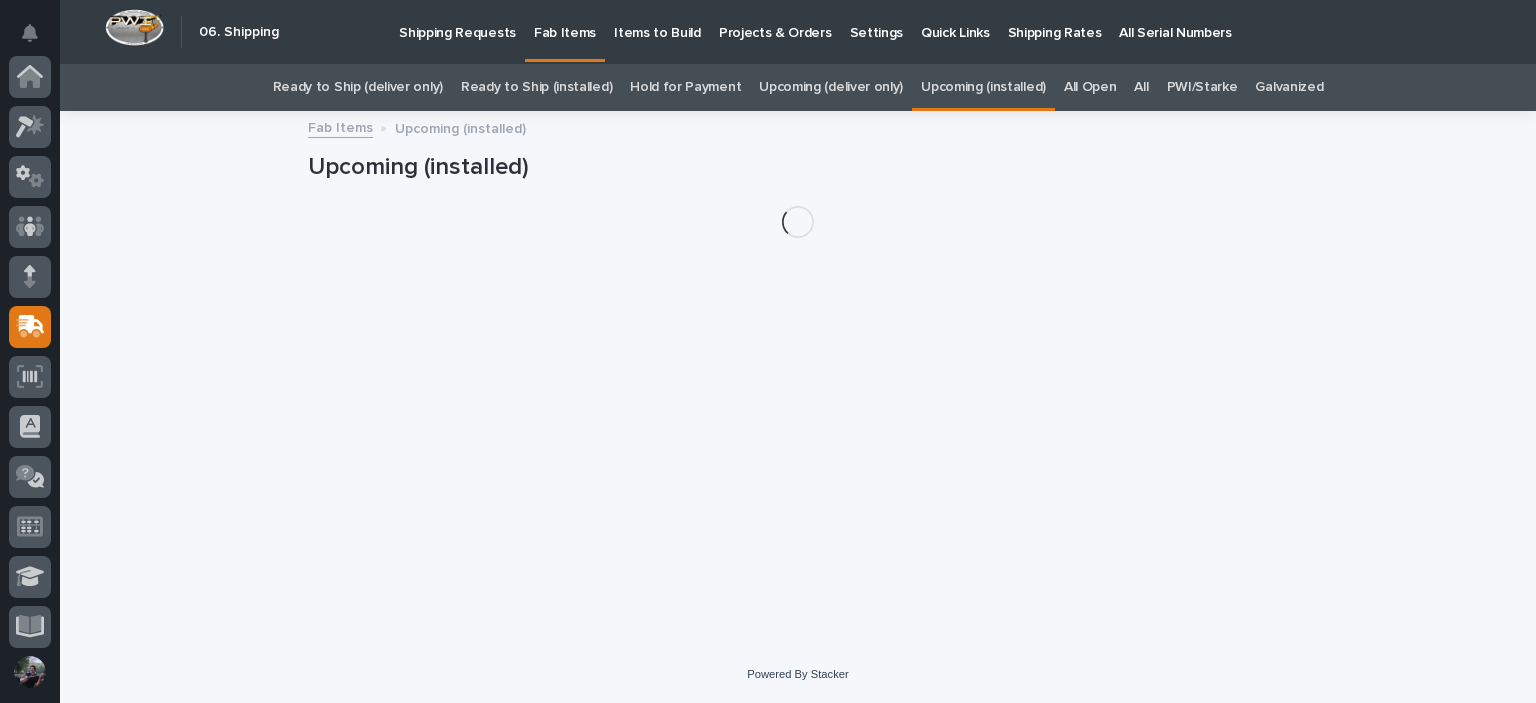 scroll, scrollTop: 250, scrollLeft: 0, axis: vertical 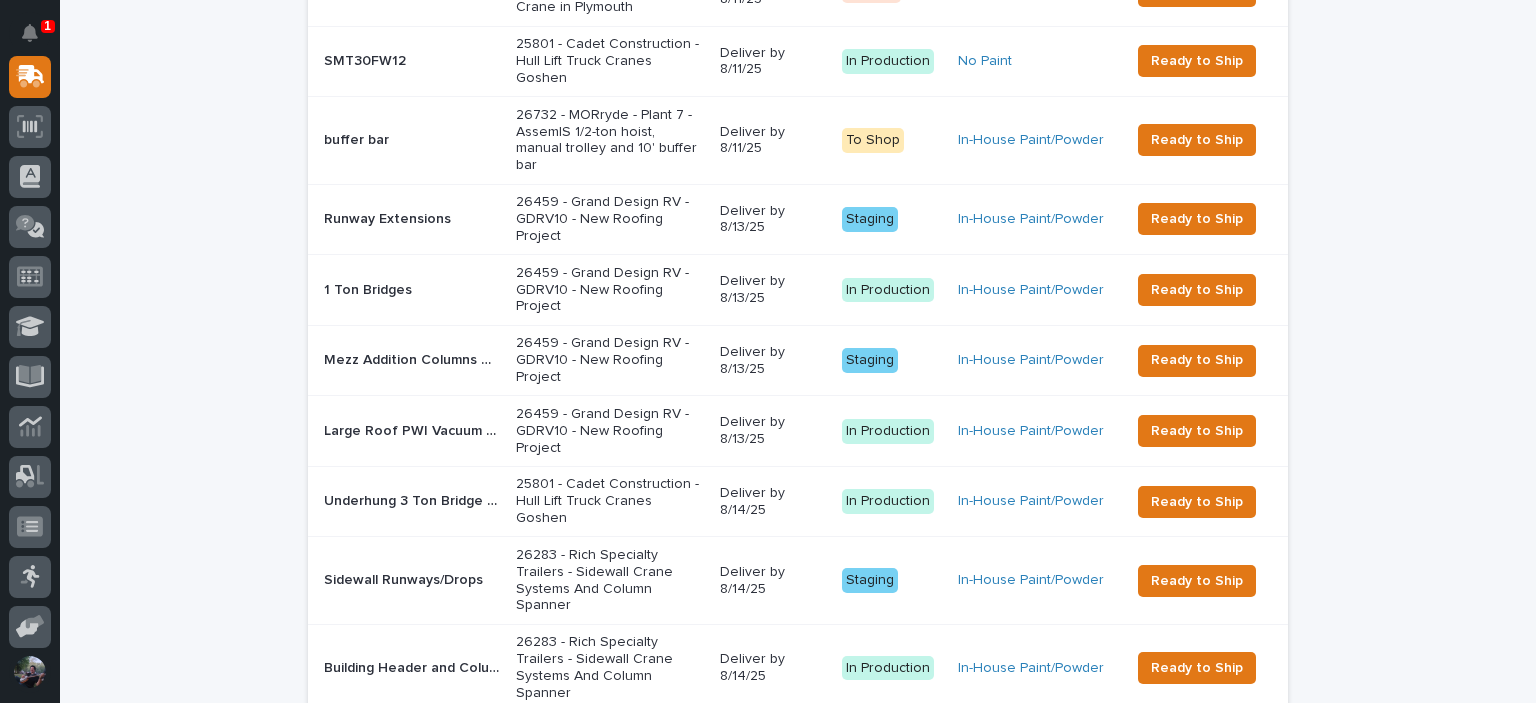 click on "Loading... Saving… Loading... Saving… 5 ⏰ Overdue 2 🔥 Due Today Upcoming (installed) Status Project Work Location(s) Due Date Item Type Description Project Due Date Status Coating Process Spanners, bracing and drop rod Spanners, bracing and drop rod   26423 - Satellite Suites - Sidewall Bridge Crane and Hot Melt Monorail Relocation ⏰ Deliver by [DATE] Staging In-House Paint/Powder   Ready to Ship Mezz Level Gate Covers Mezz Level Gate Covers   24744 - DJ Construction - Brinkley Plant 7 Setup ⏰ Deliver by [DATE] To Paint In-House Paint/Powder   Ready to Ship Replacement Adjustable End Stops Replacement Adjustable End Stops   26204 - Pauls Machine - Cranes ⏰ Deliver by [DATE] To Paint In-House Paint/Powder   Ready to Ship CCO-006 Move 2 Ton Bridge From P3 to P7 CCO-006 Move 2 Ton Bridge From P3 to P7   24744 - DJ Construction - Brinkley Plant 7 Setup ⏰ Deliver by [DATE] Final Review In-House Paint/Powder   Ready to Ship Motorize FSTRUL4 Crane System Motorize FSTRUL4 Crane System" at bounding box center [798, 447] 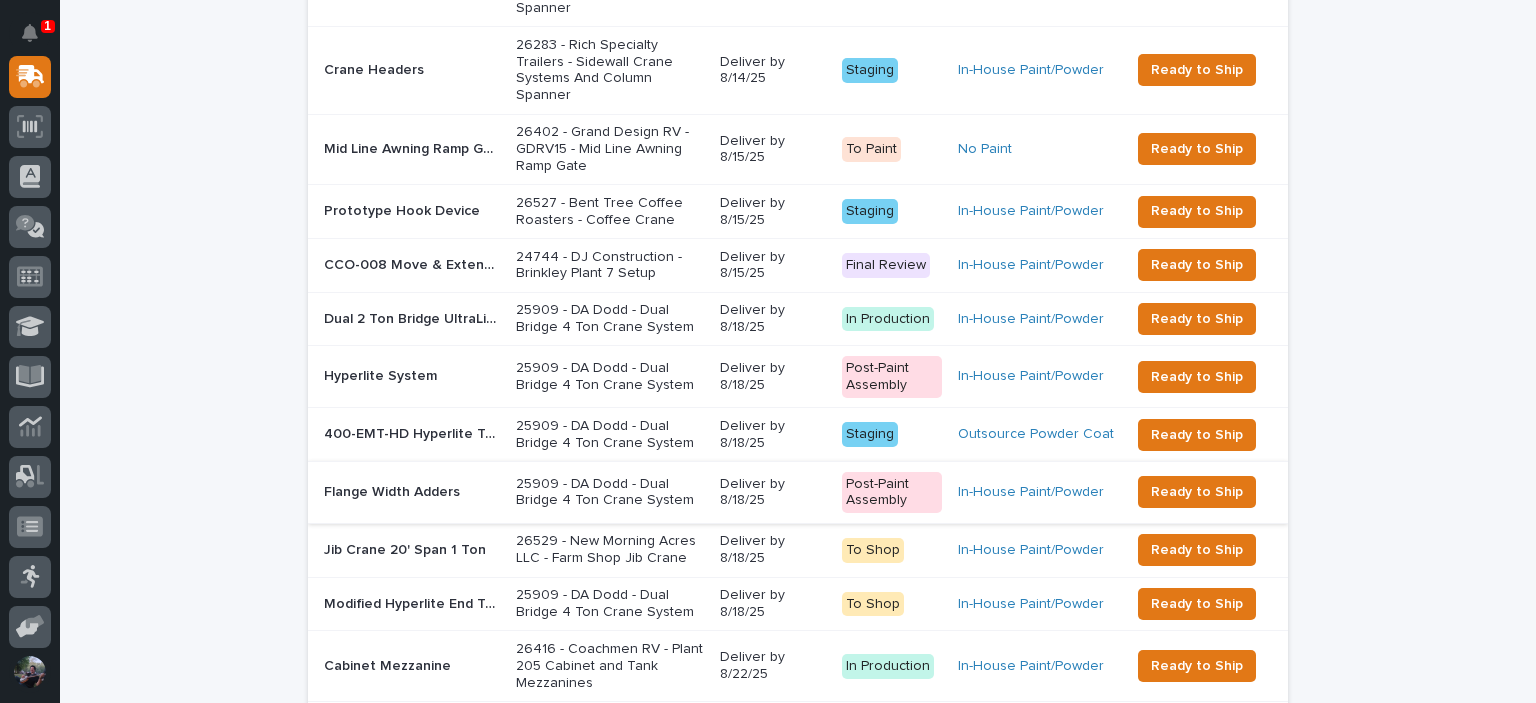 scroll, scrollTop: 1794, scrollLeft: 0, axis: vertical 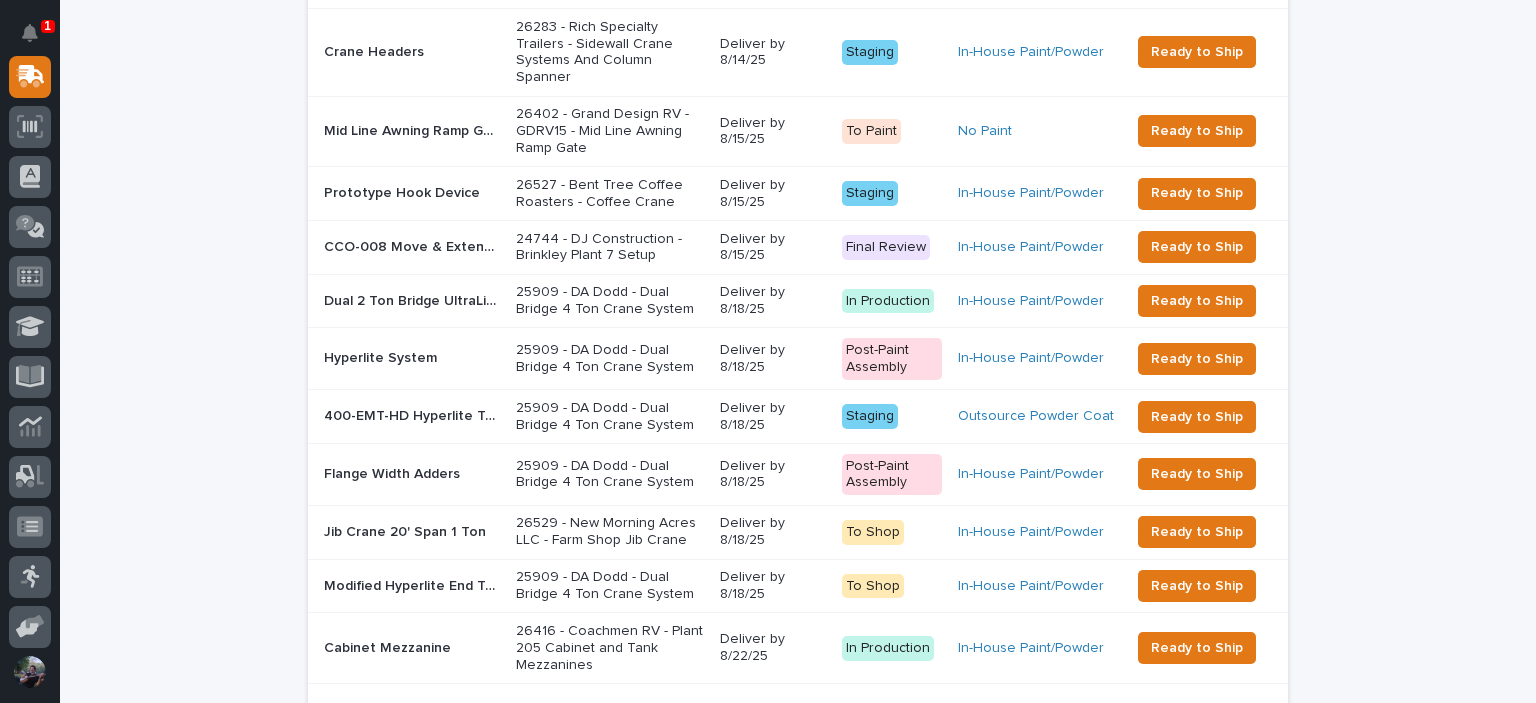 click on "Loading... Saving… Loading... Saving… 5 ⏰ Overdue 2 🔥 Due Today Upcoming (installed) Status Project Work Location(s) Due Date Item Type Description Project Due Date Status Coating Process Spanners, bracing and drop rod Spanners, bracing and drop rod   26423 - Satellite Suites - Sidewall Bridge Crane and Hot Melt Monorail Relocation ⏰ Deliver by [DATE] Staging In-House Paint/Powder   Ready to Ship Mezz Level Gate Covers Mezz Level Gate Covers   24744 - DJ Construction - Brinkley Plant 7 Setup ⏰ Deliver by [DATE] To Paint In-House Paint/Powder   Ready to Ship Replacement Adjustable End Stops Replacement Adjustable End Stops   26204 - Pauls Machine - Cranes ⏰ Deliver by [DATE] To Paint In-House Paint/Powder   Ready to Ship CCO-006 Move 2 Ton Bridge From P3 to P7 CCO-006 Move 2 Ton Bridge From P3 to P7   24744 - DJ Construction - Brinkley Plant 7 Setup ⏰ Deliver by [DATE] Final Review In-House Paint/Powder   Ready to Ship Motorize FSTRUL4 Crane System Motorize FSTRUL4 Crane System" at bounding box center [798, -414] 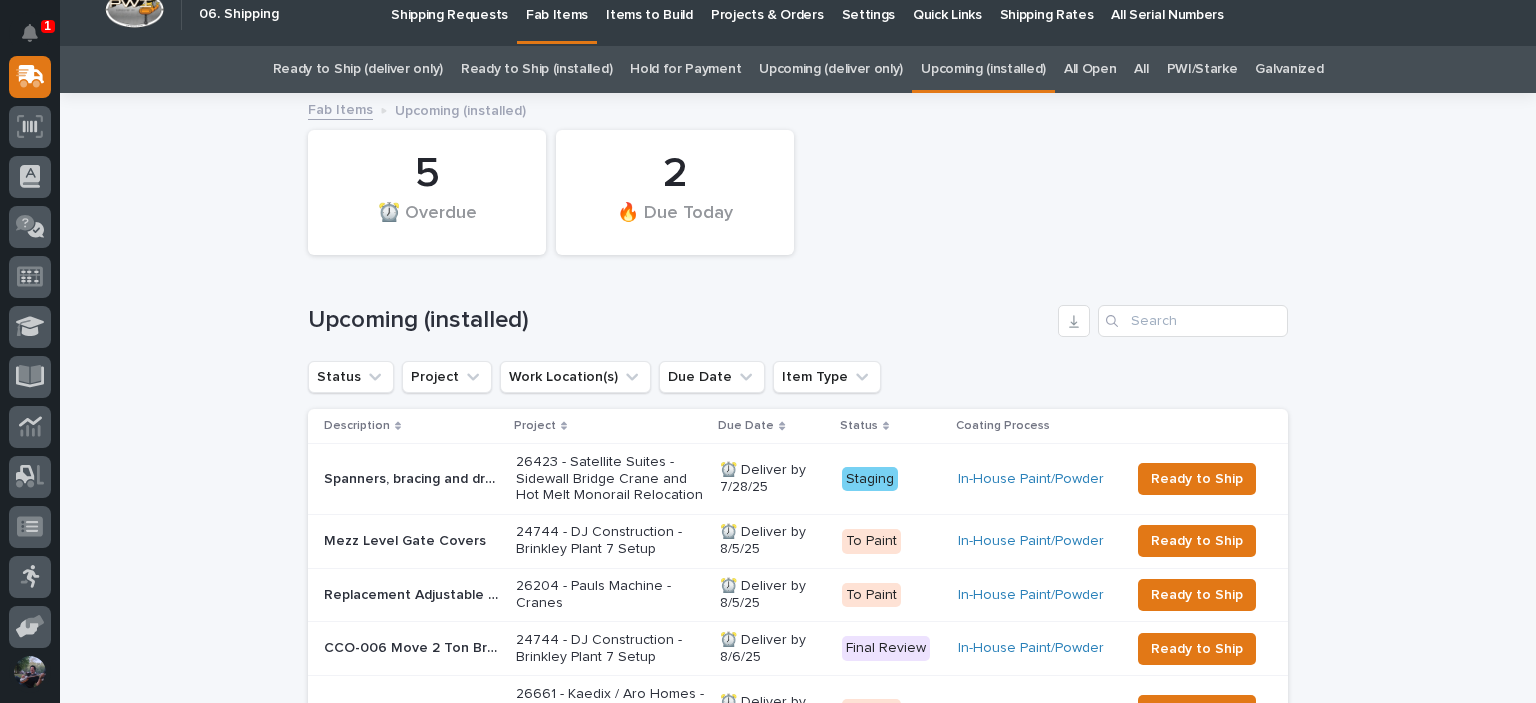 scroll, scrollTop: 0, scrollLeft: 0, axis: both 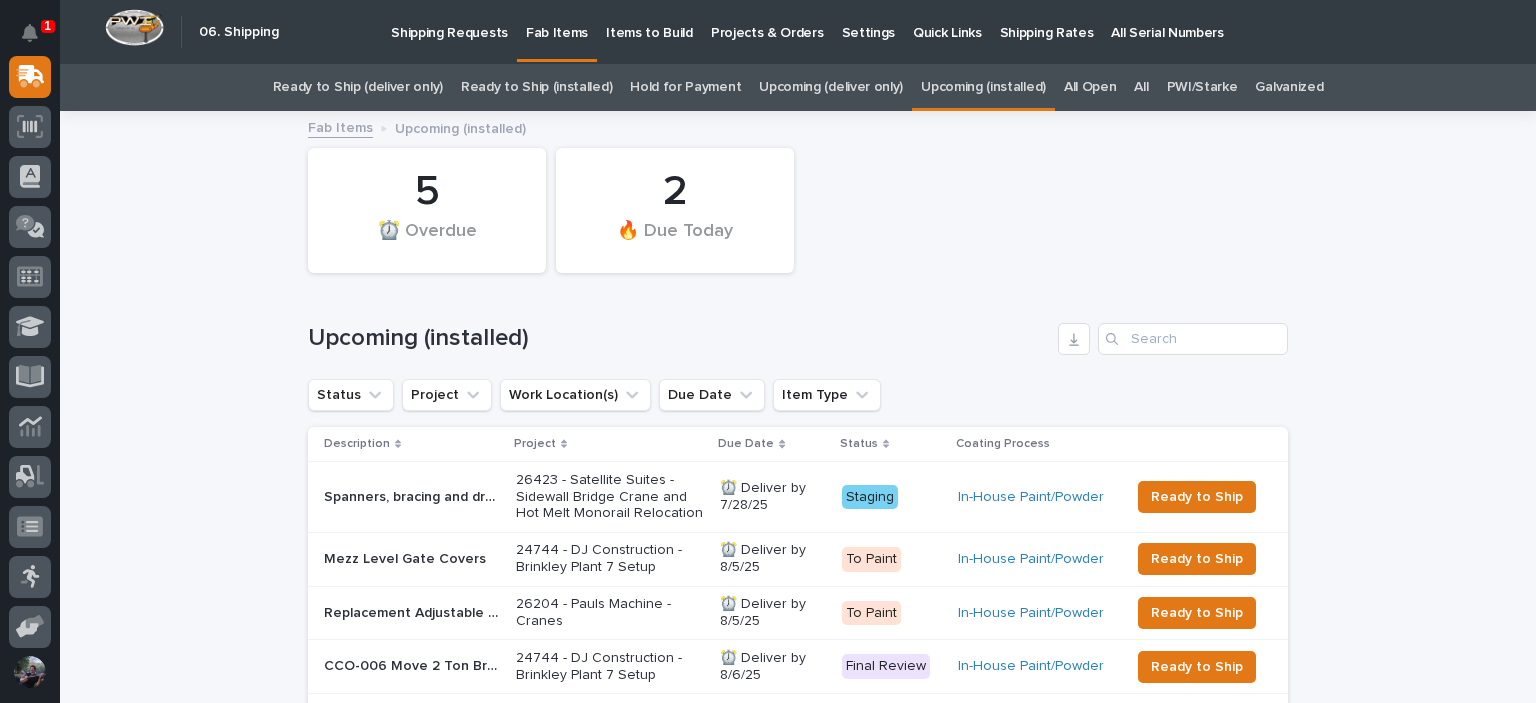 click on "5 ⏰ Overdue 2 🔥 Due Today" at bounding box center (798, 210) 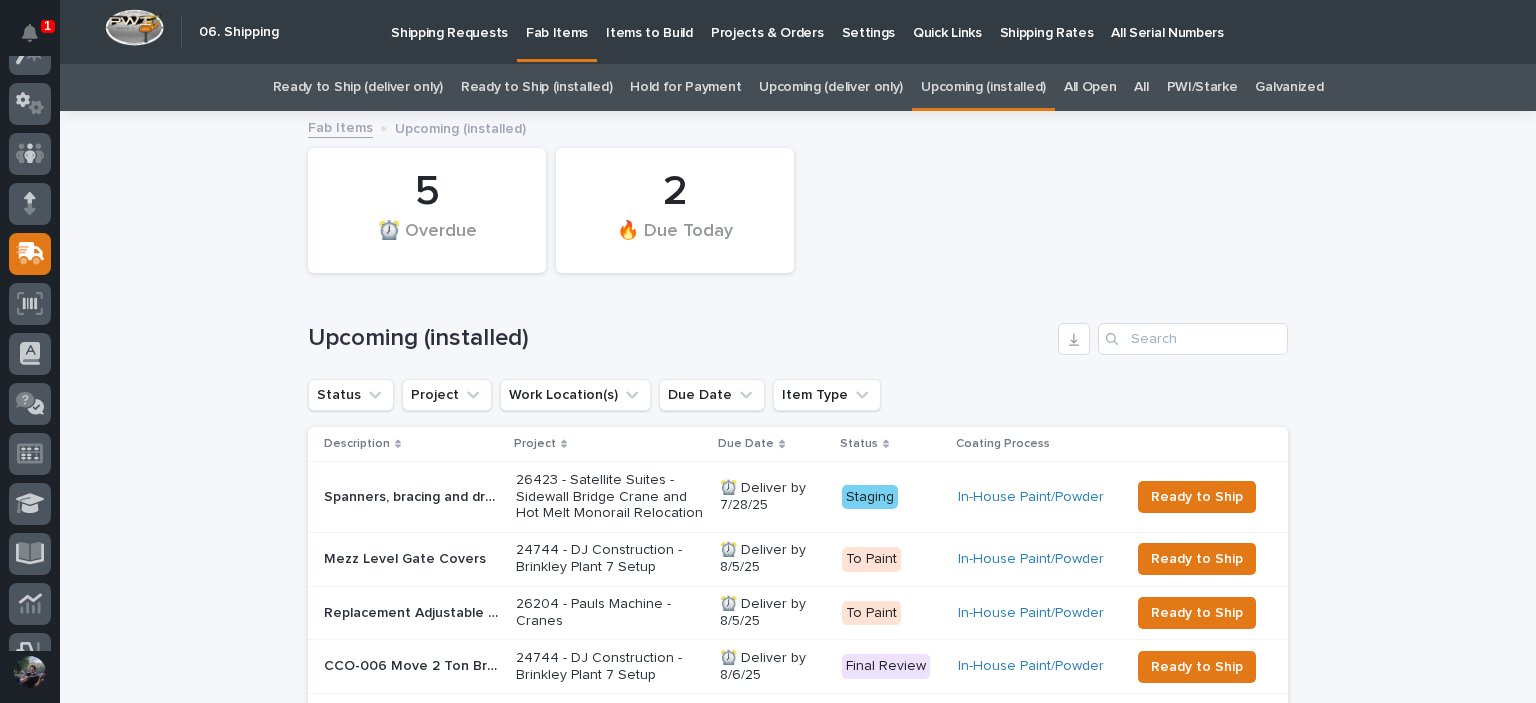 scroll, scrollTop: 0, scrollLeft: 0, axis: both 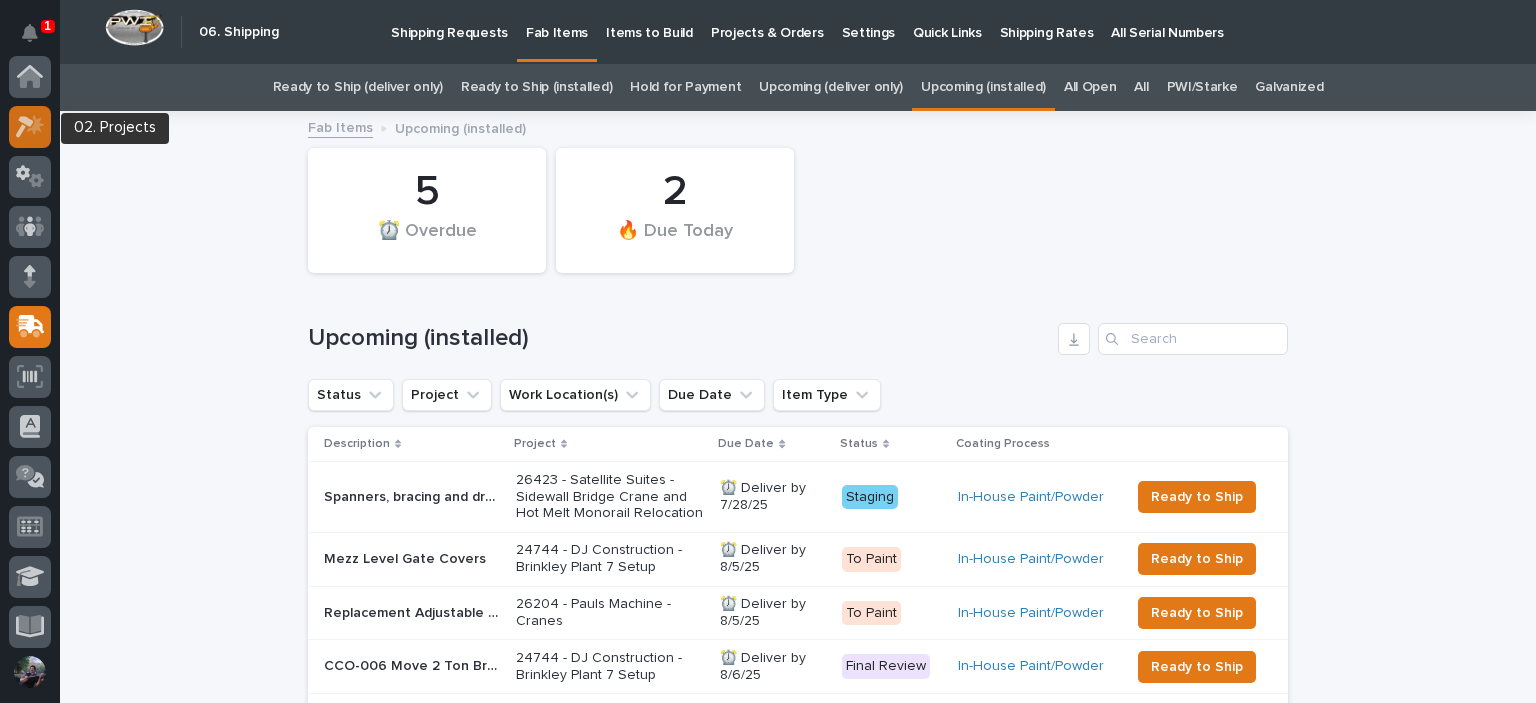 click at bounding box center (30, 127) 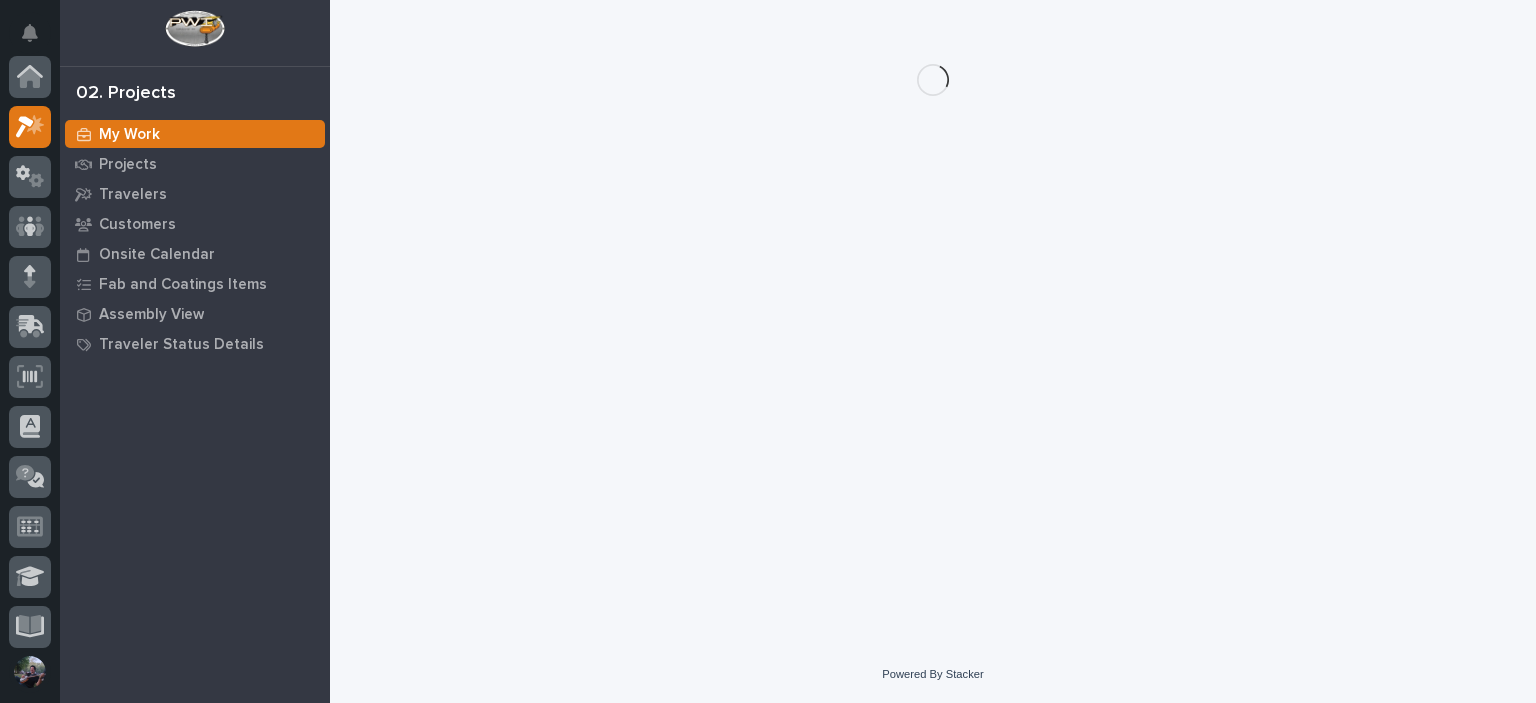 scroll, scrollTop: 50, scrollLeft: 0, axis: vertical 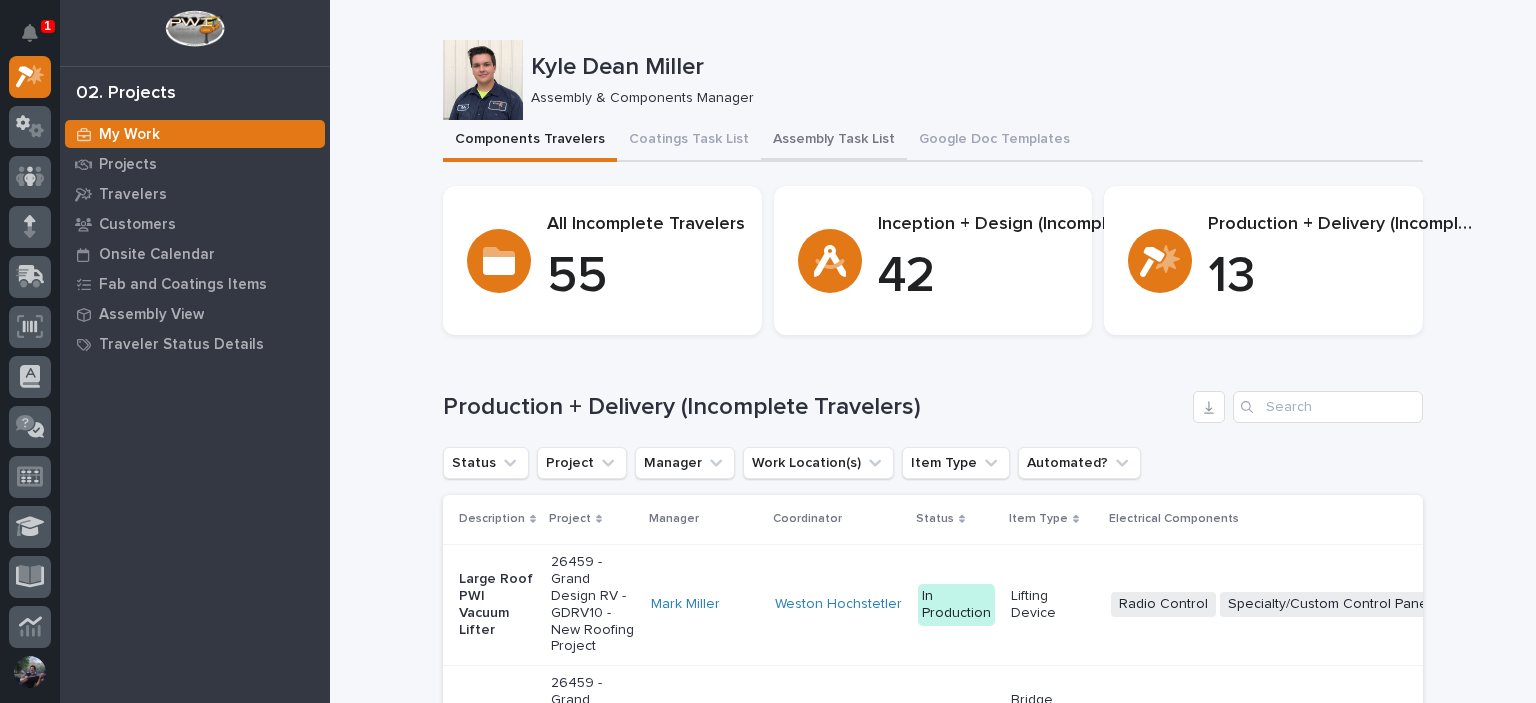 click on "Assembly Task List" at bounding box center [834, 141] 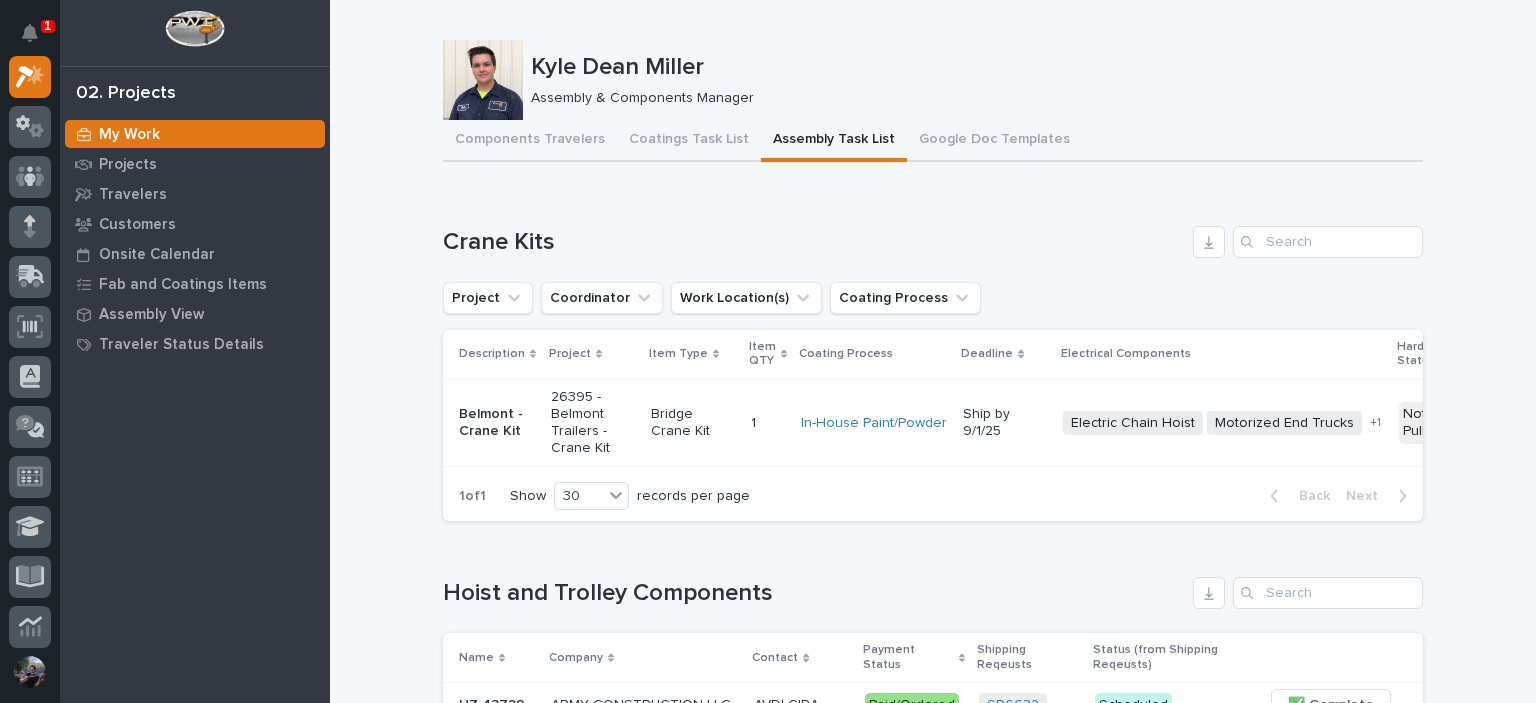 click on "1" at bounding box center [34, 32] 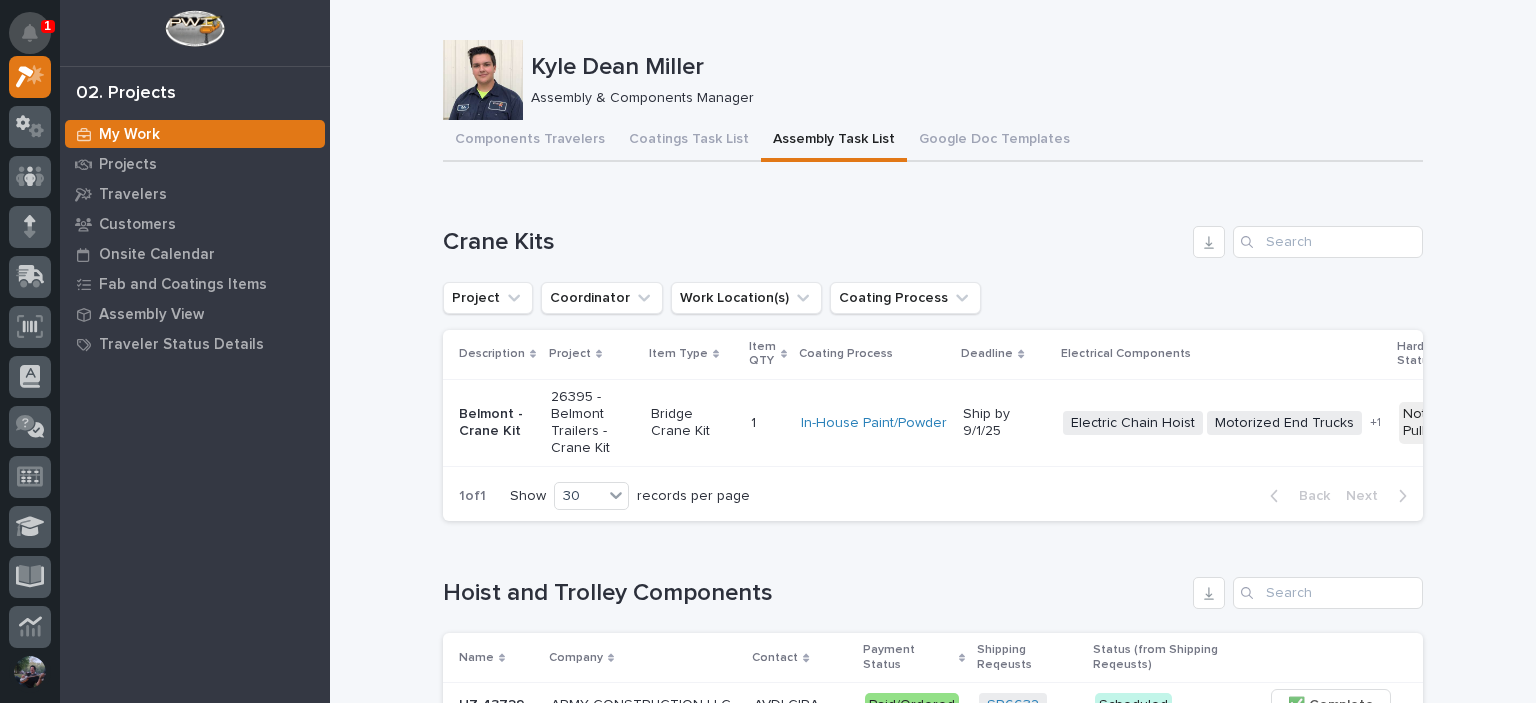 click 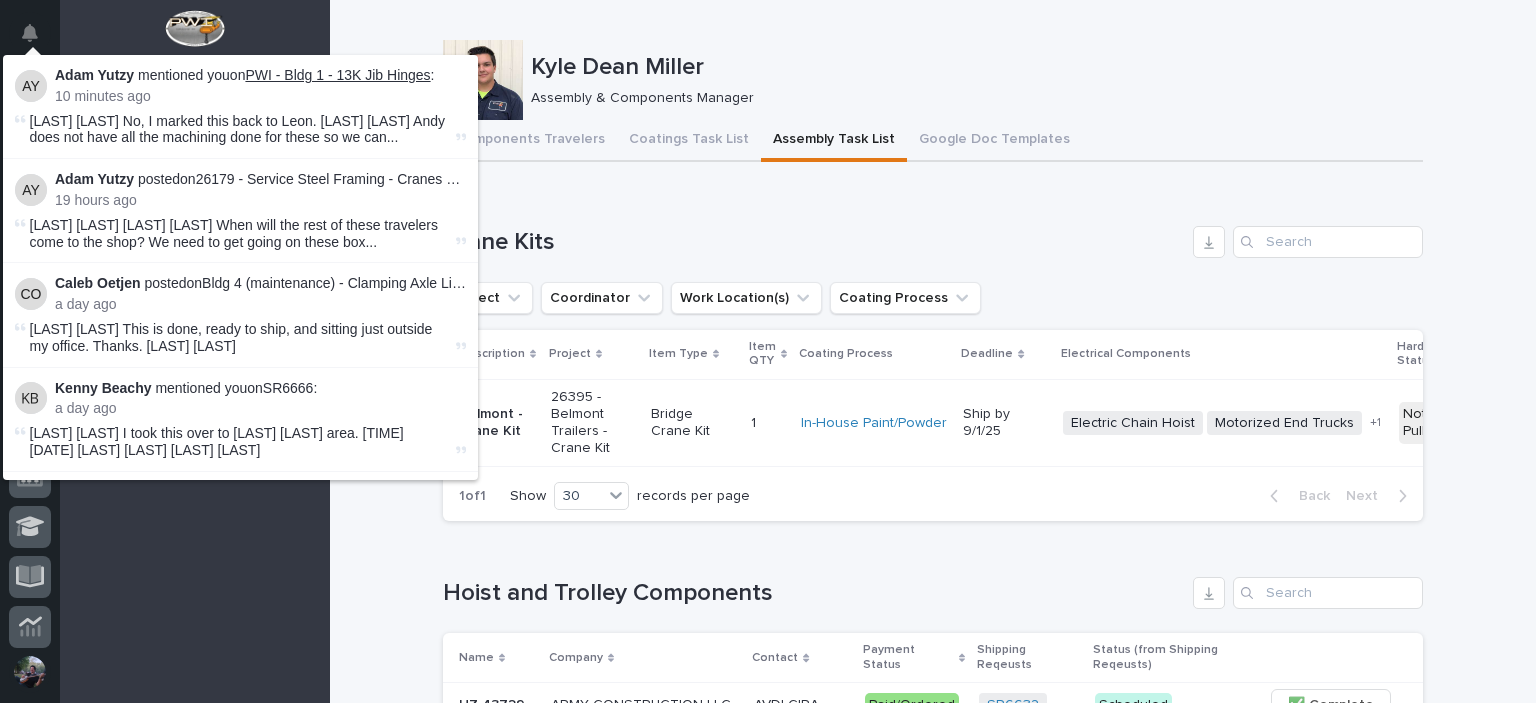 click on "PWI - Bldg 1 - 13K Jib Hinges" at bounding box center (337, 75) 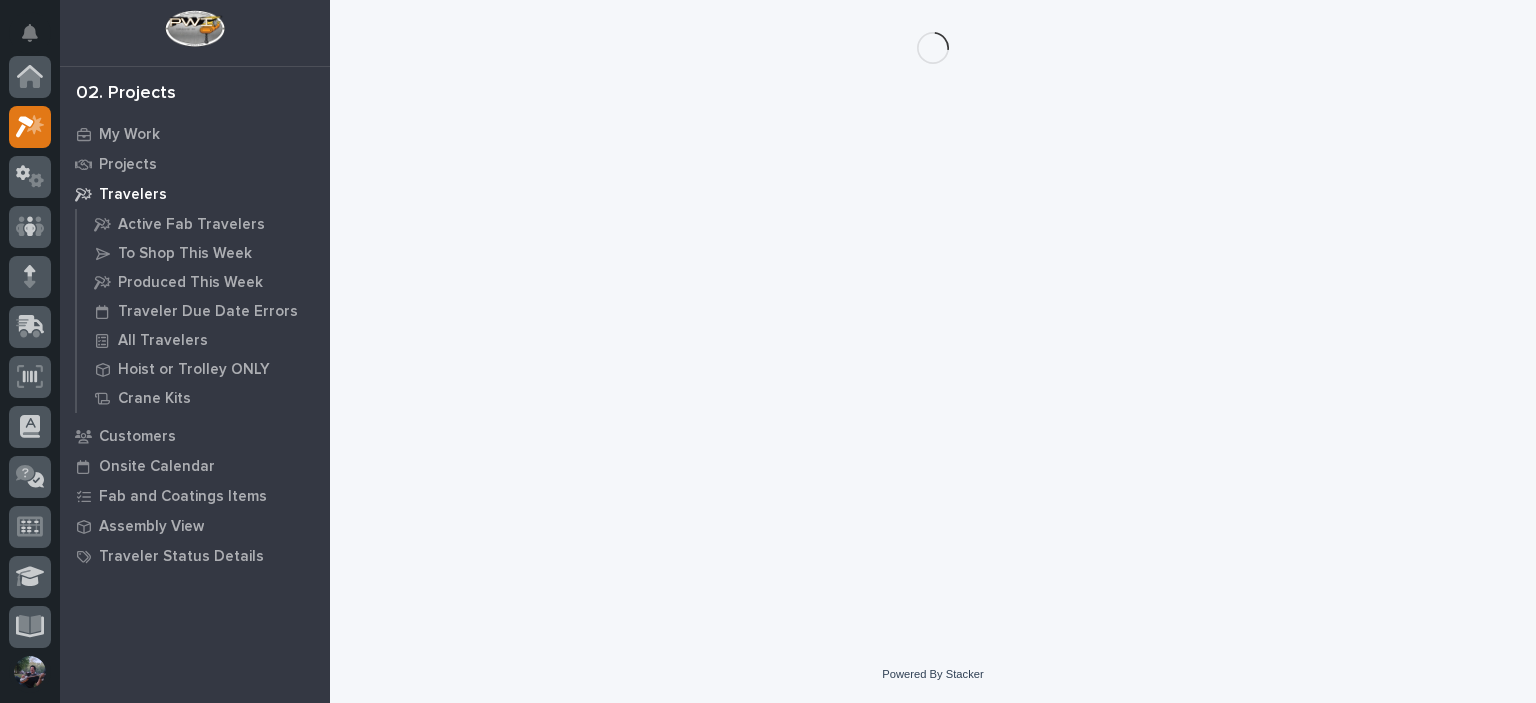 scroll, scrollTop: 50, scrollLeft: 0, axis: vertical 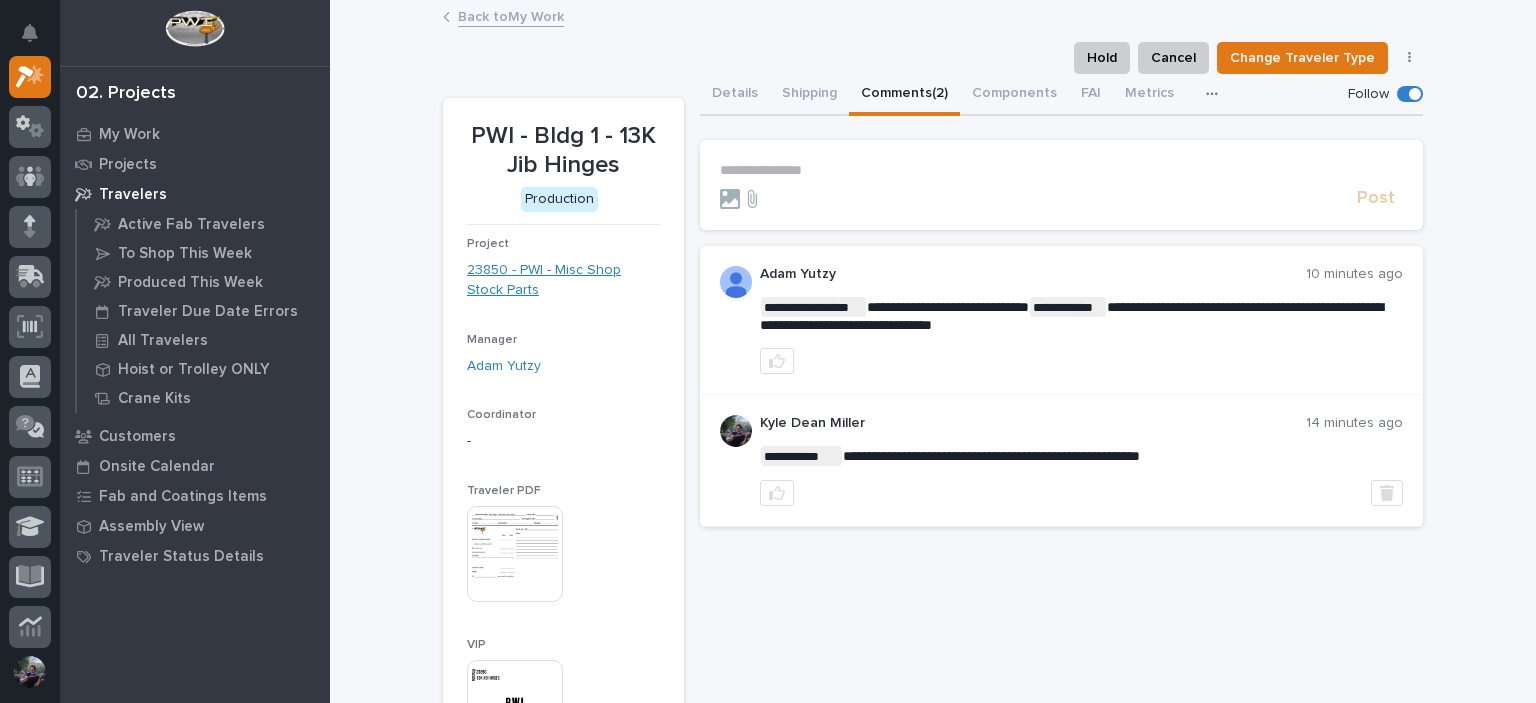 click on "23850 - PWI - Misc Shop Stock Parts" at bounding box center (563, 281) 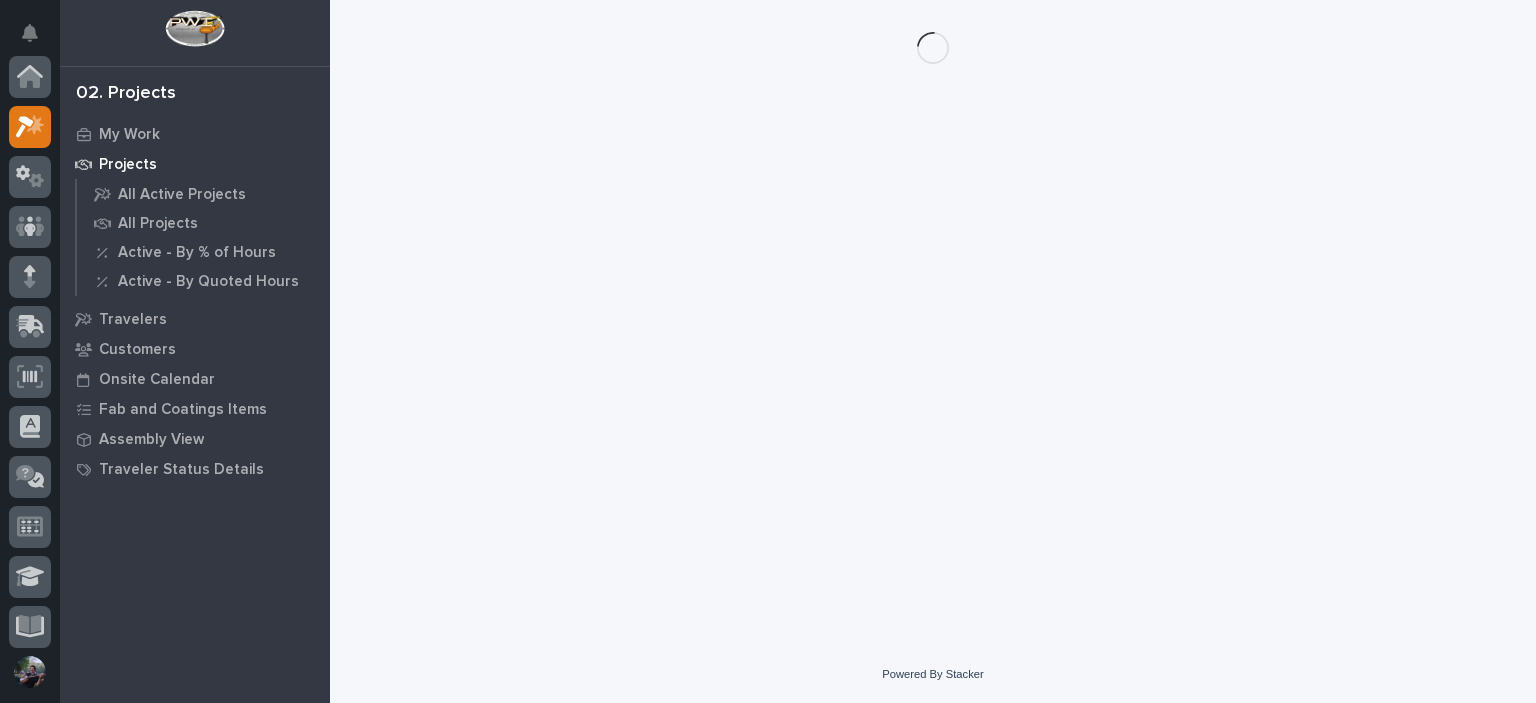 scroll, scrollTop: 50, scrollLeft: 0, axis: vertical 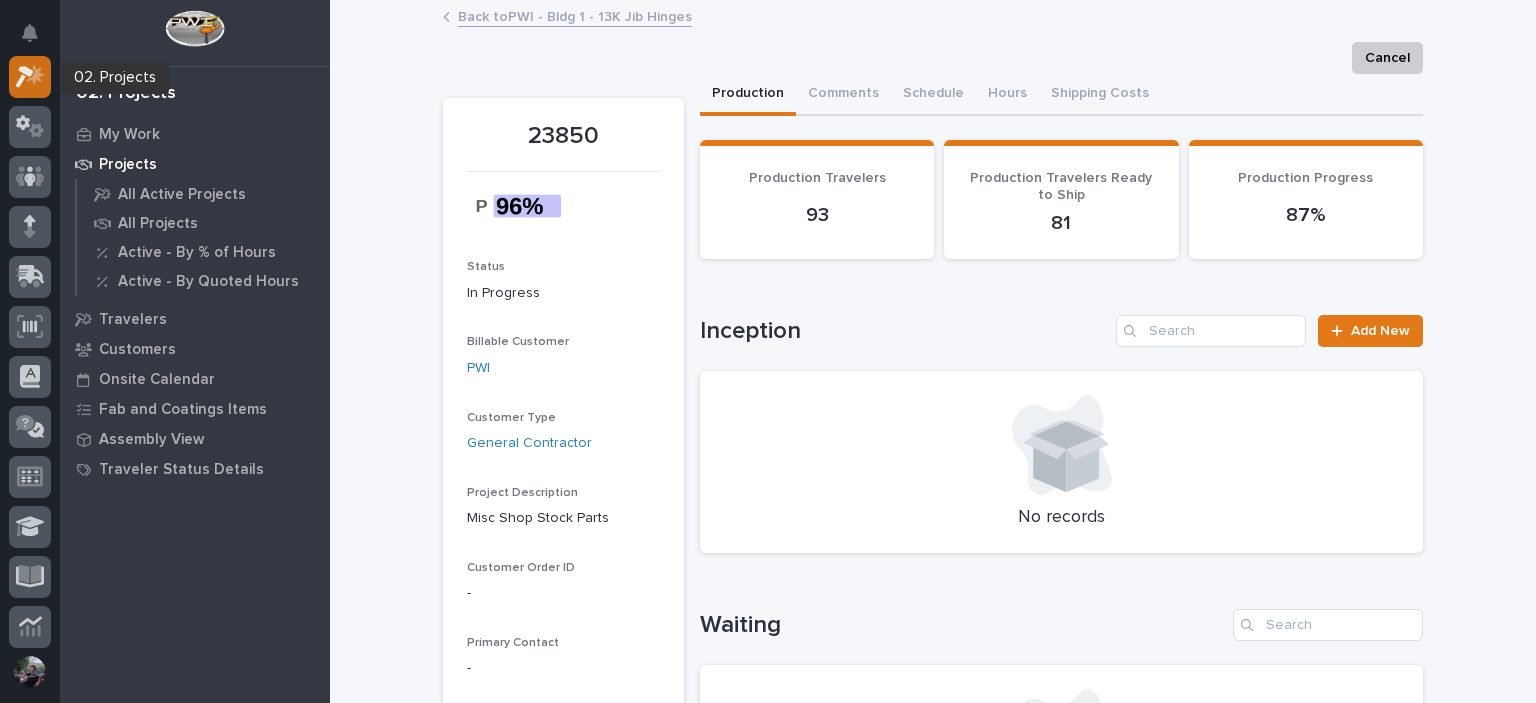 click 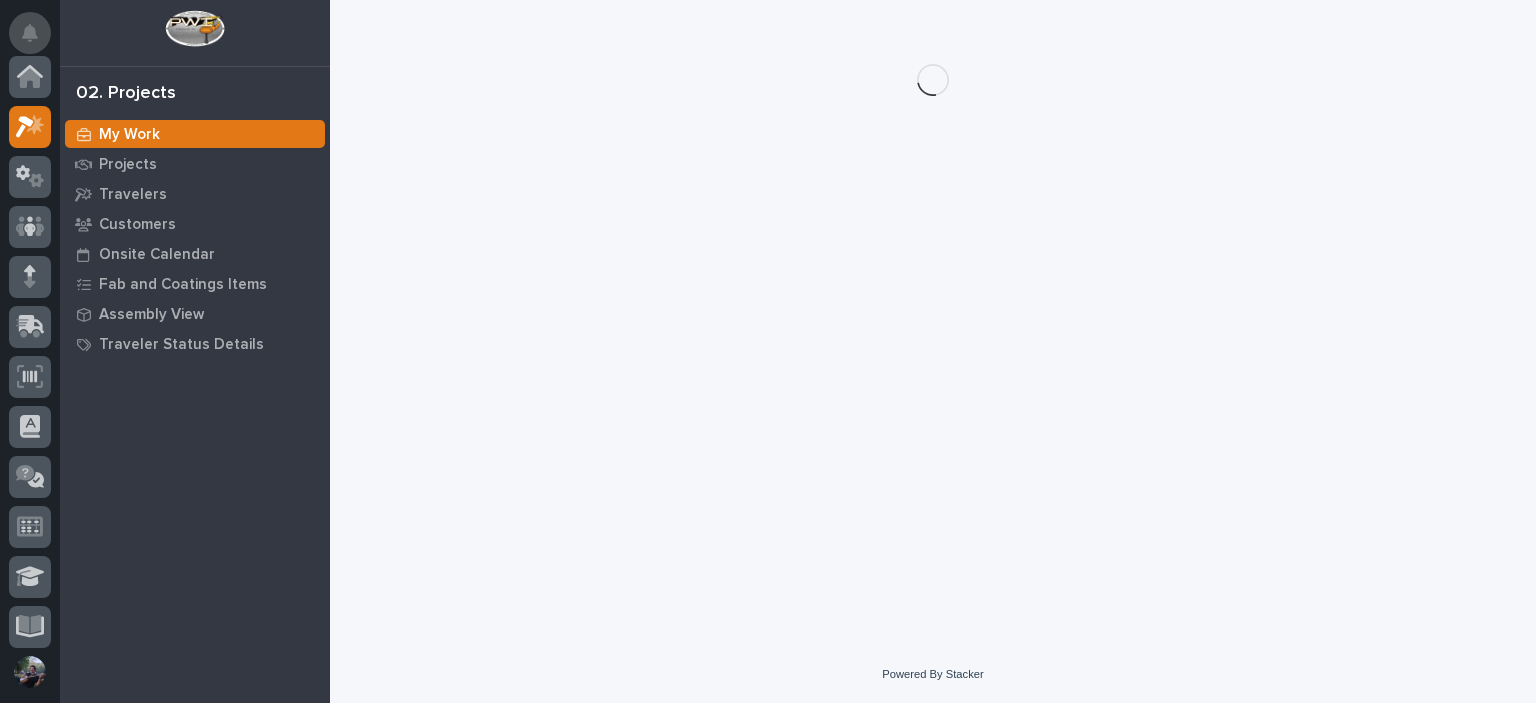 scroll, scrollTop: 50, scrollLeft: 0, axis: vertical 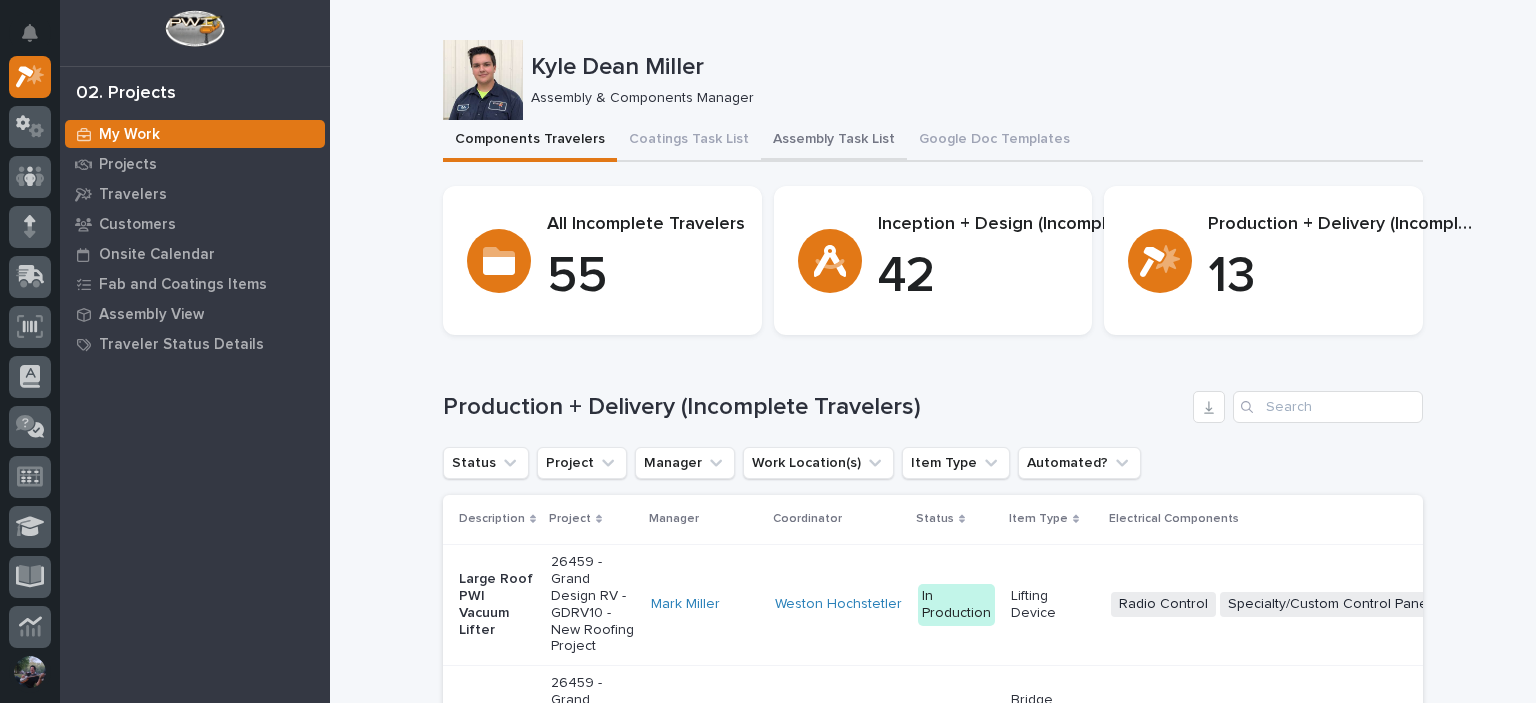 click on "Assembly Task List" at bounding box center (834, 141) 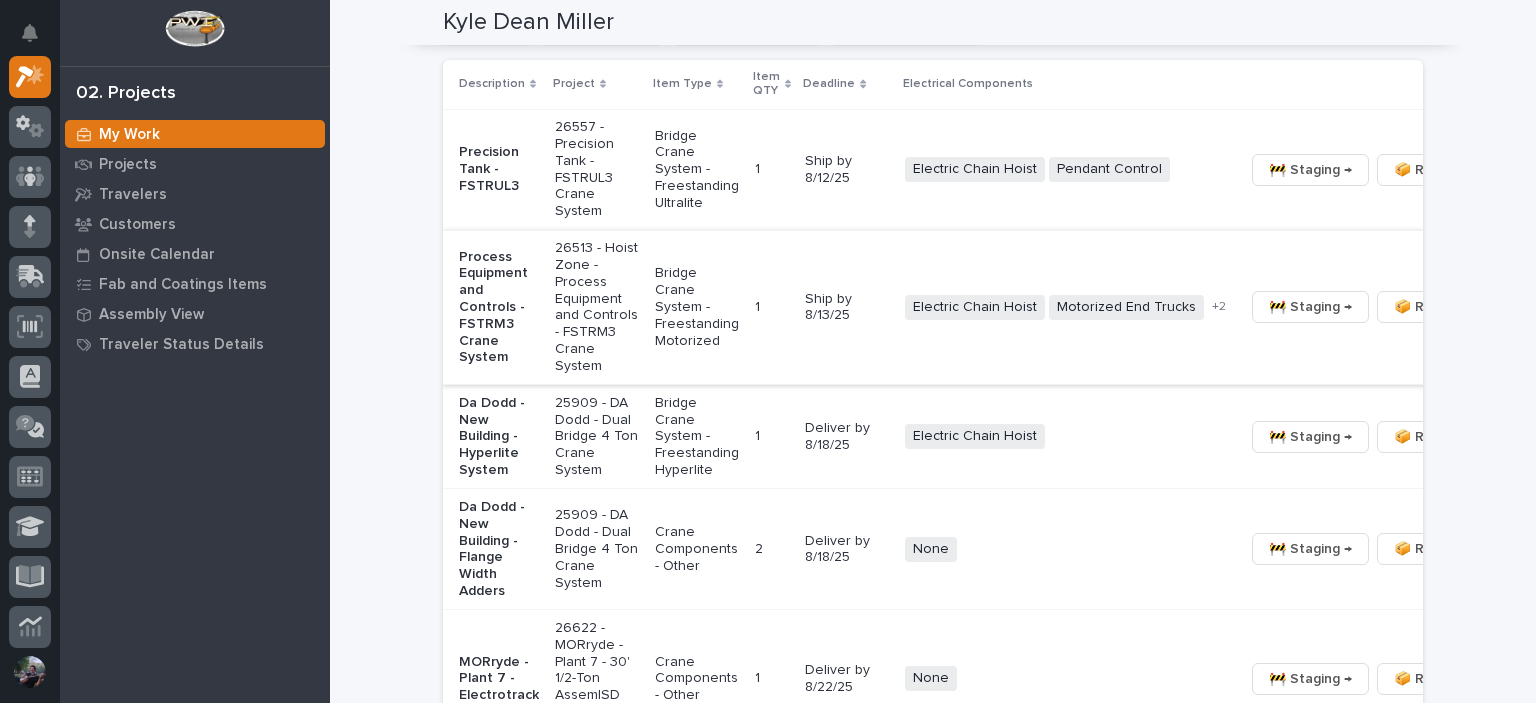 scroll, scrollTop: 1133, scrollLeft: 0, axis: vertical 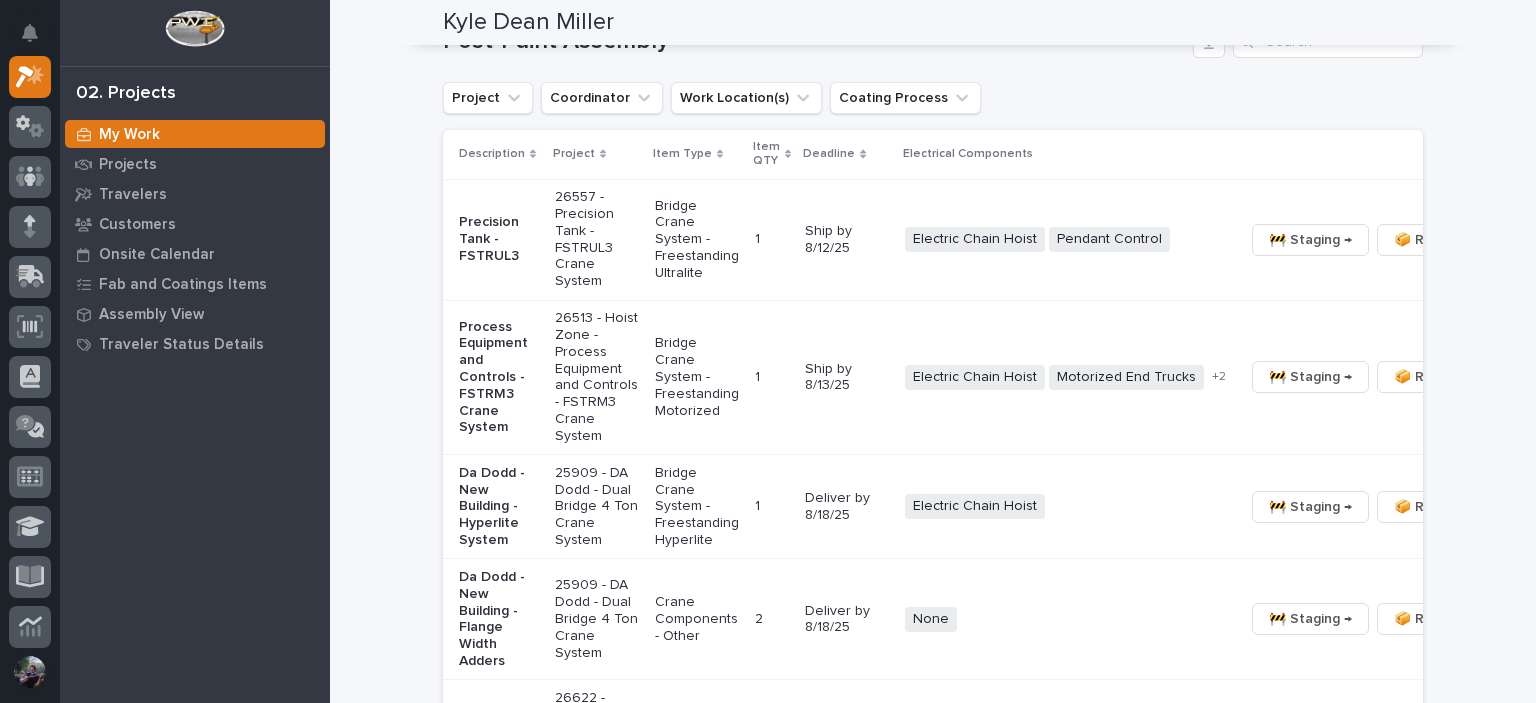 click on "26557 - Precision Tank - FSTRUL3 Crane System" at bounding box center (597, 239) 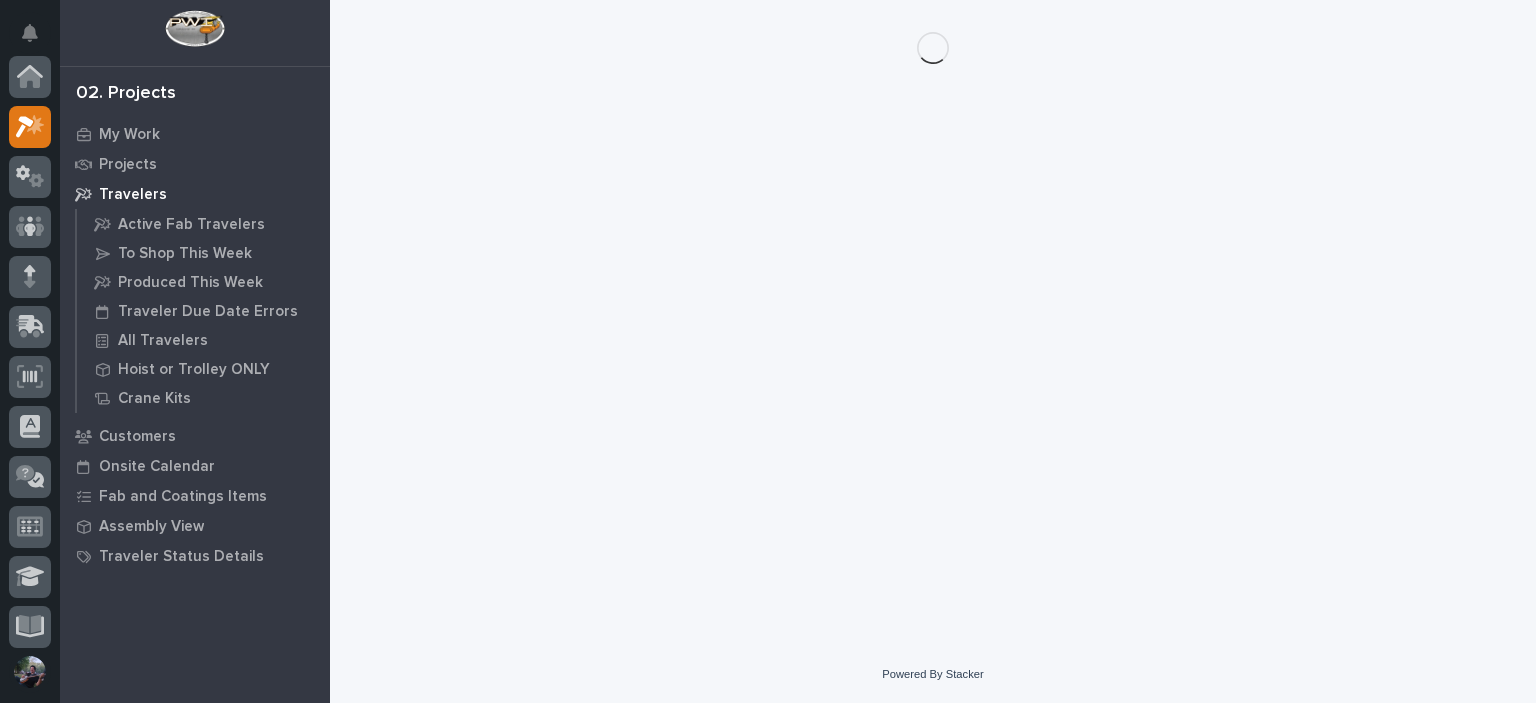scroll, scrollTop: 0, scrollLeft: 0, axis: both 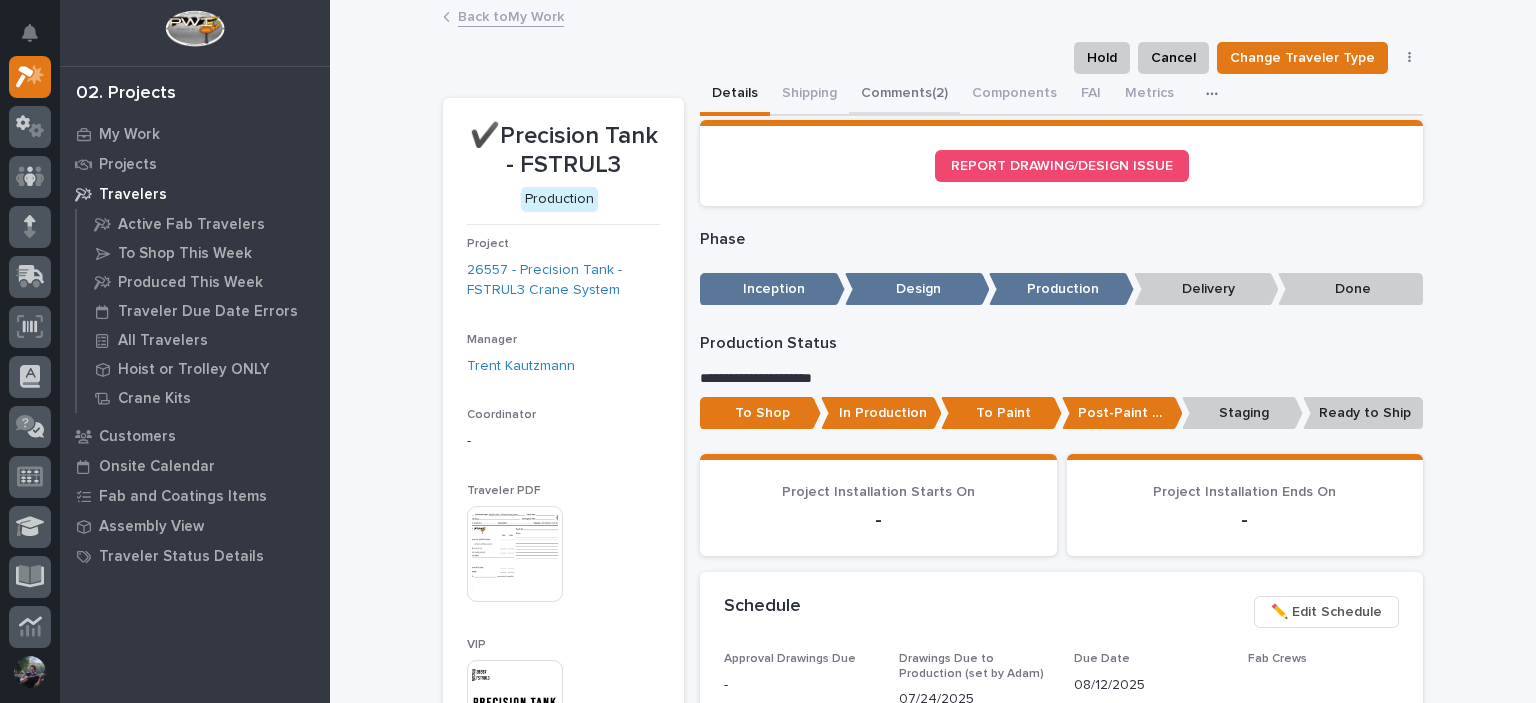 click on "Comments  (2)" at bounding box center (904, 95) 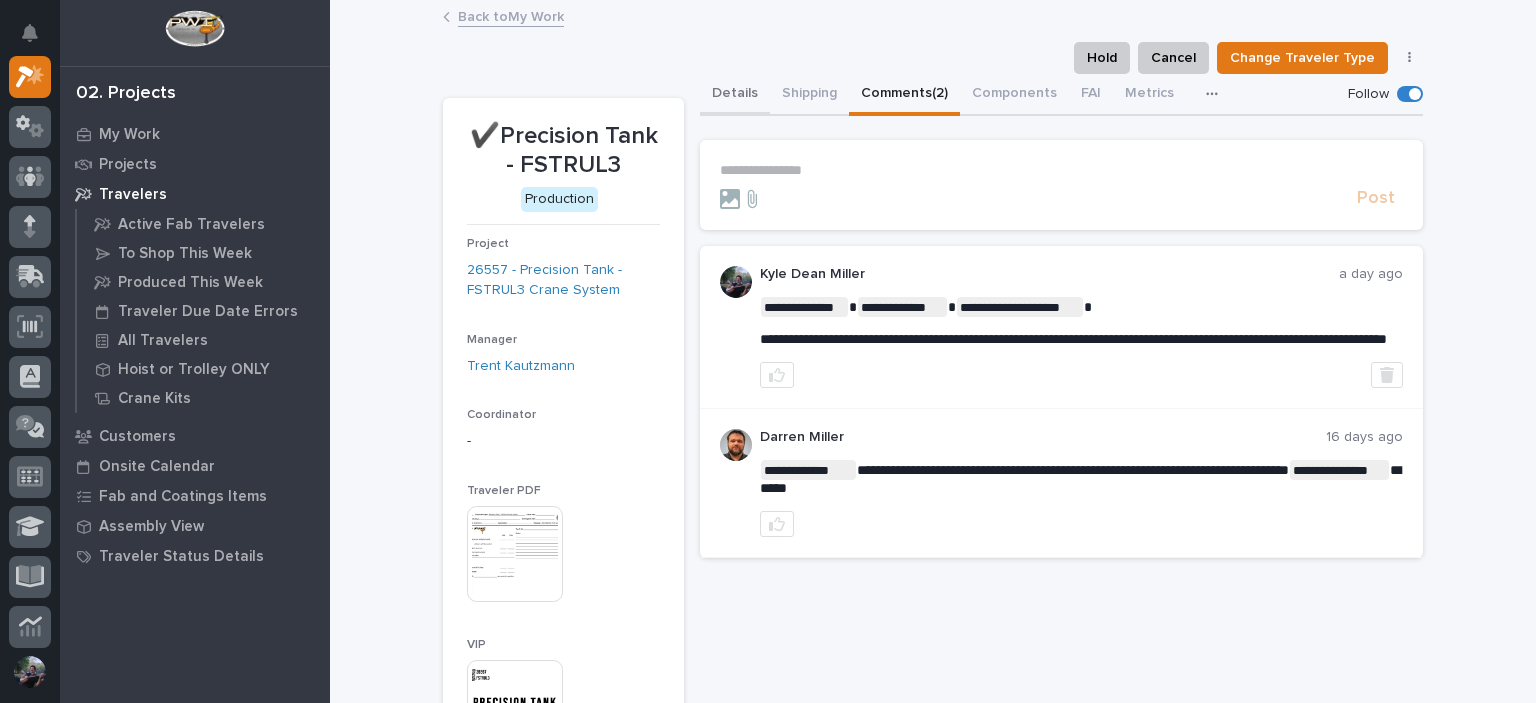 click on "Details" at bounding box center (735, 95) 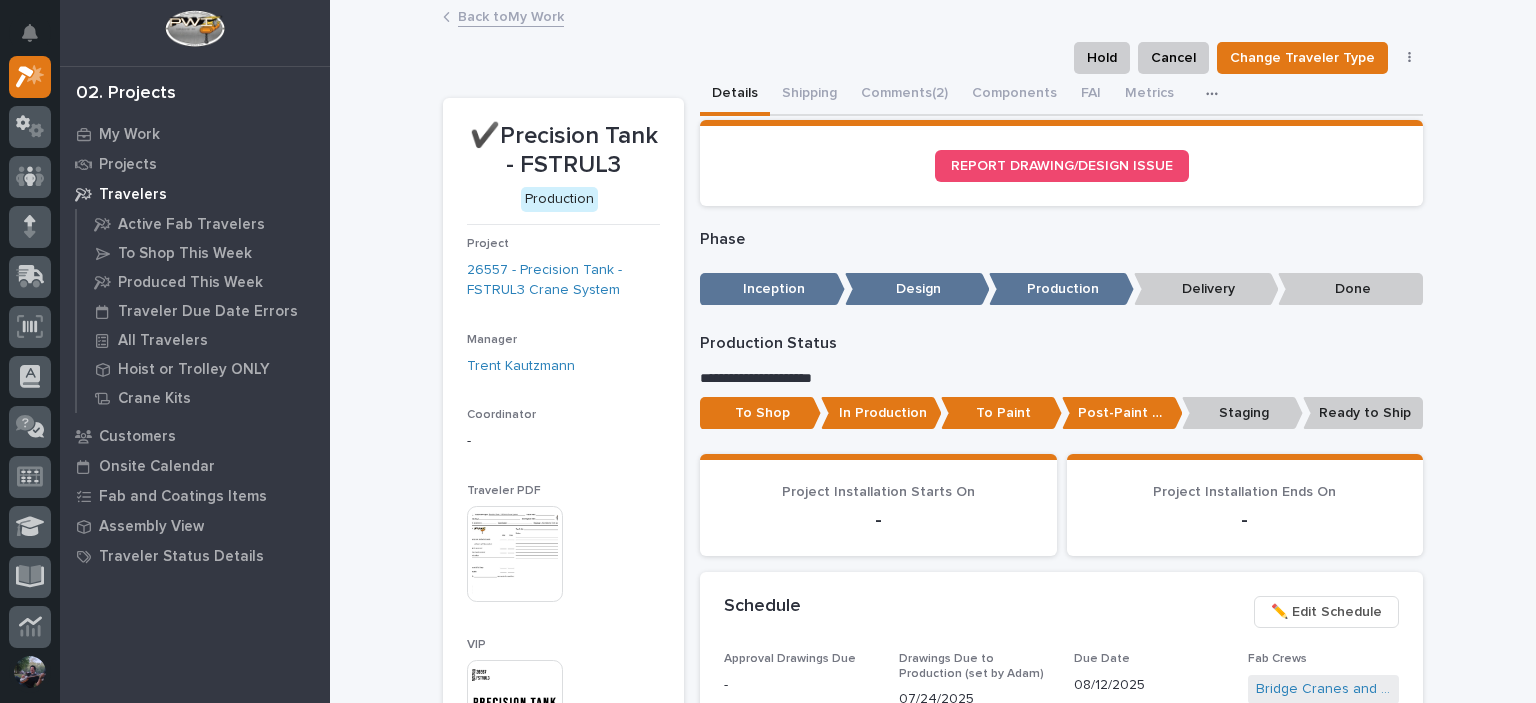 click on "Hold Cancel Change Traveler Type Regenerate PDF Generate VIP" at bounding box center (933, 58) 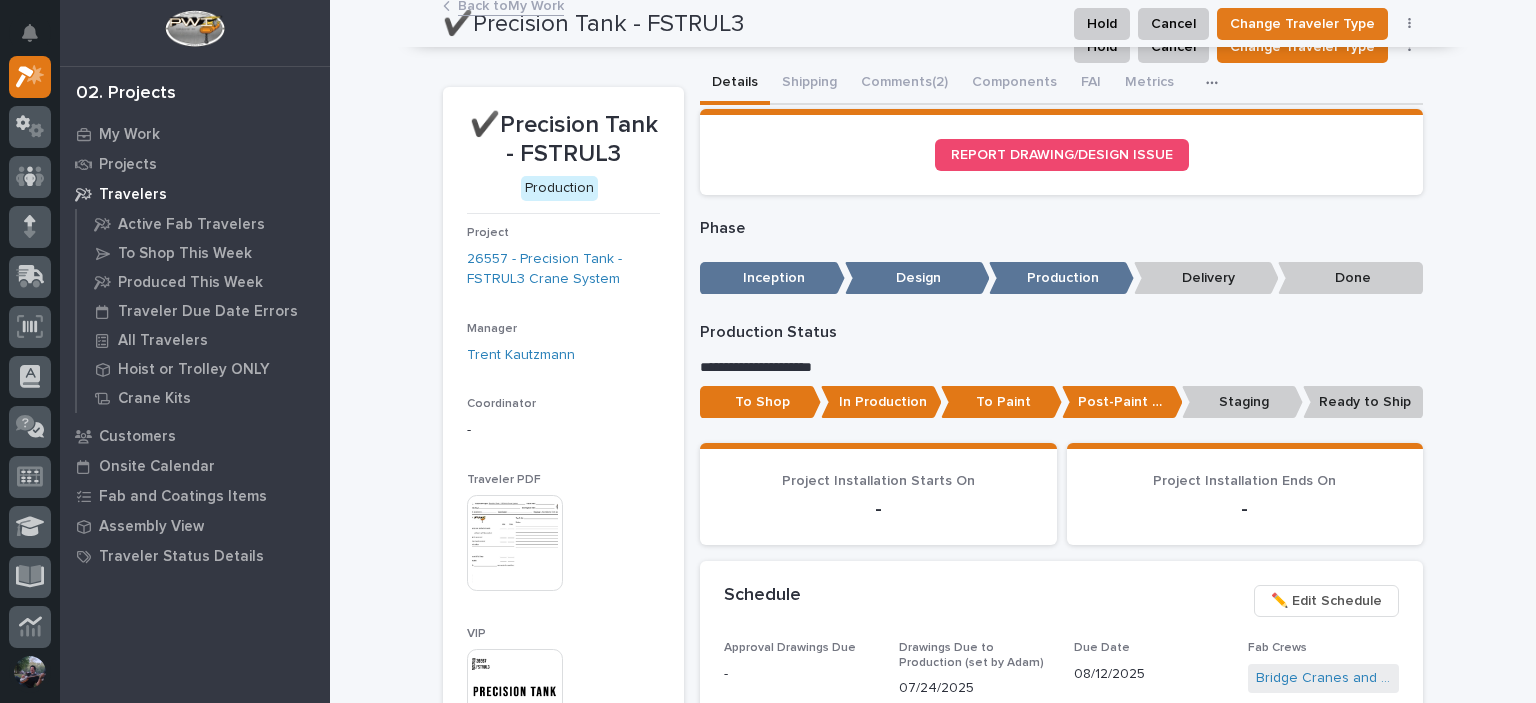 scroll, scrollTop: 0, scrollLeft: 0, axis: both 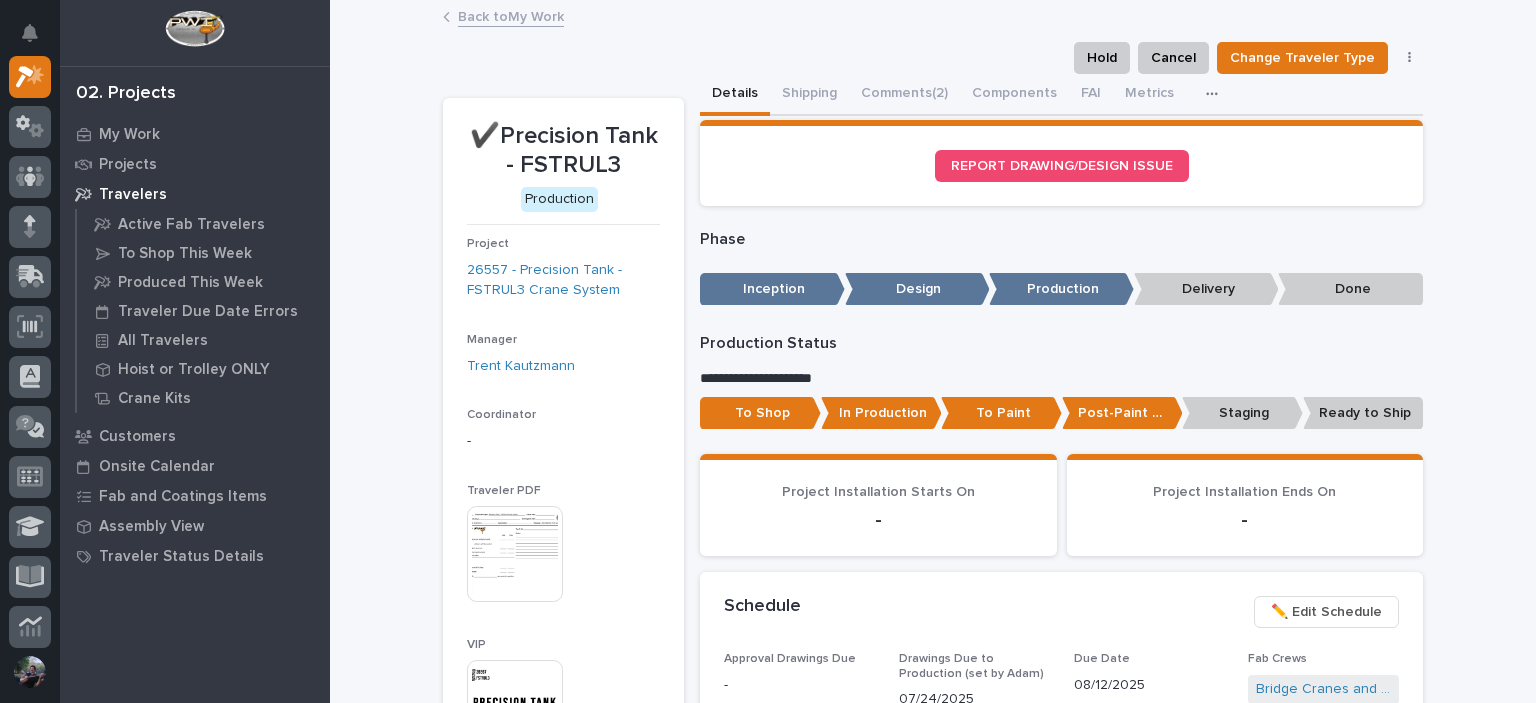 click on "**********" at bounding box center (933, 1168) 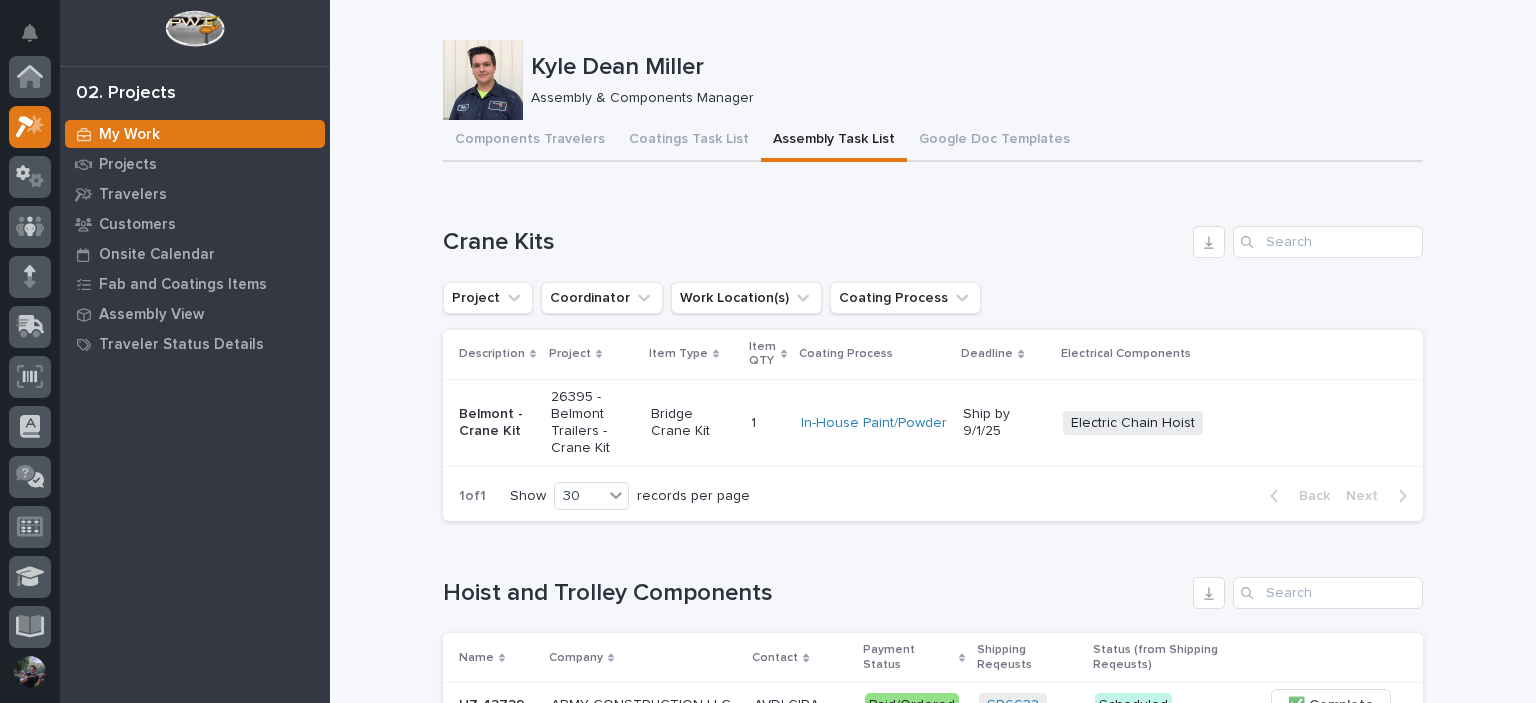scroll, scrollTop: 50, scrollLeft: 0, axis: vertical 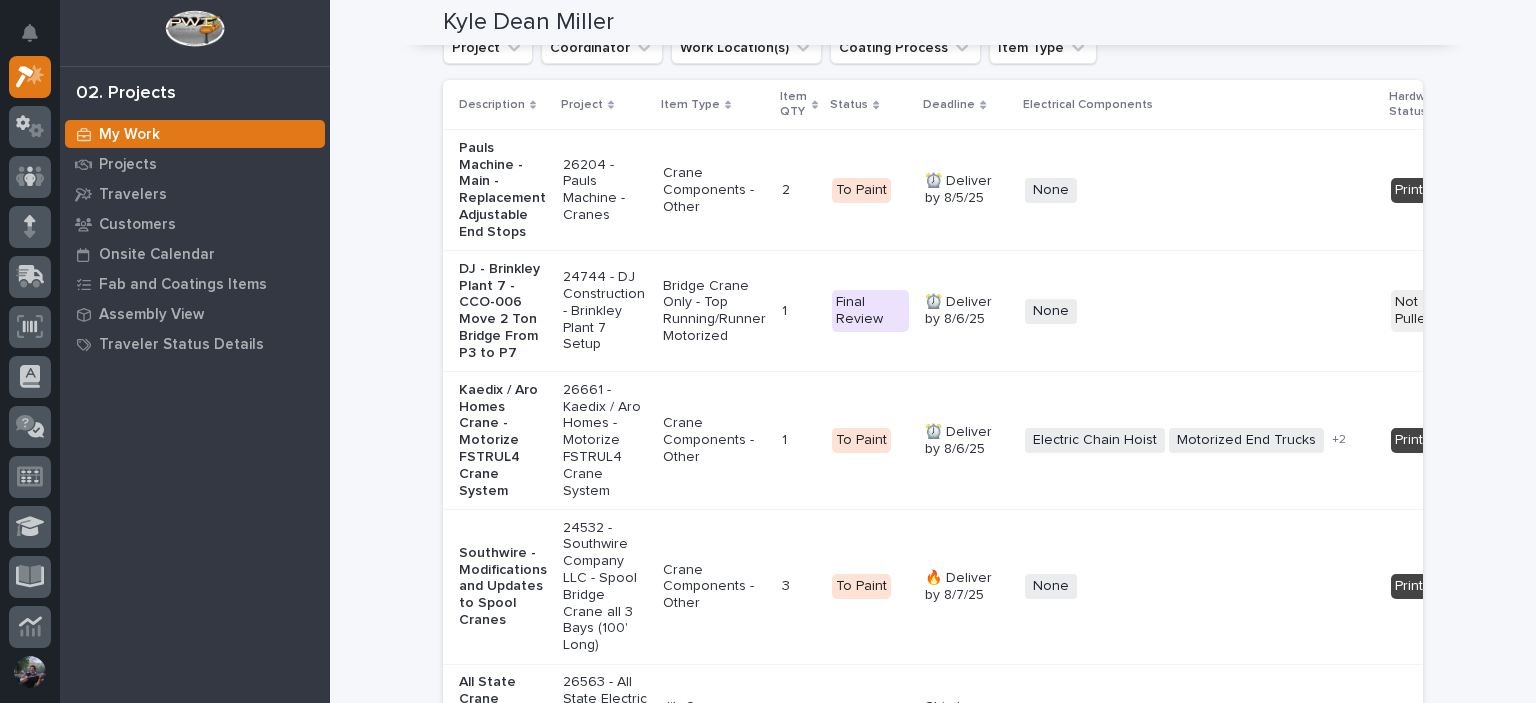 click on "26204 - Pauls Machine - Cranes" at bounding box center (605, 190) 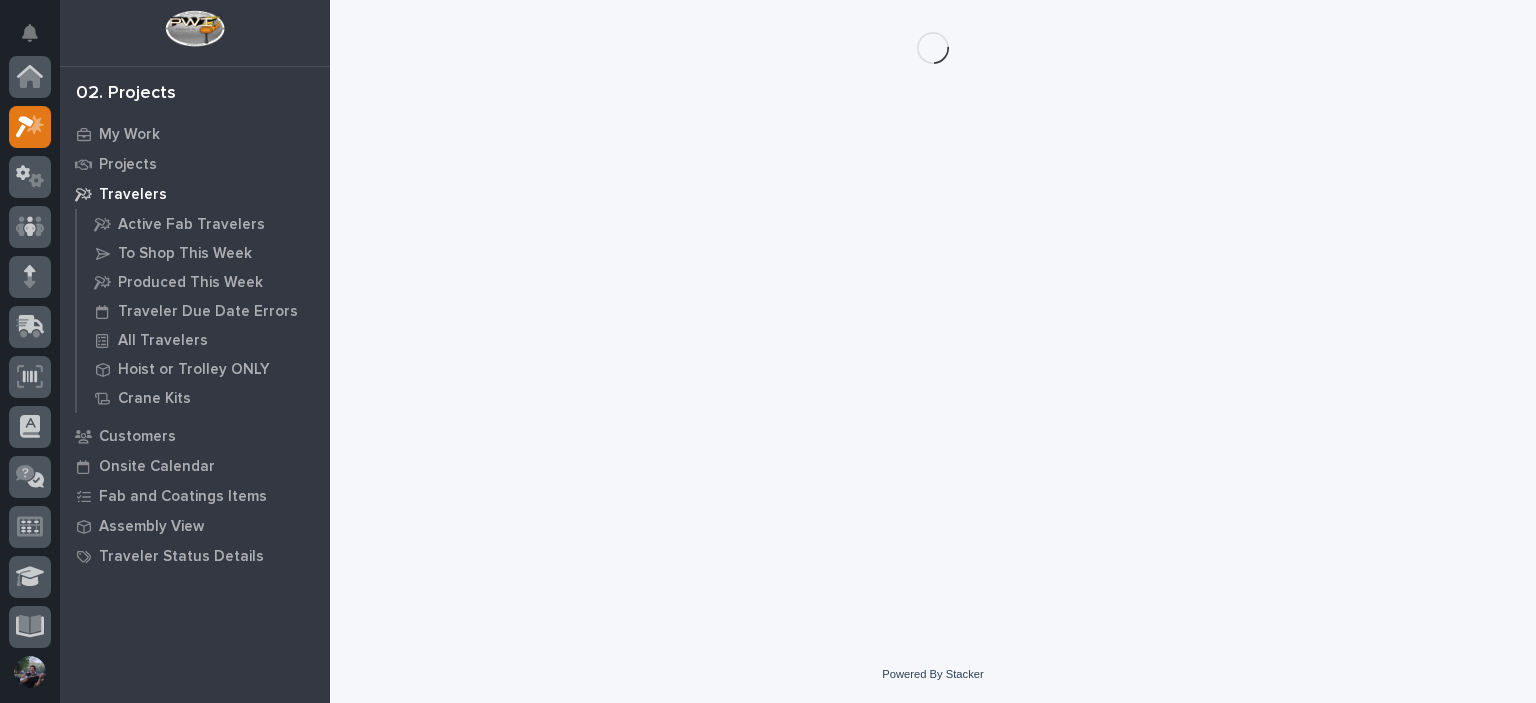 scroll, scrollTop: 0, scrollLeft: 0, axis: both 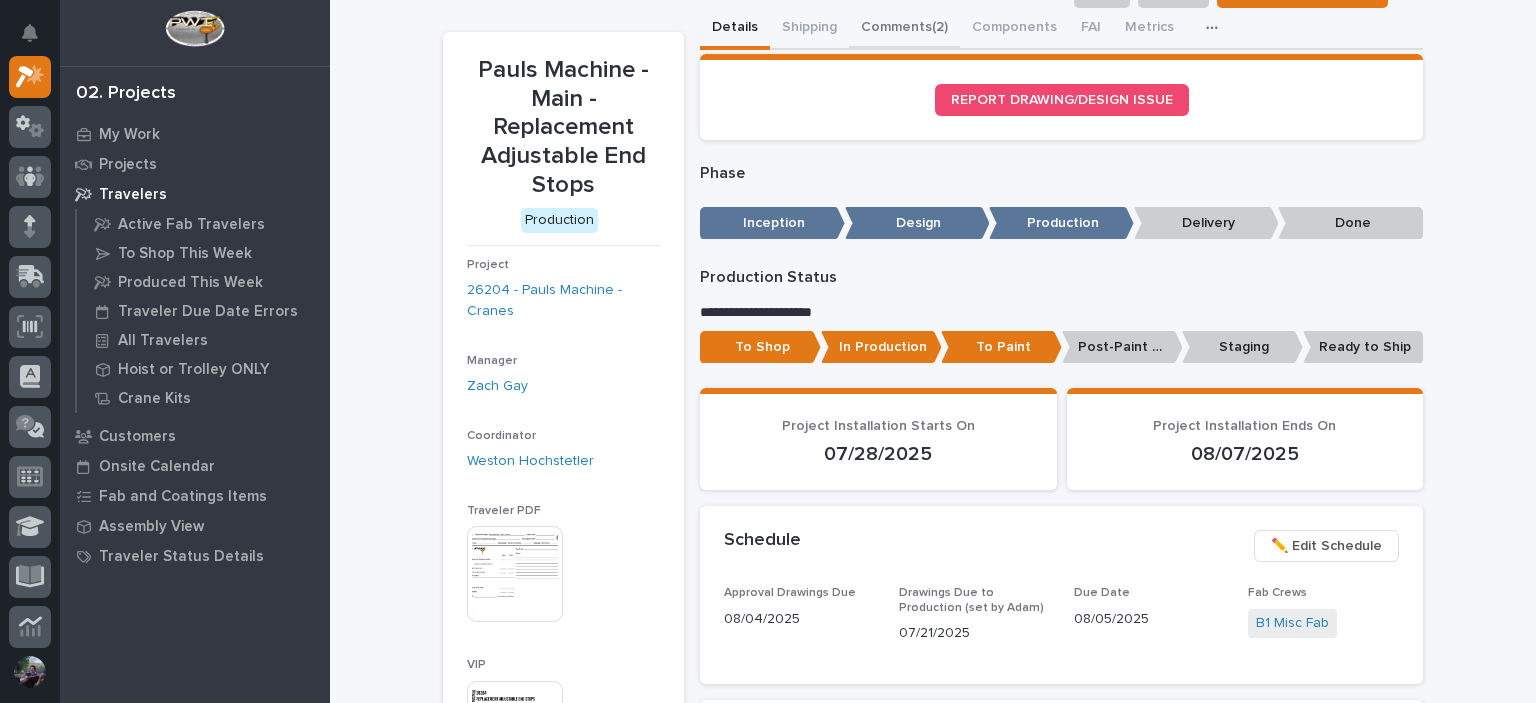 click on "Comments  (2)" at bounding box center (904, 29) 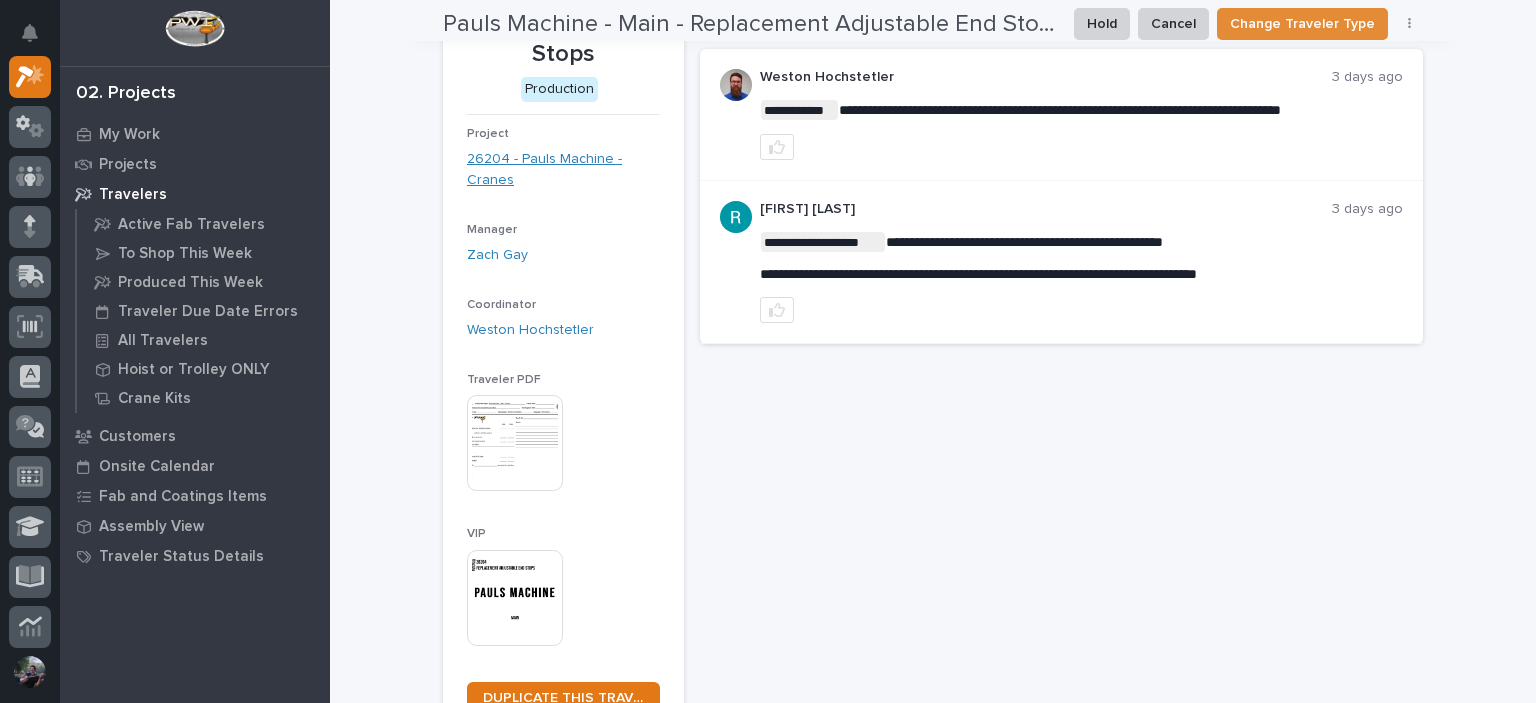 scroll, scrollTop: 200, scrollLeft: 0, axis: vertical 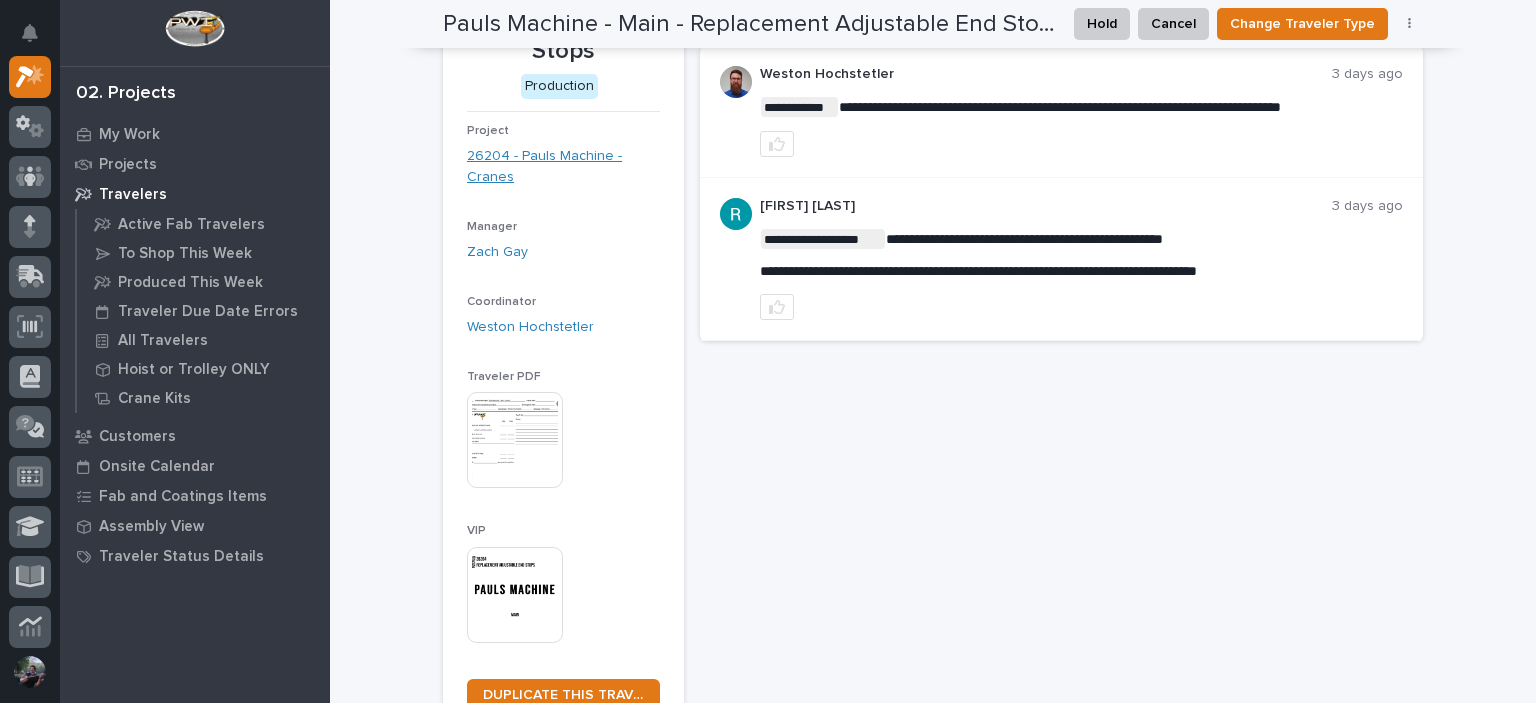 click on "26204 - Pauls Machine - Cranes" at bounding box center [563, 167] 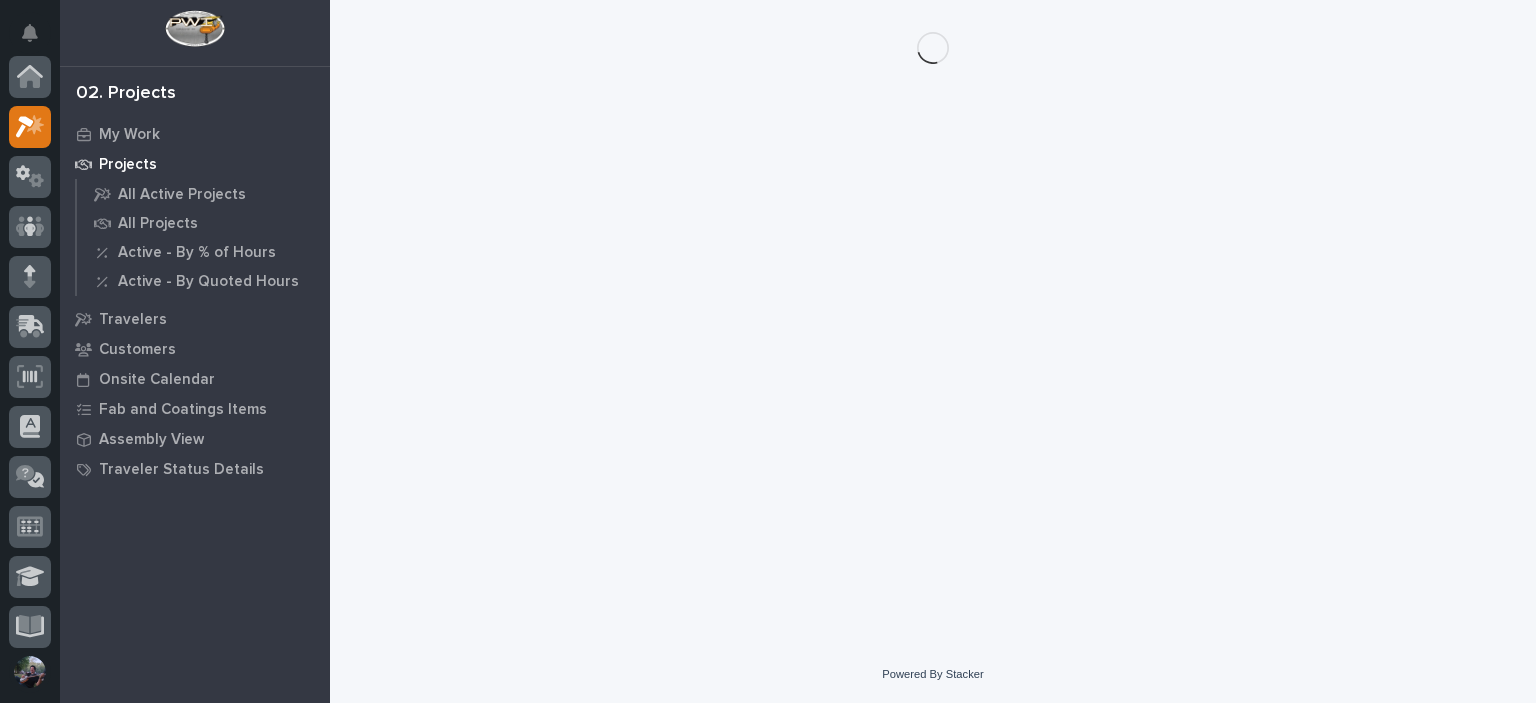 scroll, scrollTop: 0, scrollLeft: 0, axis: both 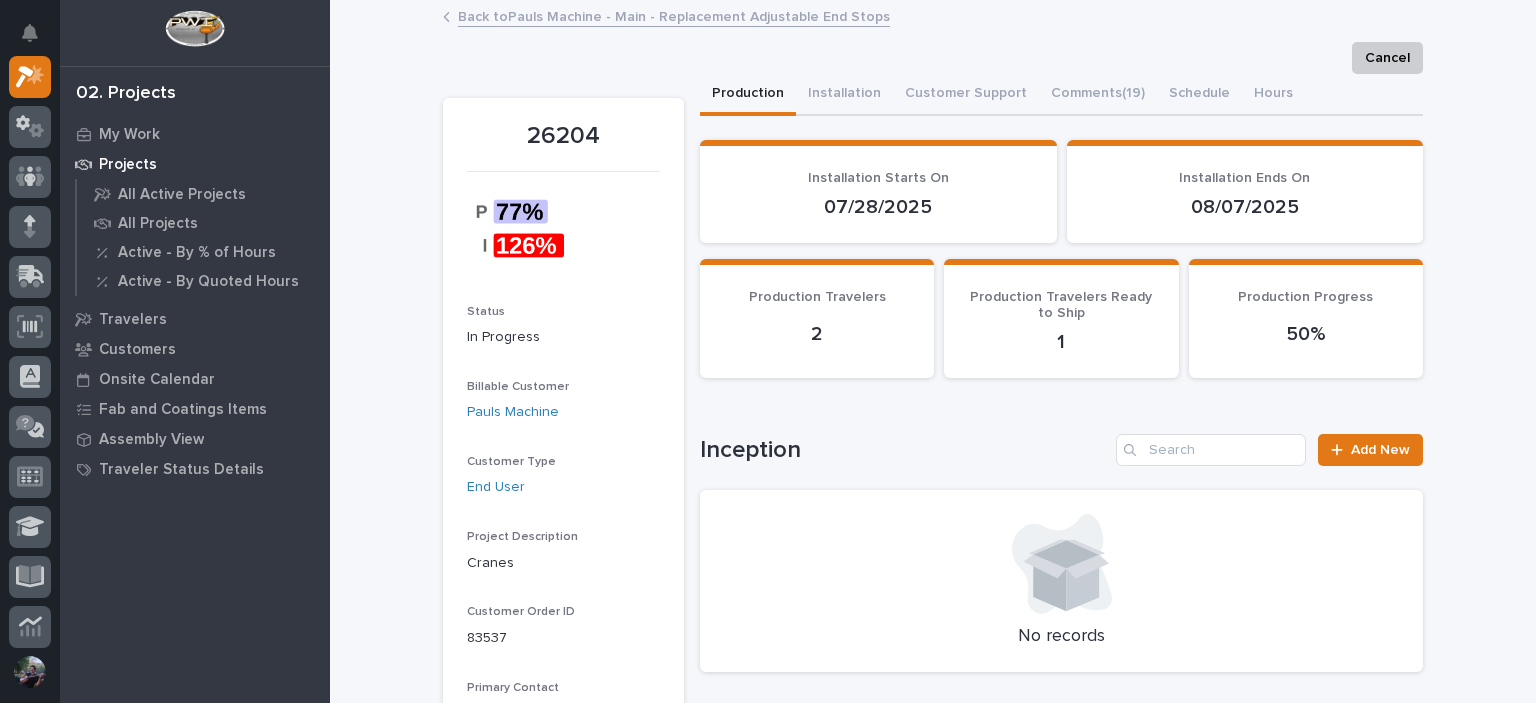 click on "Back to  [LAST] - Main - Replacement Adjustable End Stops" at bounding box center [674, 15] 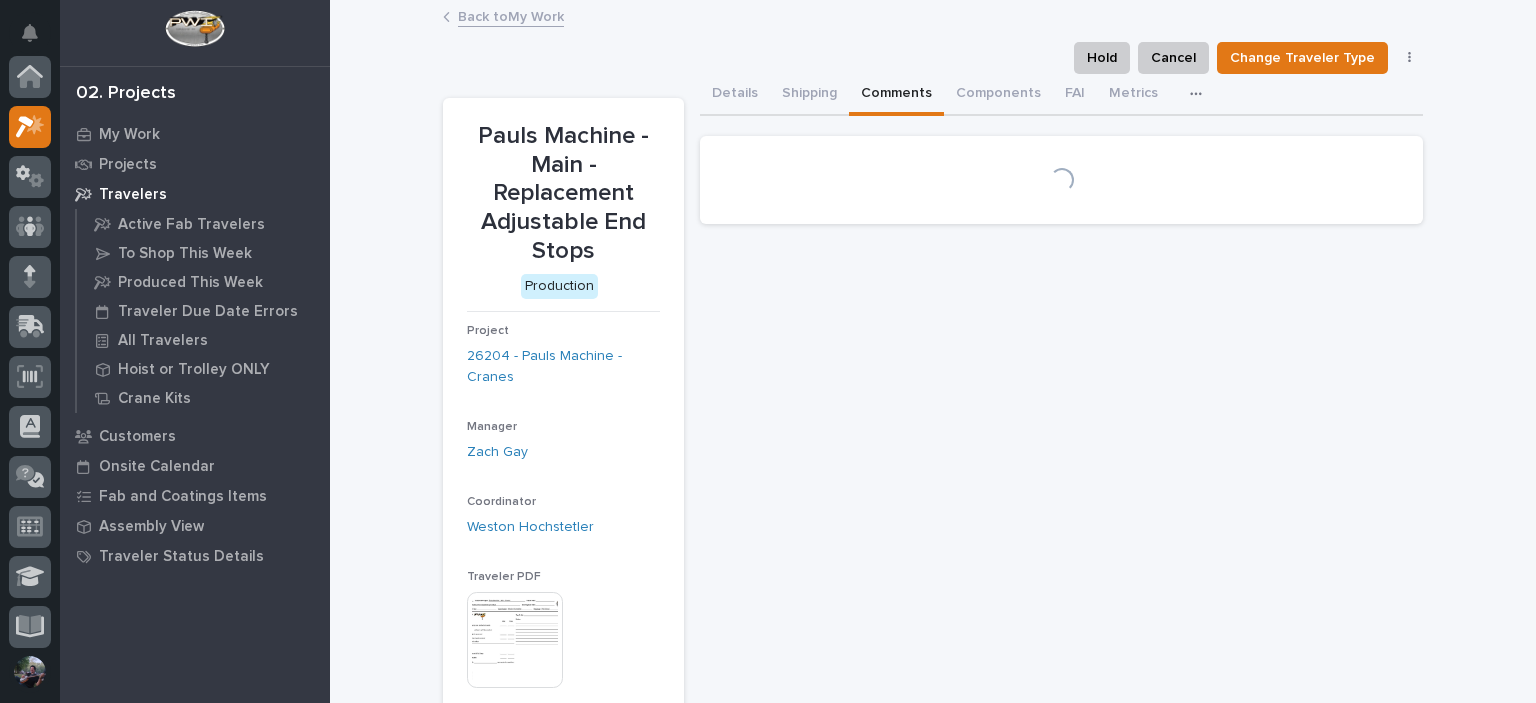 scroll, scrollTop: 50, scrollLeft: 0, axis: vertical 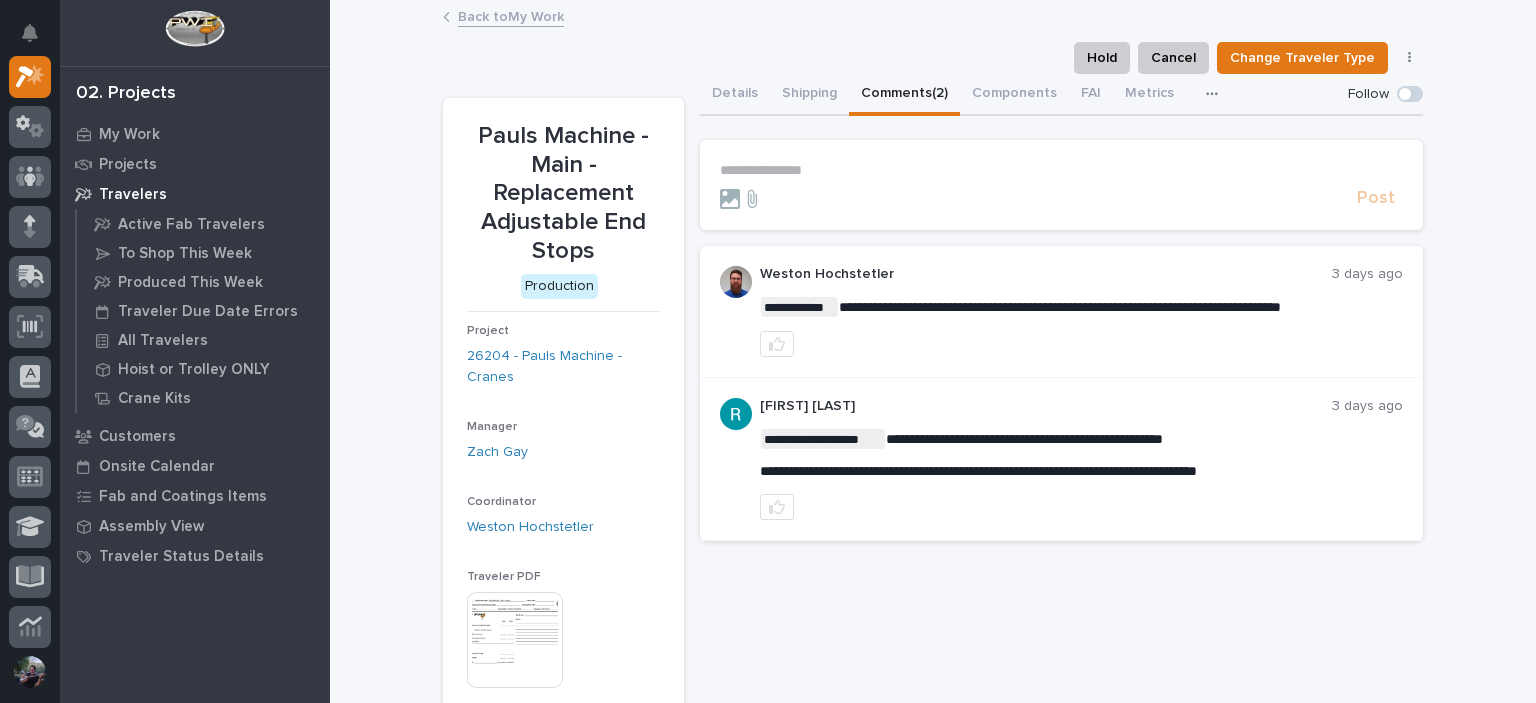 click on "Back to  My Work" at bounding box center (511, 15) 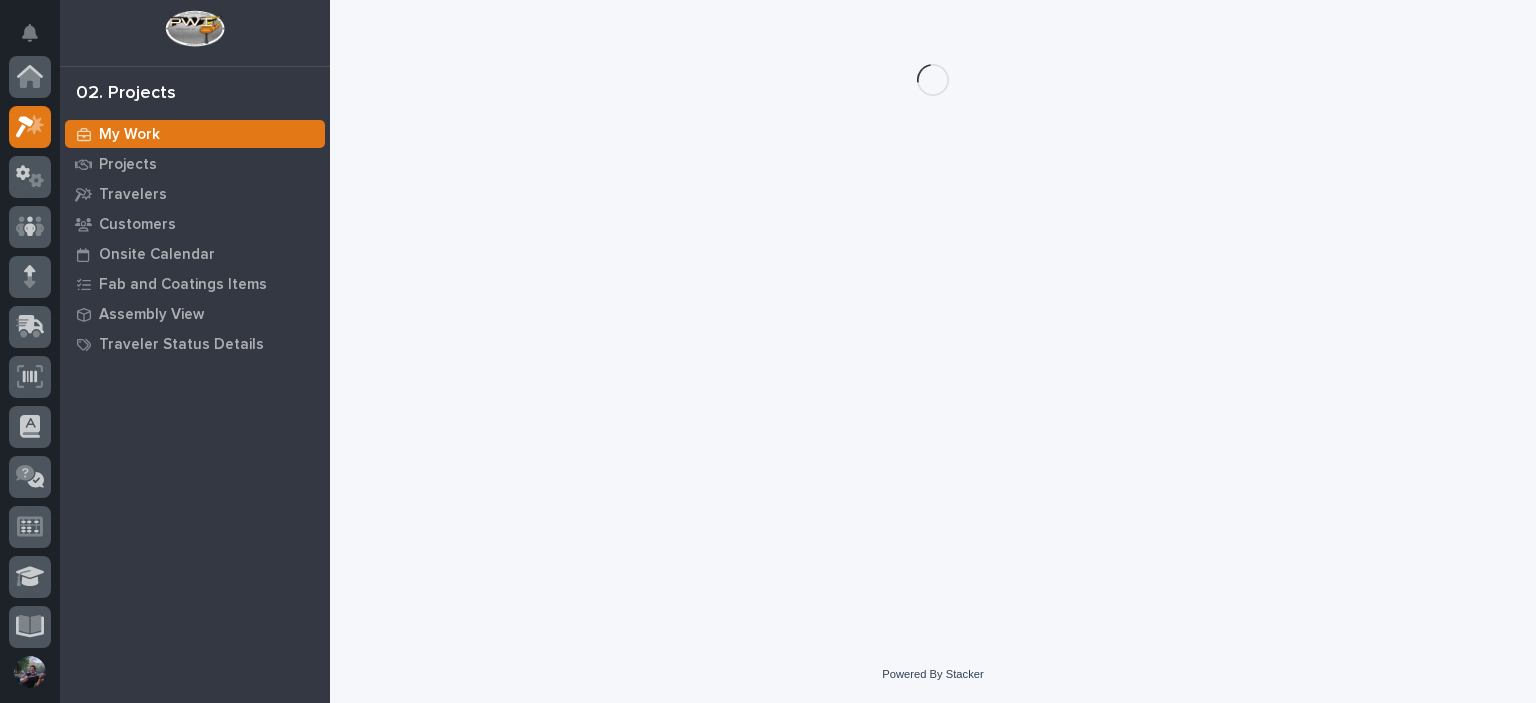 scroll, scrollTop: 50, scrollLeft: 0, axis: vertical 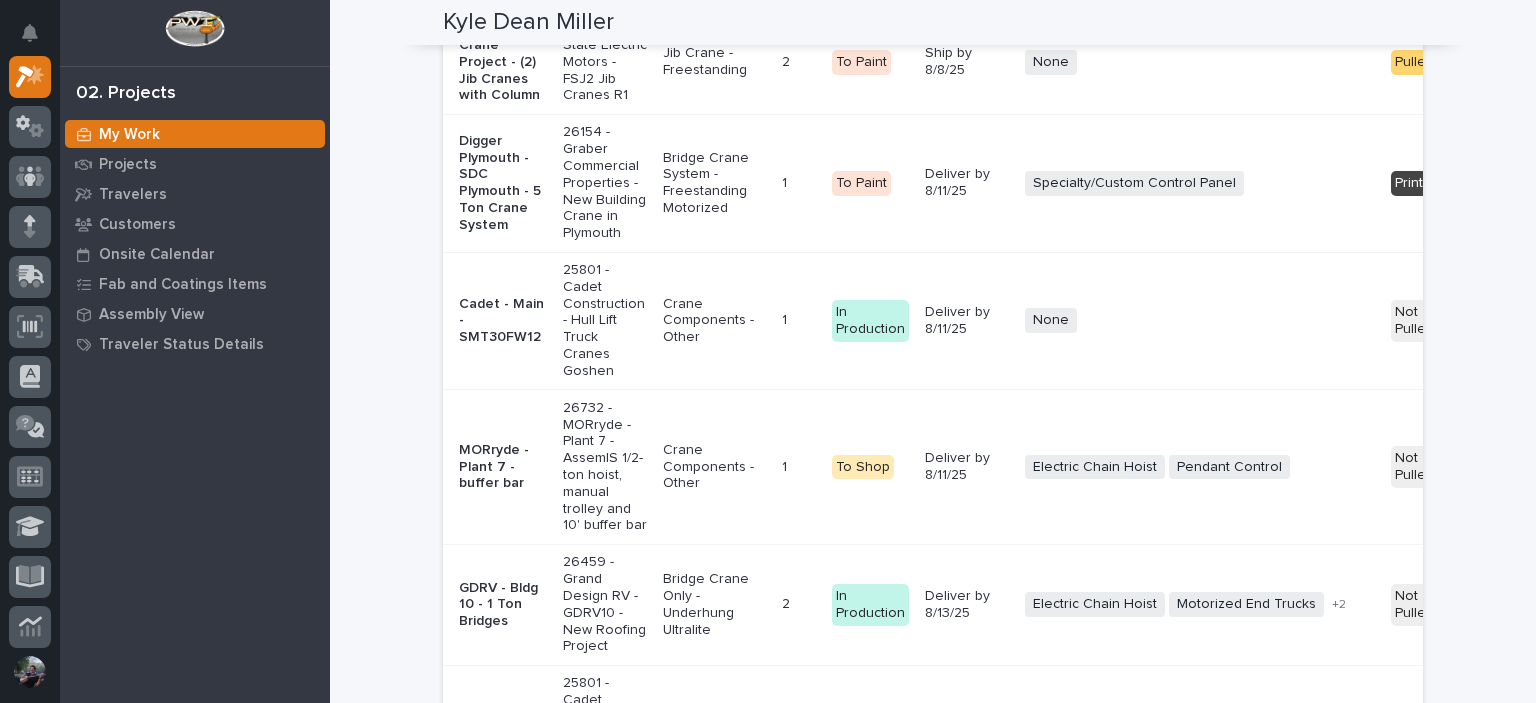 click on "Loading... Saving… Loading... Saving… [FIRST] [LAST] [FIRST] [LAST] Assembly & Components Manager Sorry, there was an error saving your record. Please try again. Please fill out the required fields below. Components Travelers Coatings Task List Assembly Task List Google Doc Templates Can't display tree at index  25 Can't display tree at index  11 Loading... Saving… Loading... Saving… Loading... Saving… Crane Kits Project Coordinator Work Location(s) Coating Process Description Project Item Type Item QTY Coating Process Deadline Electrical Components Hardware Status Belmont - Crane Kit 26395 - Belmont Trailers - Crane Kit Bridge Crane Kit 1 1   In-House Paint/Powder   Ship by [DATE] Electric Chain Hoist Motorized End Trucks Radio Control + 1 Not Pulled 🚧 Staging → 📦 Ready to Ship → 🔩 Hardware 1  of  1 Show 30 records per page Back Next Loading... Saving… Hoist and Trolley Components Name Company Contact Payment Status Shipping Reqeusts Status (from Shipping Reqeusts) HZ 43729" at bounding box center [933, -28] 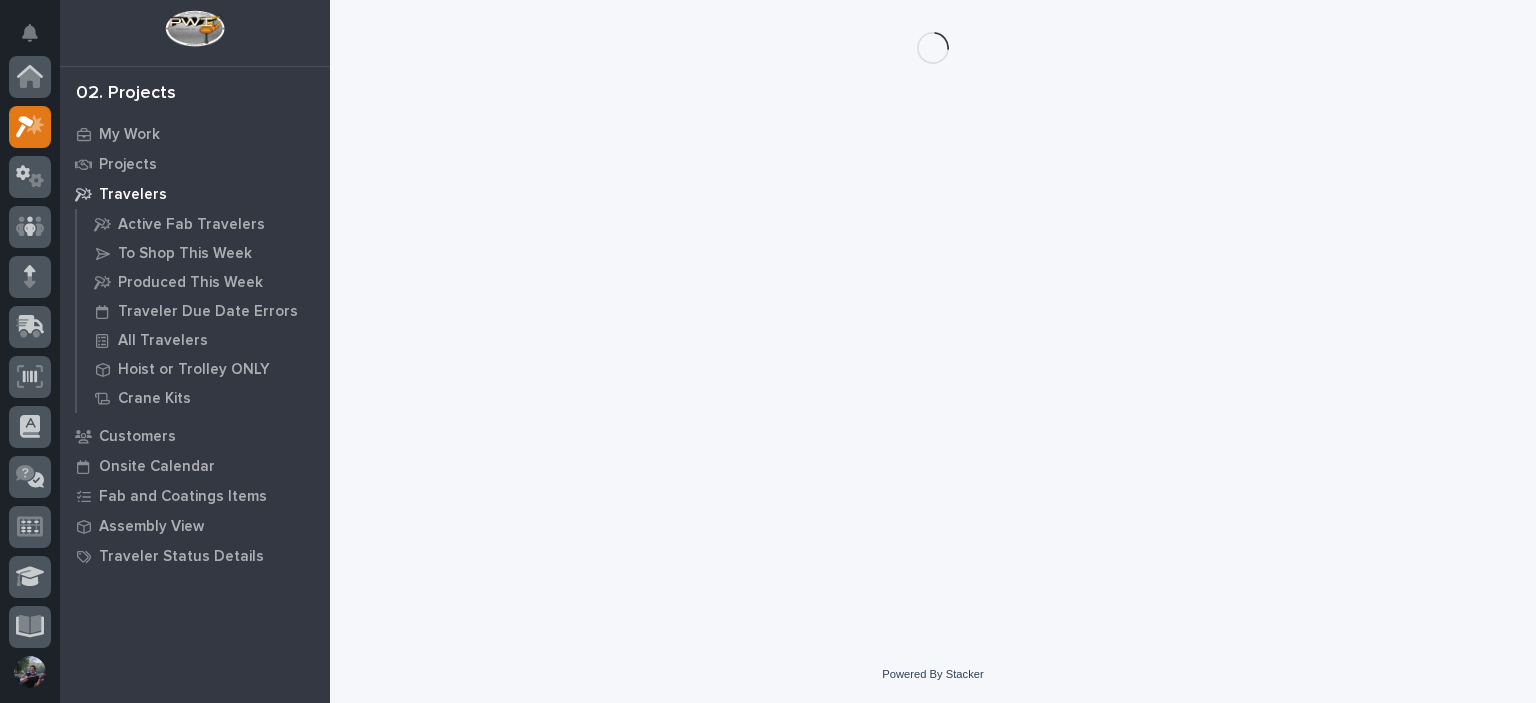 scroll, scrollTop: 0, scrollLeft: 0, axis: both 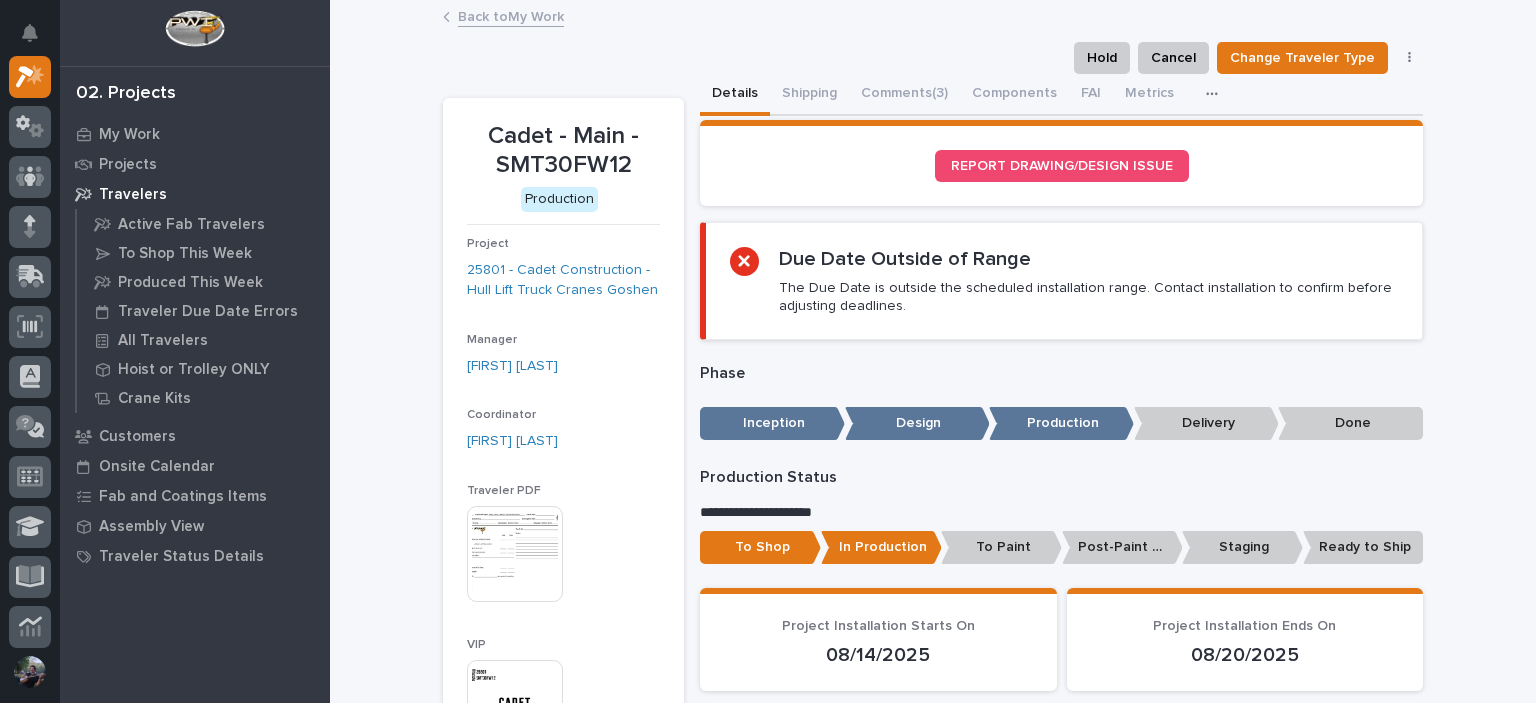 click on "Back to  My Work" at bounding box center [511, 15] 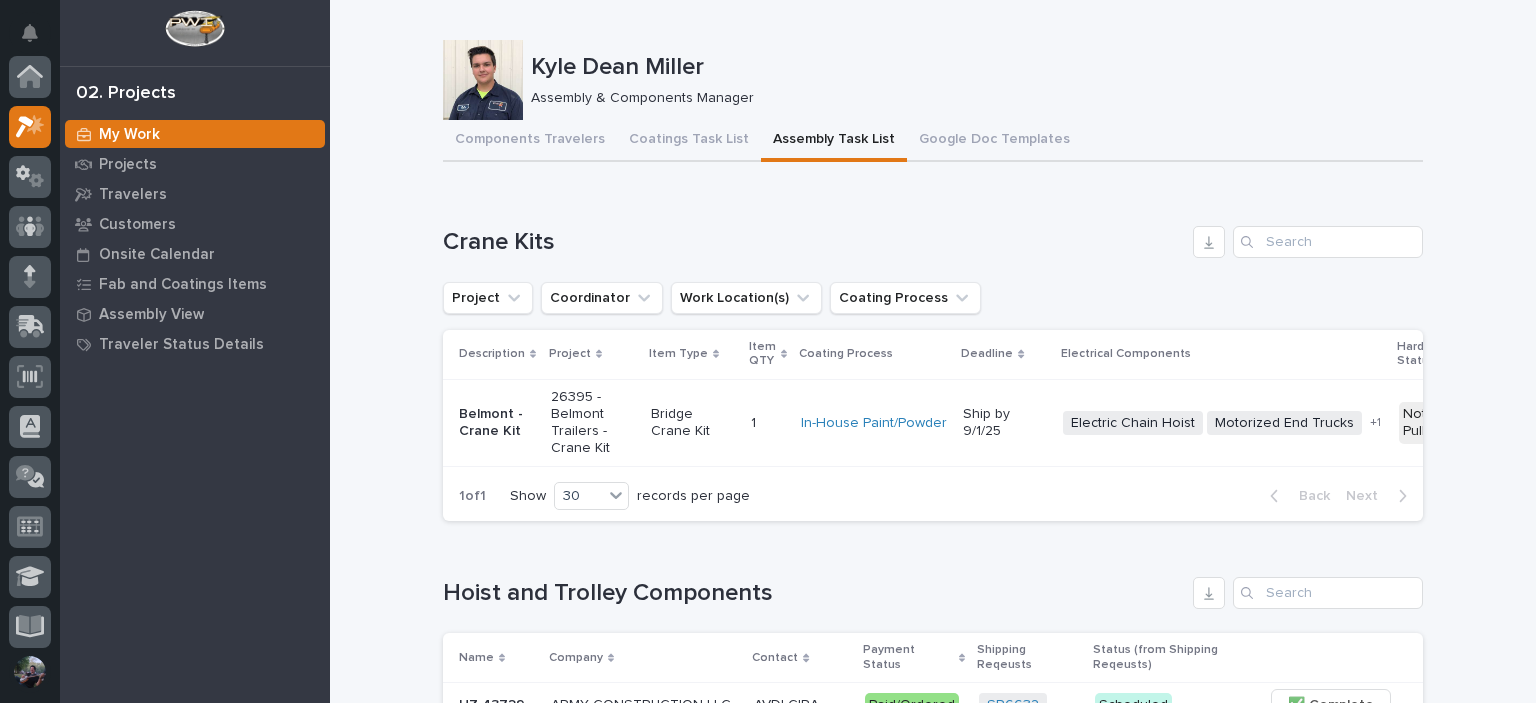 scroll, scrollTop: 66, scrollLeft: 0, axis: vertical 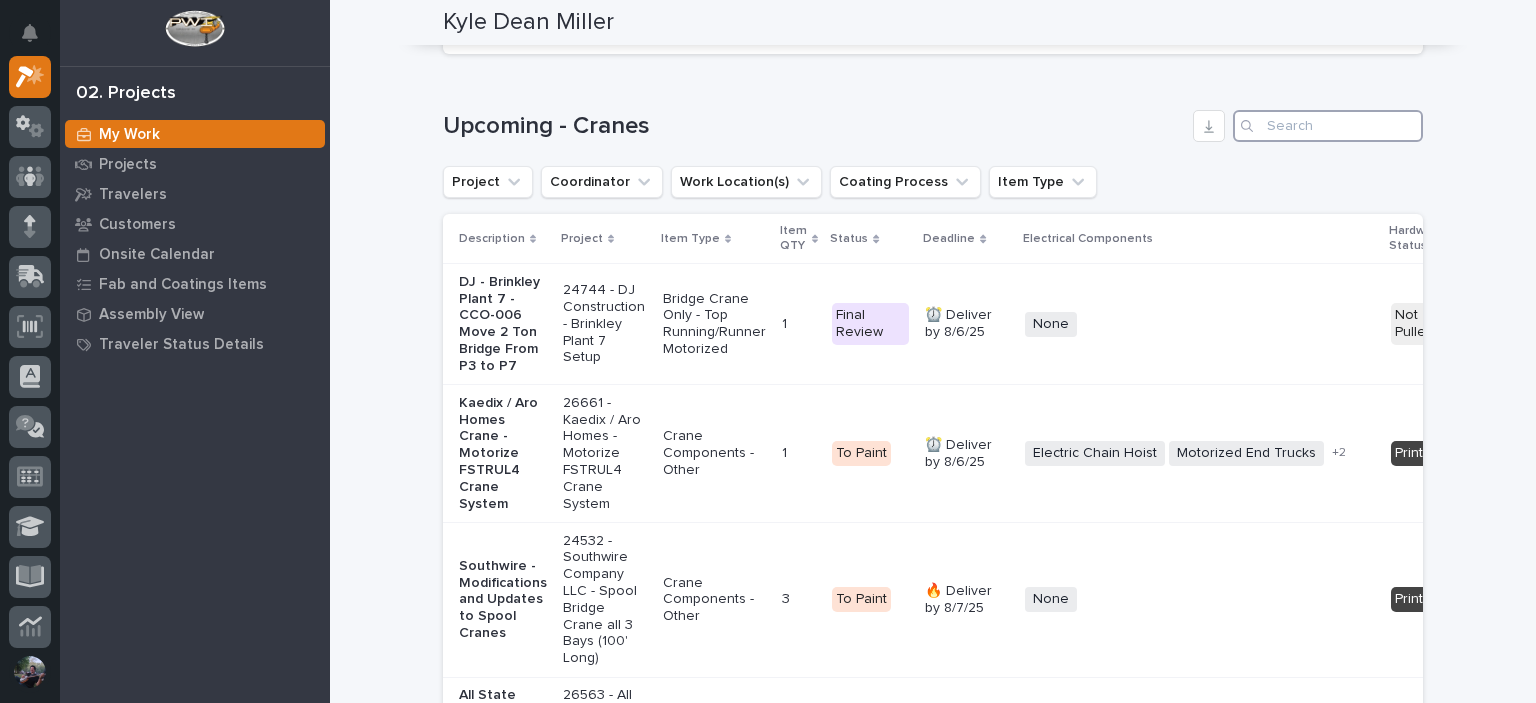 click at bounding box center (1328, 126) 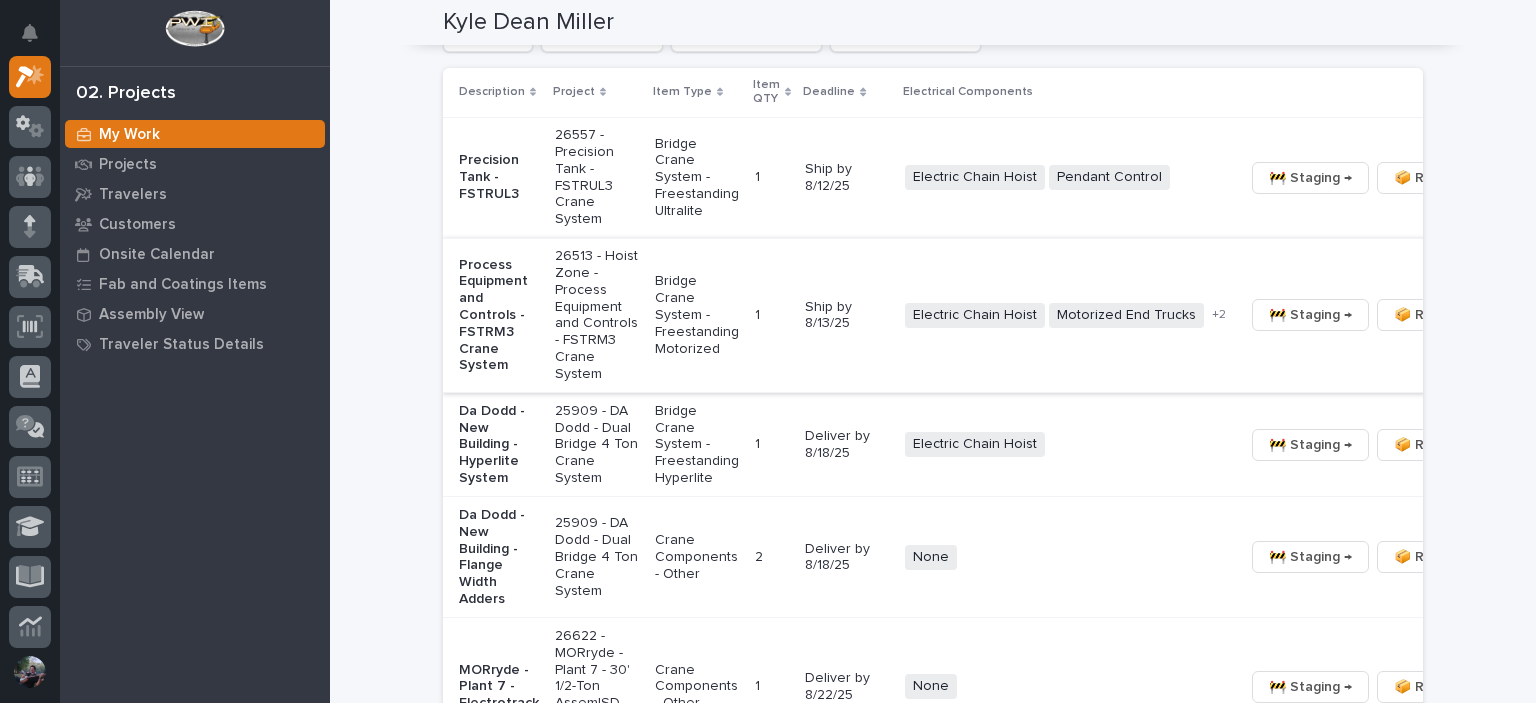 scroll, scrollTop: 1221, scrollLeft: 0, axis: vertical 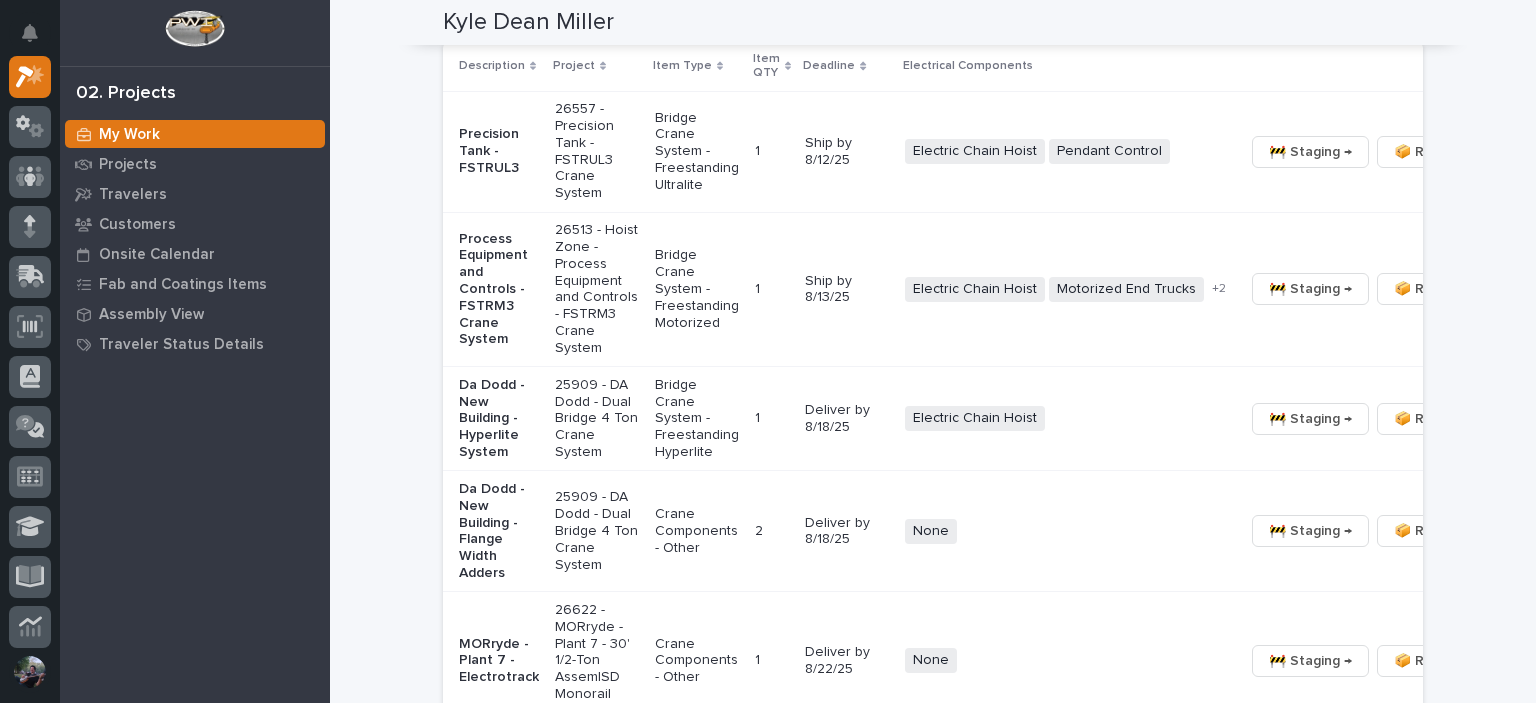 type on "26513" 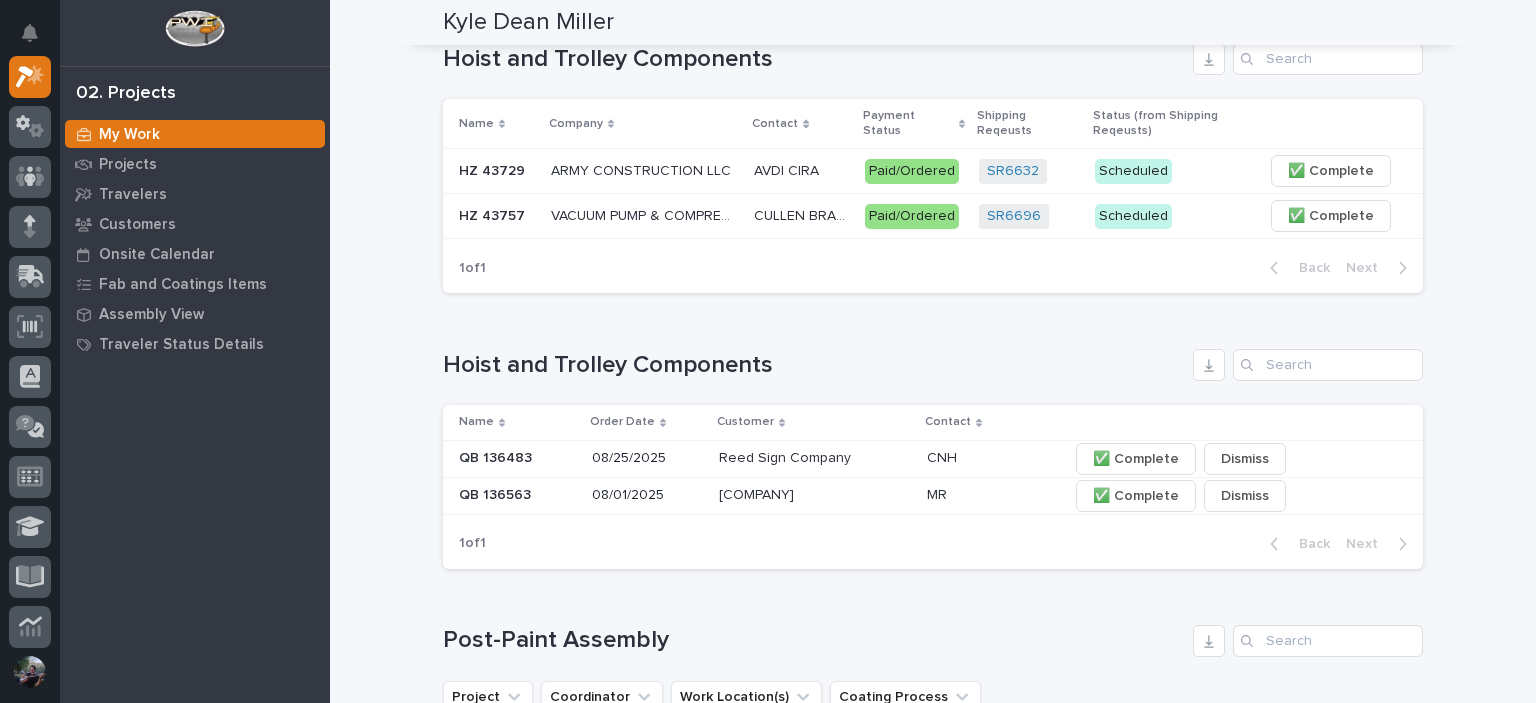 scroll, scrollTop: 421, scrollLeft: 0, axis: vertical 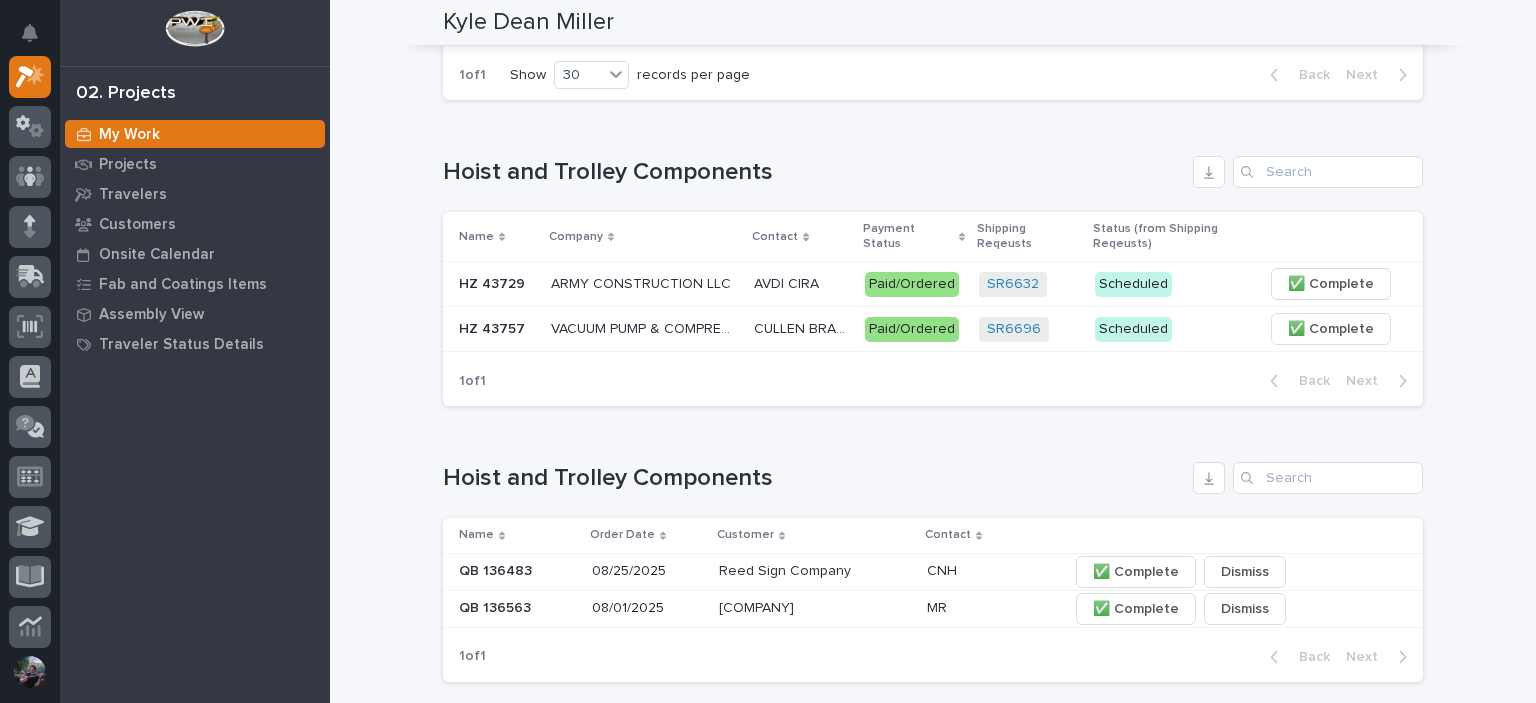 click on "My Work" at bounding box center (195, 134) 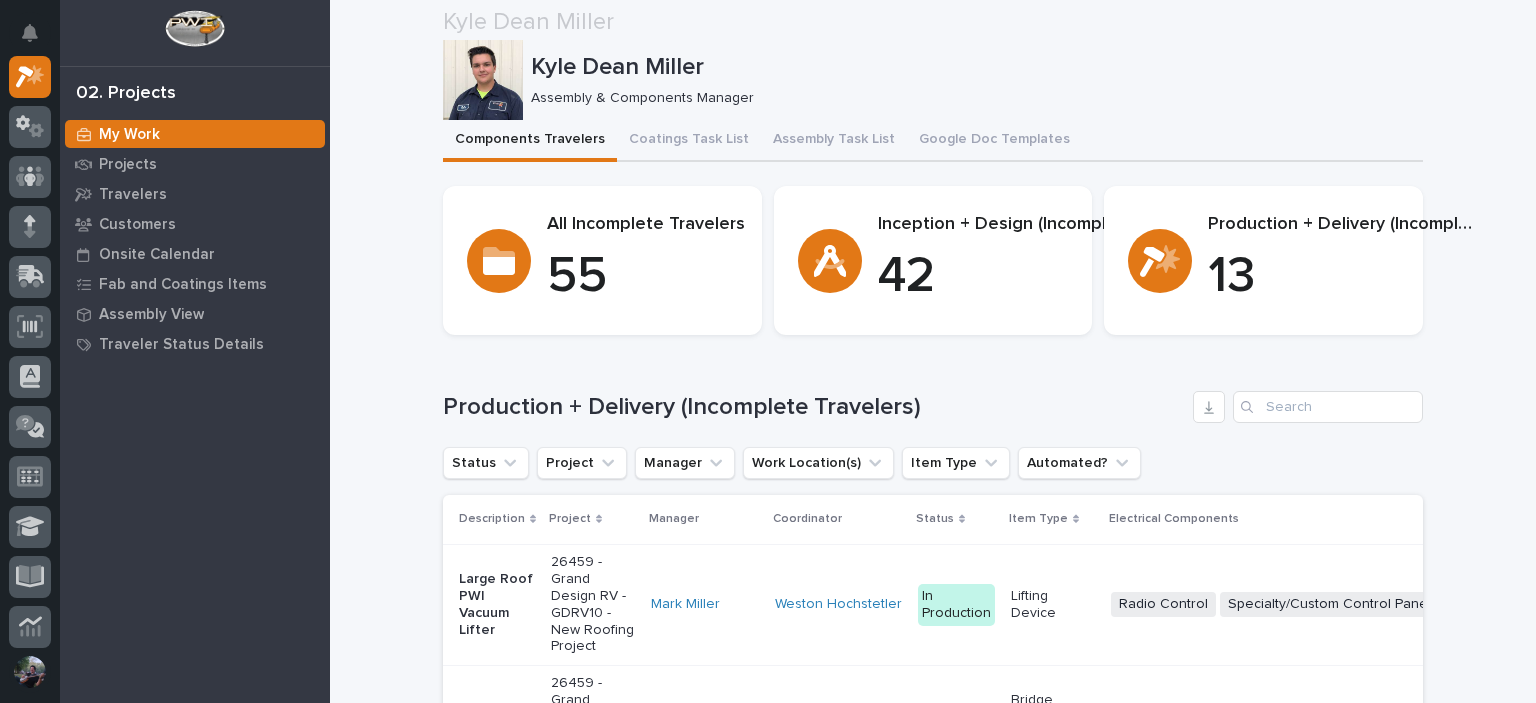 scroll, scrollTop: 0, scrollLeft: 0, axis: both 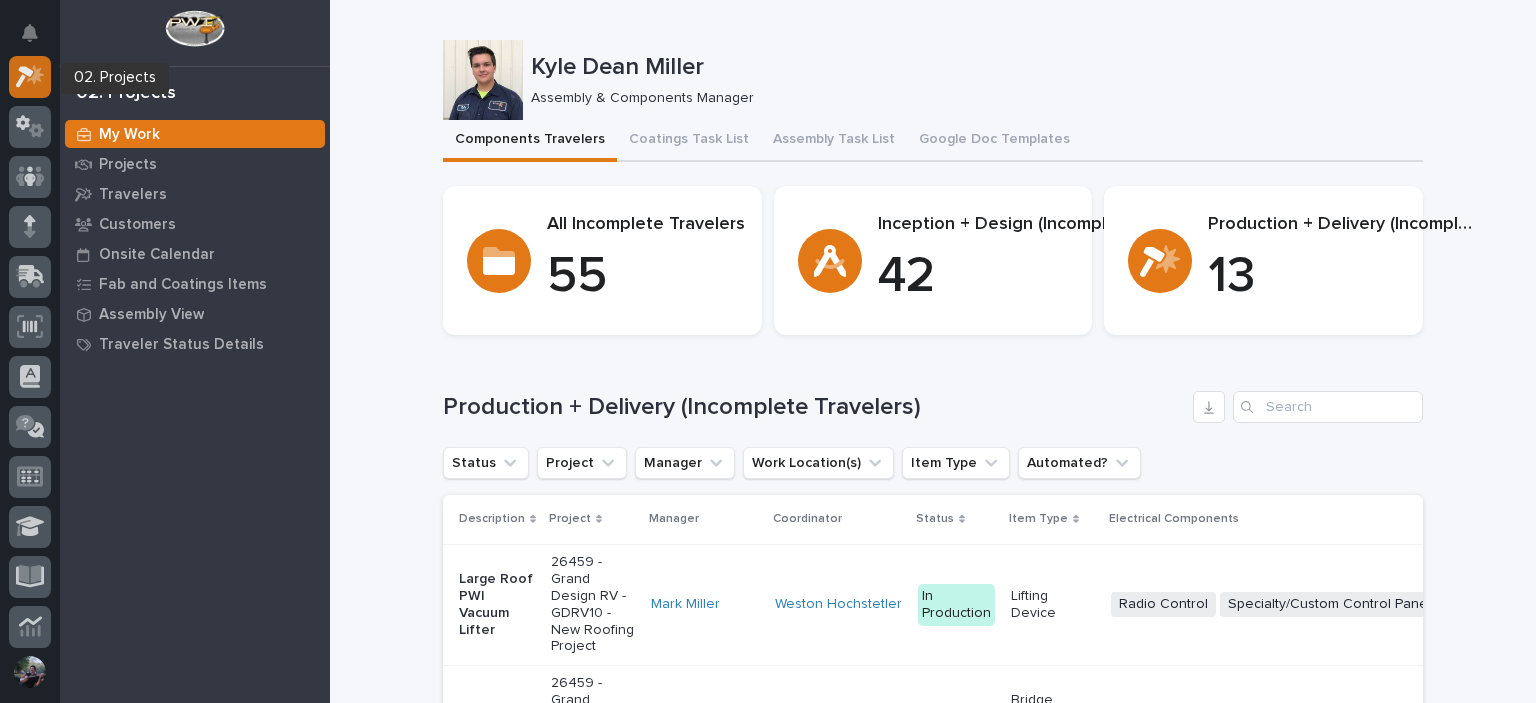 click 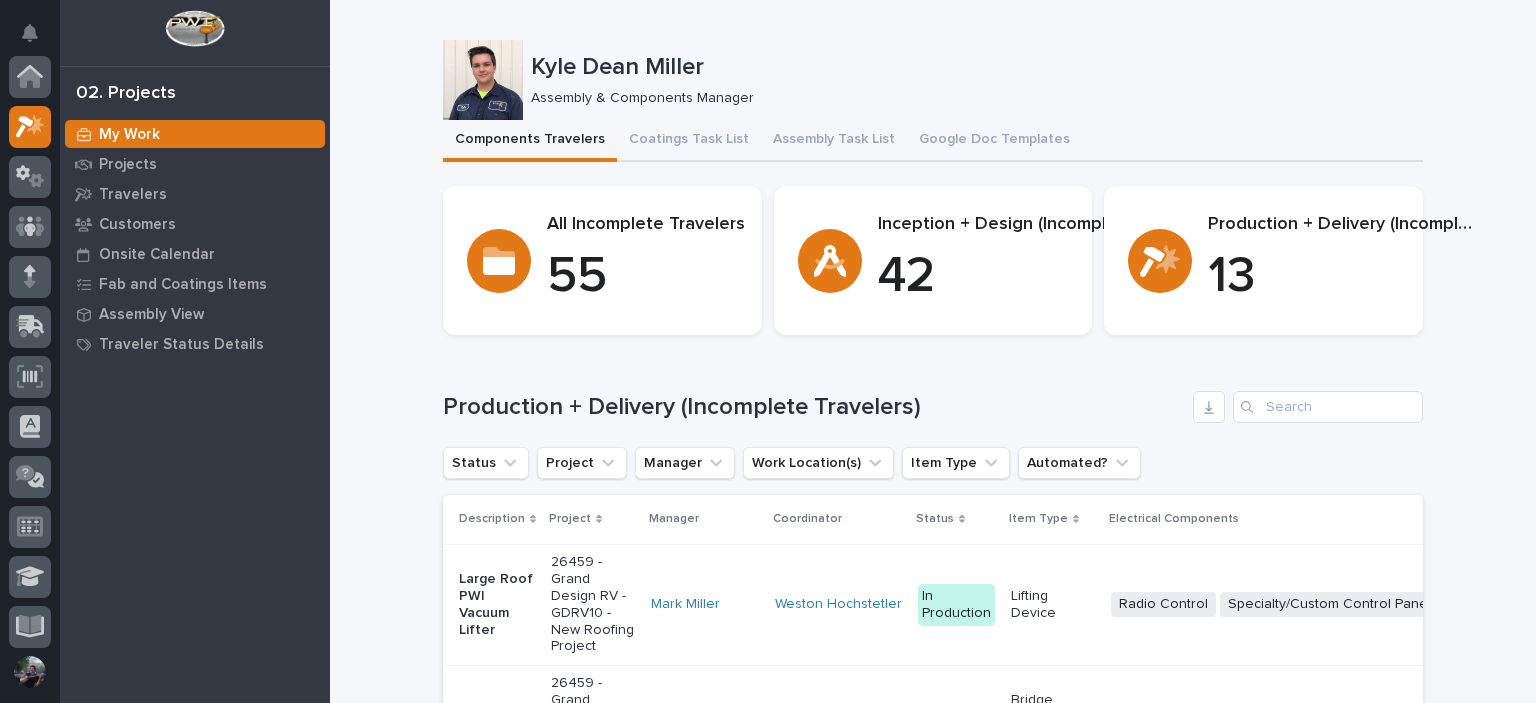 scroll, scrollTop: 50, scrollLeft: 0, axis: vertical 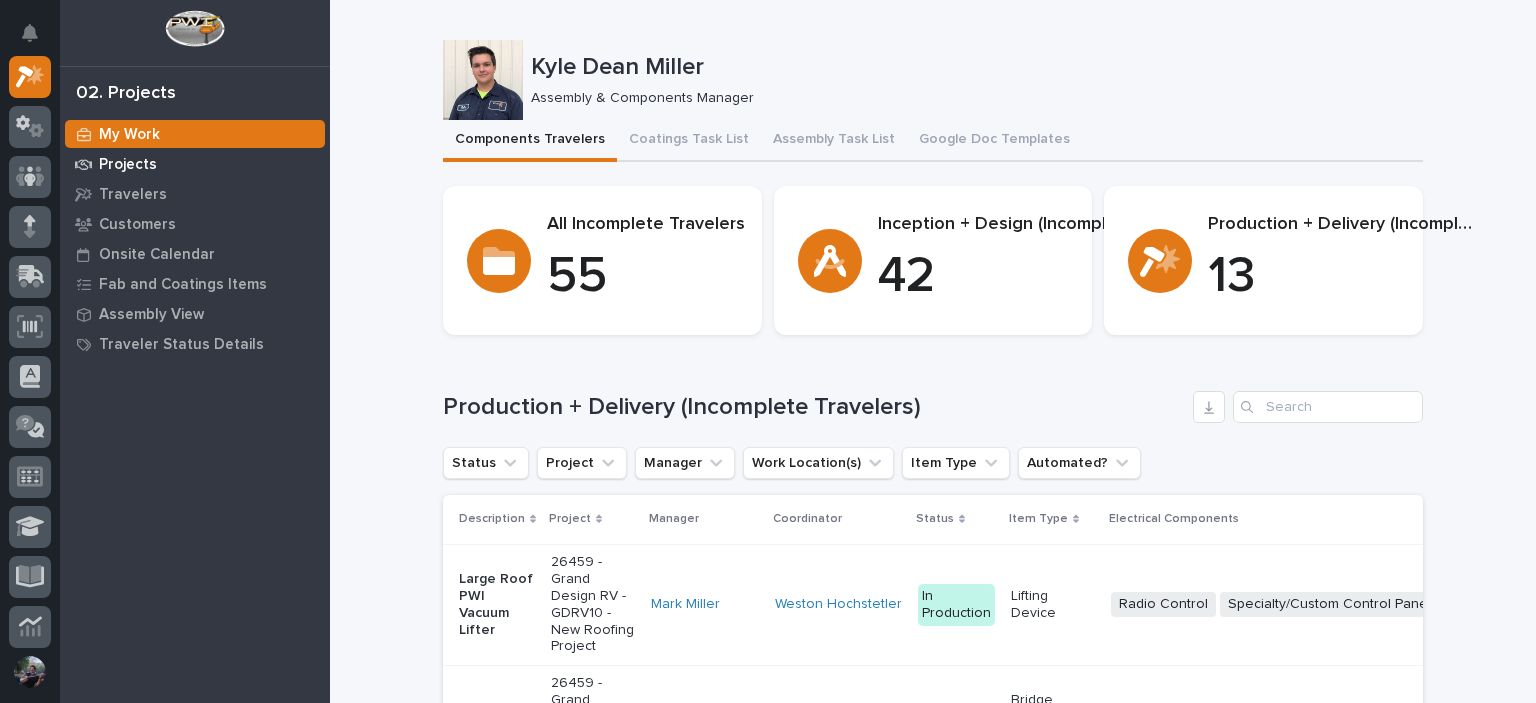 click on "Projects" at bounding box center [195, 164] 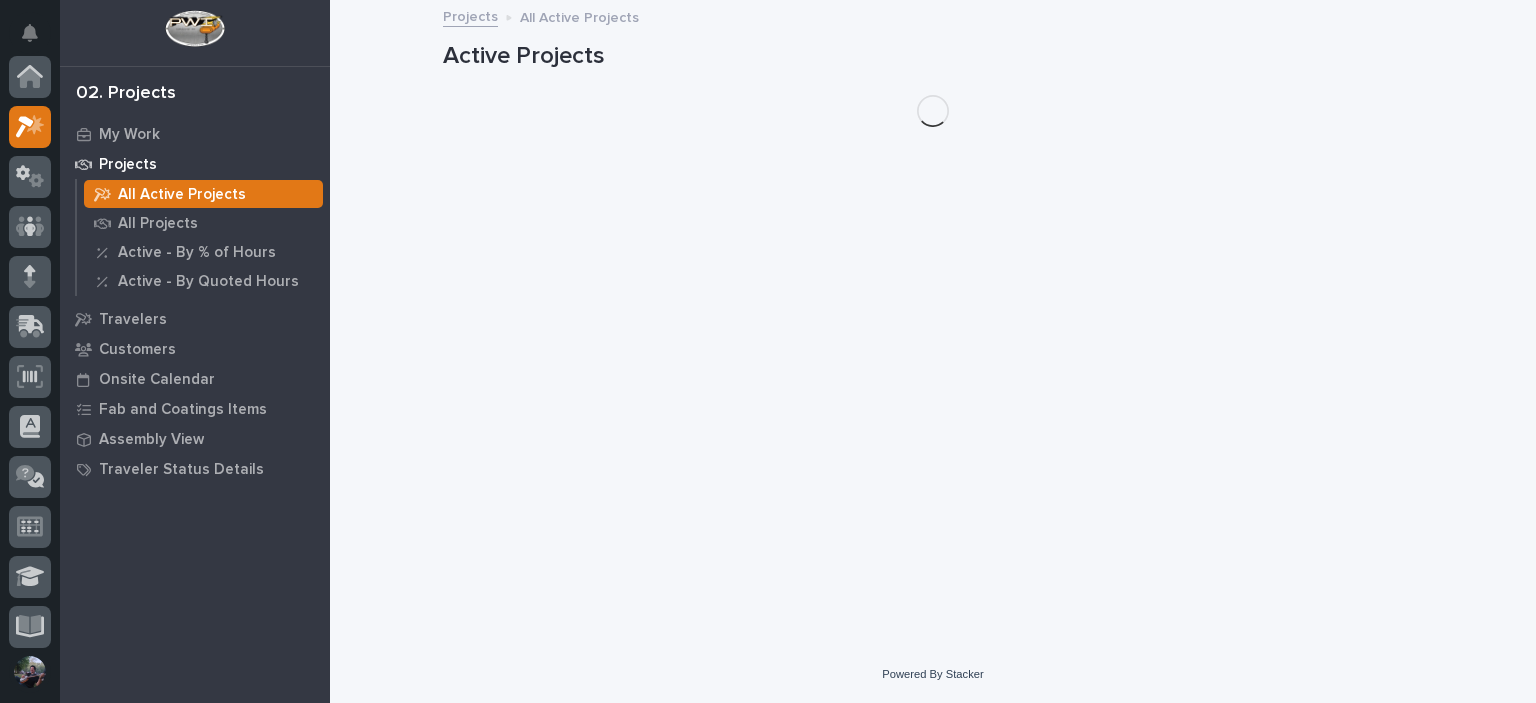scroll, scrollTop: 50, scrollLeft: 0, axis: vertical 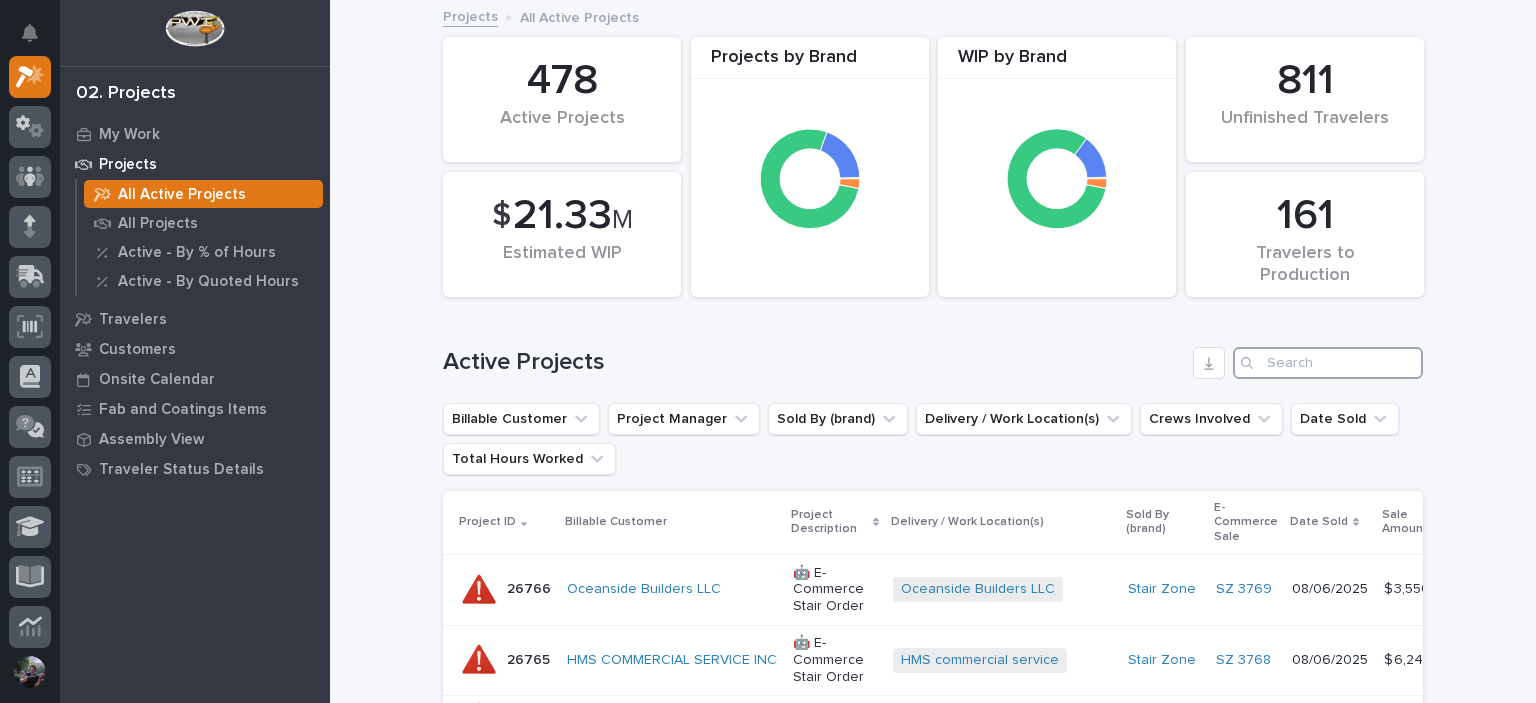 click at bounding box center (1328, 363) 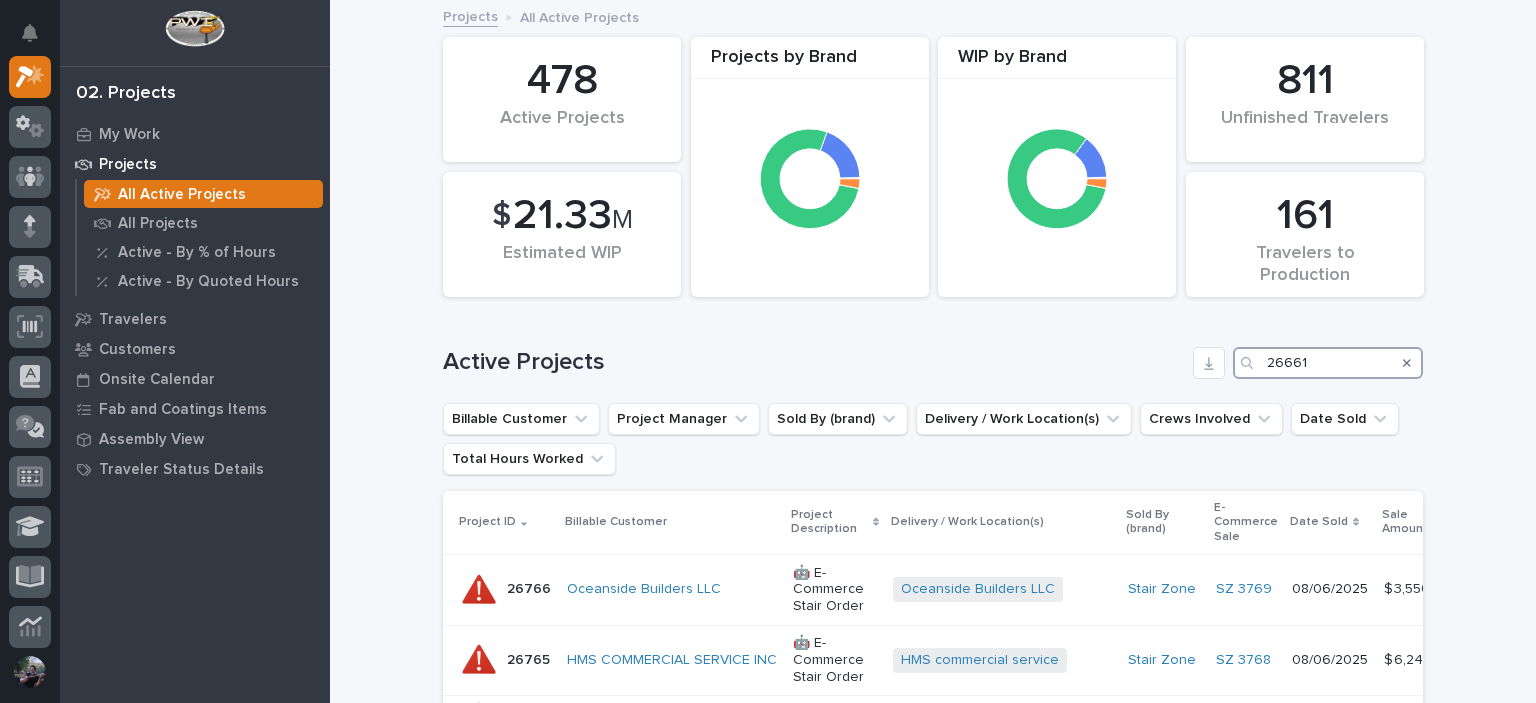 type on "26661" 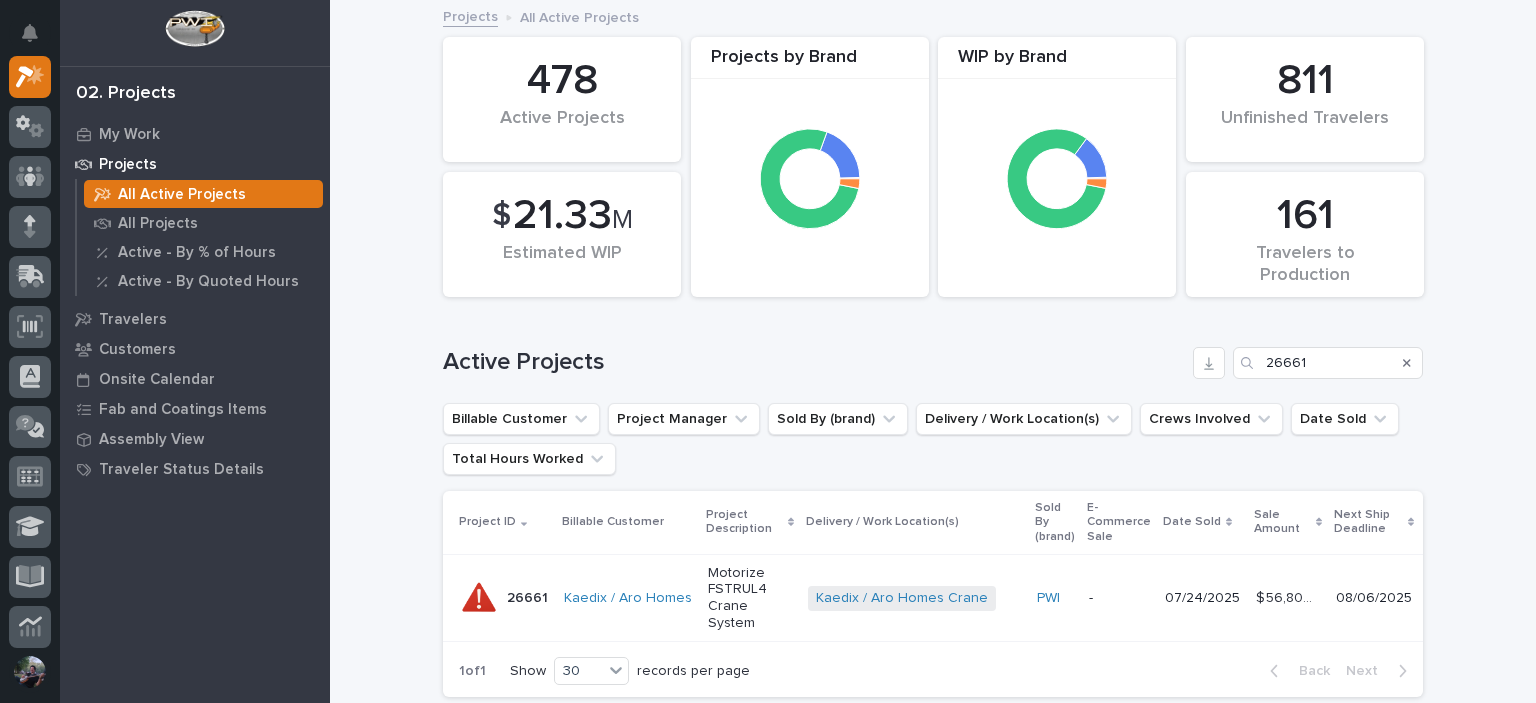 click on "-" at bounding box center (1119, 597) 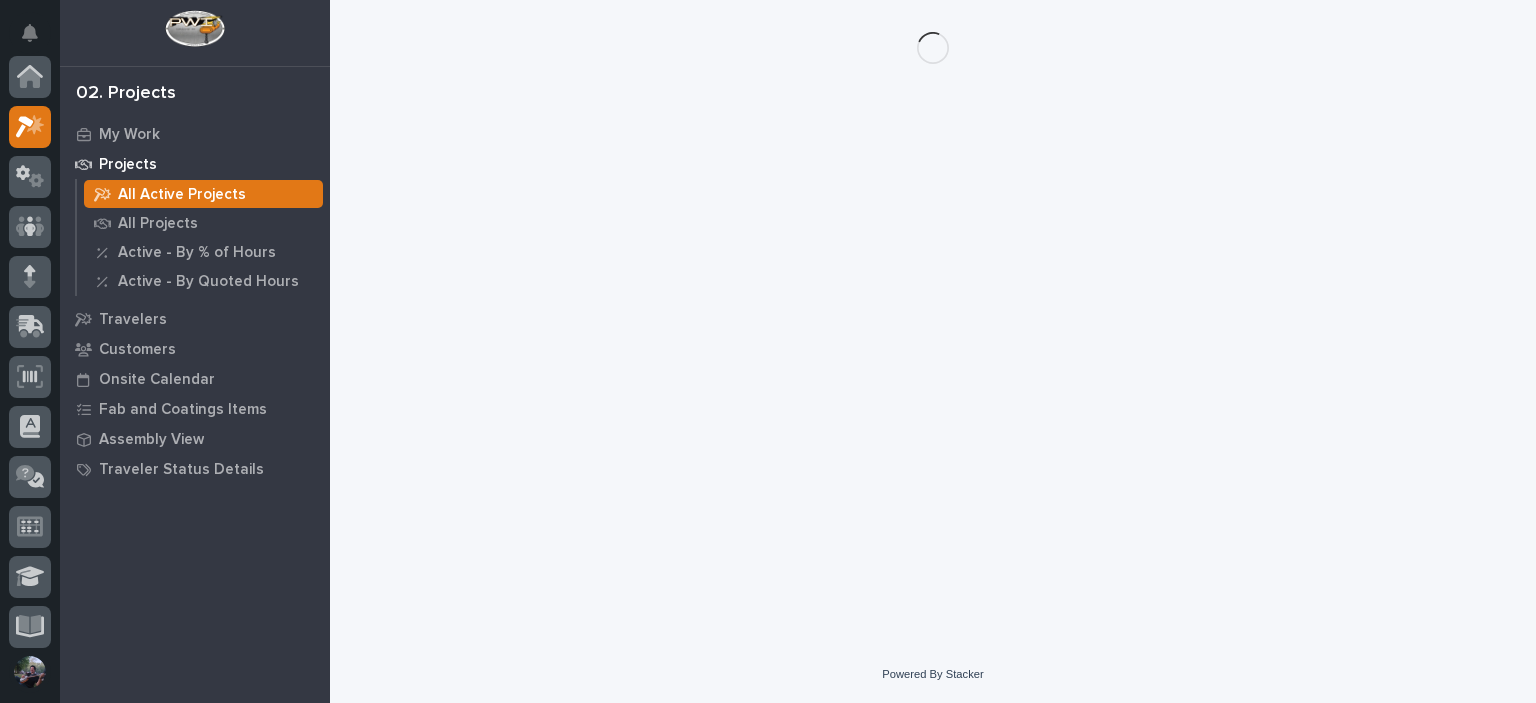 scroll, scrollTop: 50, scrollLeft: 0, axis: vertical 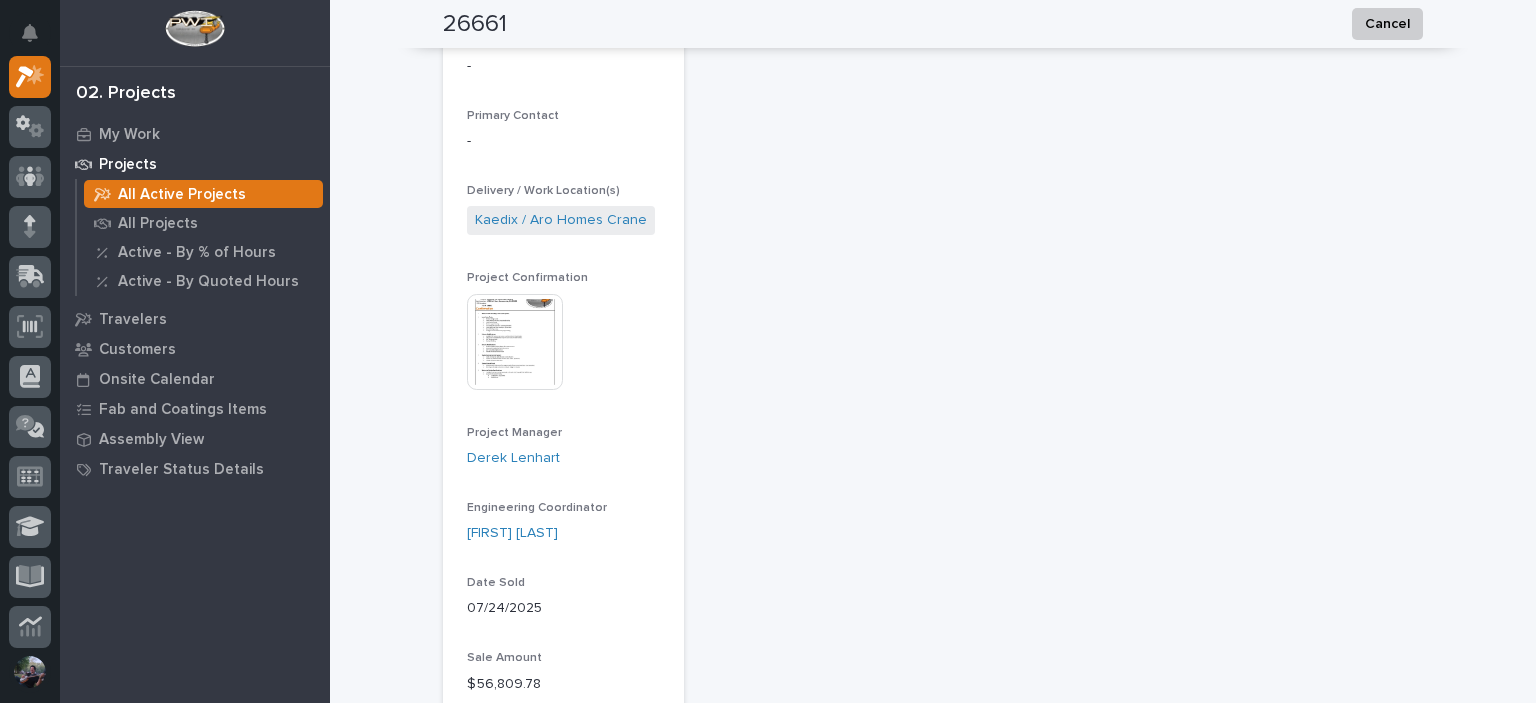 click at bounding box center [515, 342] 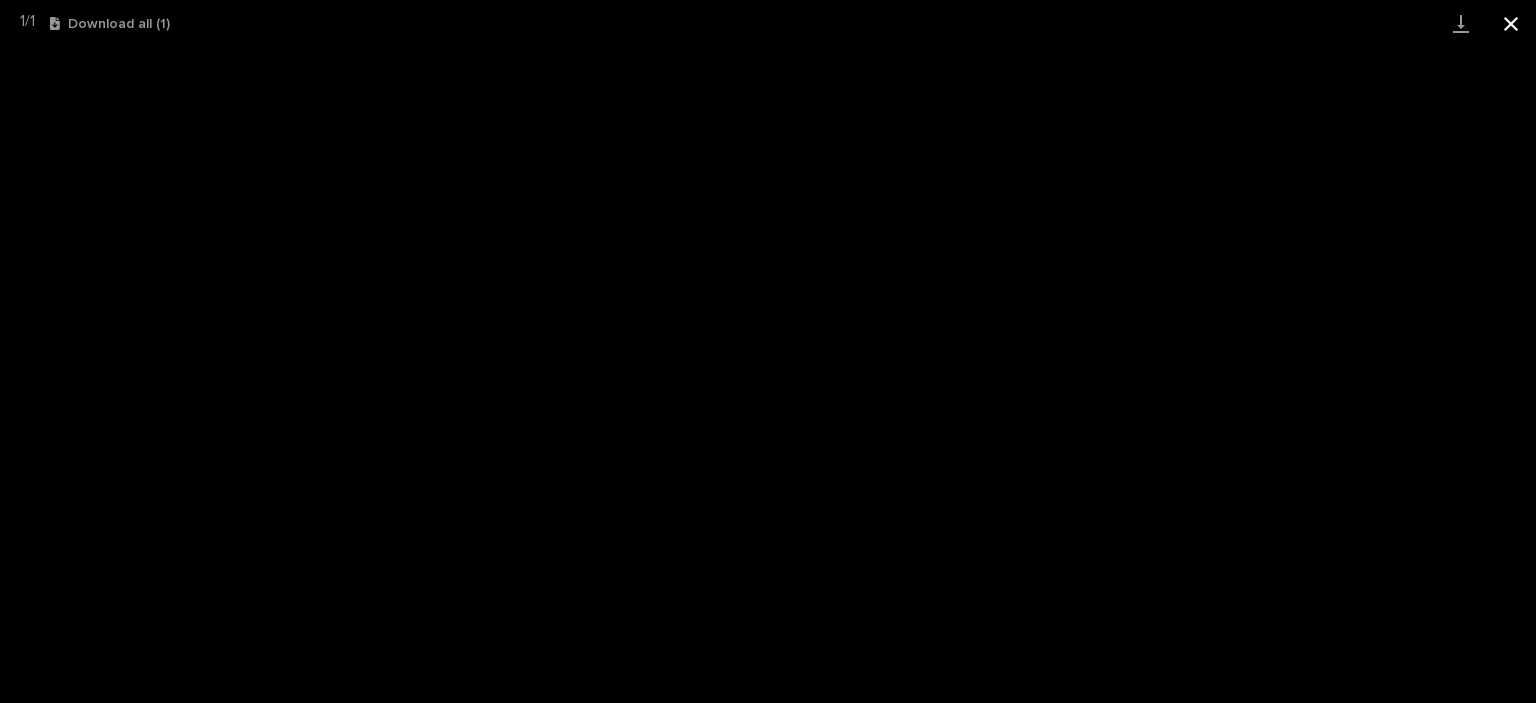 click at bounding box center [1511, 23] 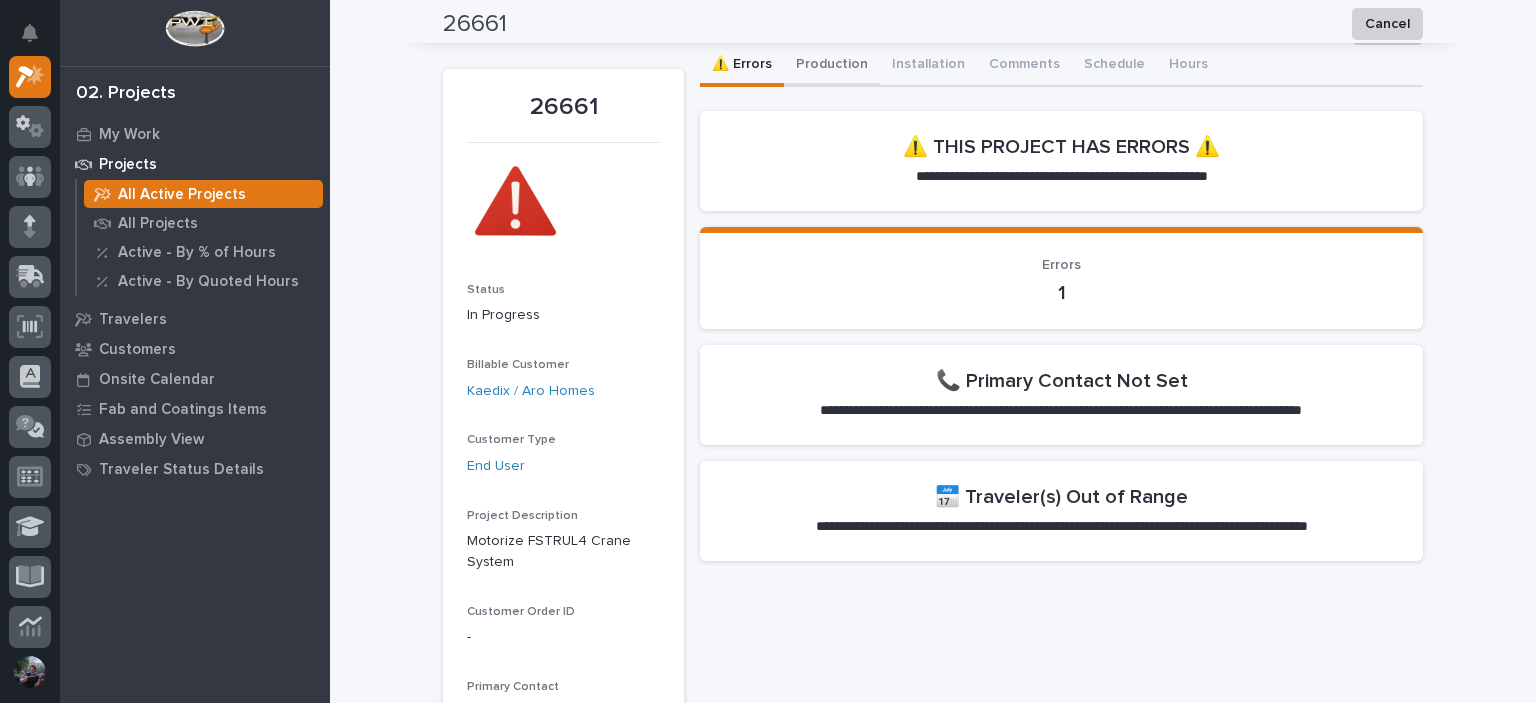 scroll, scrollTop: 0, scrollLeft: 0, axis: both 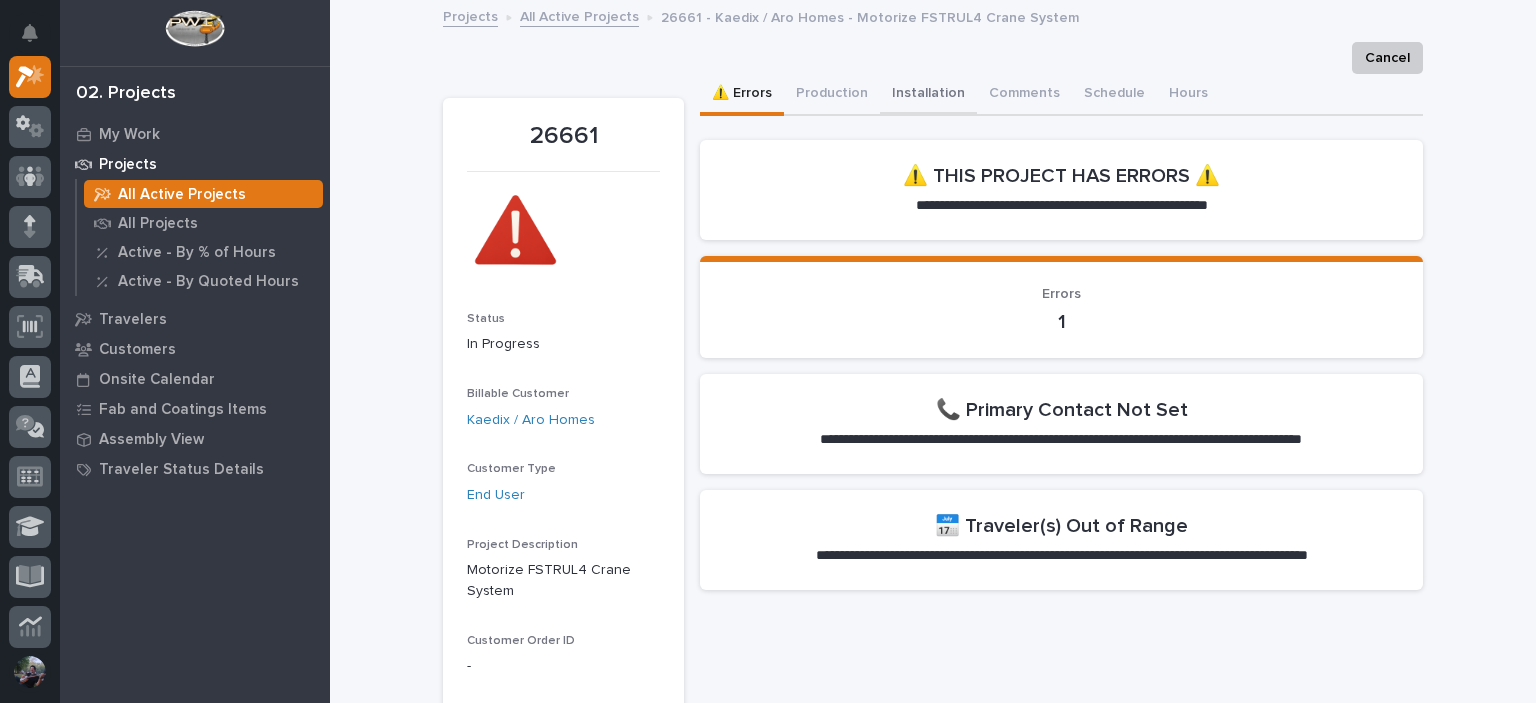 click on "Installation" at bounding box center (928, 95) 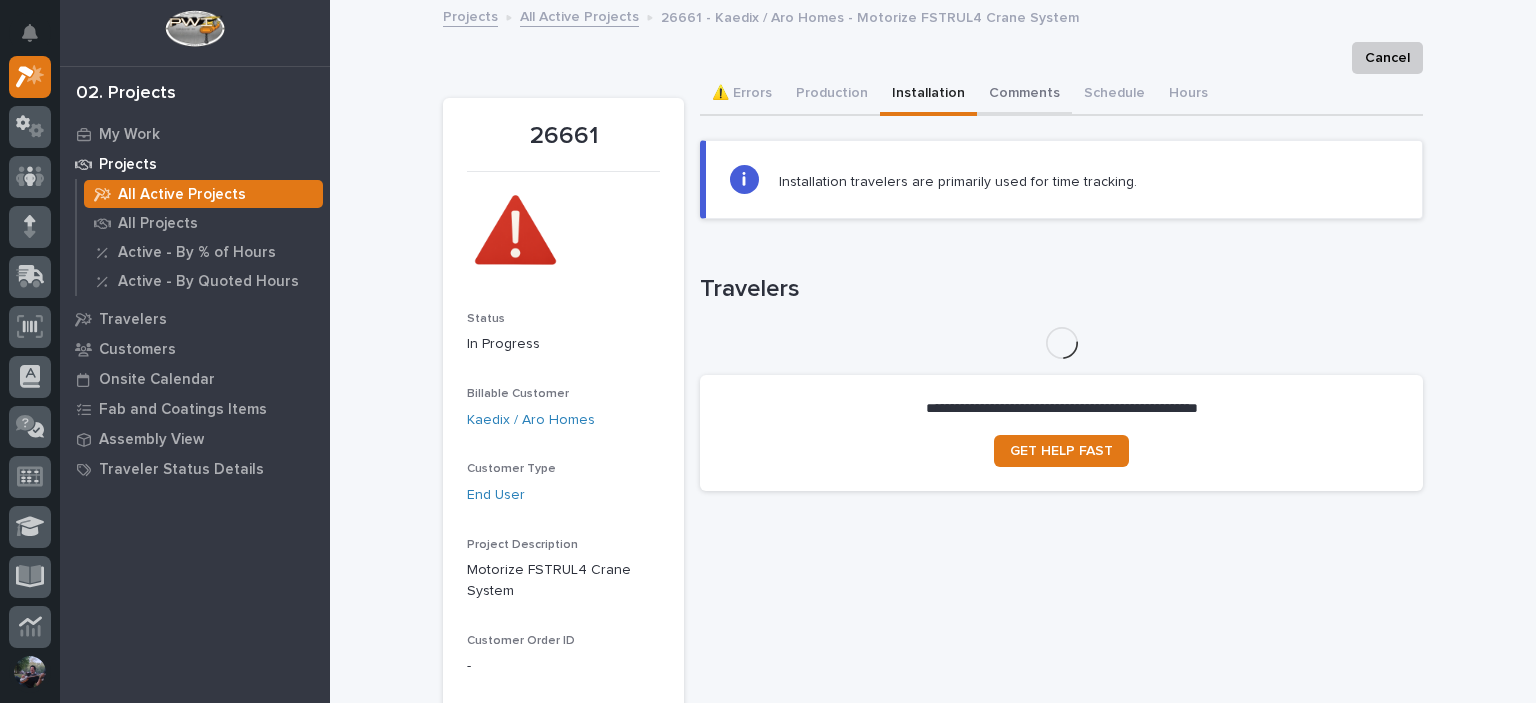 click on "Comments" at bounding box center (1024, 95) 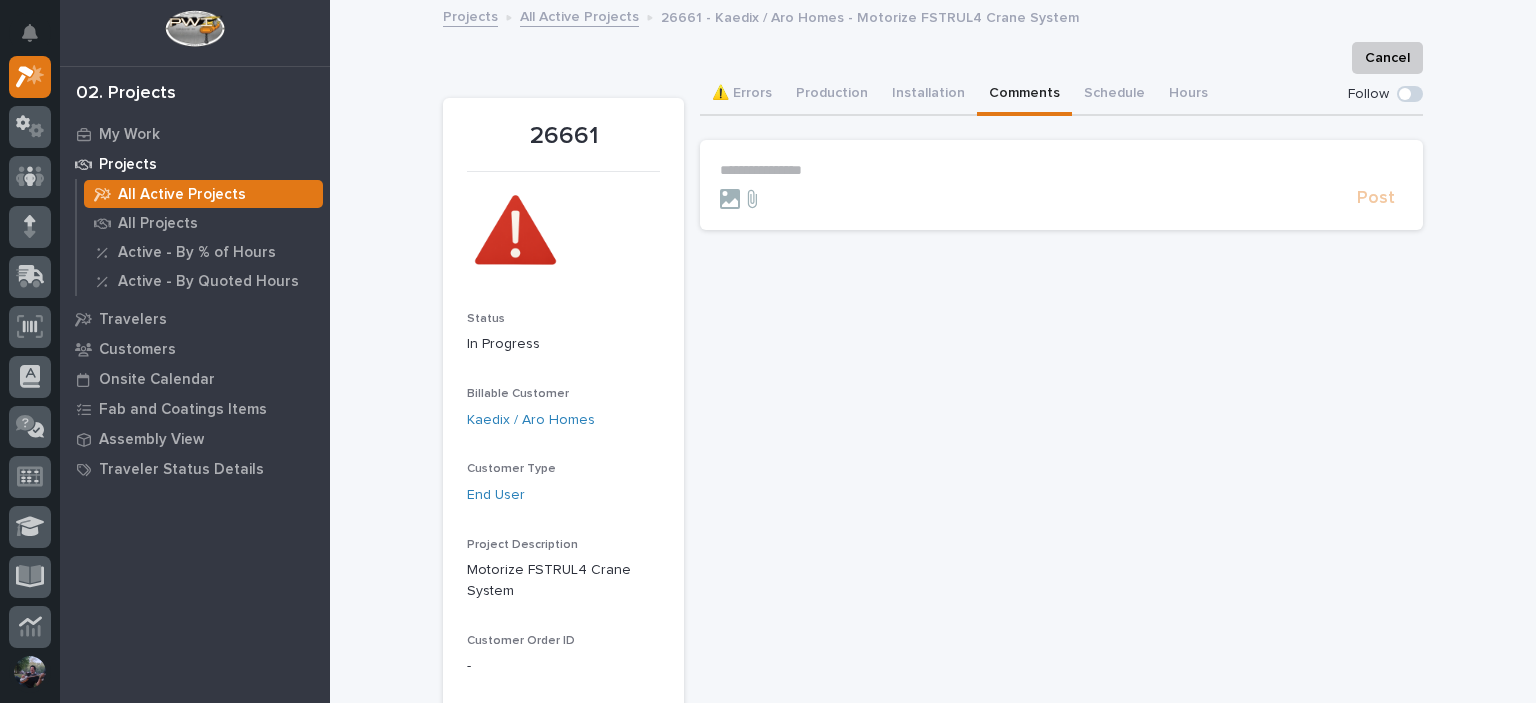 click on "**********" at bounding box center [1061, 170] 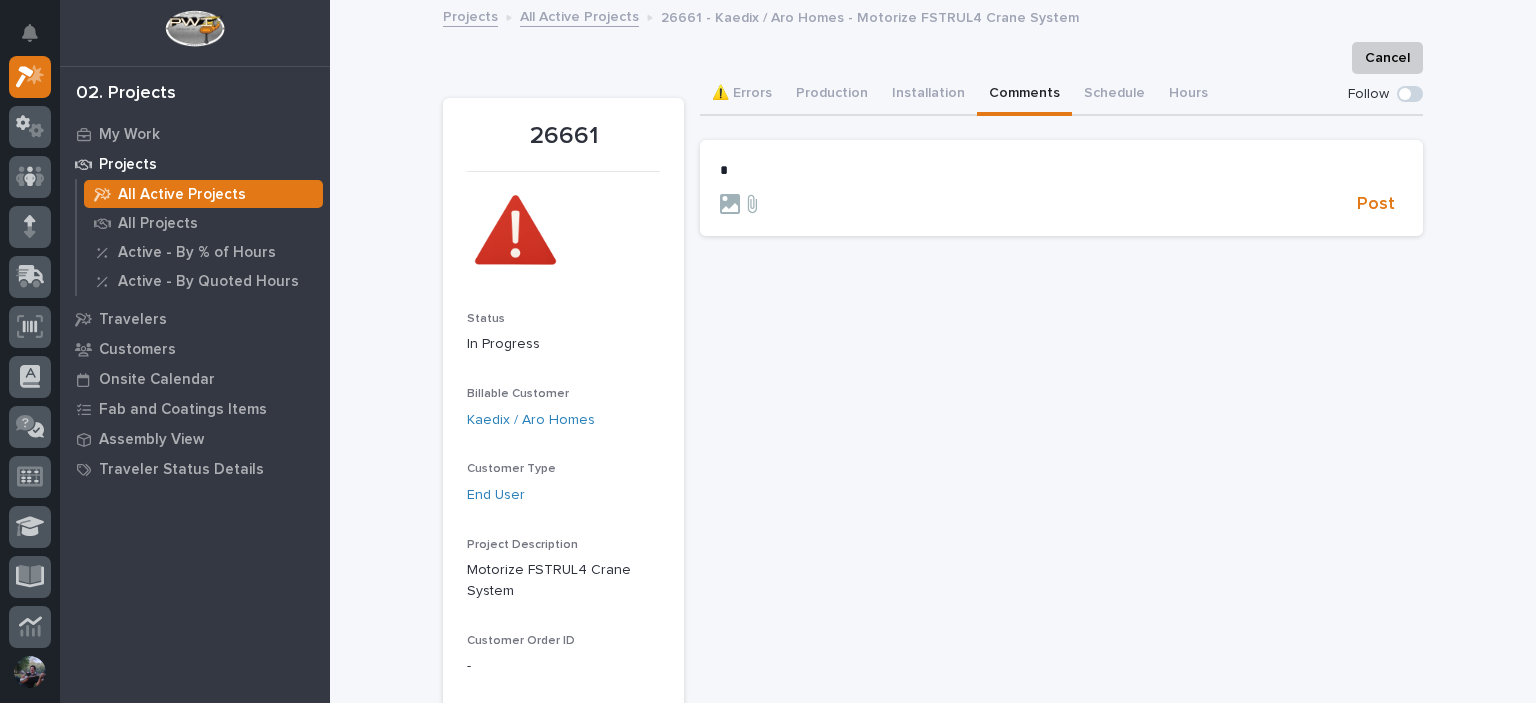 type 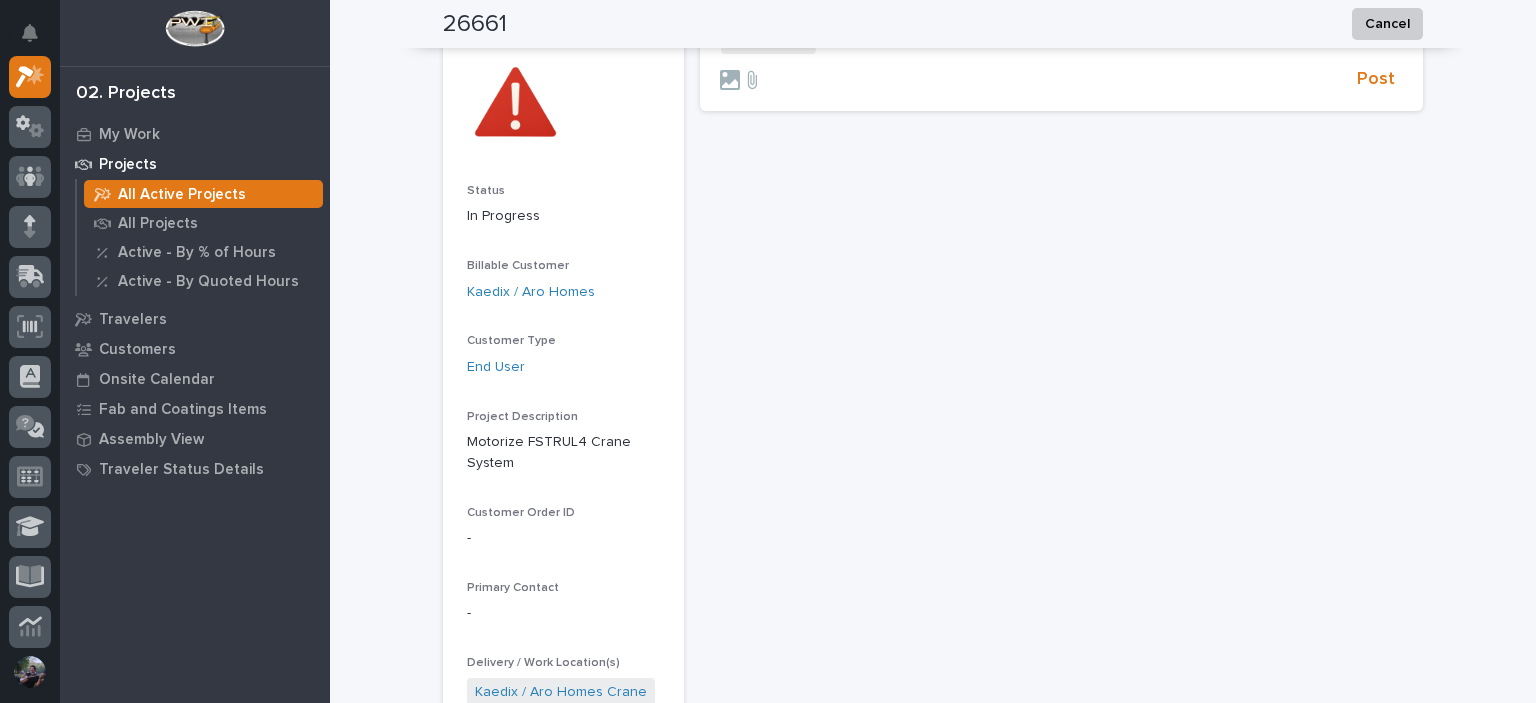 scroll, scrollTop: 0, scrollLeft: 0, axis: both 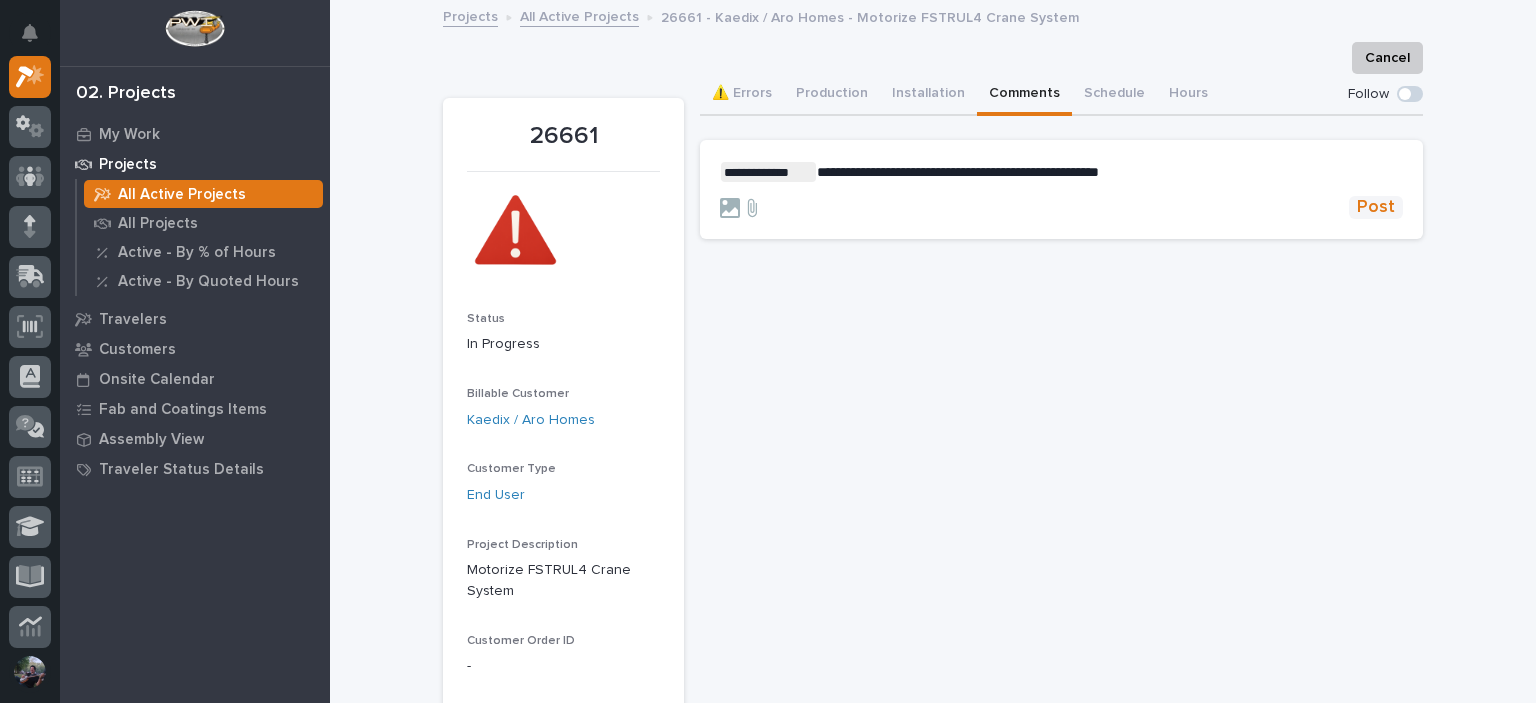 click on "Post" at bounding box center (1376, 207) 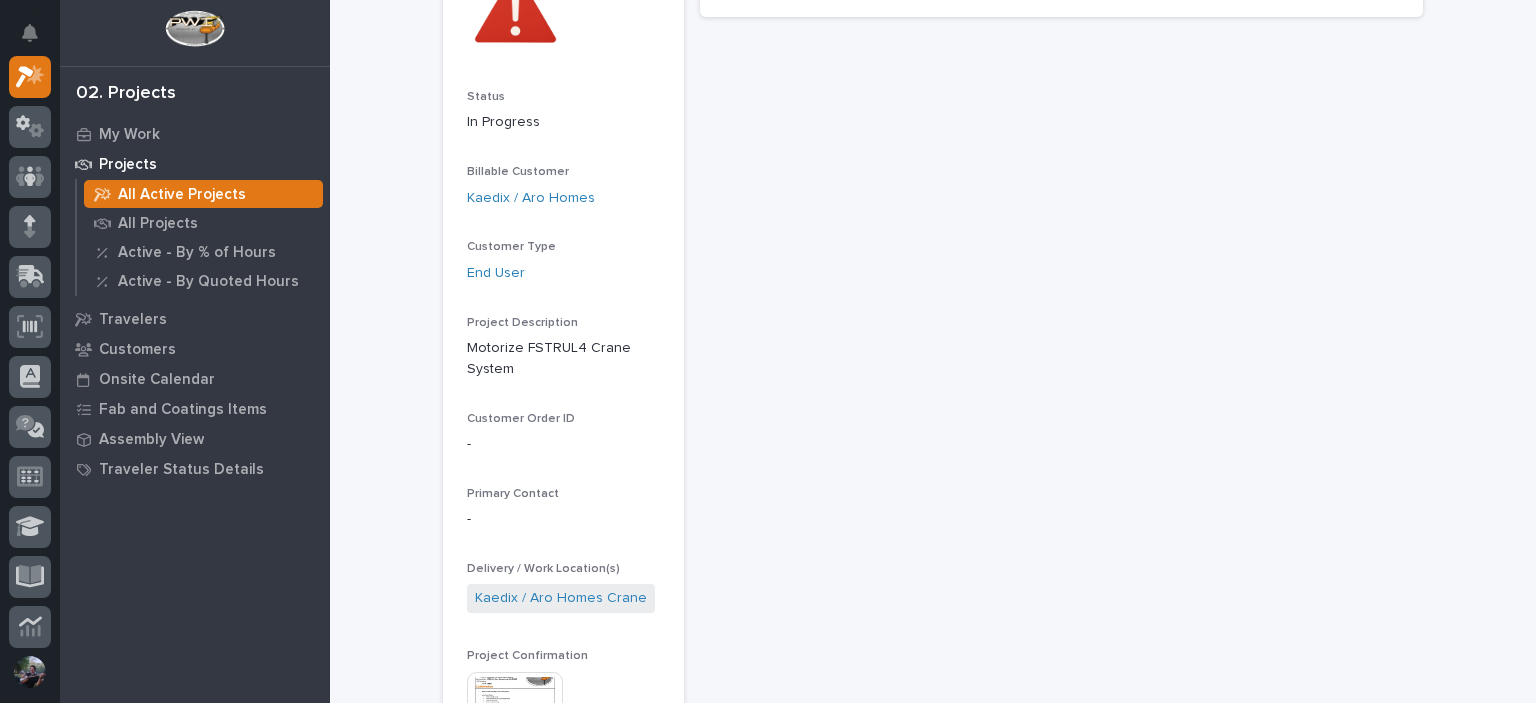 scroll, scrollTop: 466, scrollLeft: 0, axis: vertical 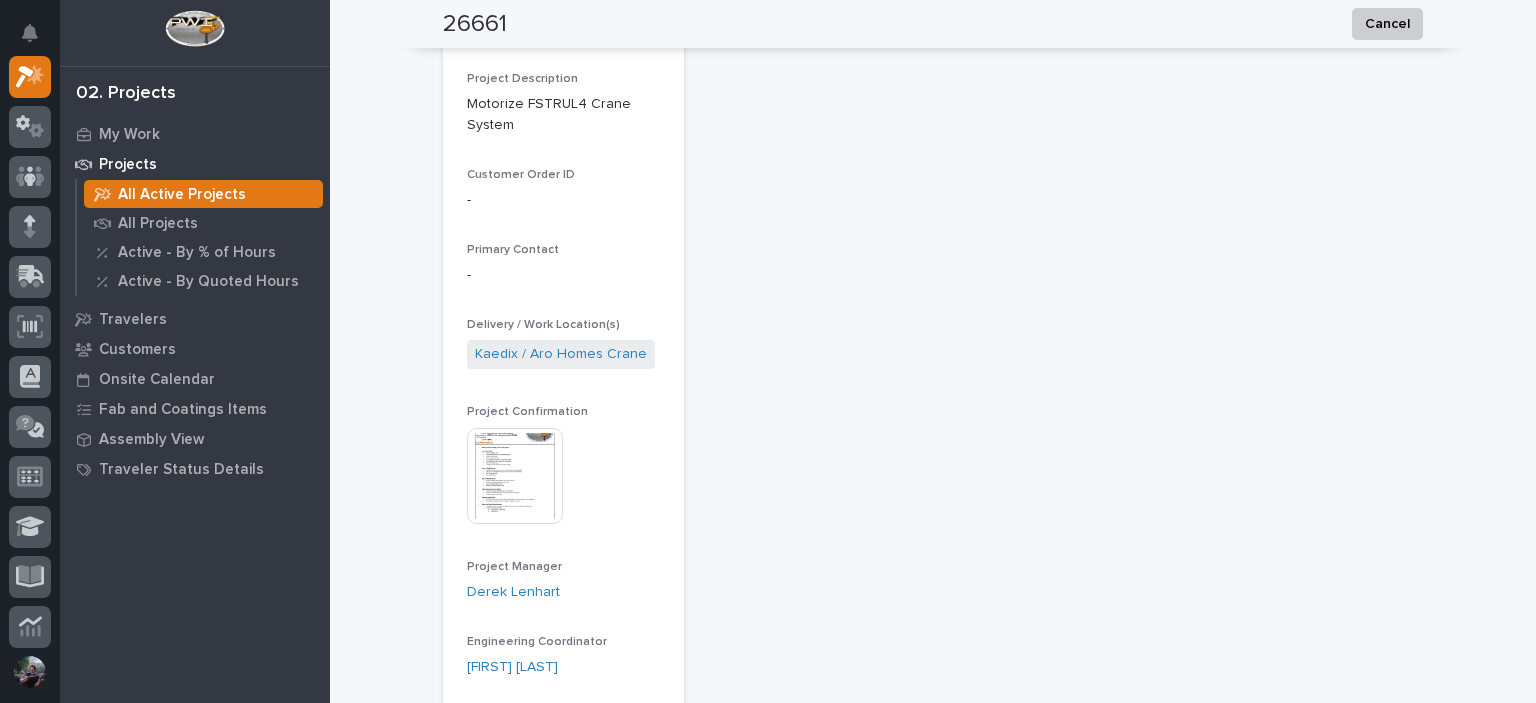 click at bounding box center (515, 476) 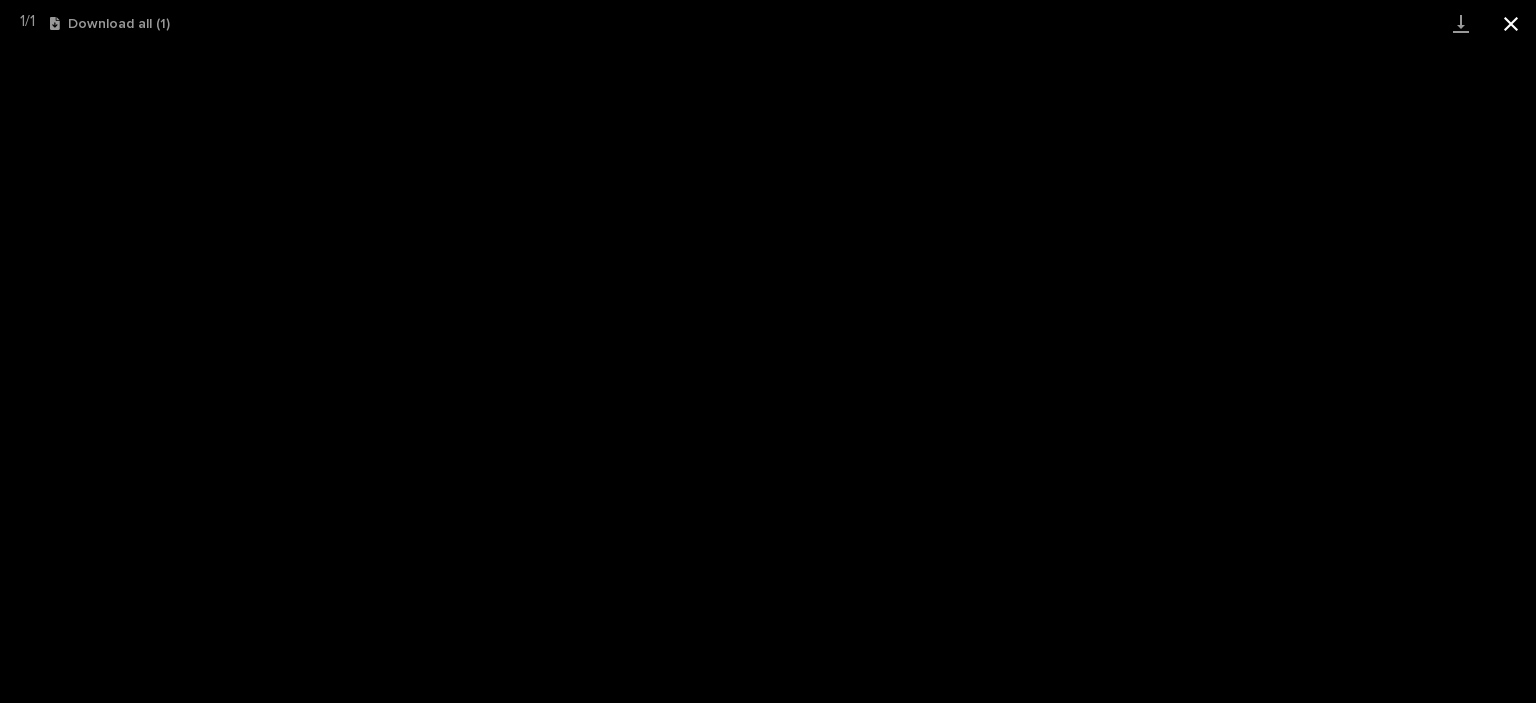 click at bounding box center (1511, 23) 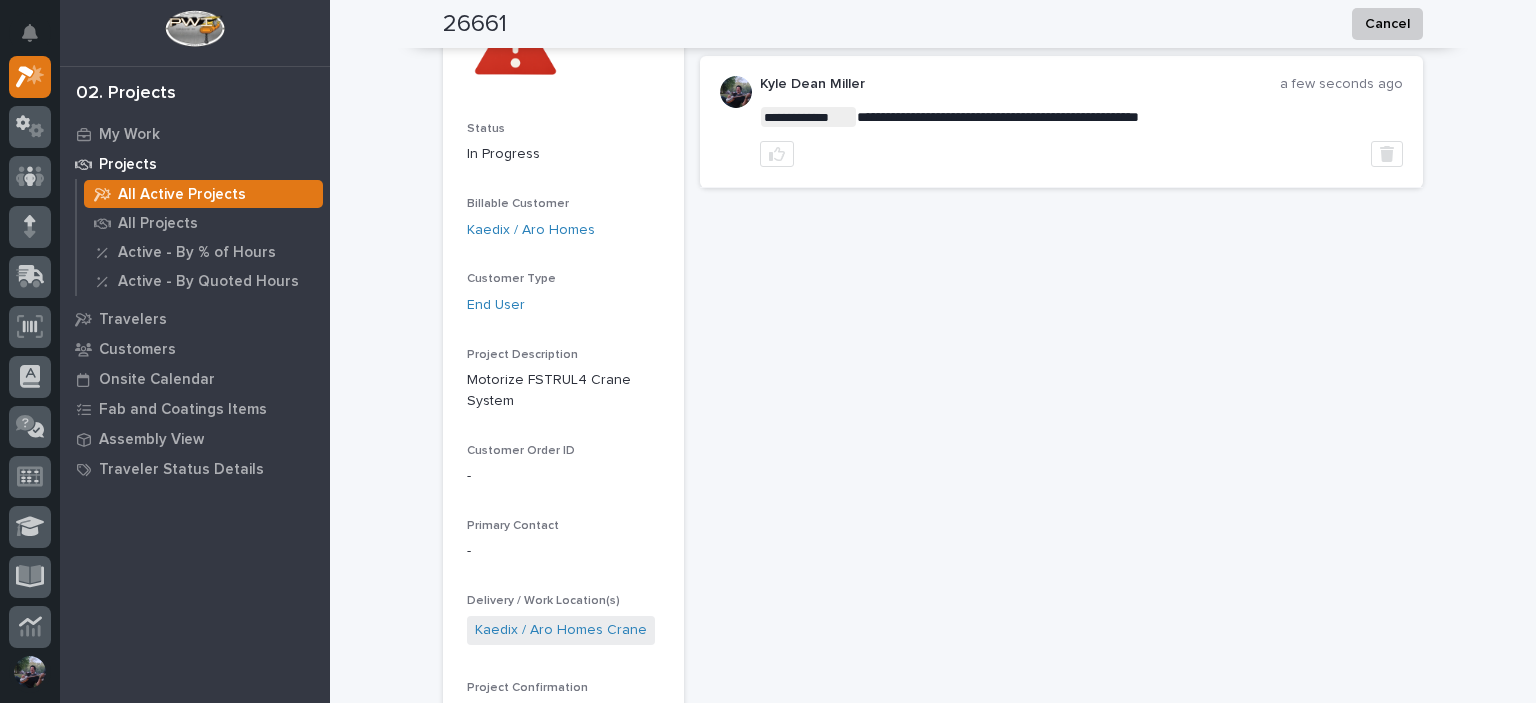 scroll, scrollTop: 66, scrollLeft: 0, axis: vertical 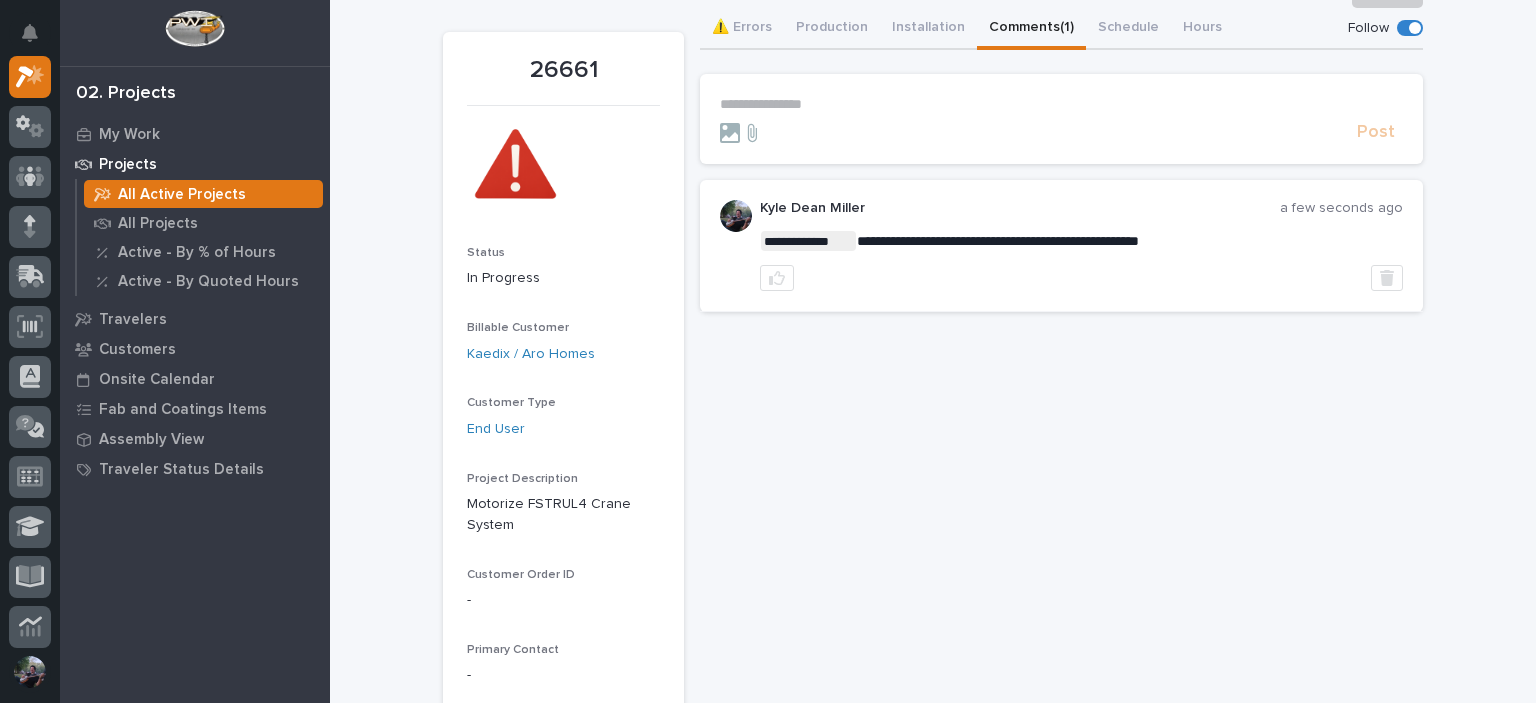 click on "**********" at bounding box center [1061, 104] 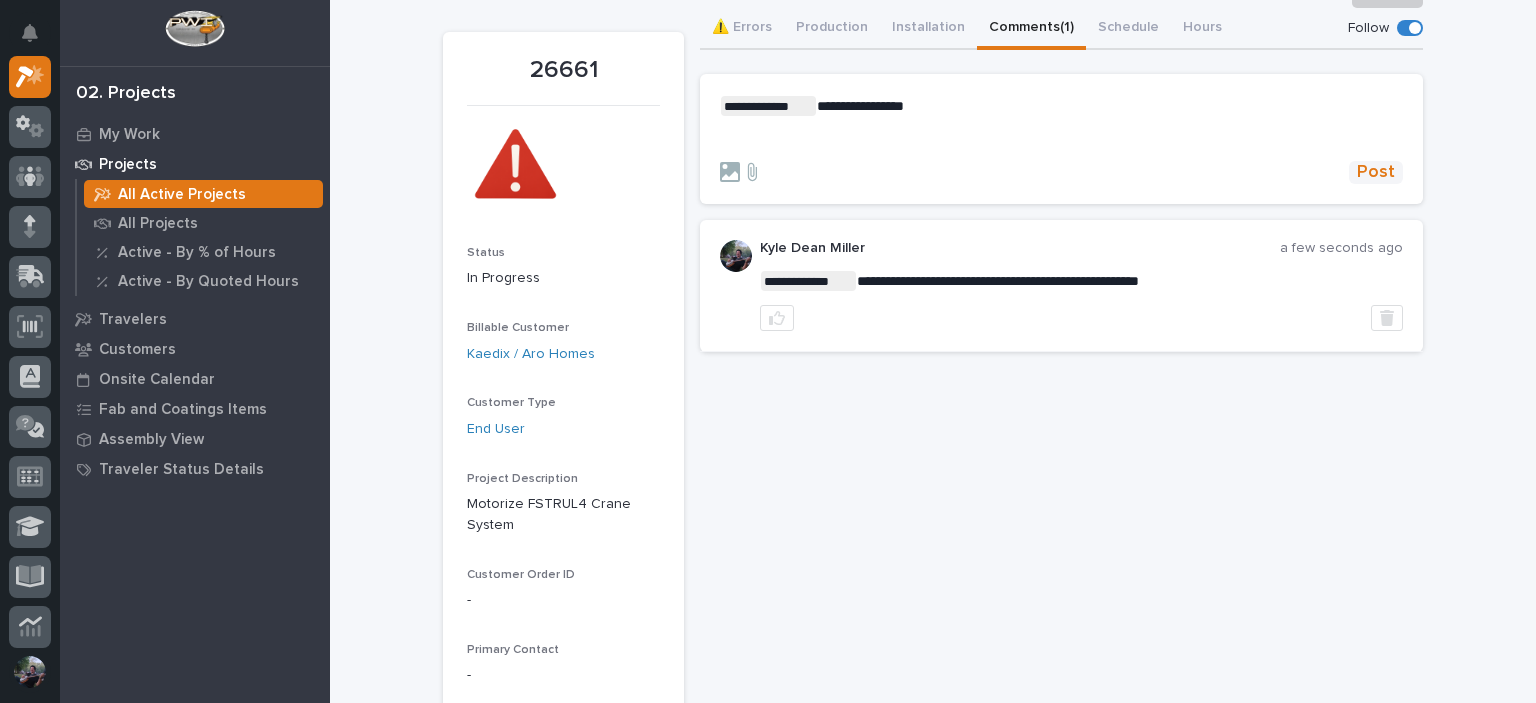 click on "Post" at bounding box center [1376, 172] 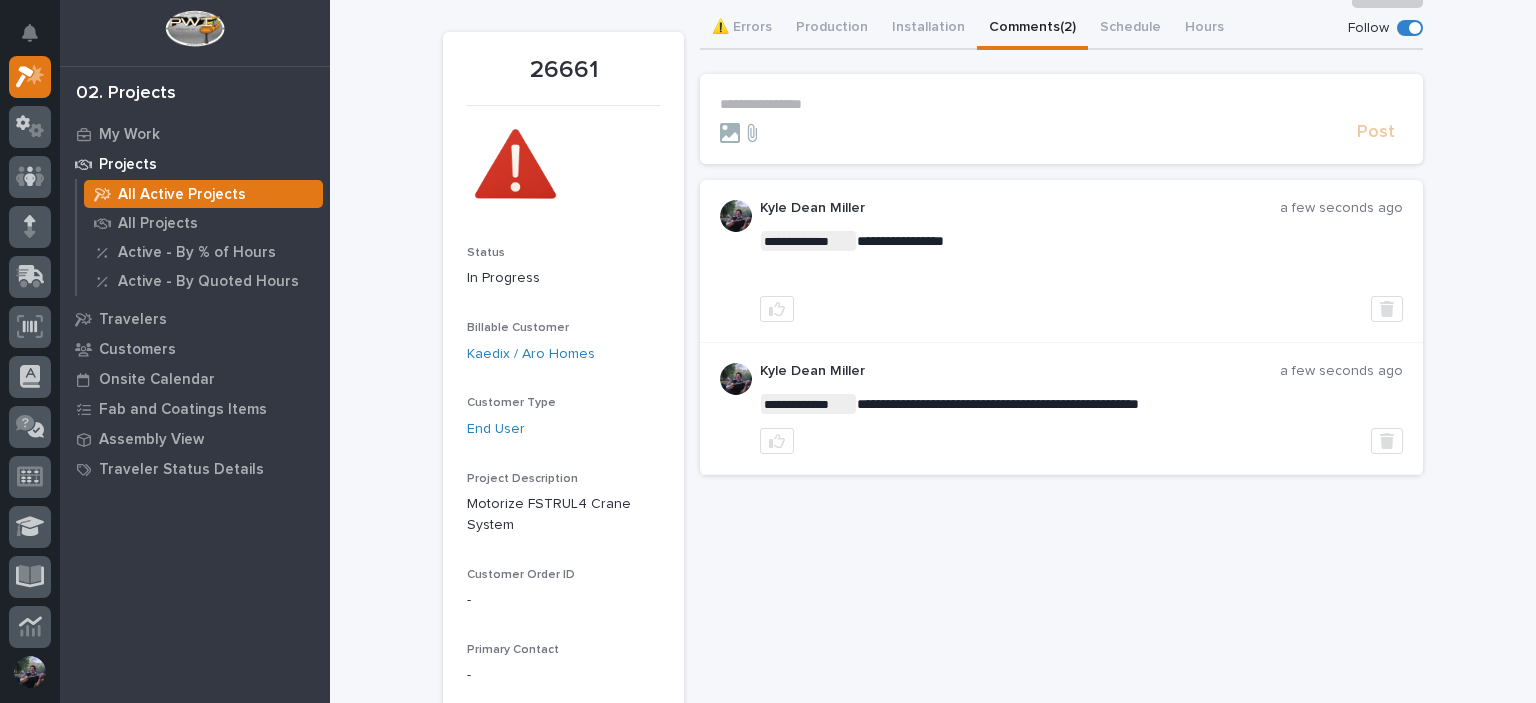 click on "**********" at bounding box center (1061, 104) 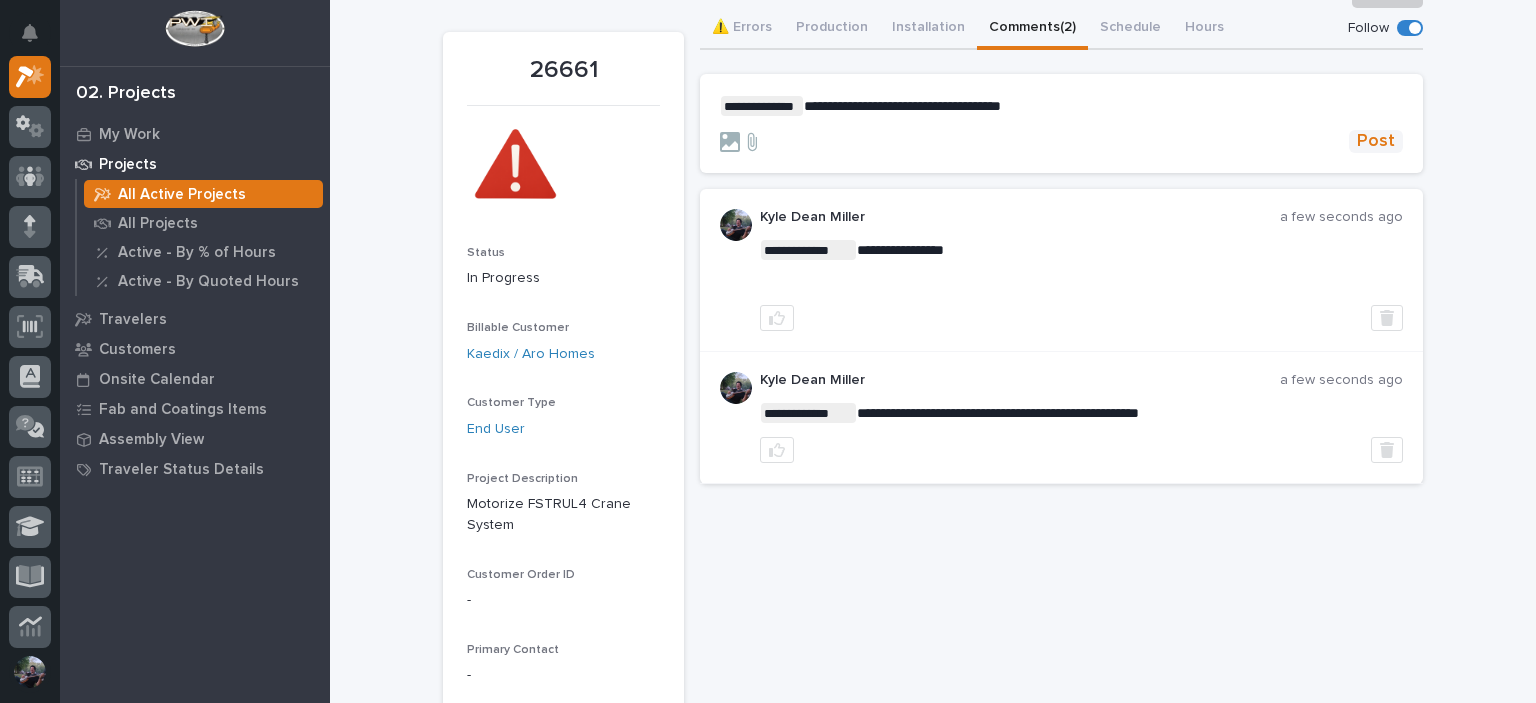 click on "Post" at bounding box center (1376, 141) 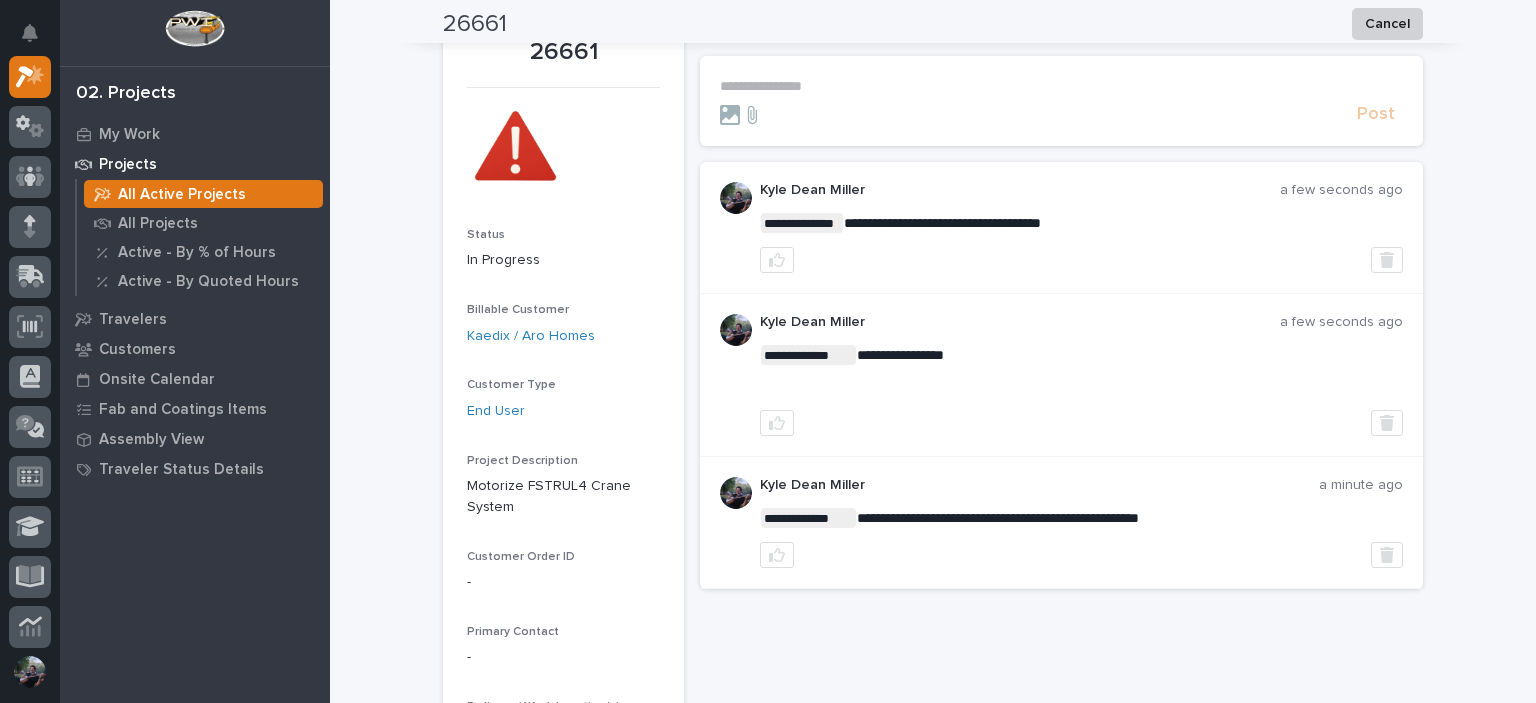 scroll, scrollTop: 0, scrollLeft: 0, axis: both 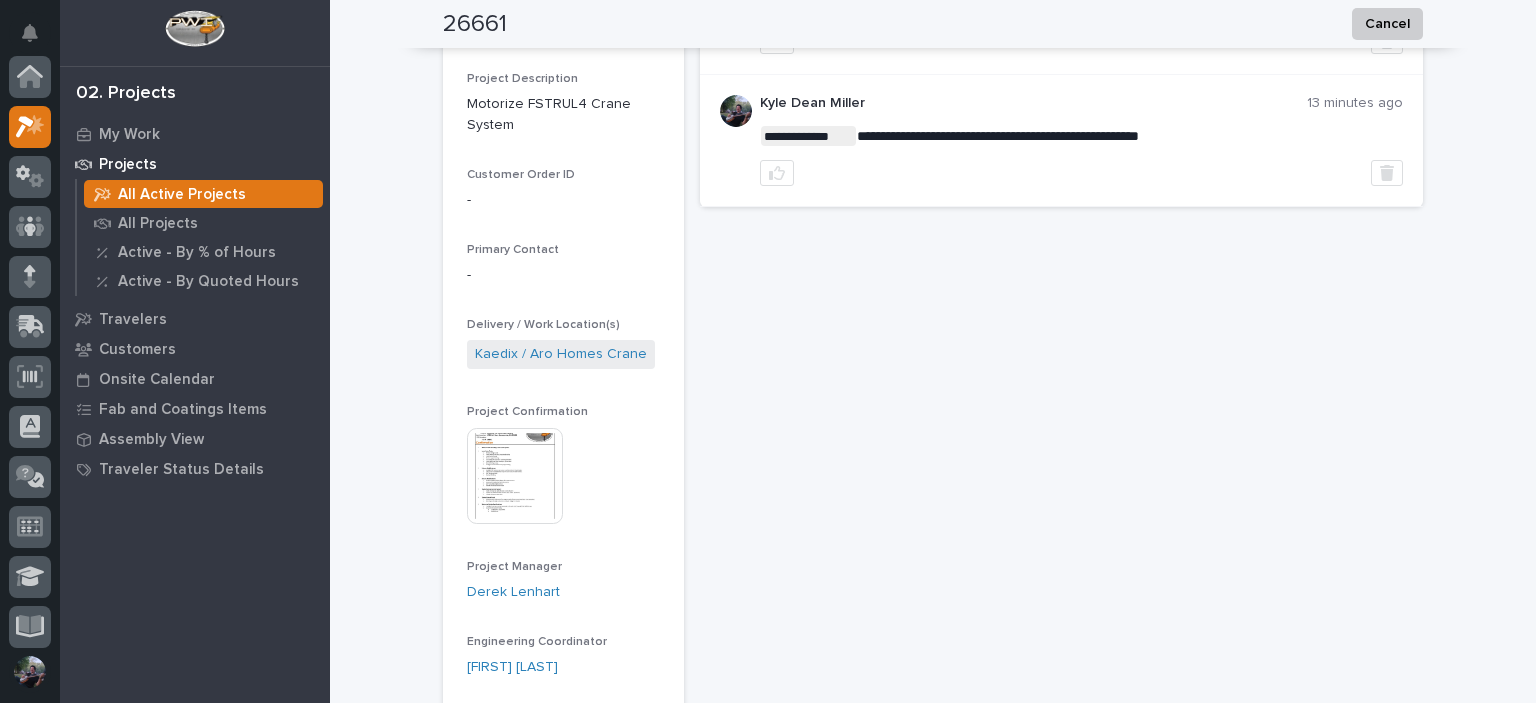 click at bounding box center [515, 476] 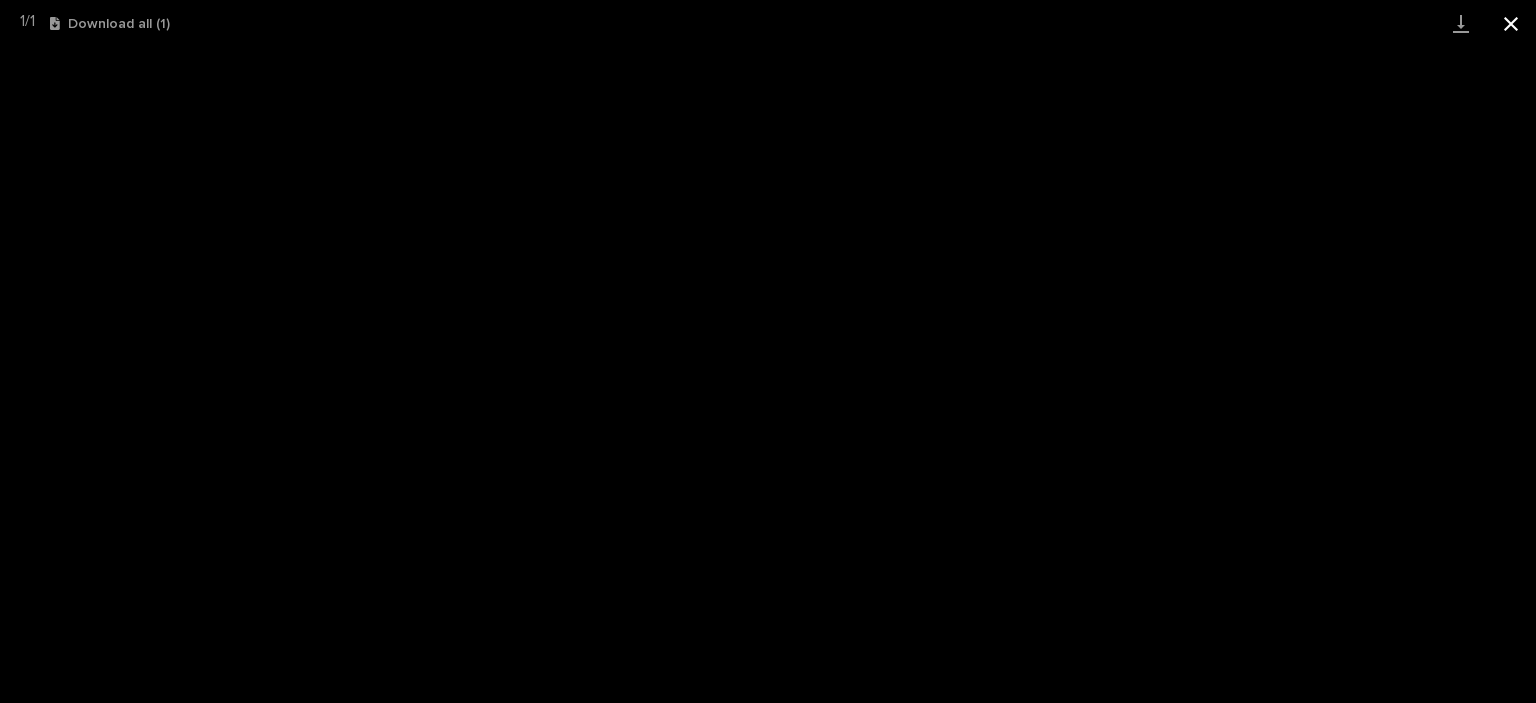 click at bounding box center [1511, 23] 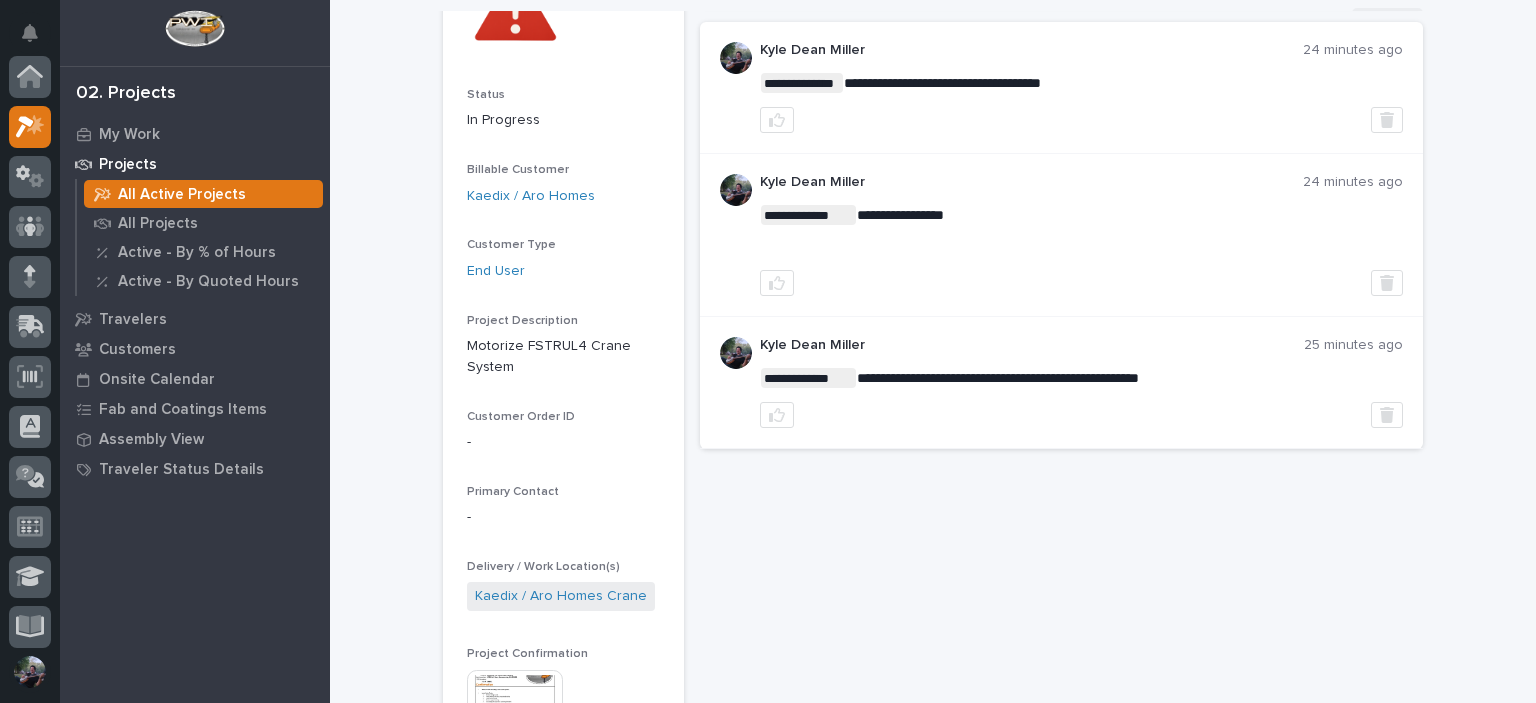scroll, scrollTop: 266, scrollLeft: 0, axis: vertical 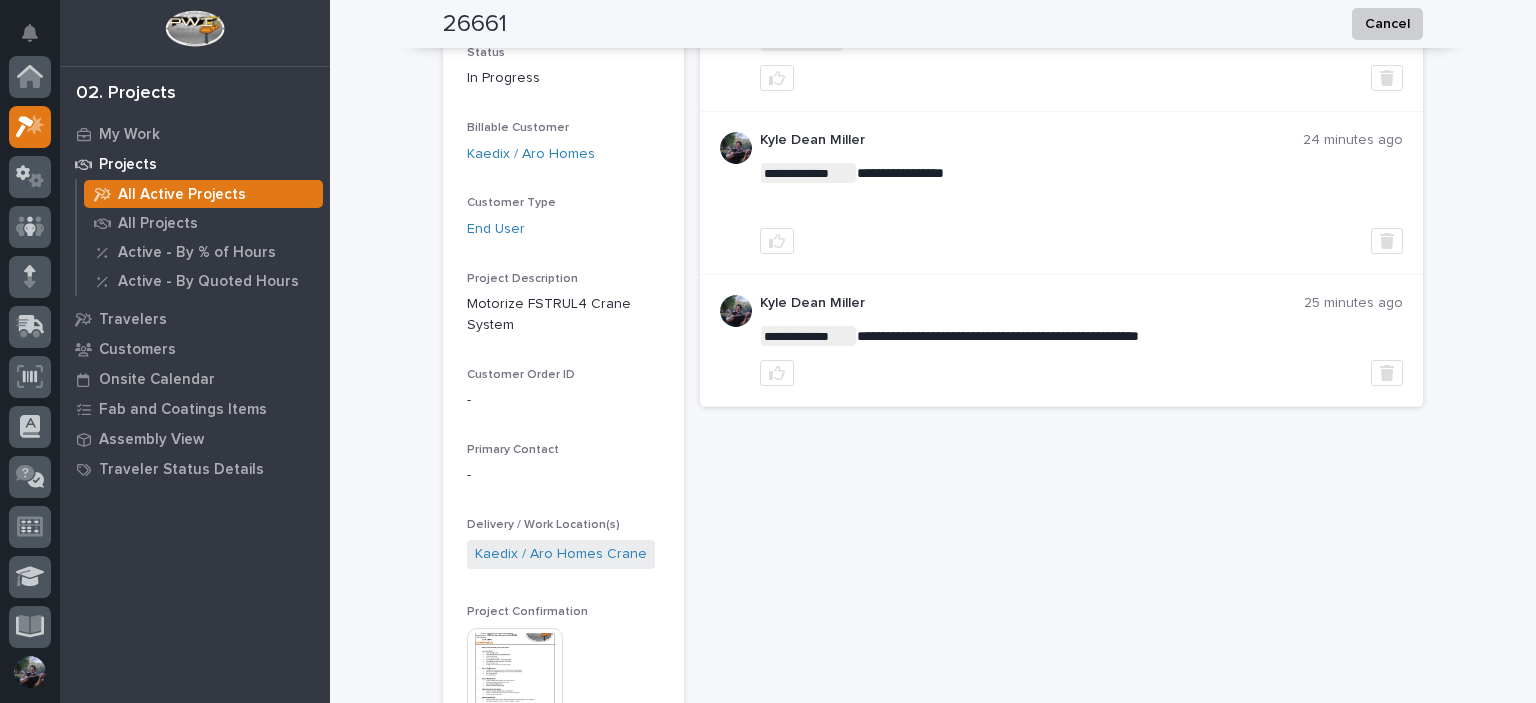 click at bounding box center (515, 676) 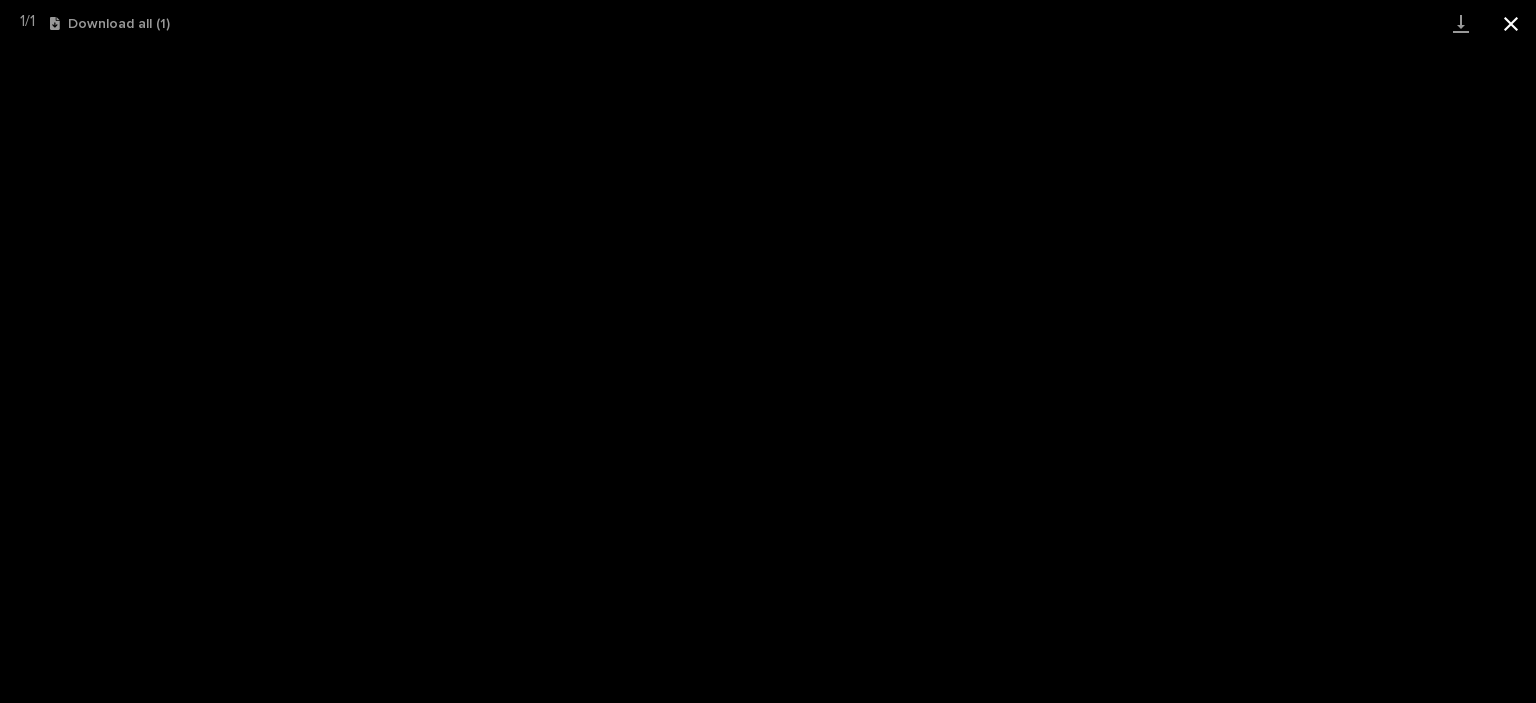 click at bounding box center [1511, 23] 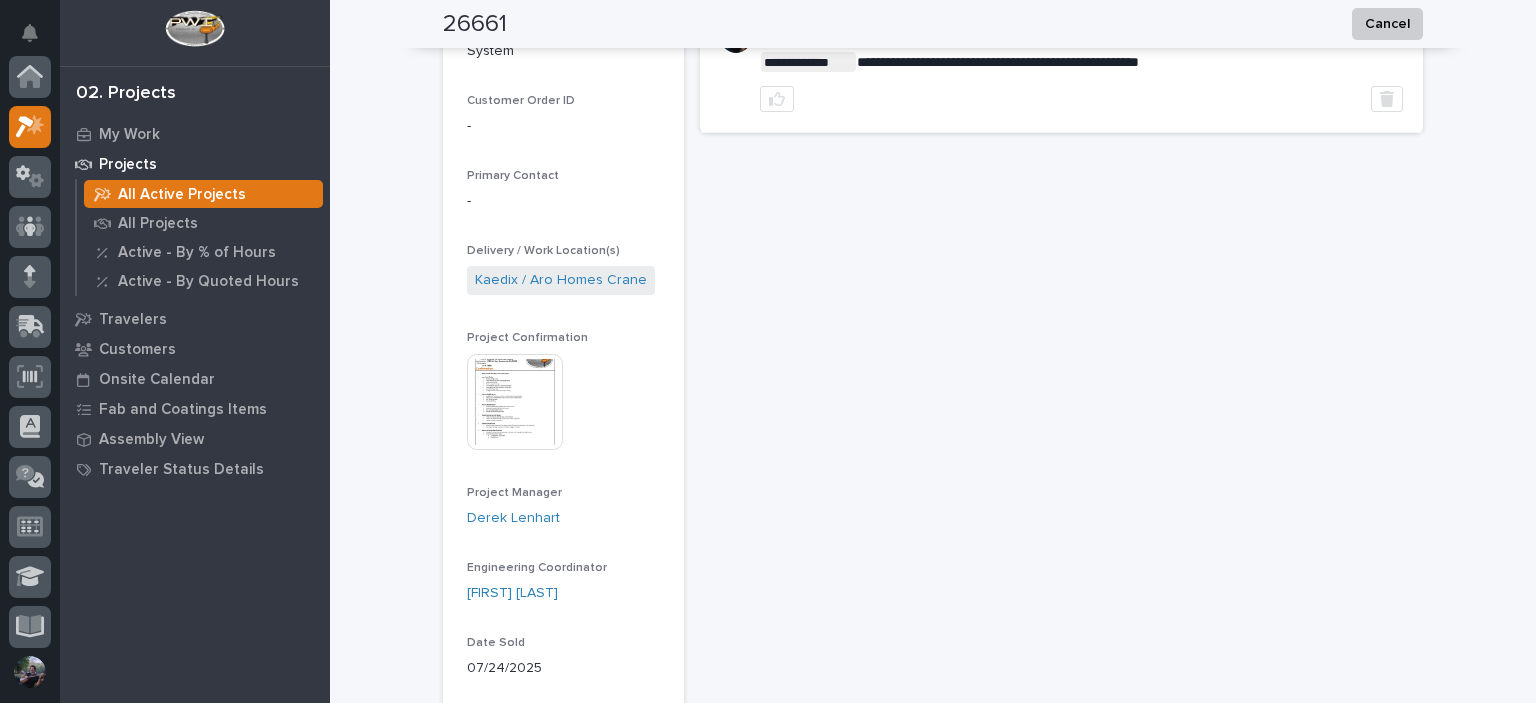 scroll, scrollTop: 666, scrollLeft: 0, axis: vertical 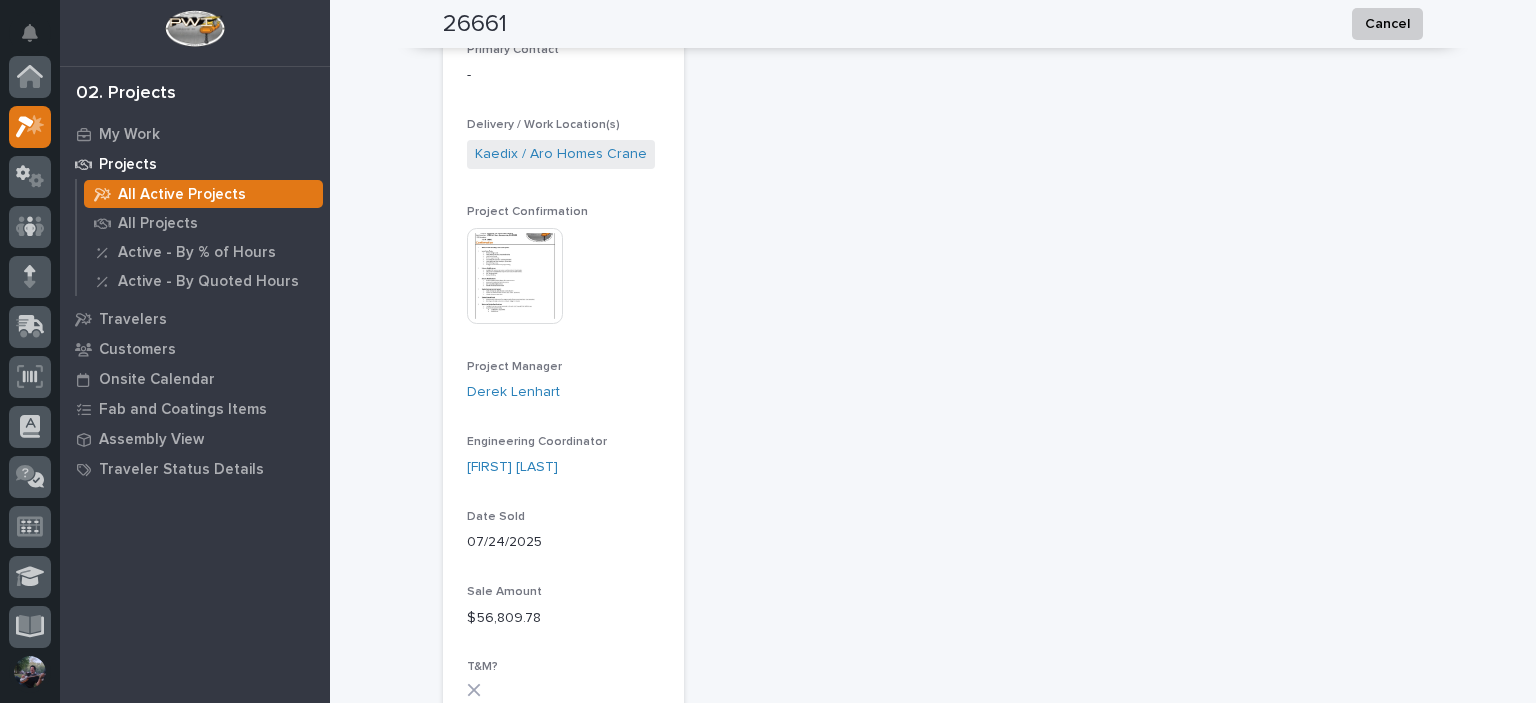 click at bounding box center (515, 276) 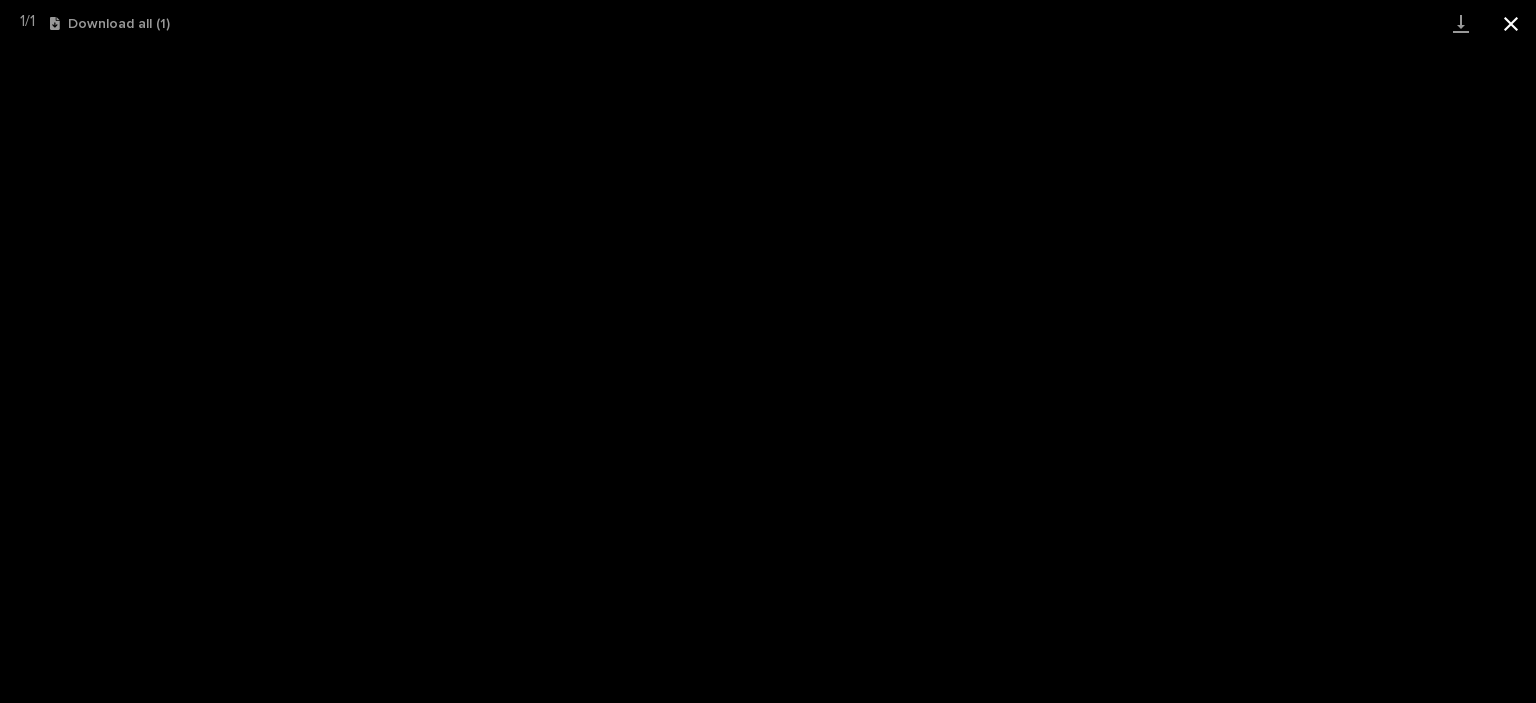 click at bounding box center [1511, 23] 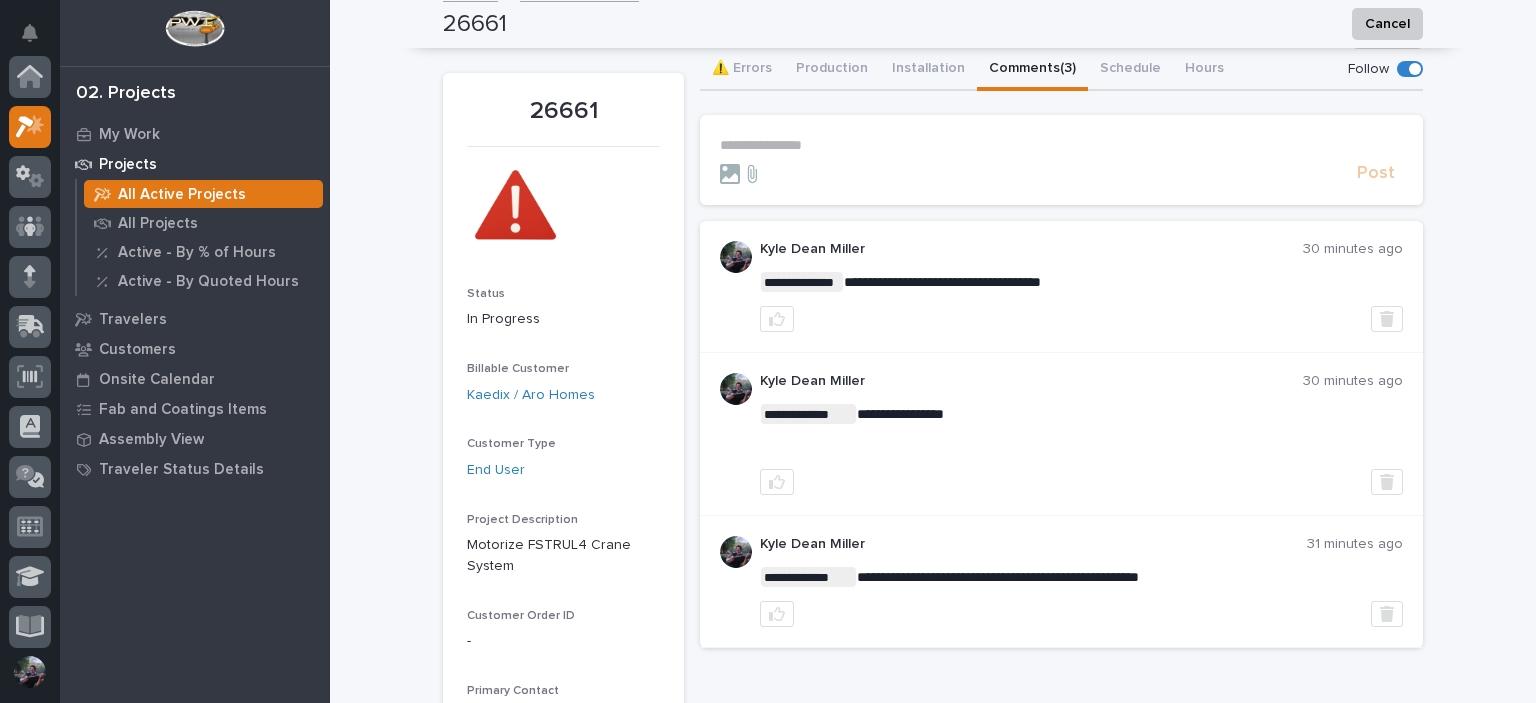 scroll, scrollTop: 0, scrollLeft: 0, axis: both 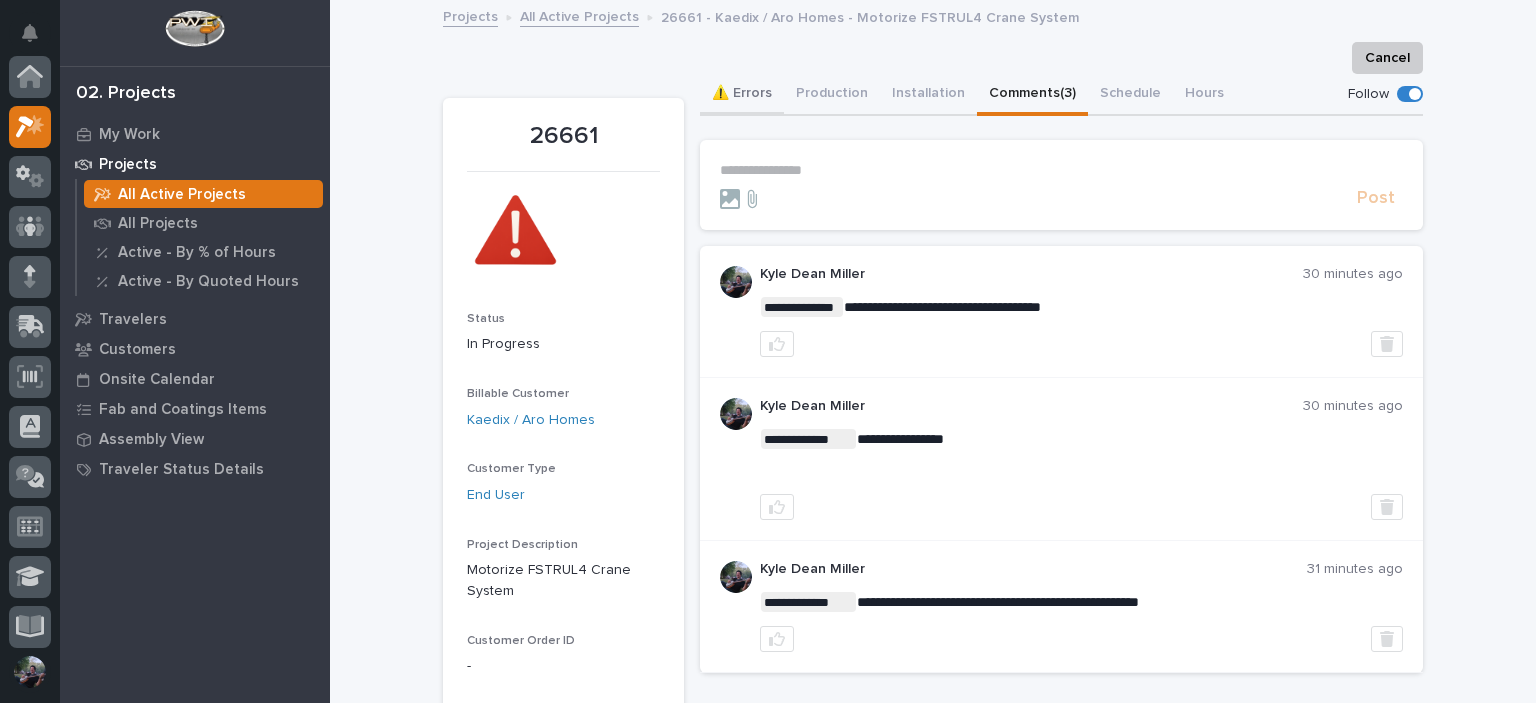 click on "⚠️ Errors" at bounding box center [742, 95] 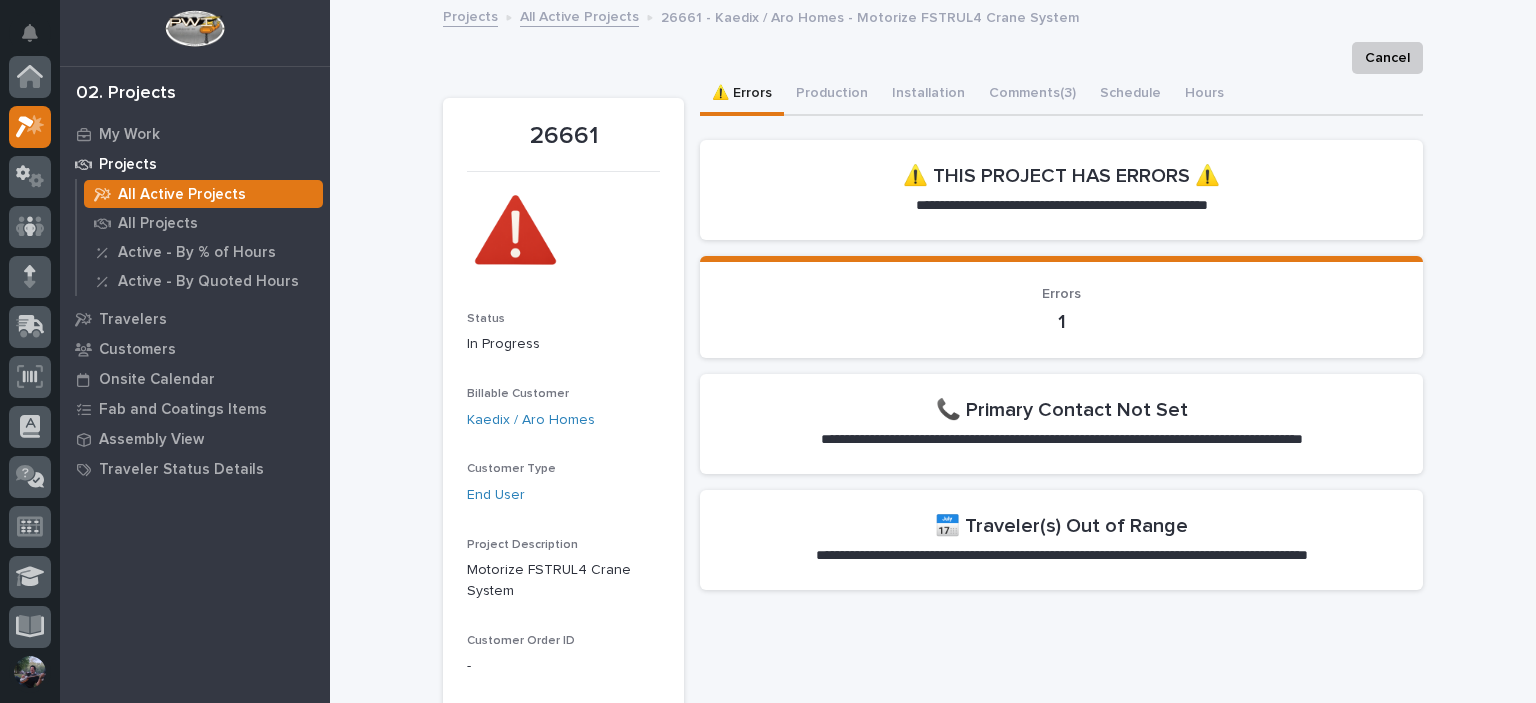scroll, scrollTop: 50, scrollLeft: 0, axis: vertical 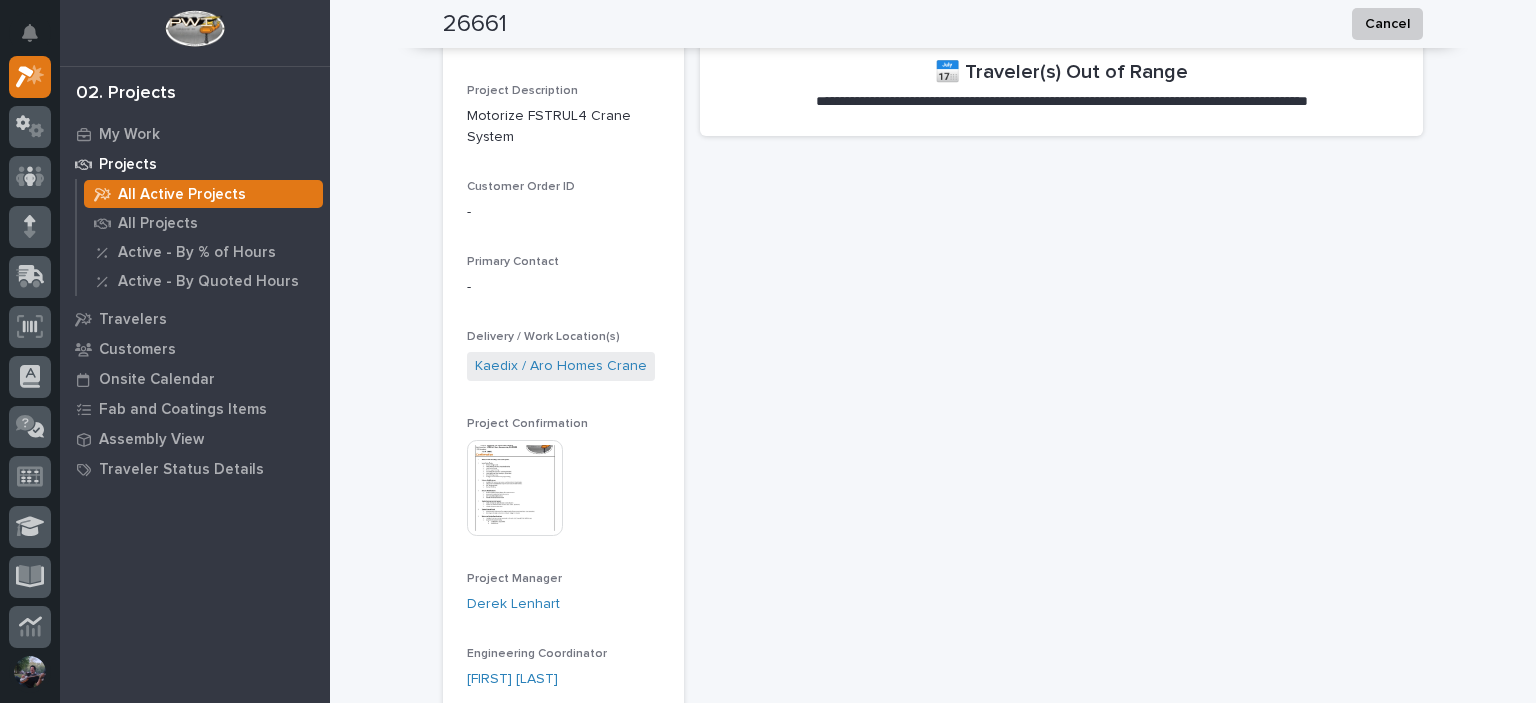 click at bounding box center [515, 488] 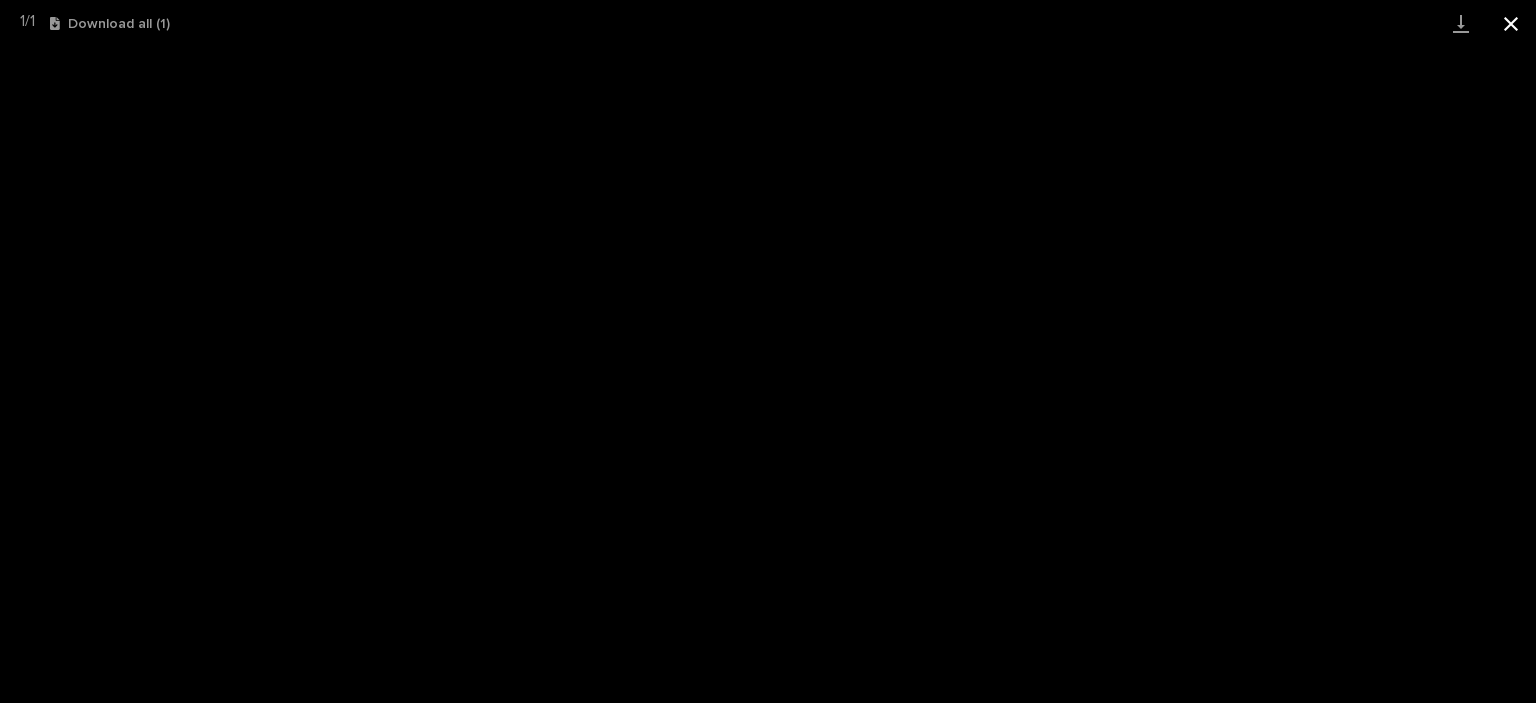 click at bounding box center (1511, 23) 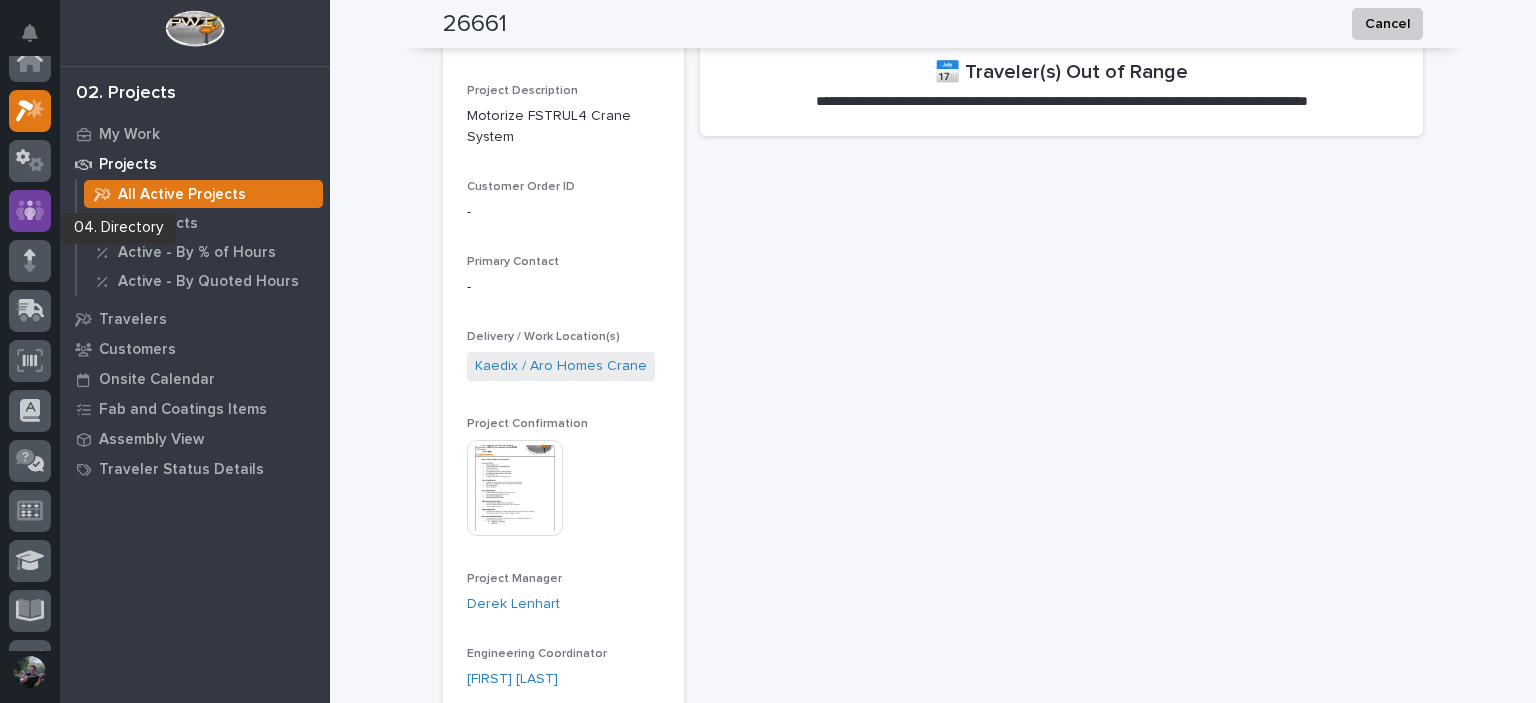 scroll, scrollTop: 0, scrollLeft: 0, axis: both 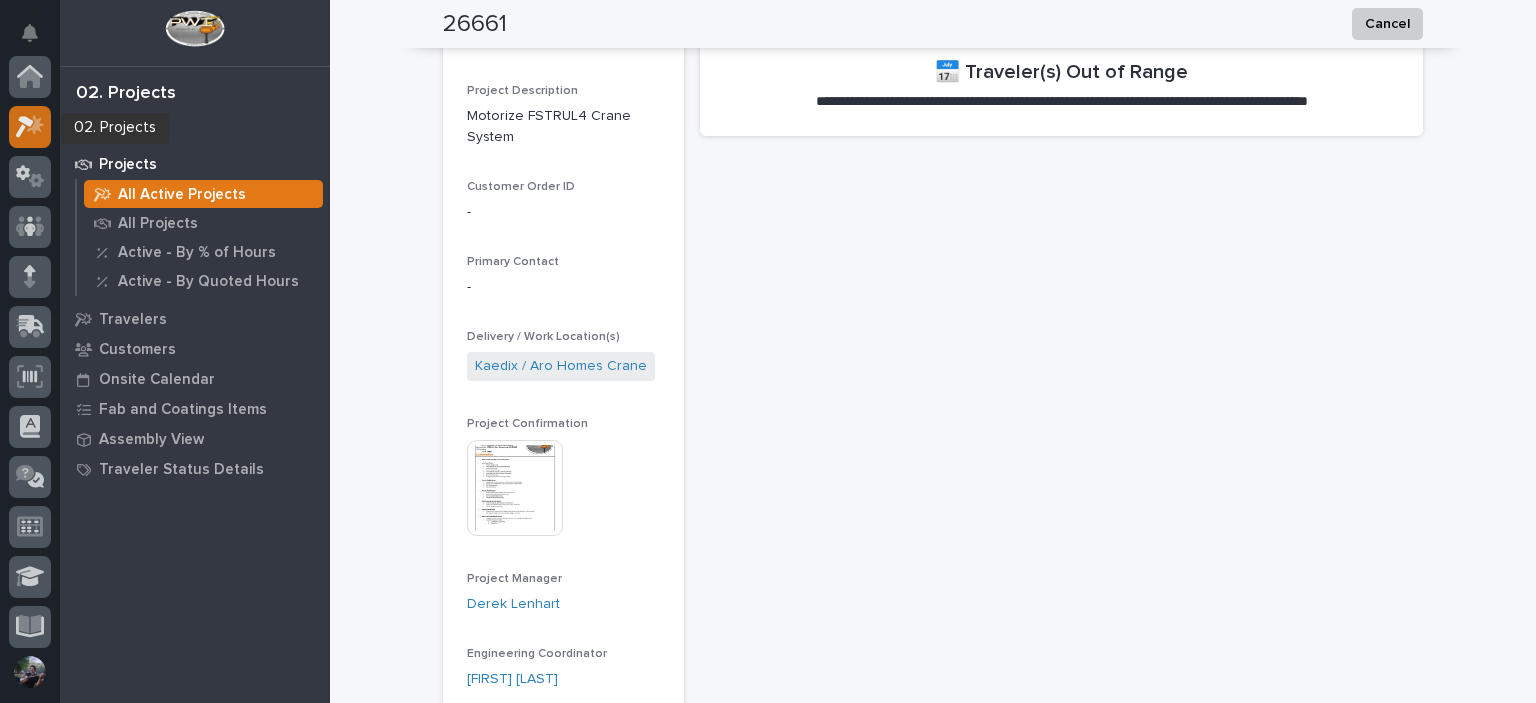 click 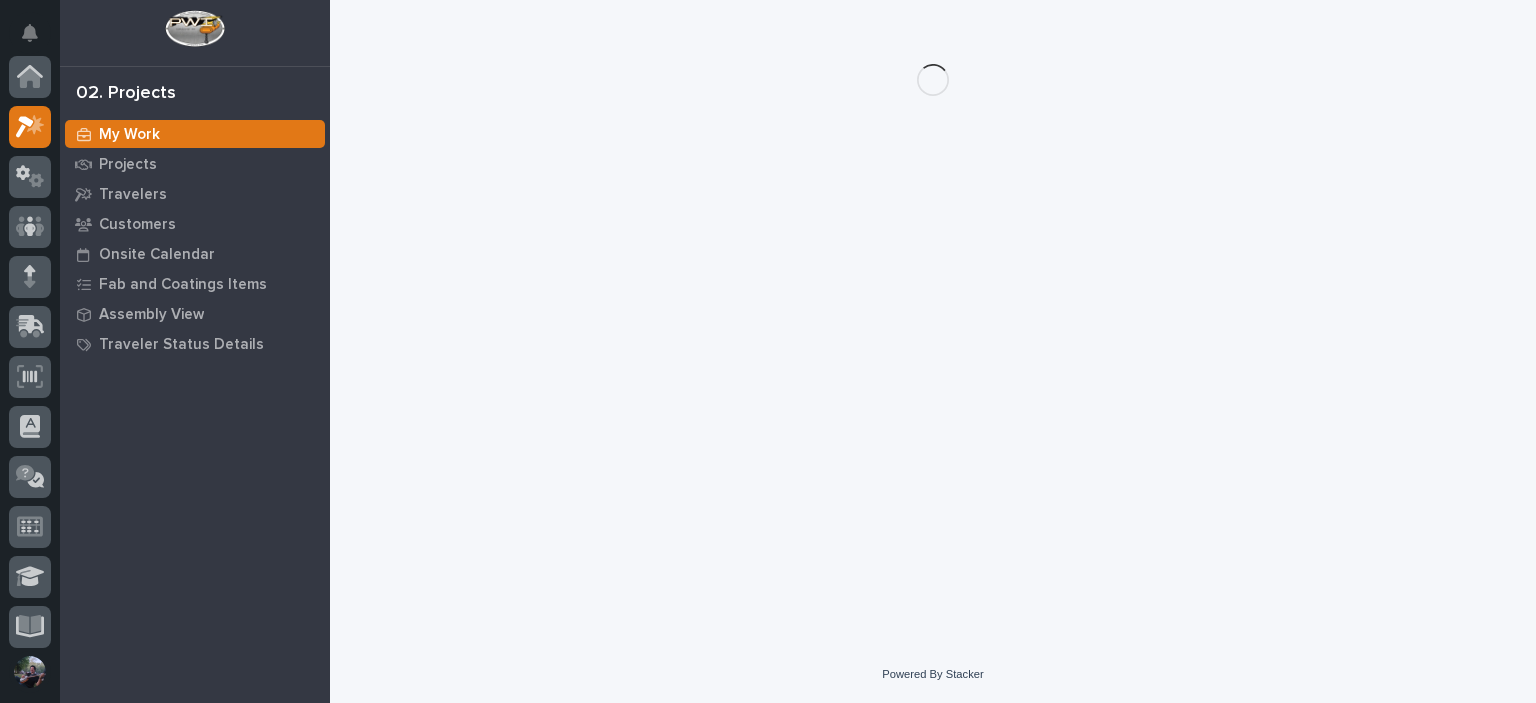 scroll, scrollTop: 0, scrollLeft: 0, axis: both 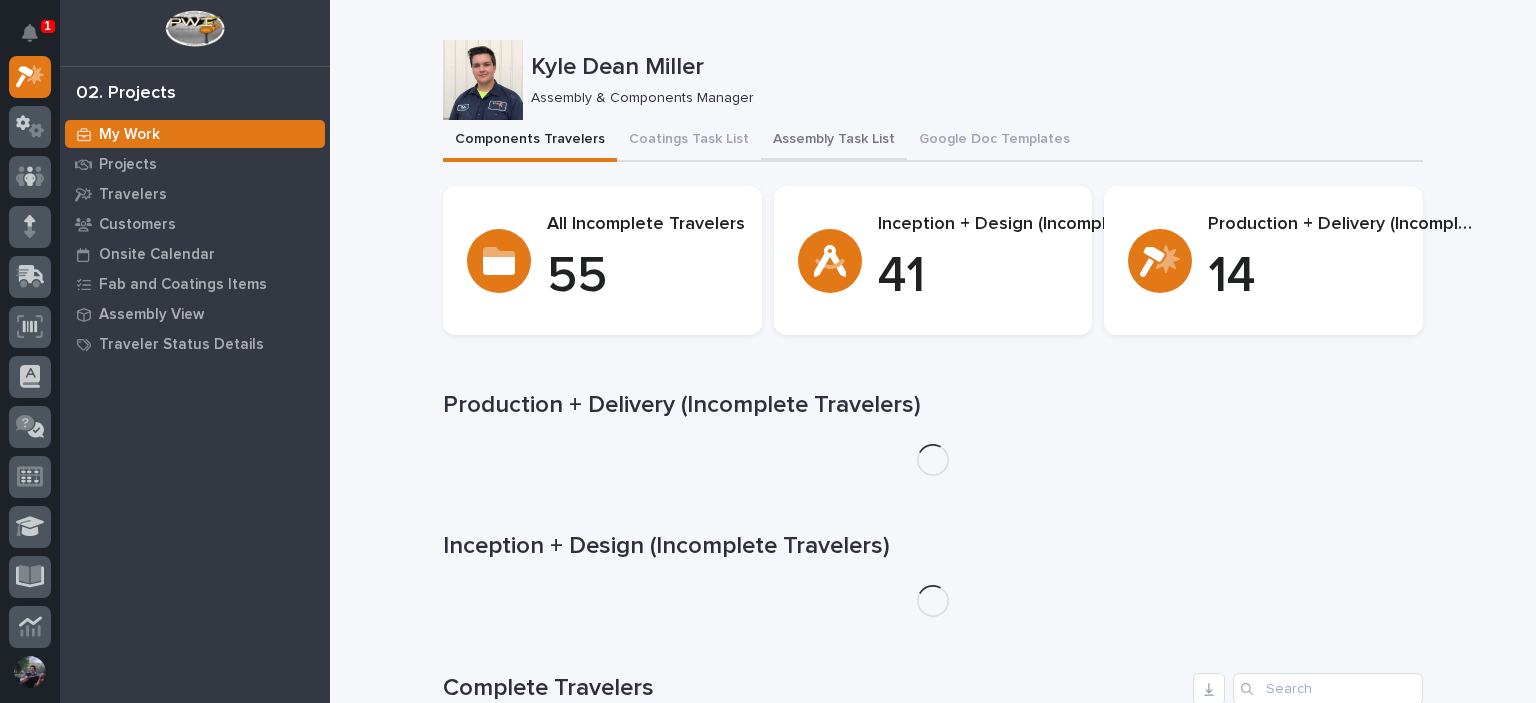 click on "Assembly Task List" at bounding box center (834, 141) 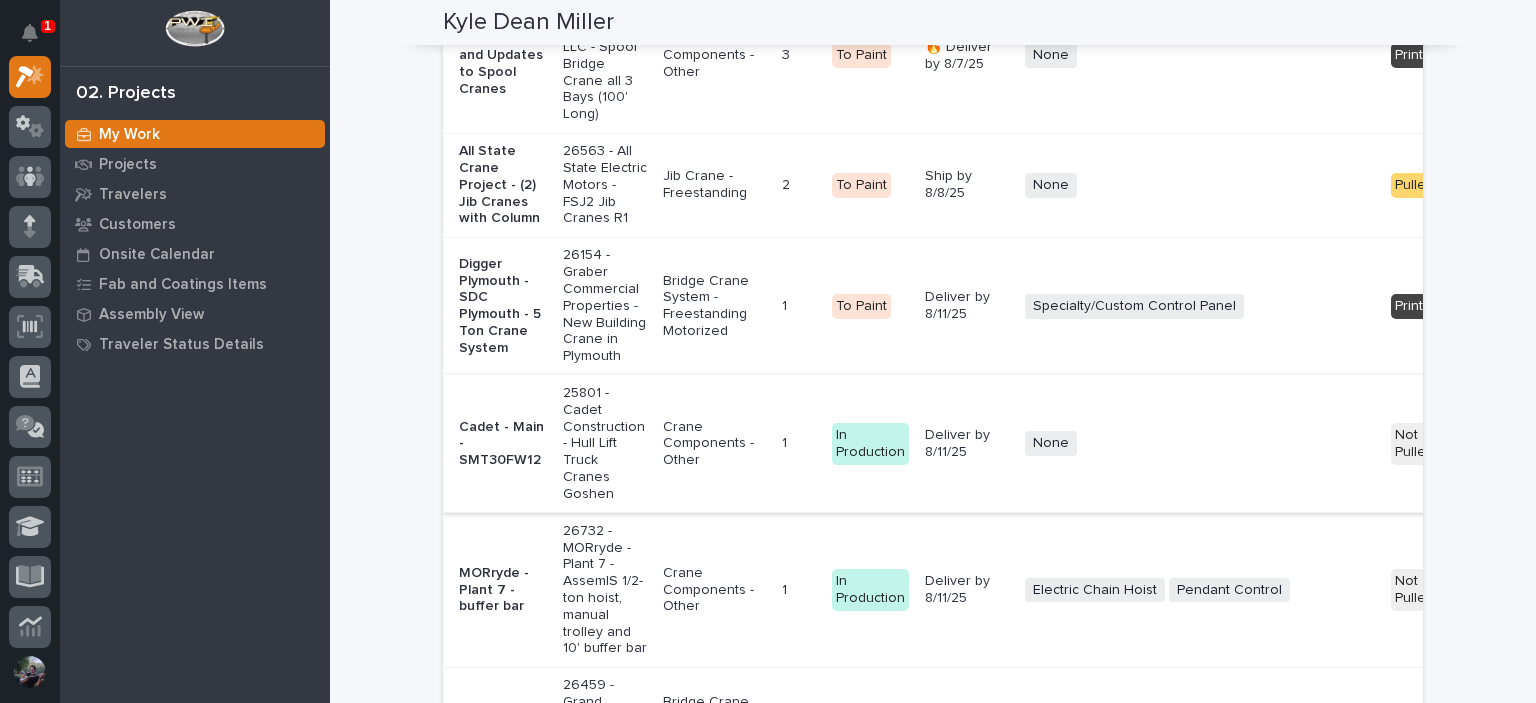 scroll, scrollTop: 3466, scrollLeft: 0, axis: vertical 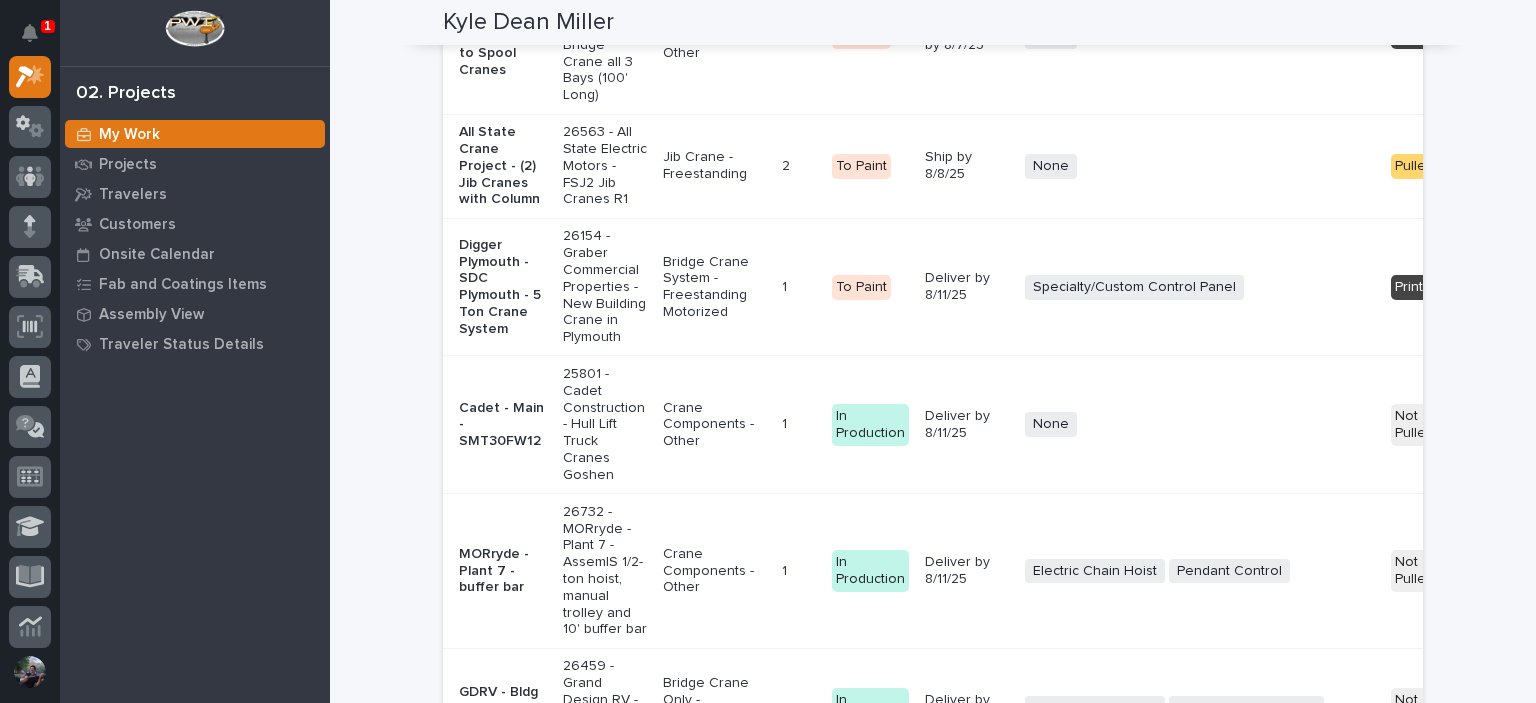 click on "Crane Components - Other" at bounding box center (714, 425) 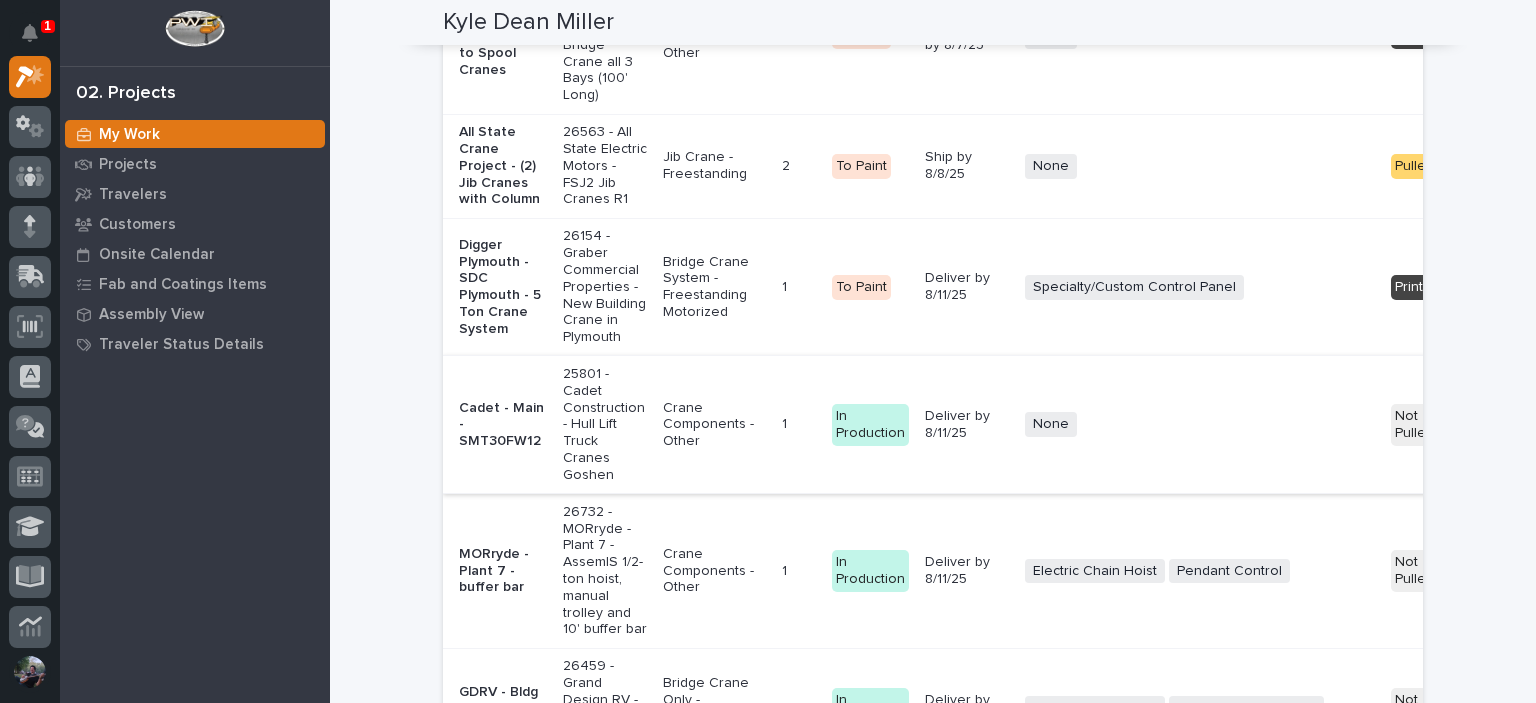 scroll, scrollTop: 0, scrollLeft: 0, axis: both 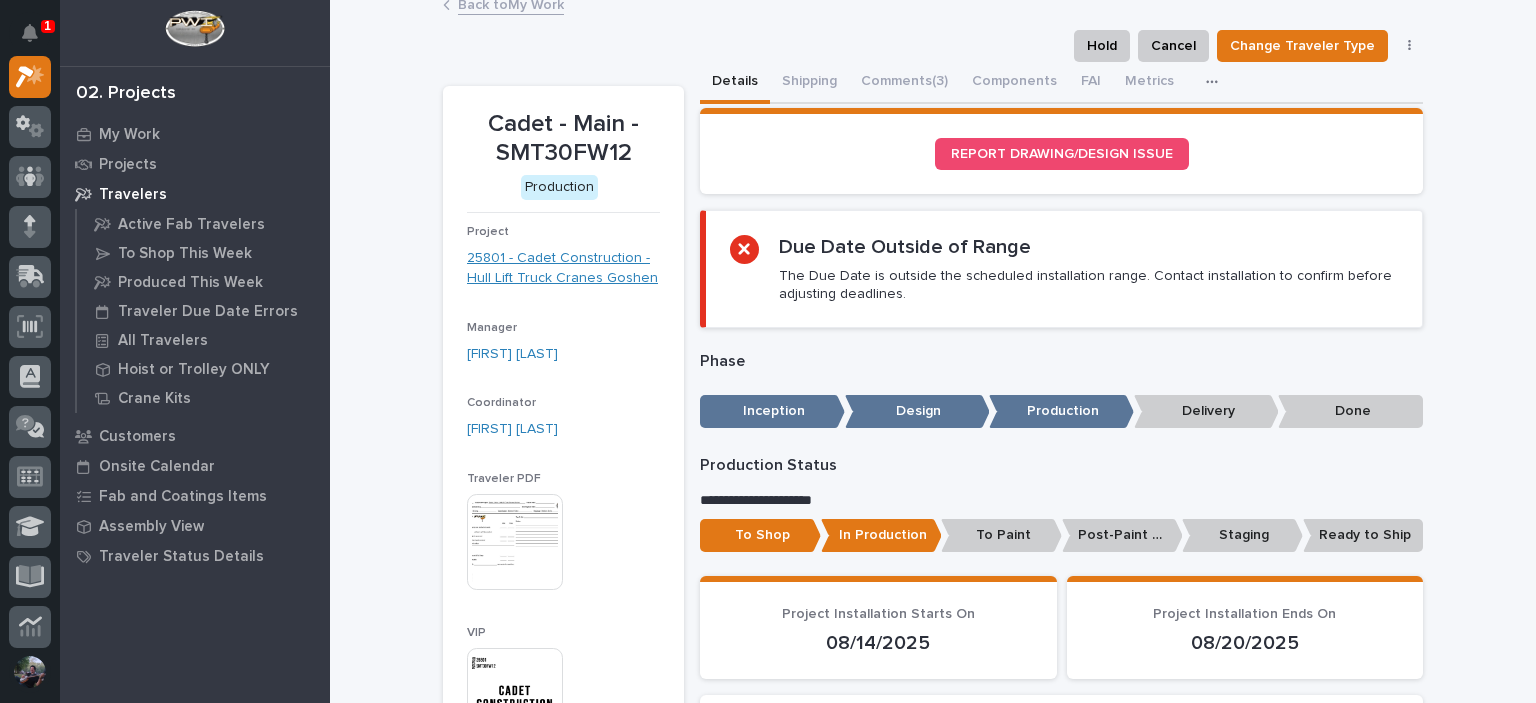 click on "25801 - Cadet Construction - Hull Lift Truck Cranes Goshen" at bounding box center (563, 269) 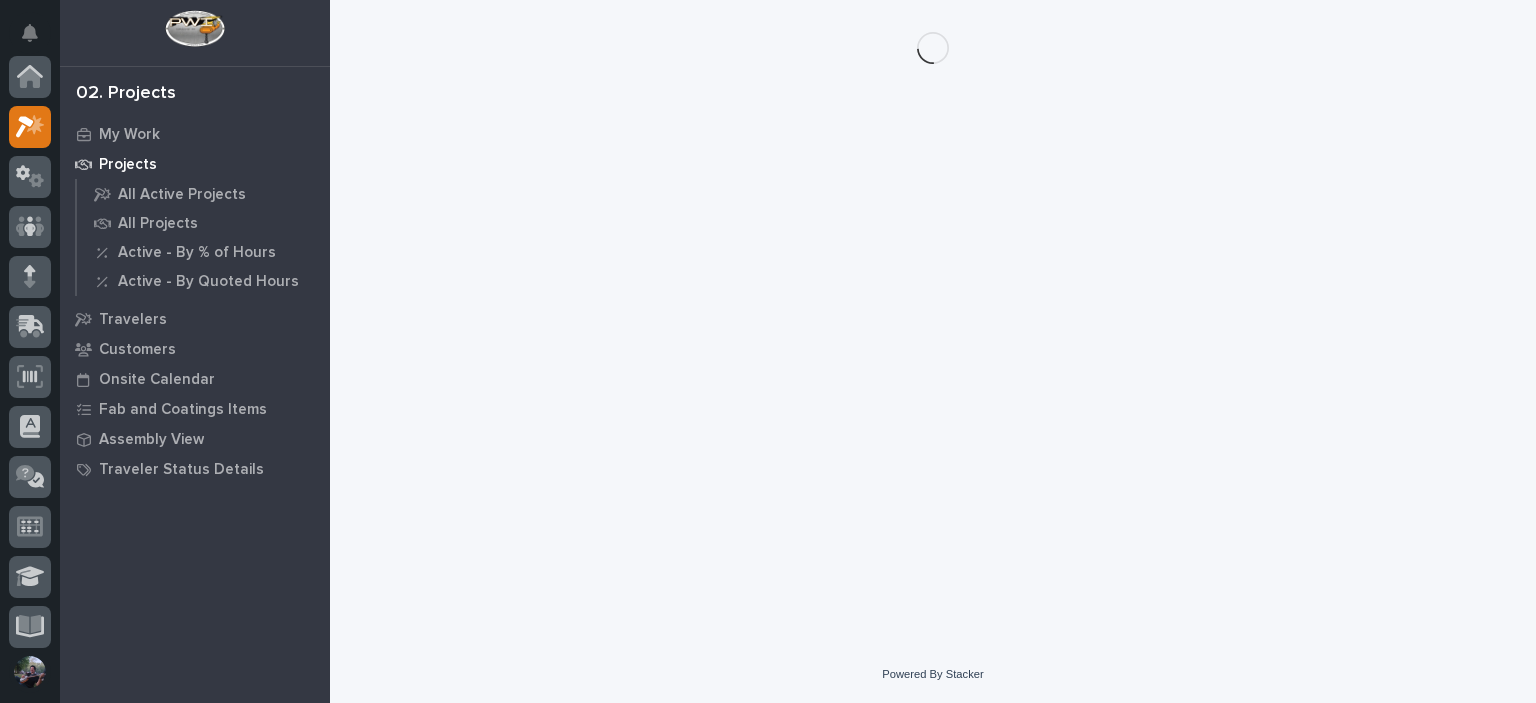 scroll, scrollTop: 0, scrollLeft: 0, axis: both 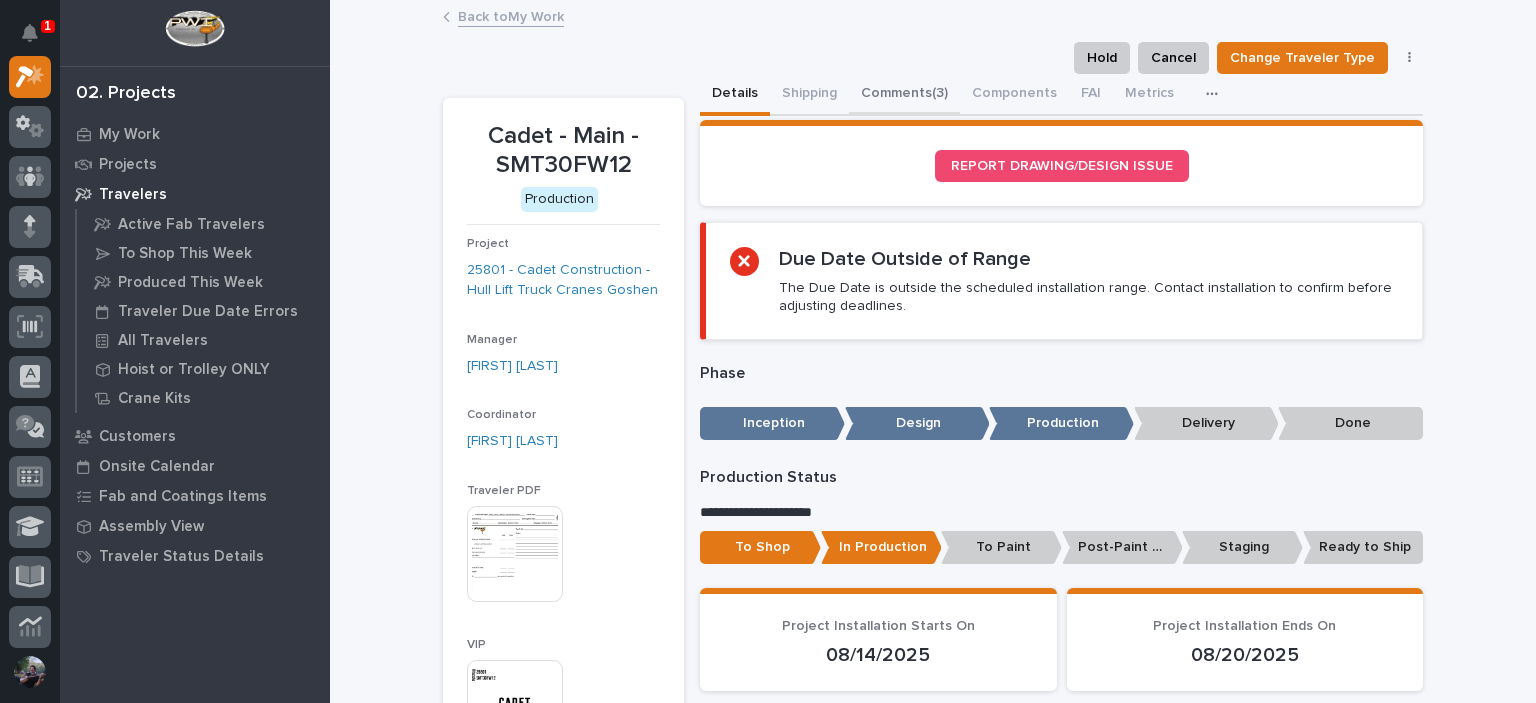 click on "Comments  (3)" at bounding box center [904, 95] 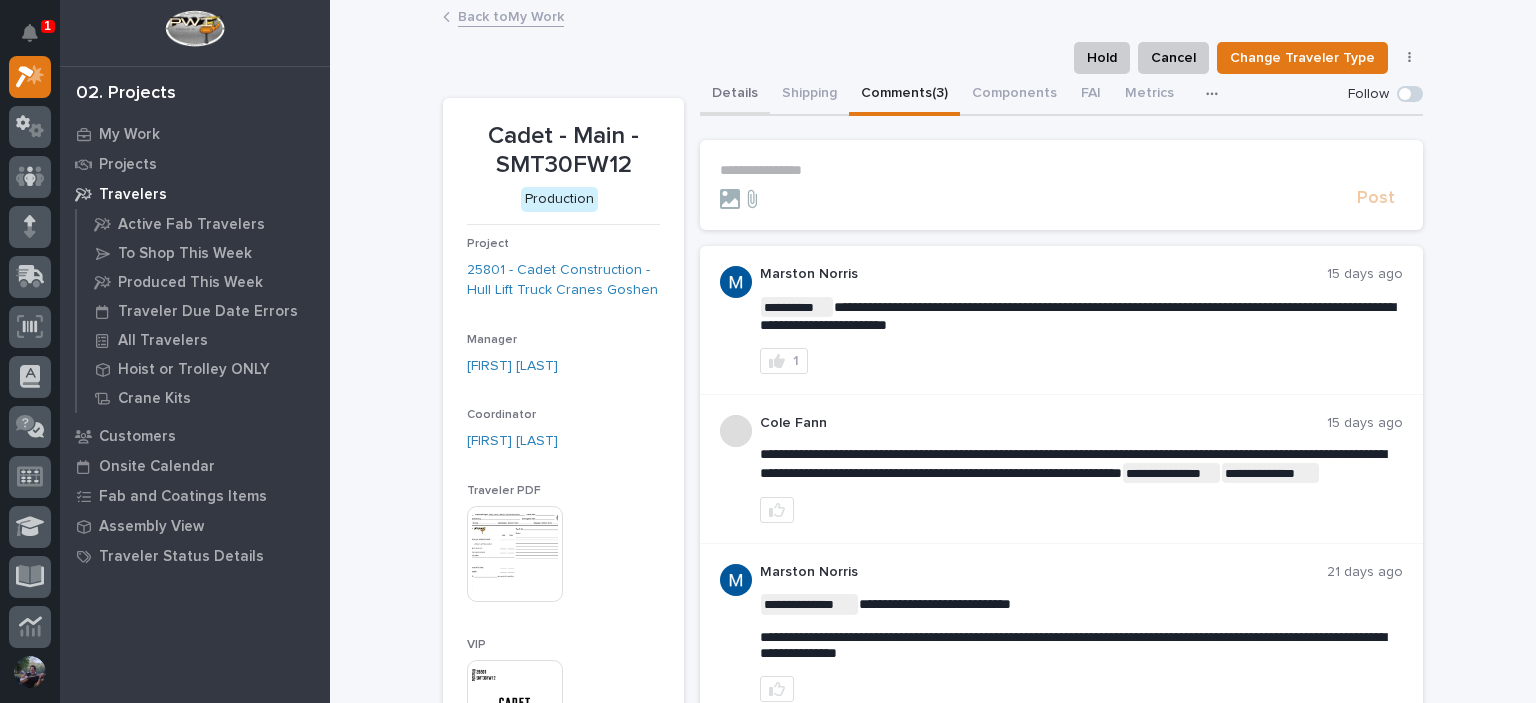 click on "Details" at bounding box center (735, 95) 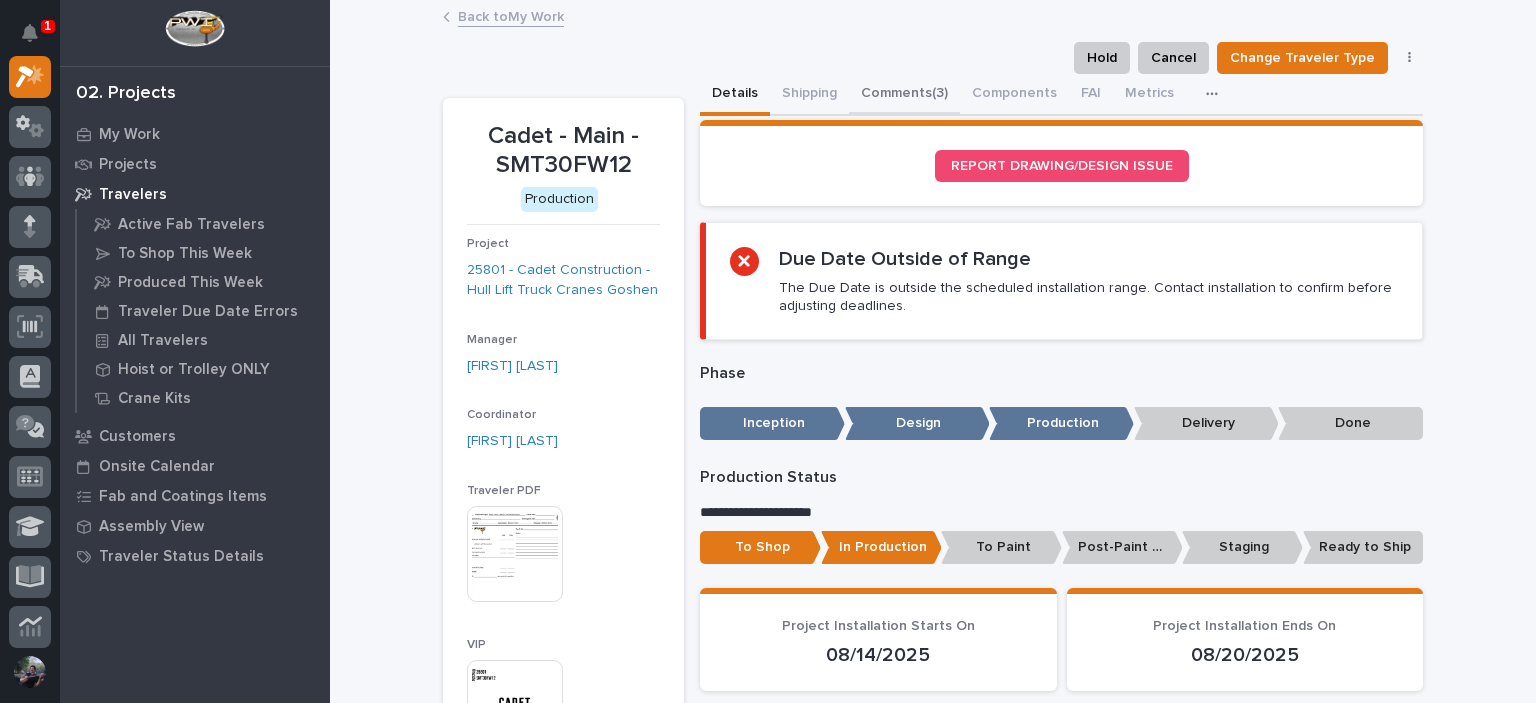 click on "Comments  (3)" at bounding box center [904, 95] 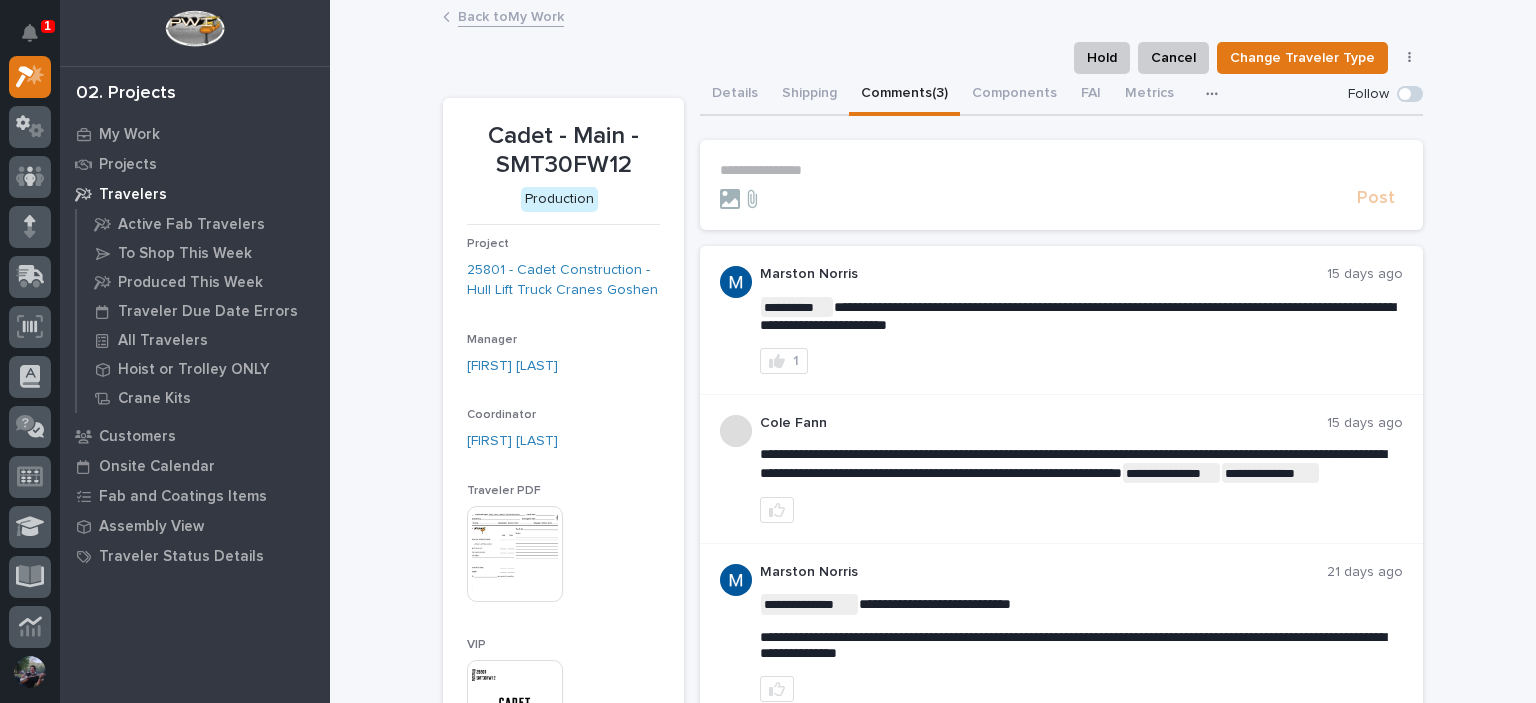 click on "**********" at bounding box center [1061, 170] 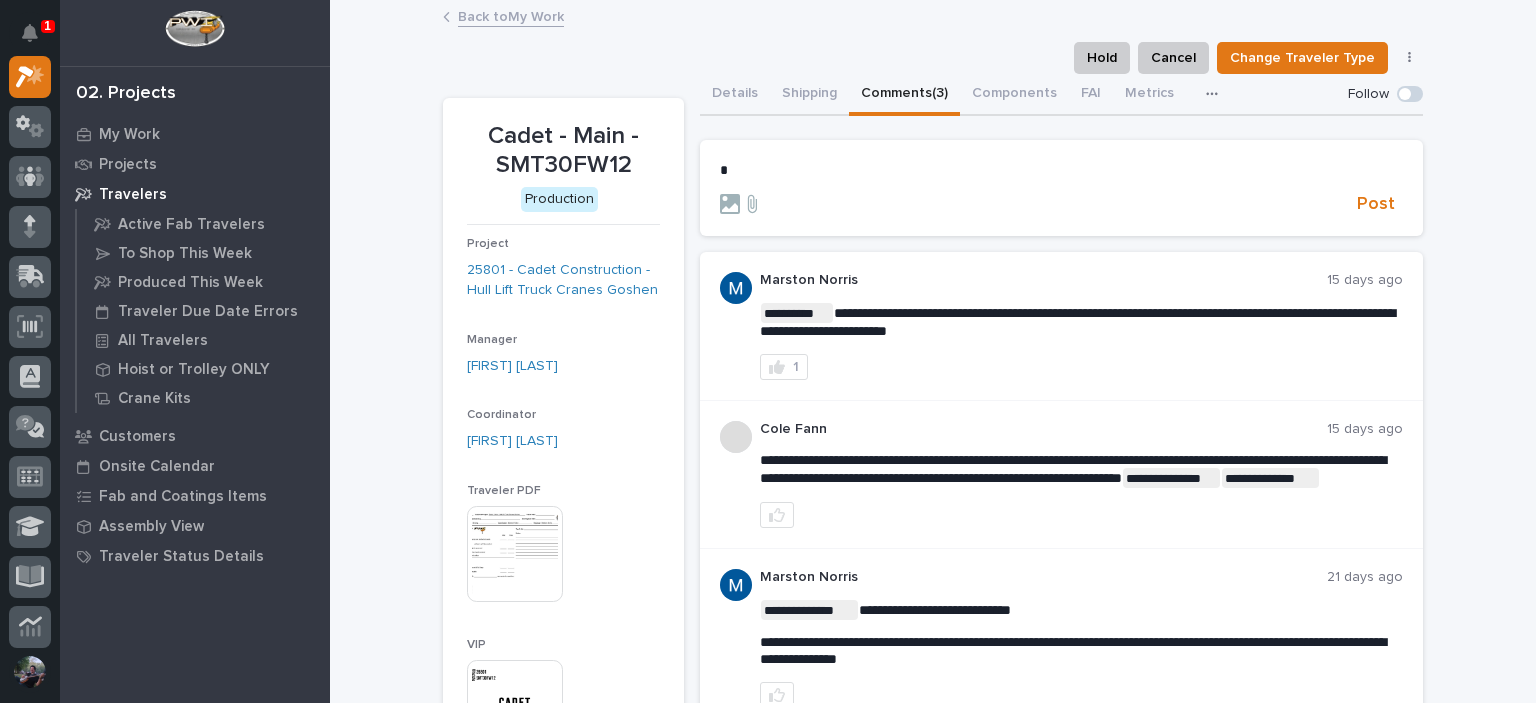 type 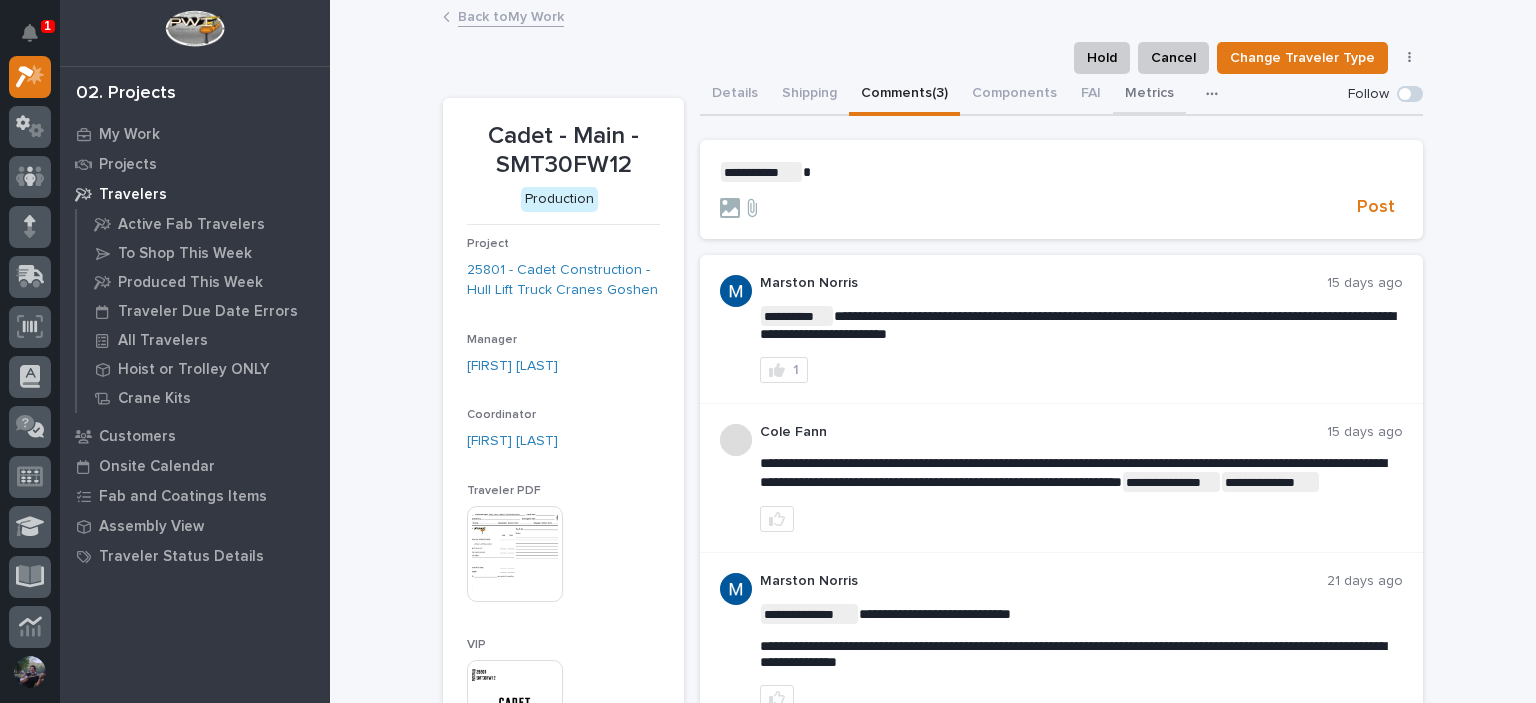 click on "Metrics" at bounding box center [1149, 95] 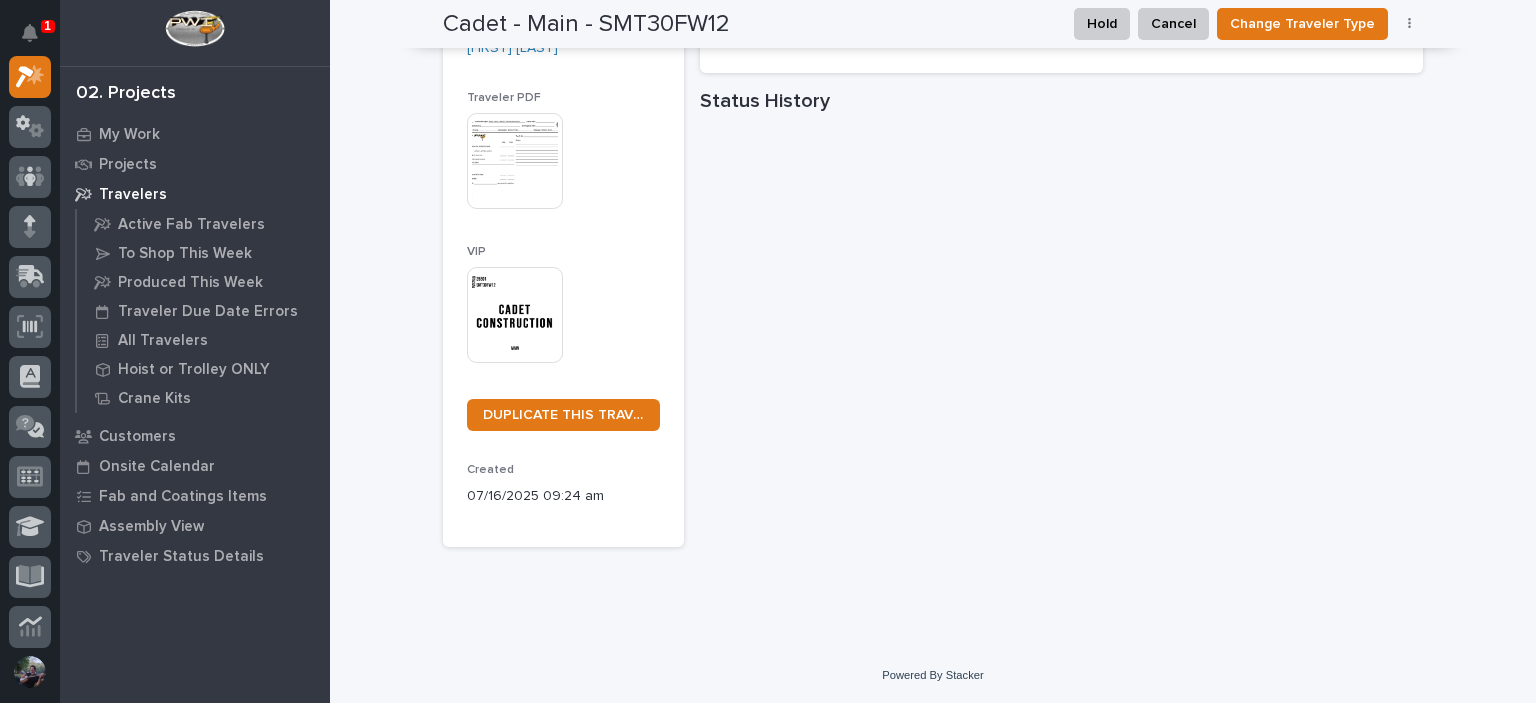 scroll, scrollTop: 0, scrollLeft: 0, axis: both 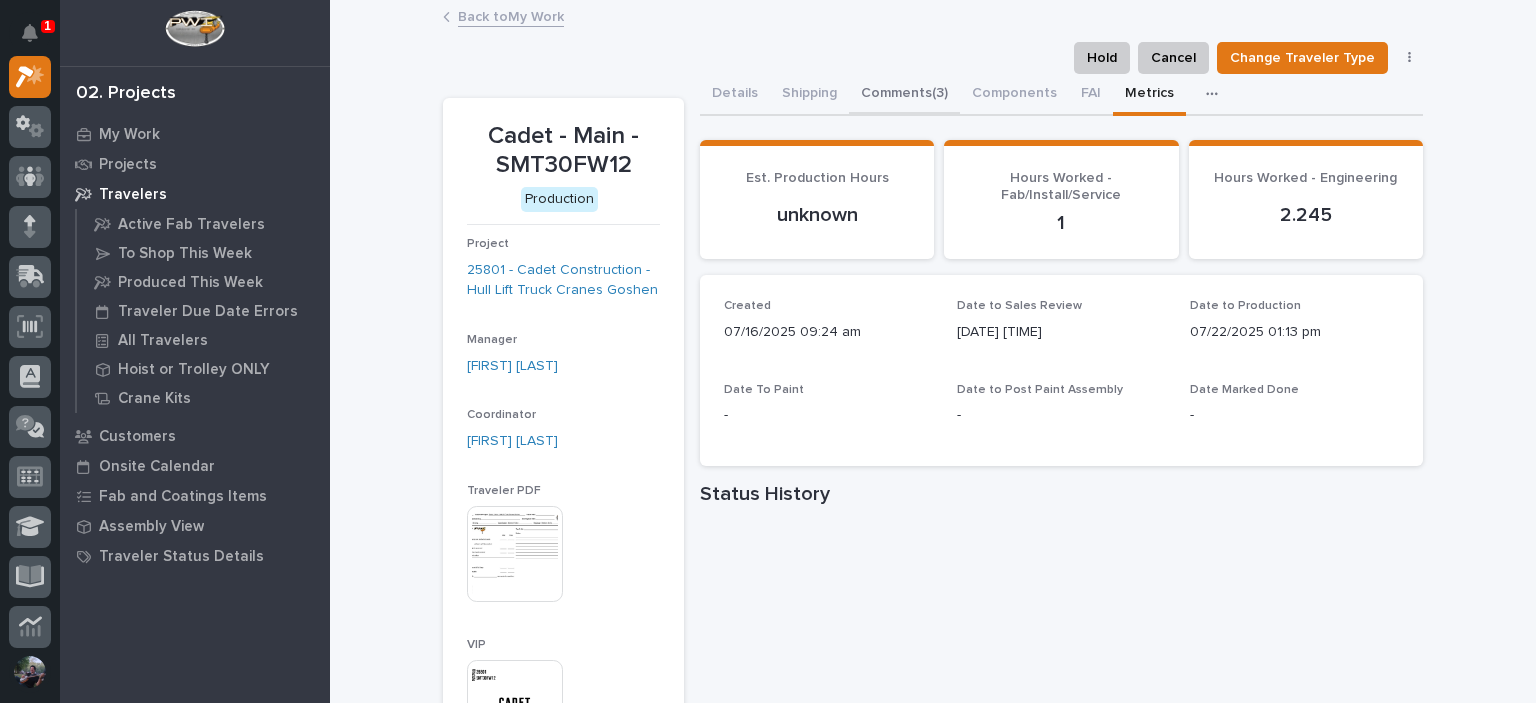 click on "Comments  (3)" at bounding box center (904, 95) 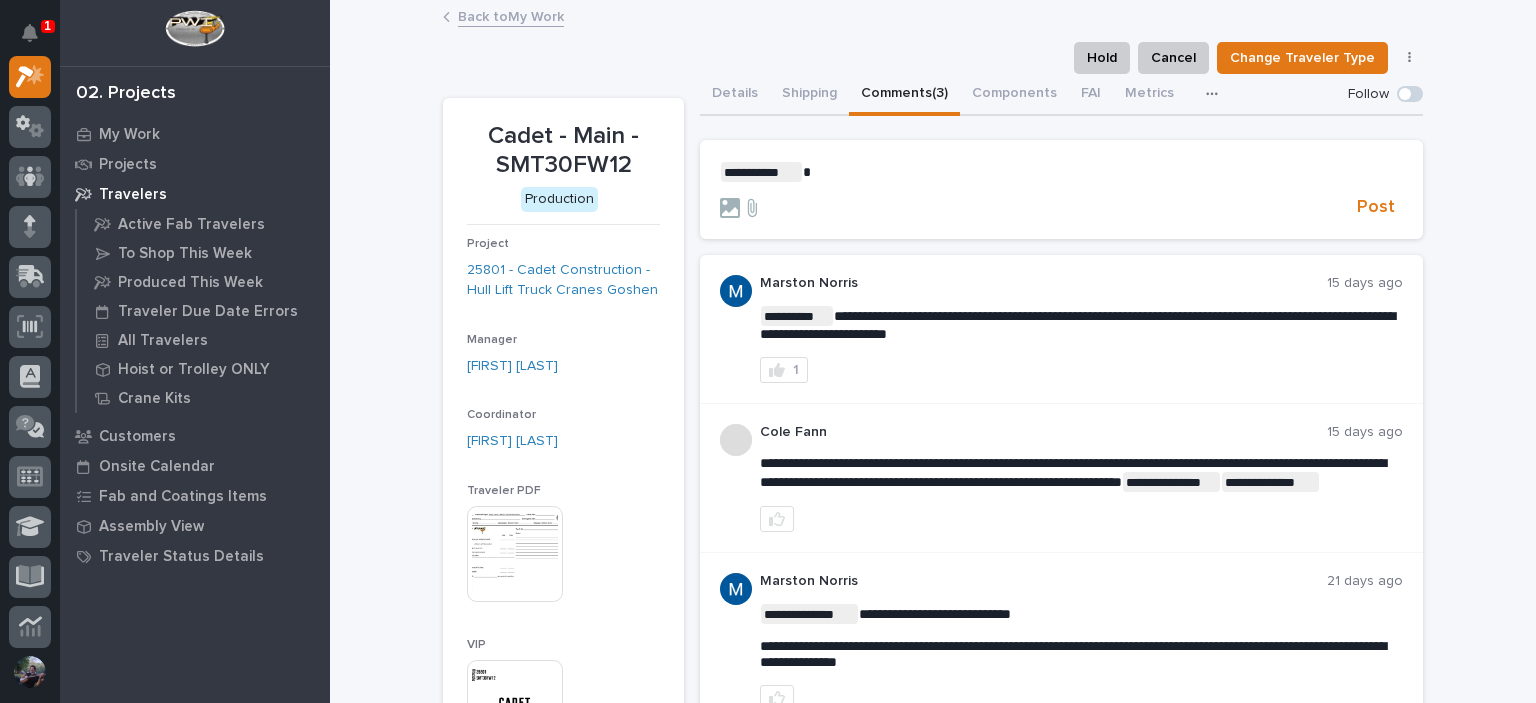 click on "**********" at bounding box center (1061, 172) 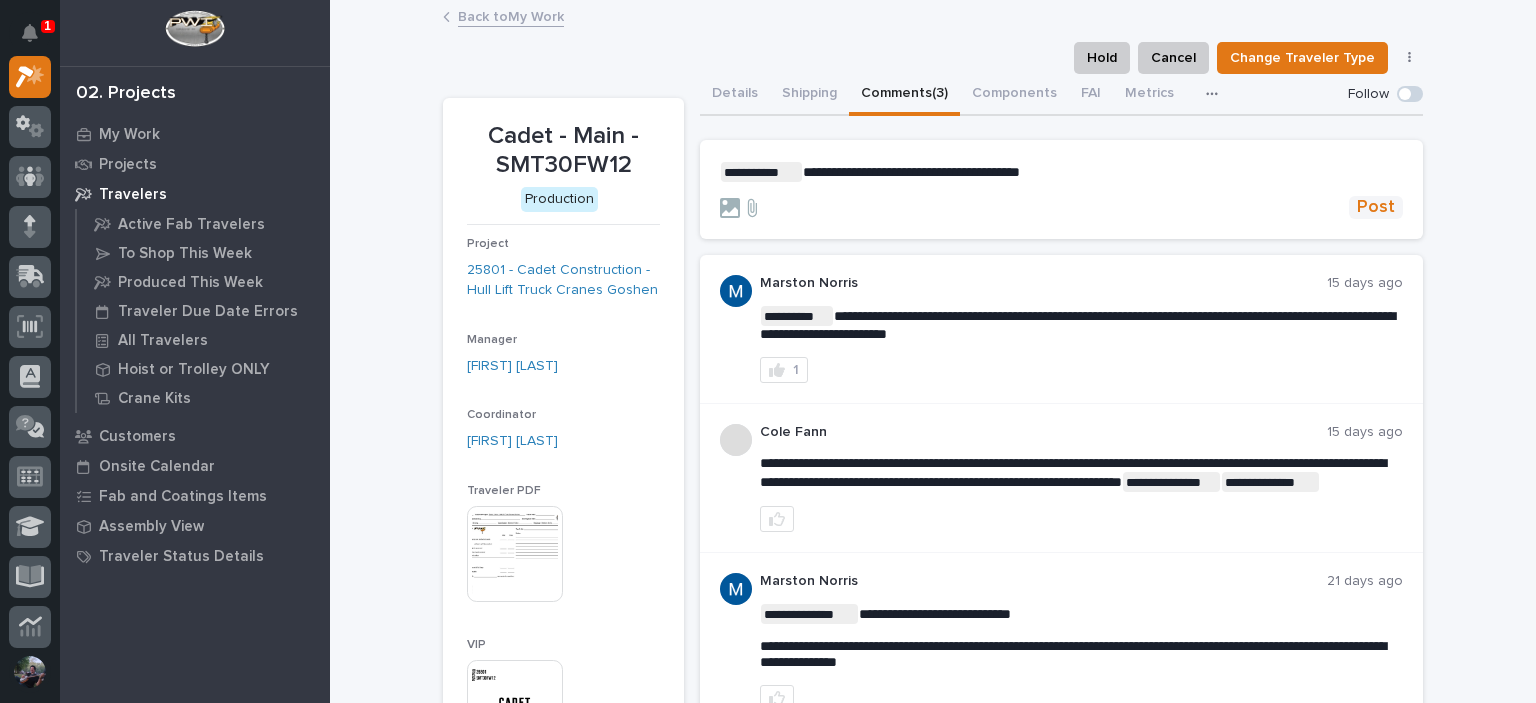 click on "Post" at bounding box center (1376, 207) 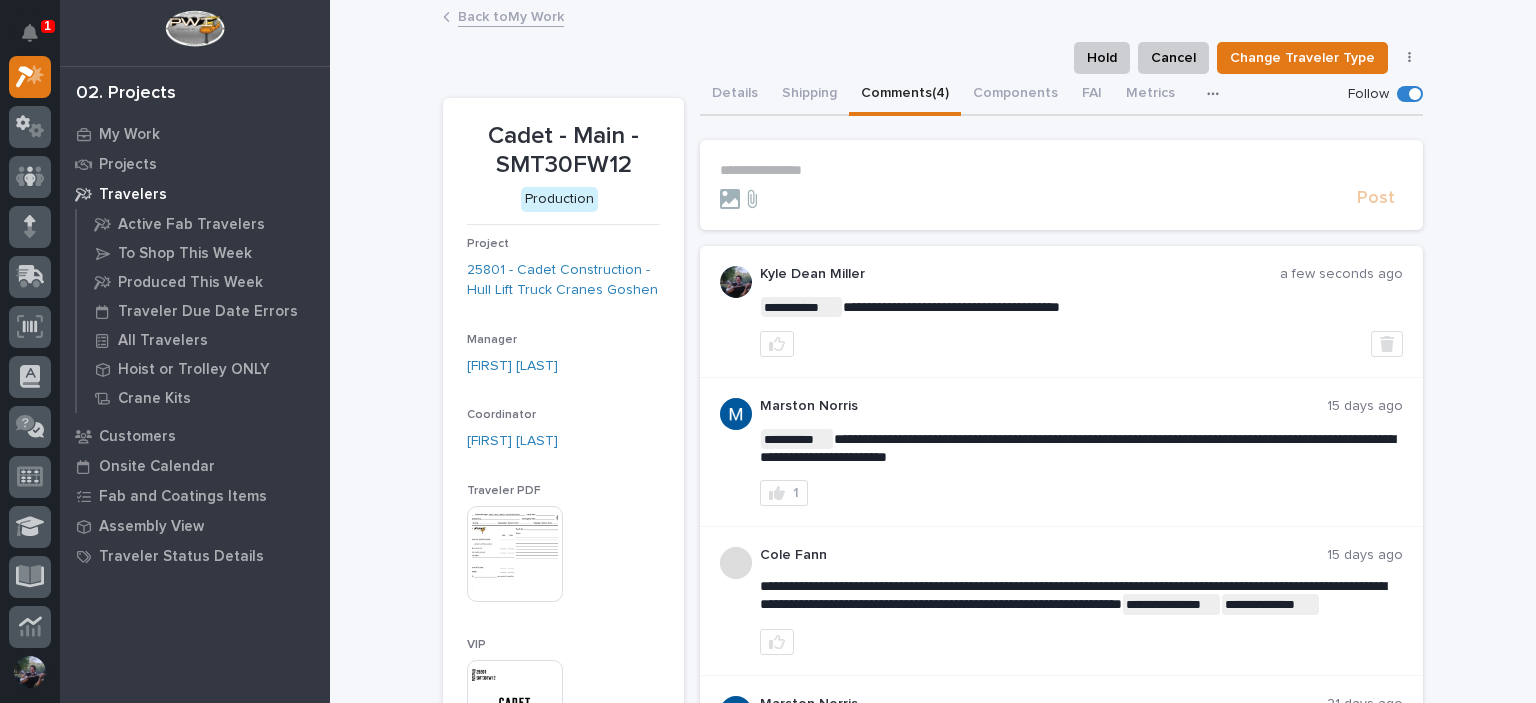 click on "Back to  My Work" at bounding box center [511, 15] 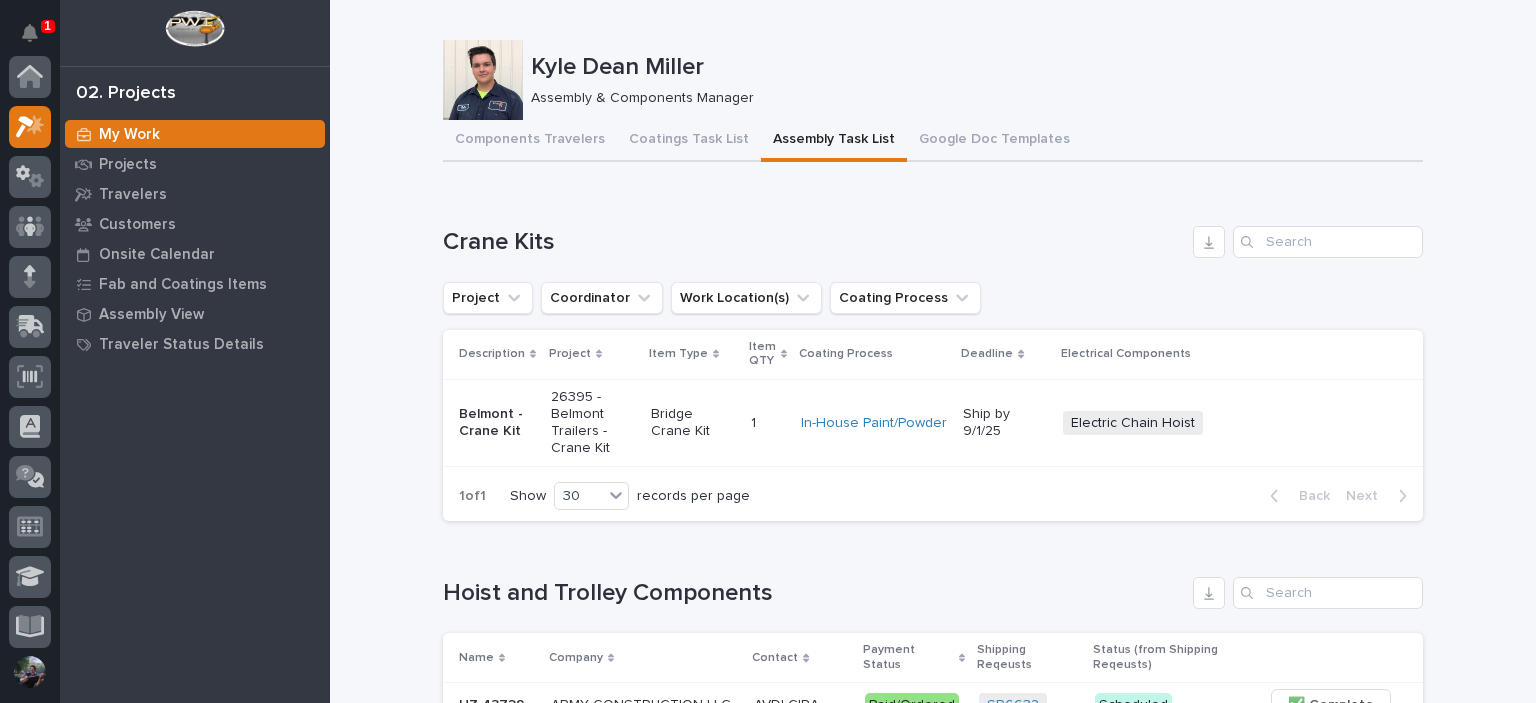 scroll, scrollTop: 50, scrollLeft: 0, axis: vertical 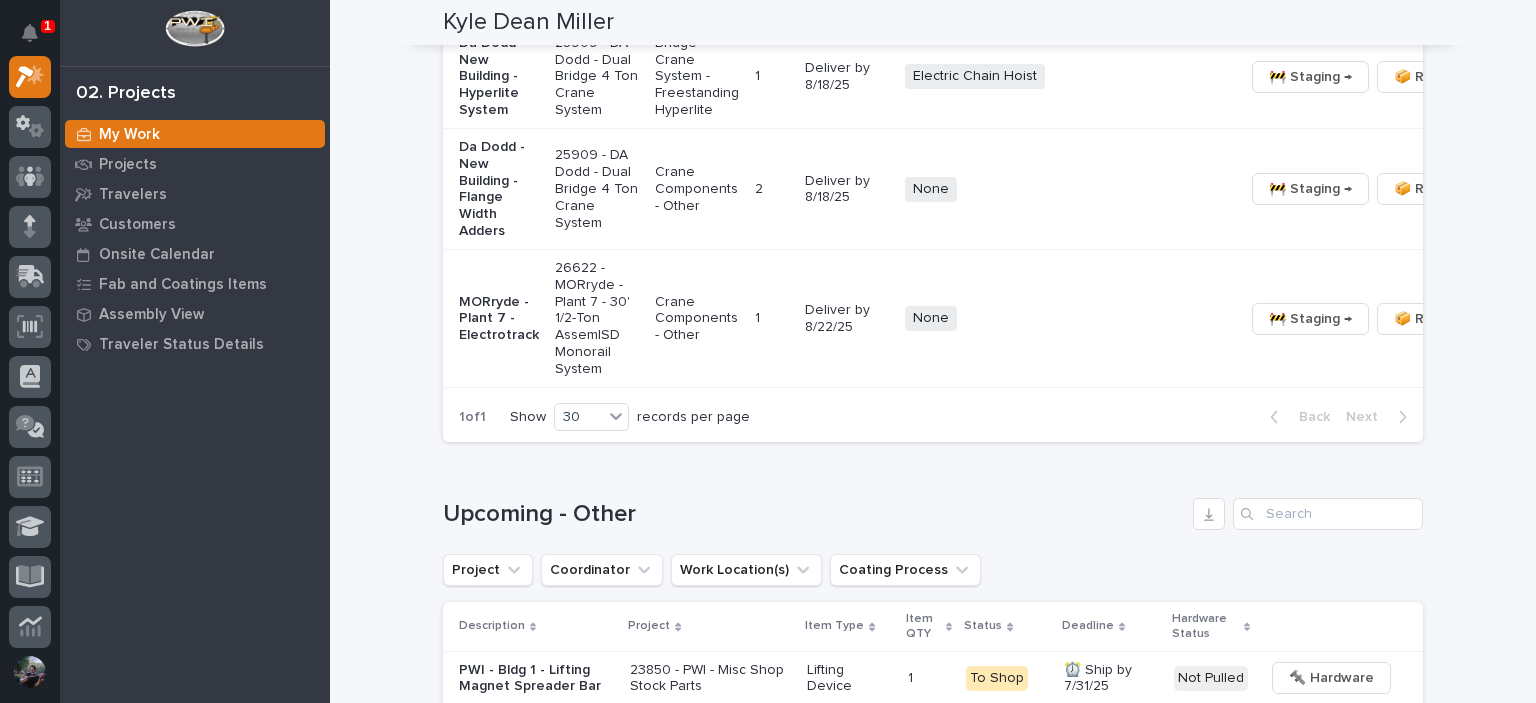 click on "MORryde - Plant 7 - Electrotrack" at bounding box center (499, 319) 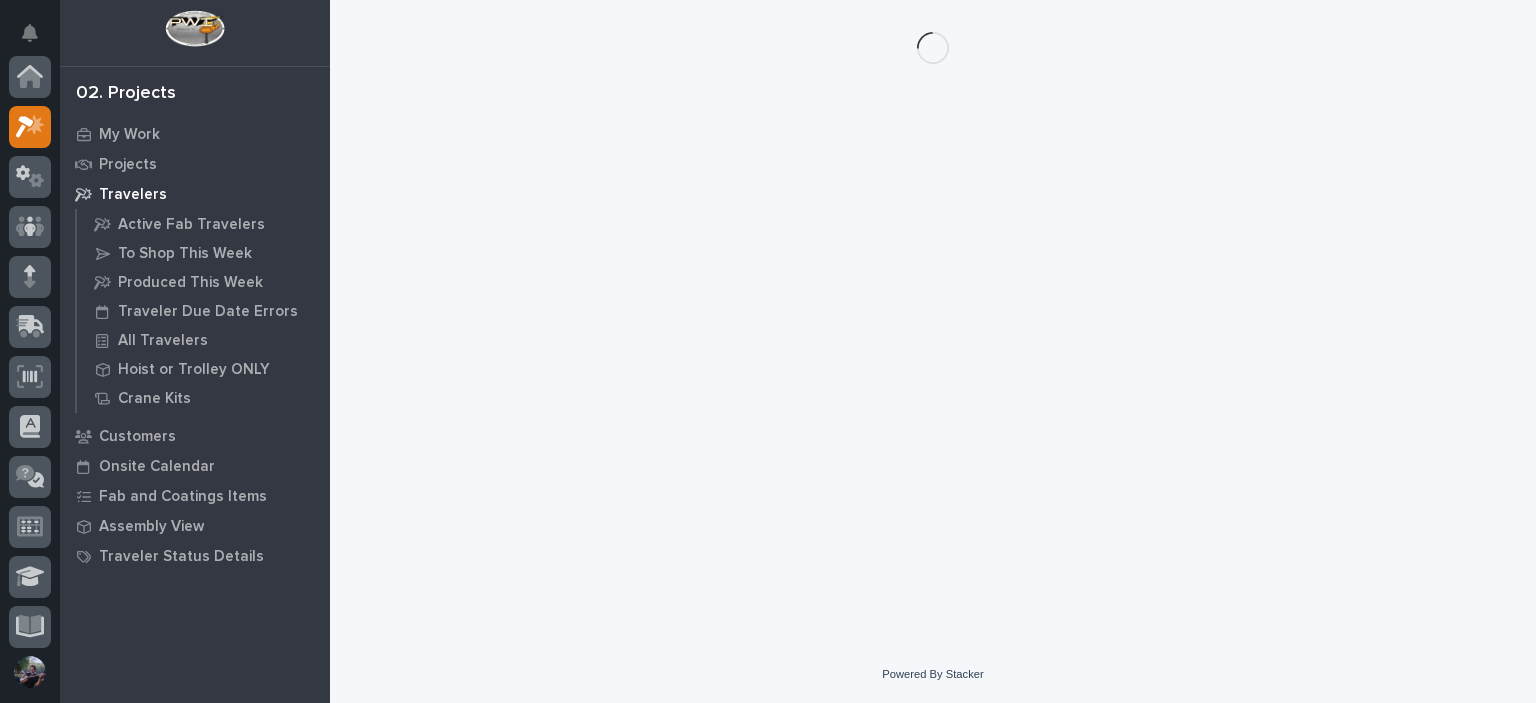 scroll, scrollTop: 0, scrollLeft: 0, axis: both 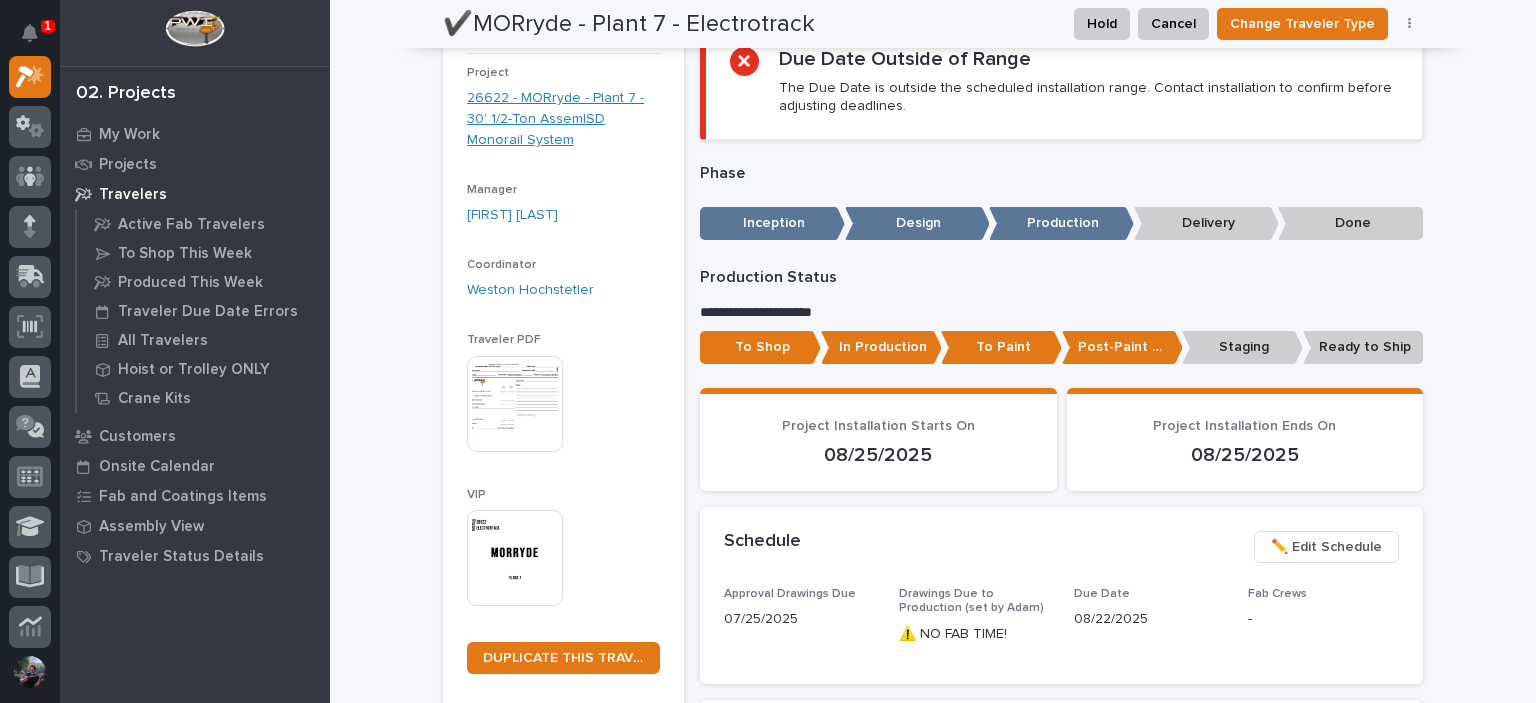 click on "26622 - MORryde - Plant 7 - 30' 1/2-Ton AssemISD Monorail System" at bounding box center [563, 119] 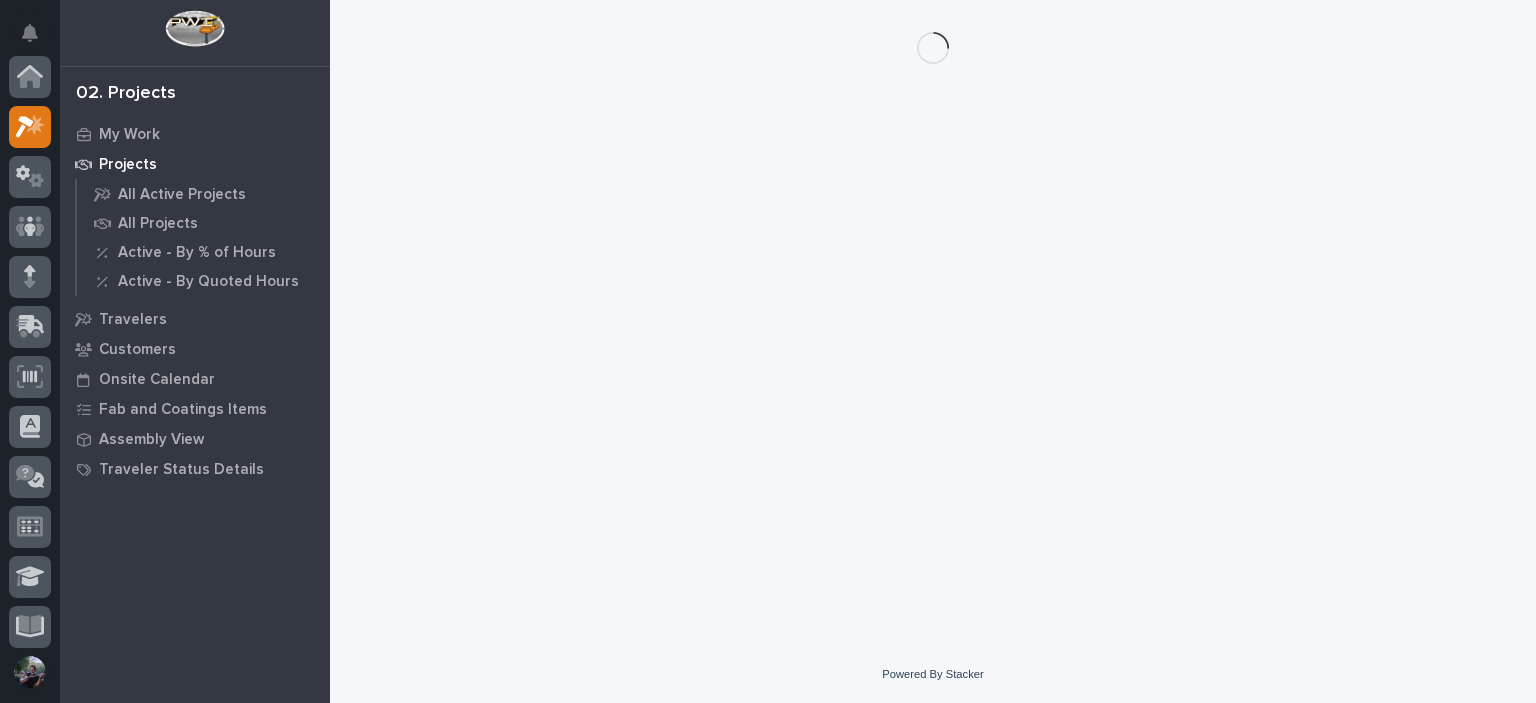 scroll, scrollTop: 0, scrollLeft: 0, axis: both 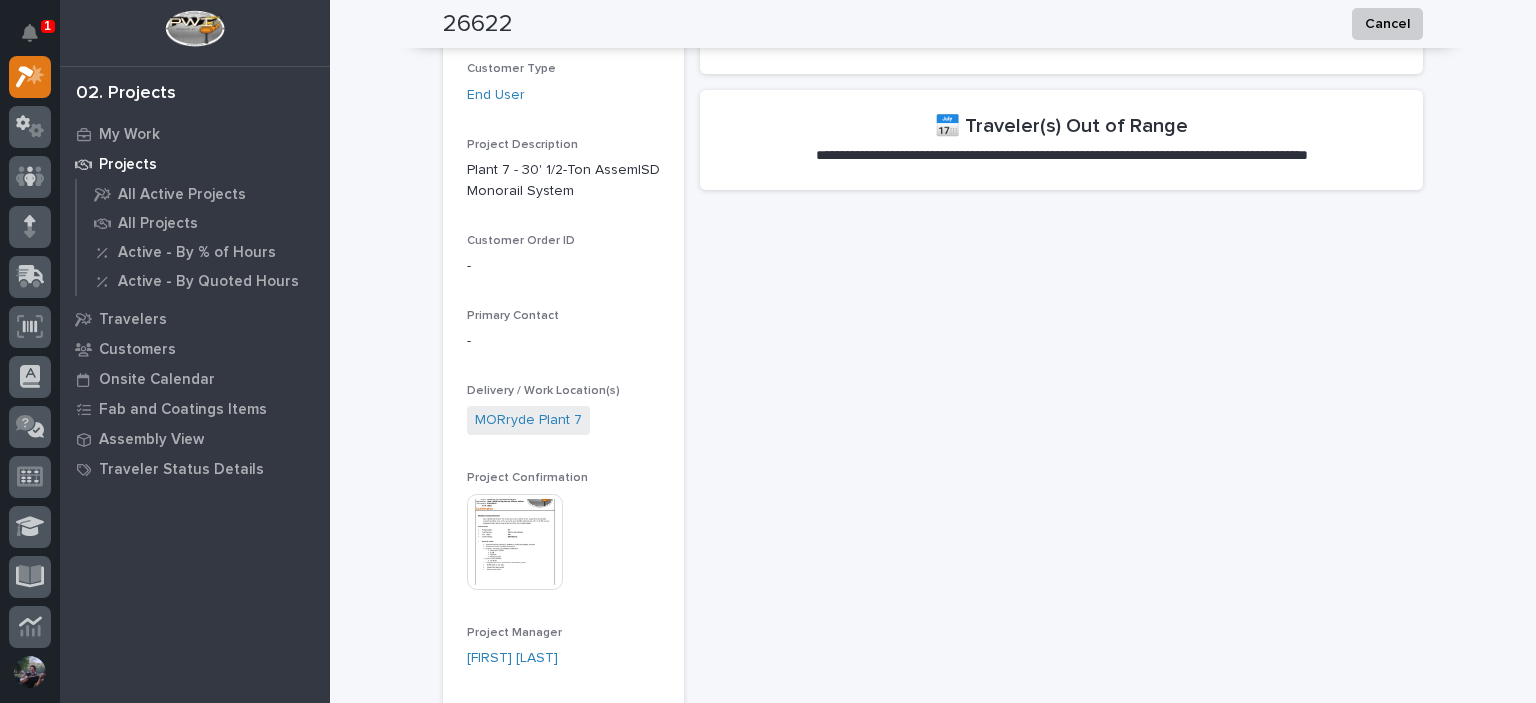 click at bounding box center (515, 542) 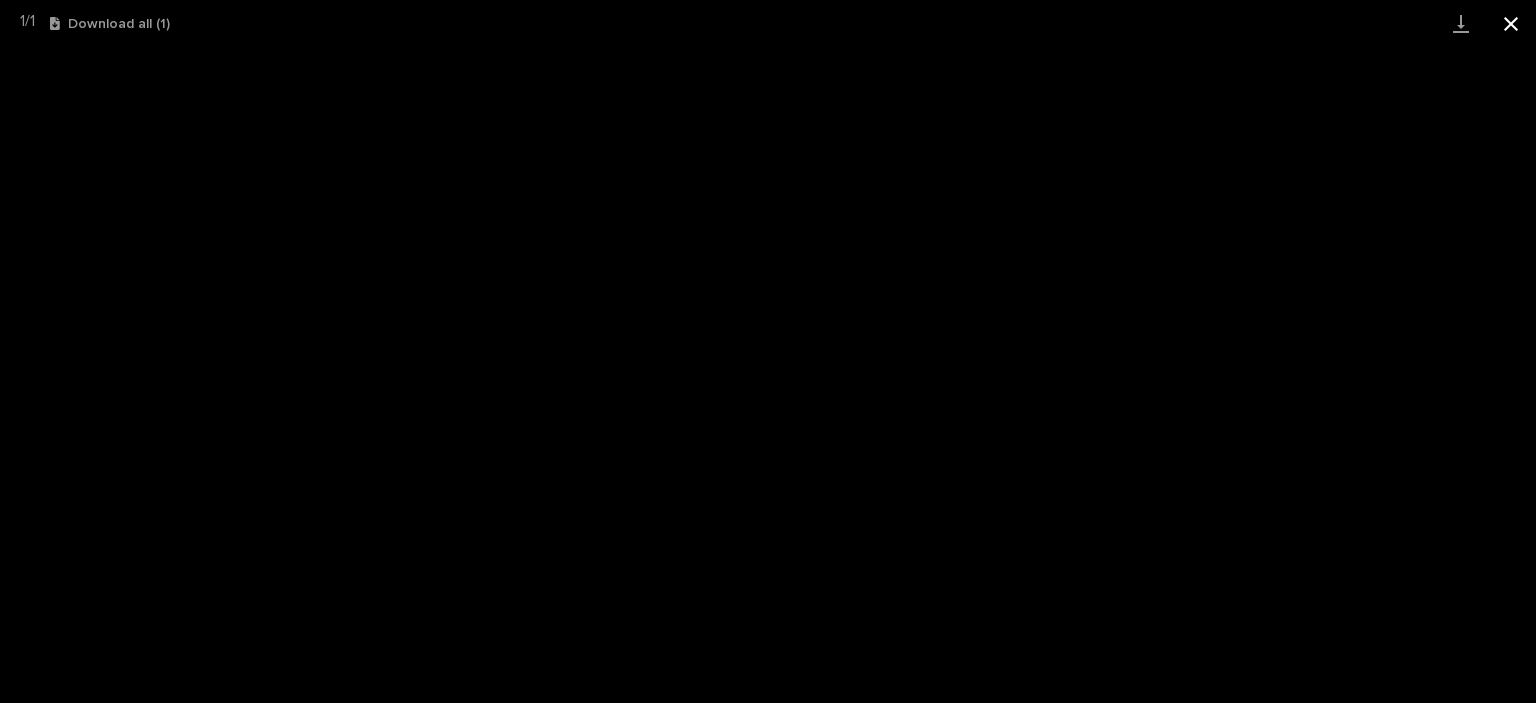 click at bounding box center (1511, 23) 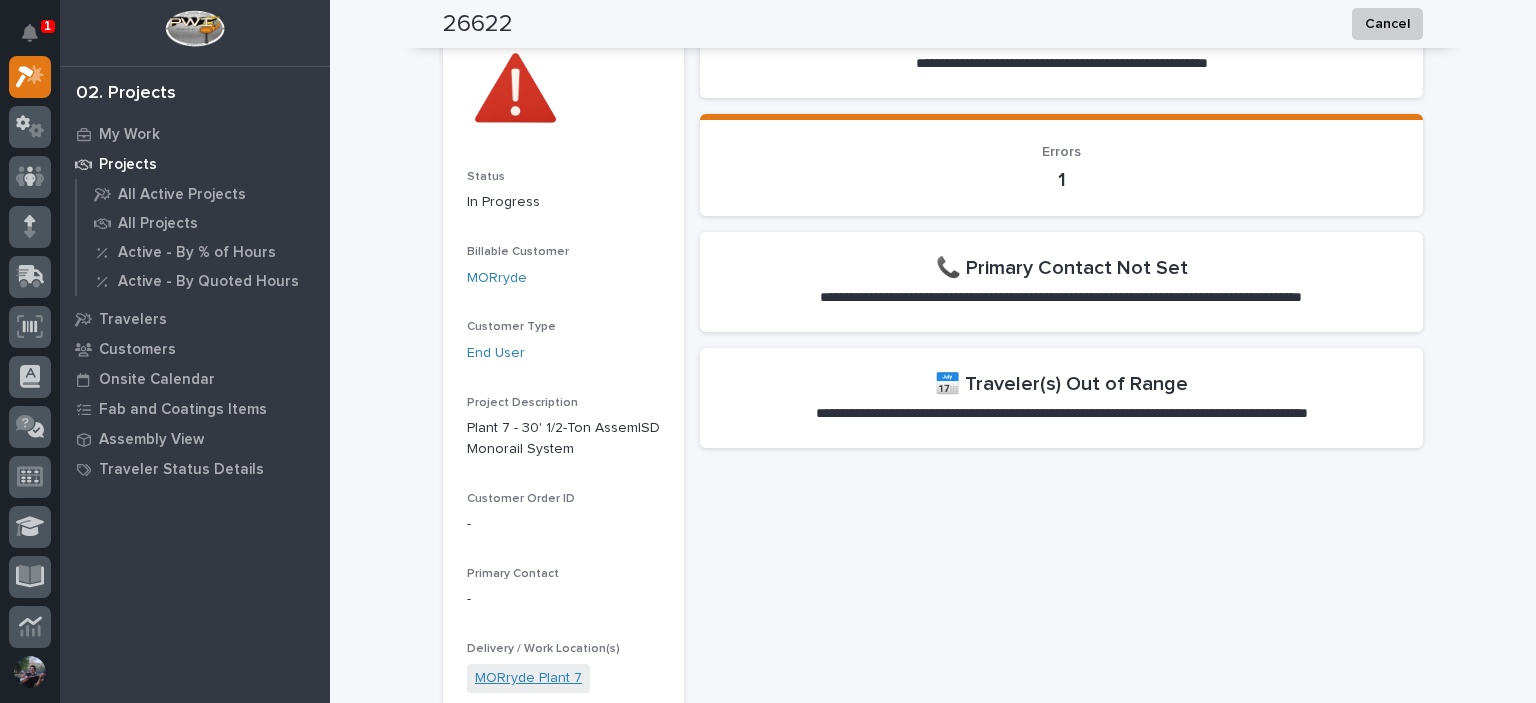 scroll, scrollTop: 0, scrollLeft: 0, axis: both 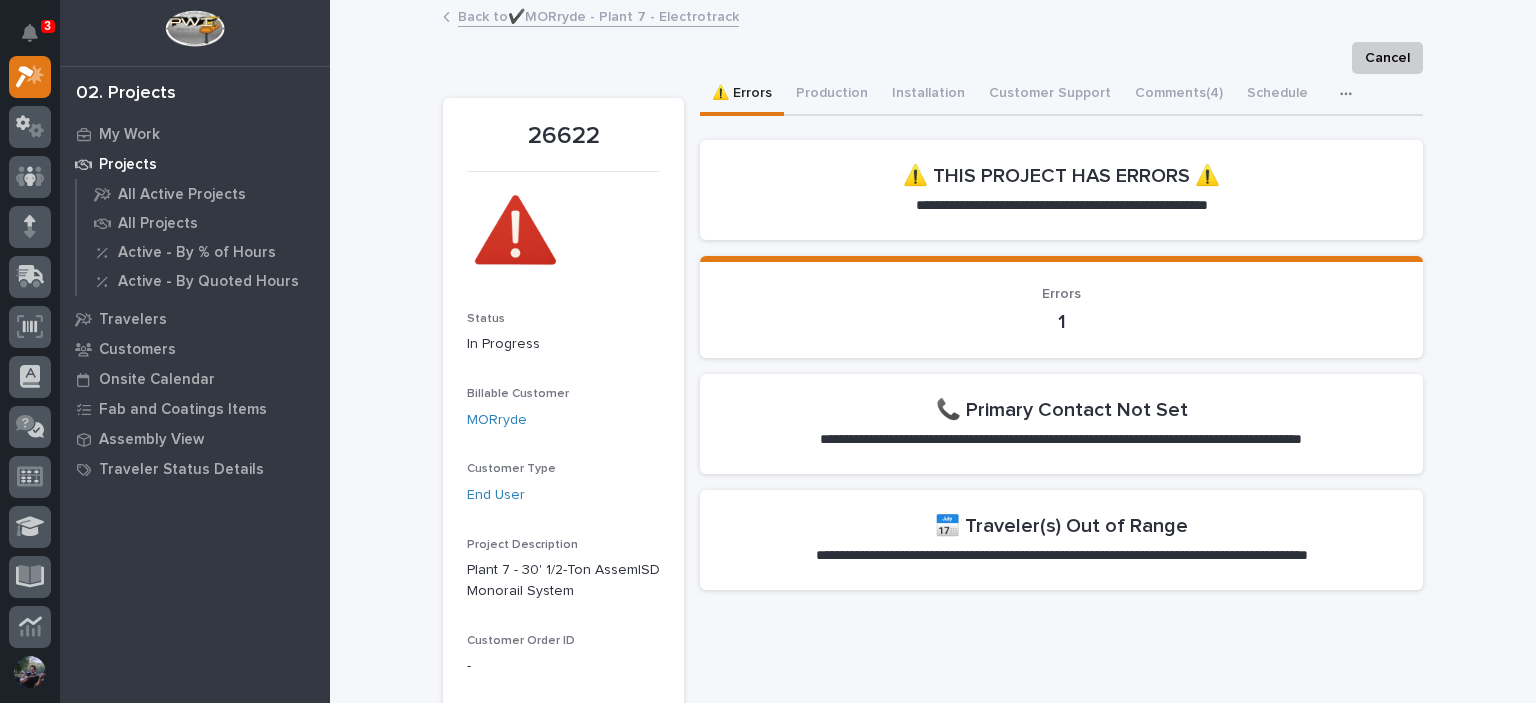 click on "Loading... Saving… Loading... Saving… 26622 Cancel Cancel 26622 Status In Progress Billable Customer MORryde   Customer Type End User   Project Description Plant 7 - 30' 1/2-Ton AssemISD Monorail System Customer Order ID - Primary Contact - Delivery / Work Location(s) MORryde Plant 7   Project Confirmation This file cannot be opened Download File Project Manager [FIRST] [LAST]   Engineering Coordinator [FIRST] [LAST]   Date Sold [DATE] Sale Amount $[PRICE] T&M? Payment Terms 35/65   Quoted Production Hours 10 Quoted Installation Hours 33 Quoted Customer Support Hours 6 Total Hours Quoted 64 Total Hours Worked 9.23 Percent Complete (based on hours) 14% Warranty Crews Involved Production Installation Customer Support E-Commerce Sale - Follow-Up Completed Invoicing Status not invoiced Invoicing Status Last Changed - Created [DATE] [TIME] Sales Metrics Department Regional Sales View Purchase Orders Sorry, there was an error saving your record. Please try again. ⚠️ Errors Production Comments" at bounding box center (933, 1375) 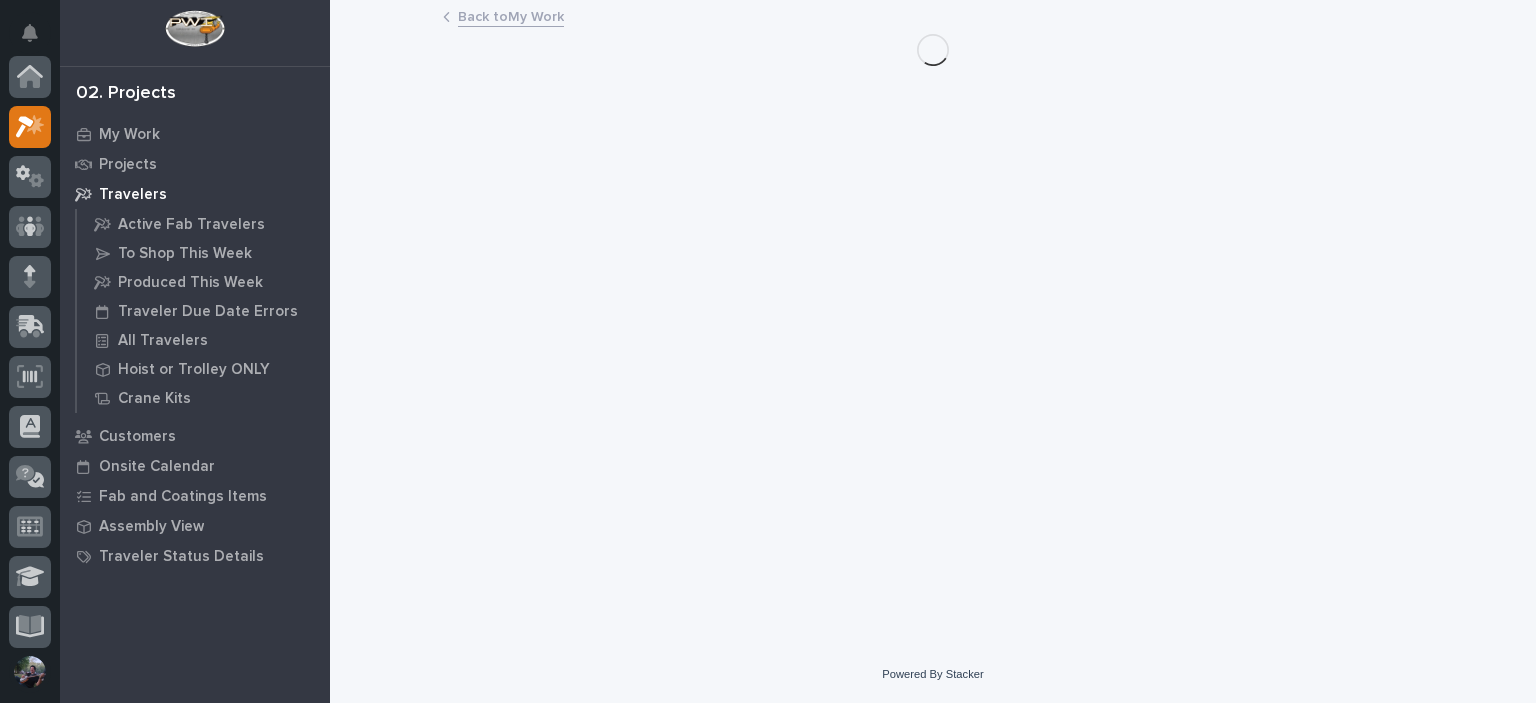 scroll, scrollTop: 50, scrollLeft: 0, axis: vertical 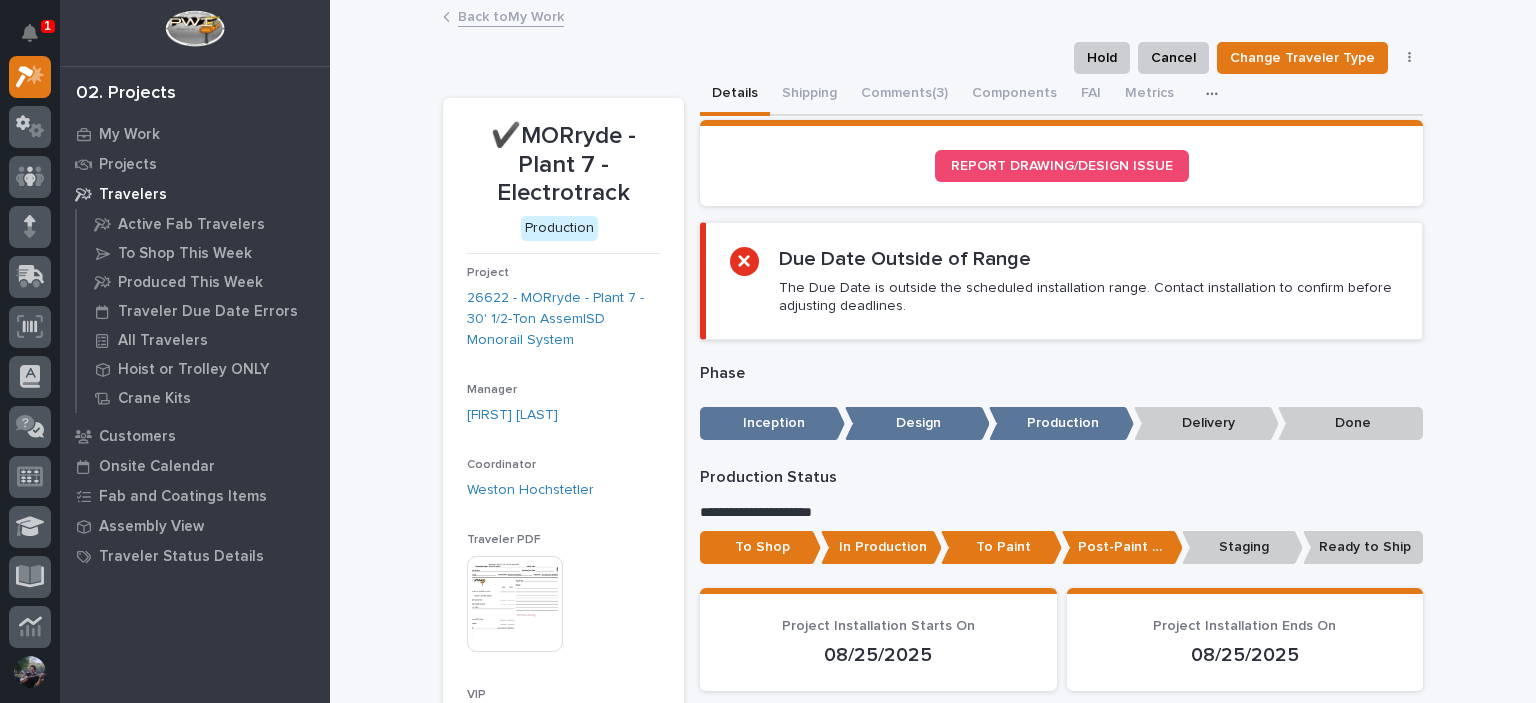 click on "Back to  My Work" at bounding box center [511, 15] 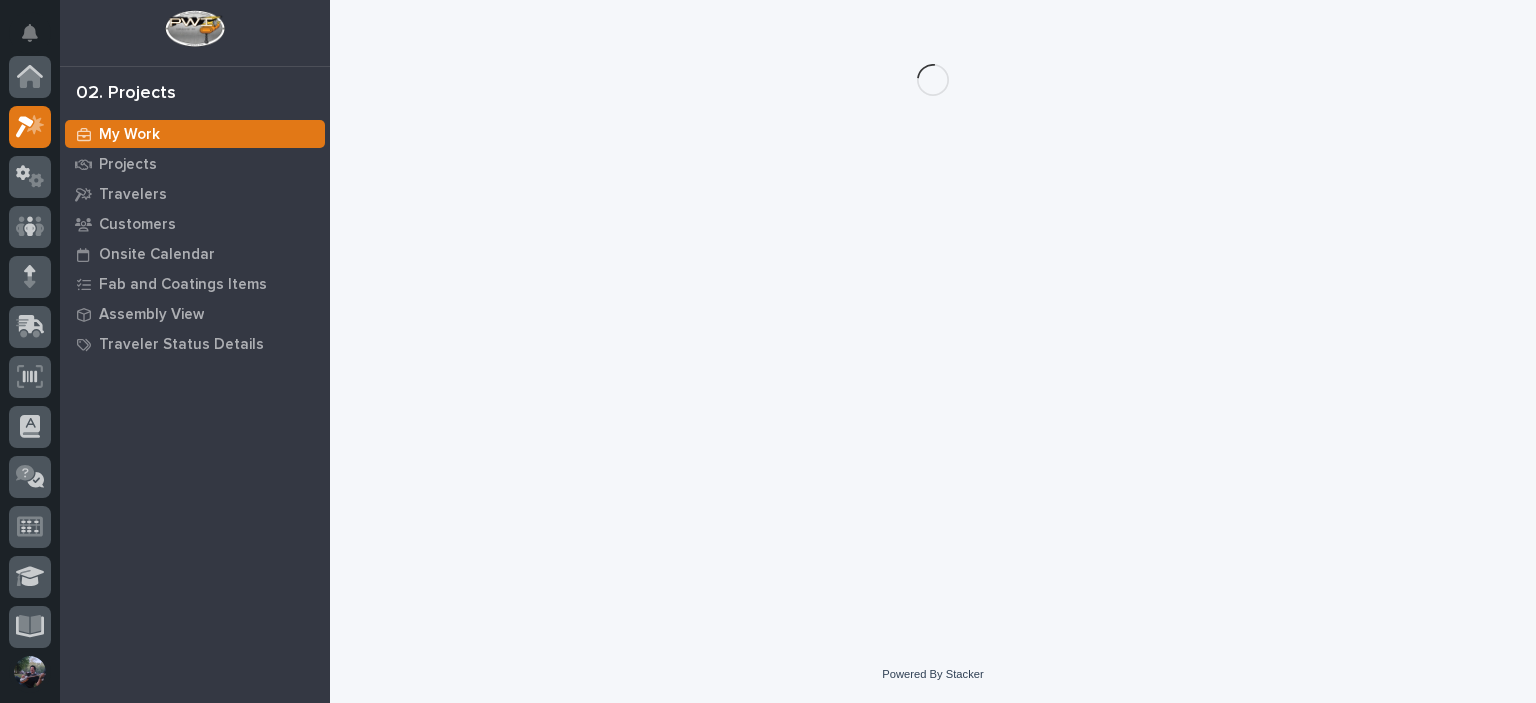 scroll, scrollTop: 50, scrollLeft: 0, axis: vertical 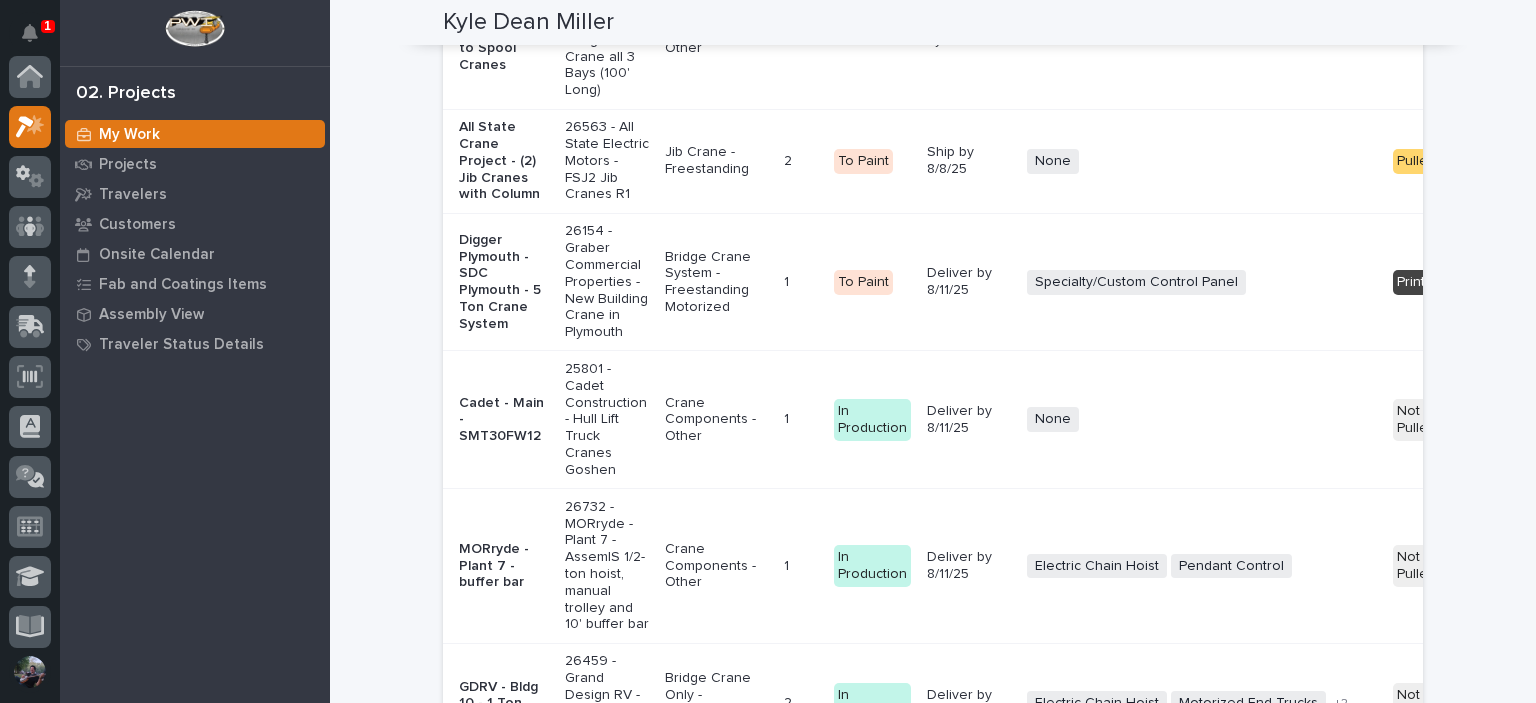 click on "Cadet - Main - SMT30FW12" at bounding box center [504, 420] 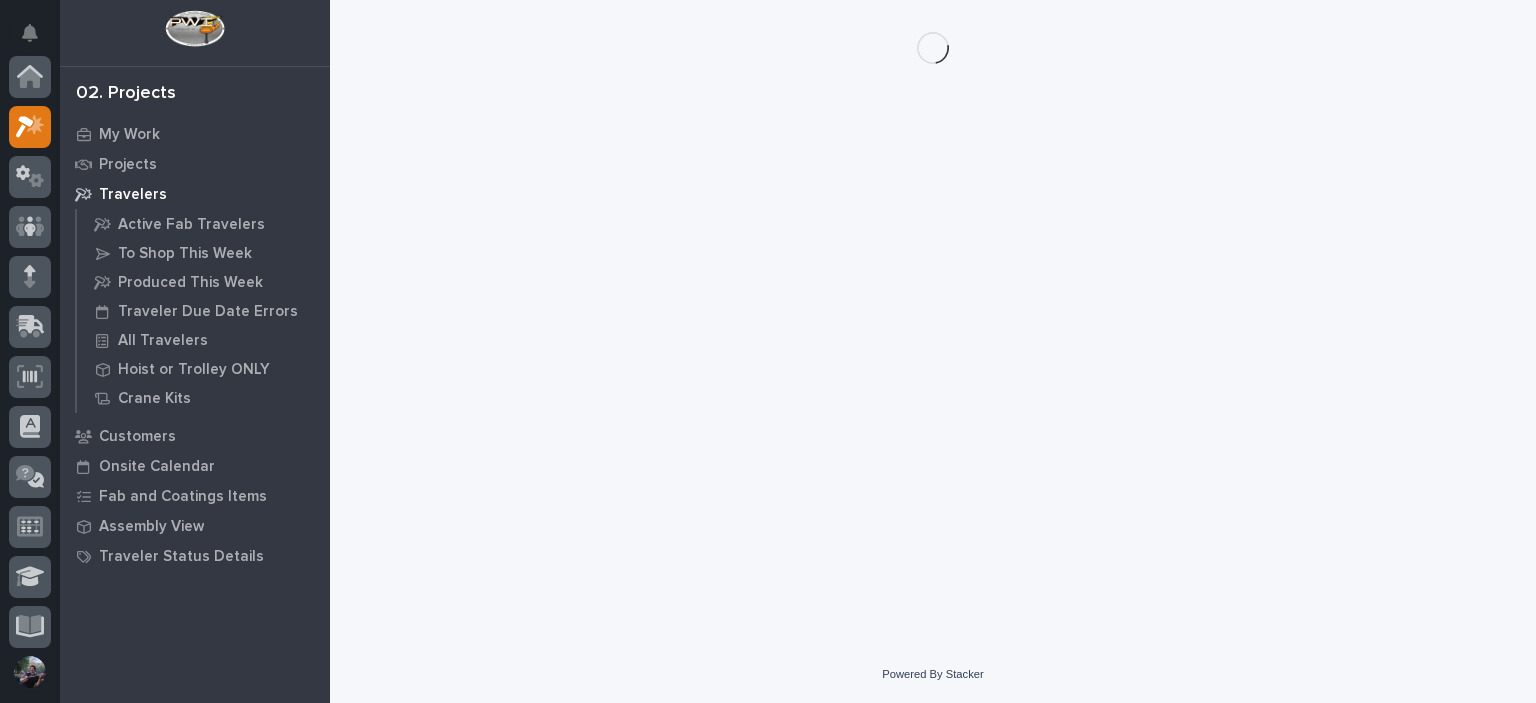 scroll, scrollTop: 0, scrollLeft: 0, axis: both 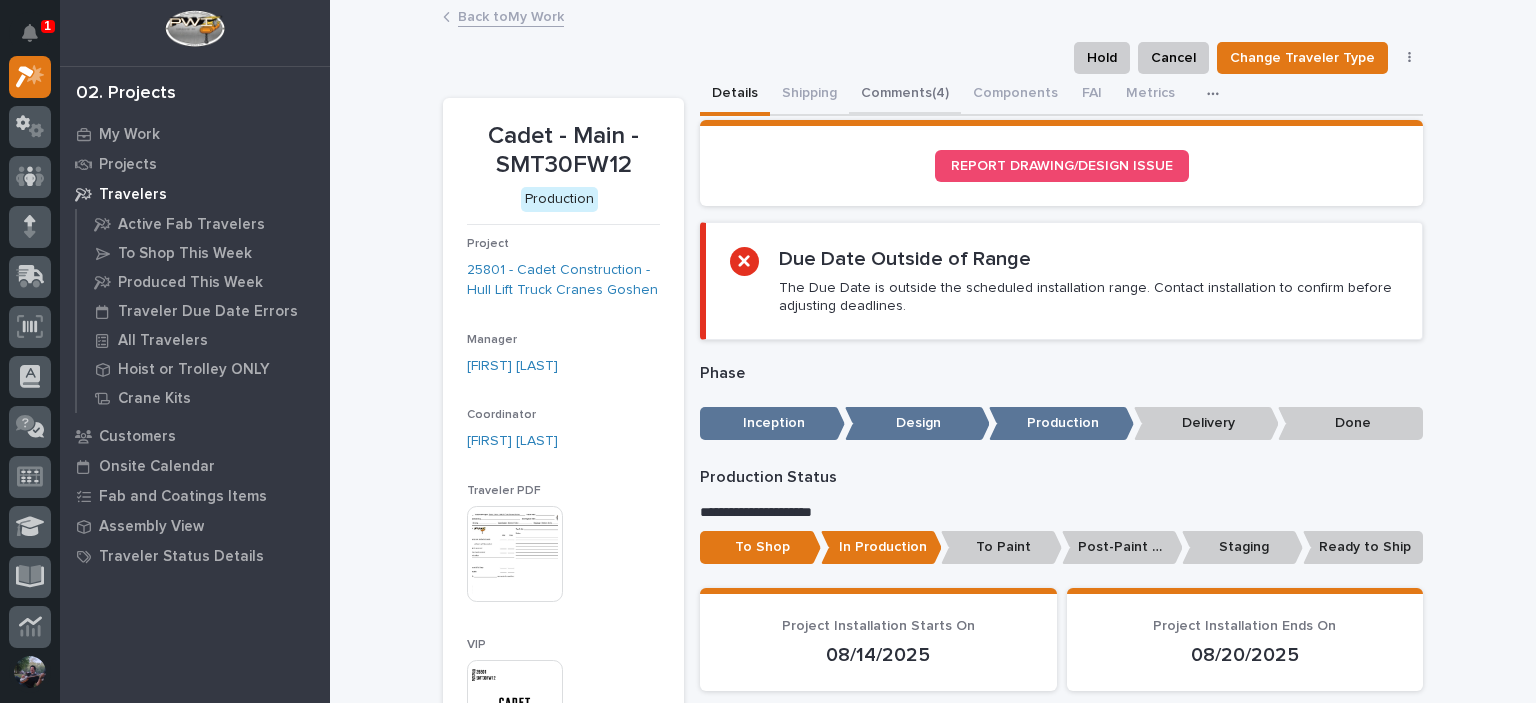 click on "Comments  (4)" at bounding box center [905, 95] 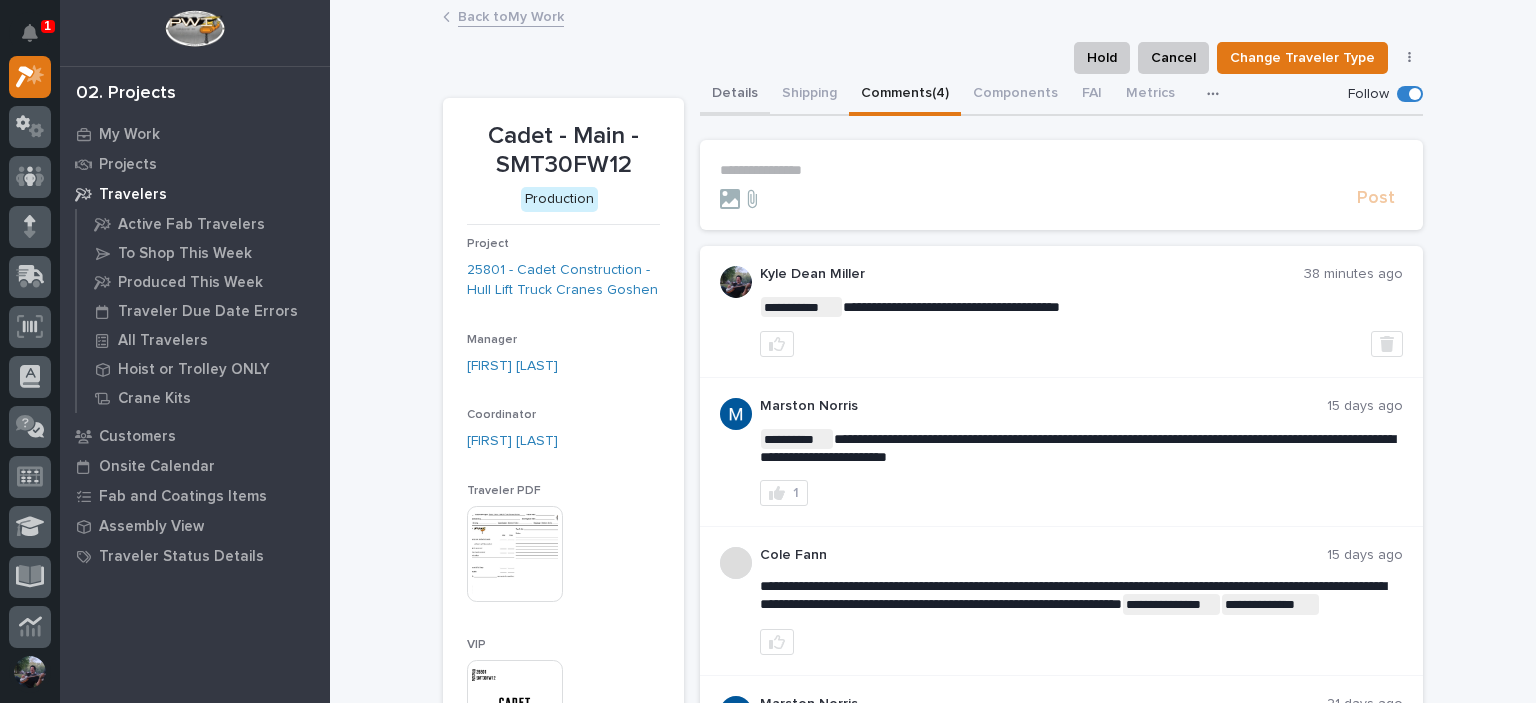 click on "Details" at bounding box center [735, 95] 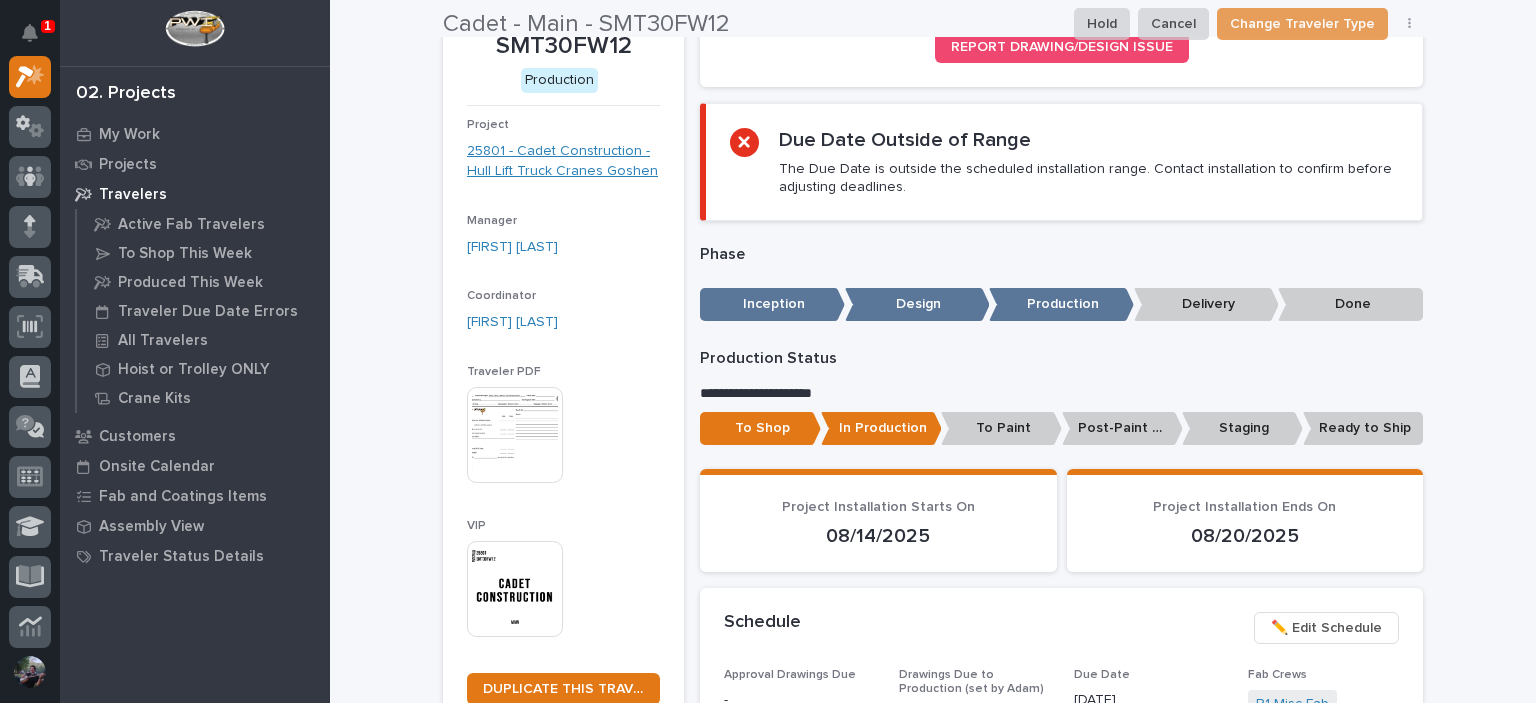 scroll, scrollTop: 0, scrollLeft: 0, axis: both 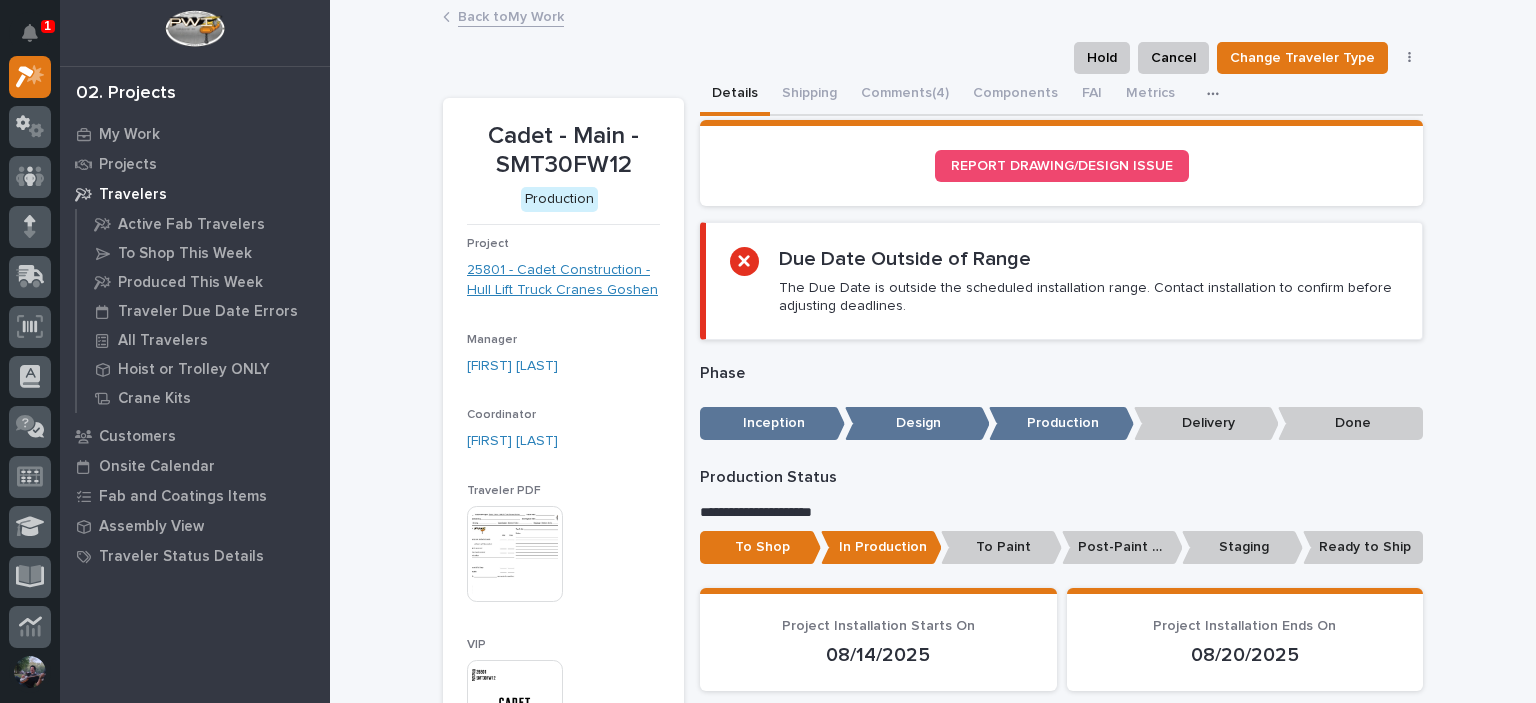 click on "25801 - Cadet Construction - Hull Lift Truck Cranes Goshen" at bounding box center (563, 281) 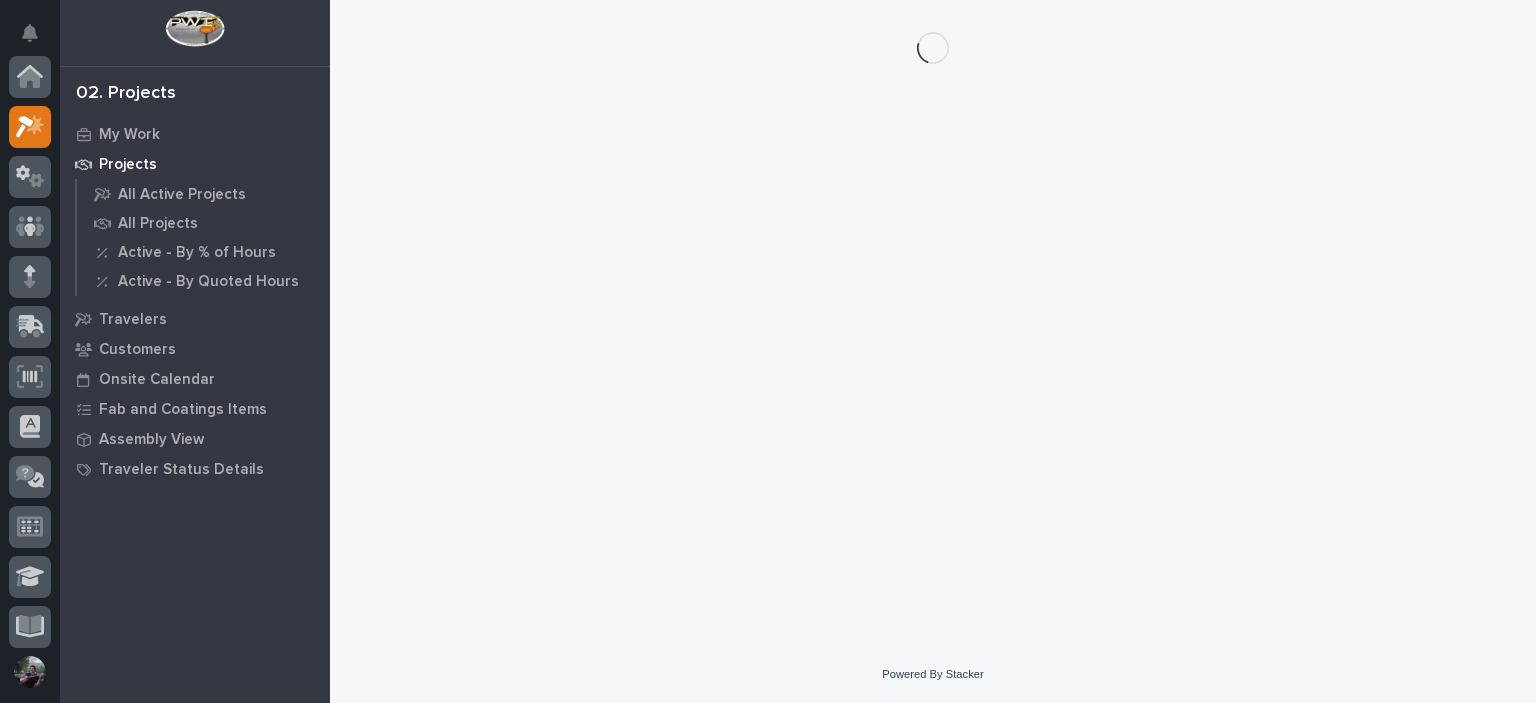 scroll, scrollTop: 50, scrollLeft: 0, axis: vertical 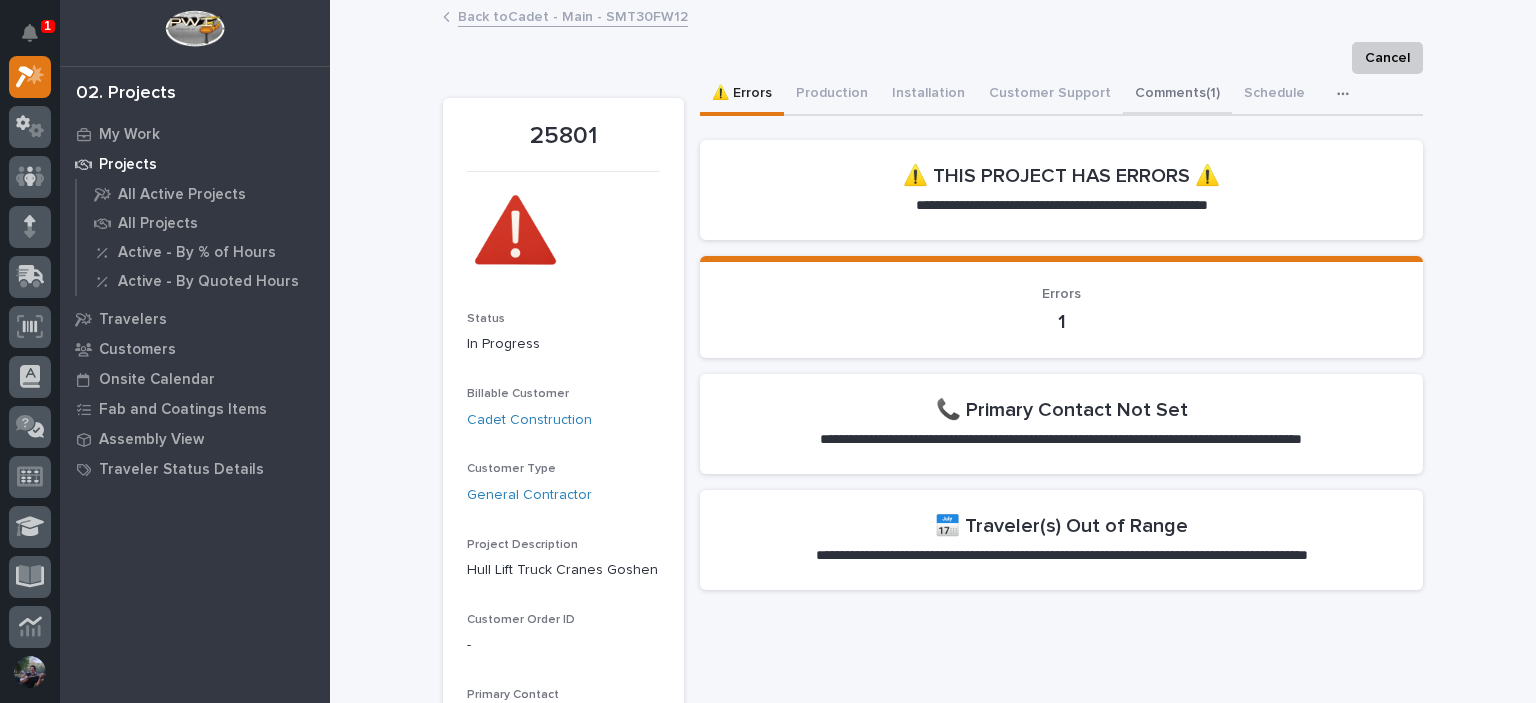 click on "Comments  (1)" at bounding box center [1177, 95] 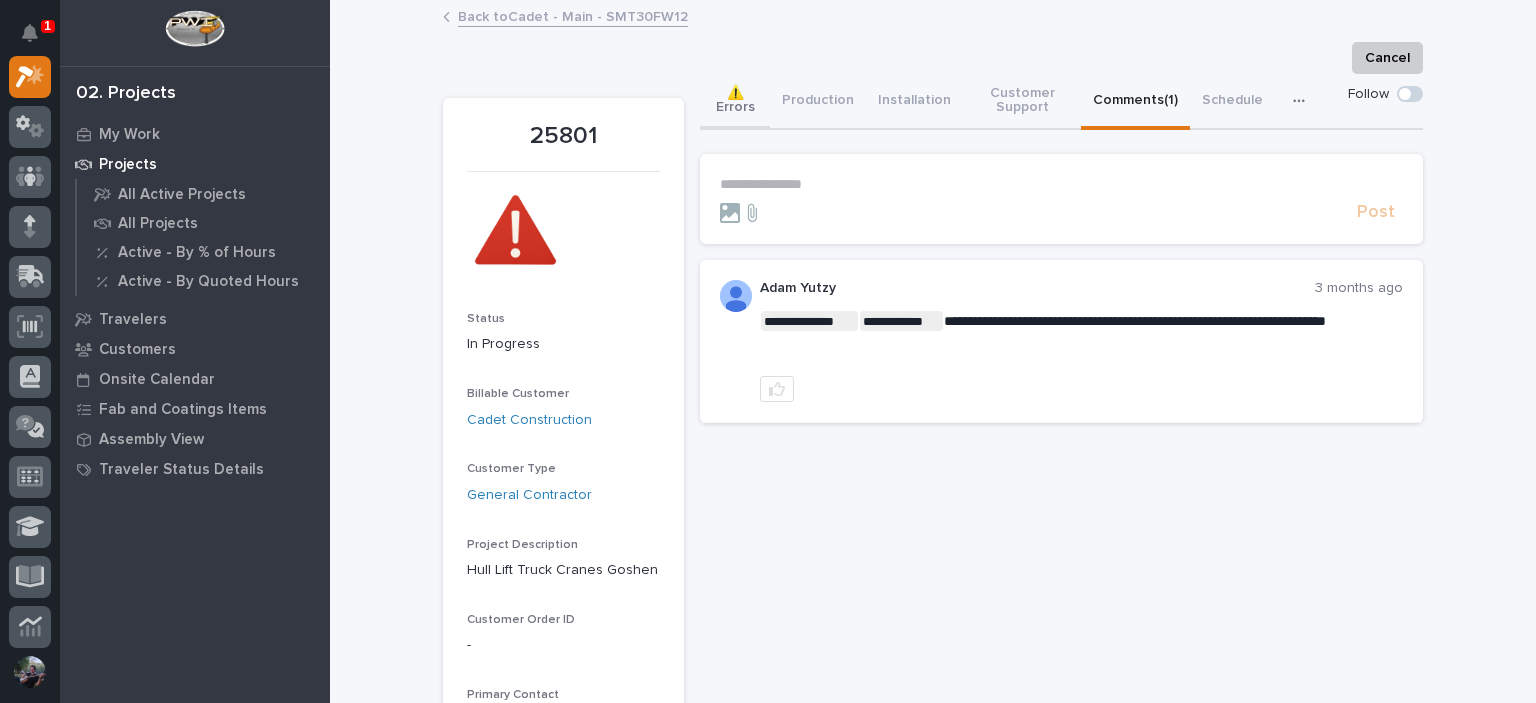 click on "⚠️ Errors" at bounding box center (735, 102) 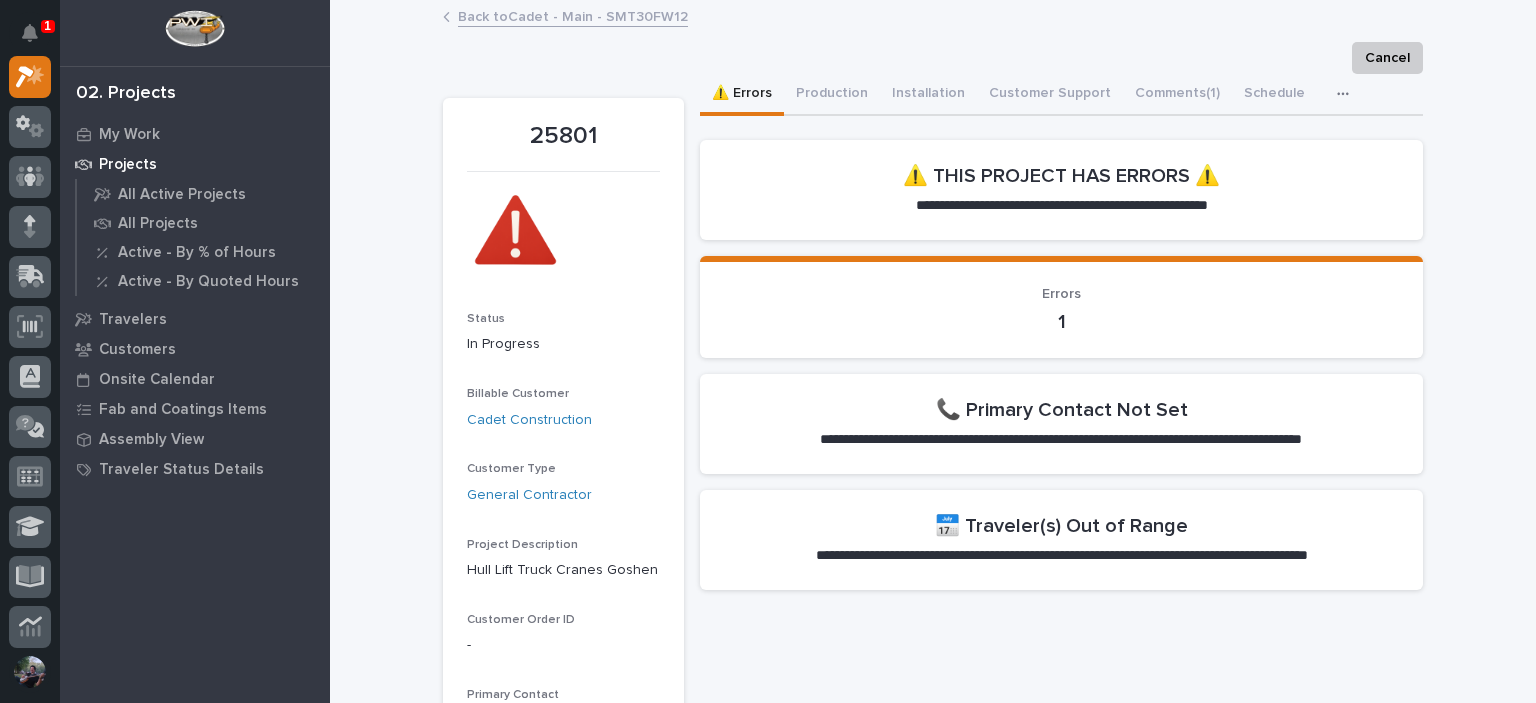 click on "Back to  Cadet - Main - SMT30FW12" at bounding box center (573, 15) 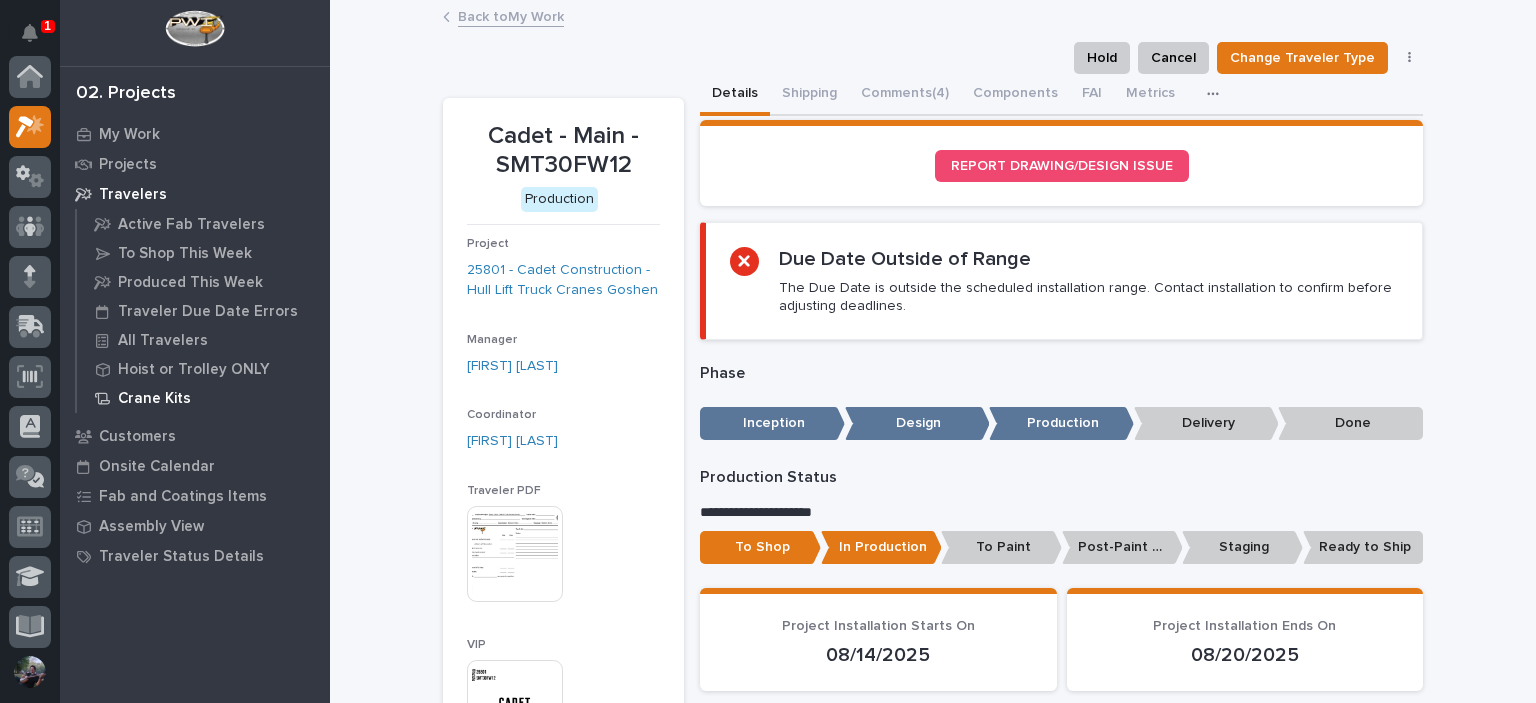 scroll, scrollTop: 50, scrollLeft: 0, axis: vertical 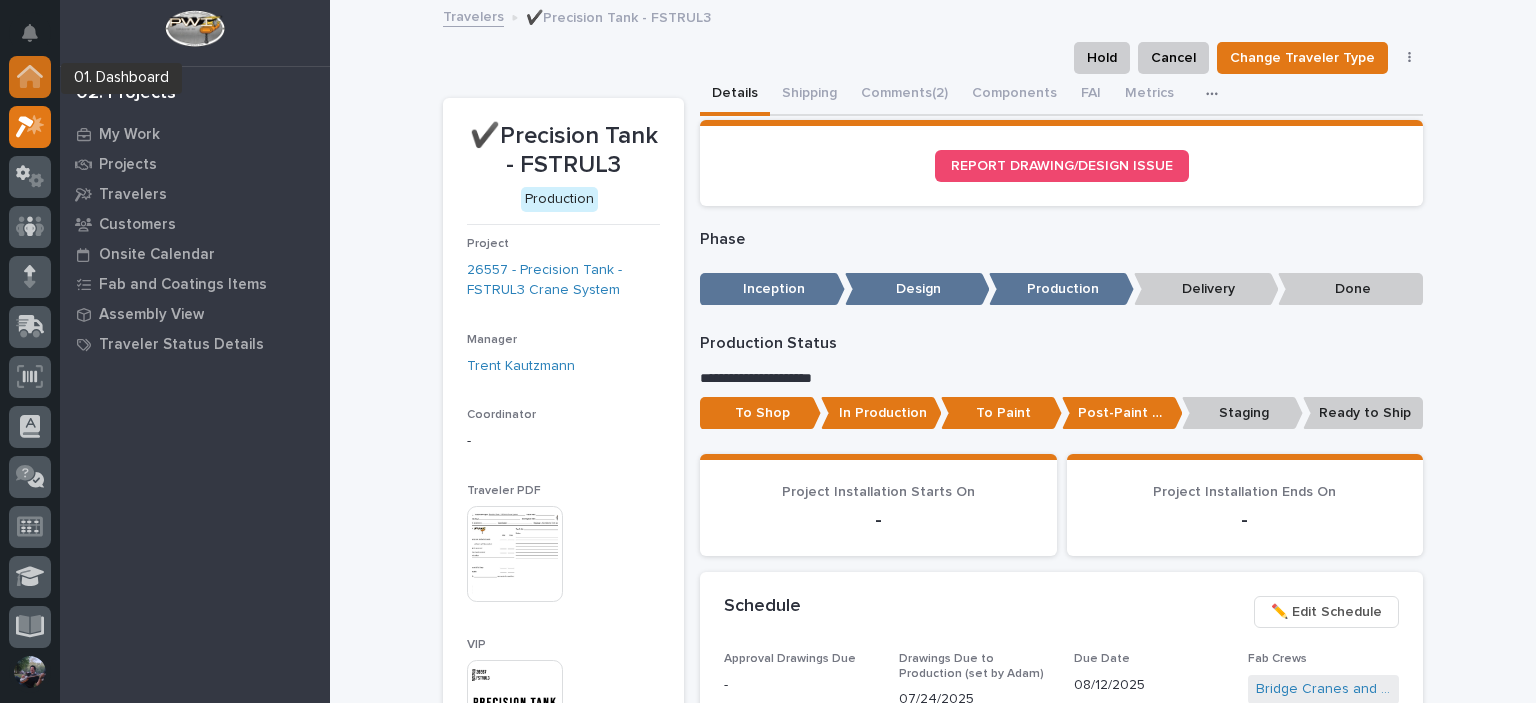 click at bounding box center [30, 77] 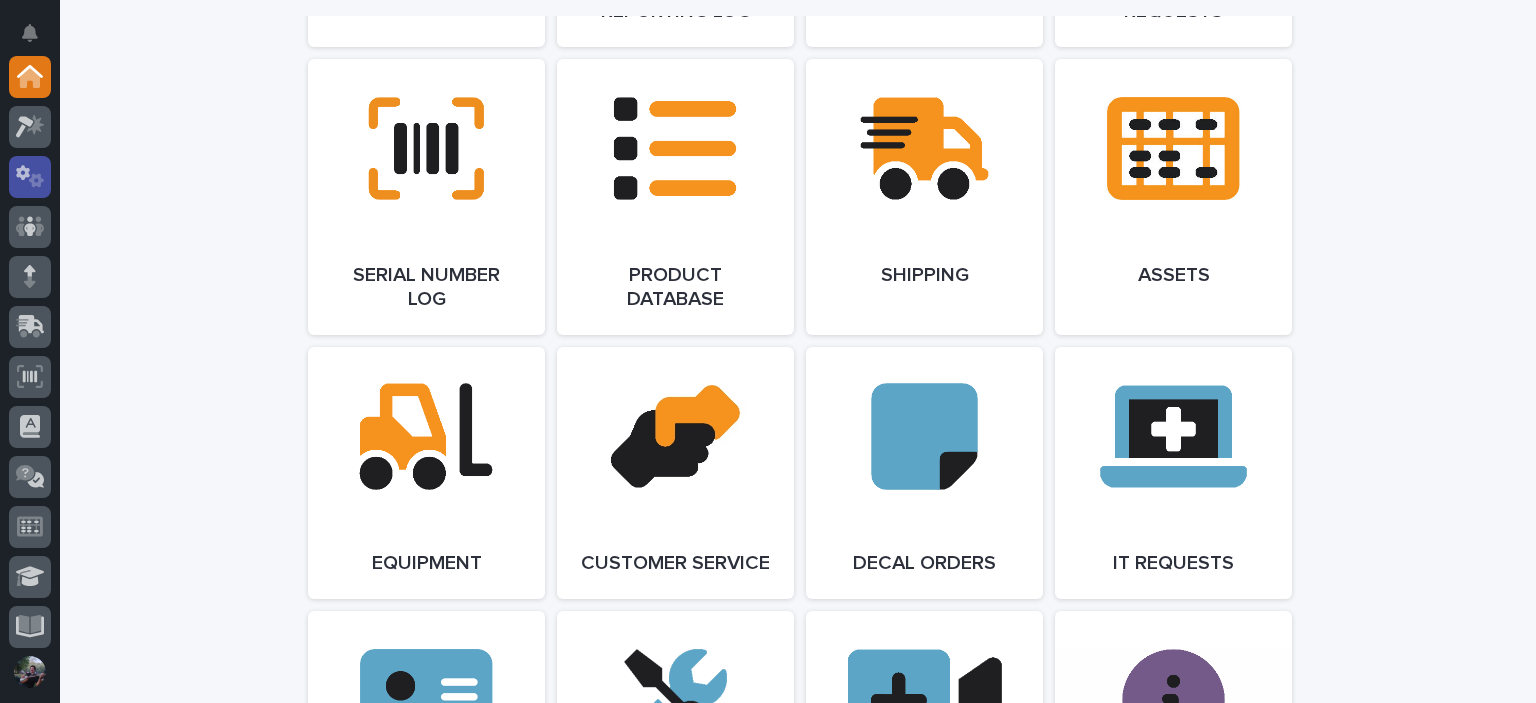 scroll, scrollTop: 2466, scrollLeft: 0, axis: vertical 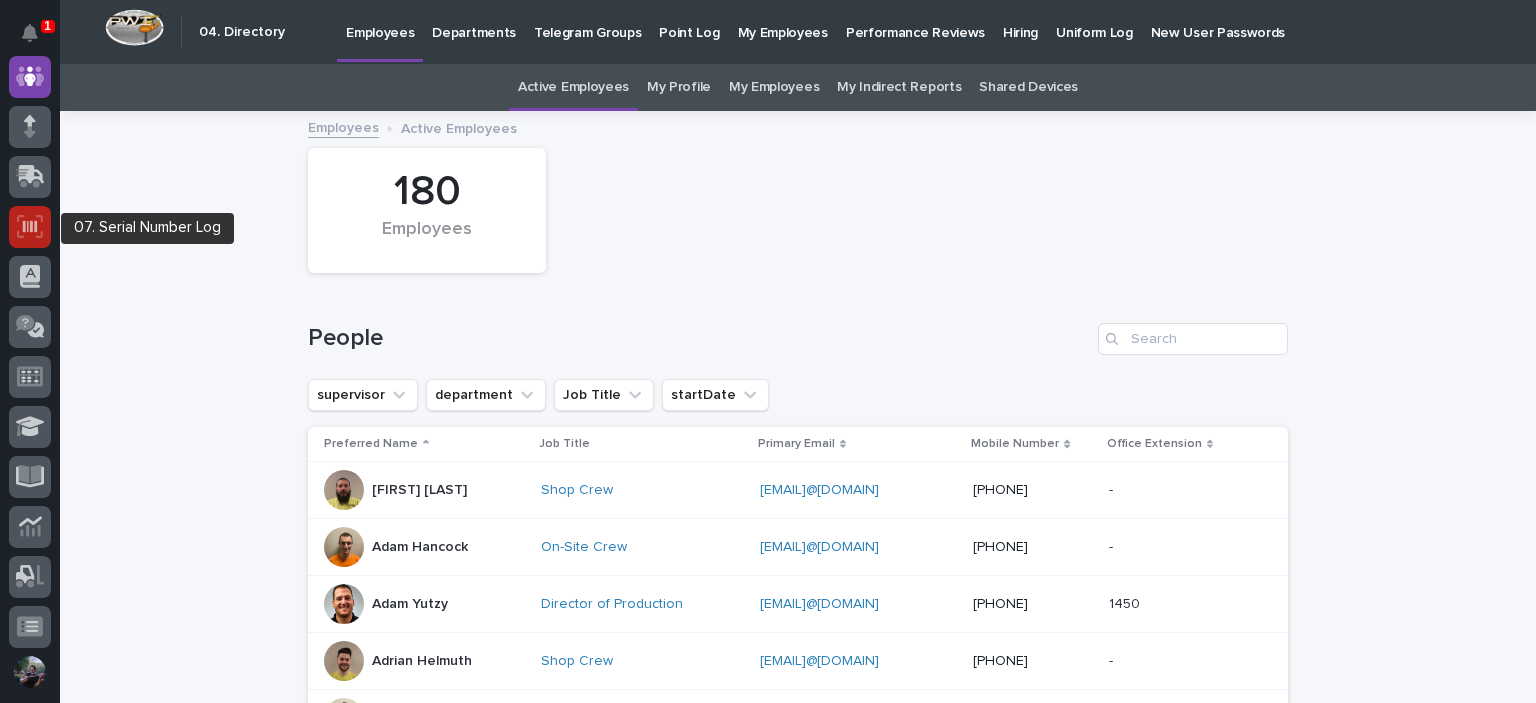 click 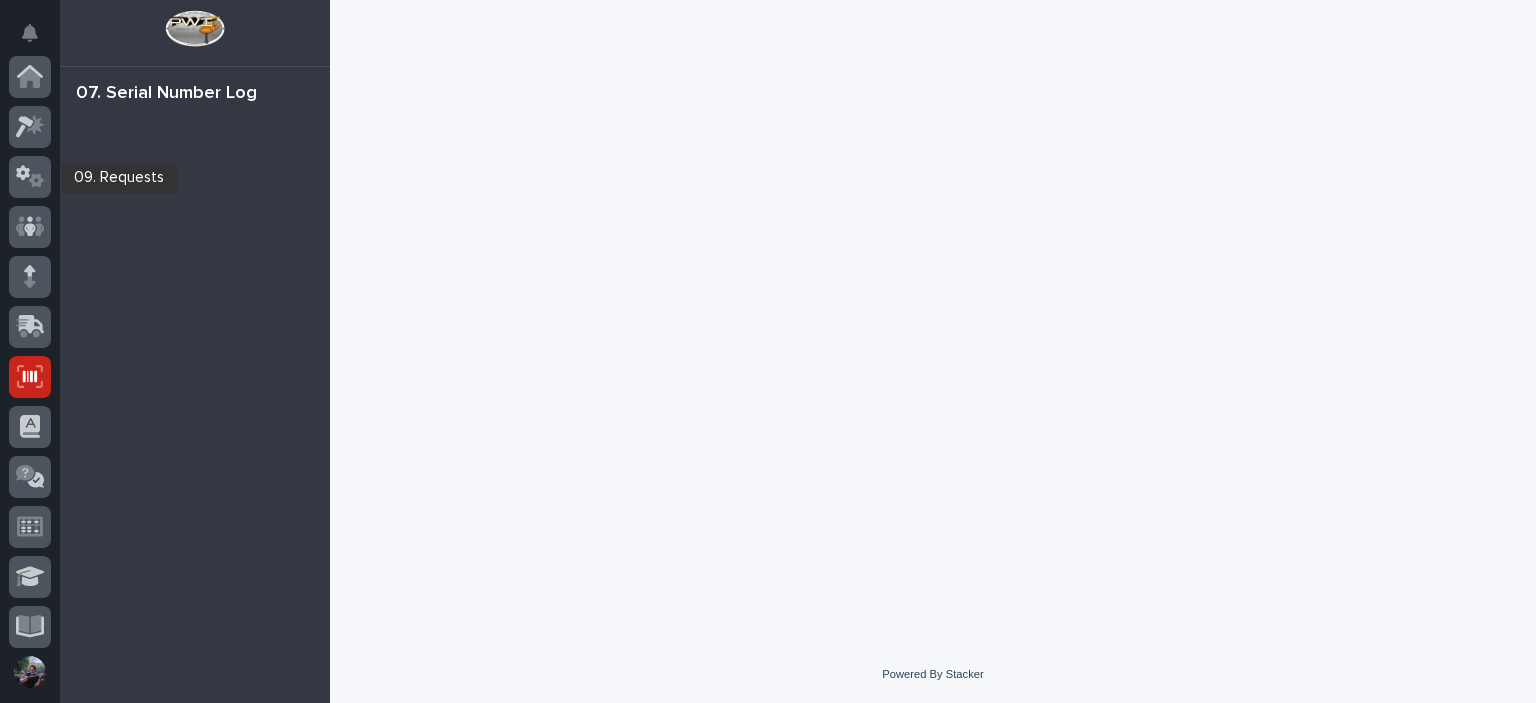 scroll, scrollTop: 300, scrollLeft: 0, axis: vertical 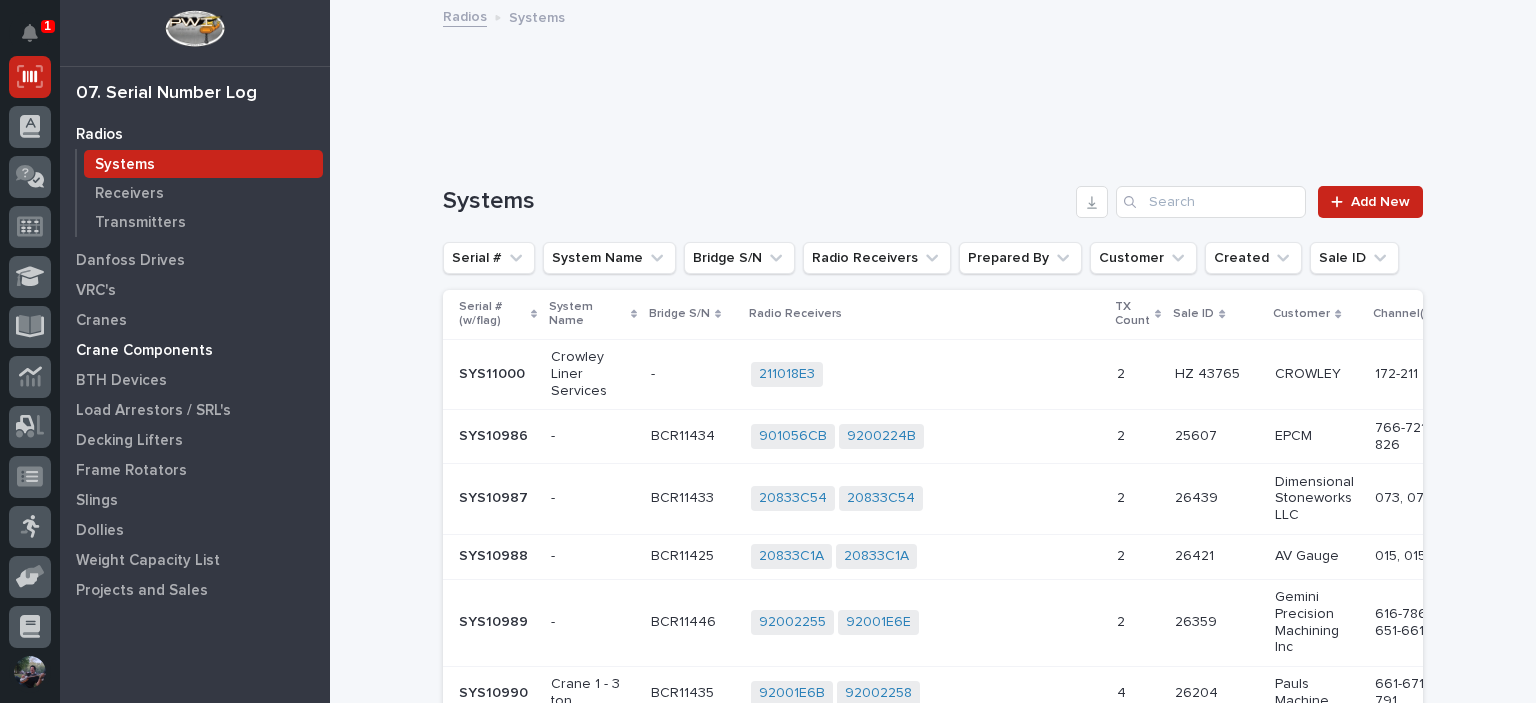 click on "Crane Components" at bounding box center [144, 351] 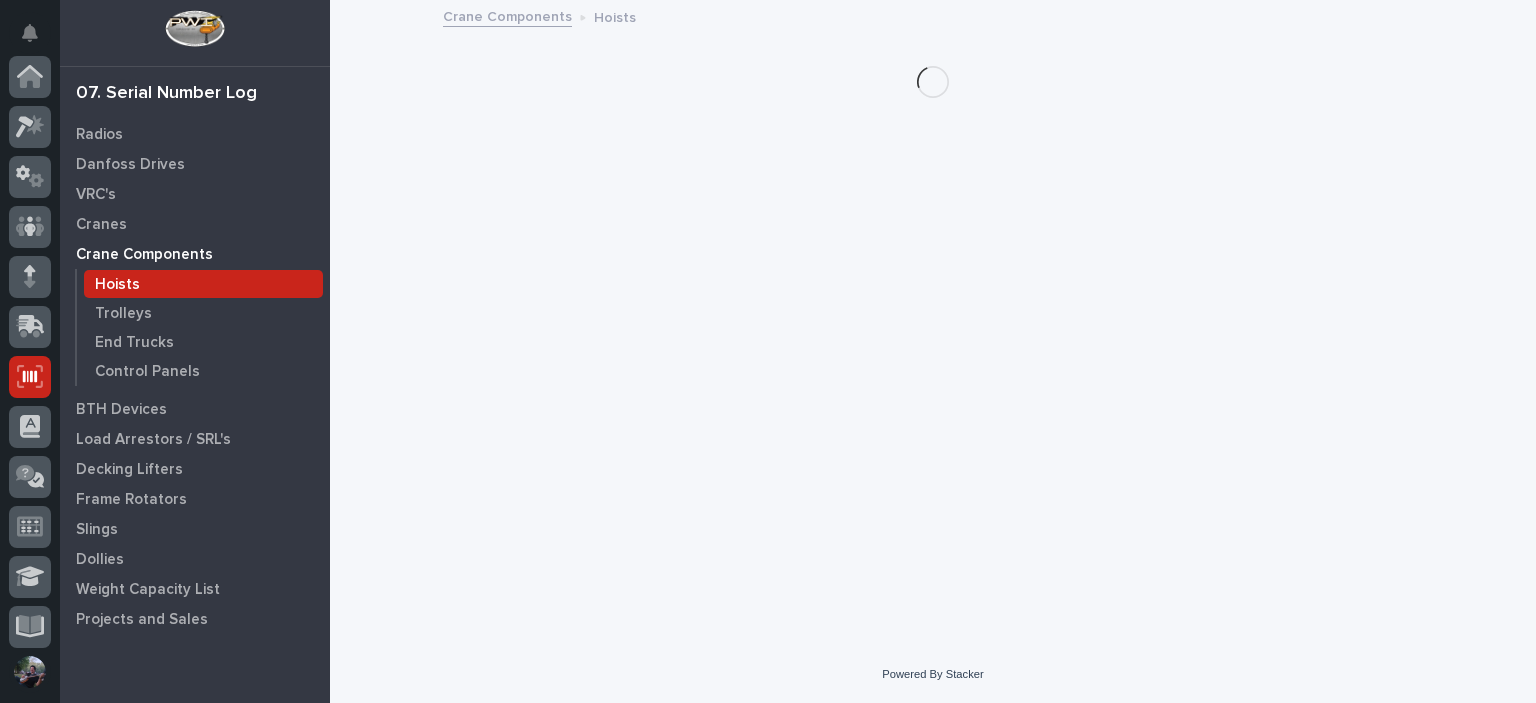 scroll, scrollTop: 300, scrollLeft: 0, axis: vertical 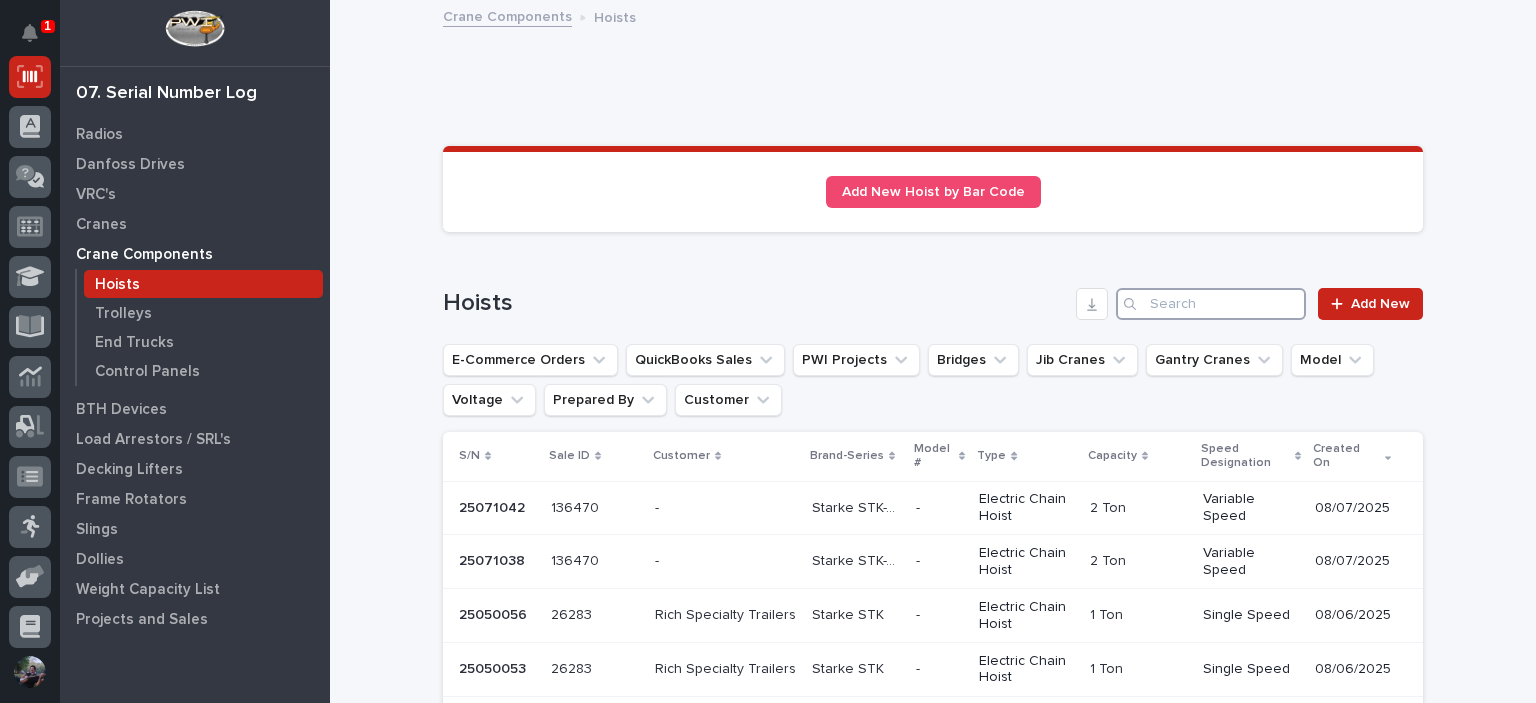 click at bounding box center (1211, 304) 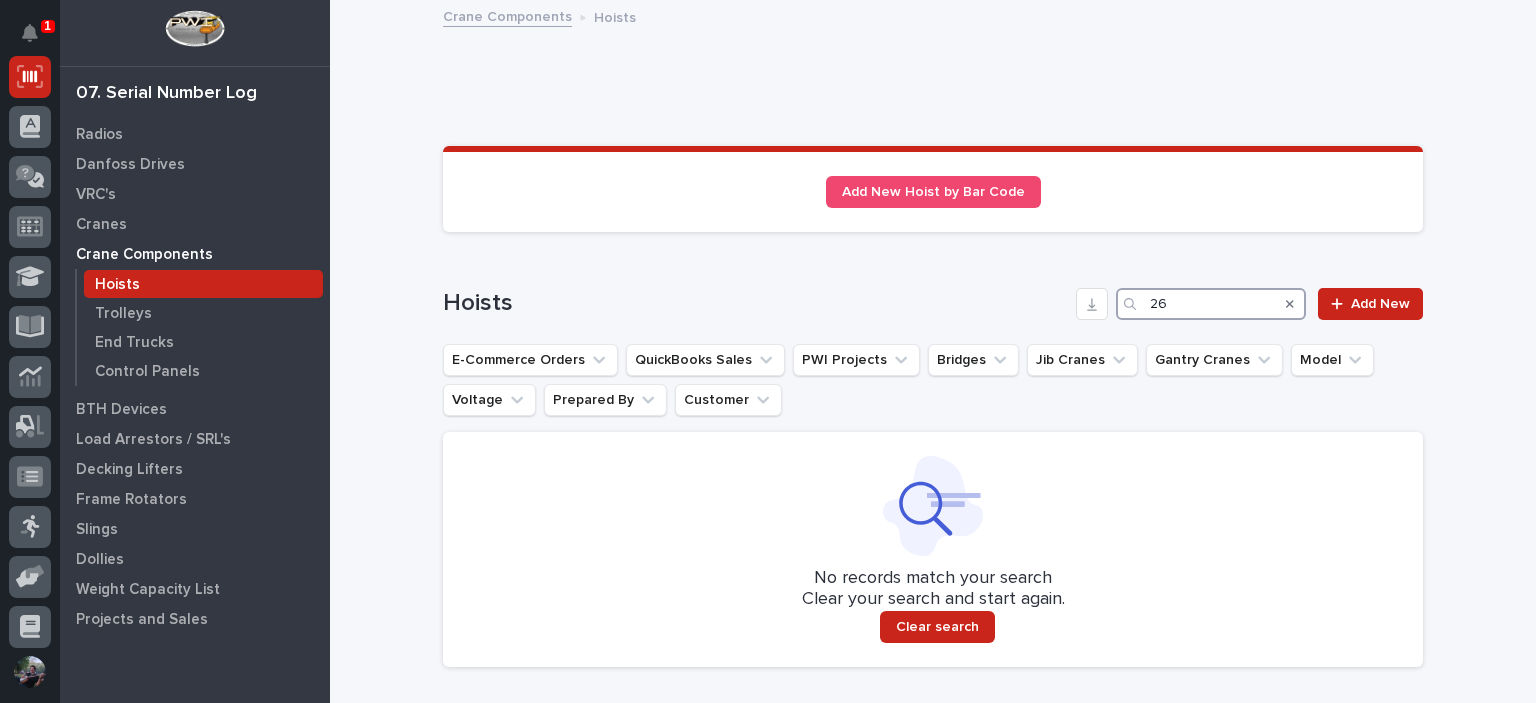 type on "2" 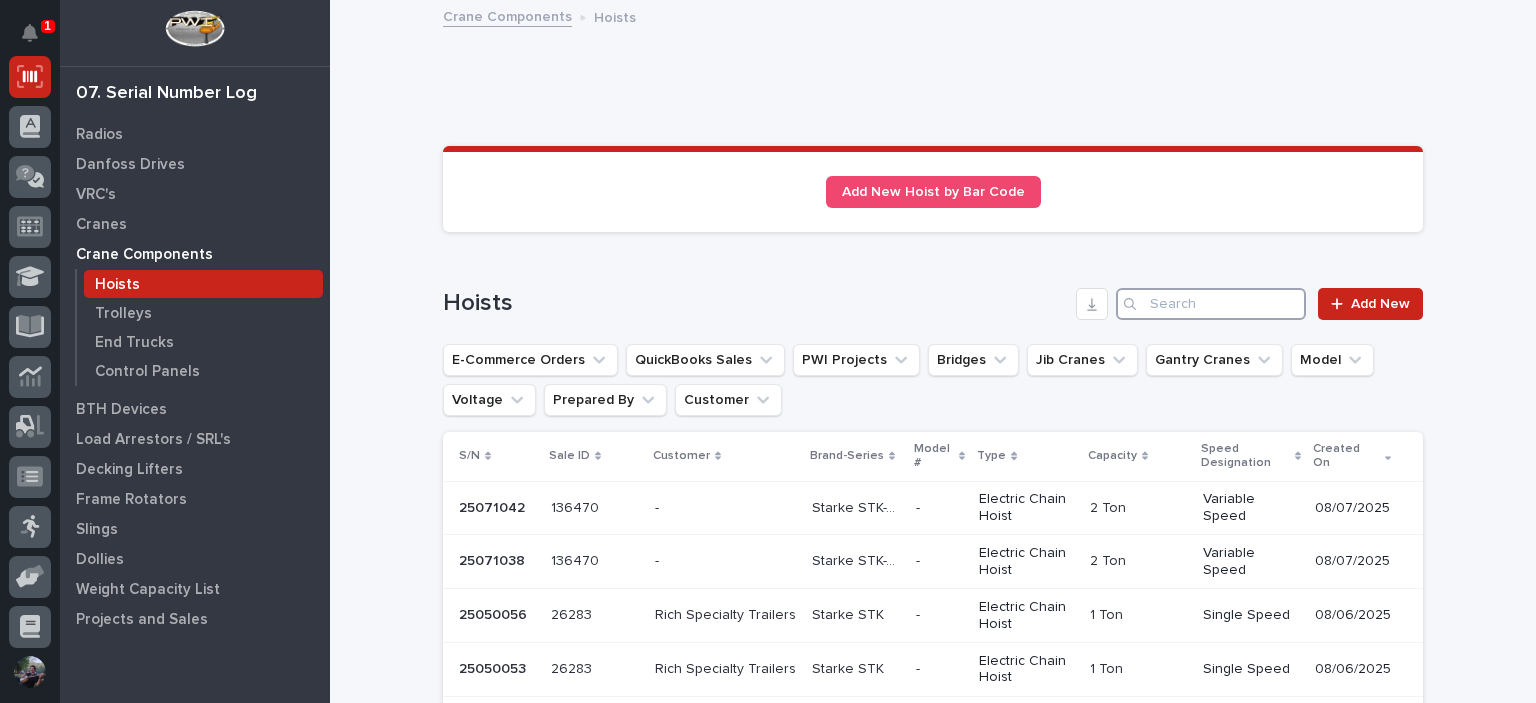 type on "h" 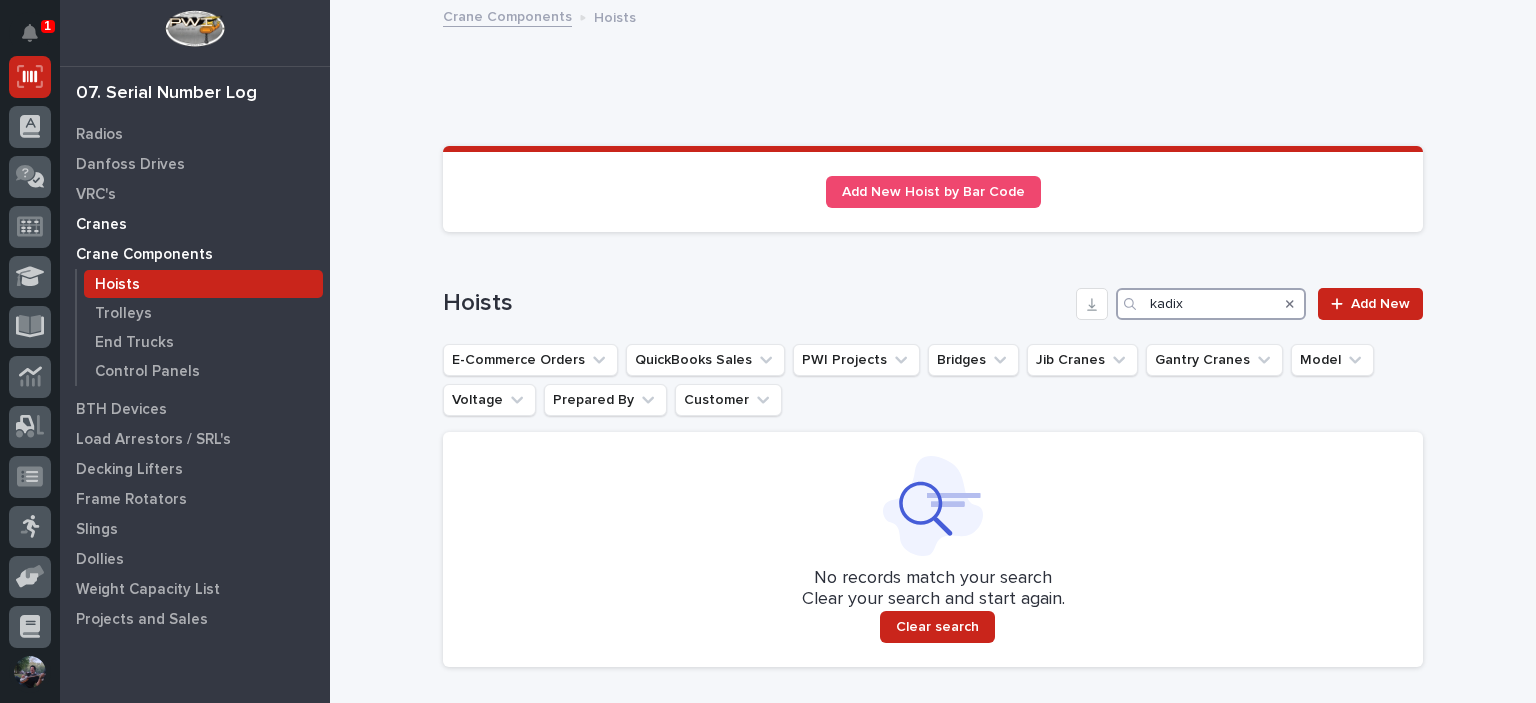 type on "kadix" 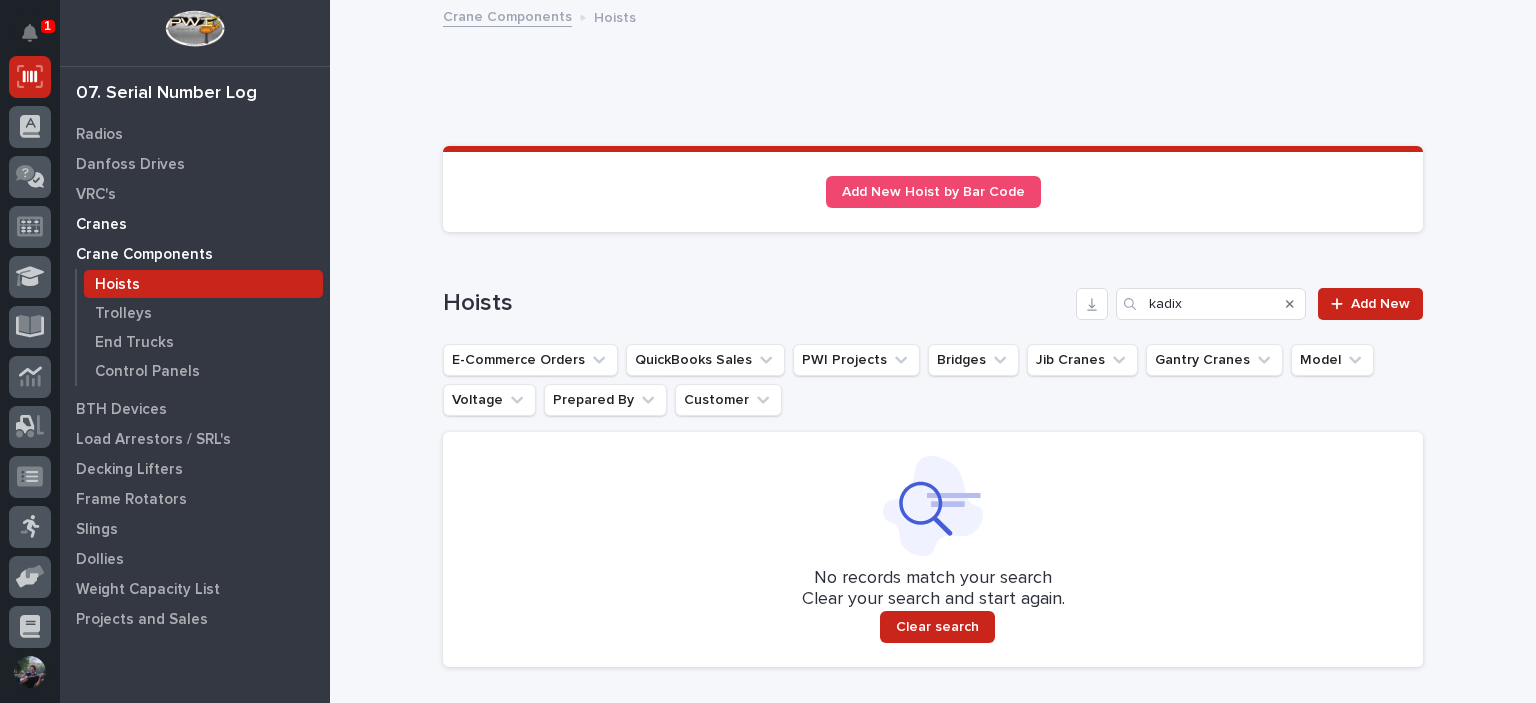click on "Cranes" at bounding box center [195, 224] 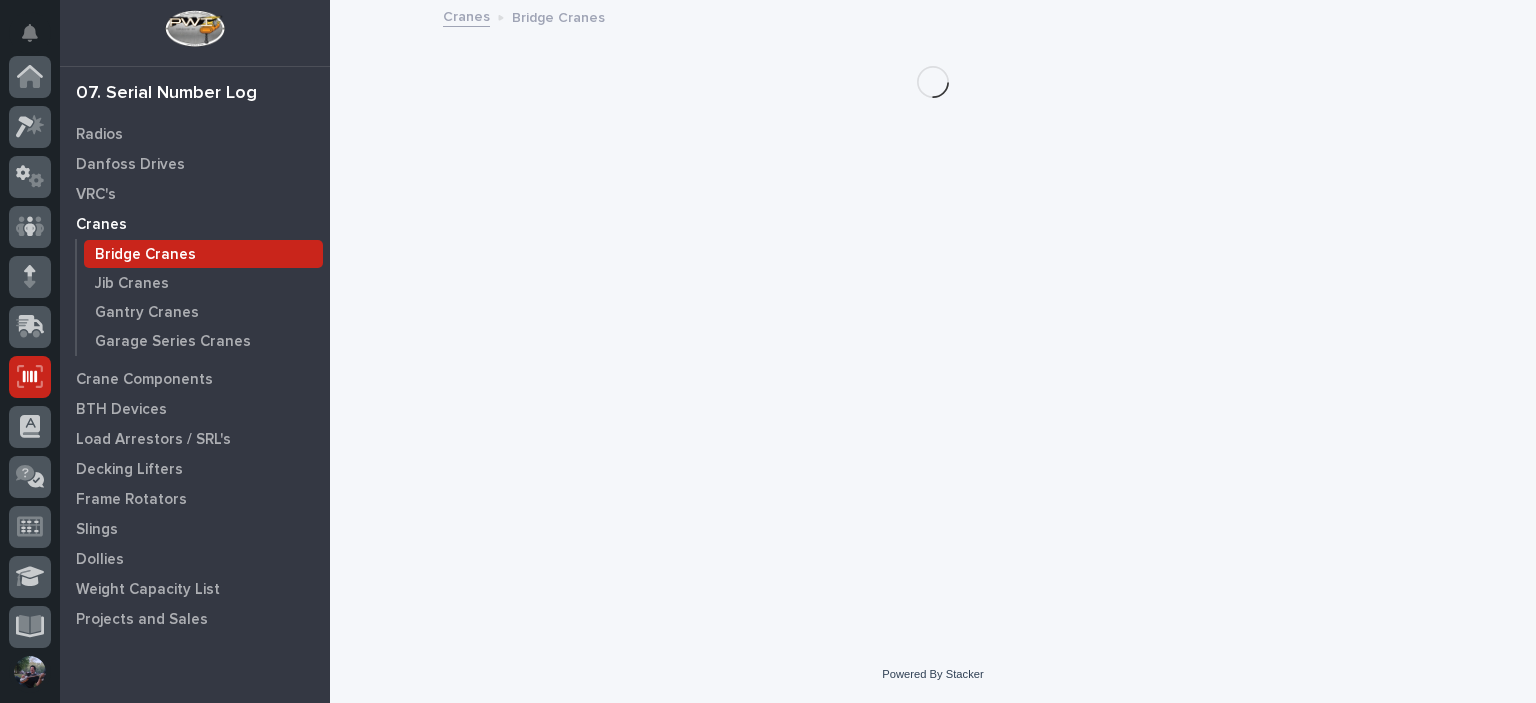 scroll, scrollTop: 300, scrollLeft: 0, axis: vertical 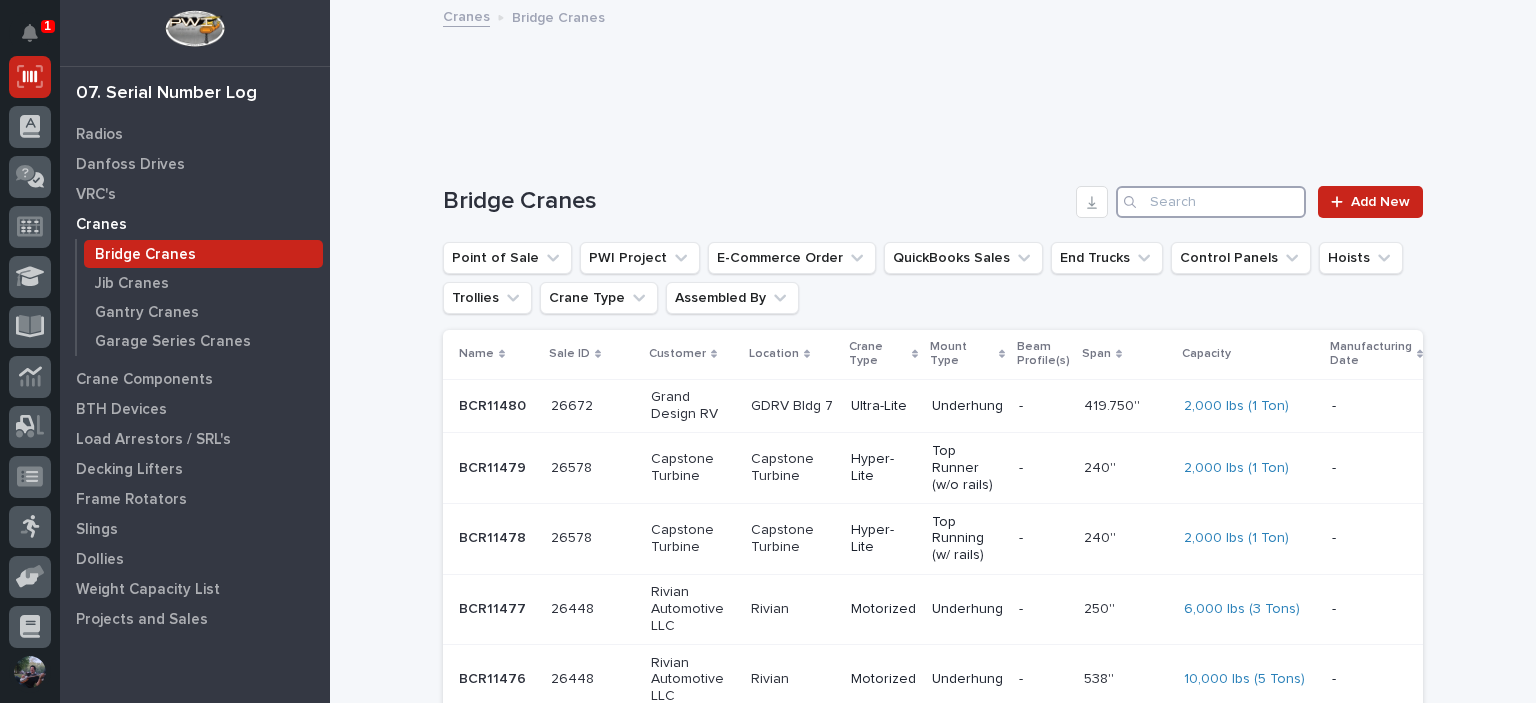 click at bounding box center [1211, 202] 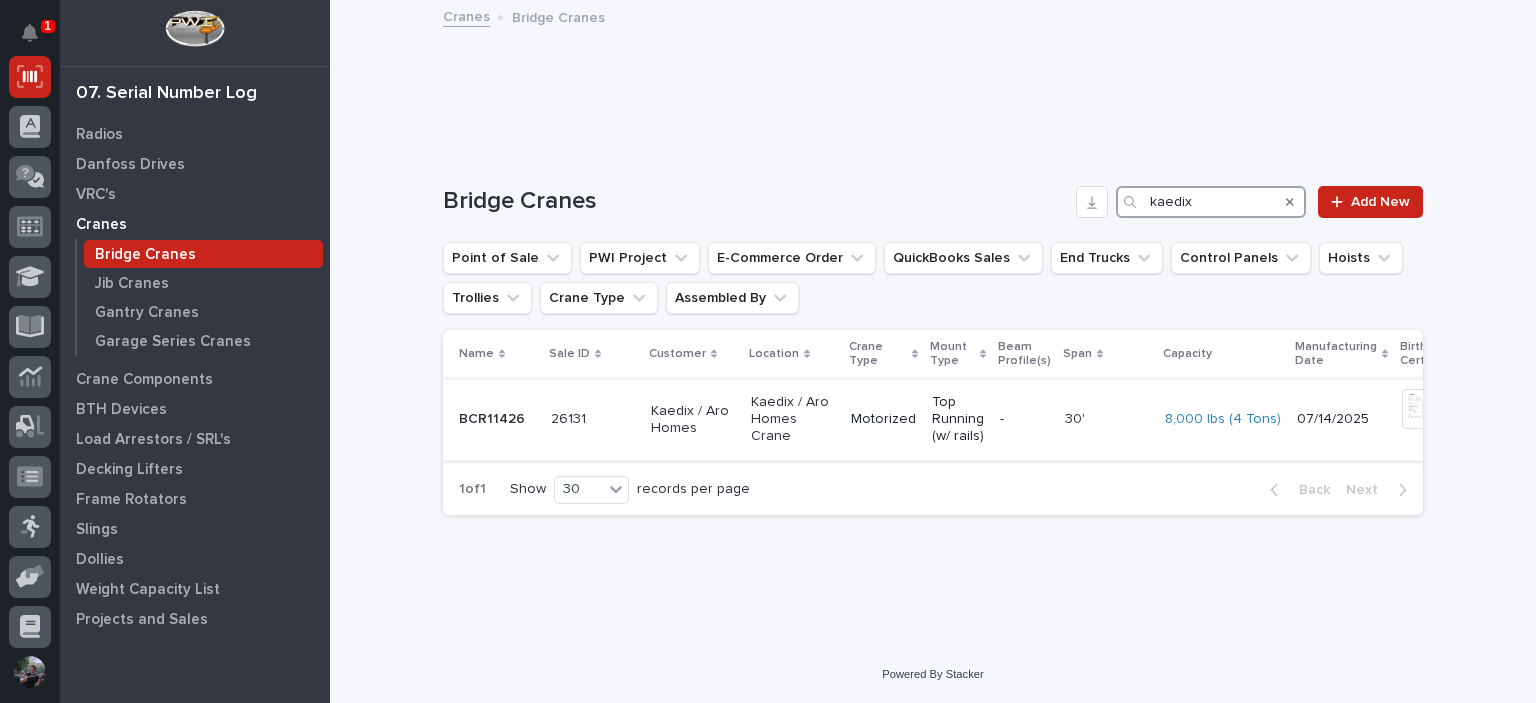 type on "kaedix" 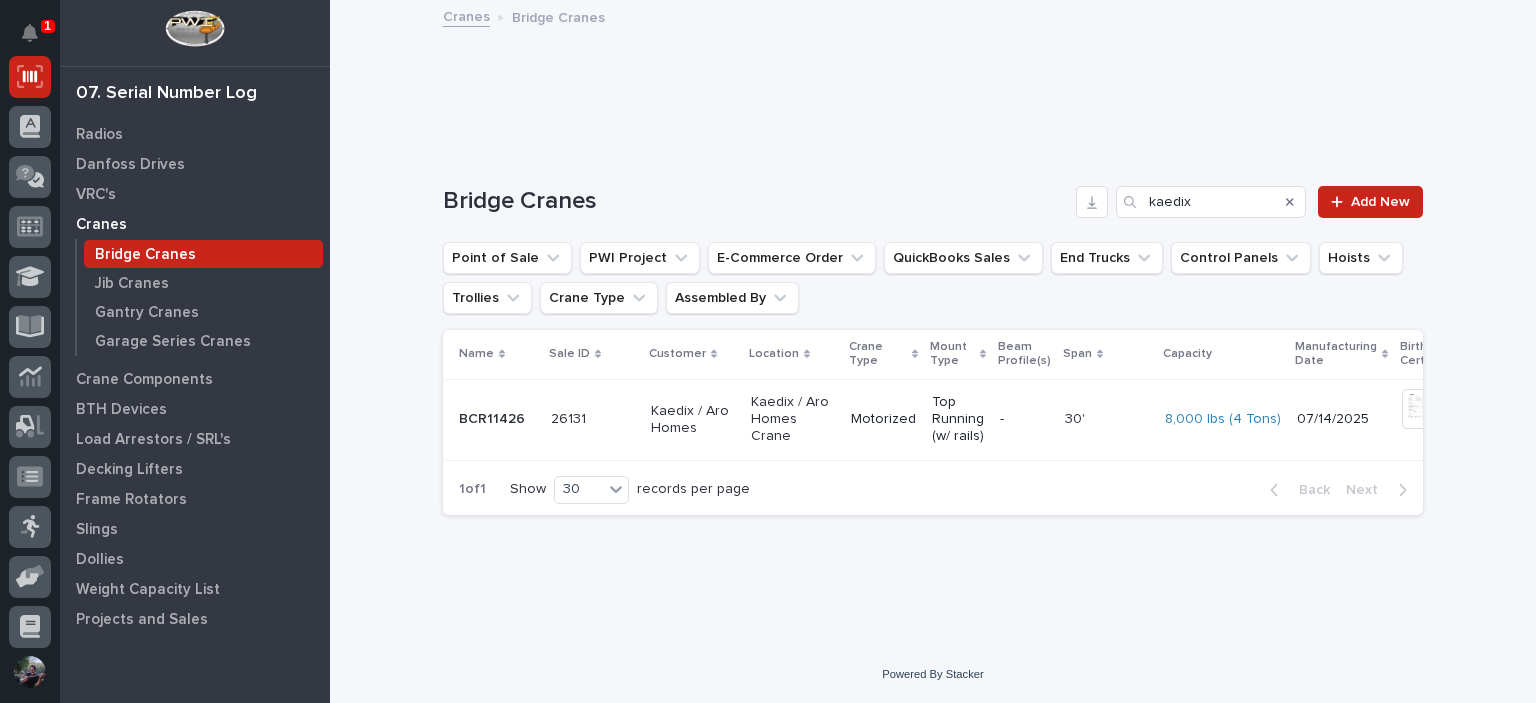 click on "Kaedix / Aro Homes" at bounding box center (693, 420) 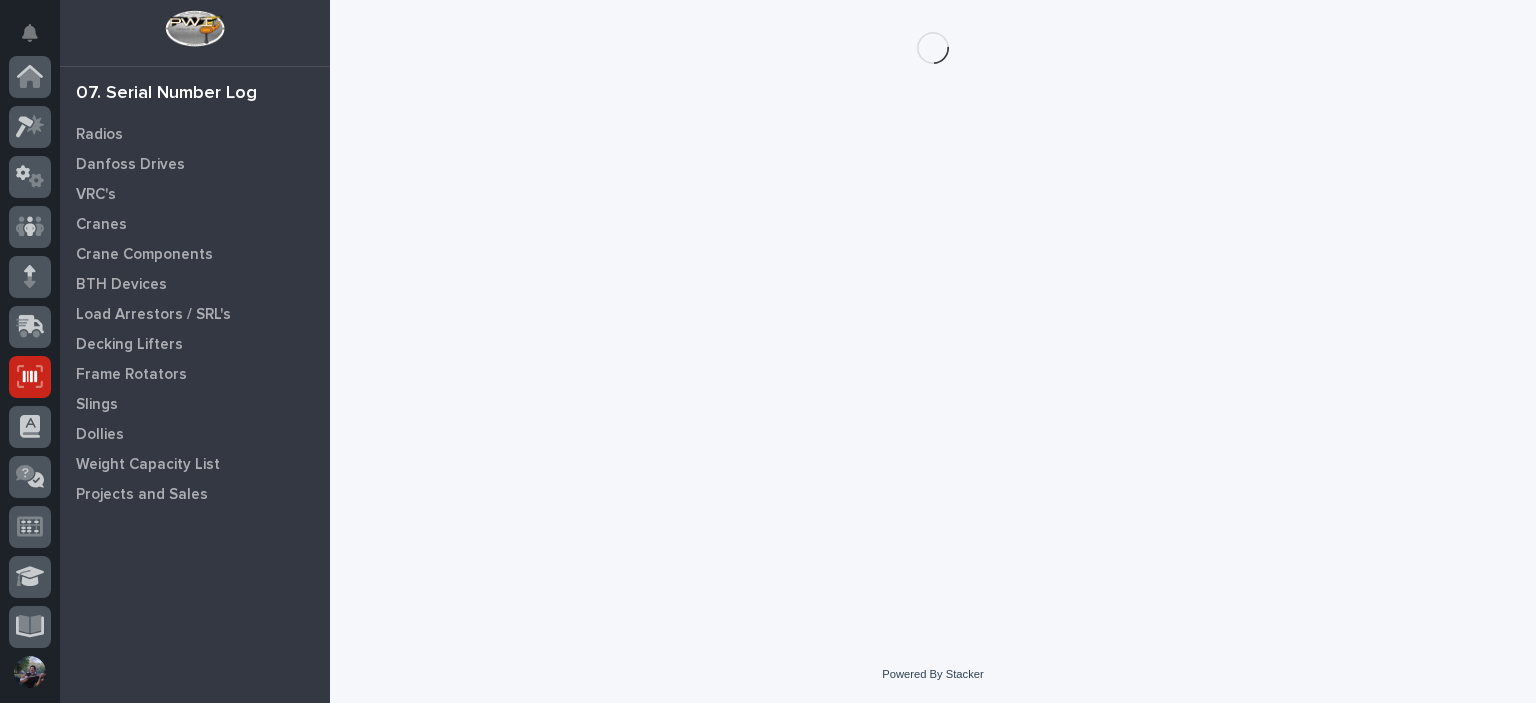 scroll, scrollTop: 300, scrollLeft: 0, axis: vertical 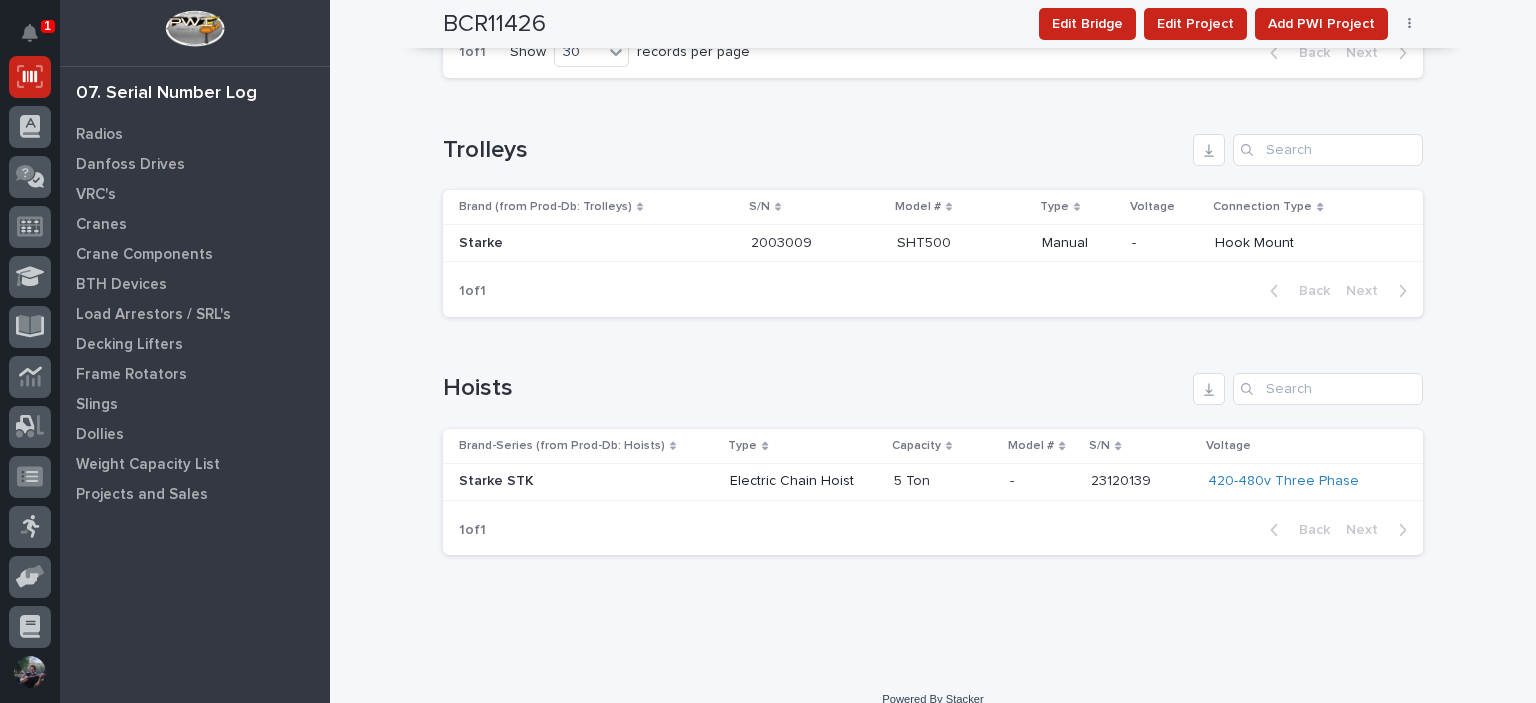 click on "5 Ton 5 Ton" at bounding box center (944, 481) 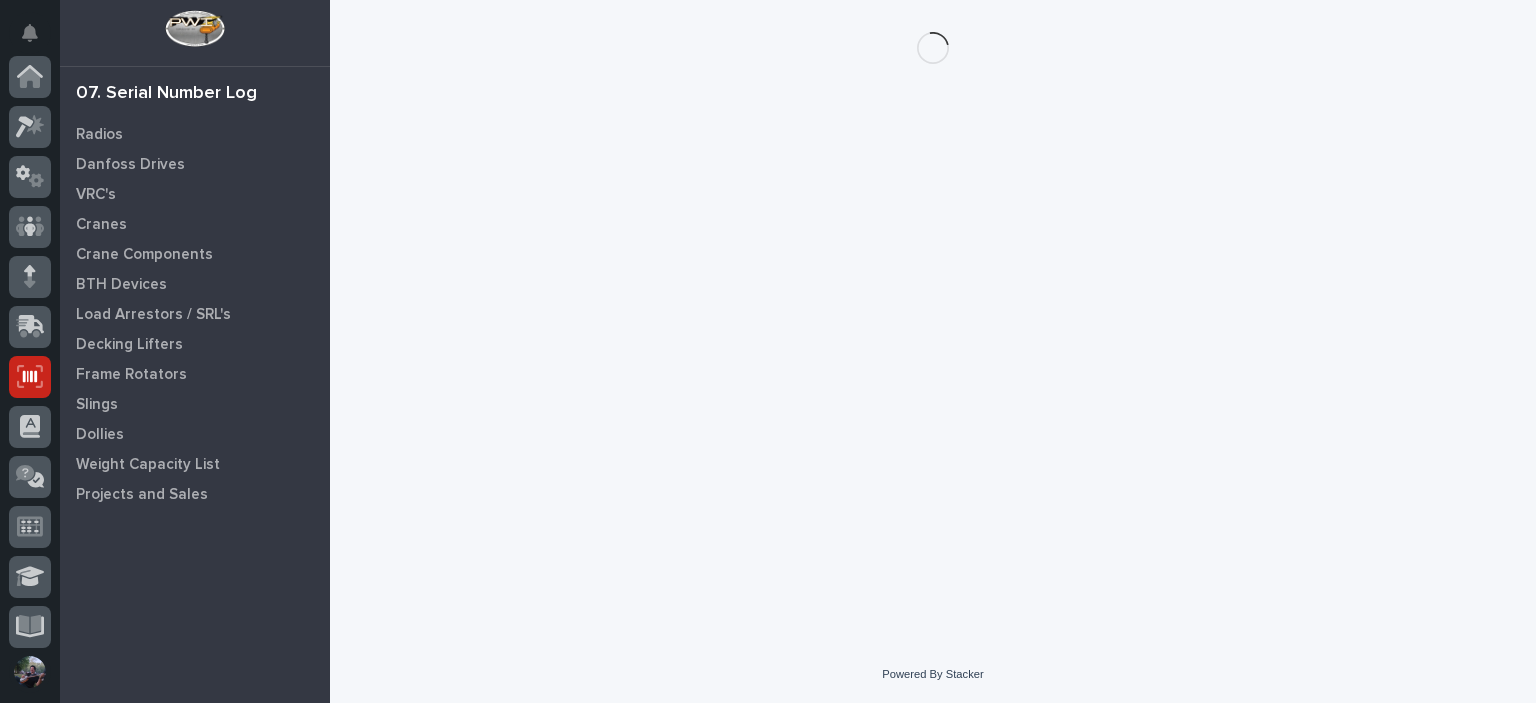 scroll, scrollTop: 300, scrollLeft: 0, axis: vertical 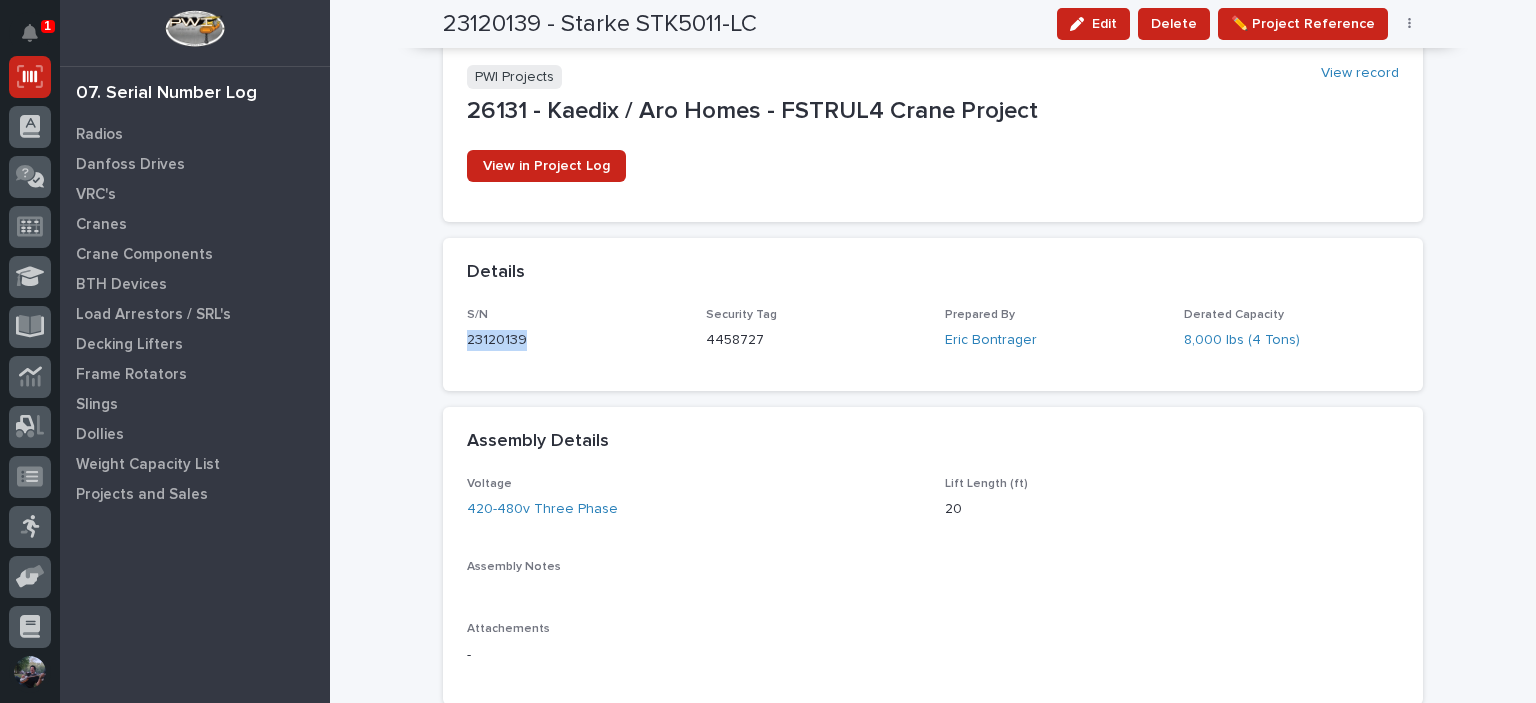 drag, startPoint x: 460, startPoint y: 343, endPoint x: 624, endPoint y: 345, distance: 164.01219 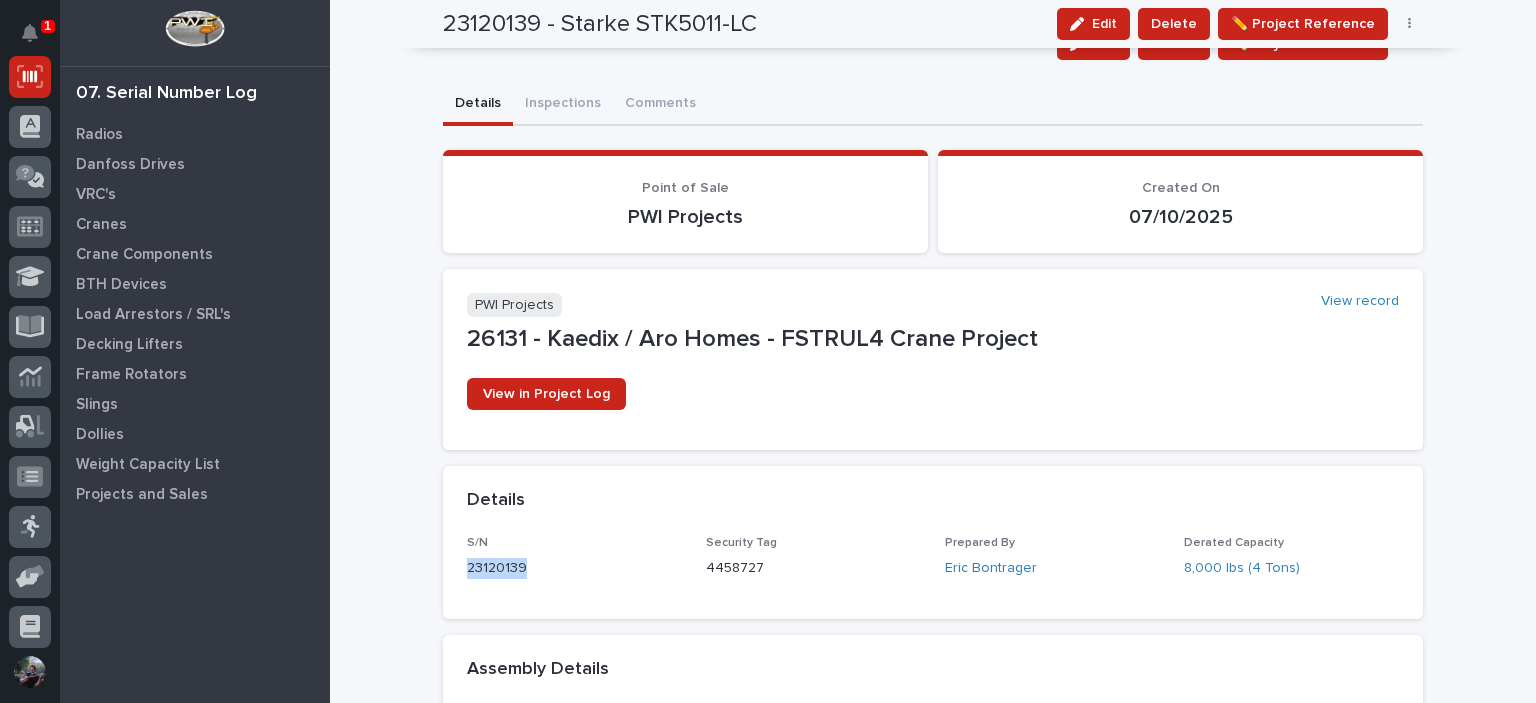 scroll, scrollTop: 0, scrollLeft: 0, axis: both 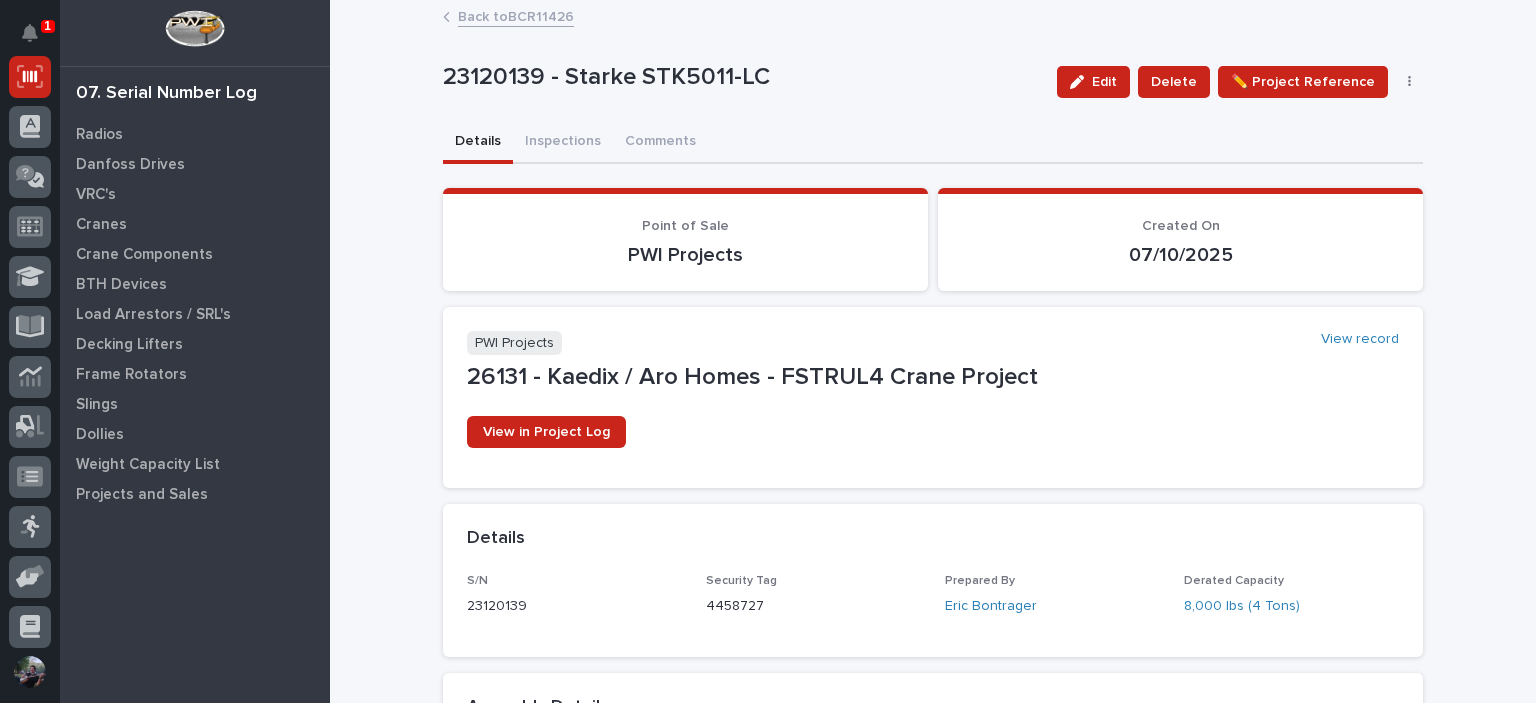 click on "PWI Projects View record   26131 - Kaedix / Aro Homes - FSTRUL4 Crane Project View in Project Log" at bounding box center (933, 398) 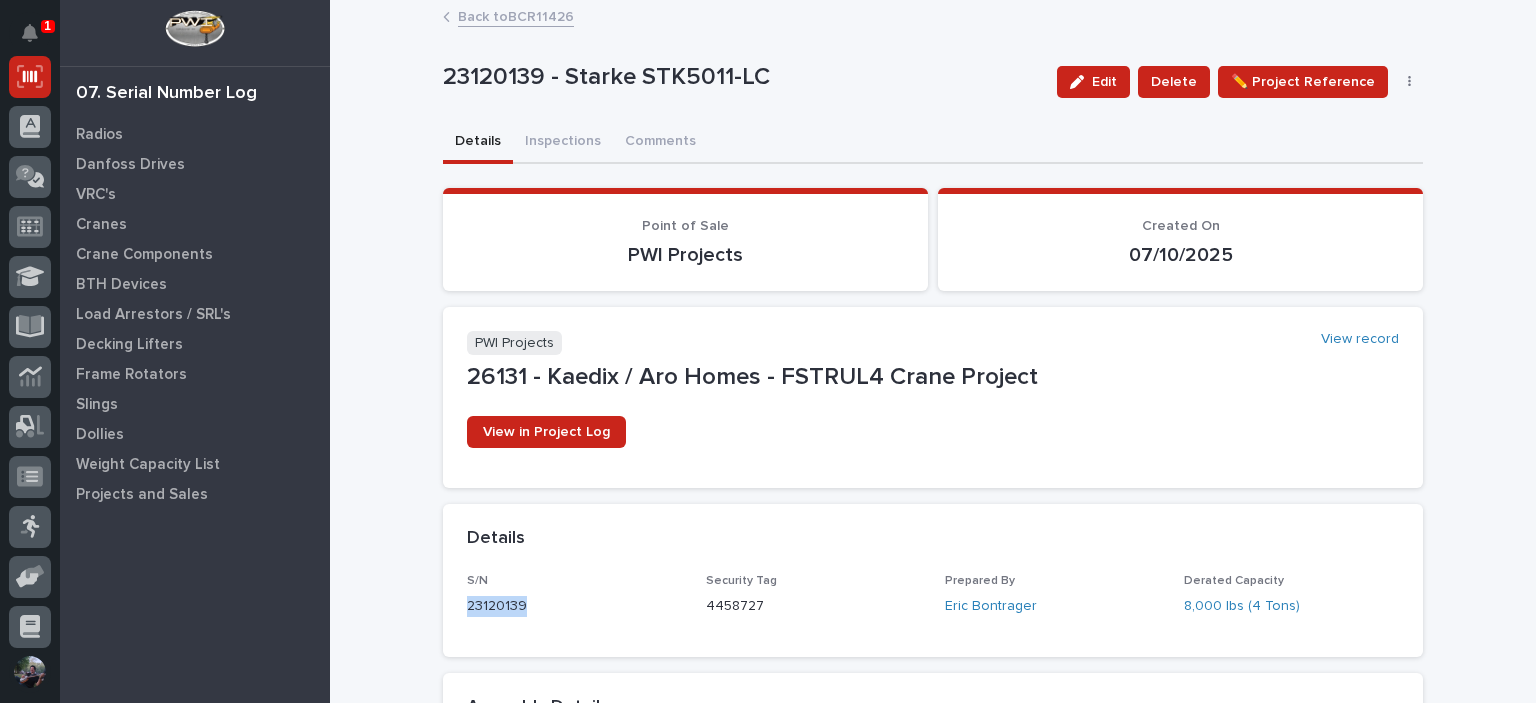 click on "23120139" at bounding box center [574, 606] 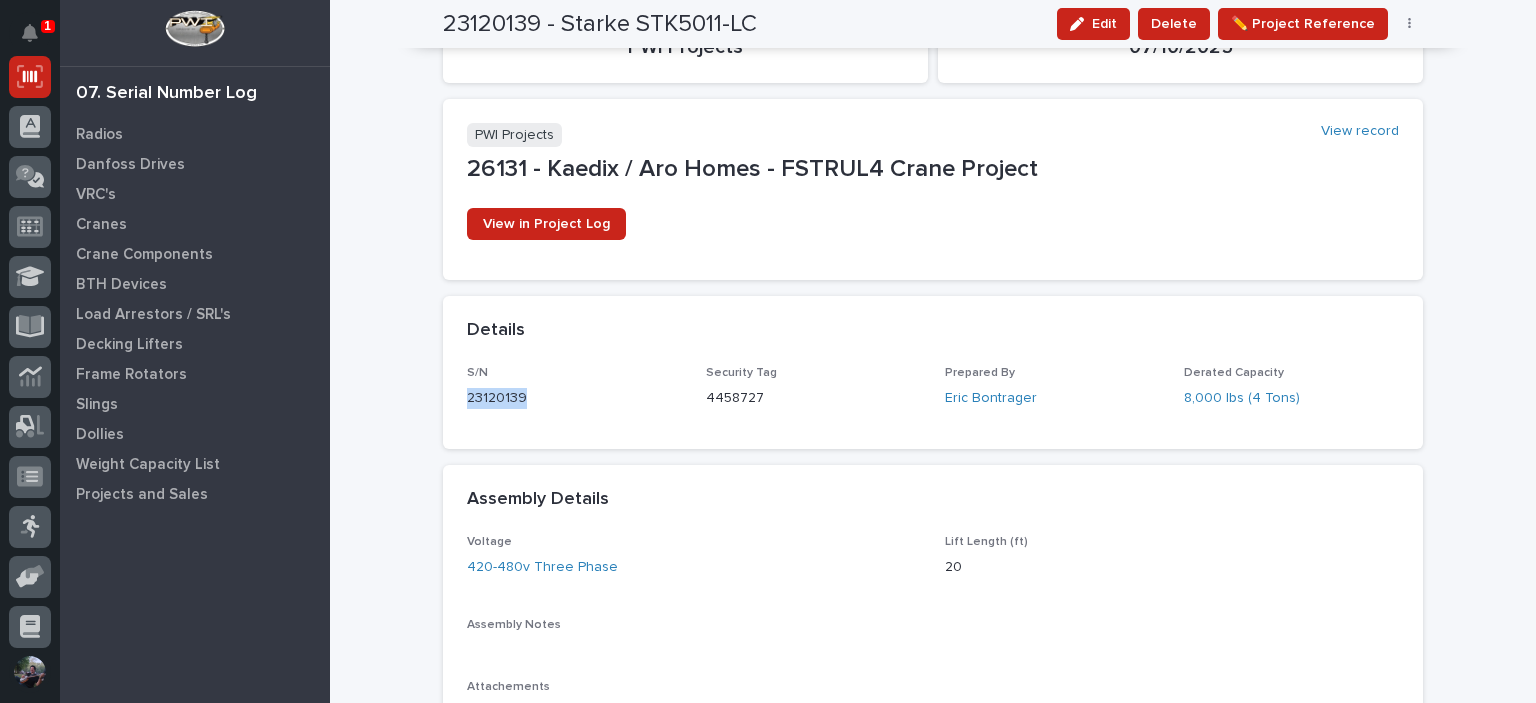 scroll, scrollTop: 200, scrollLeft: 0, axis: vertical 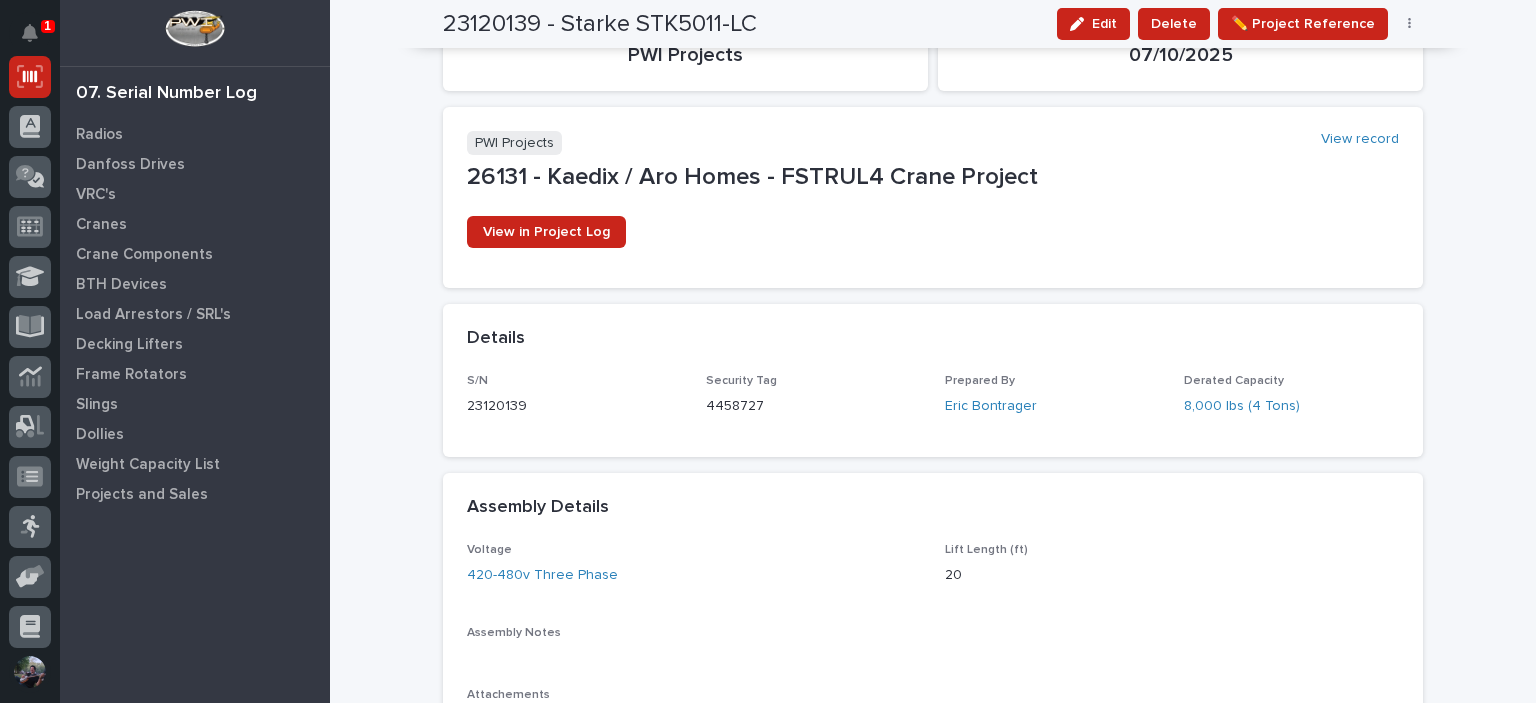 click on "4458727" at bounding box center (813, 406) 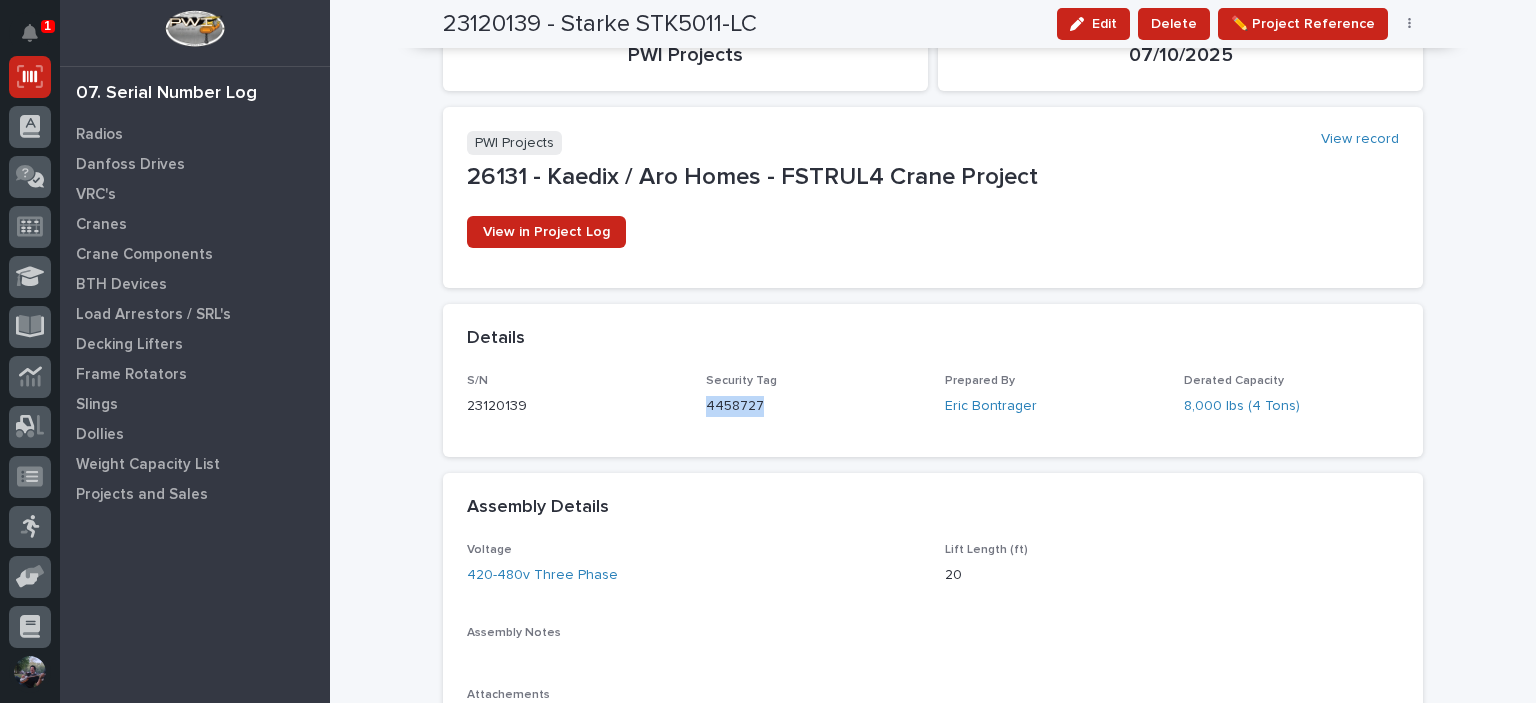 click on "4458727" at bounding box center (813, 406) 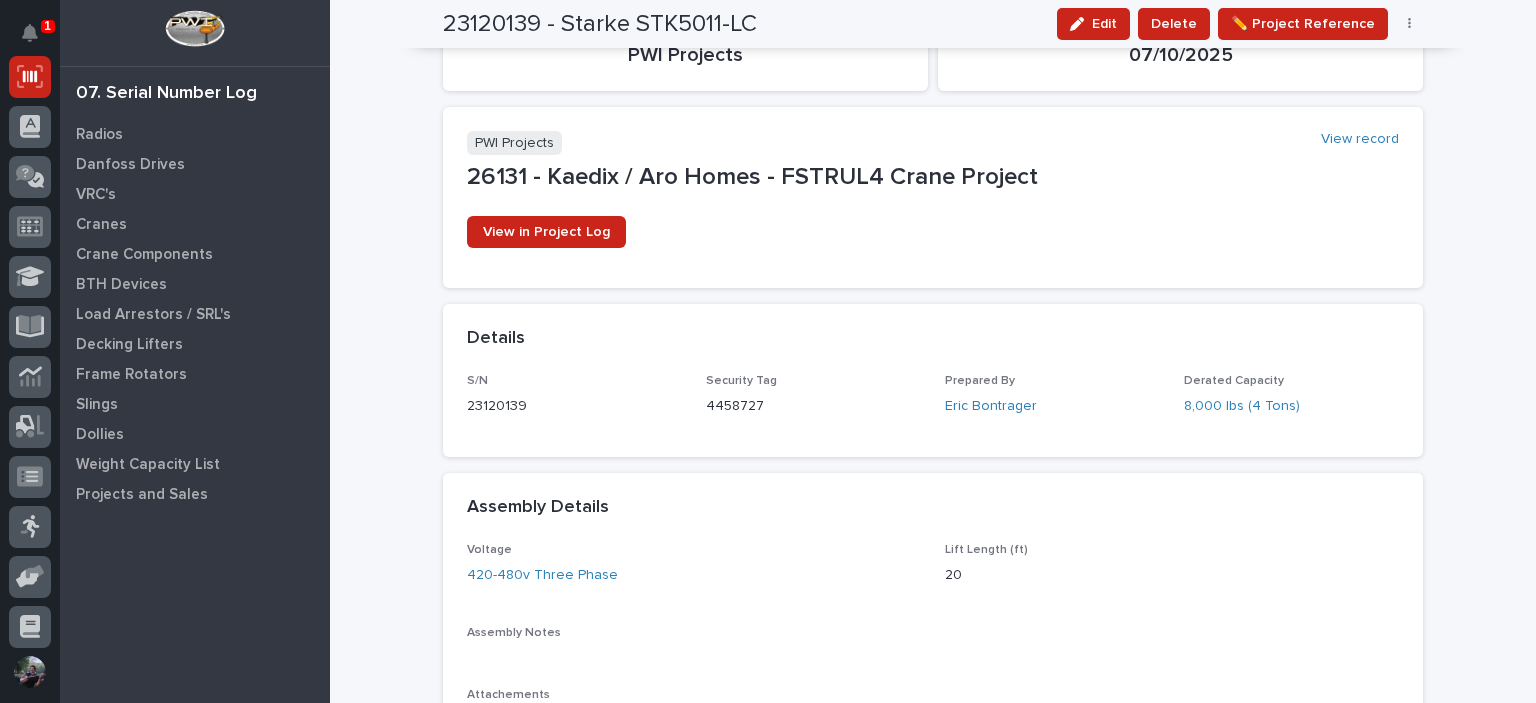 click on "23120139" at bounding box center (574, 406) 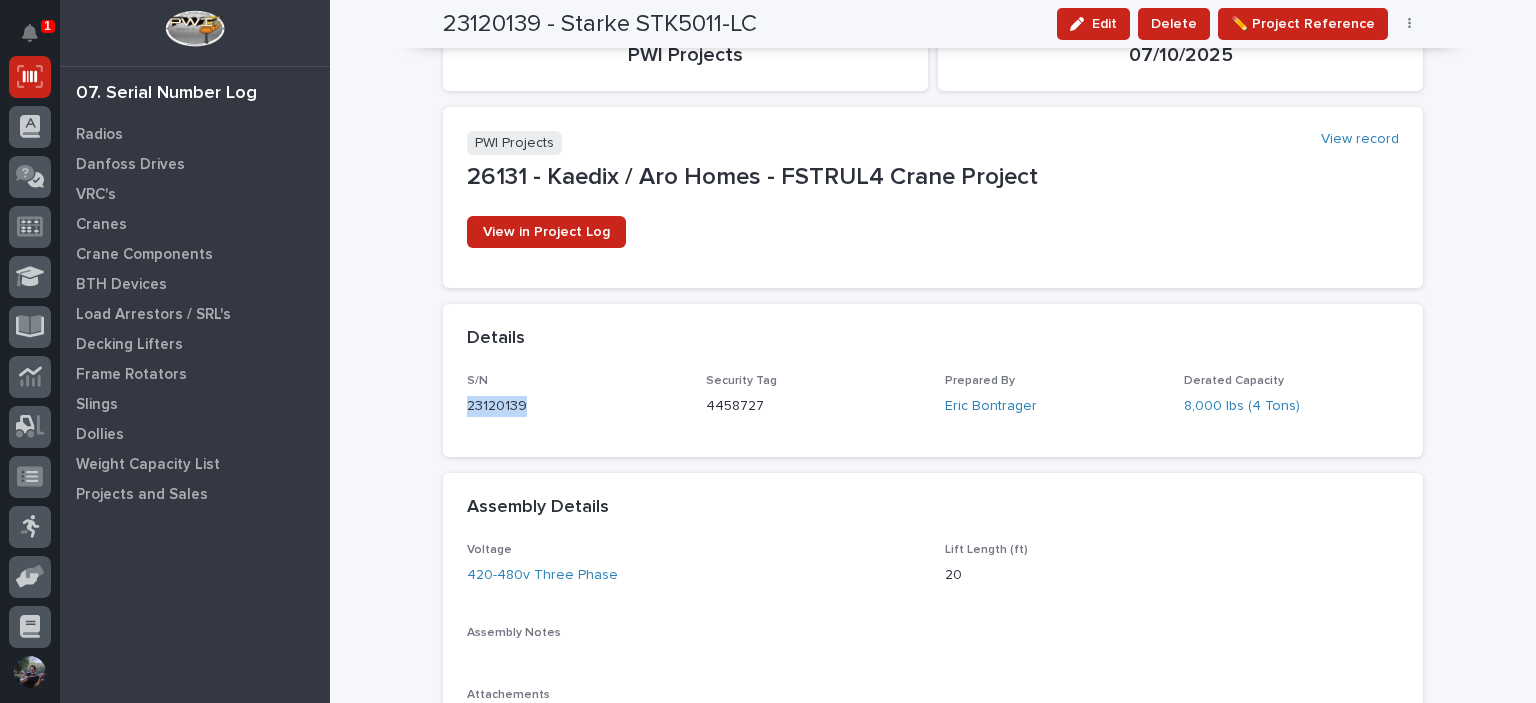 click on "23120139" at bounding box center (574, 406) 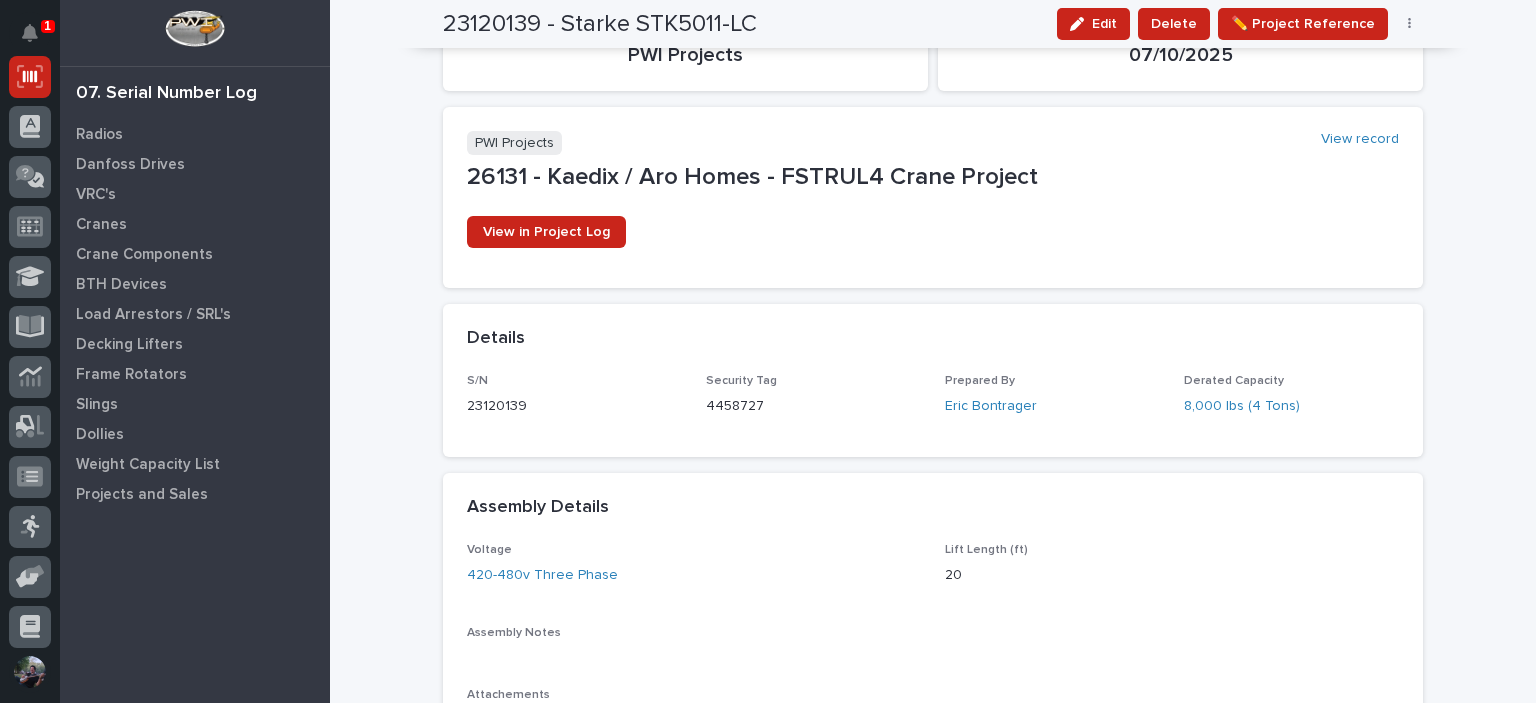 click on "4458727" at bounding box center [813, 406] 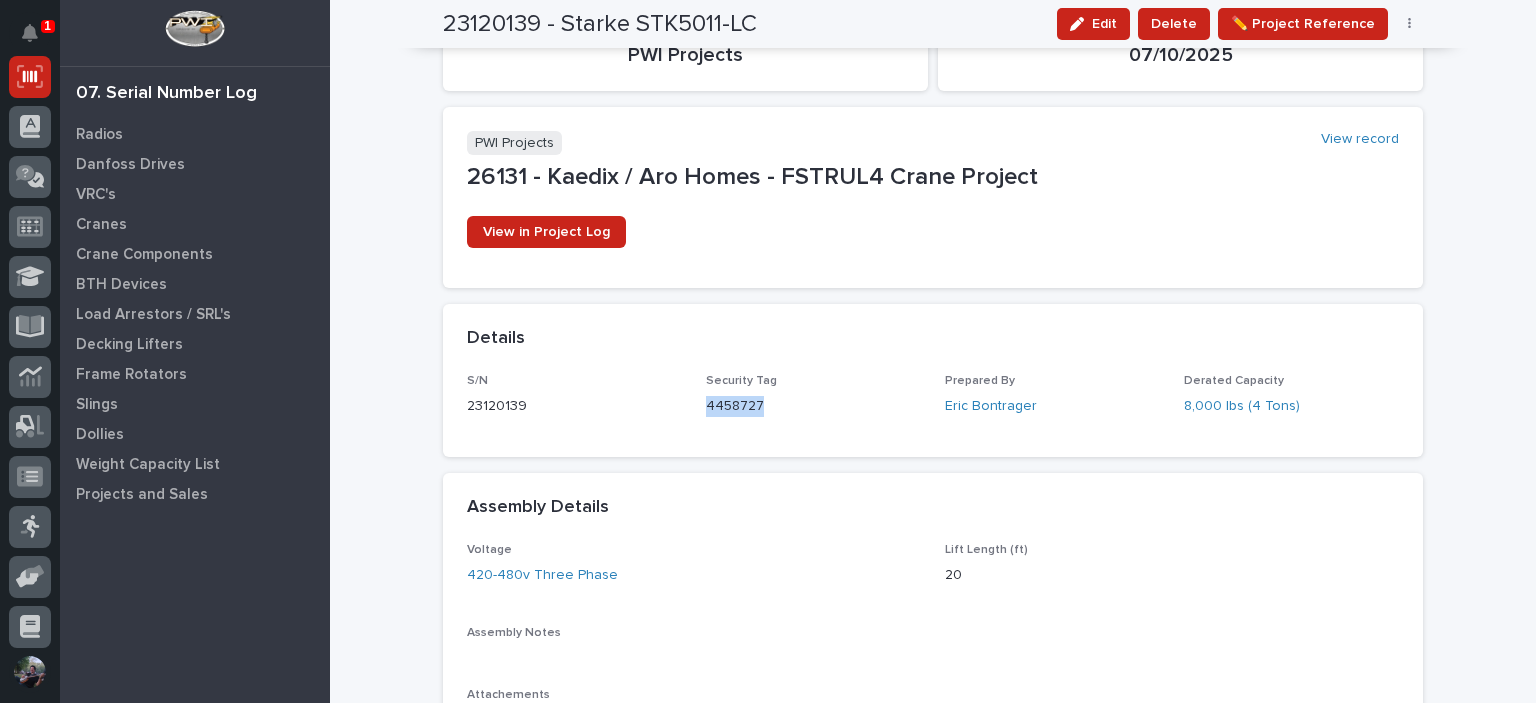 click on "4458727" at bounding box center [813, 406] 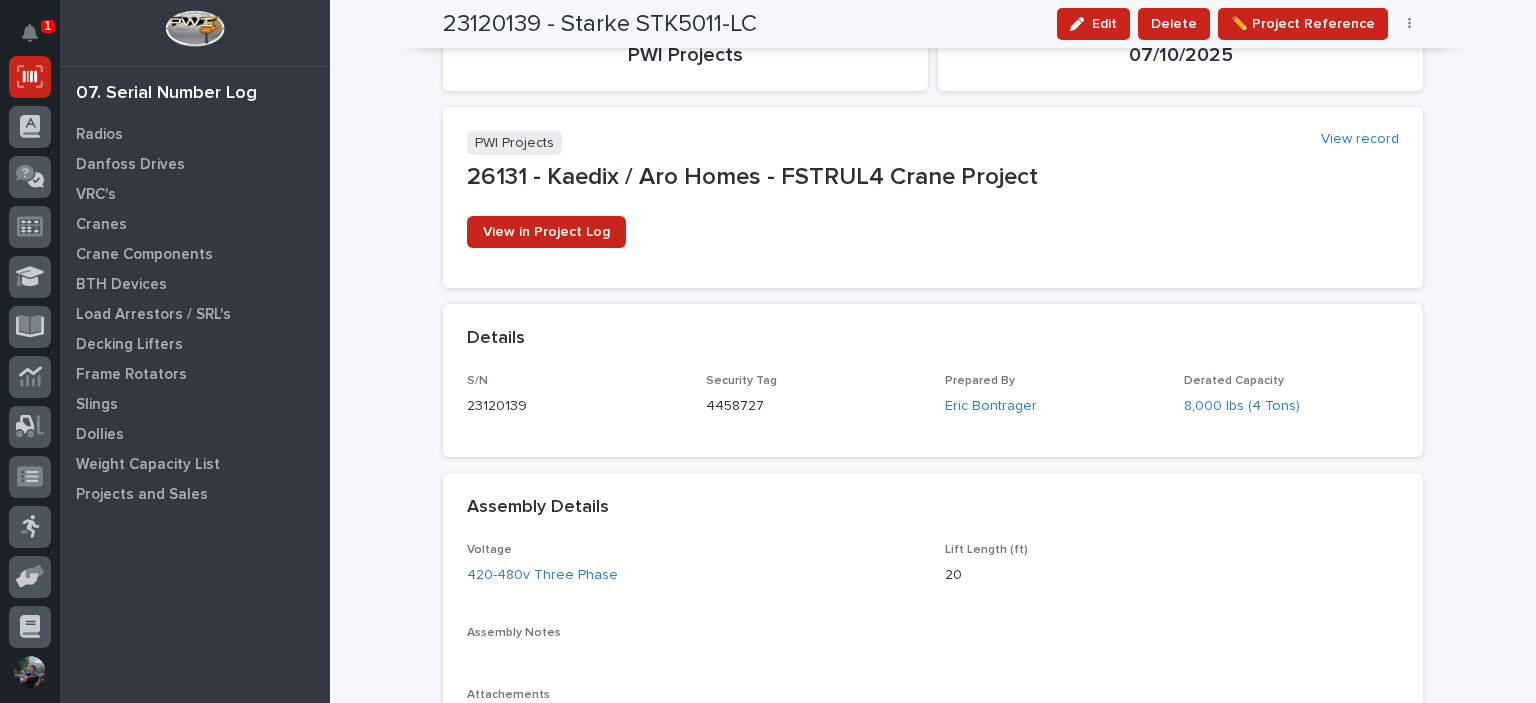click on "23120139" at bounding box center (574, 406) 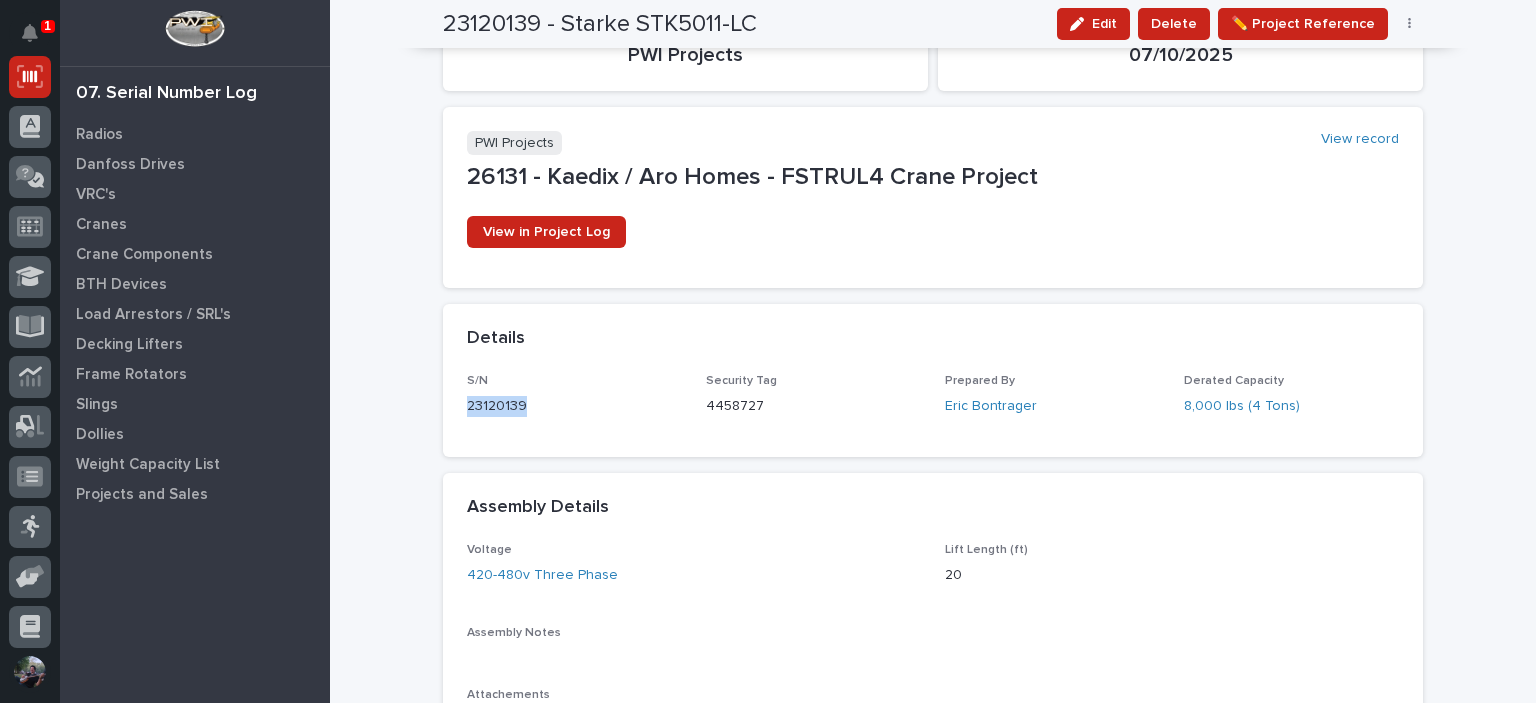 click on "23120139" at bounding box center (574, 406) 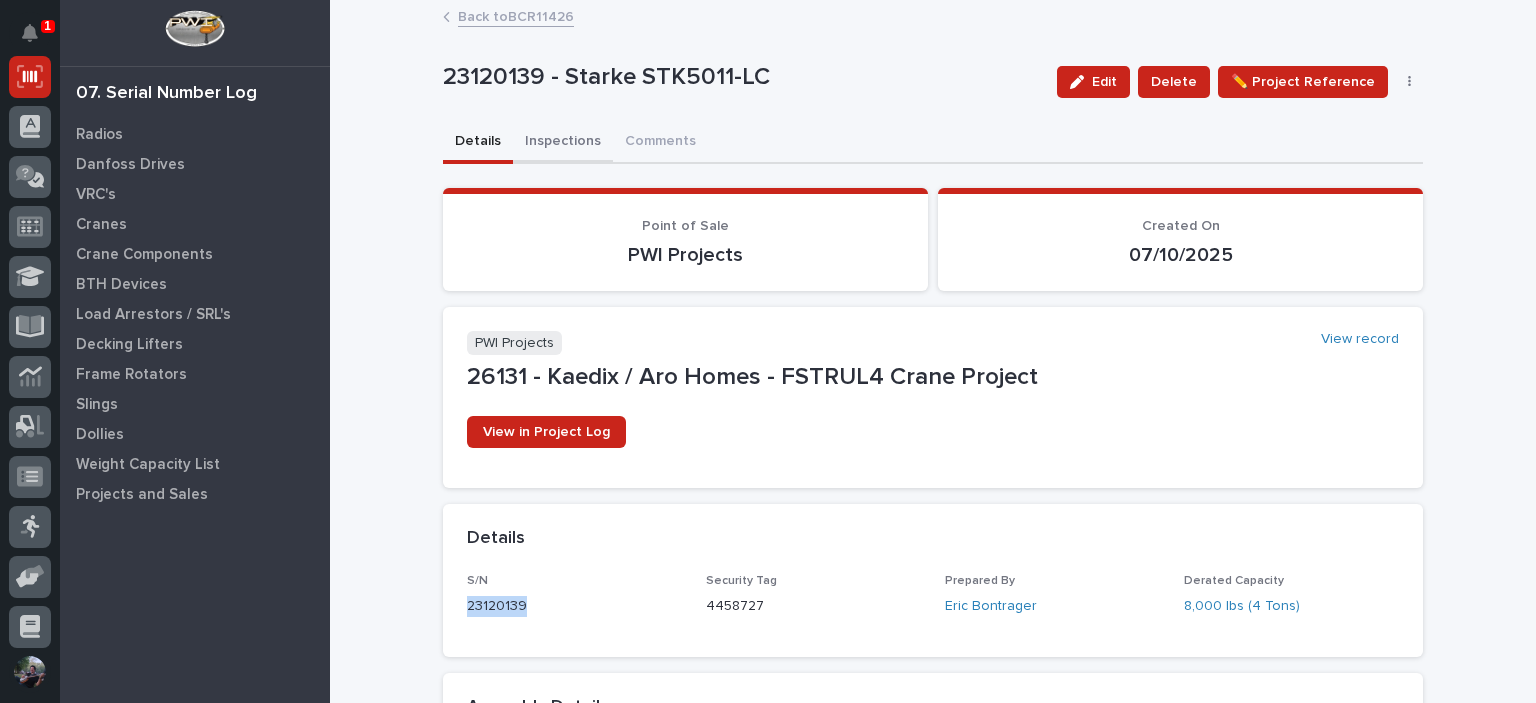 click on "Inspections" at bounding box center (563, 143) 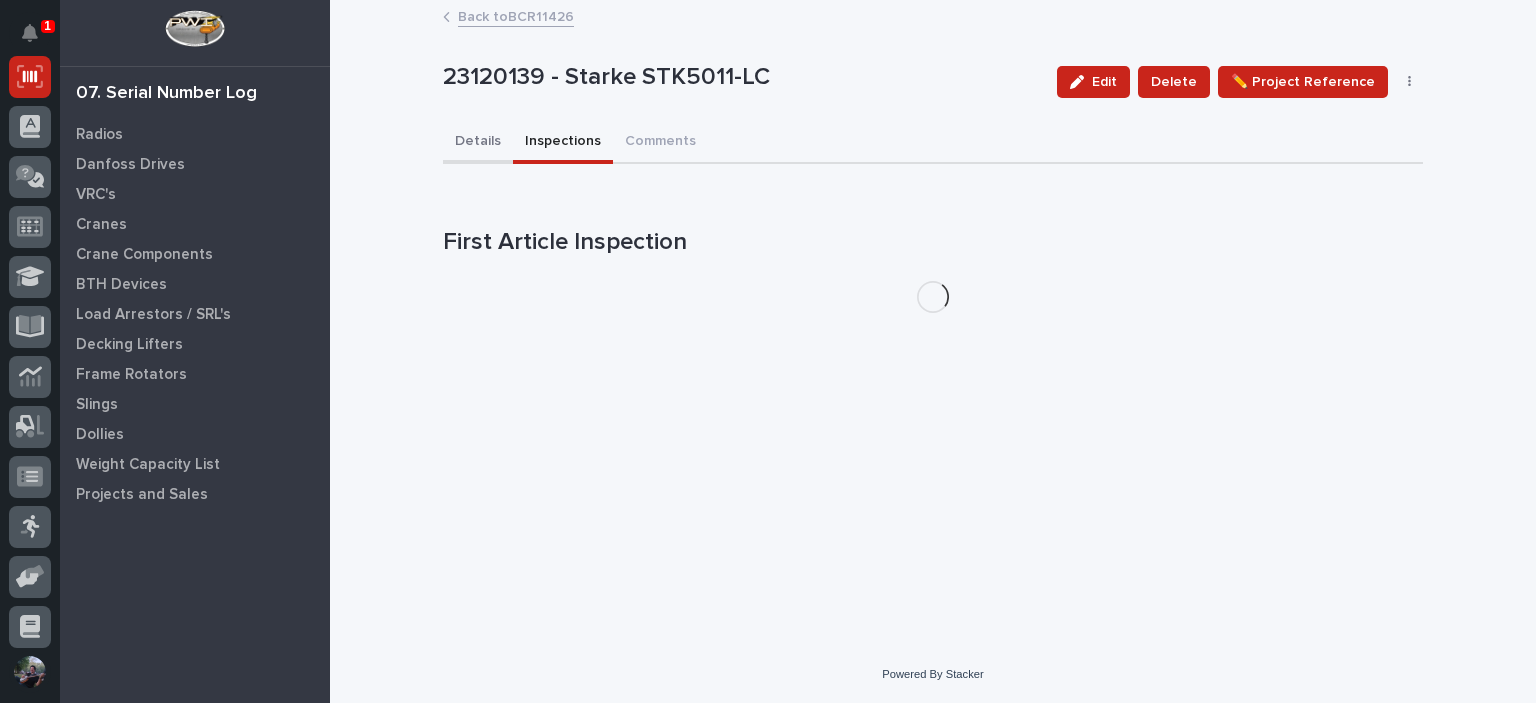 click on "Details" at bounding box center (478, 143) 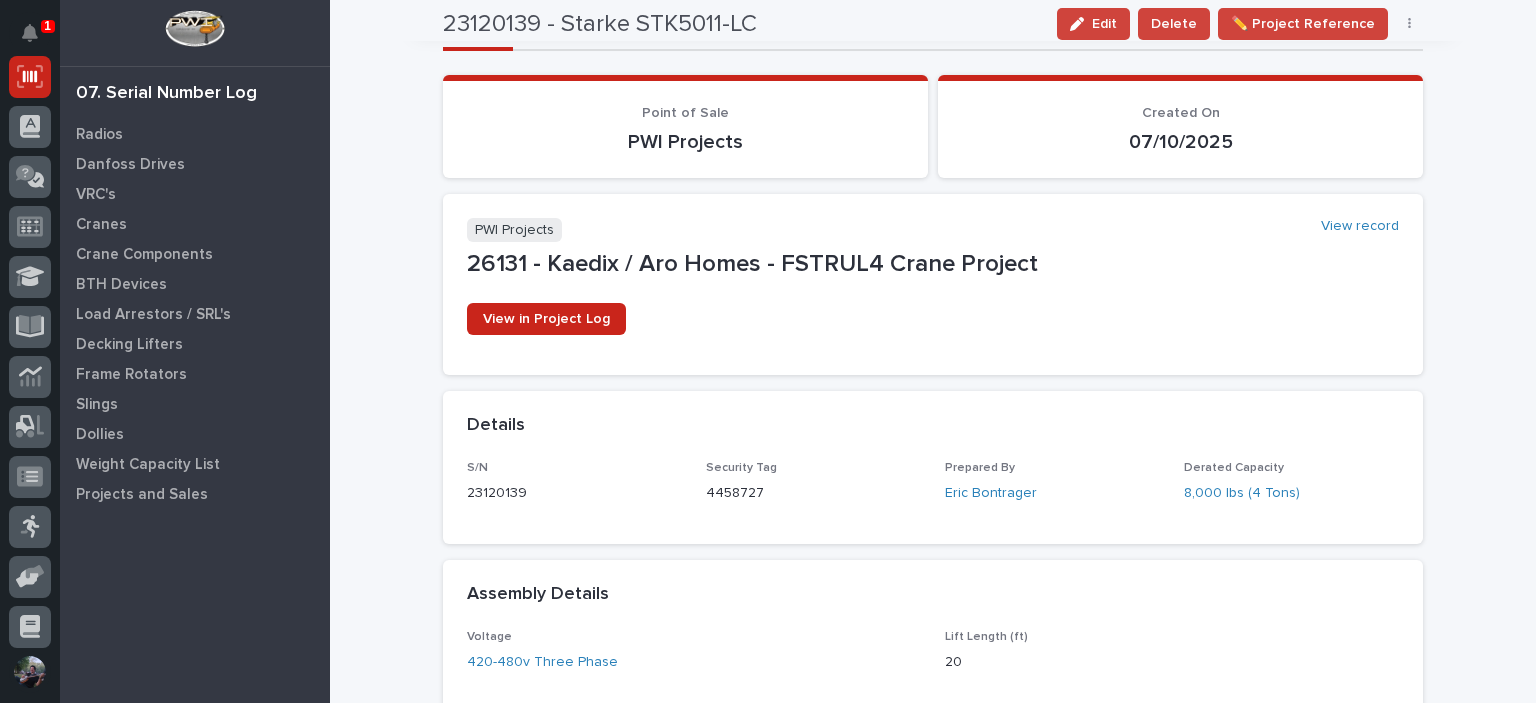 scroll, scrollTop: 0, scrollLeft: 0, axis: both 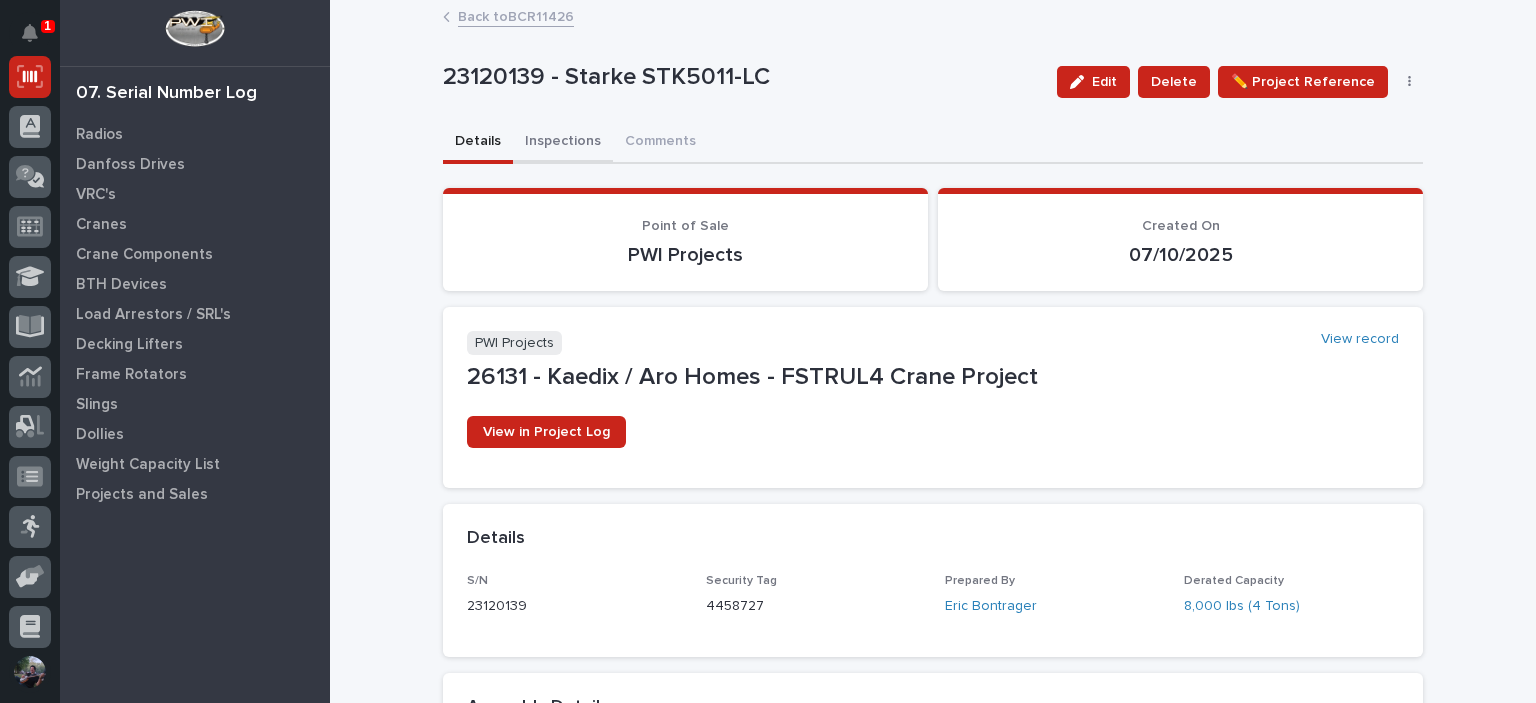 click on "Inspections" at bounding box center (563, 143) 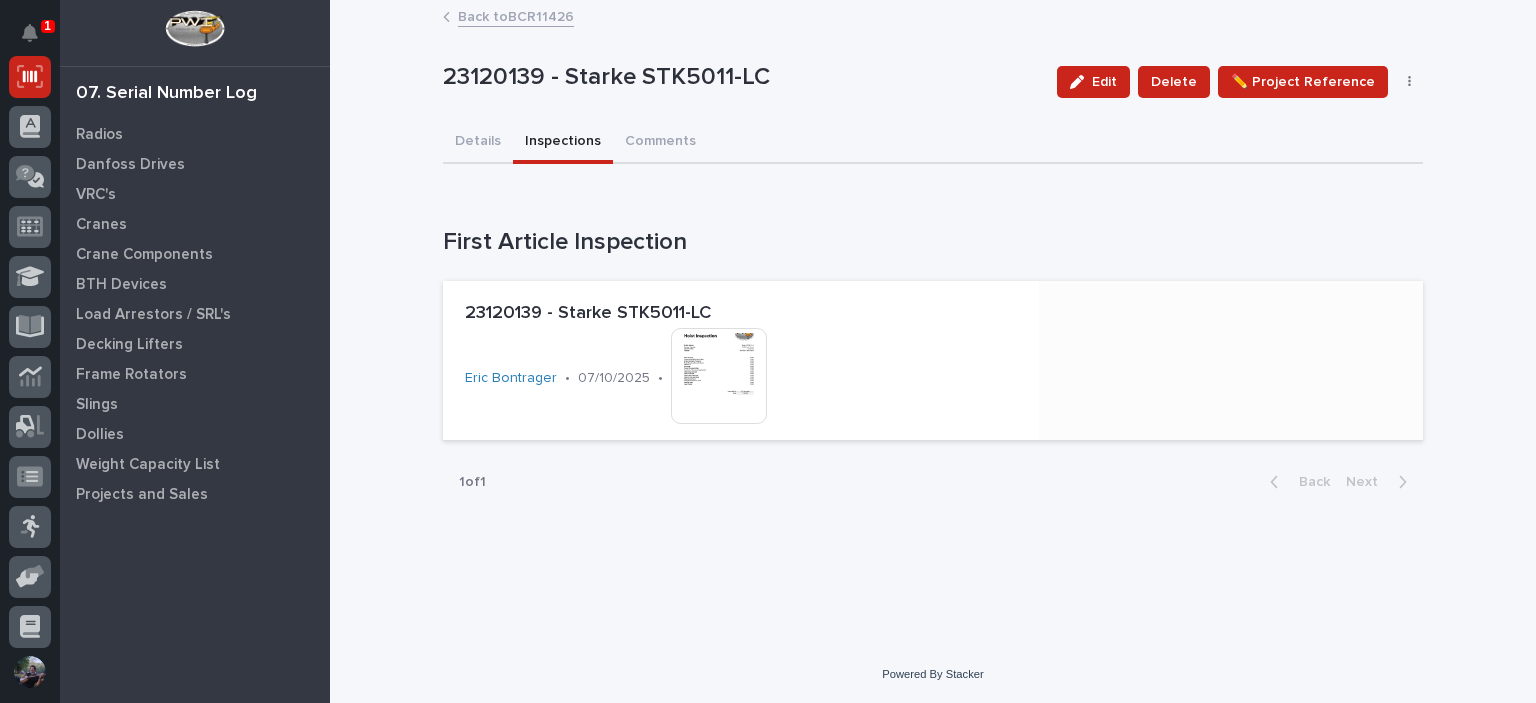 click at bounding box center [719, 376] 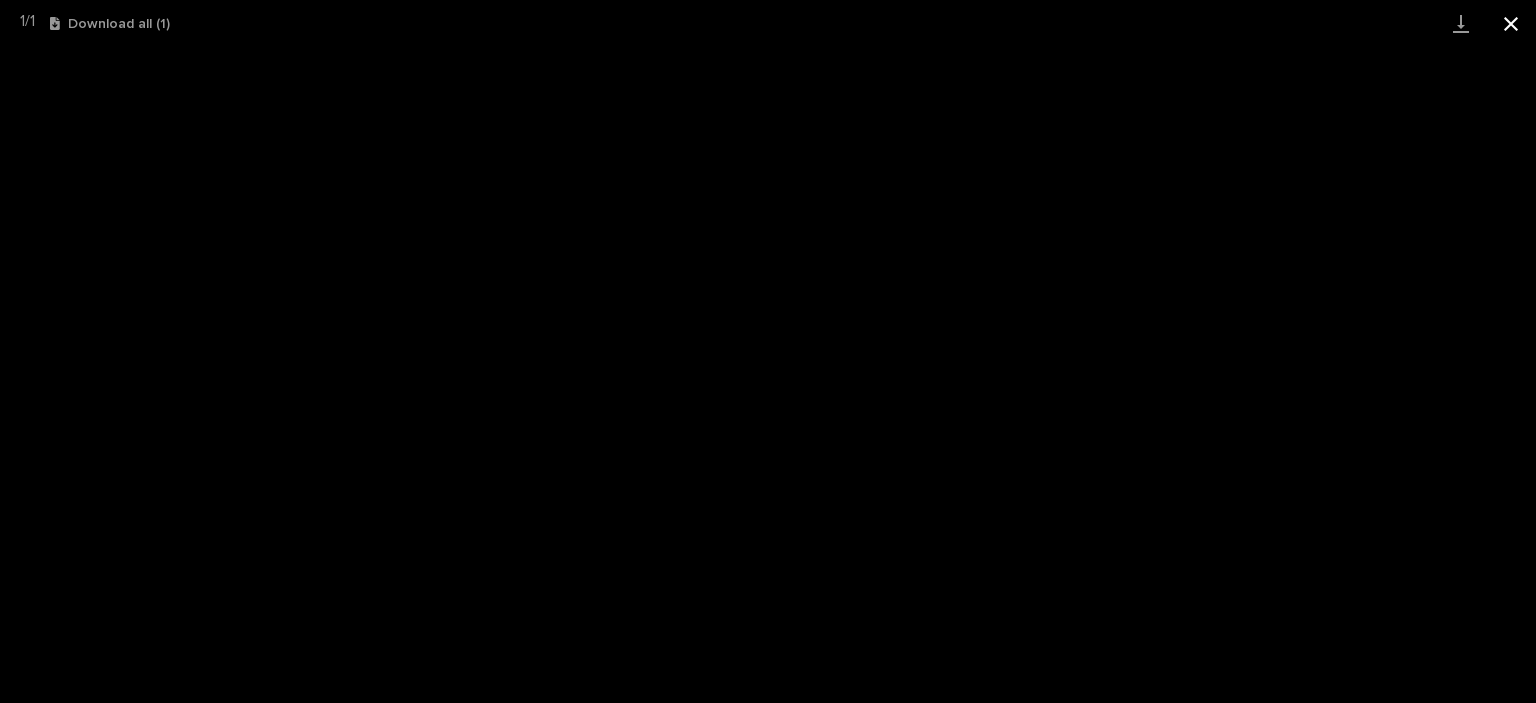 click at bounding box center [1511, 23] 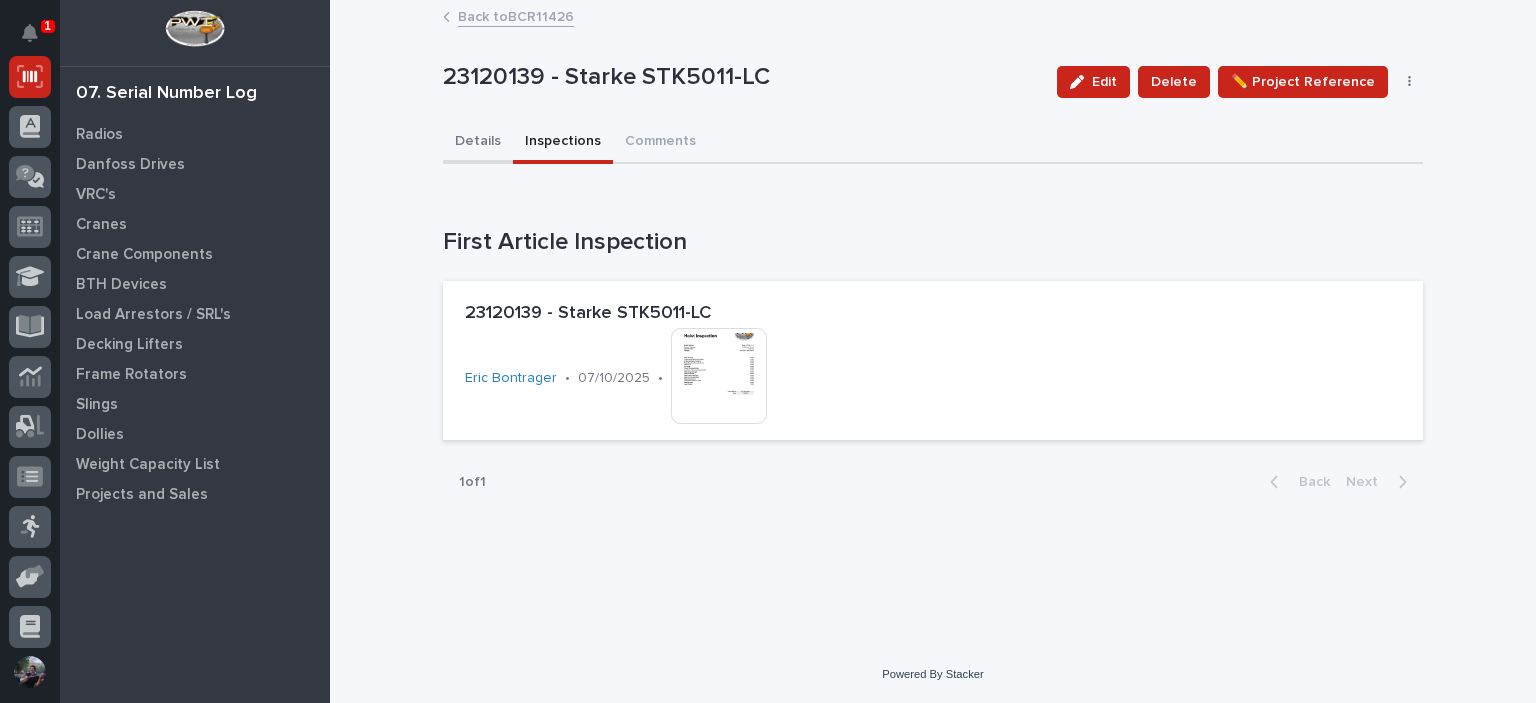 click on "Details" at bounding box center (478, 143) 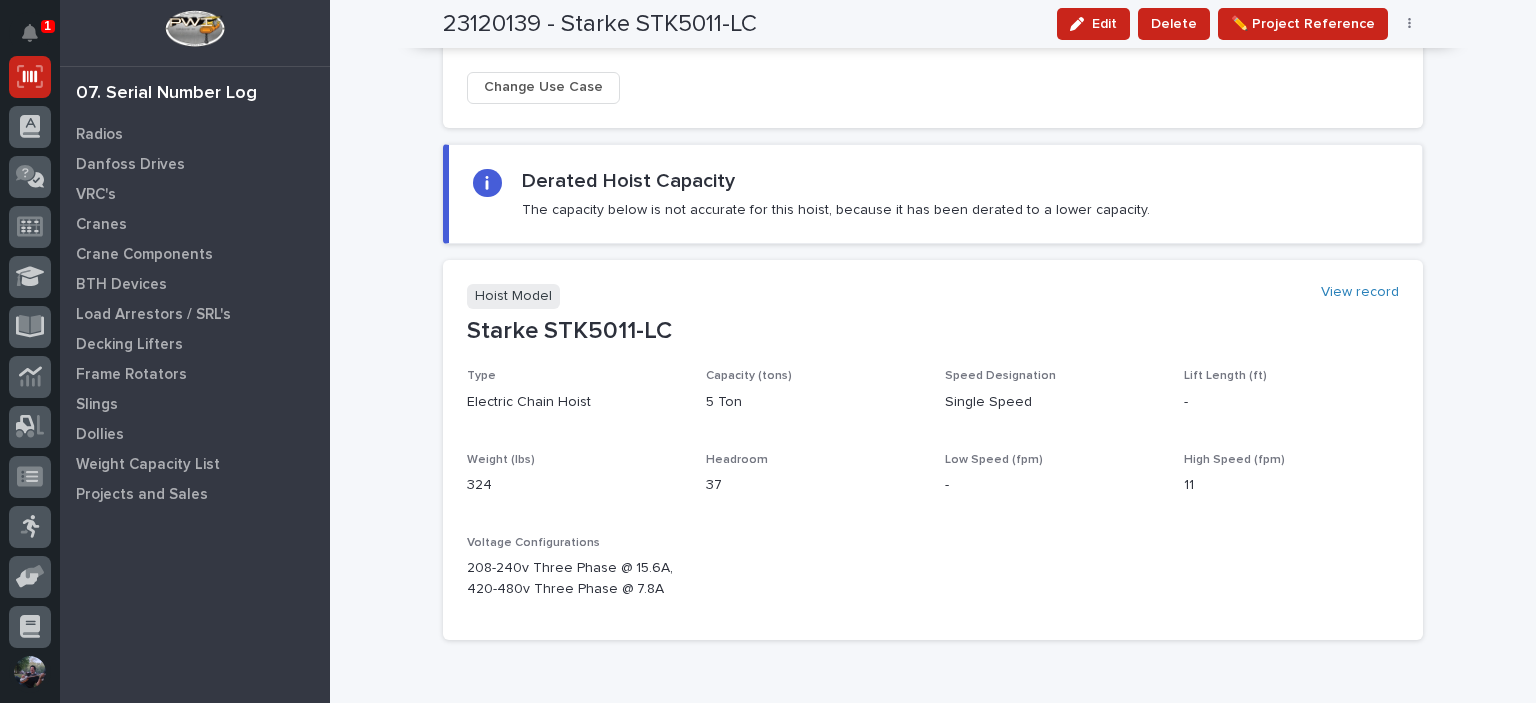 scroll, scrollTop: 1124, scrollLeft: 0, axis: vertical 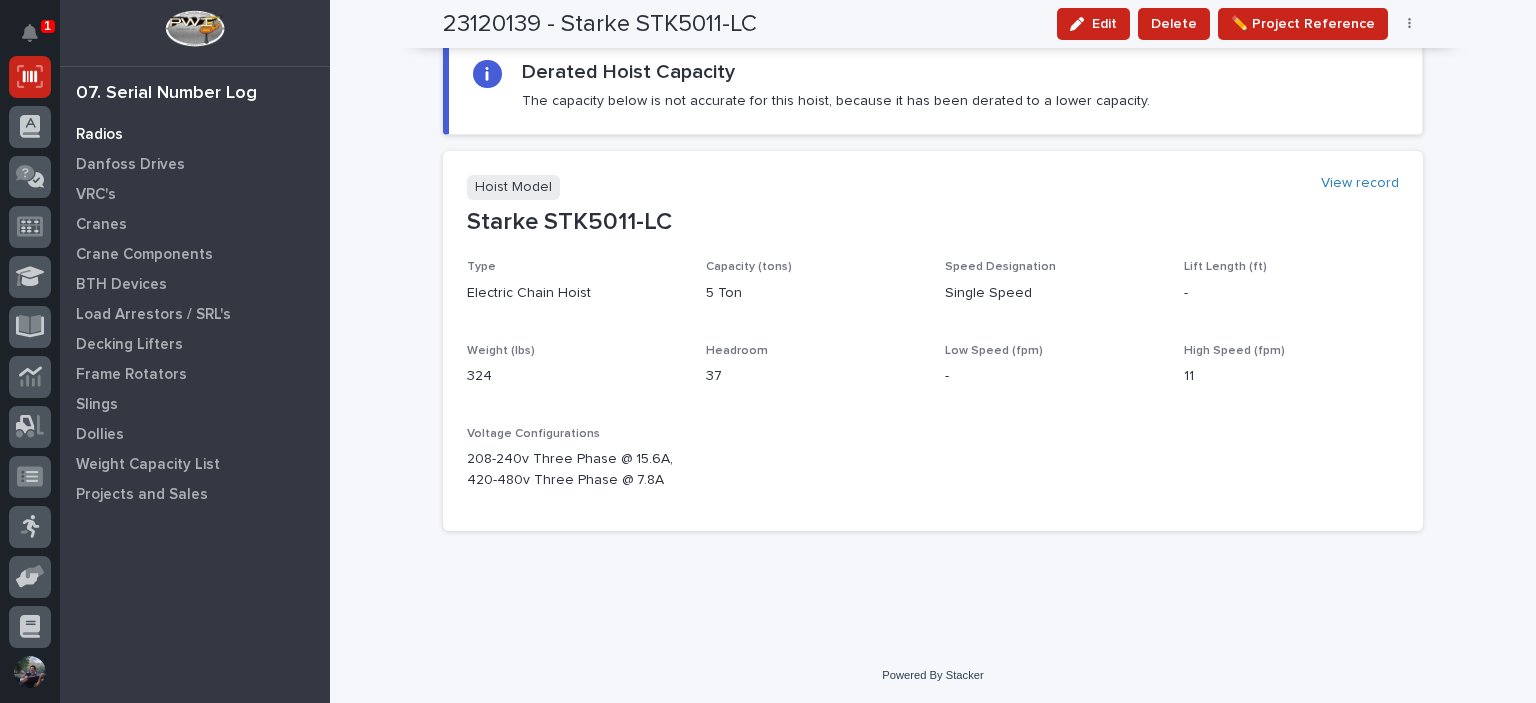 click on "Radios" at bounding box center (99, 135) 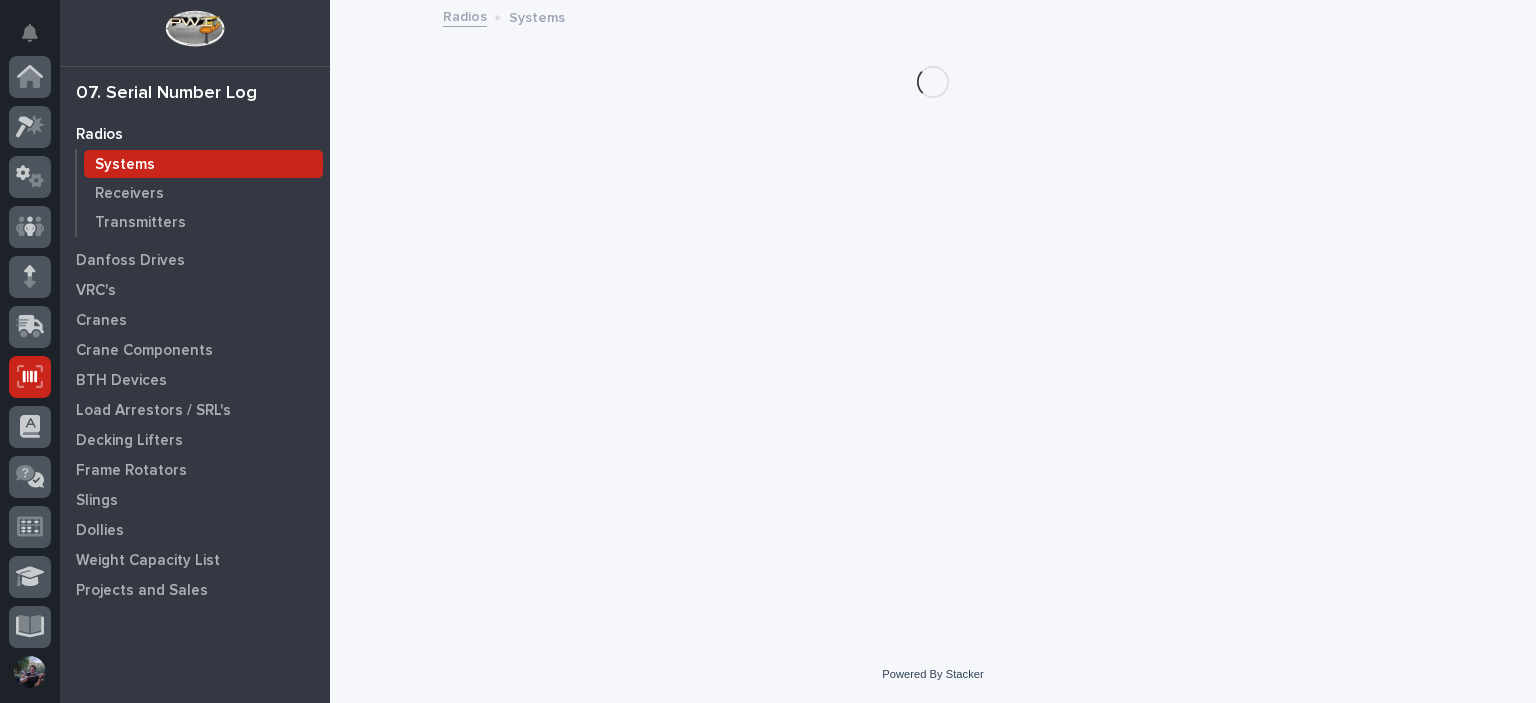 scroll, scrollTop: 300, scrollLeft: 0, axis: vertical 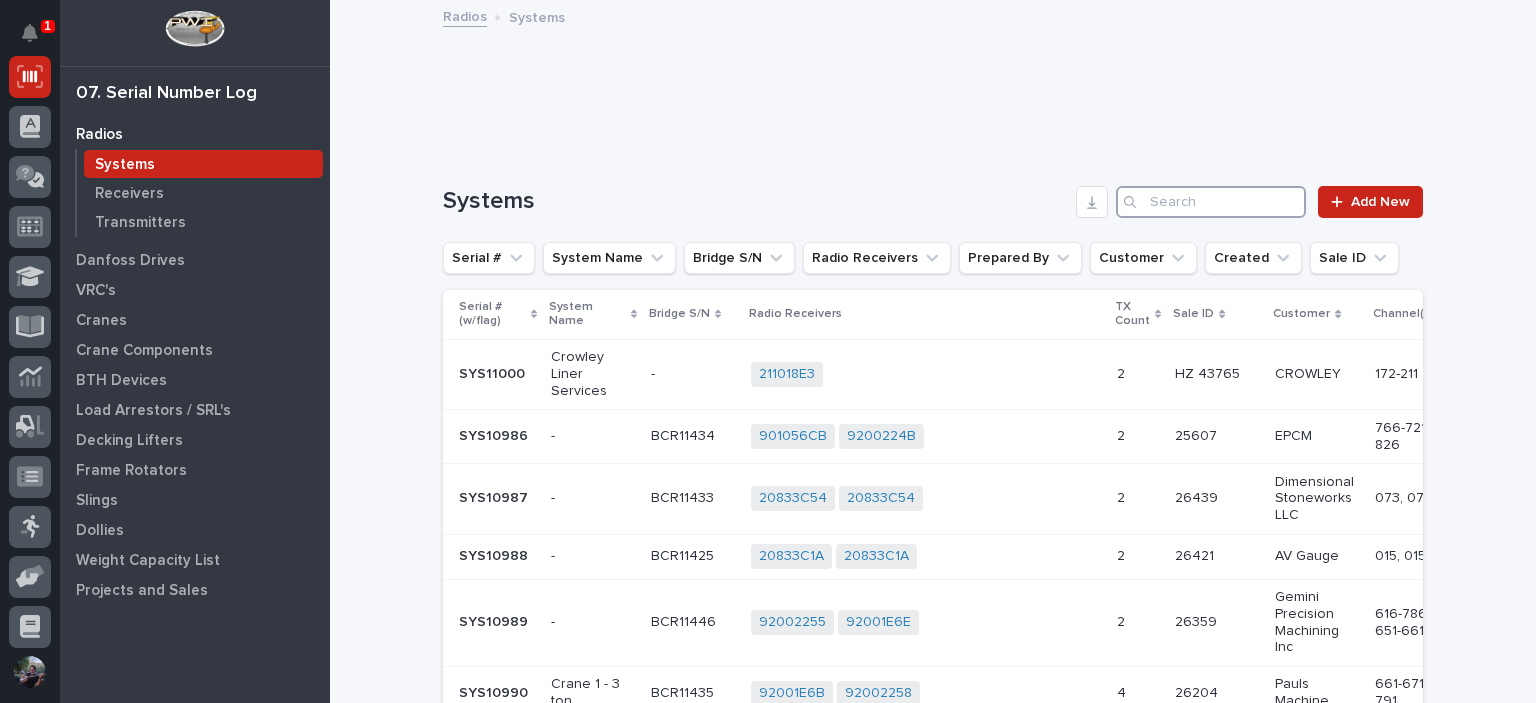 click at bounding box center [1211, 202] 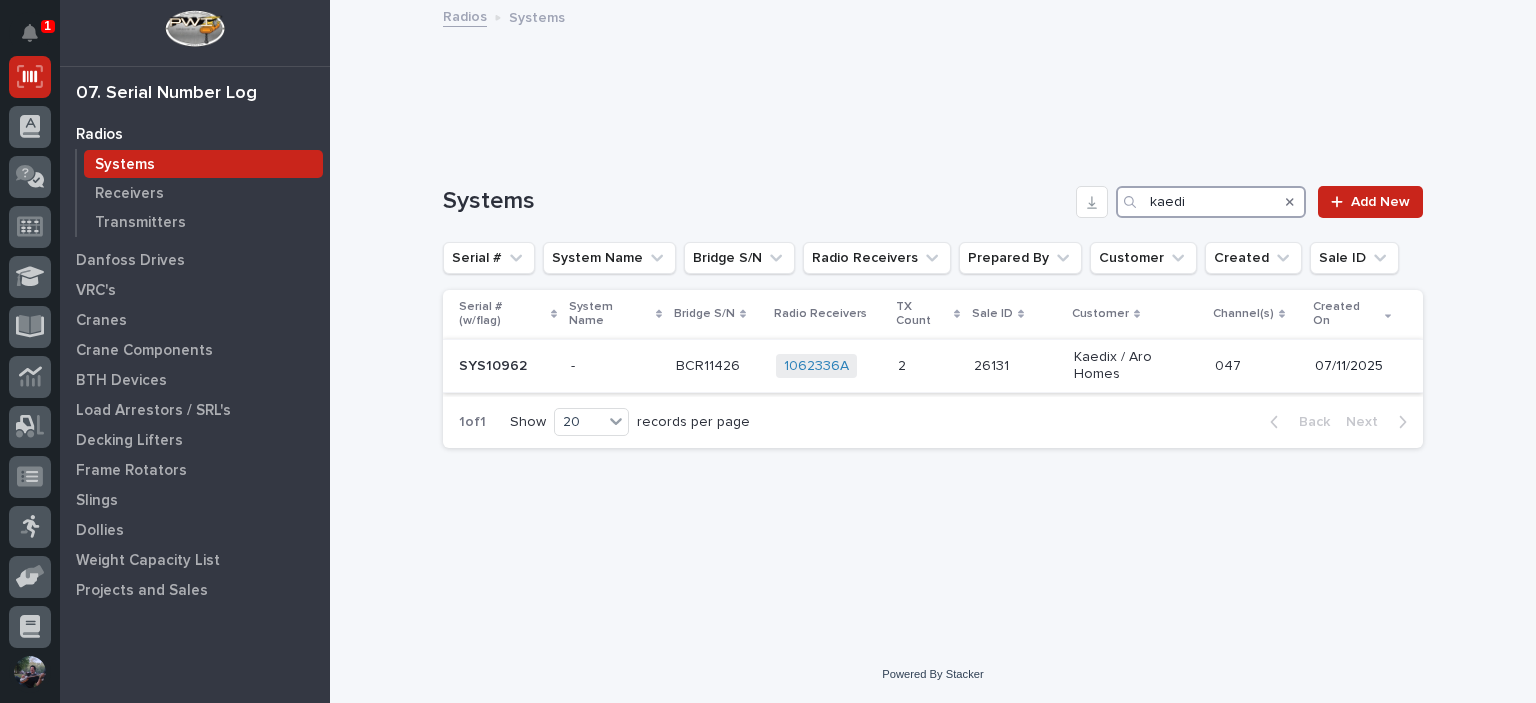 type on "kaedi" 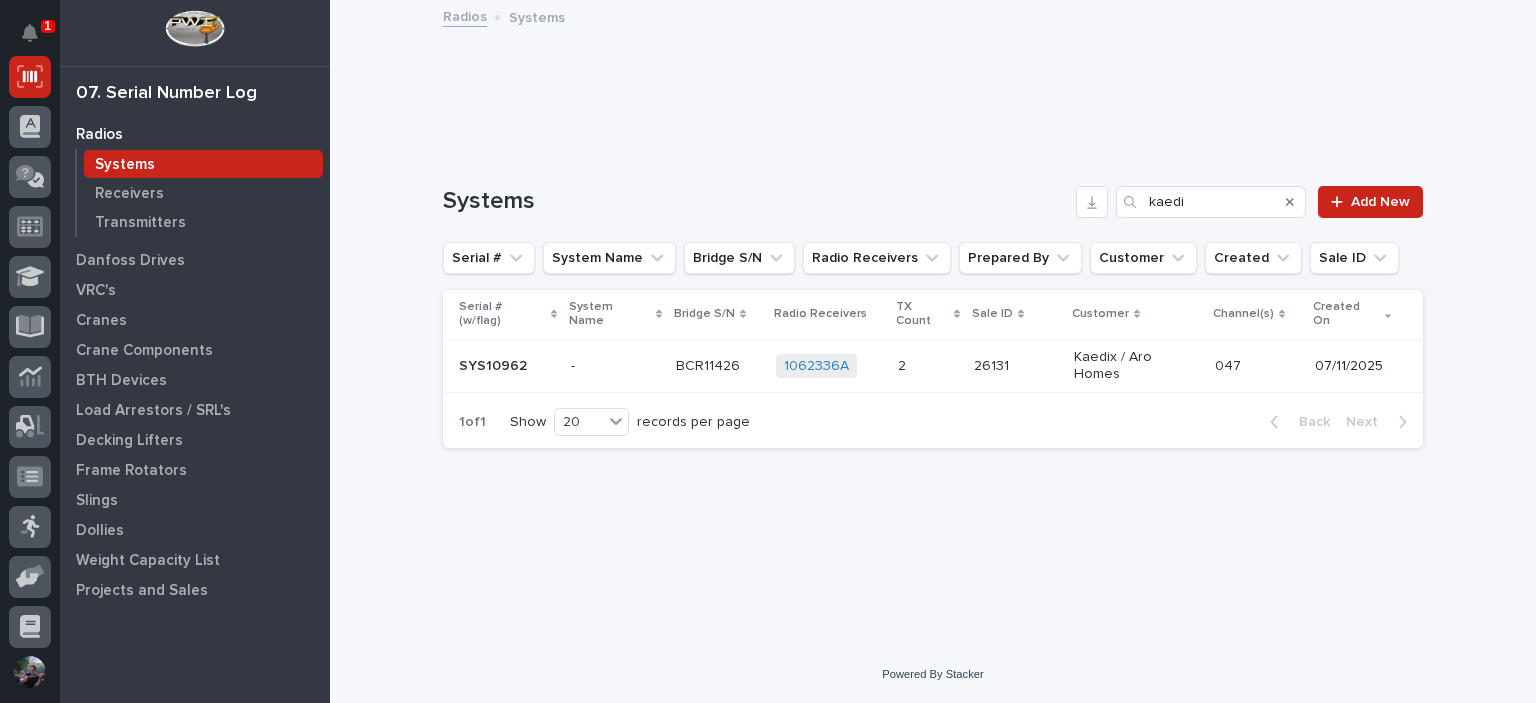 click at bounding box center [718, 366] 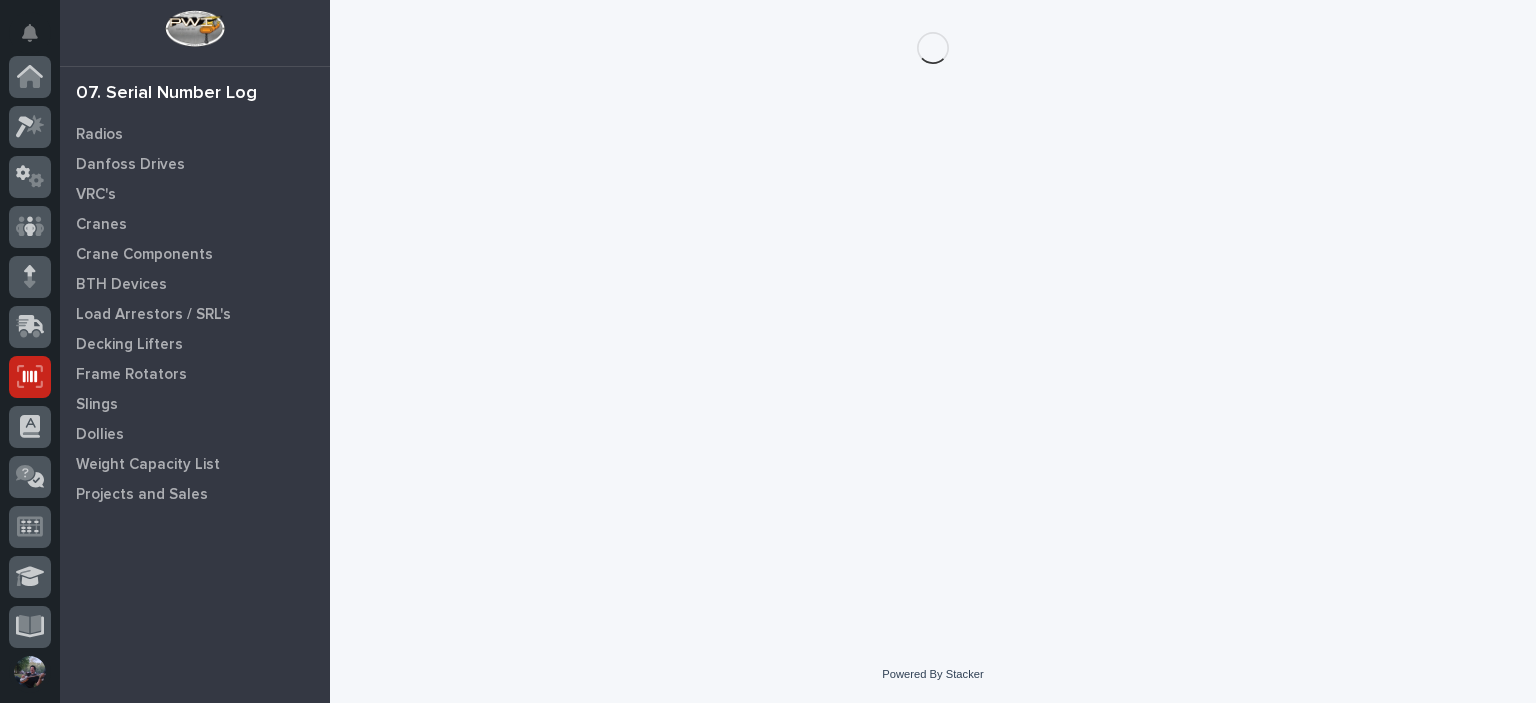 scroll, scrollTop: 300, scrollLeft: 0, axis: vertical 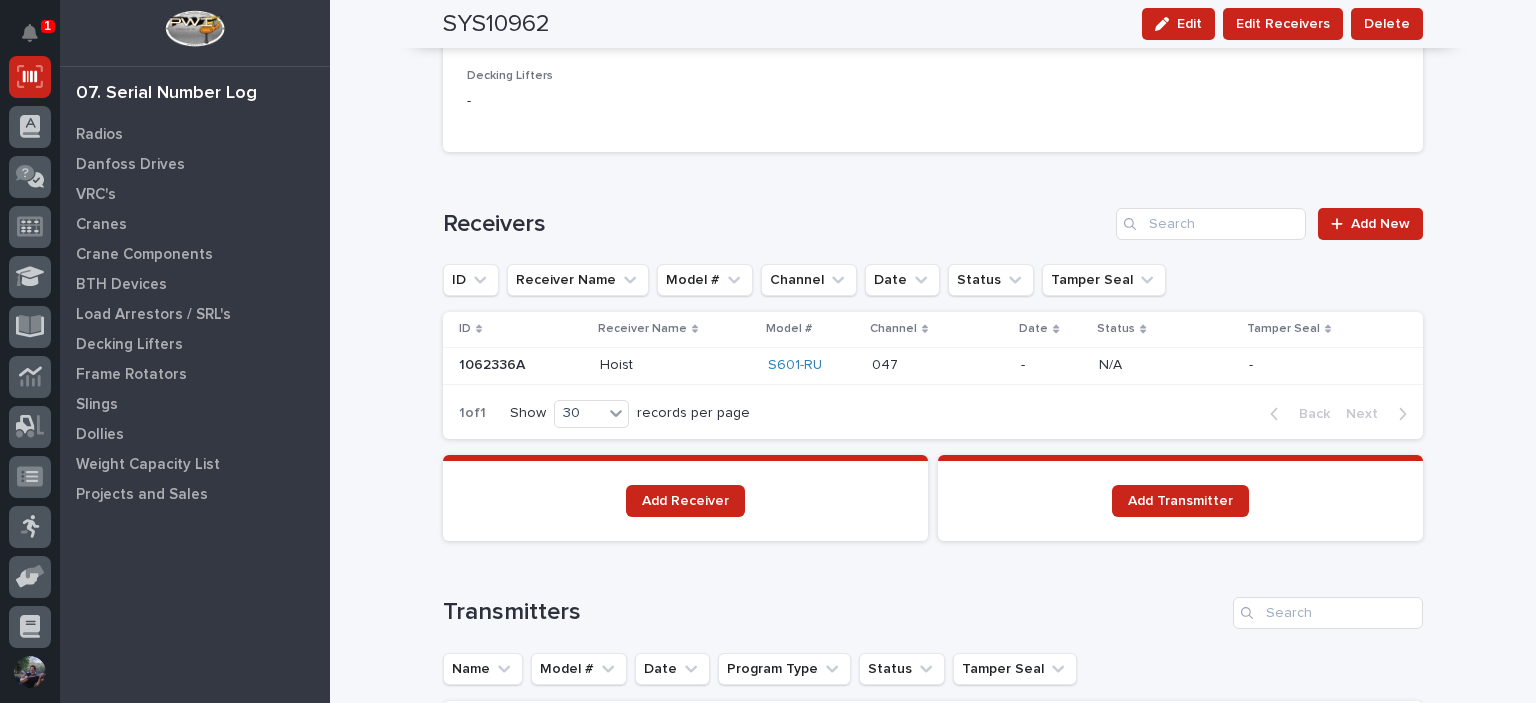 click at bounding box center (675, 365) 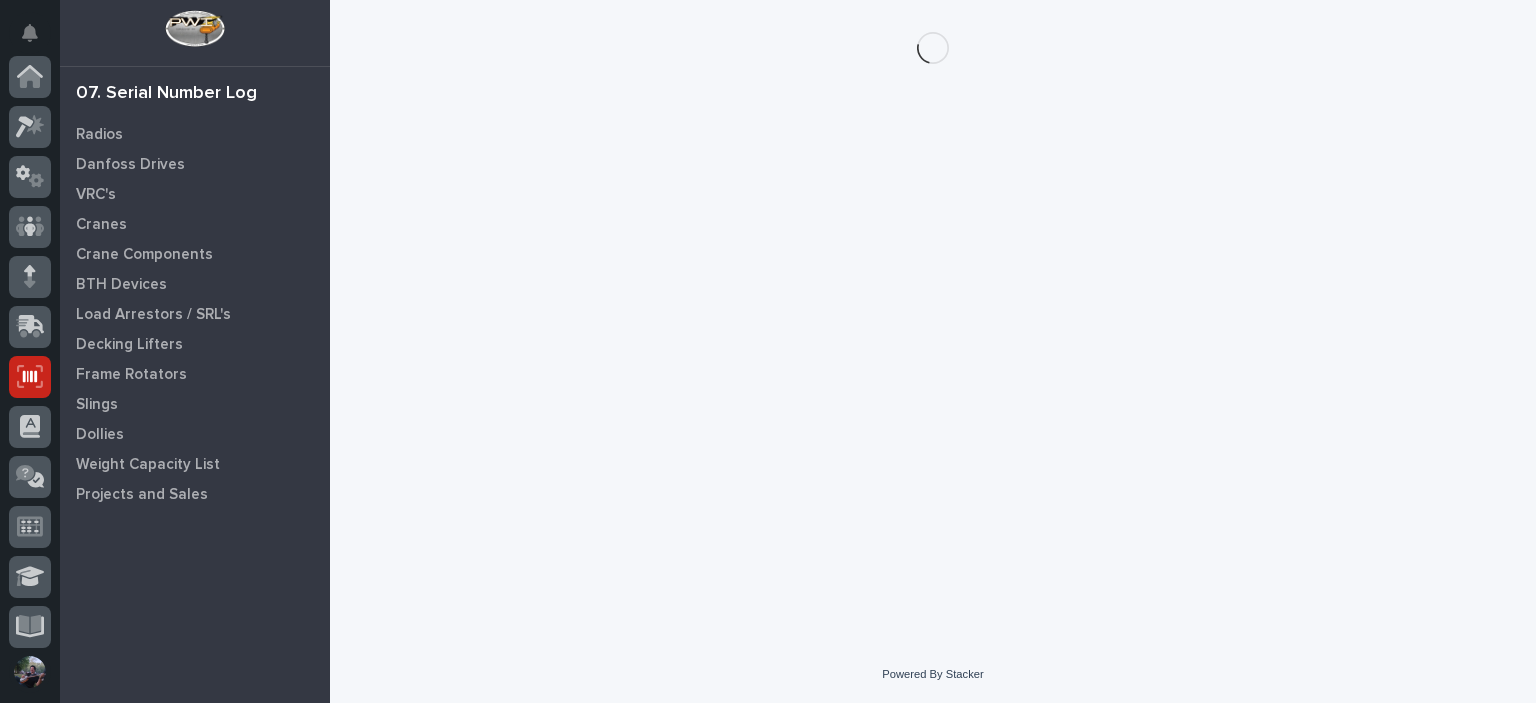 scroll, scrollTop: 300, scrollLeft: 0, axis: vertical 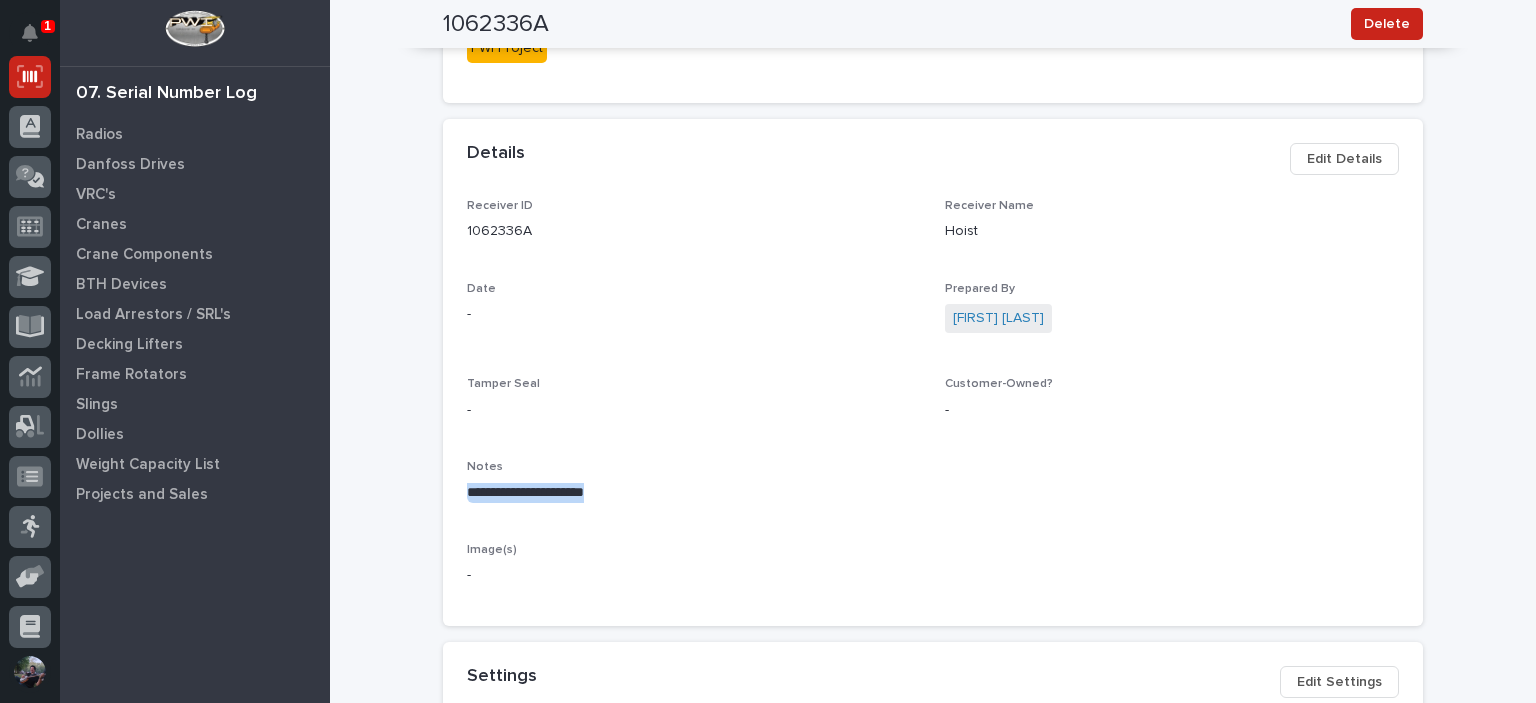 drag, startPoint x: 608, startPoint y: 495, endPoint x: 443, endPoint y: 493, distance: 165.01212 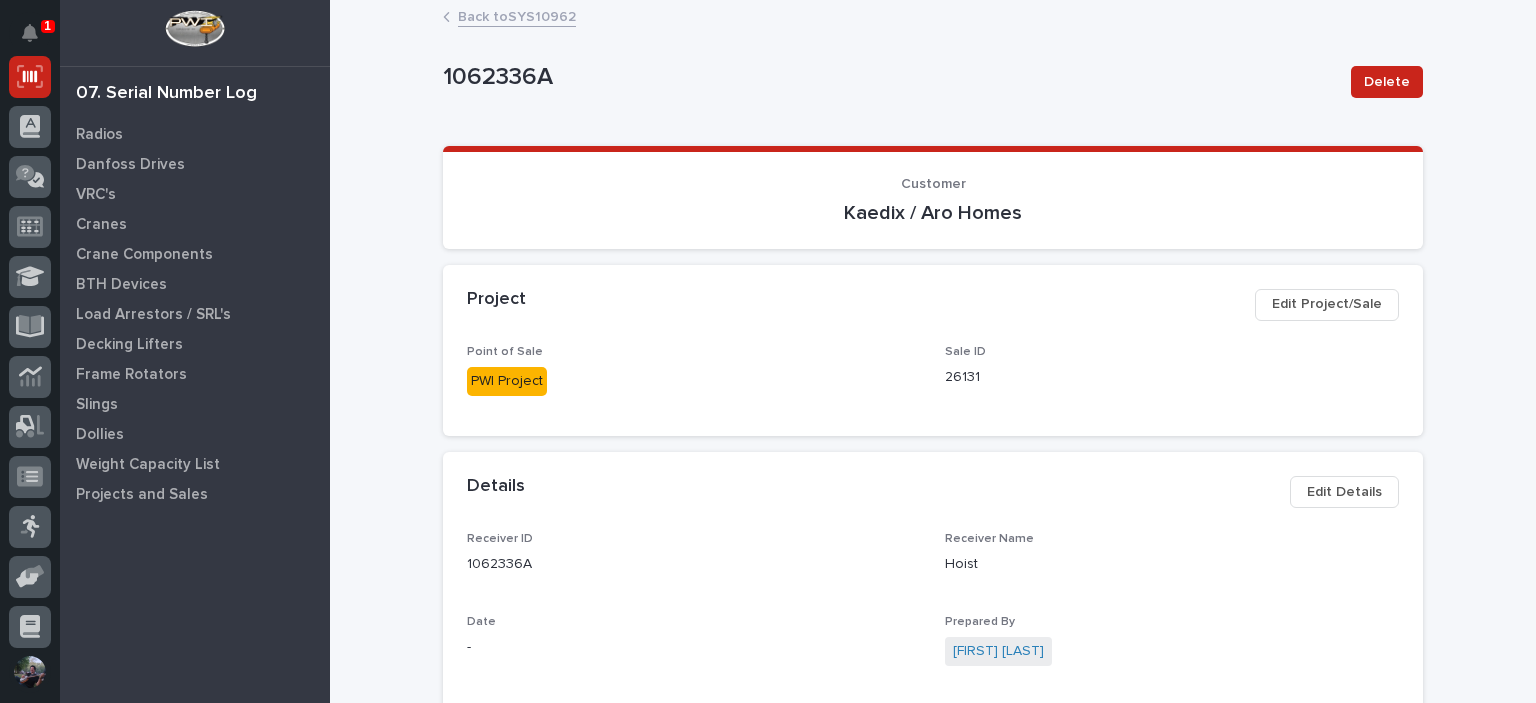 scroll, scrollTop: 466, scrollLeft: 0, axis: vertical 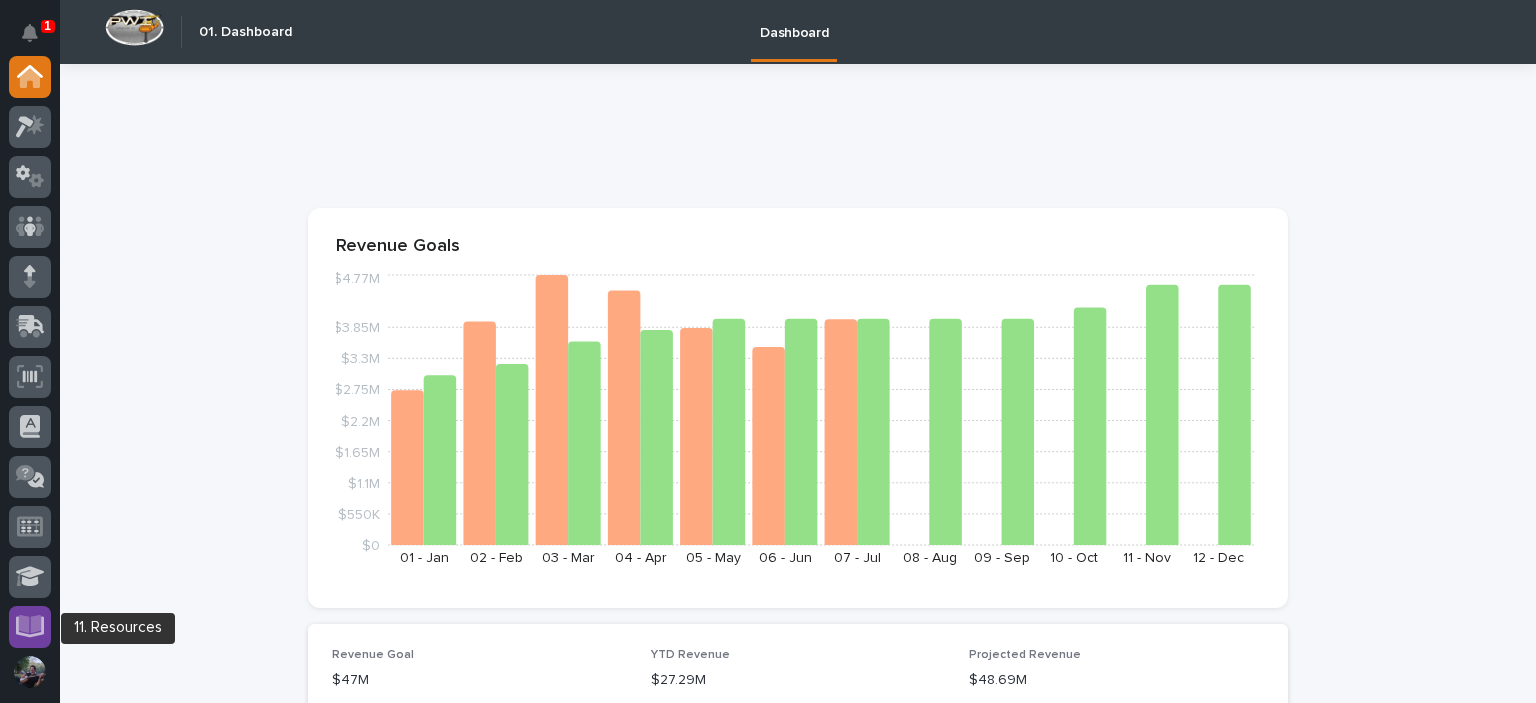 click 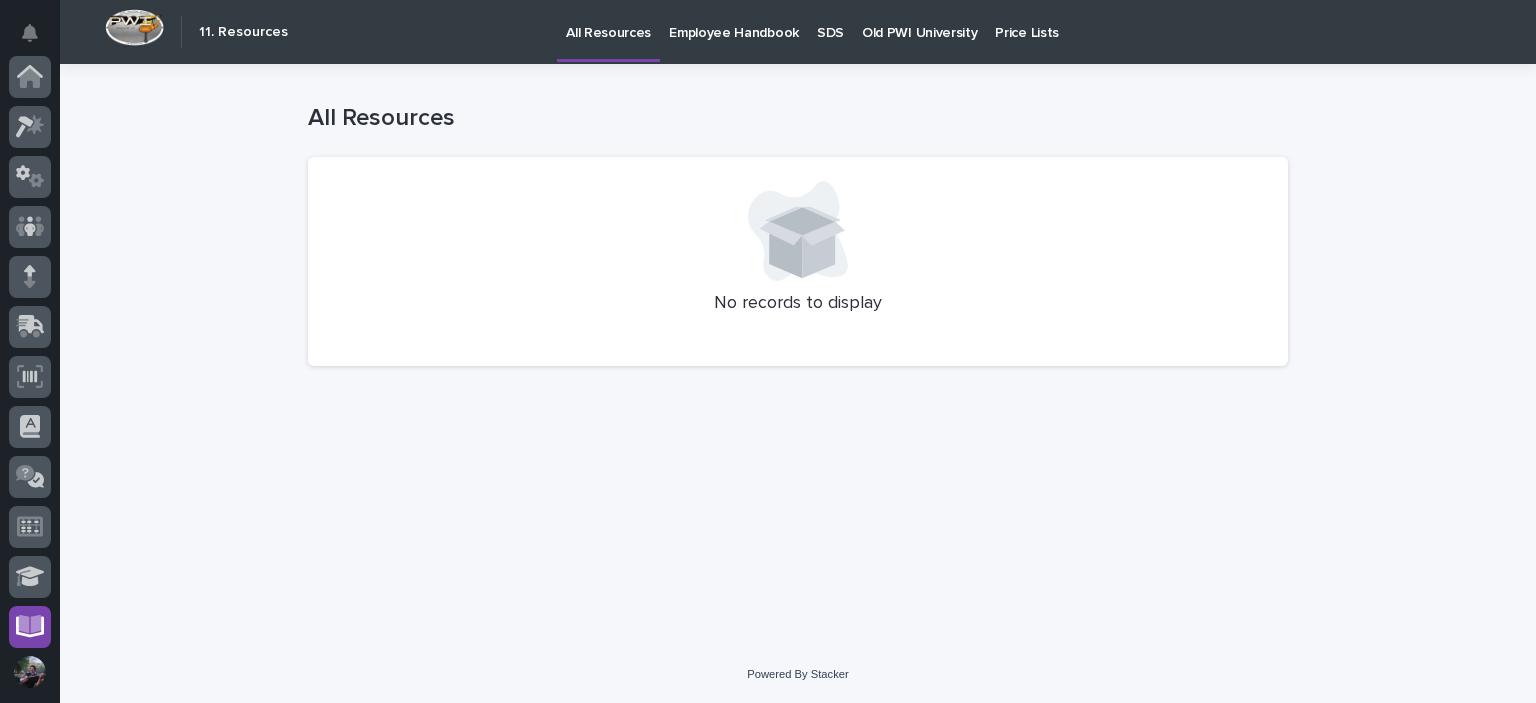 scroll, scrollTop: 404, scrollLeft: 0, axis: vertical 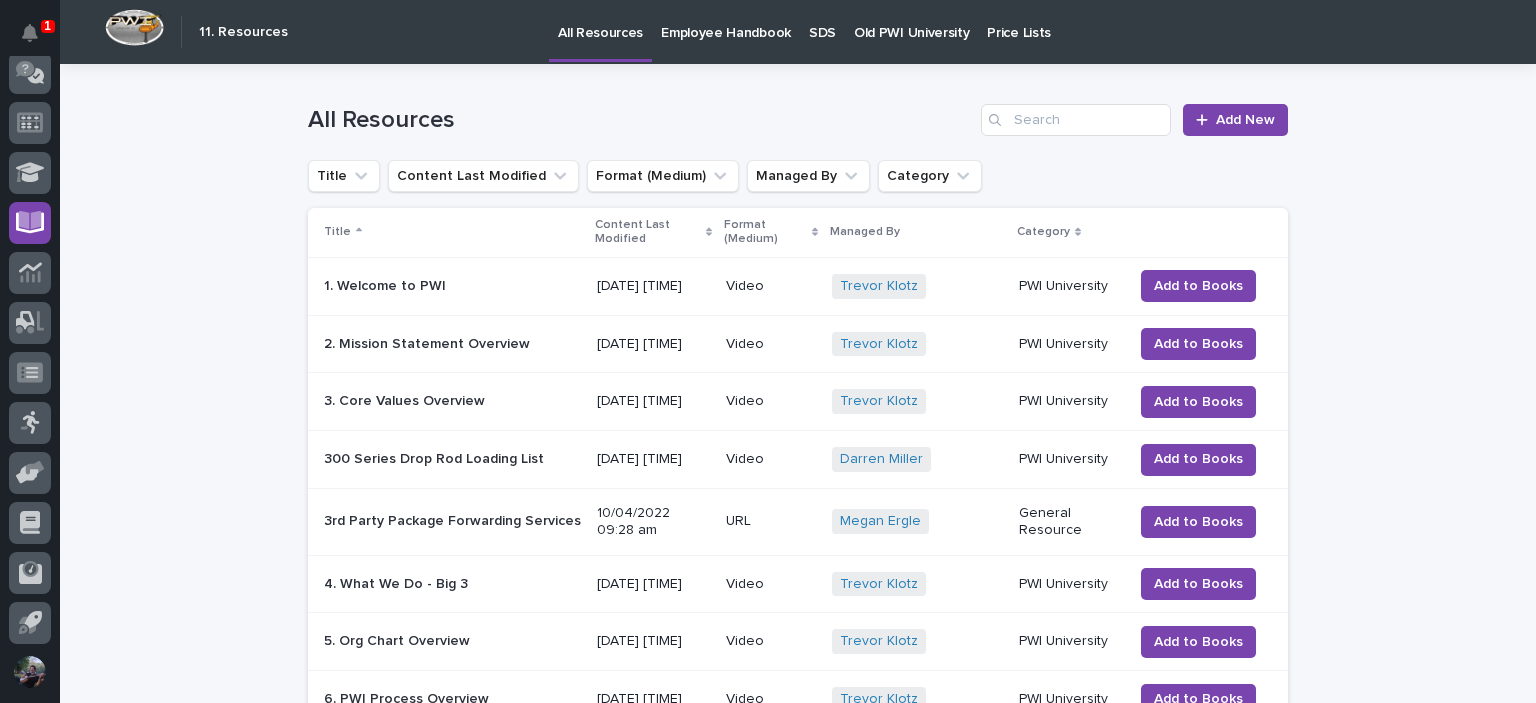 click on "Old PWI University" at bounding box center (911, 21) 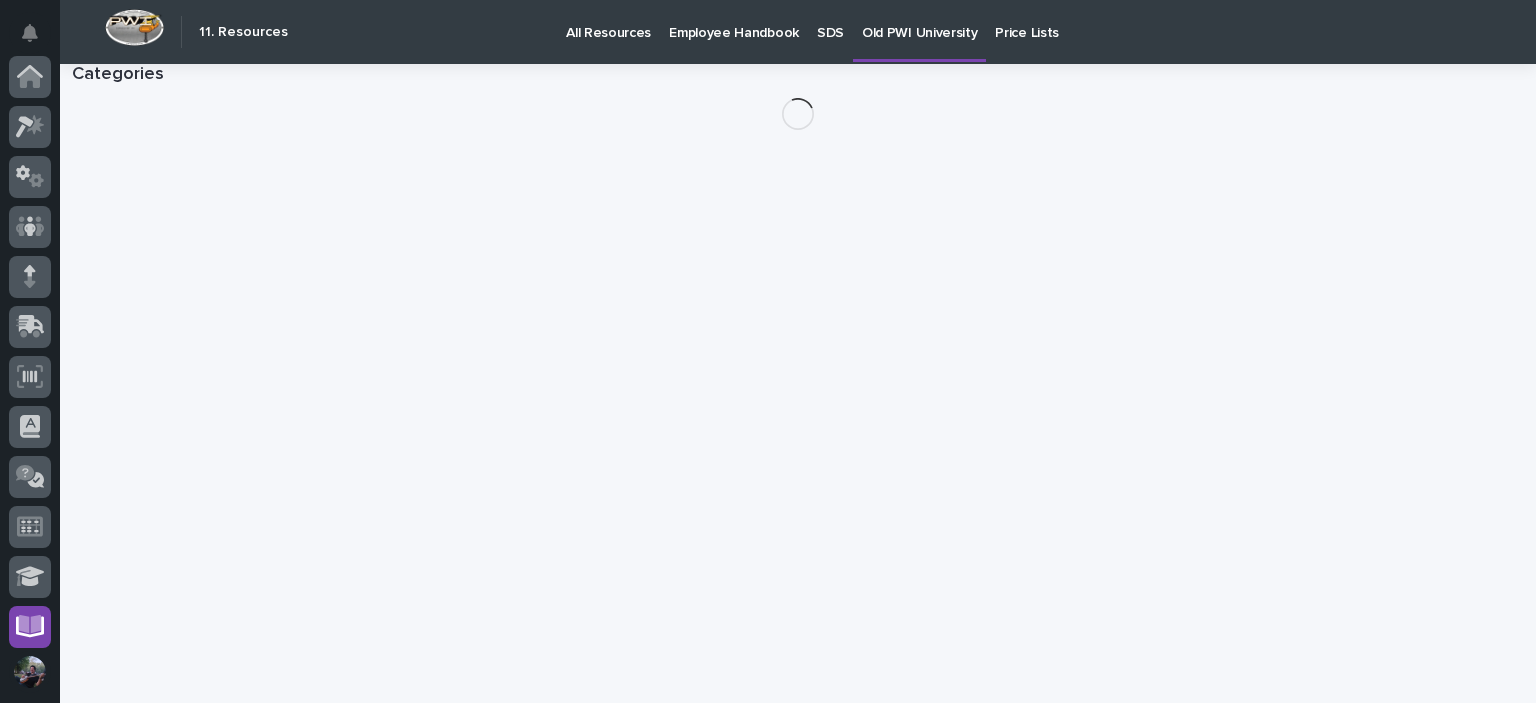 scroll, scrollTop: 404, scrollLeft: 0, axis: vertical 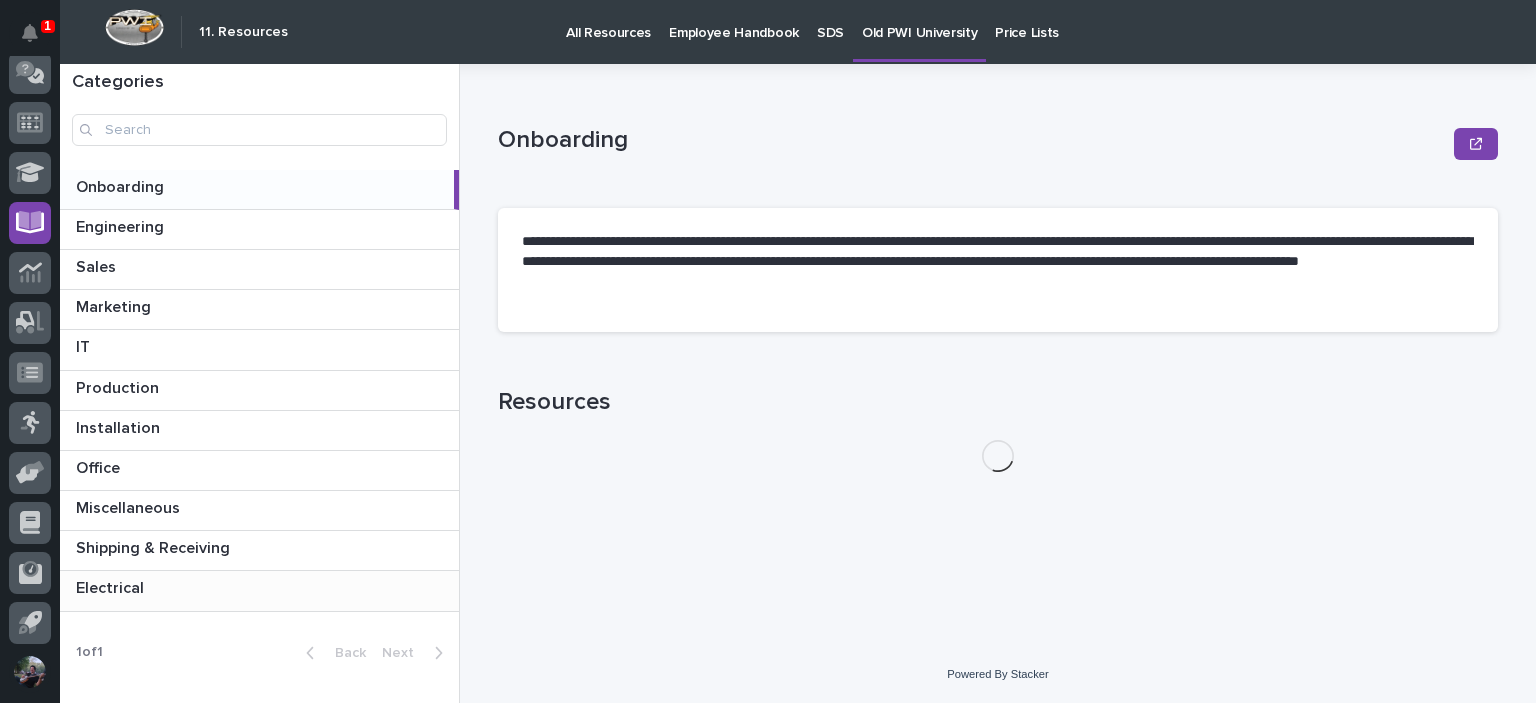 click at bounding box center [263, 588] 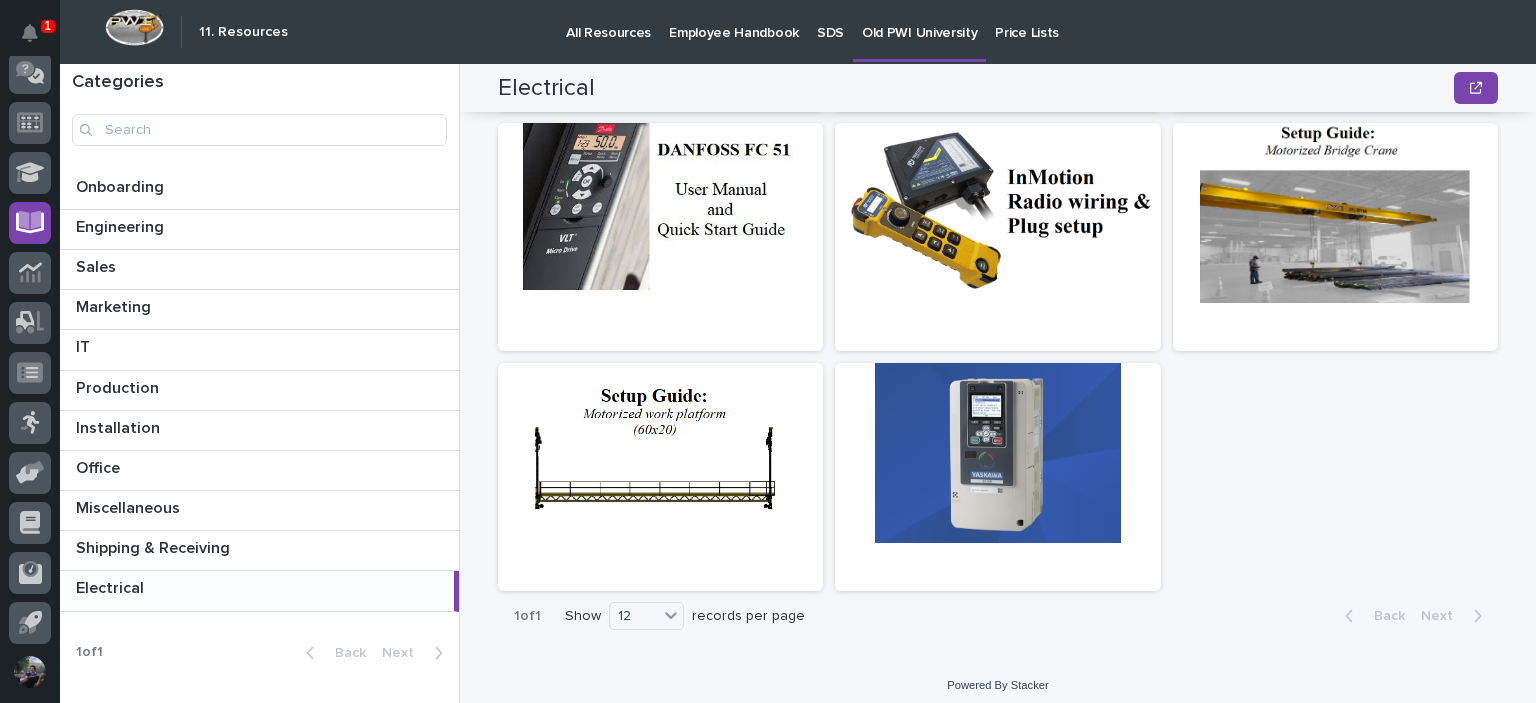 scroll, scrollTop: 720, scrollLeft: 0, axis: vertical 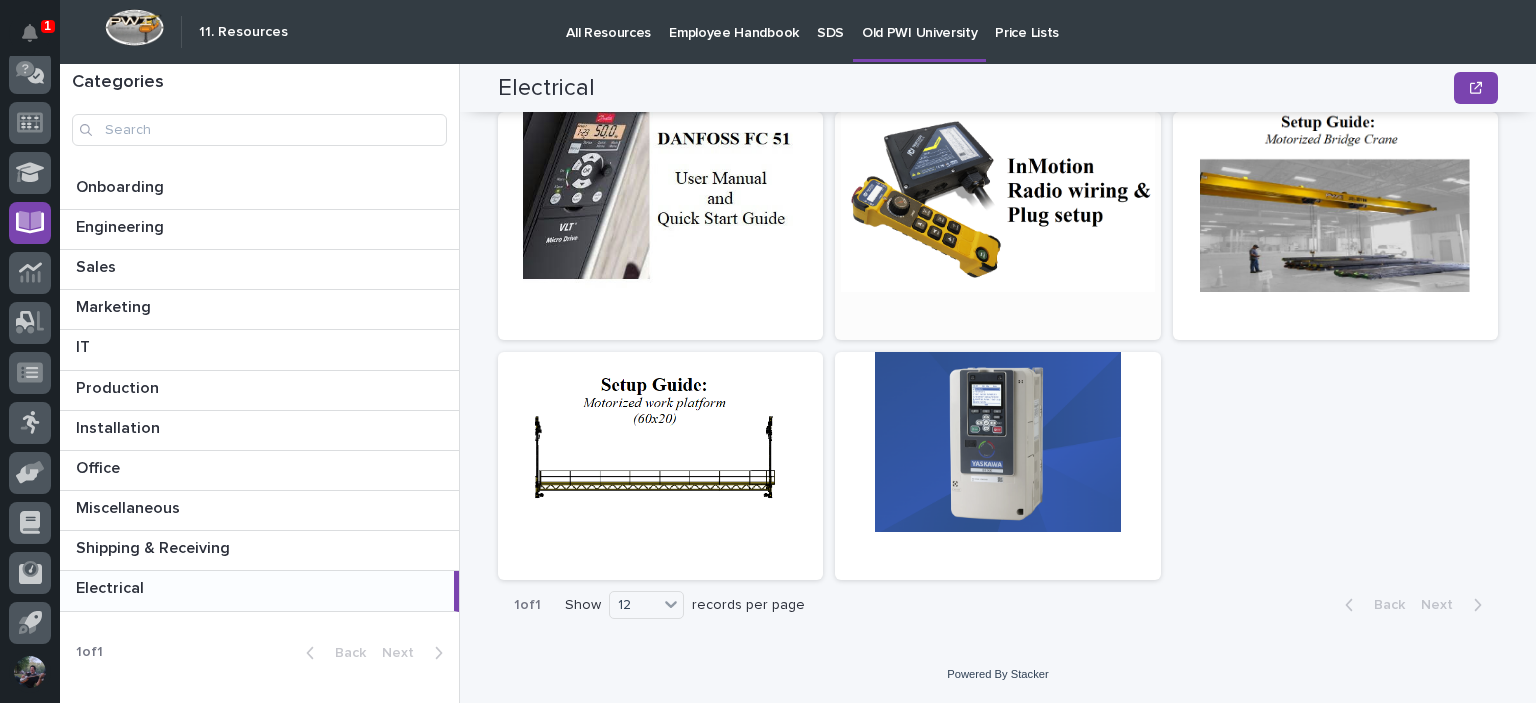 click at bounding box center (997, 202) 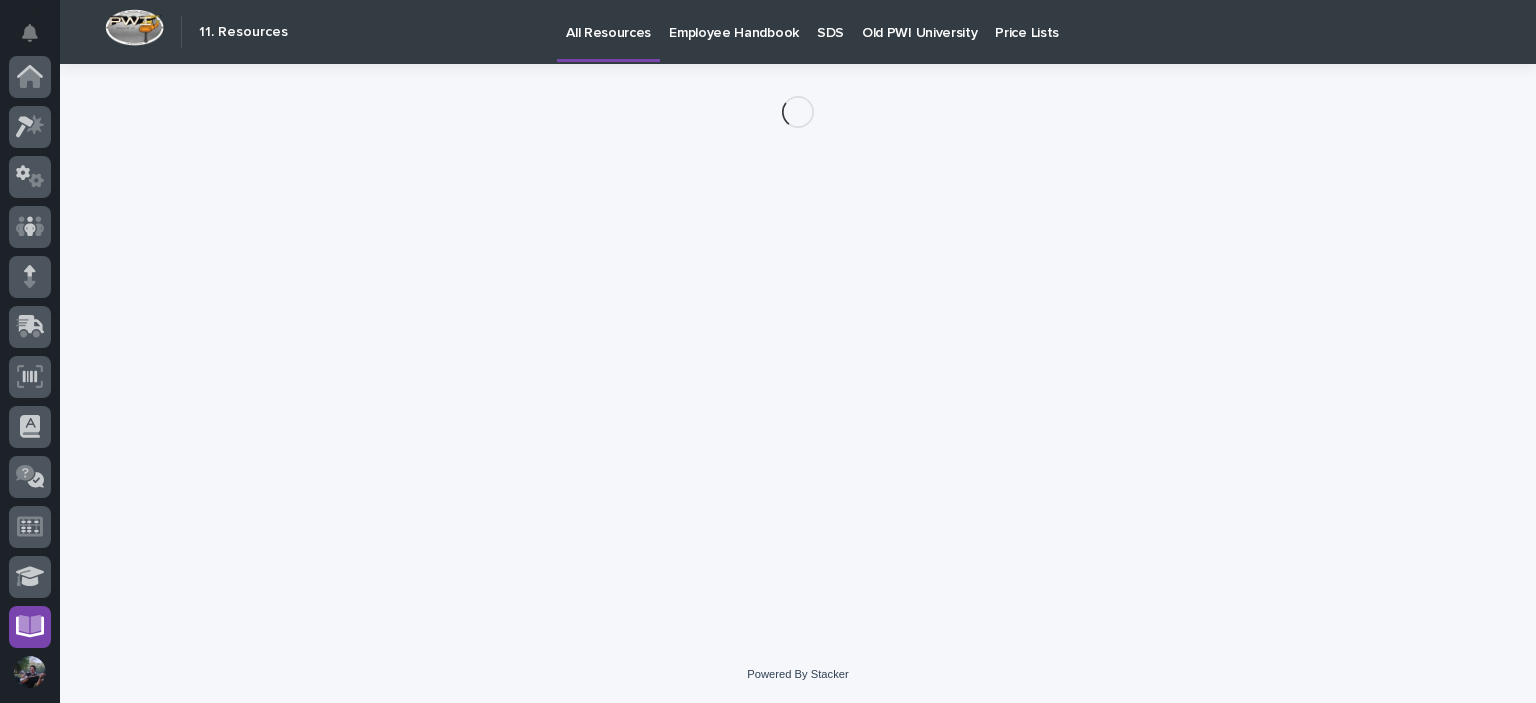 scroll, scrollTop: 404, scrollLeft: 0, axis: vertical 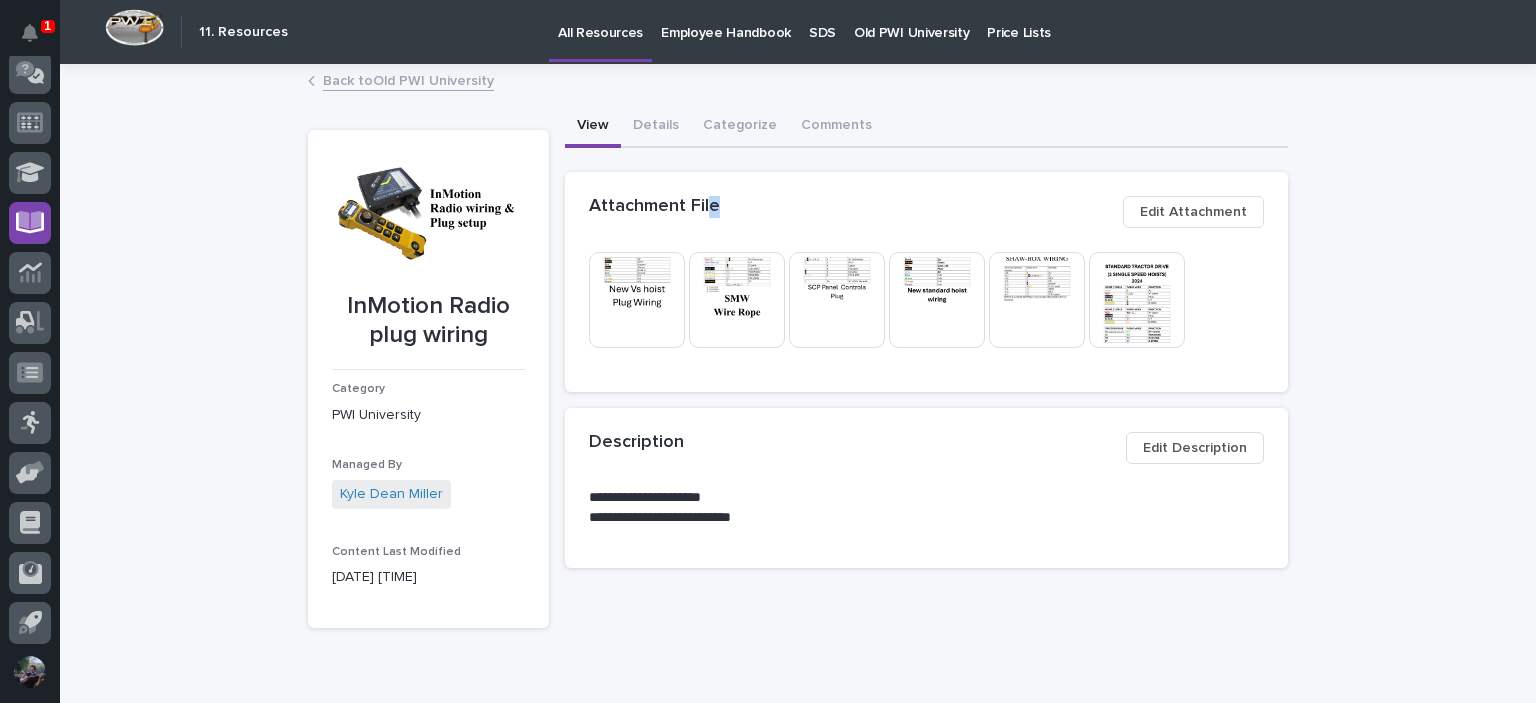 click on "Attachment File" at bounding box center (848, 207) 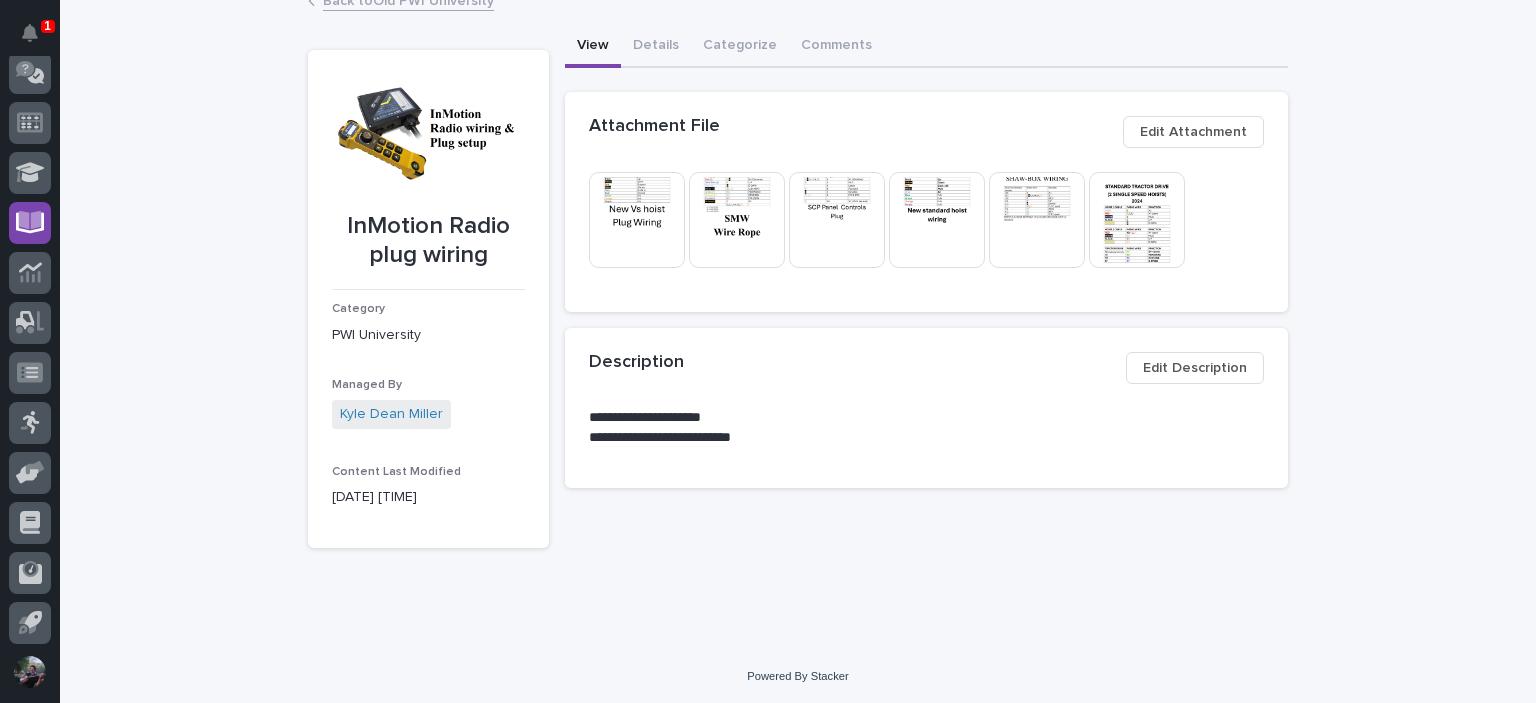 scroll, scrollTop: 81, scrollLeft: 0, axis: vertical 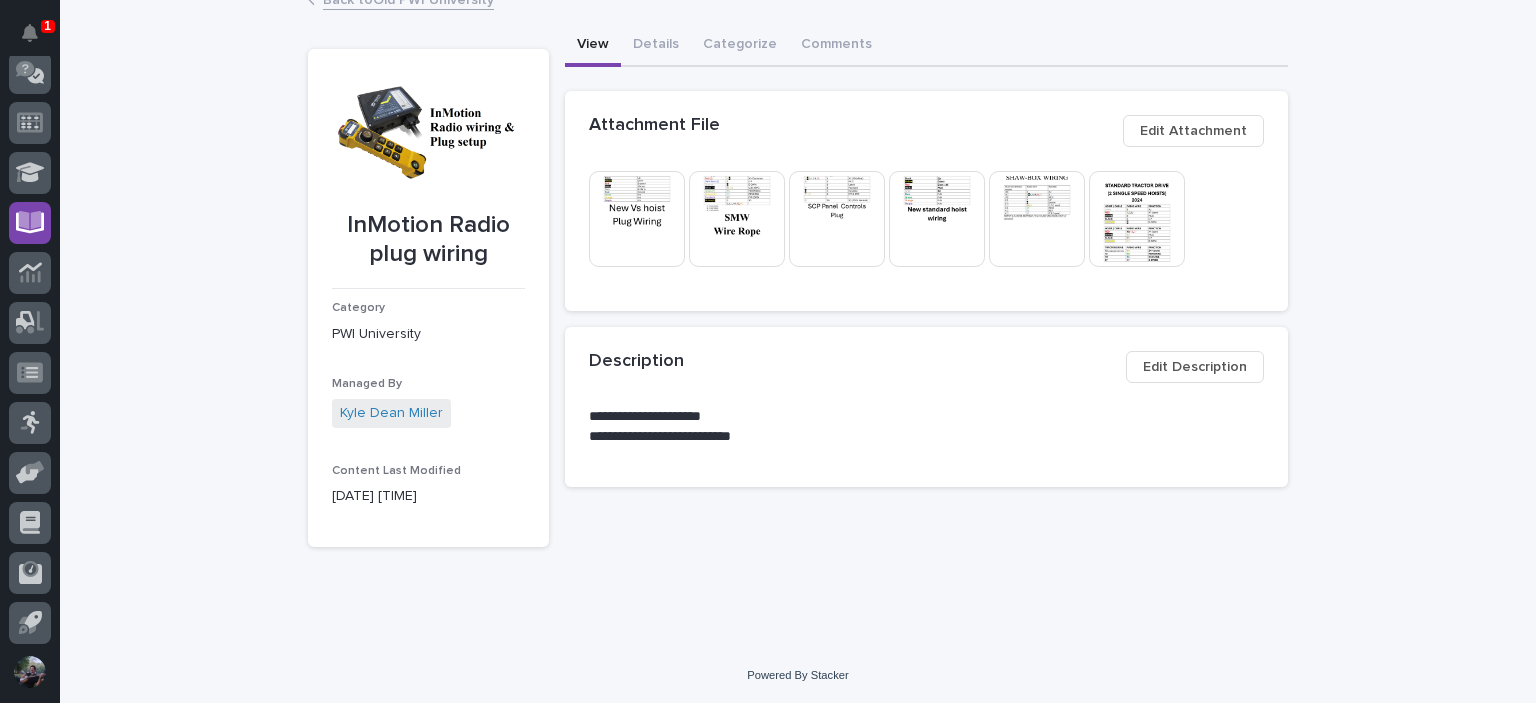 click at bounding box center [1137, 219] 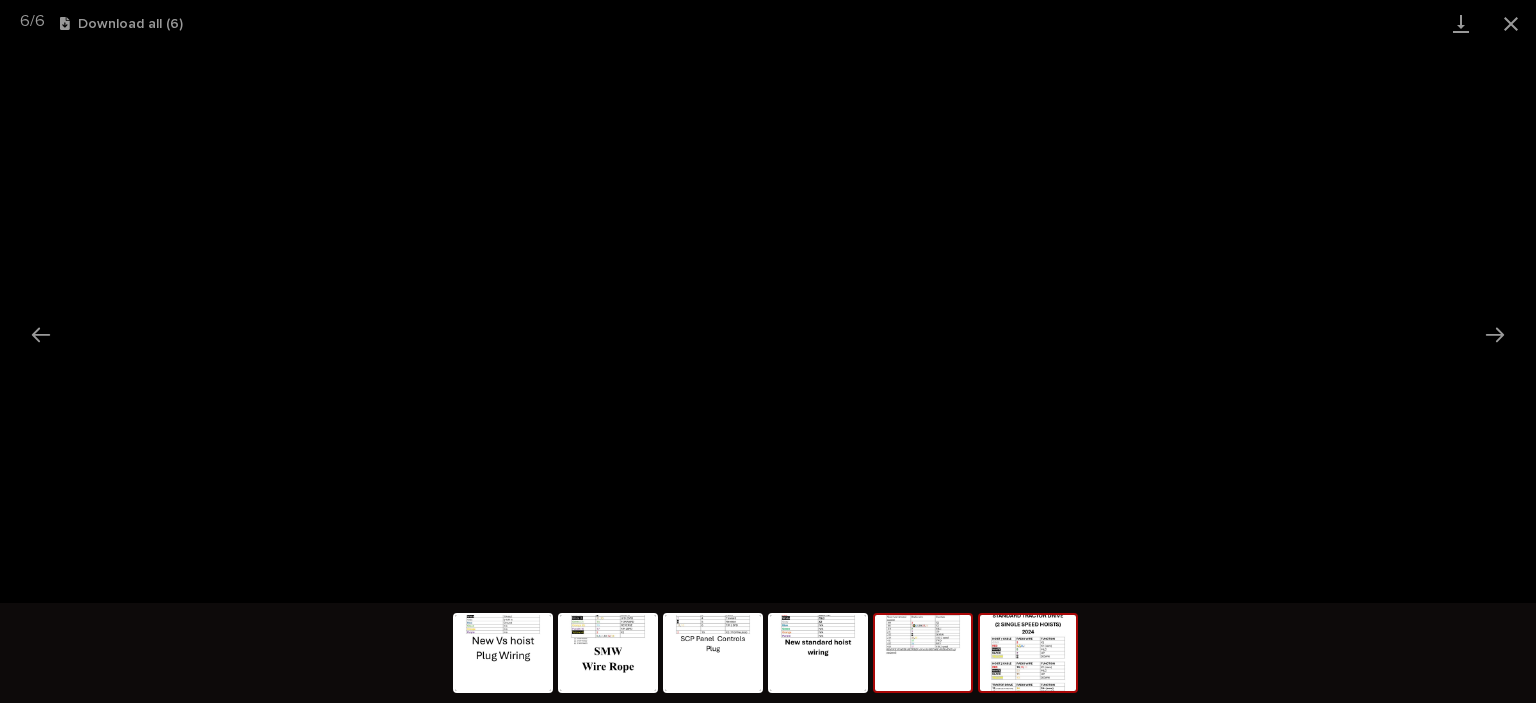 click at bounding box center (923, 653) 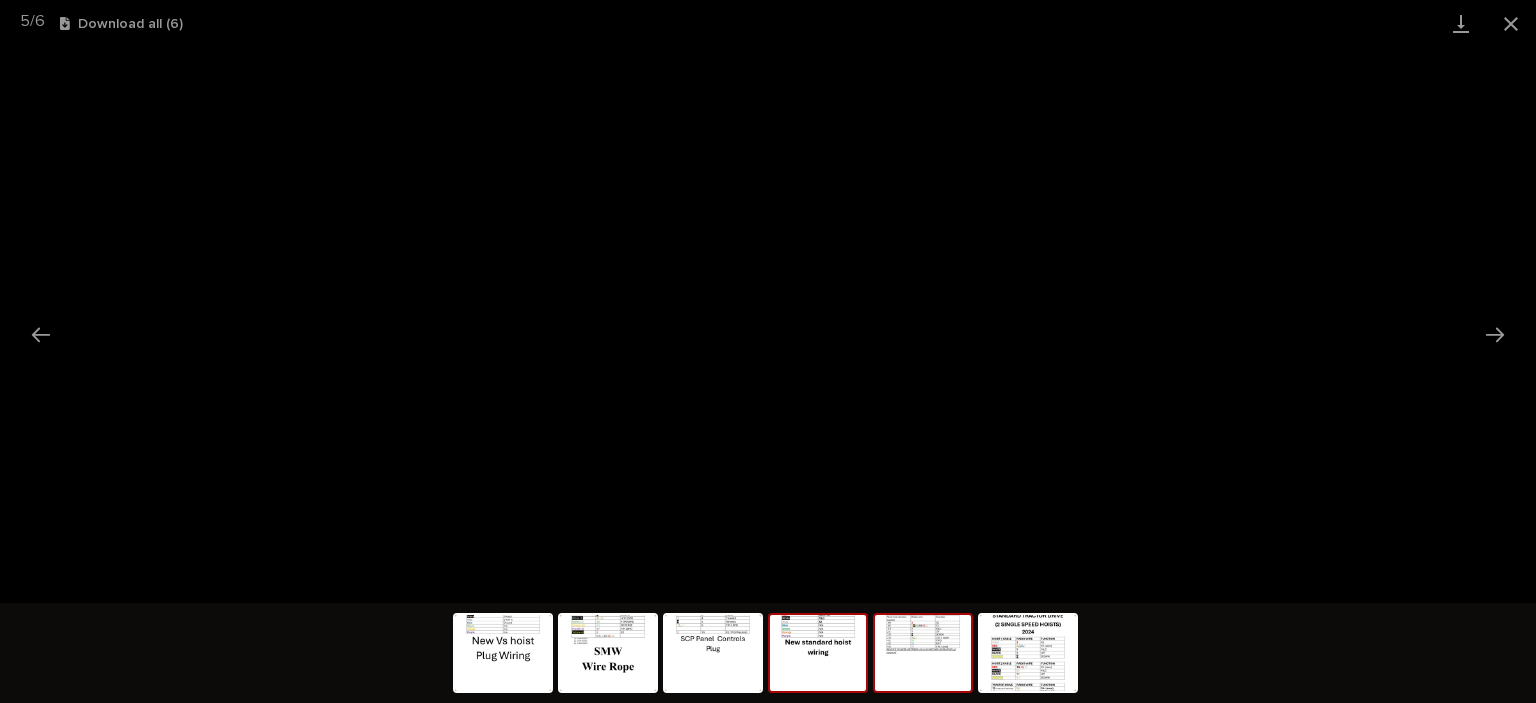 click at bounding box center [818, 653] 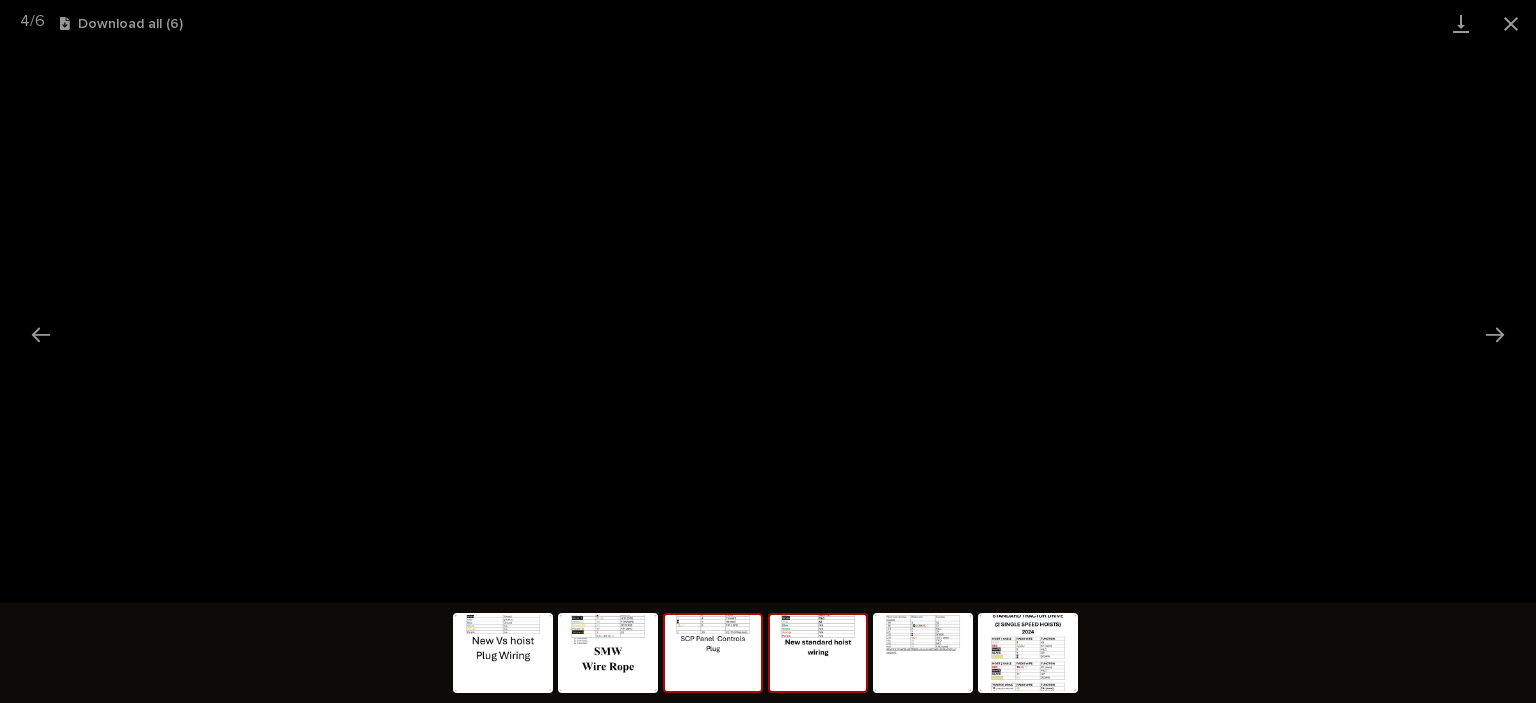 click at bounding box center (713, 653) 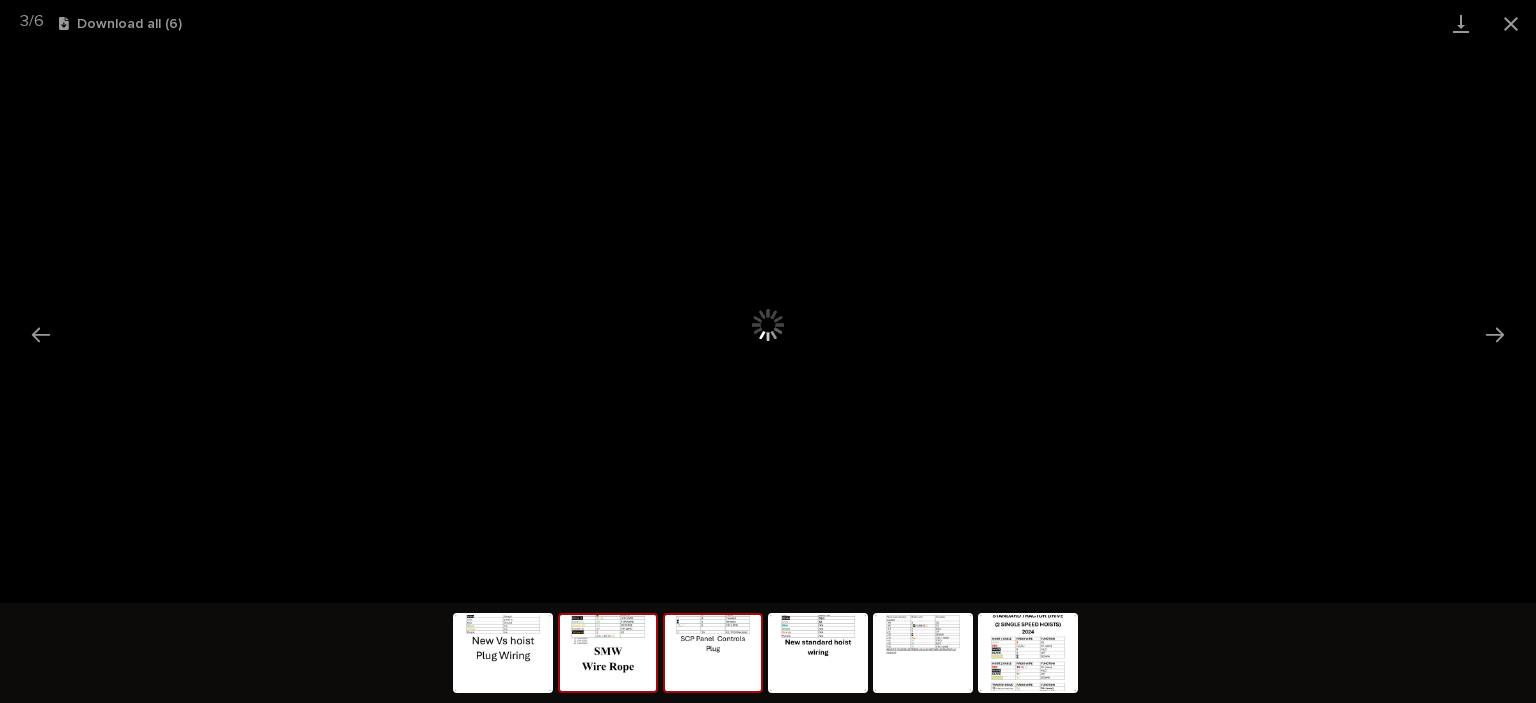 click at bounding box center [608, 653] 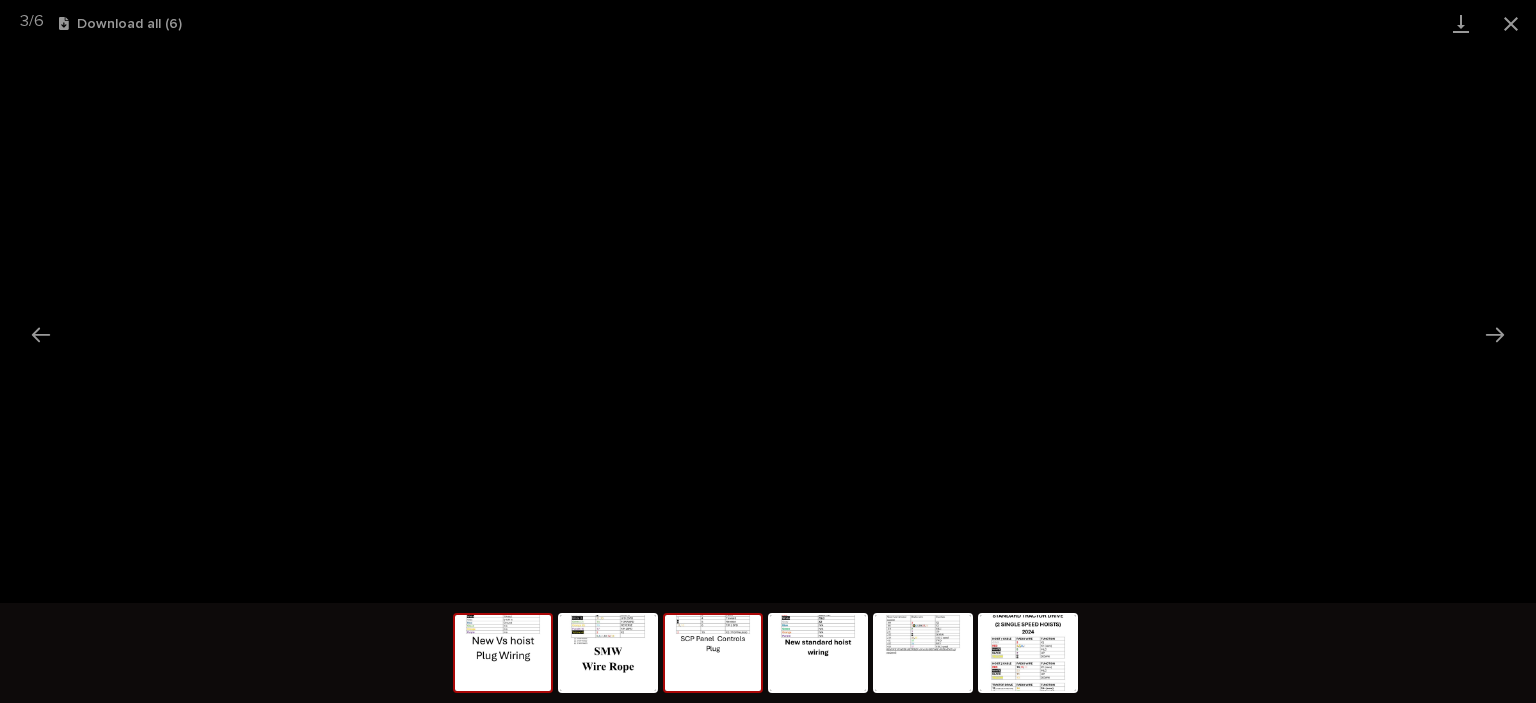 click at bounding box center [503, 653] 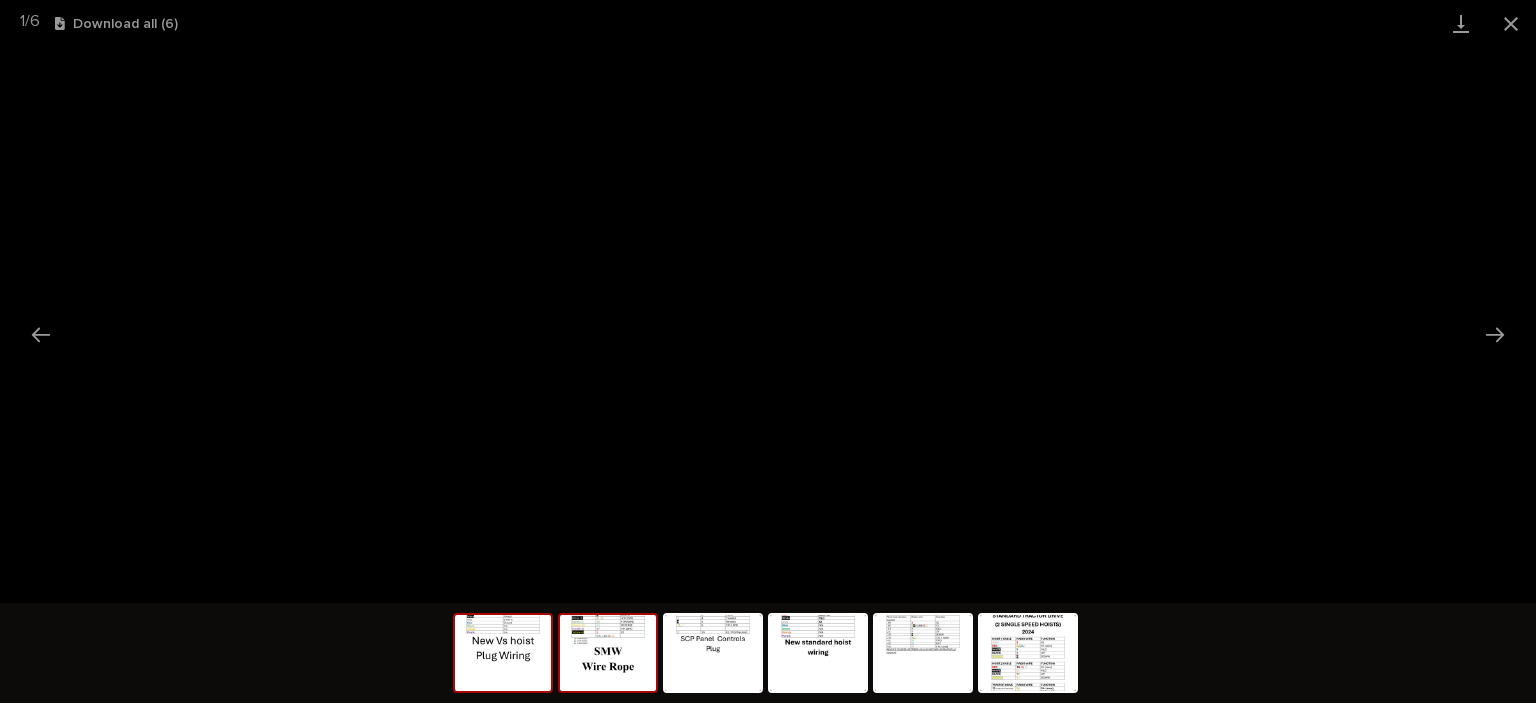 click at bounding box center (608, 653) 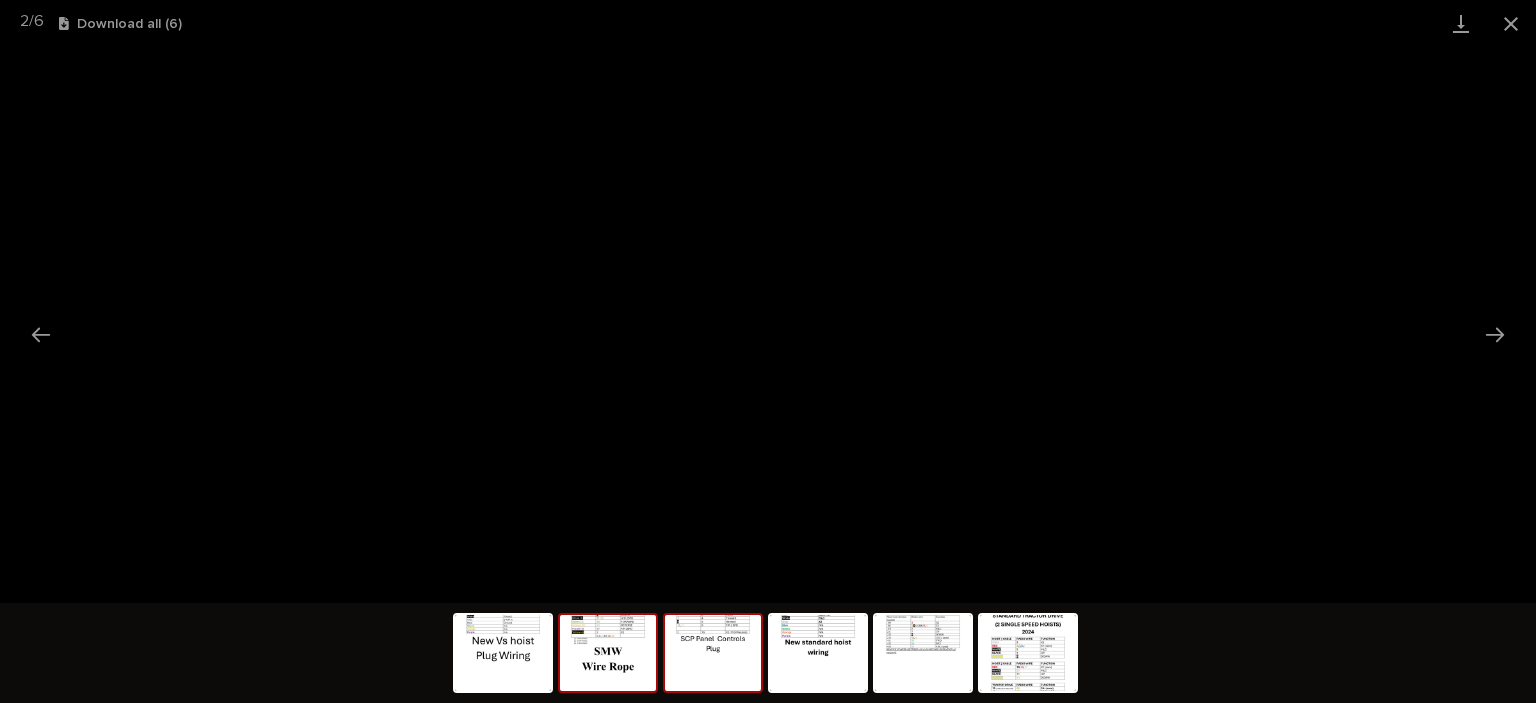 click at bounding box center (713, 653) 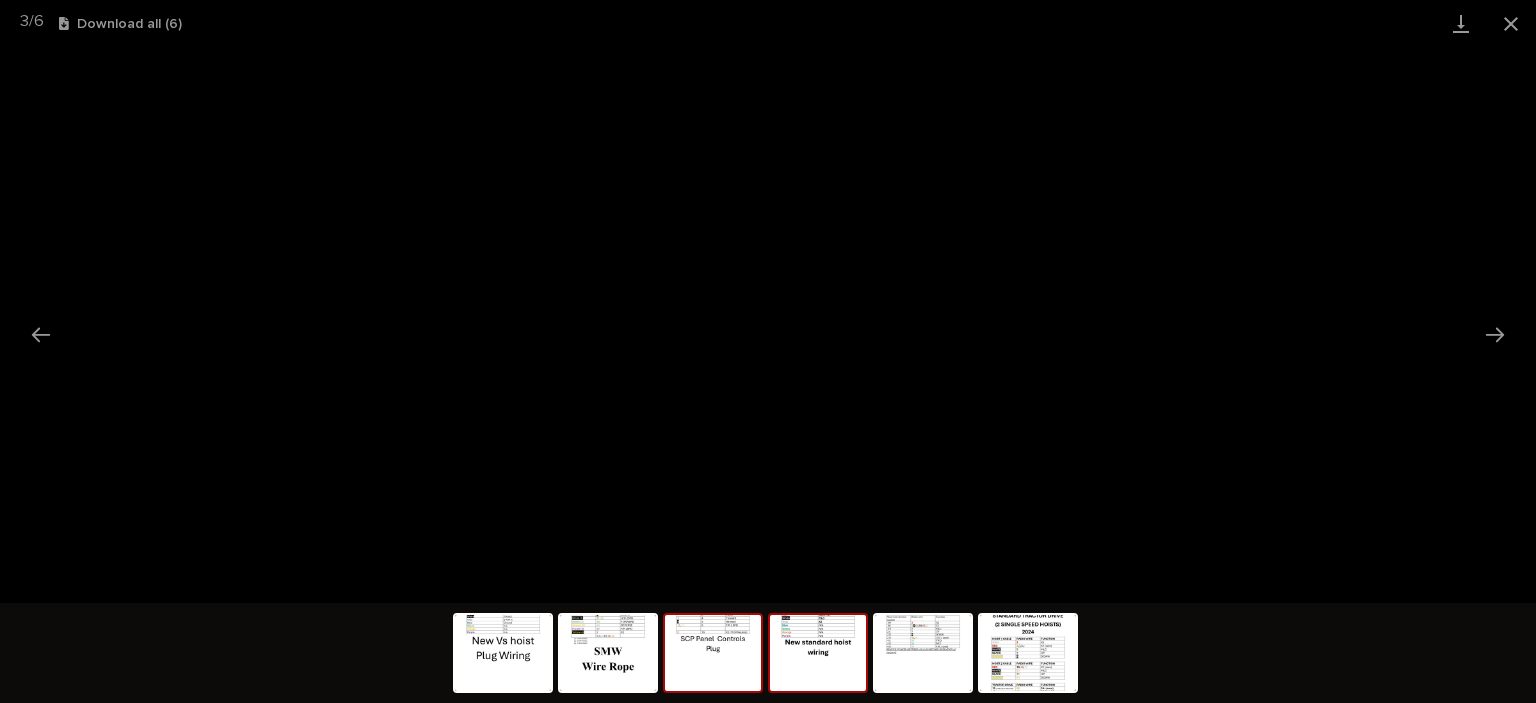 click at bounding box center [818, 653] 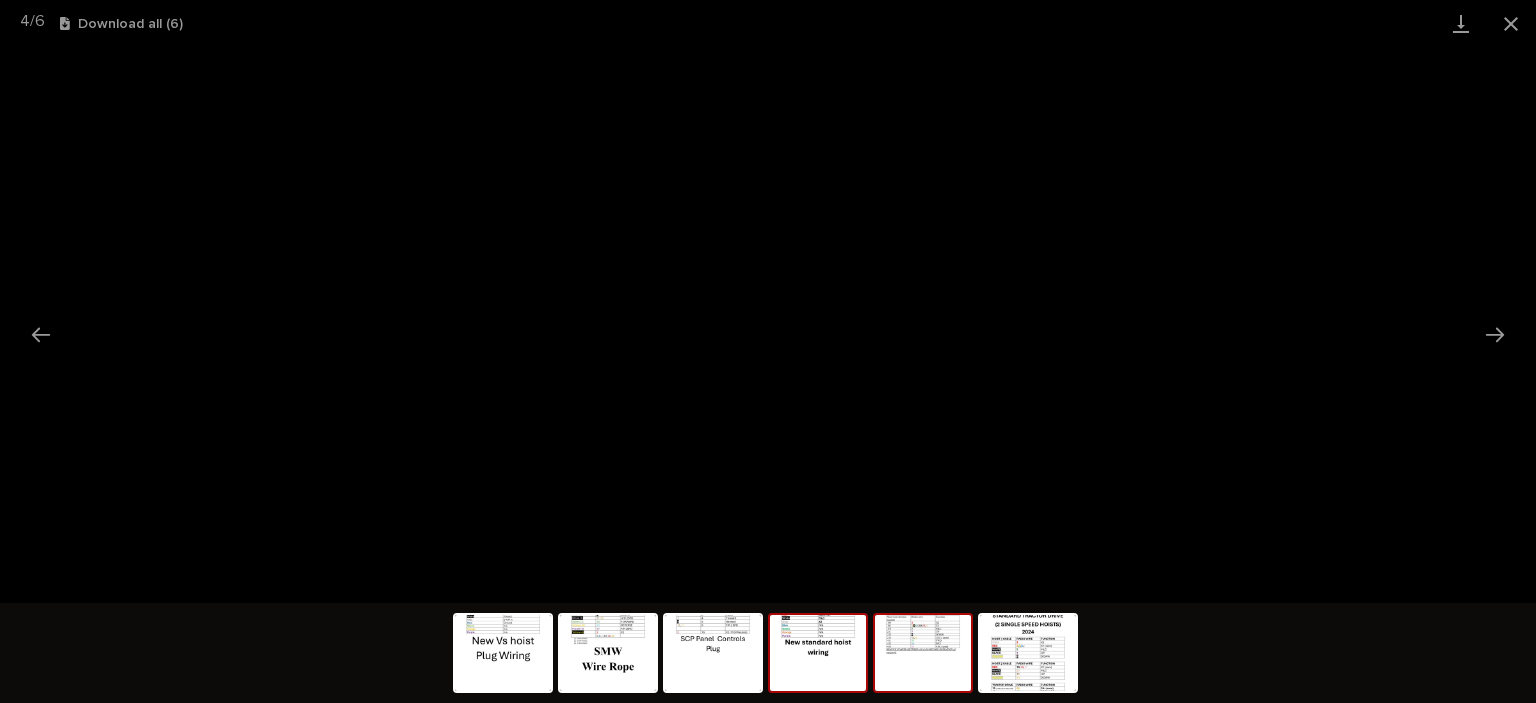 click at bounding box center [923, 653] 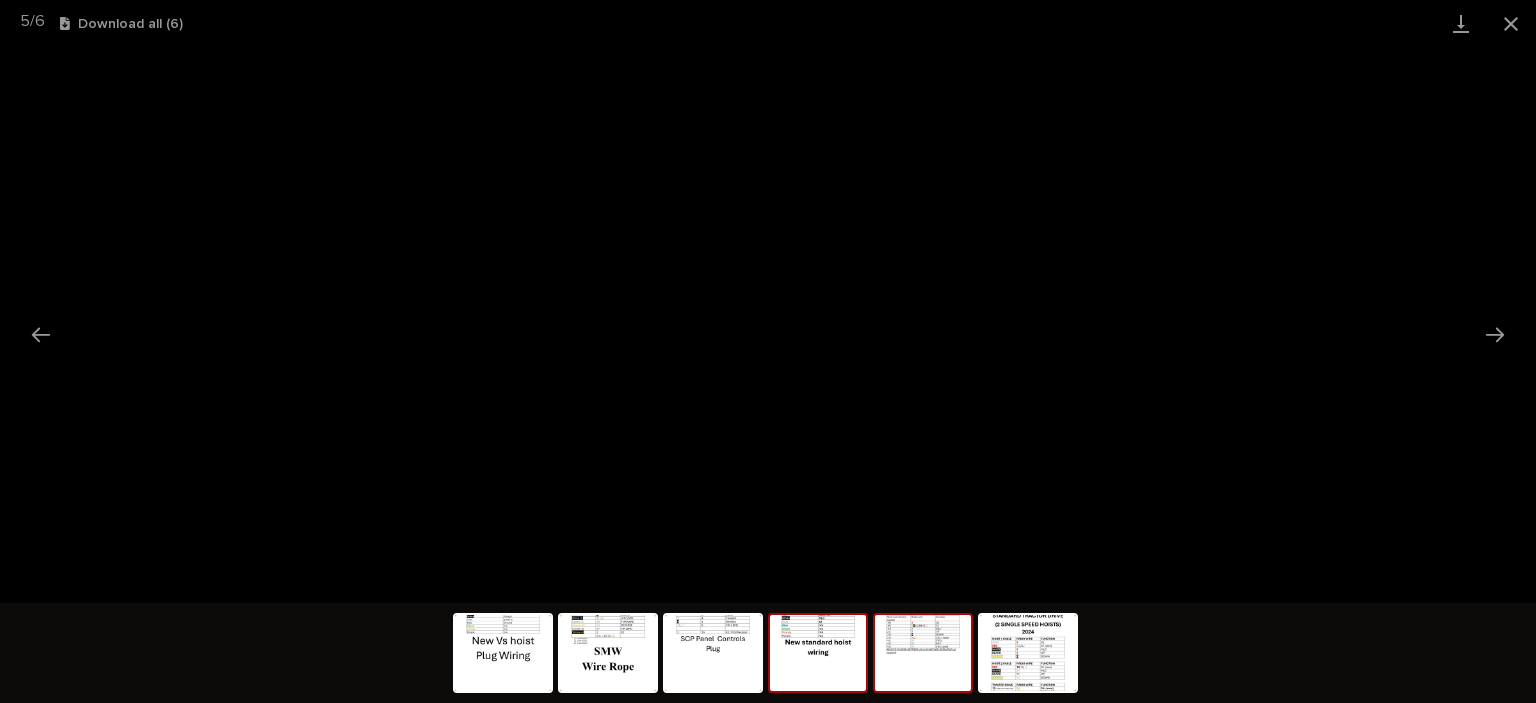 click at bounding box center (818, 653) 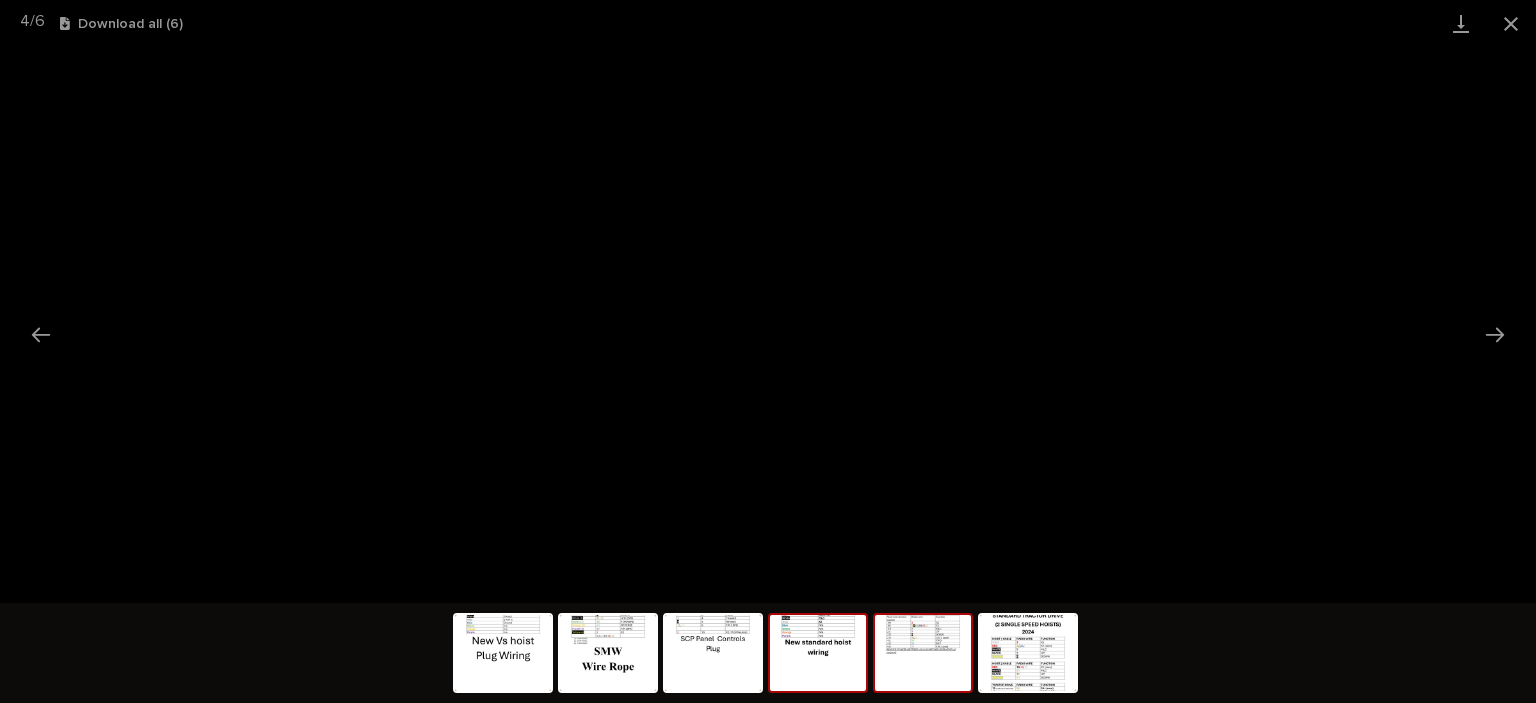 click at bounding box center [923, 653] 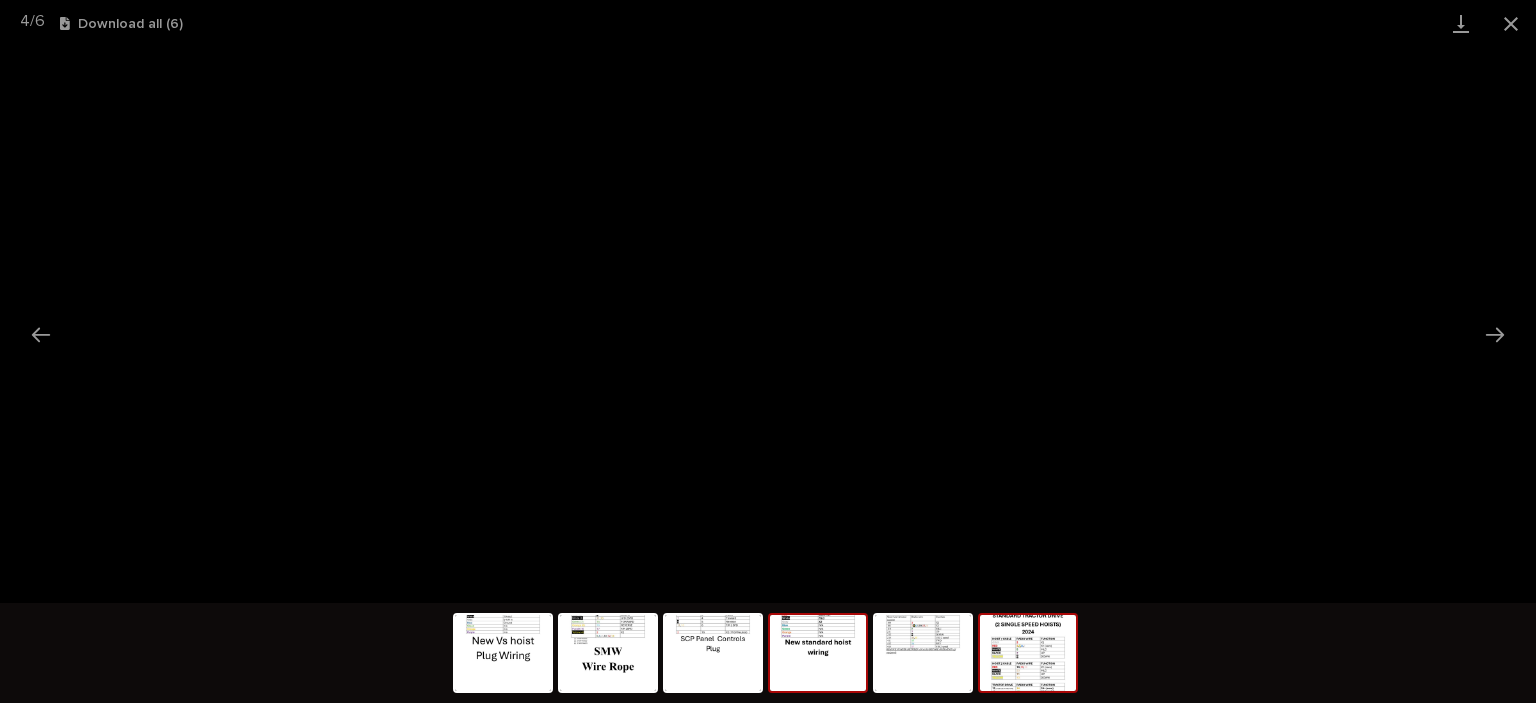 click at bounding box center (1028, 653) 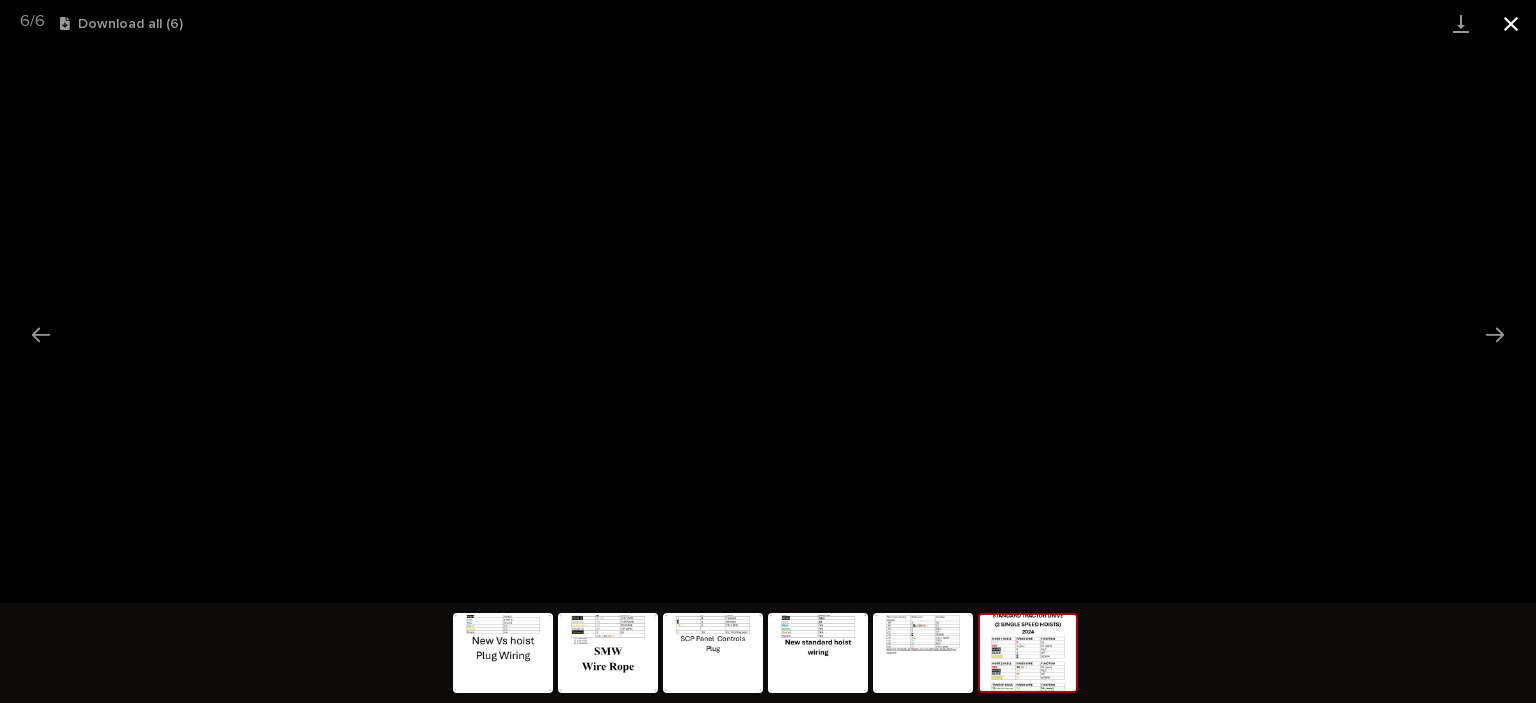 click at bounding box center [1511, 23] 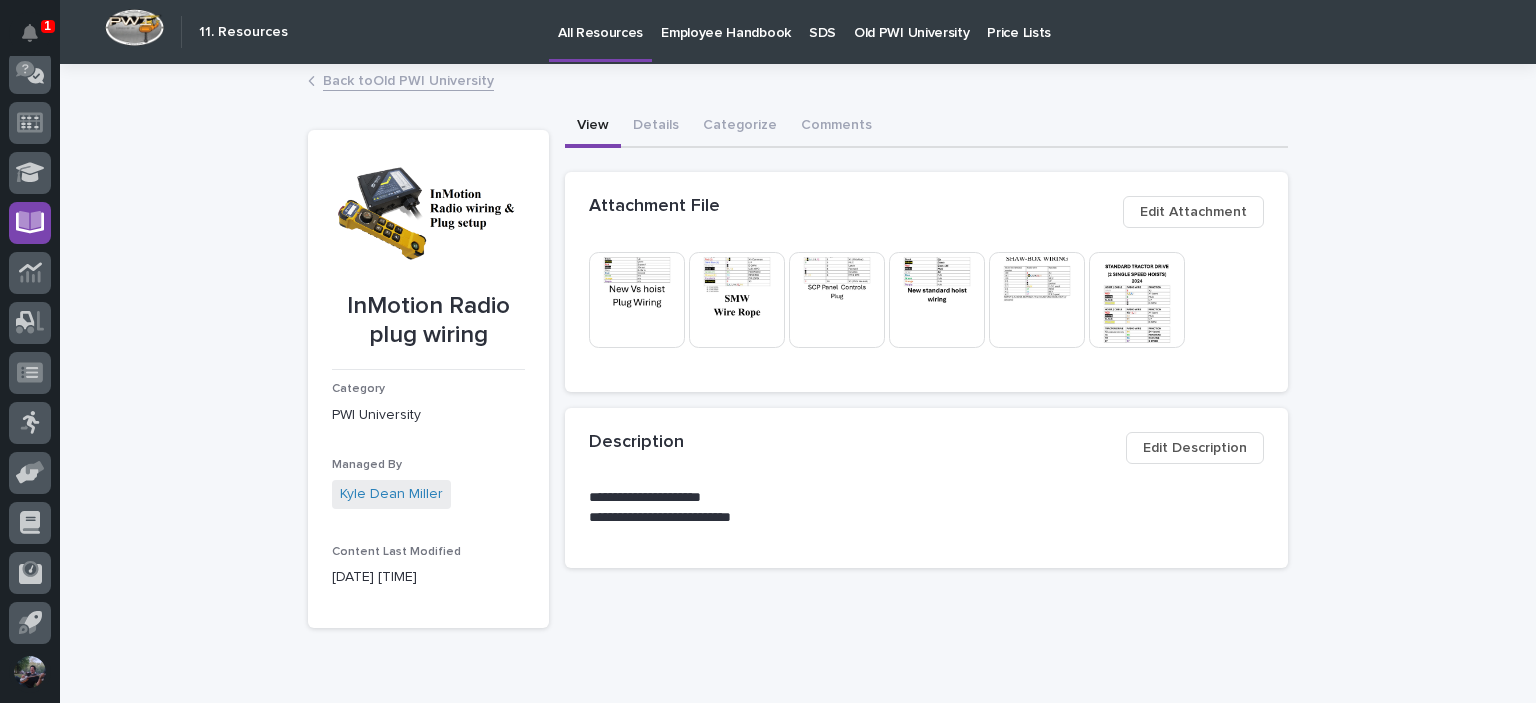 scroll, scrollTop: 0, scrollLeft: 0, axis: both 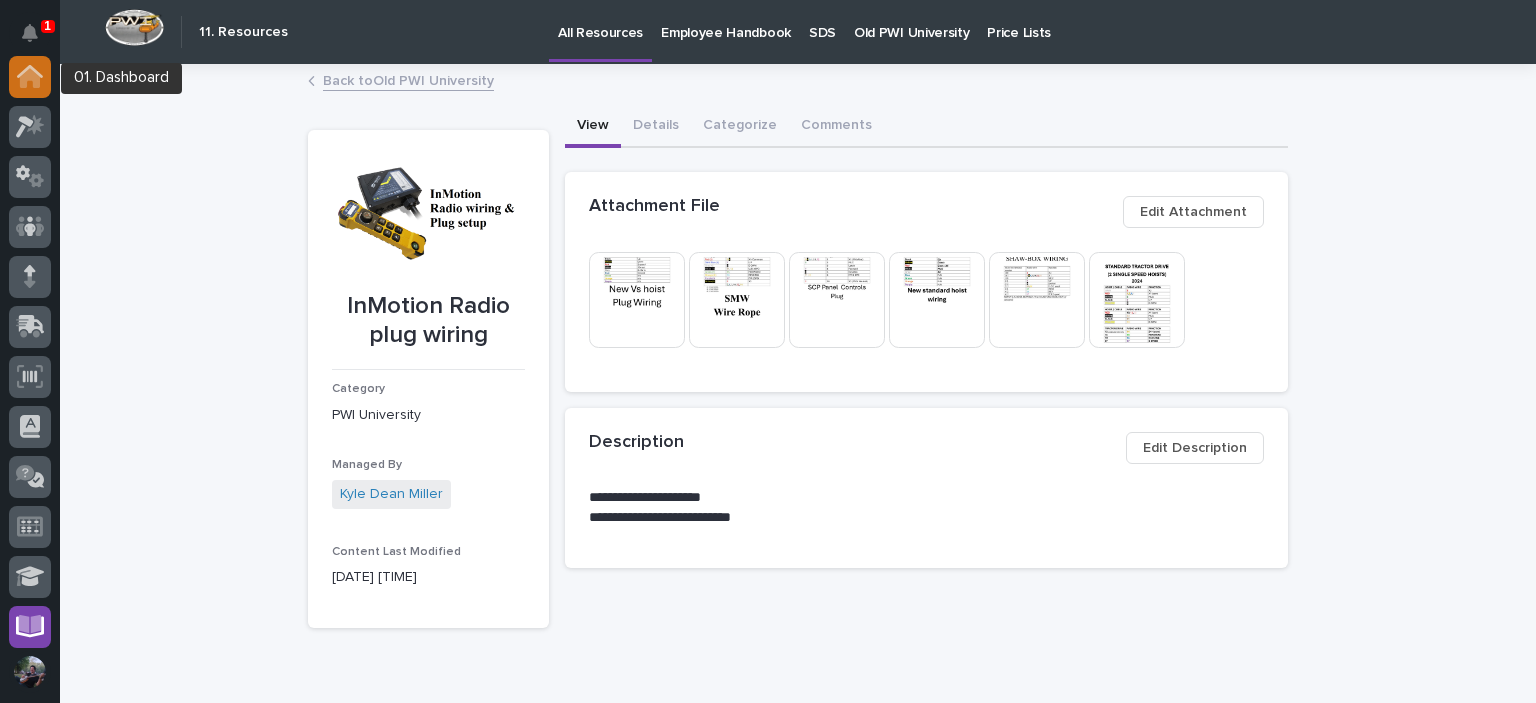 click 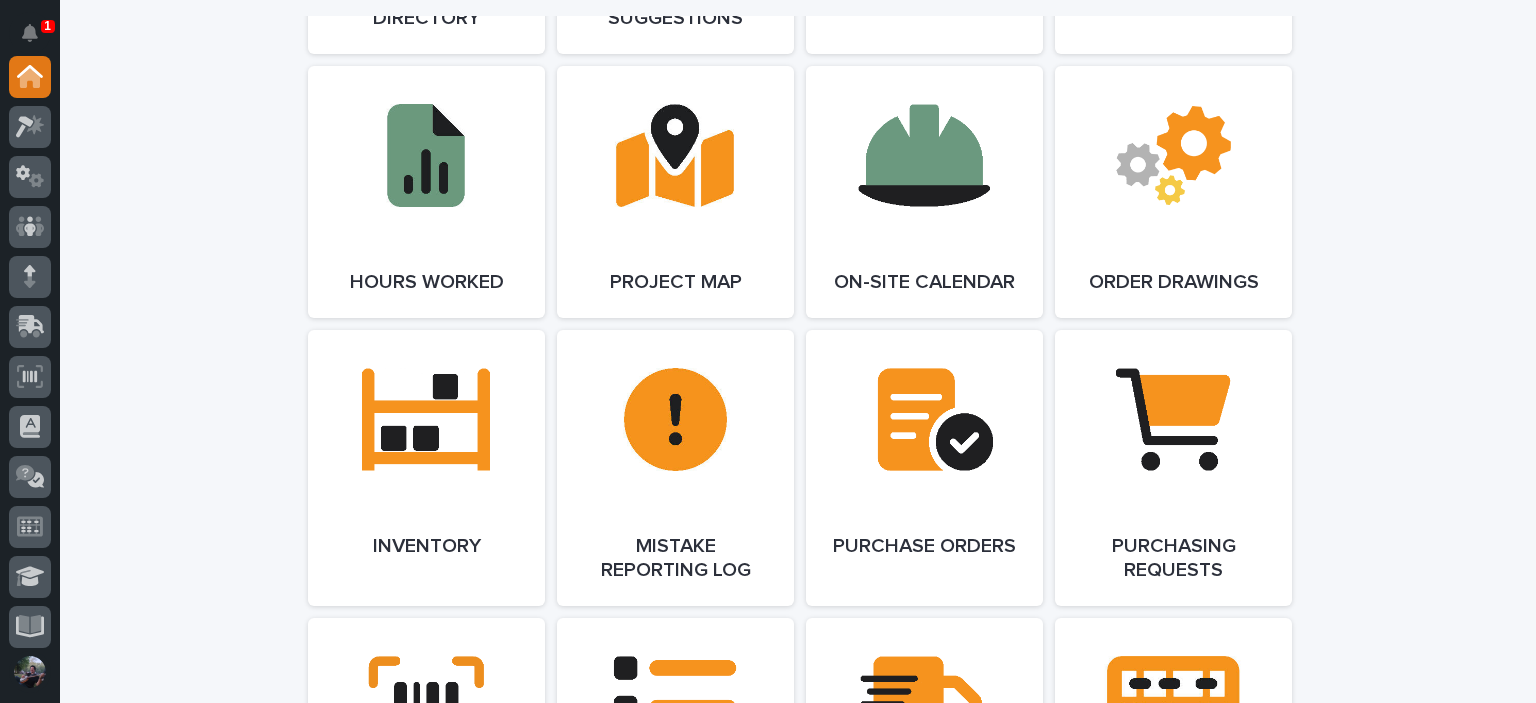 scroll, scrollTop: 1926, scrollLeft: 0, axis: vertical 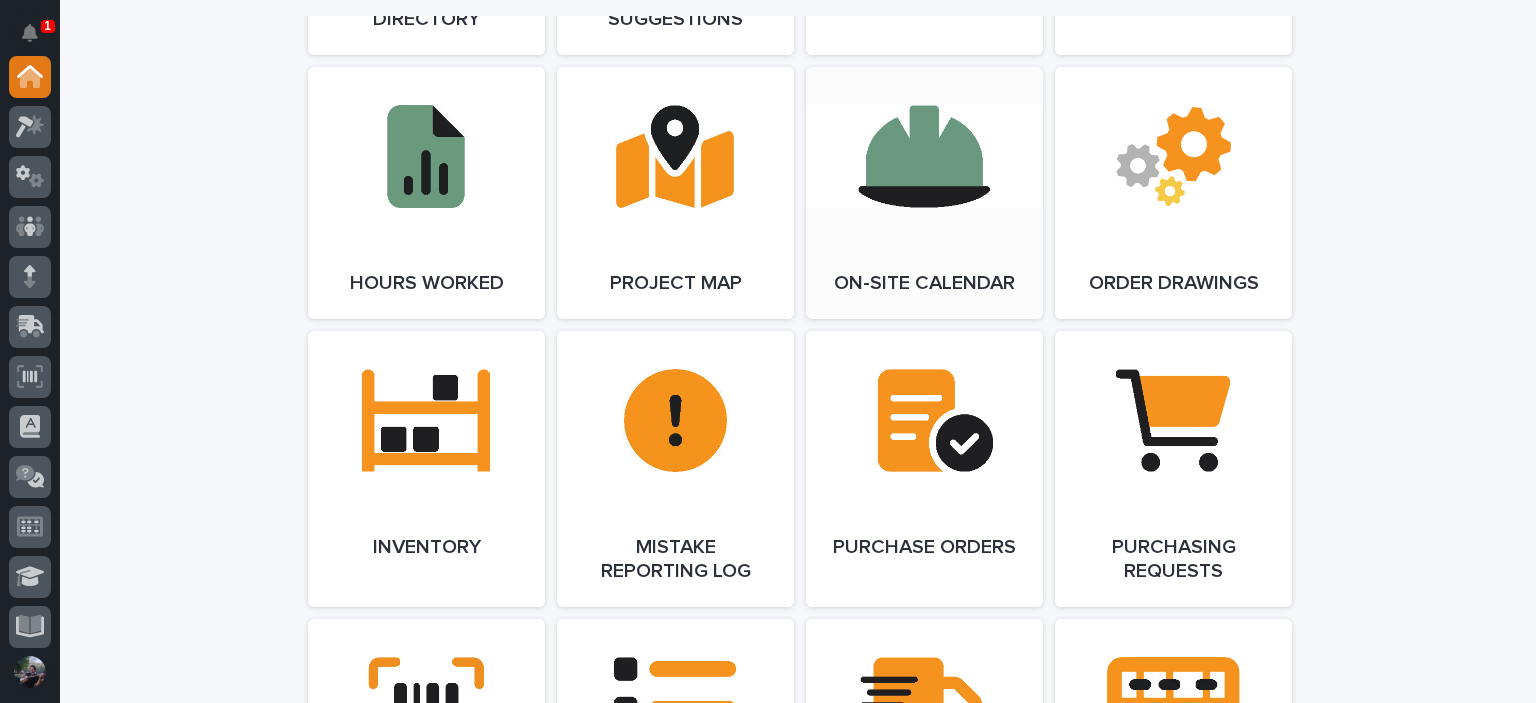 click on "Open Link" at bounding box center (924, 193) 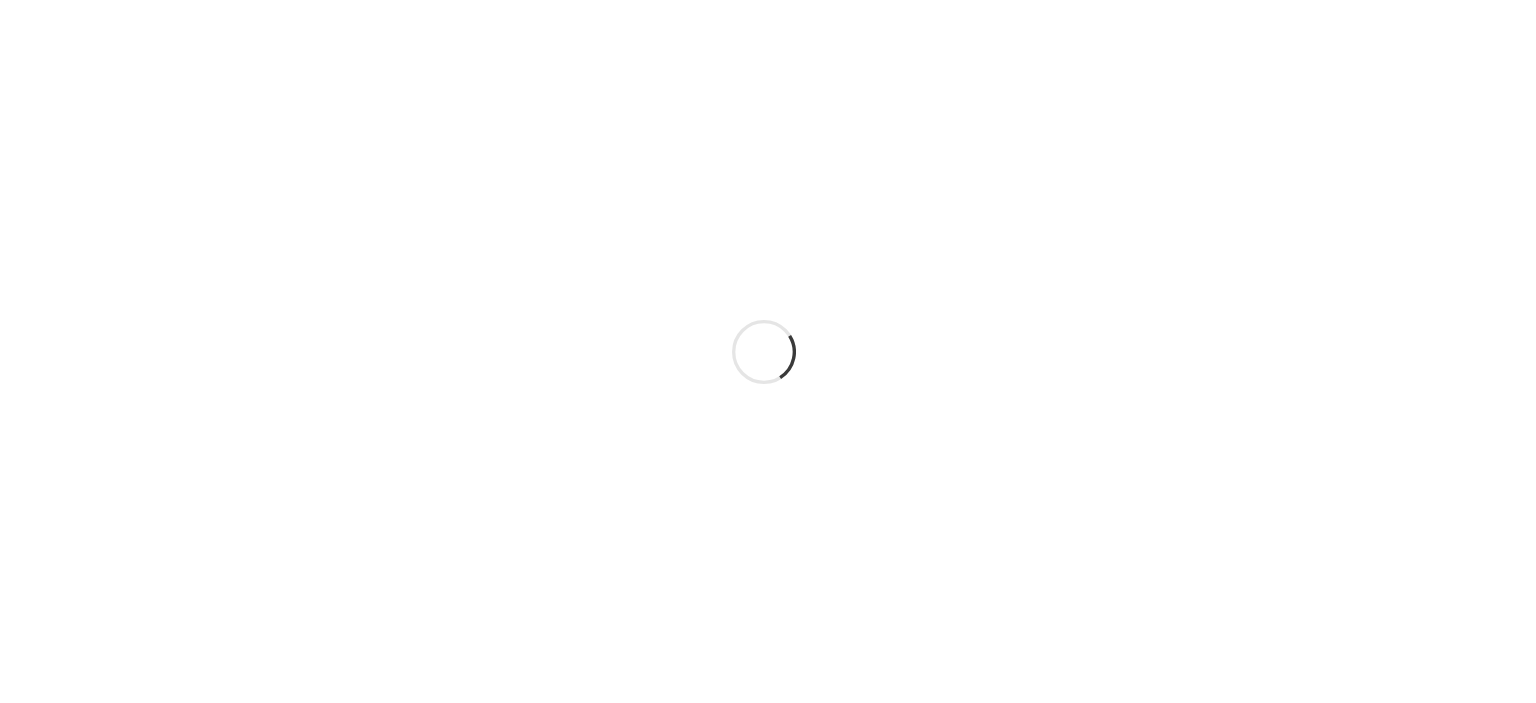 scroll, scrollTop: 0, scrollLeft: 0, axis: both 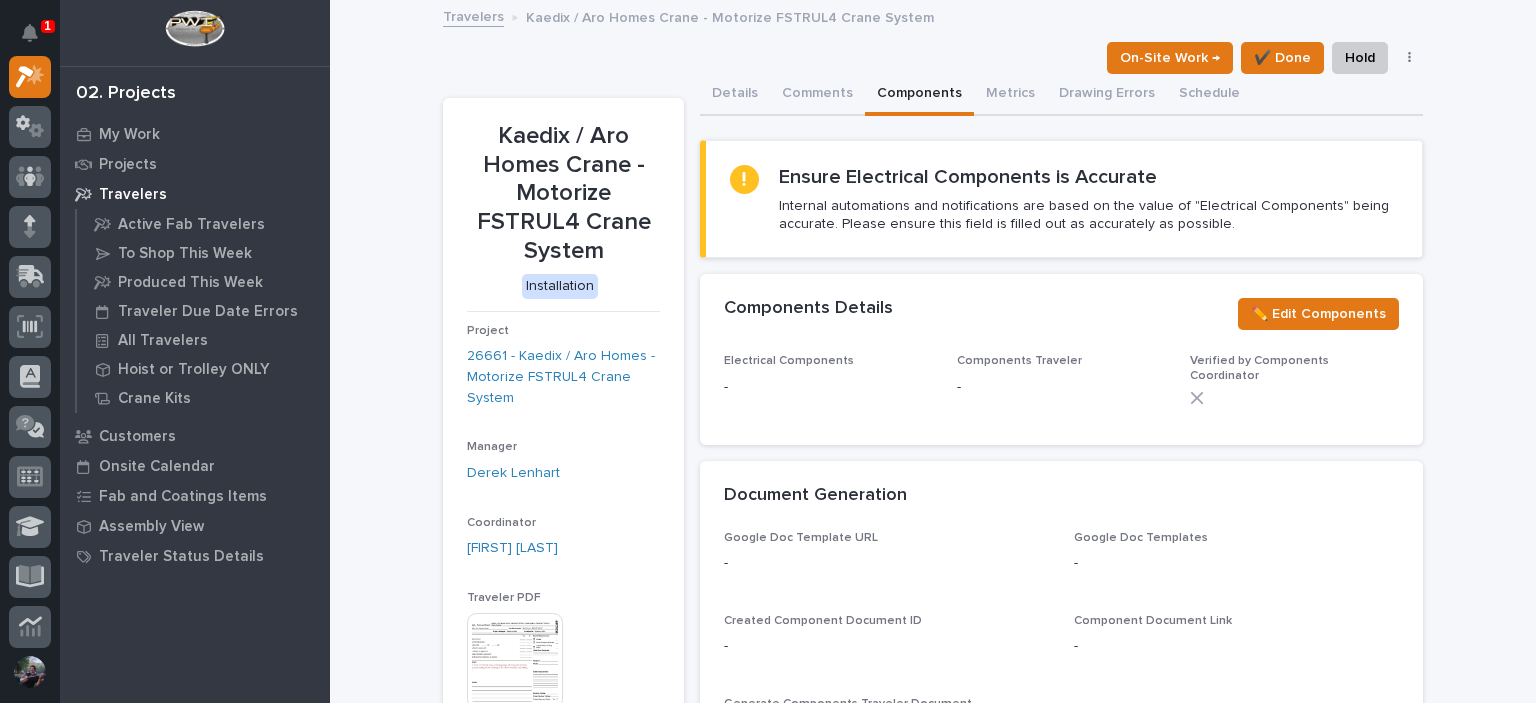 click on "Components" at bounding box center (919, 95) 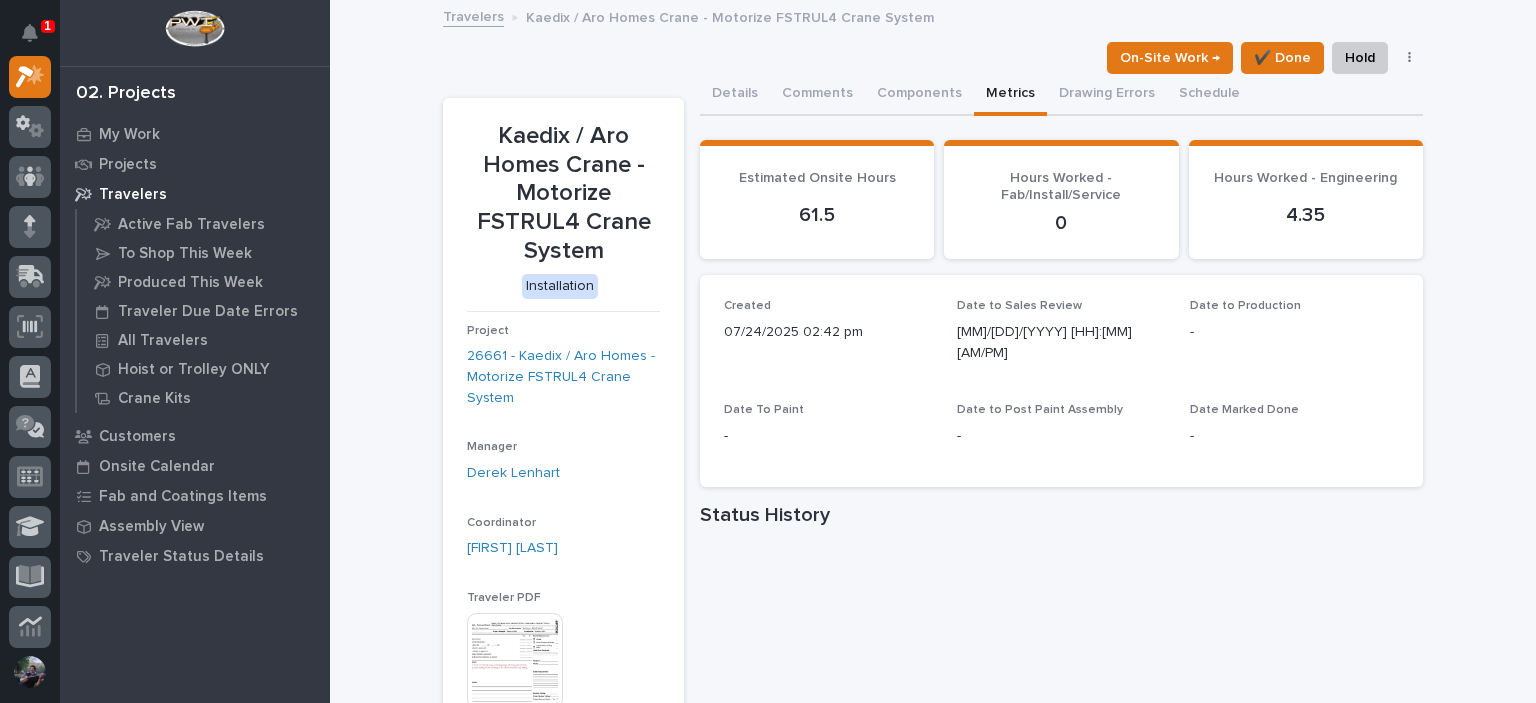click on "Metrics" at bounding box center (1010, 95) 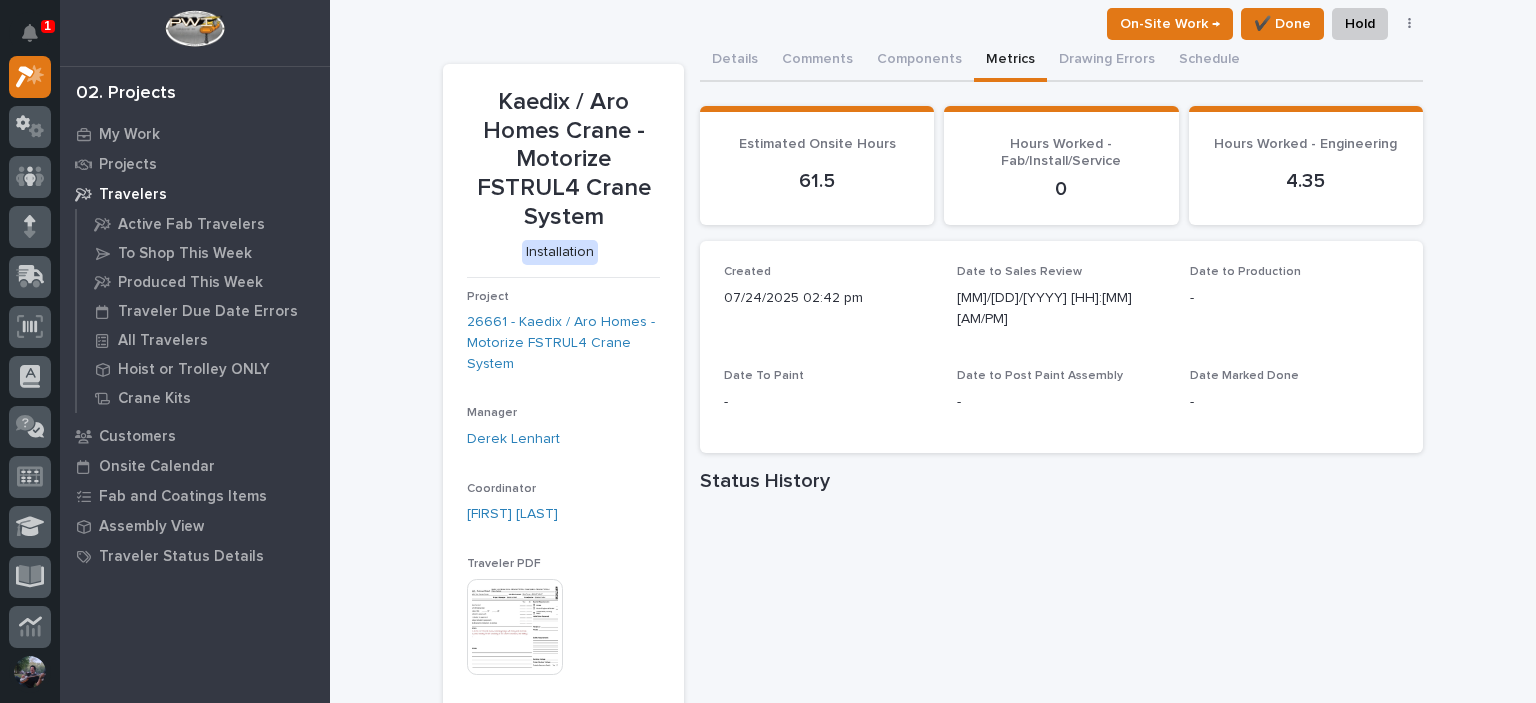 scroll, scrollTop: 0, scrollLeft: 0, axis: both 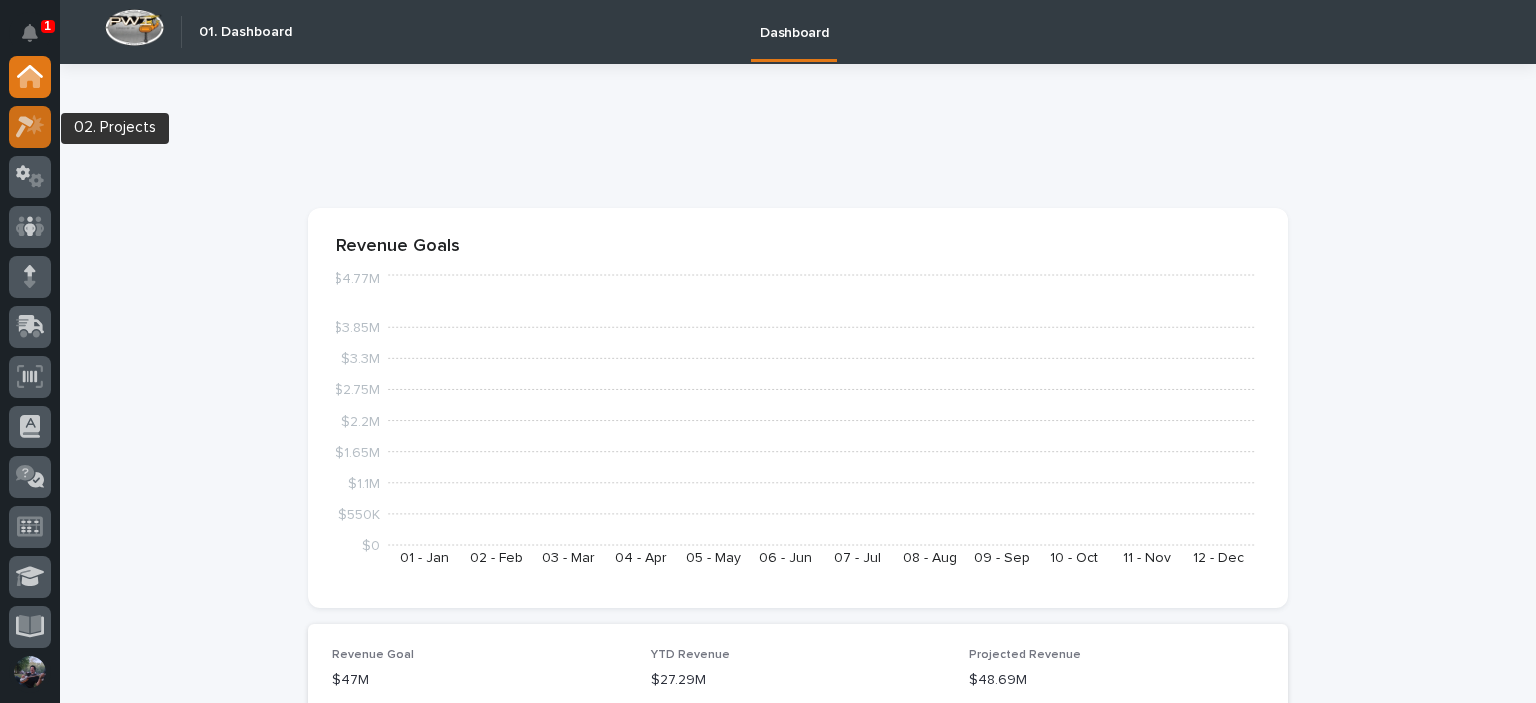 click 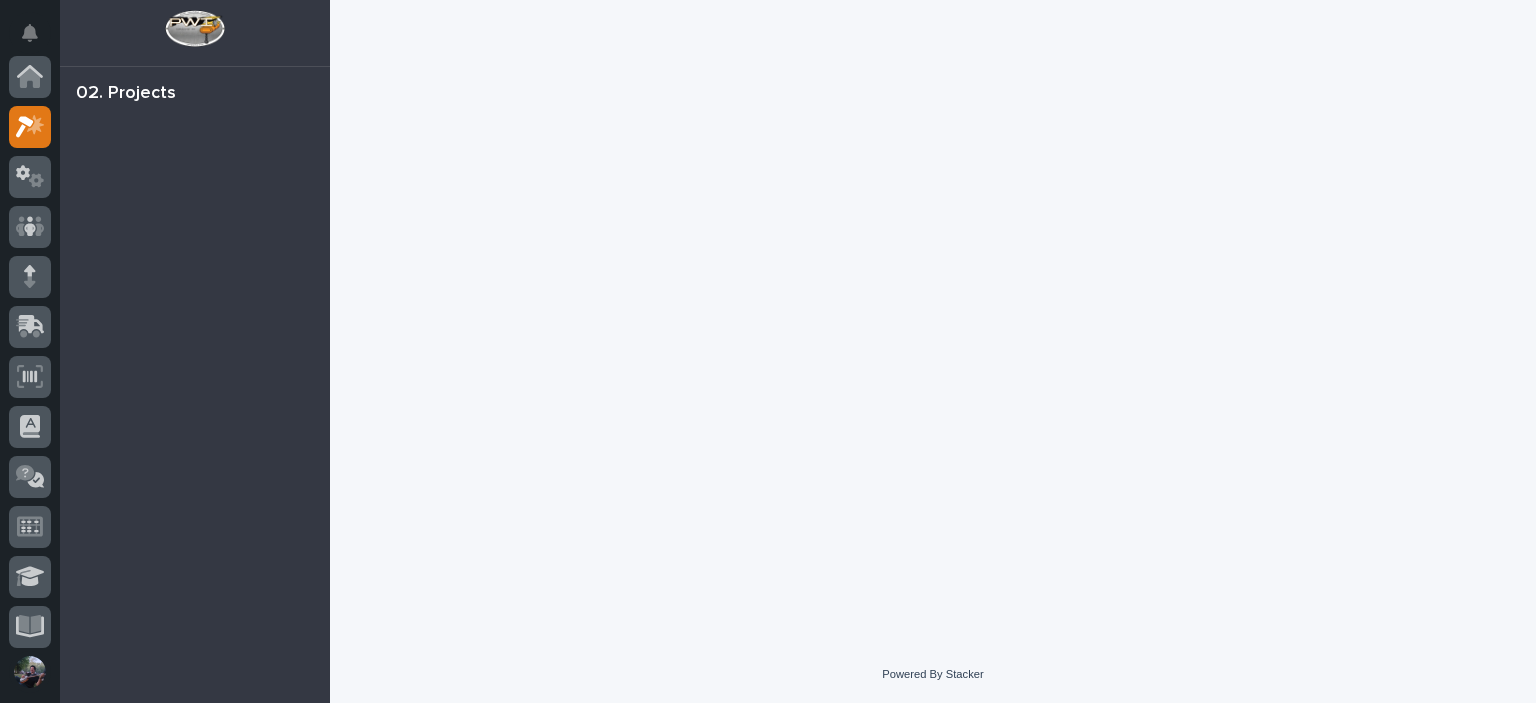 scroll, scrollTop: 50, scrollLeft: 0, axis: vertical 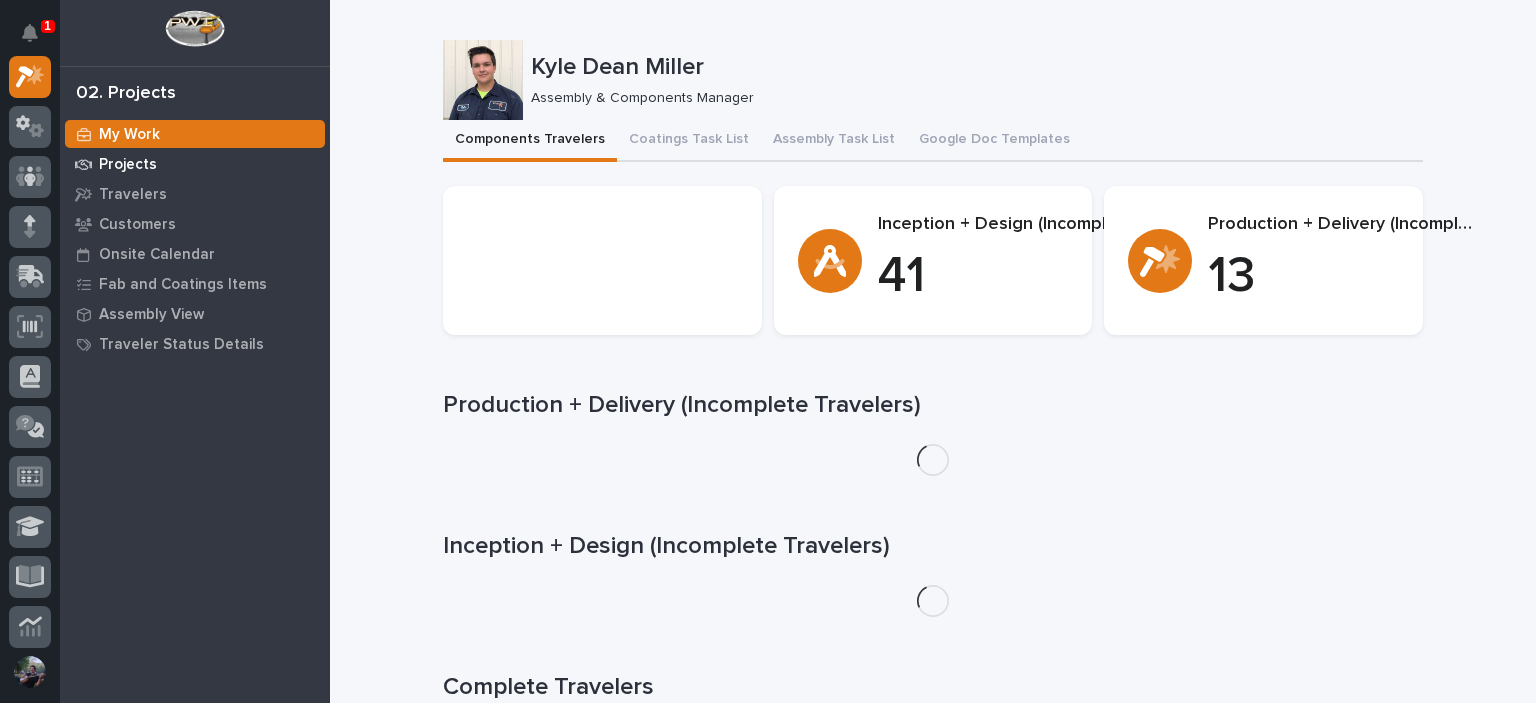 click on "Projects" at bounding box center (128, 165) 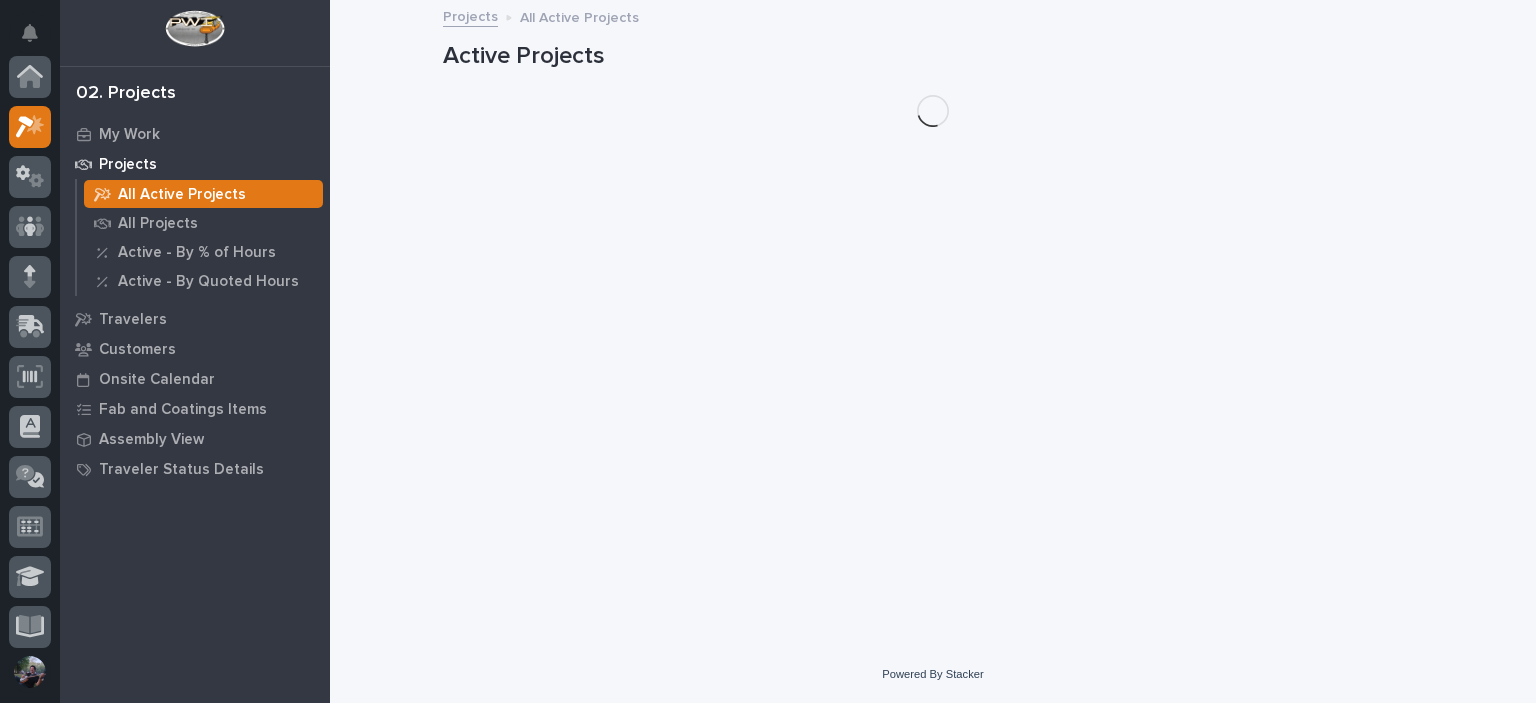 scroll, scrollTop: 50, scrollLeft: 0, axis: vertical 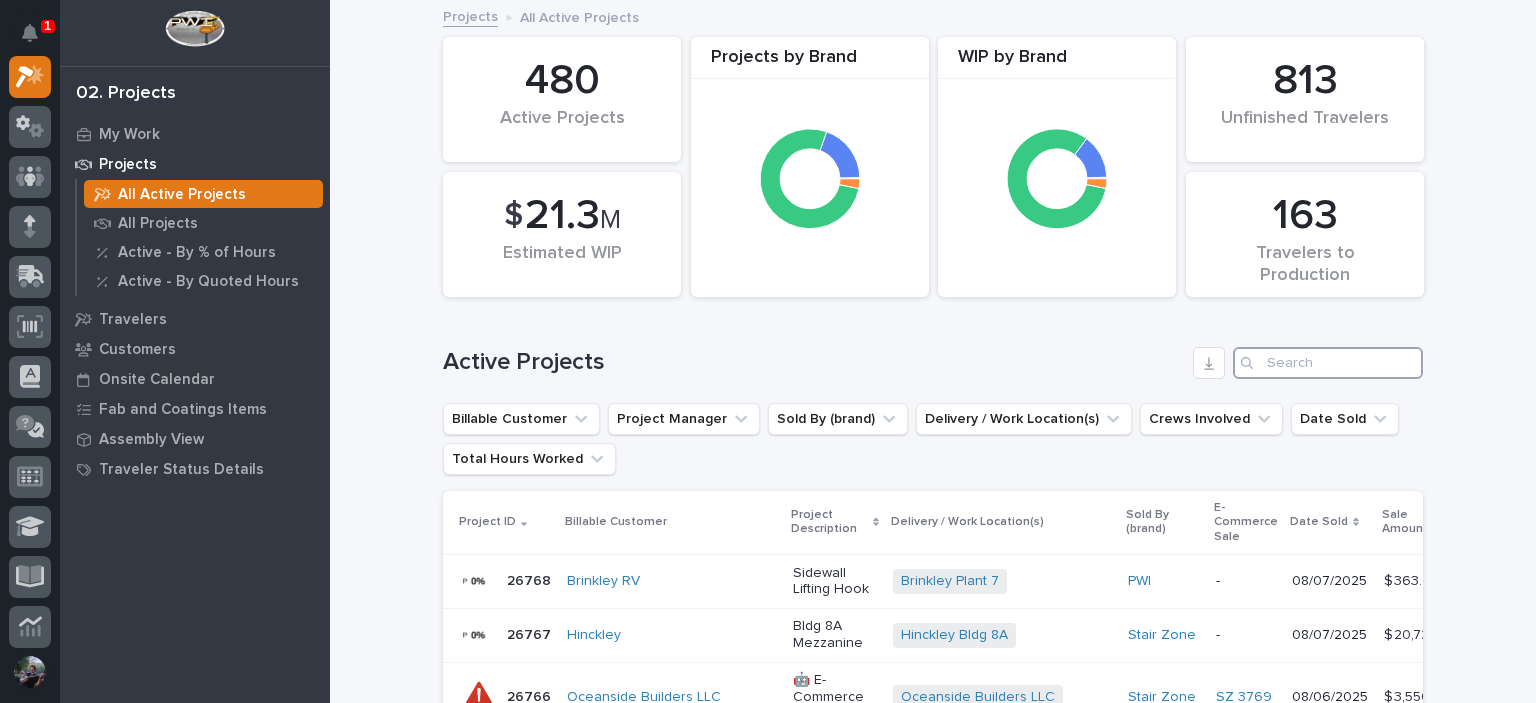 click at bounding box center [1328, 363] 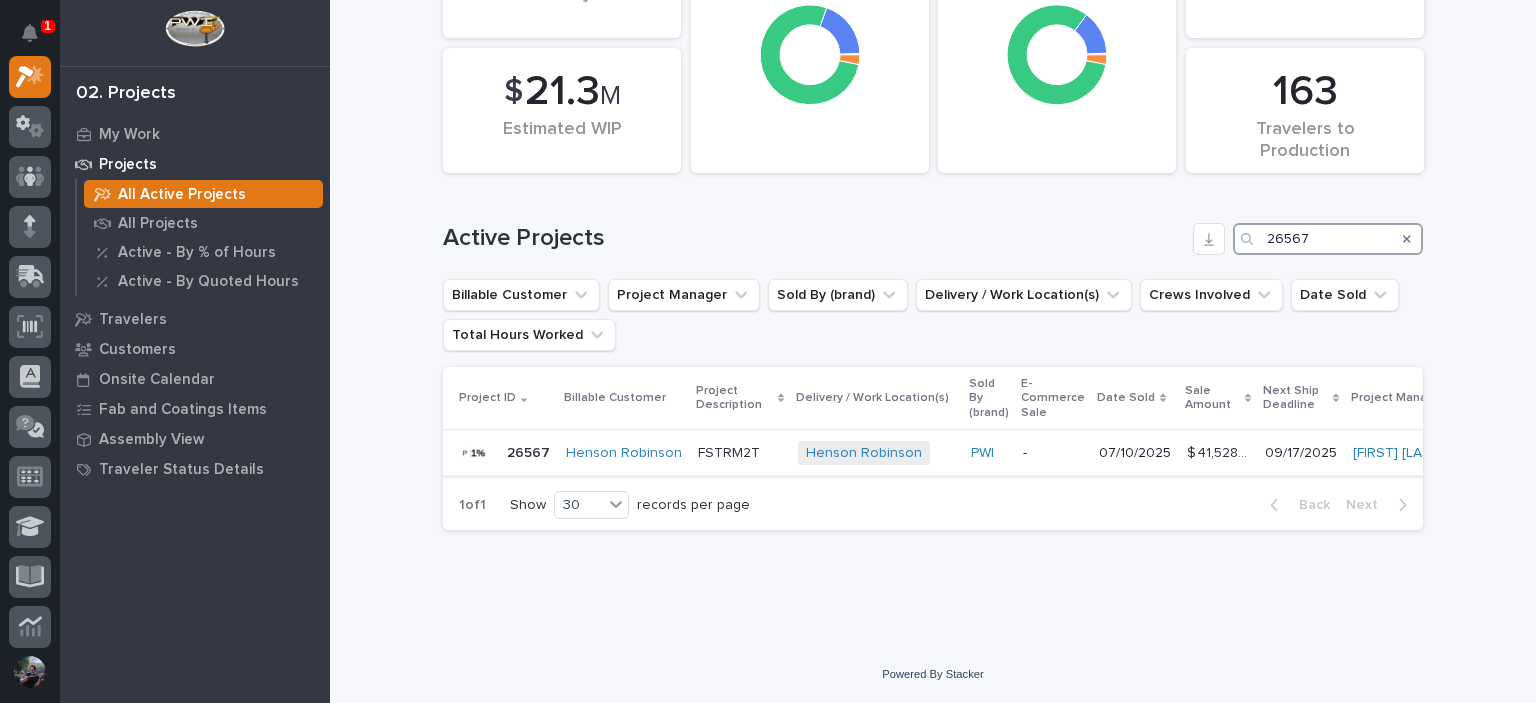 scroll, scrollTop: 111, scrollLeft: 0, axis: vertical 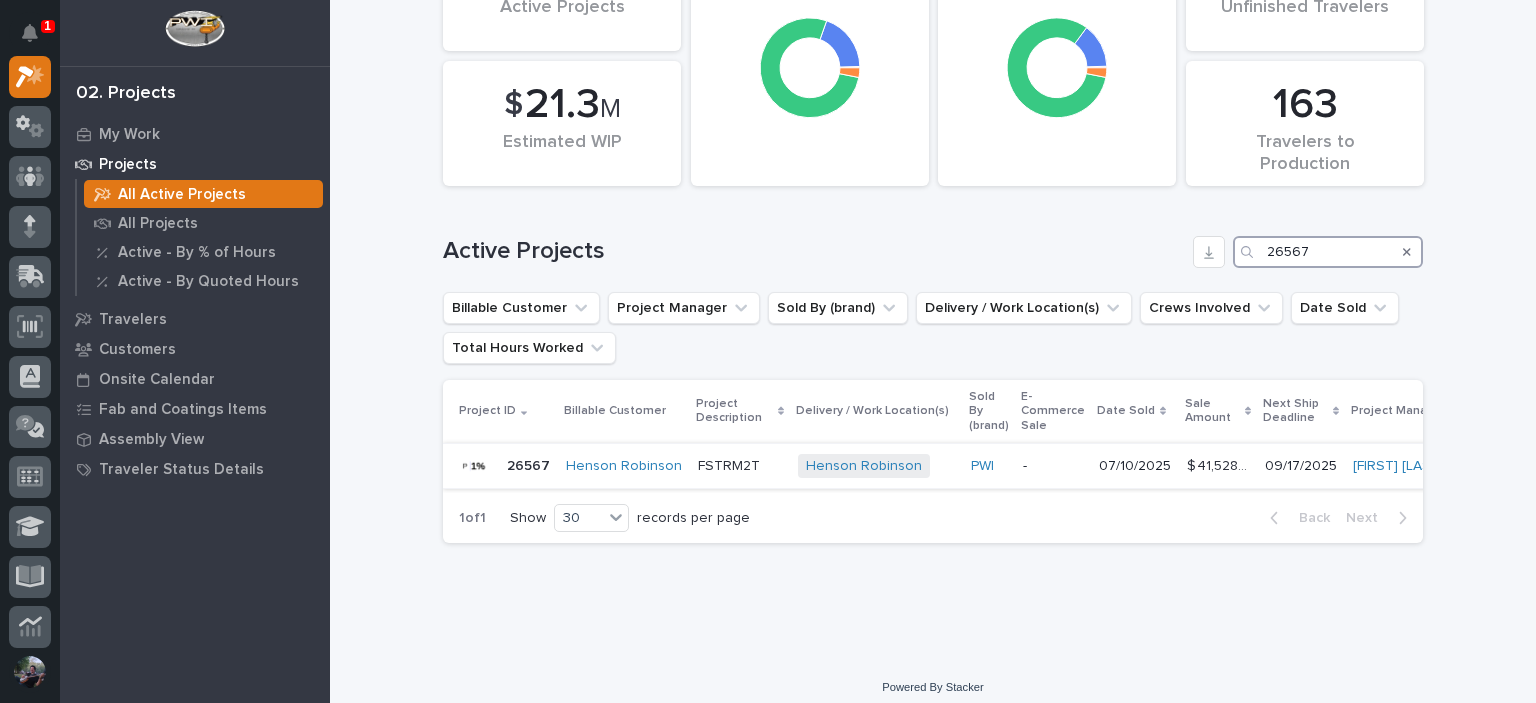 type on "26567" 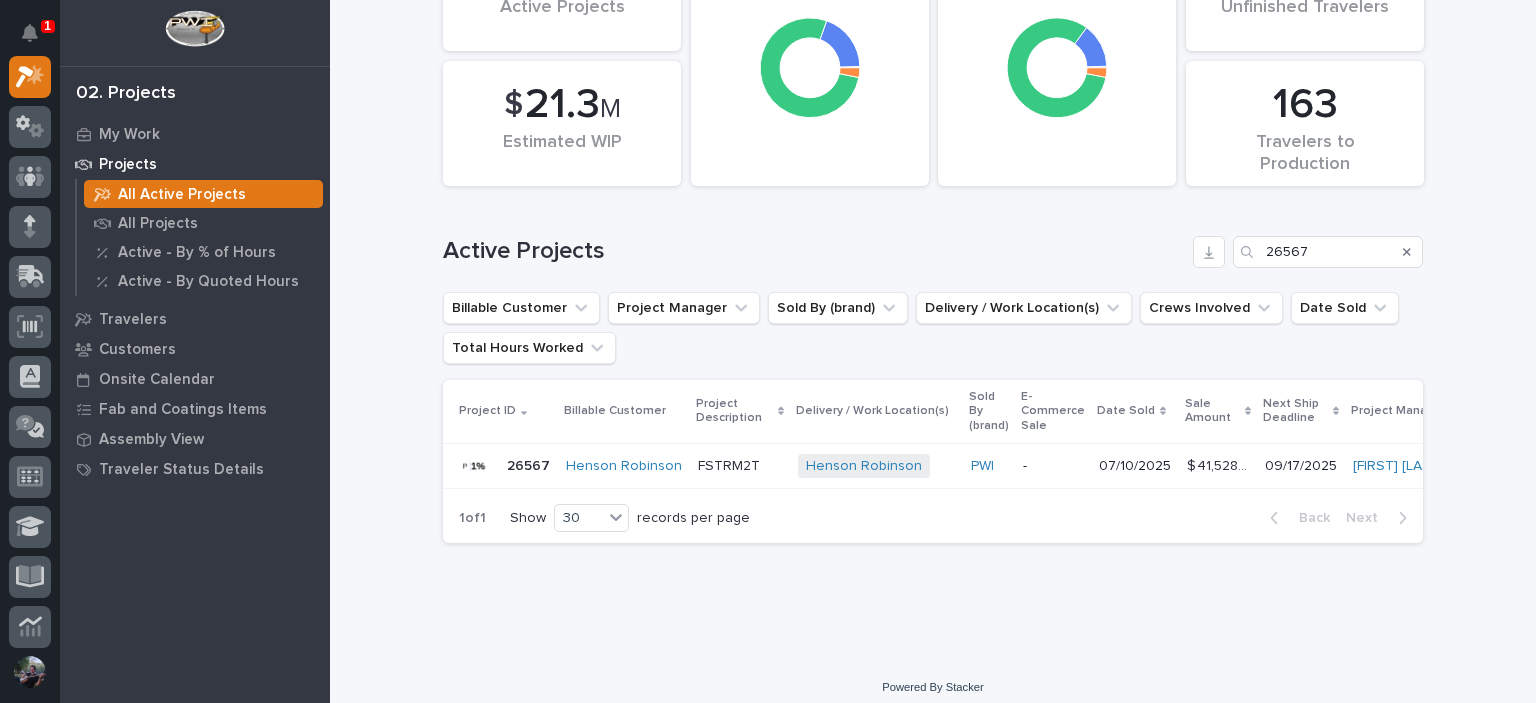 click on "FSTRM2T" at bounding box center (740, 466) 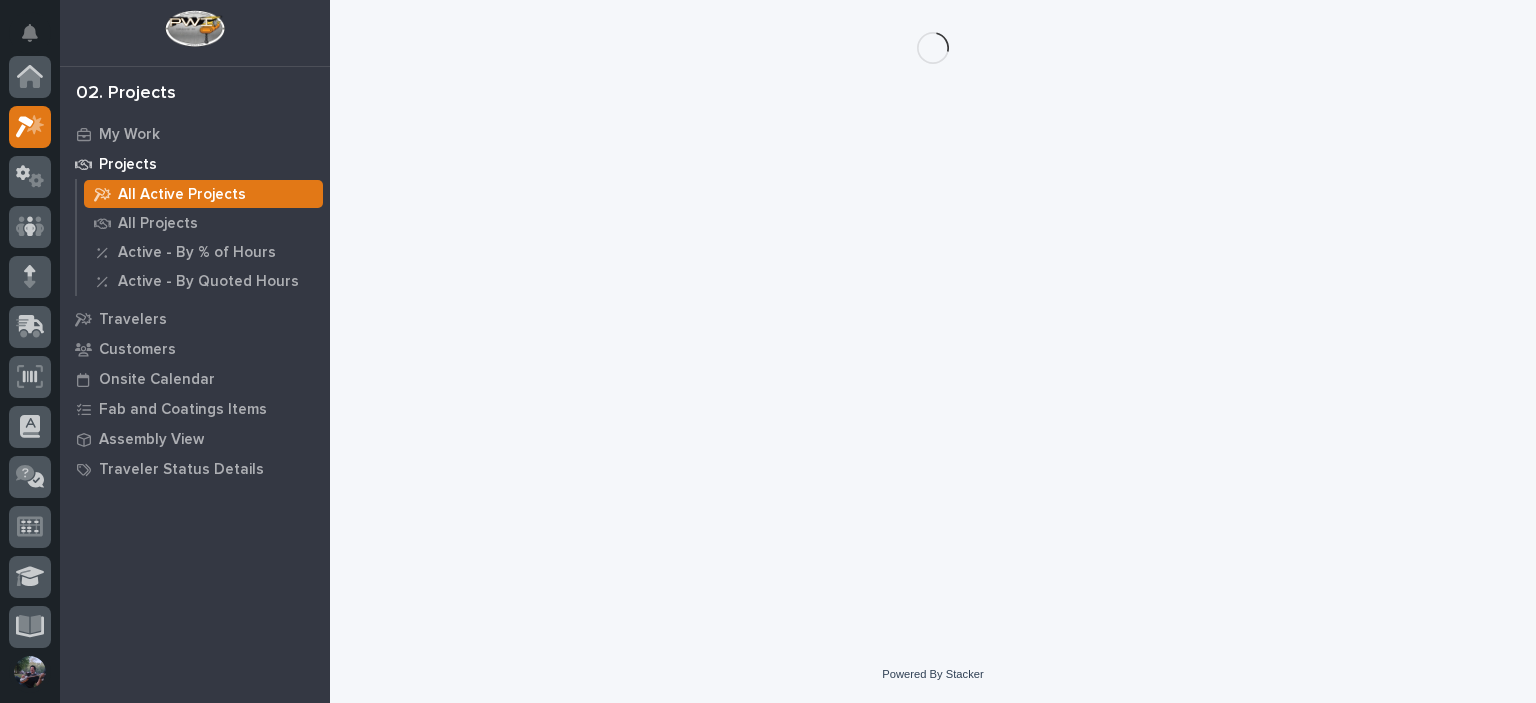 scroll, scrollTop: 0, scrollLeft: 0, axis: both 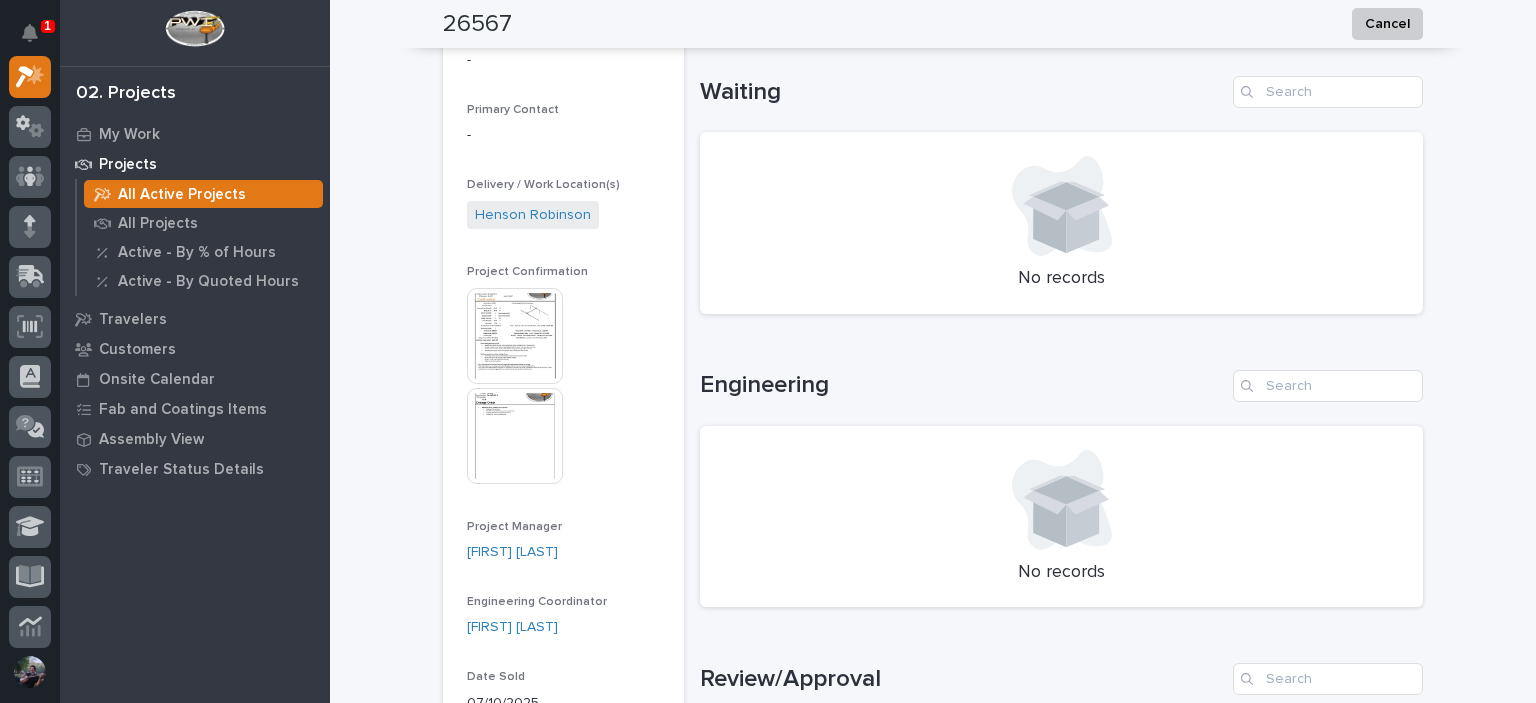 click at bounding box center [515, 336] 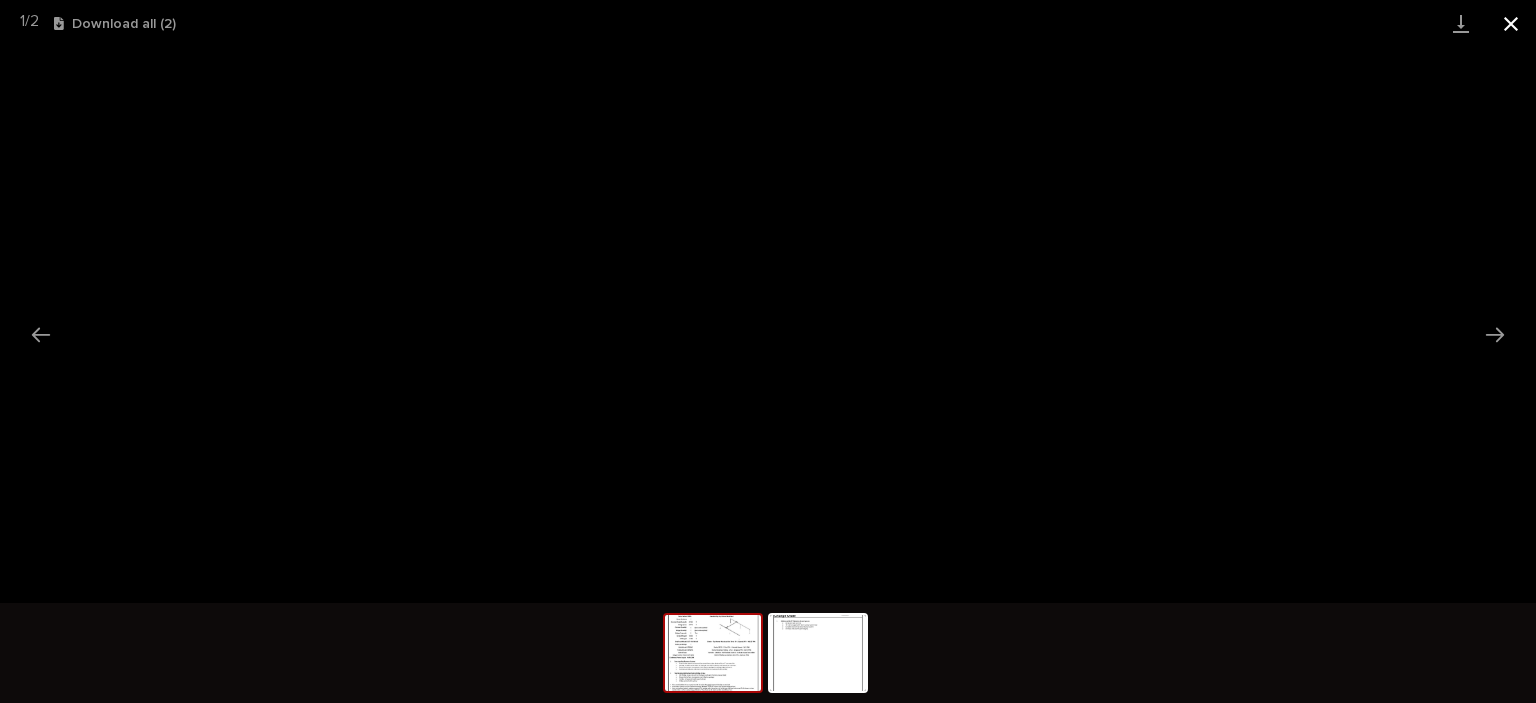 click at bounding box center (1511, 23) 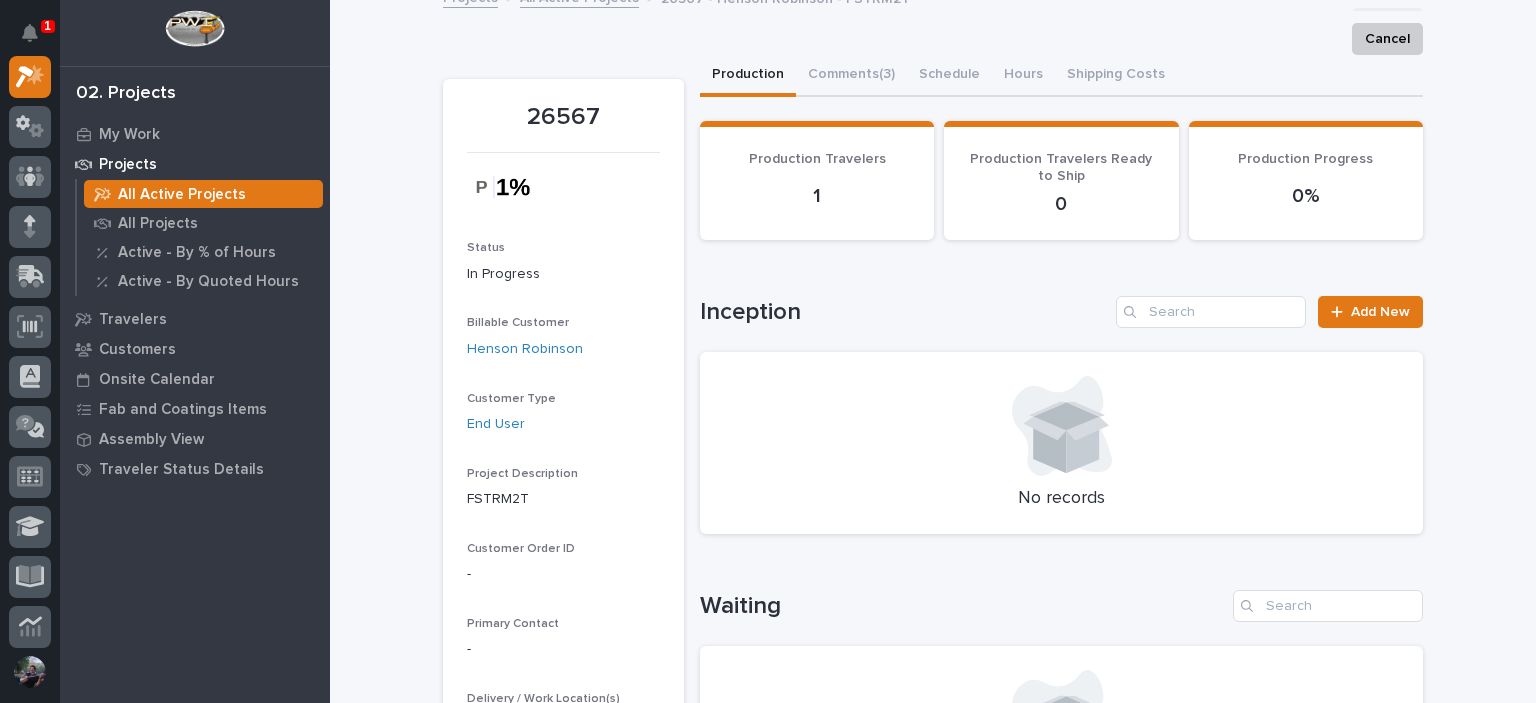 scroll, scrollTop: 0, scrollLeft: 0, axis: both 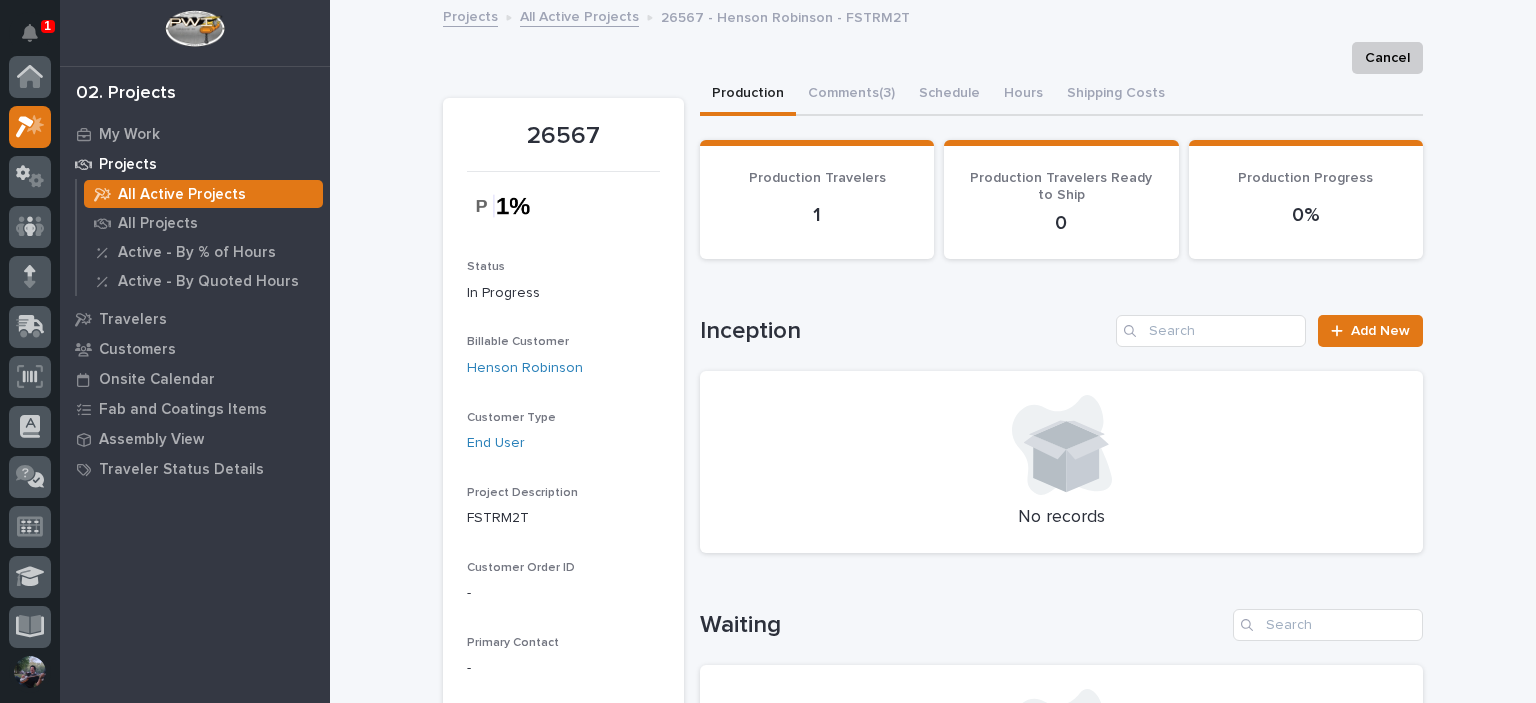 click on "All Active Projects" at bounding box center [182, 195] 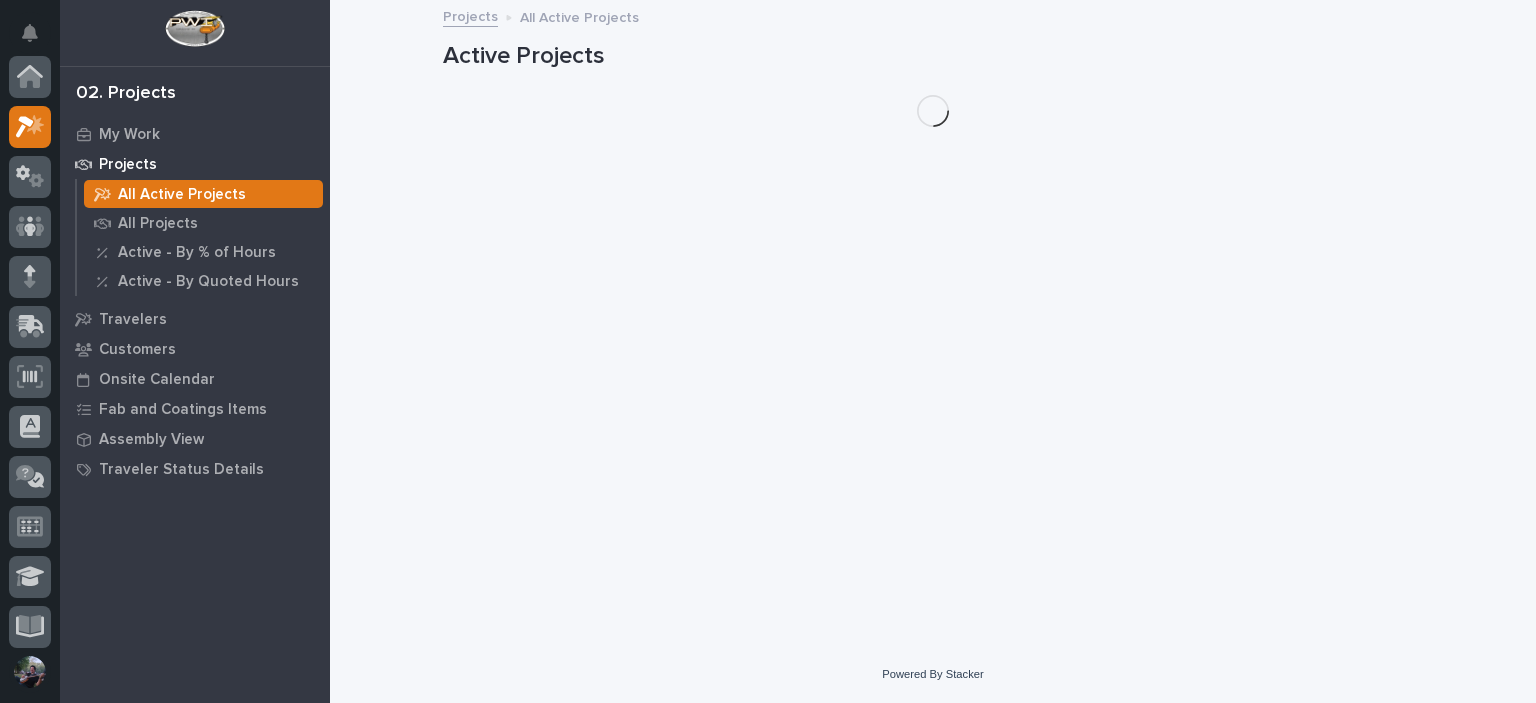 scroll, scrollTop: 50, scrollLeft: 0, axis: vertical 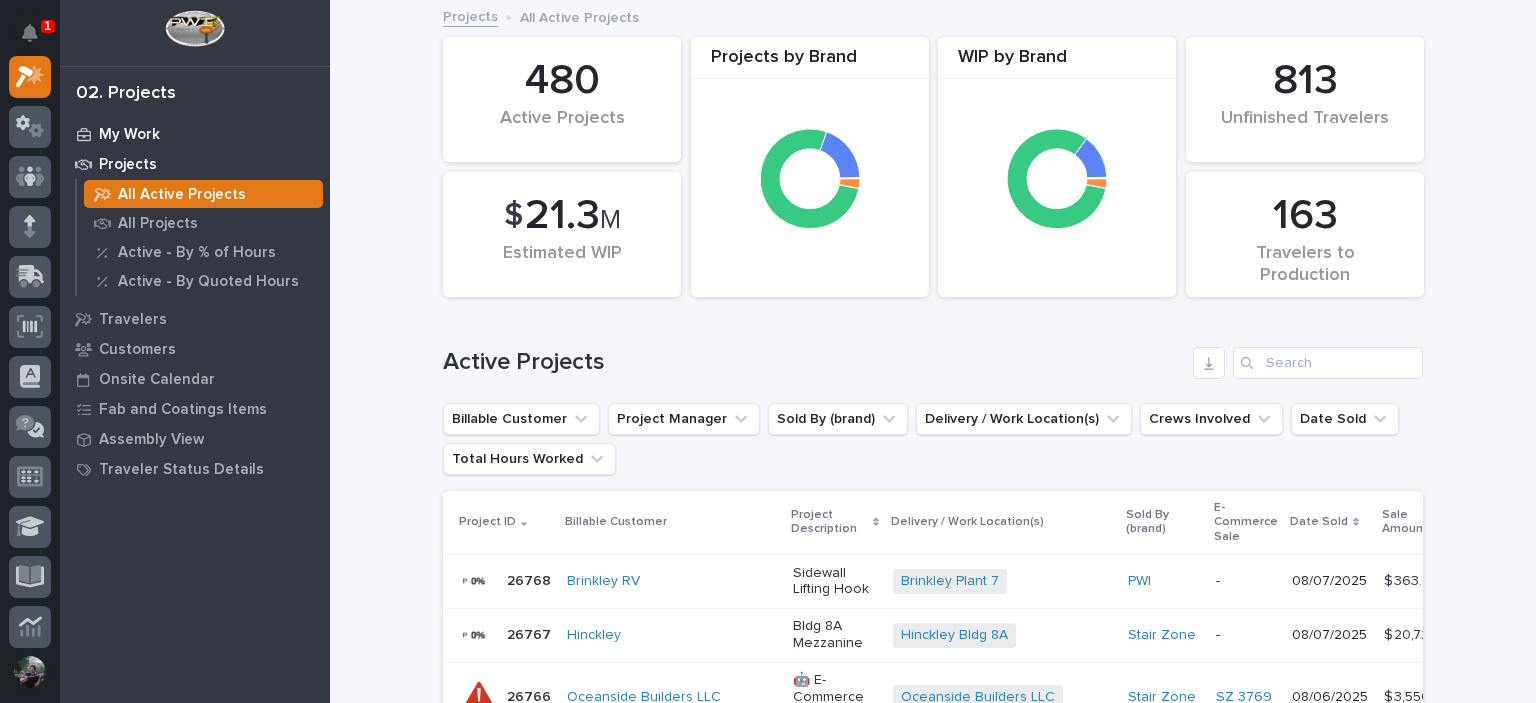 click on "My Work" at bounding box center [129, 135] 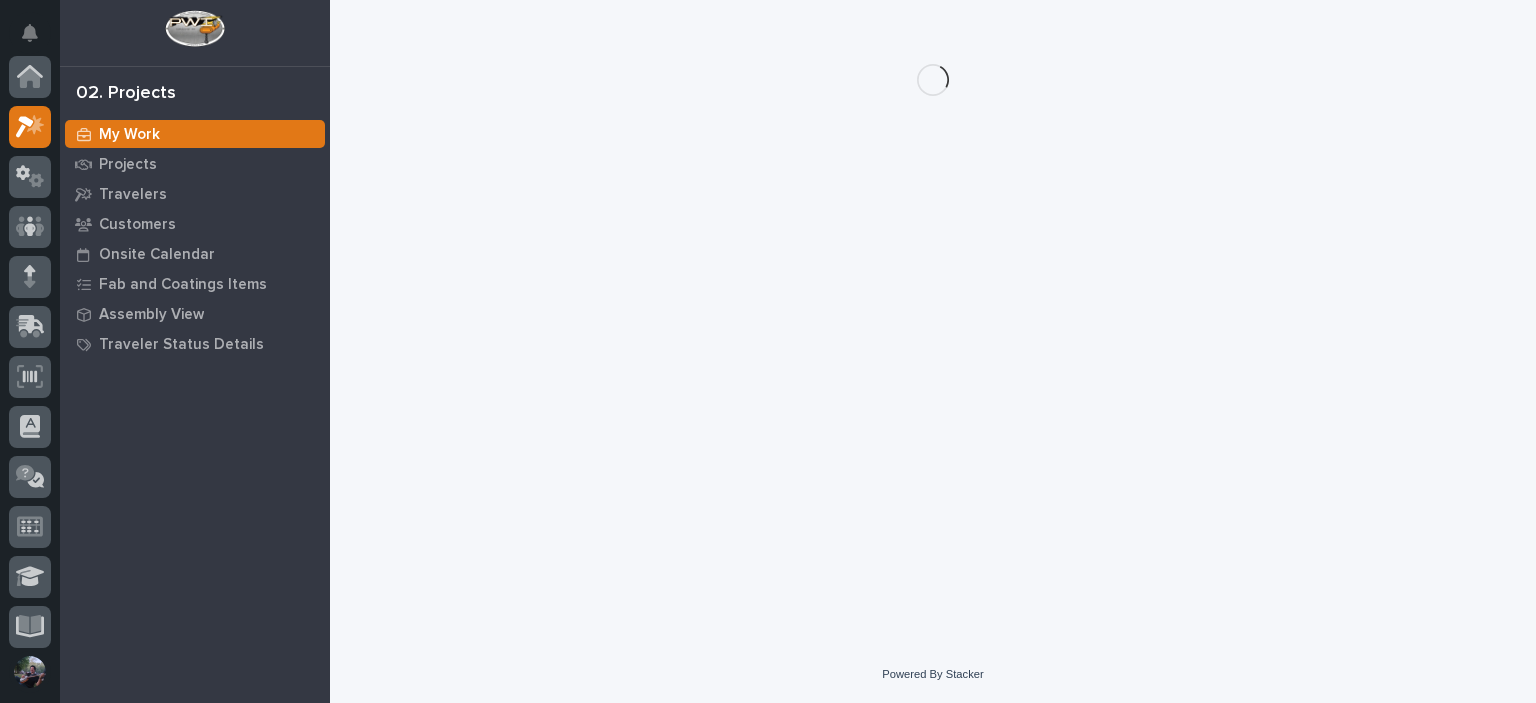 scroll, scrollTop: 50, scrollLeft: 0, axis: vertical 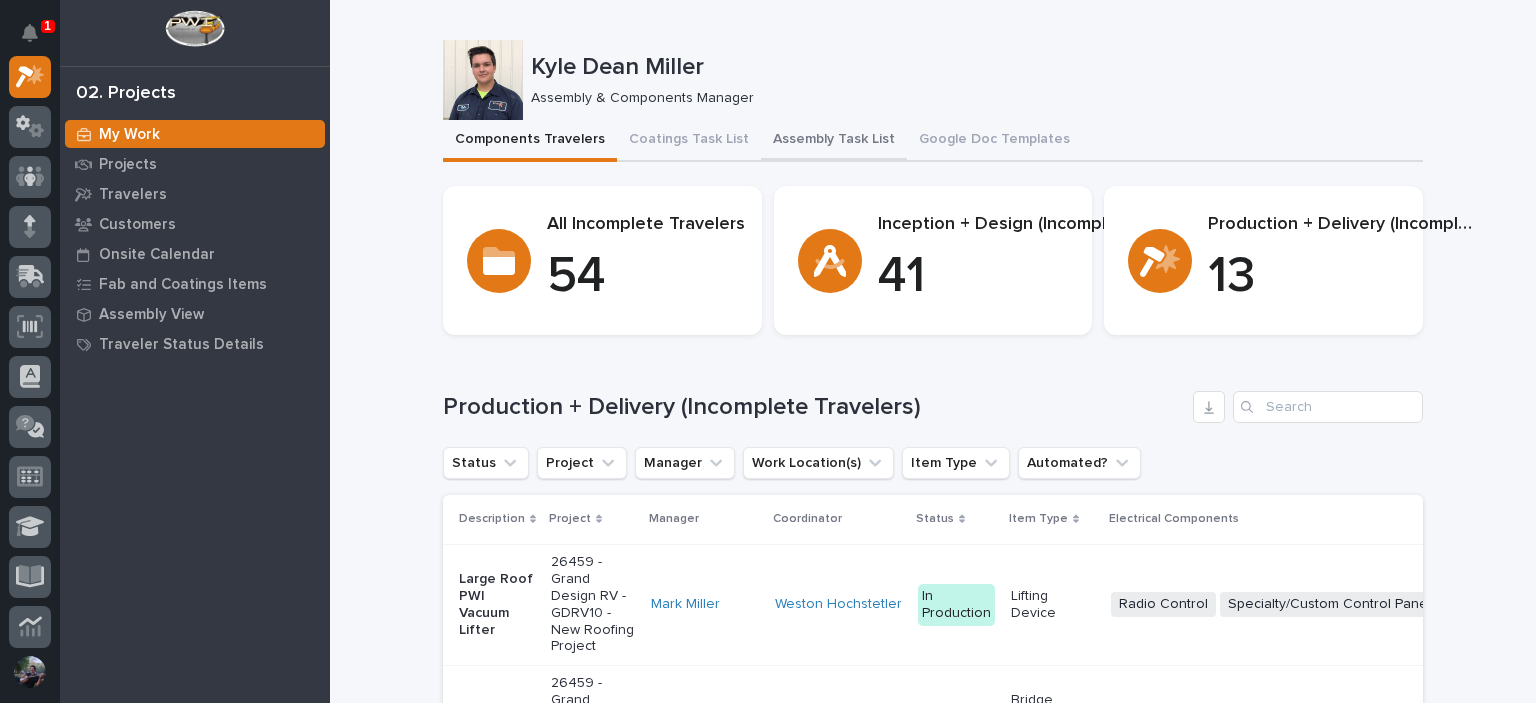 click on "Assembly Task List" at bounding box center [834, 141] 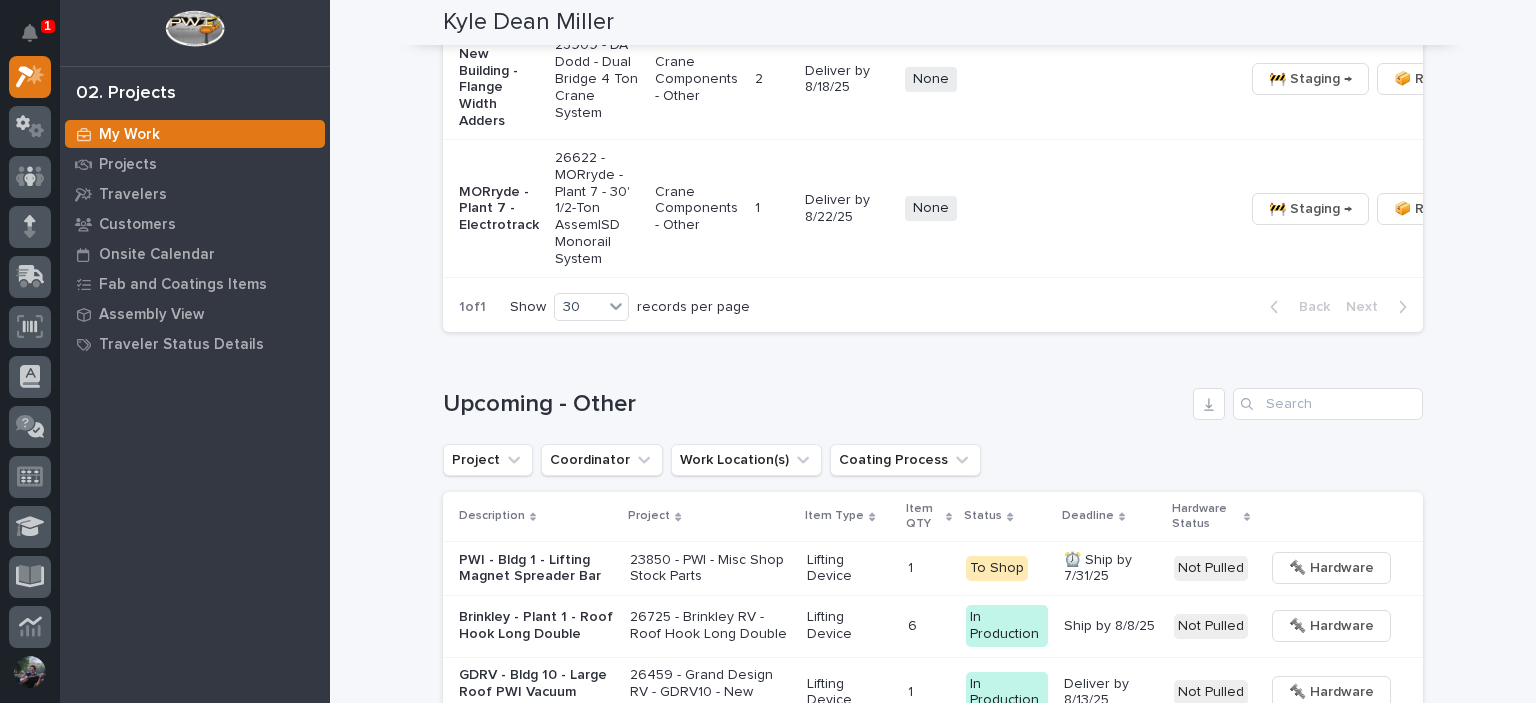 scroll, scrollTop: 1733, scrollLeft: 0, axis: vertical 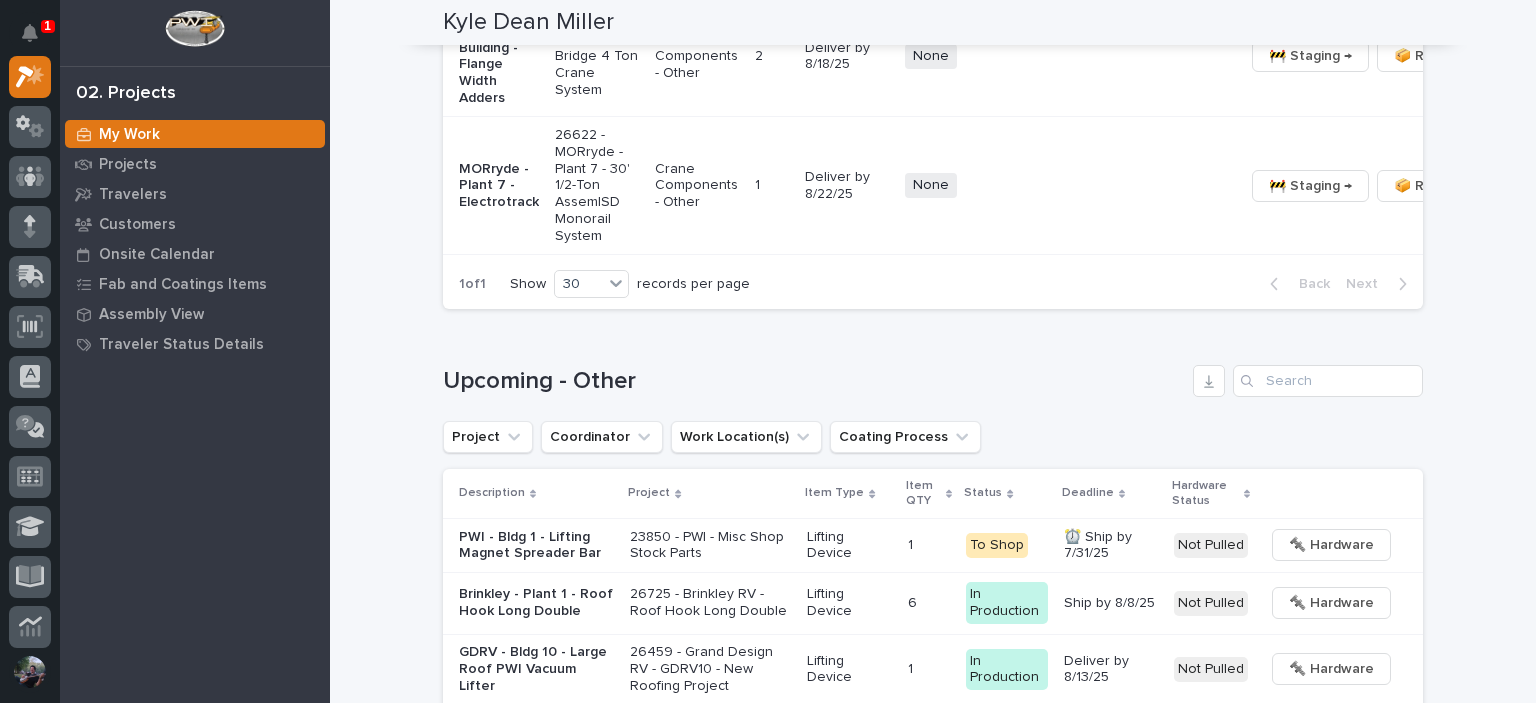 click on "26622 - MORryde - Plant 7 - 30' 1/2-Ton AssemISD Monorail System" at bounding box center (597, 186) 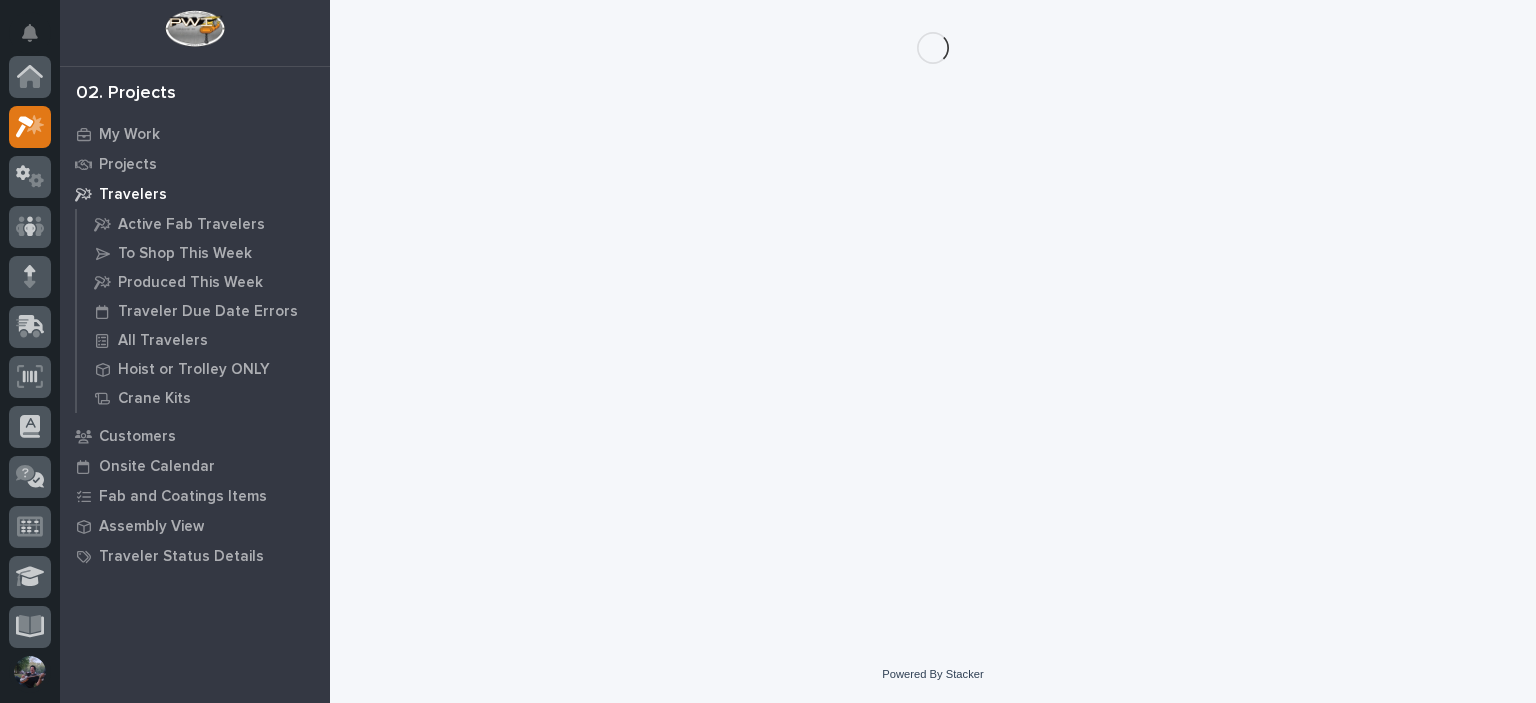 scroll, scrollTop: 0, scrollLeft: 0, axis: both 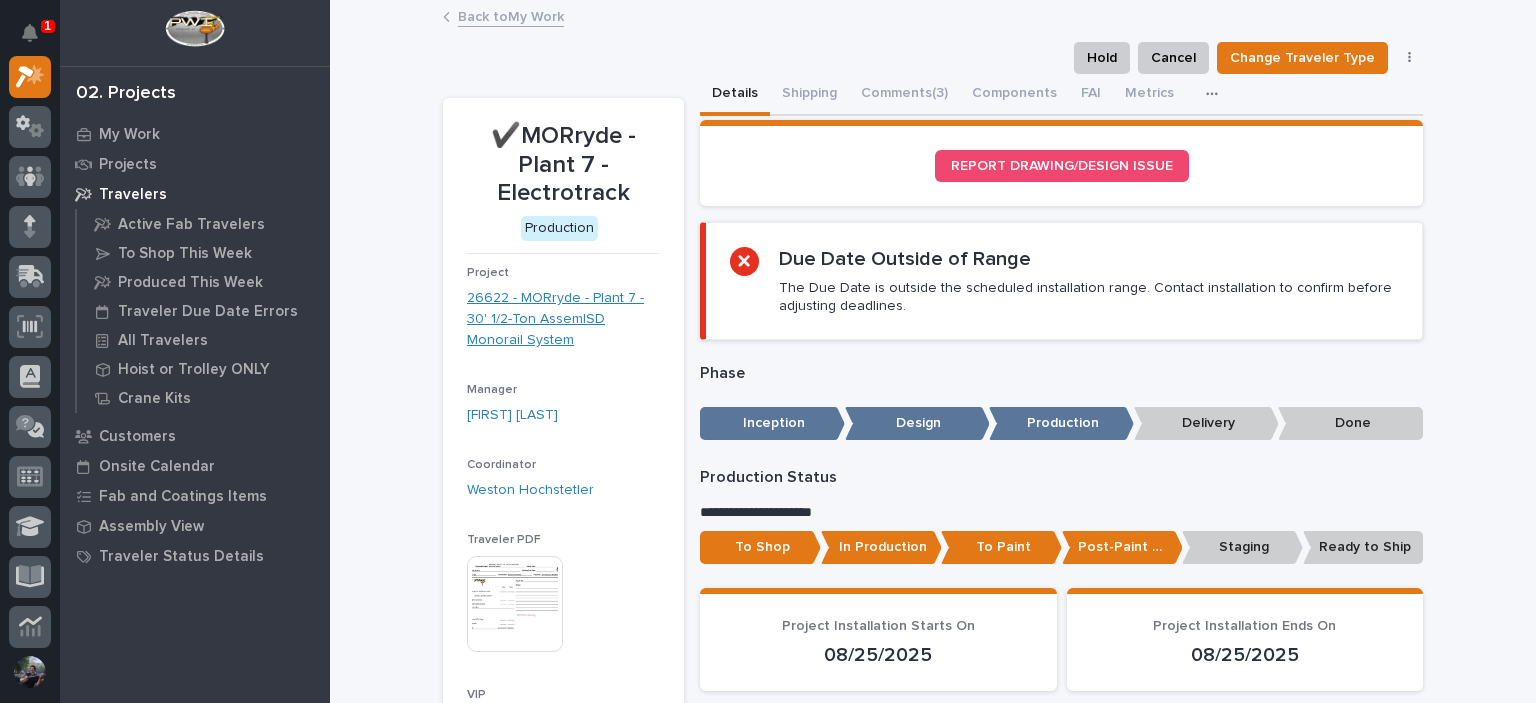 click on "26622 - MORryde - Plant 7 - 30' 1/2-Ton AssemISD Monorail System" at bounding box center [563, 319] 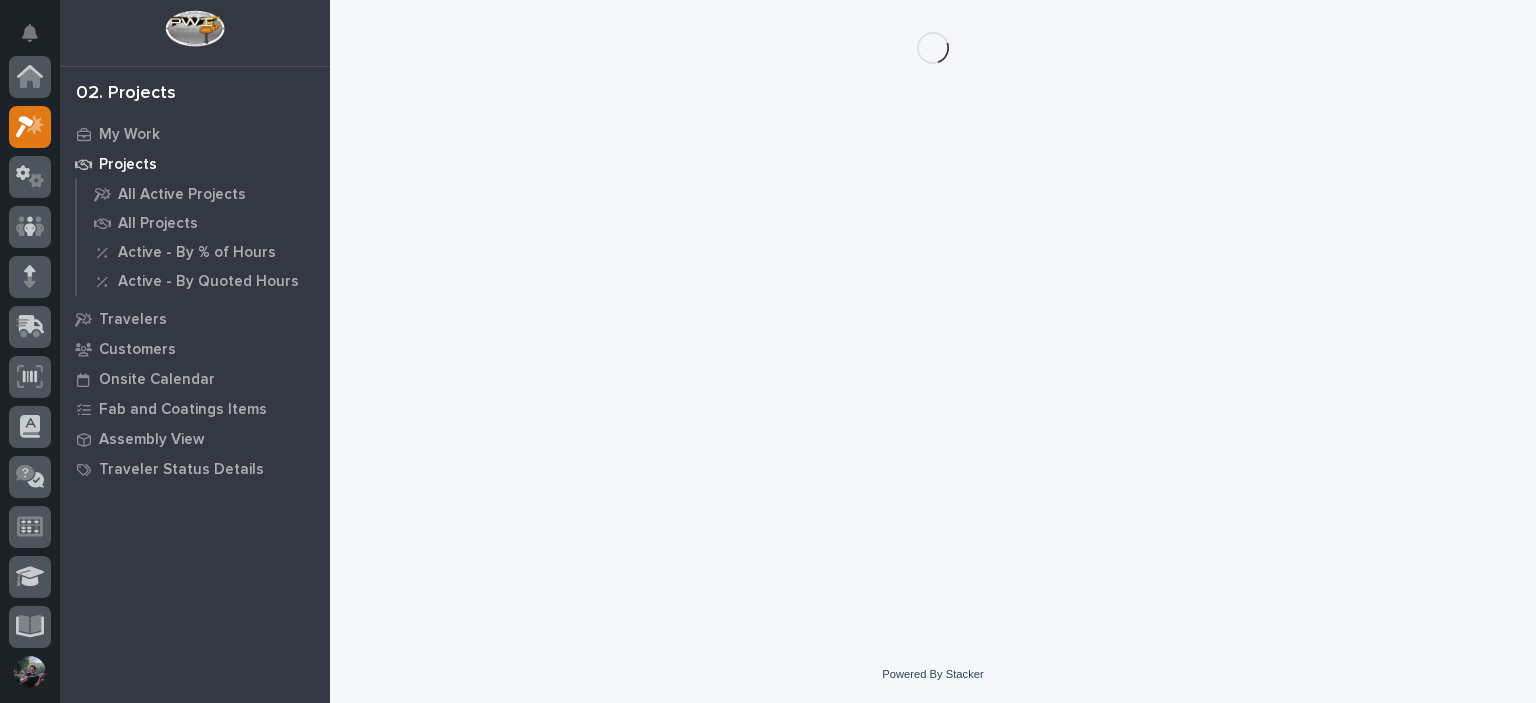 scroll, scrollTop: 50, scrollLeft: 0, axis: vertical 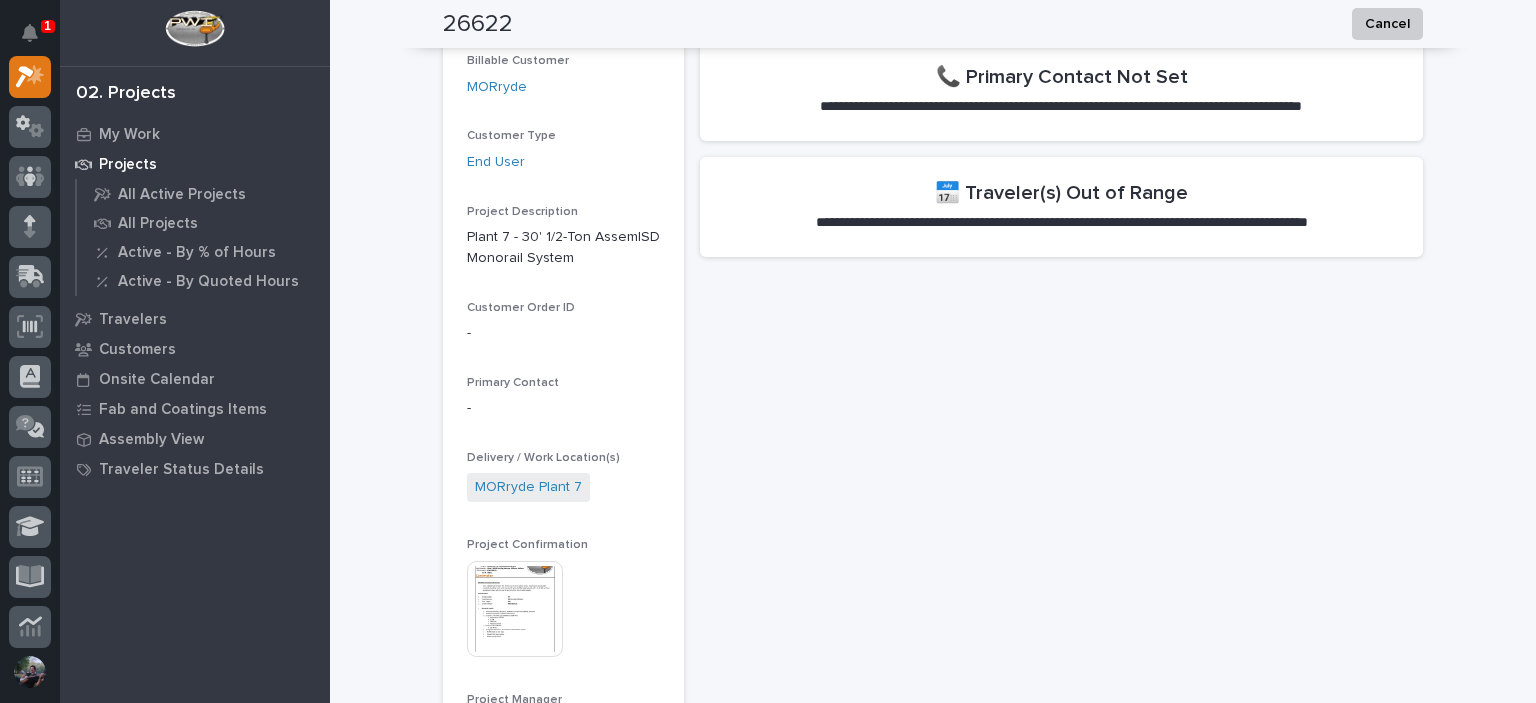 click at bounding box center [515, 609] 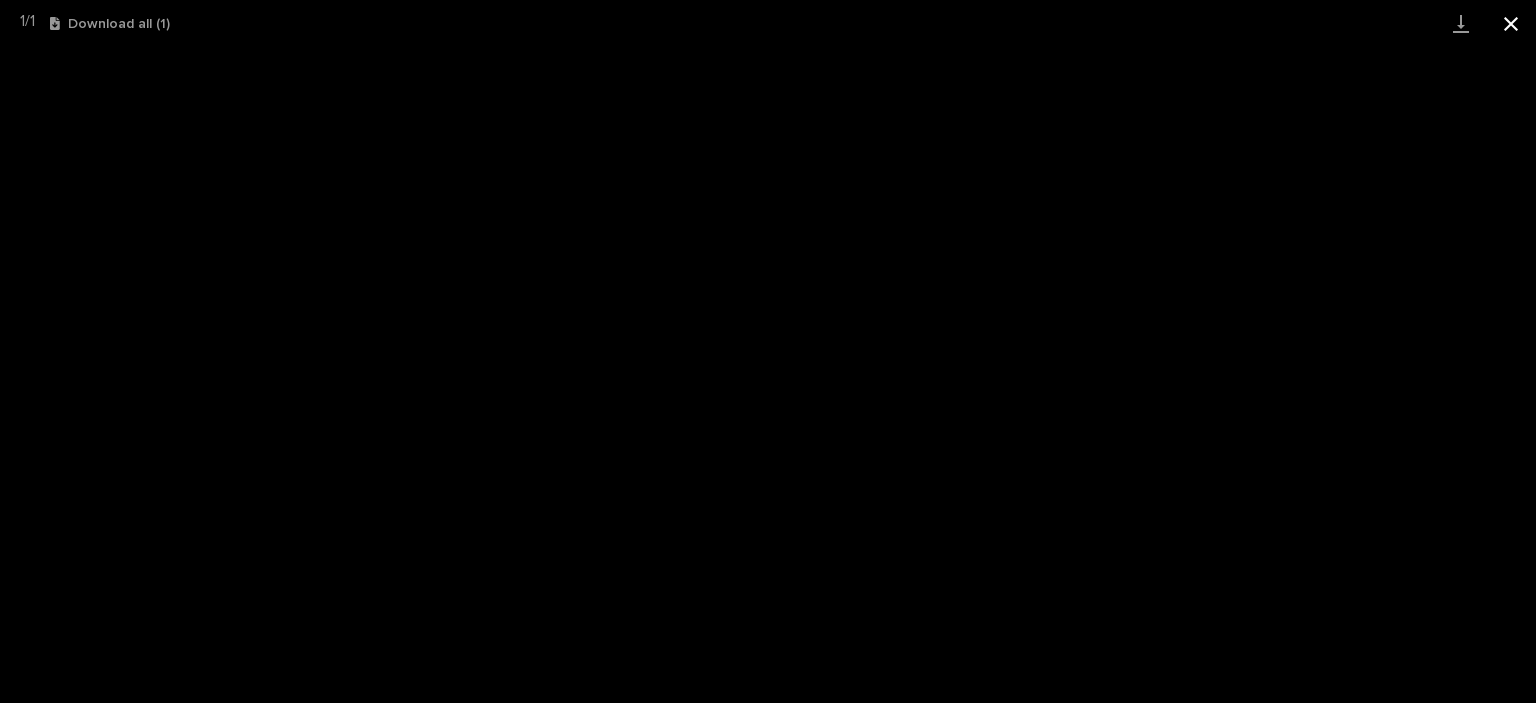 click at bounding box center [1511, 23] 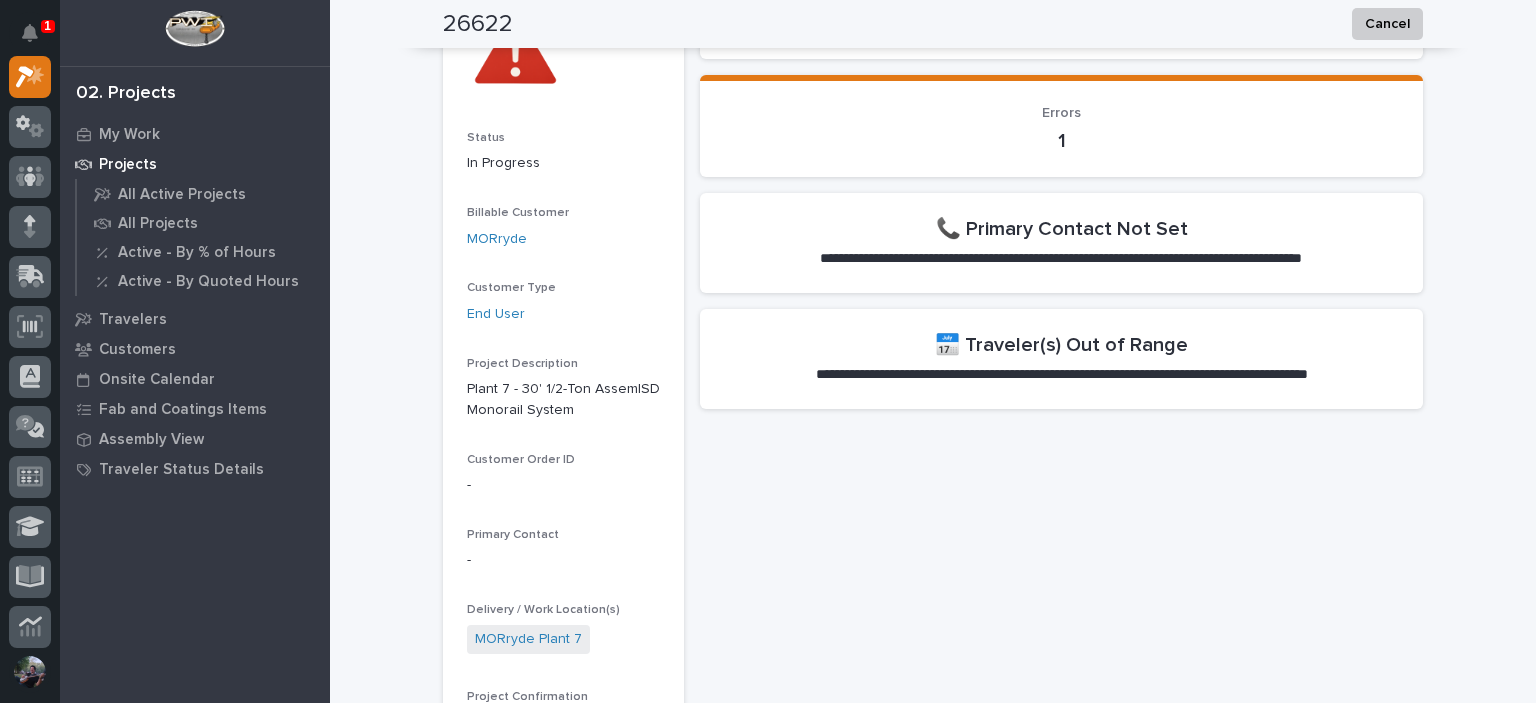 scroll, scrollTop: 0, scrollLeft: 0, axis: both 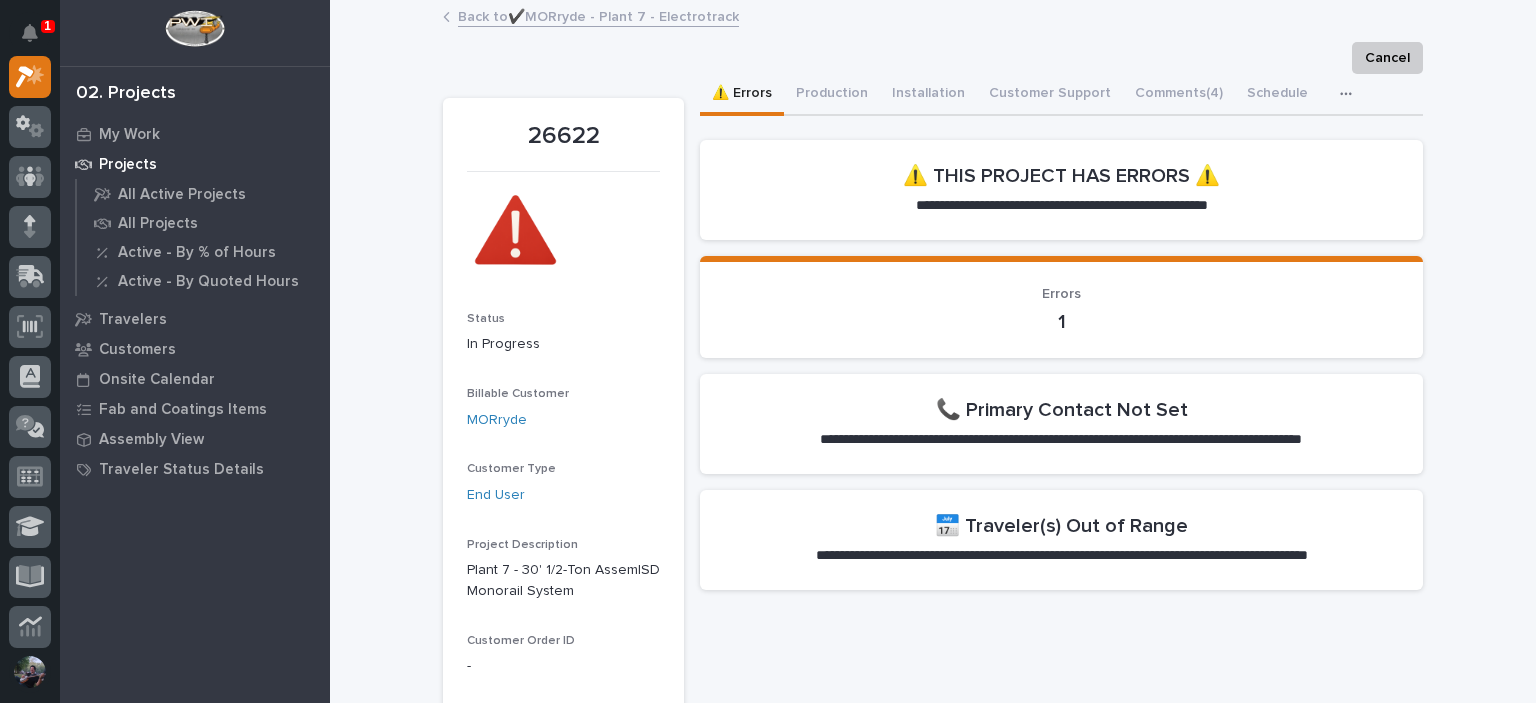 click on "Back to  ✔️MORryde - Plant 7 - Electrotrack" at bounding box center (598, 15) 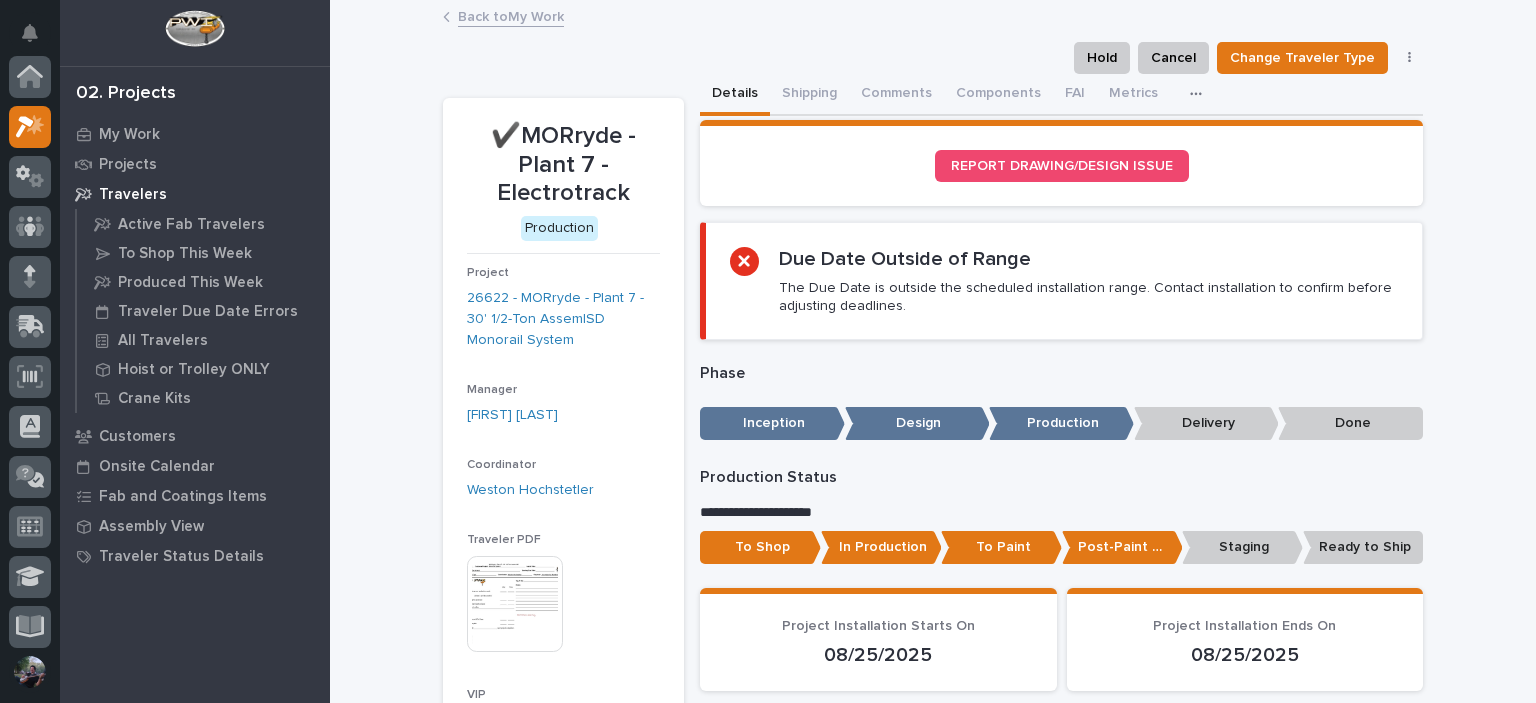scroll, scrollTop: 50, scrollLeft: 0, axis: vertical 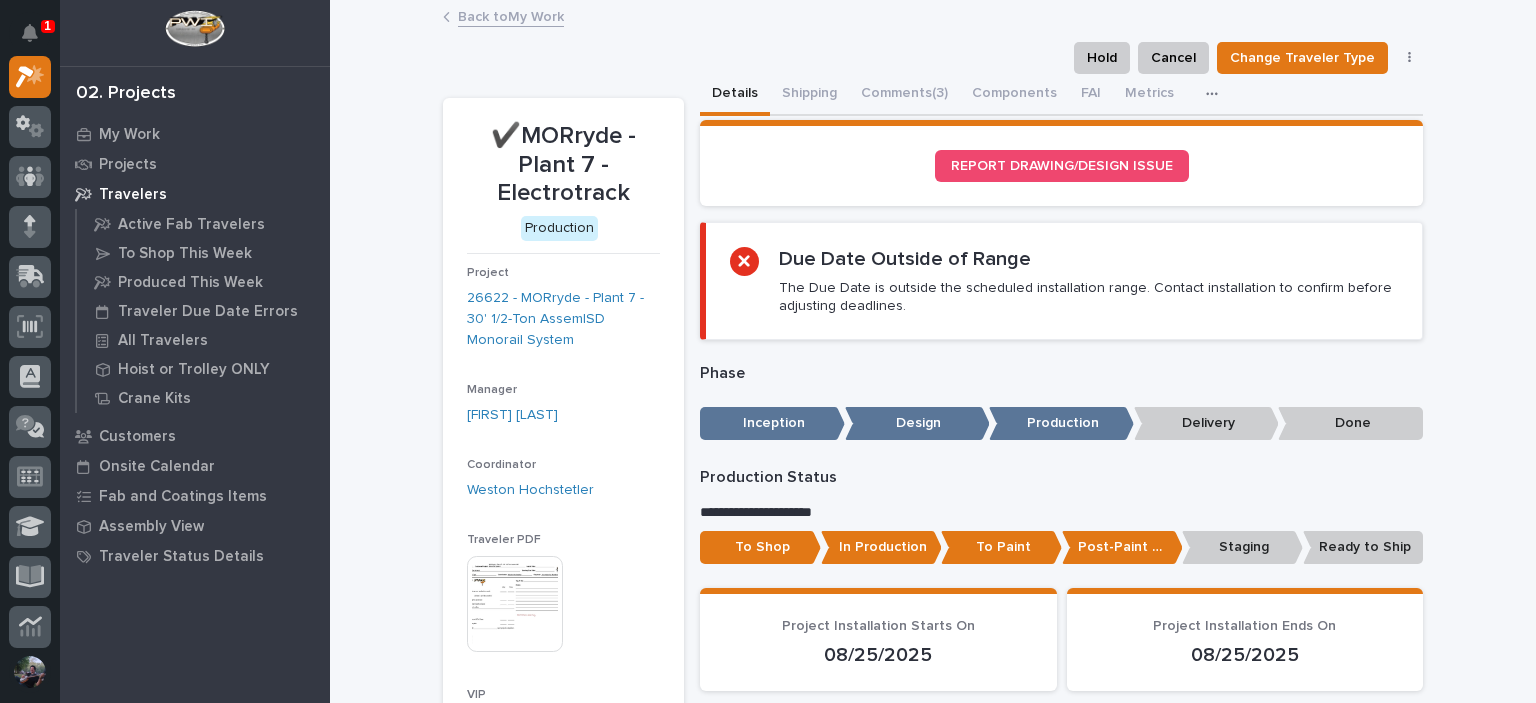 click on "Staging" at bounding box center [1242, 547] 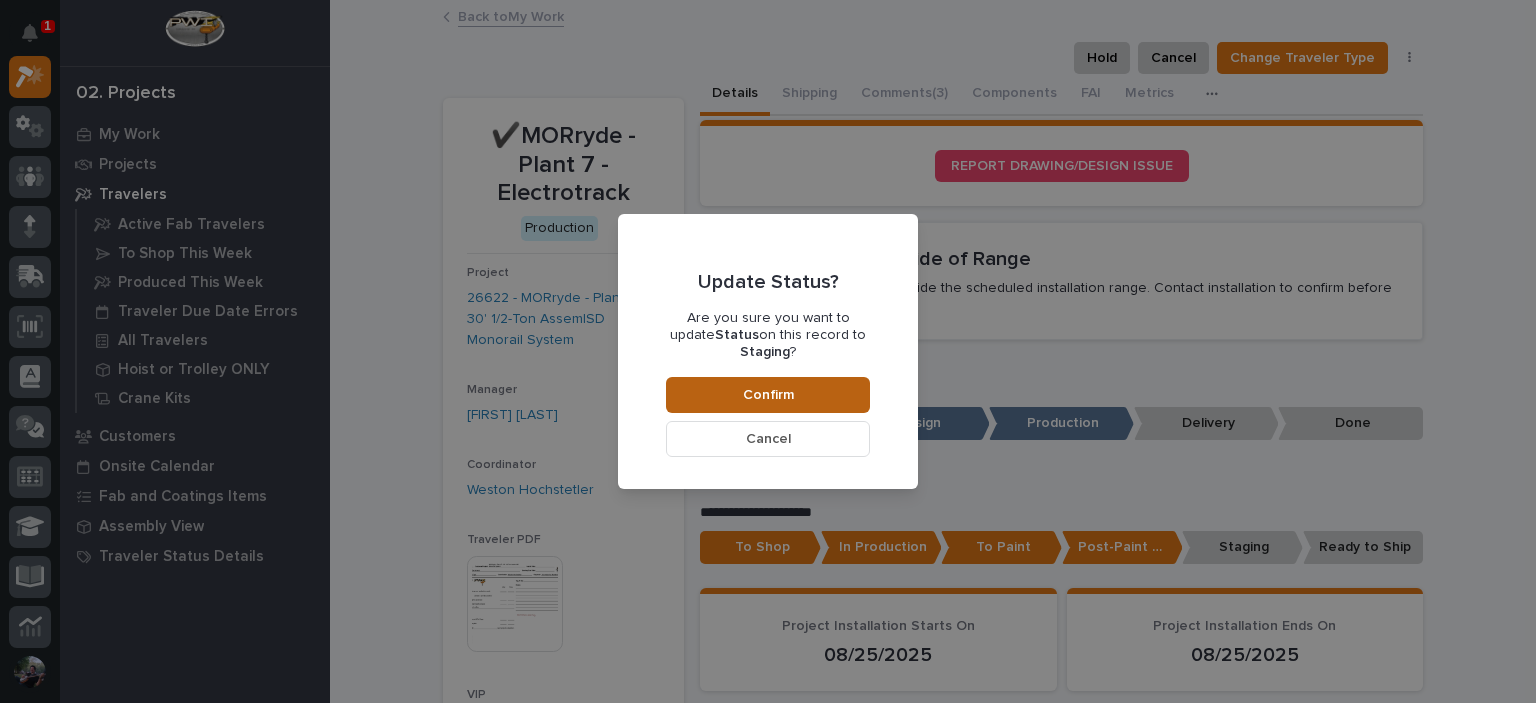 click on "Confirm" at bounding box center [768, 395] 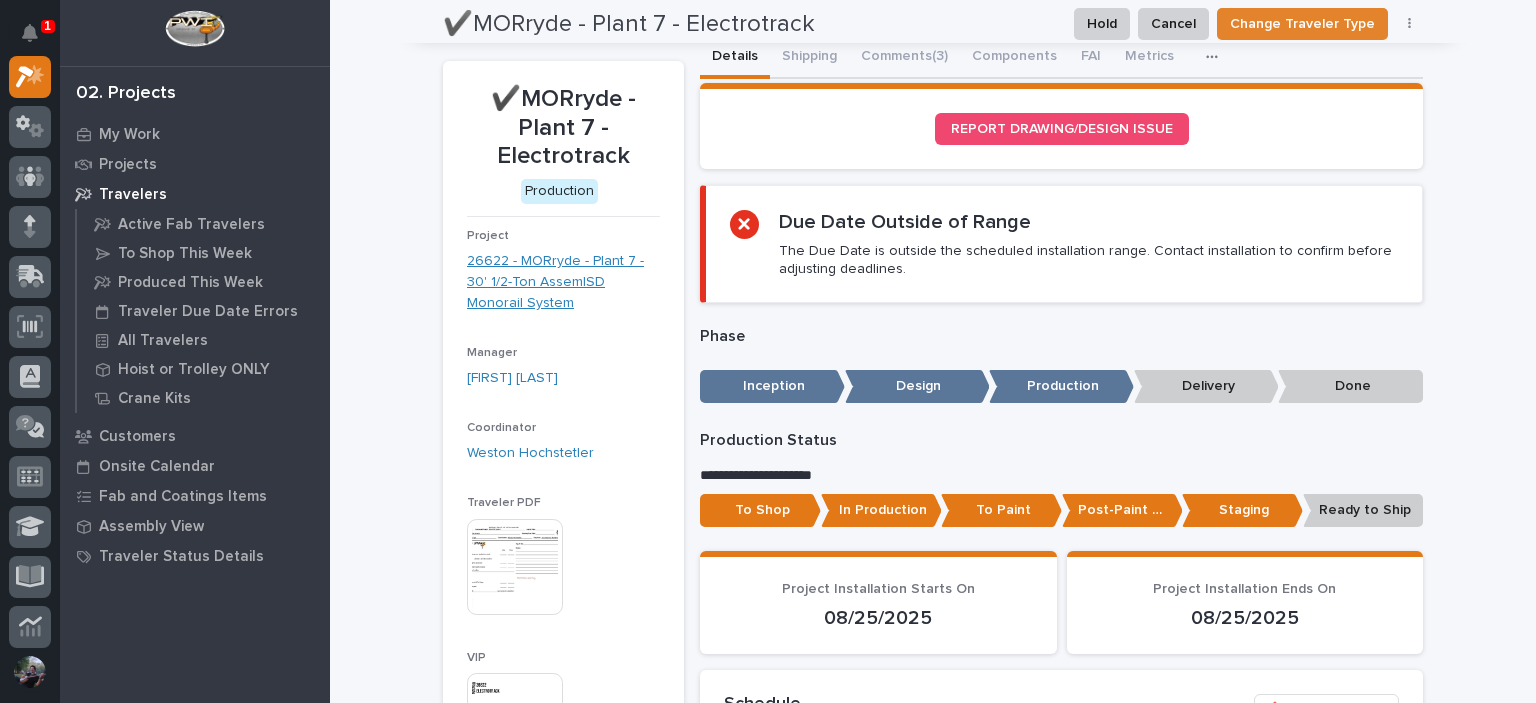 scroll, scrollTop: 0, scrollLeft: 0, axis: both 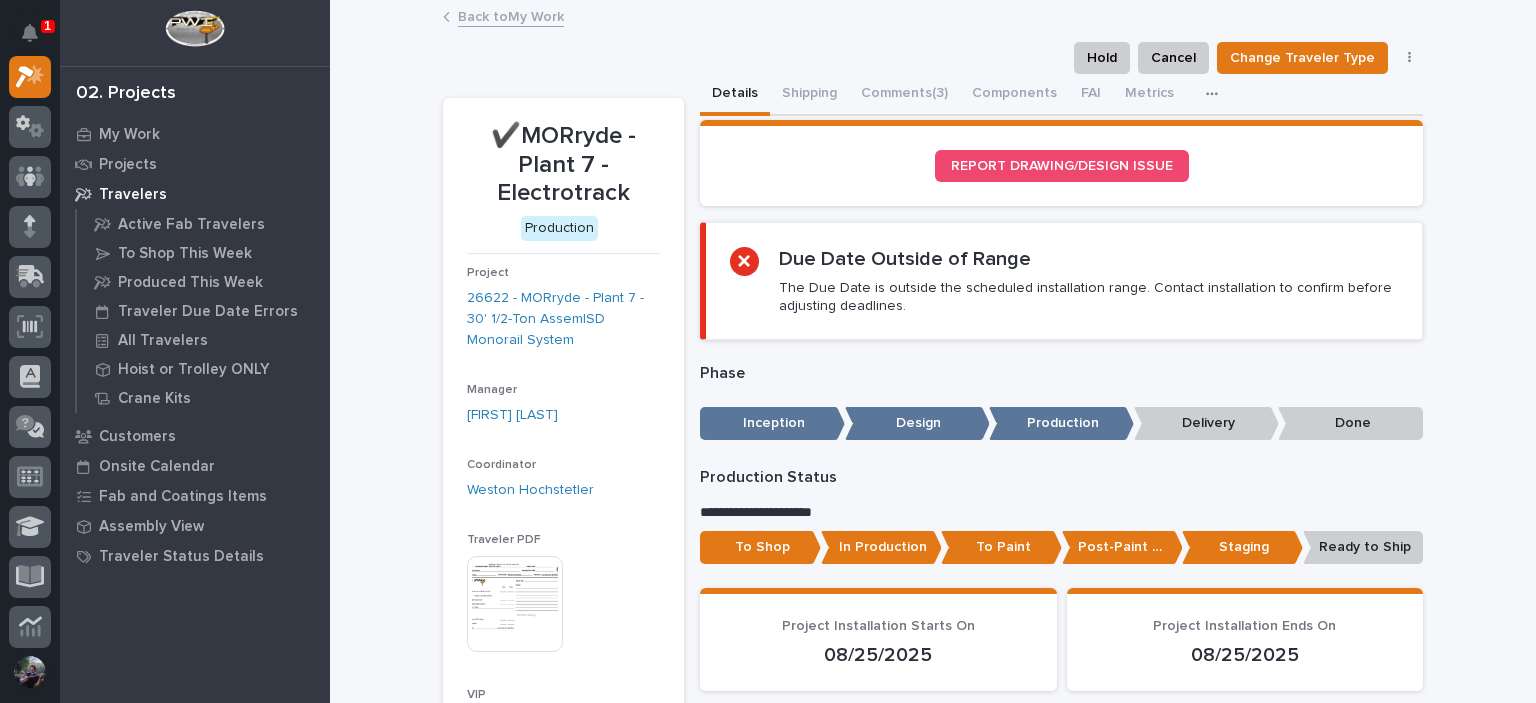 click on "Back to  My Work" at bounding box center [933, 18] 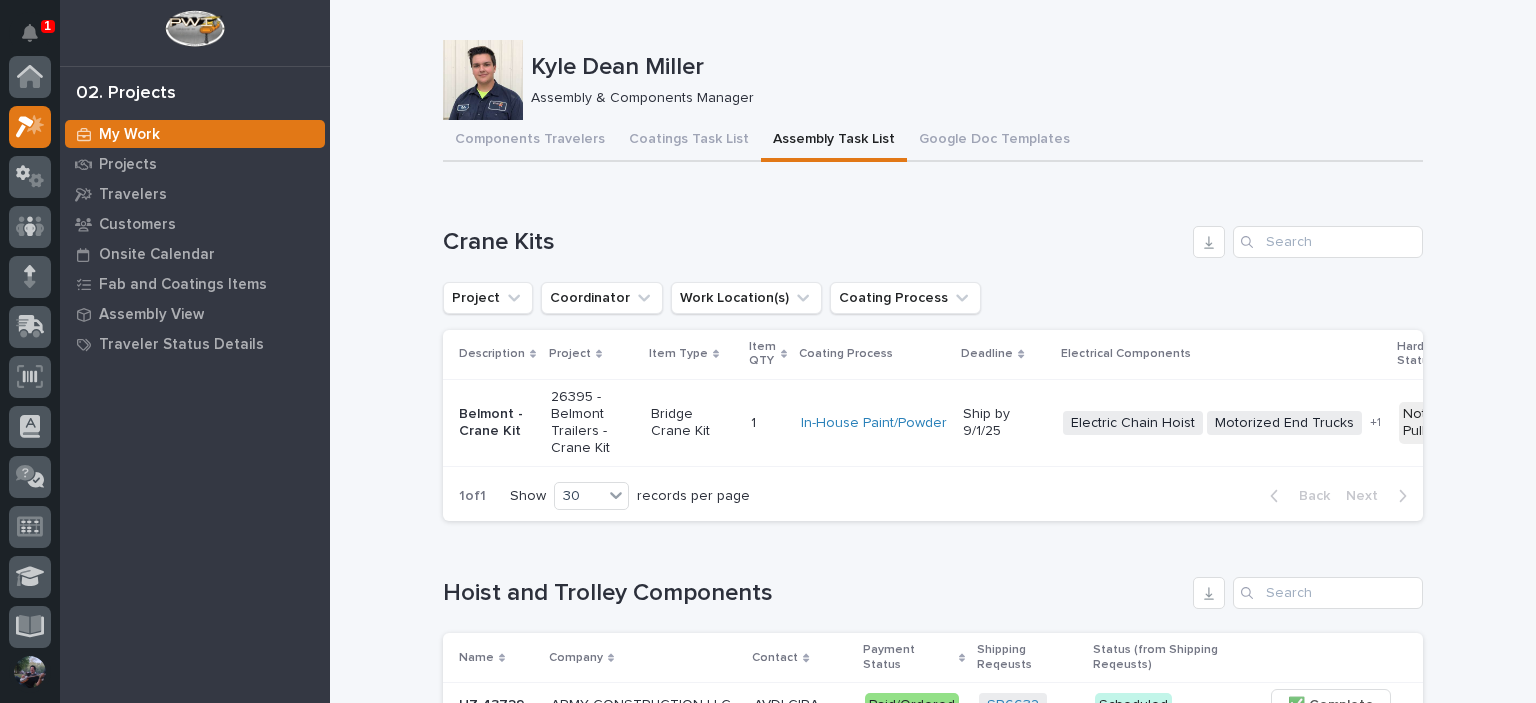 scroll, scrollTop: 50, scrollLeft: 0, axis: vertical 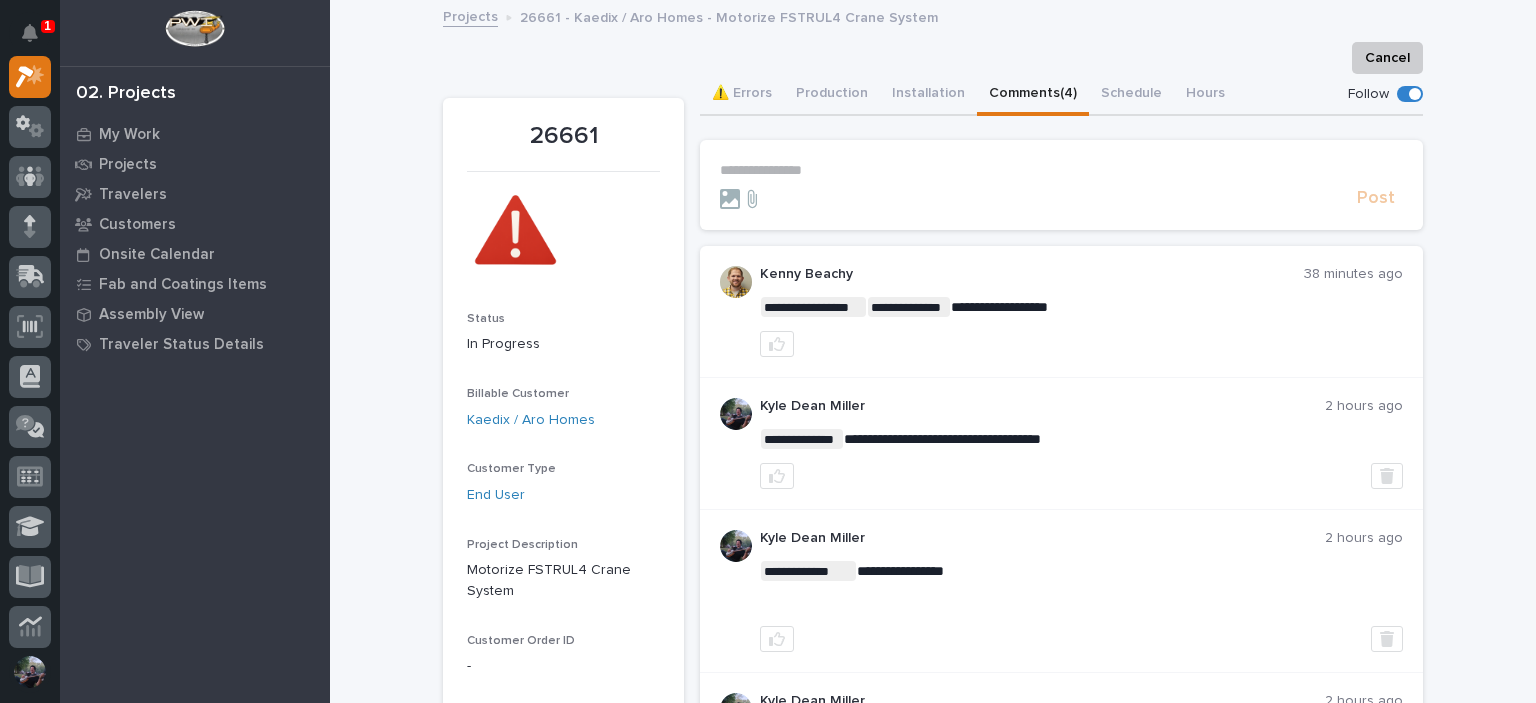 click at bounding box center [1081, 344] 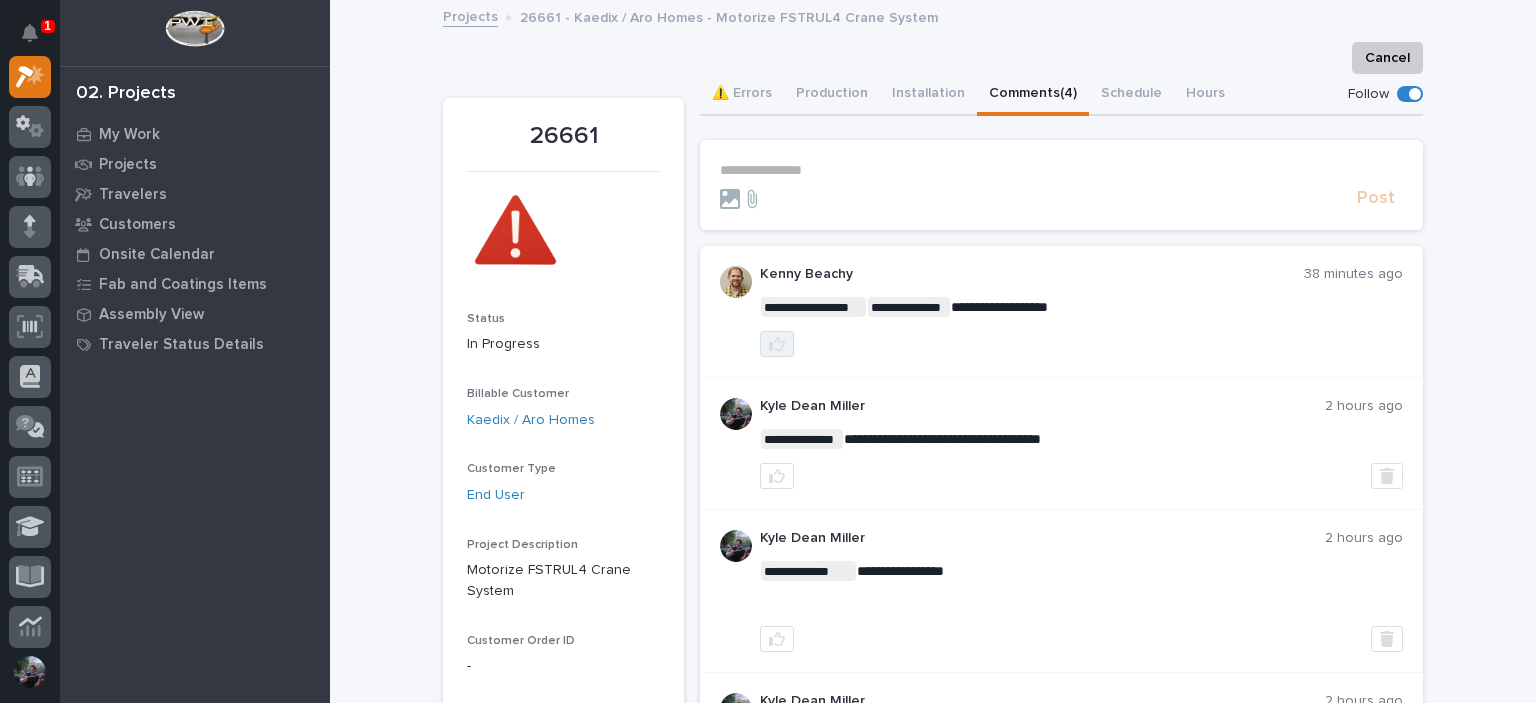 click 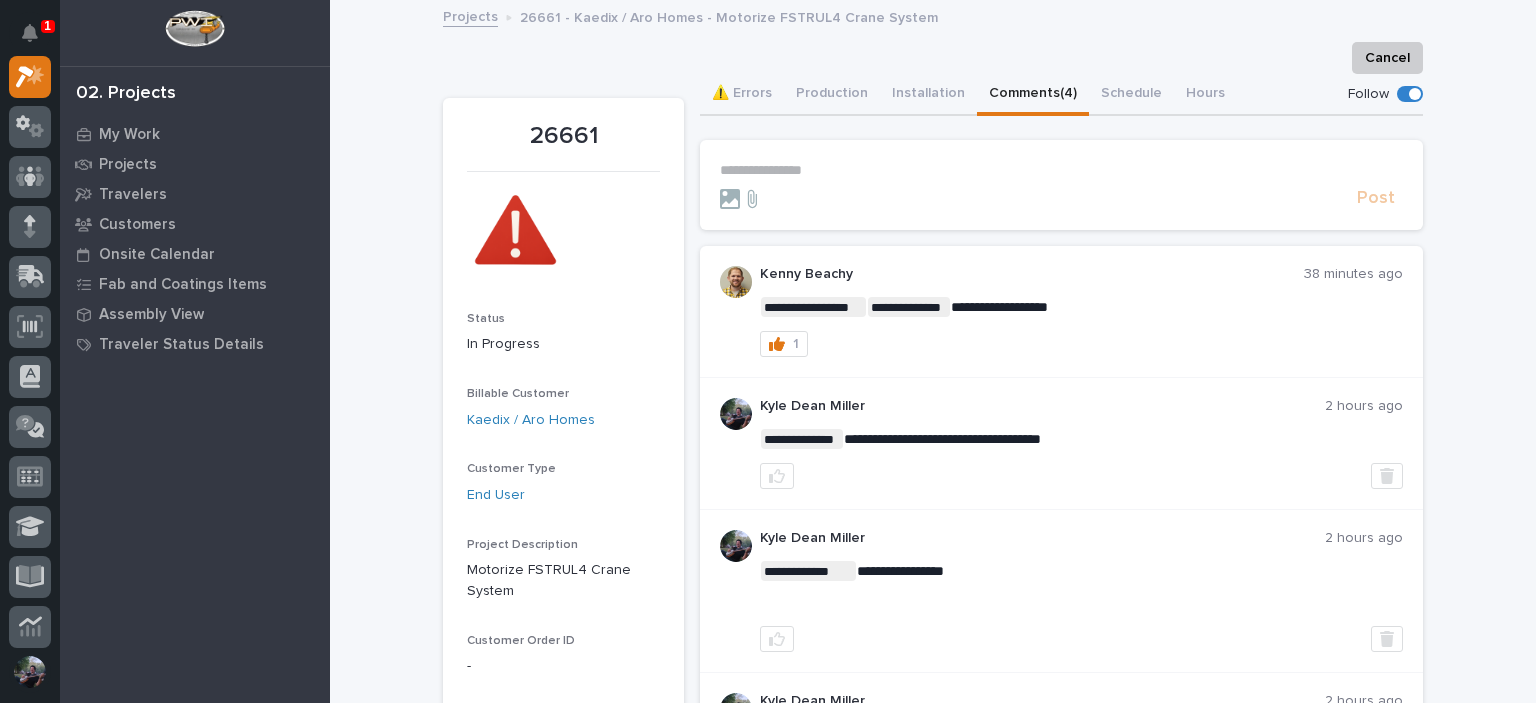 scroll, scrollTop: 0, scrollLeft: 0, axis: both 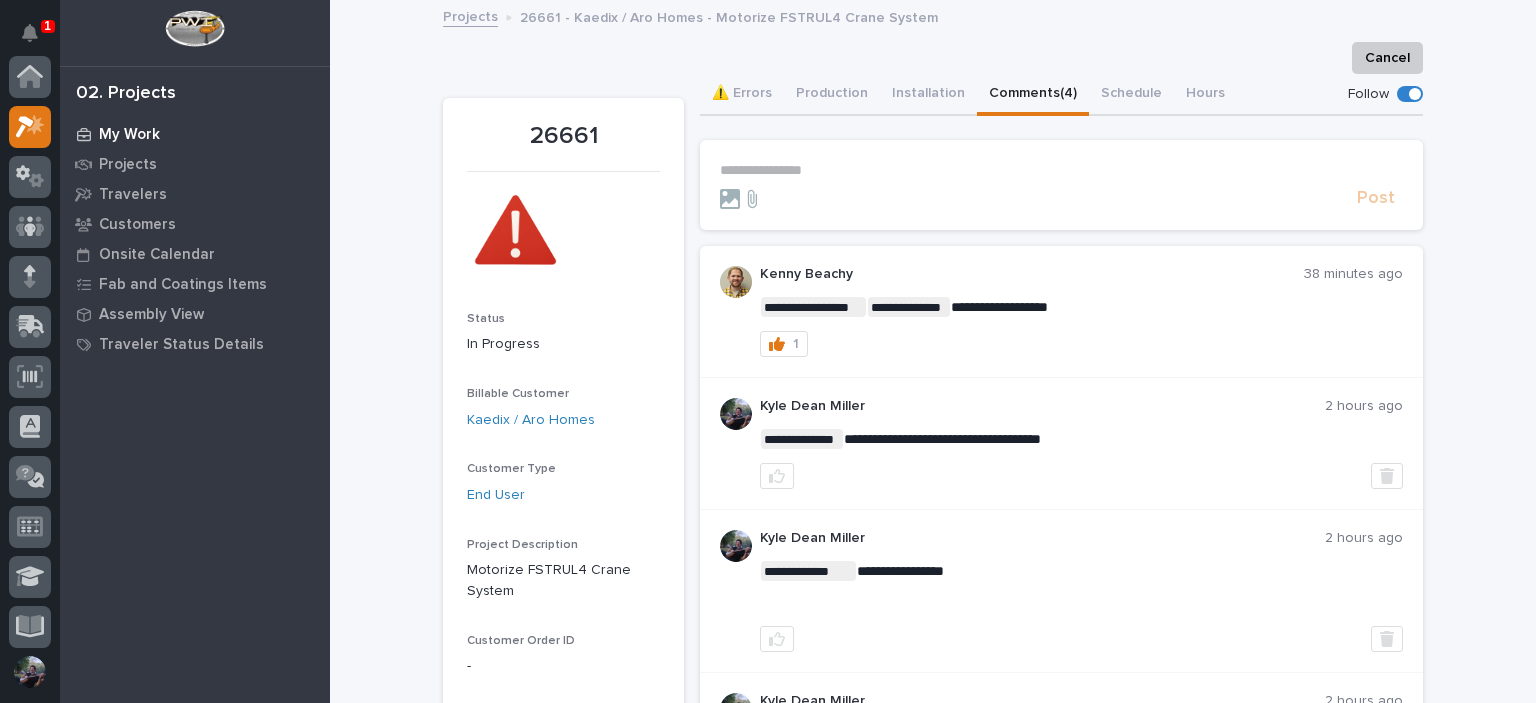 click on "My Work" at bounding box center [129, 135] 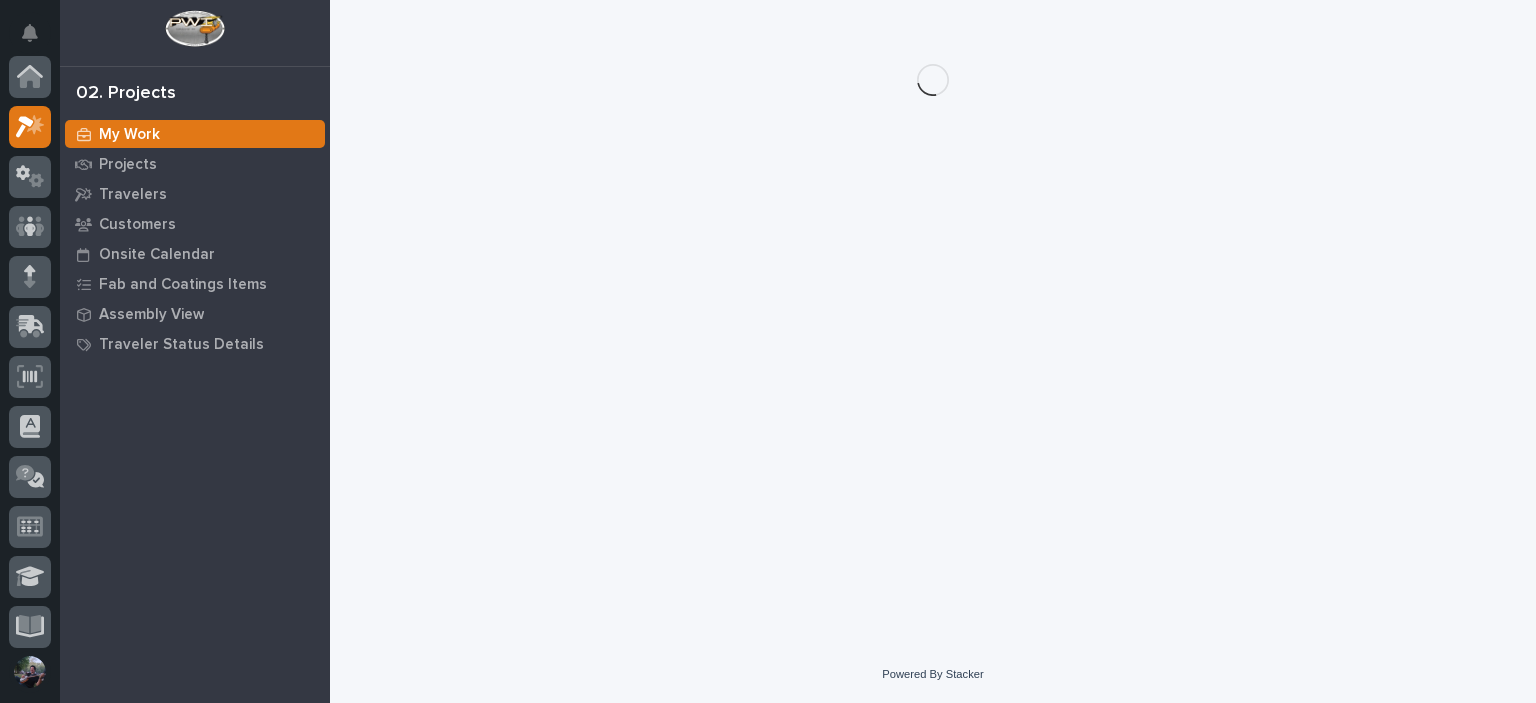 scroll, scrollTop: 50, scrollLeft: 0, axis: vertical 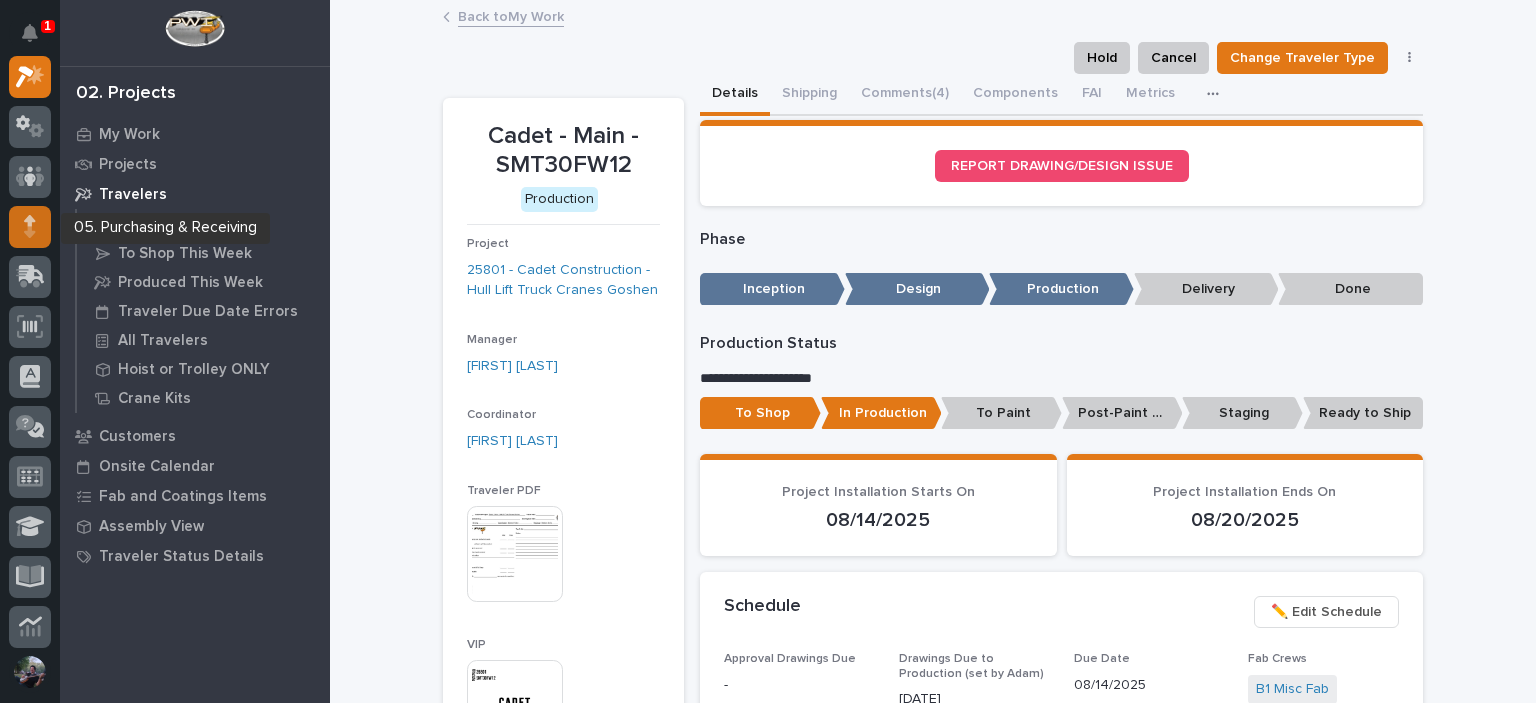 click at bounding box center (30, 227) 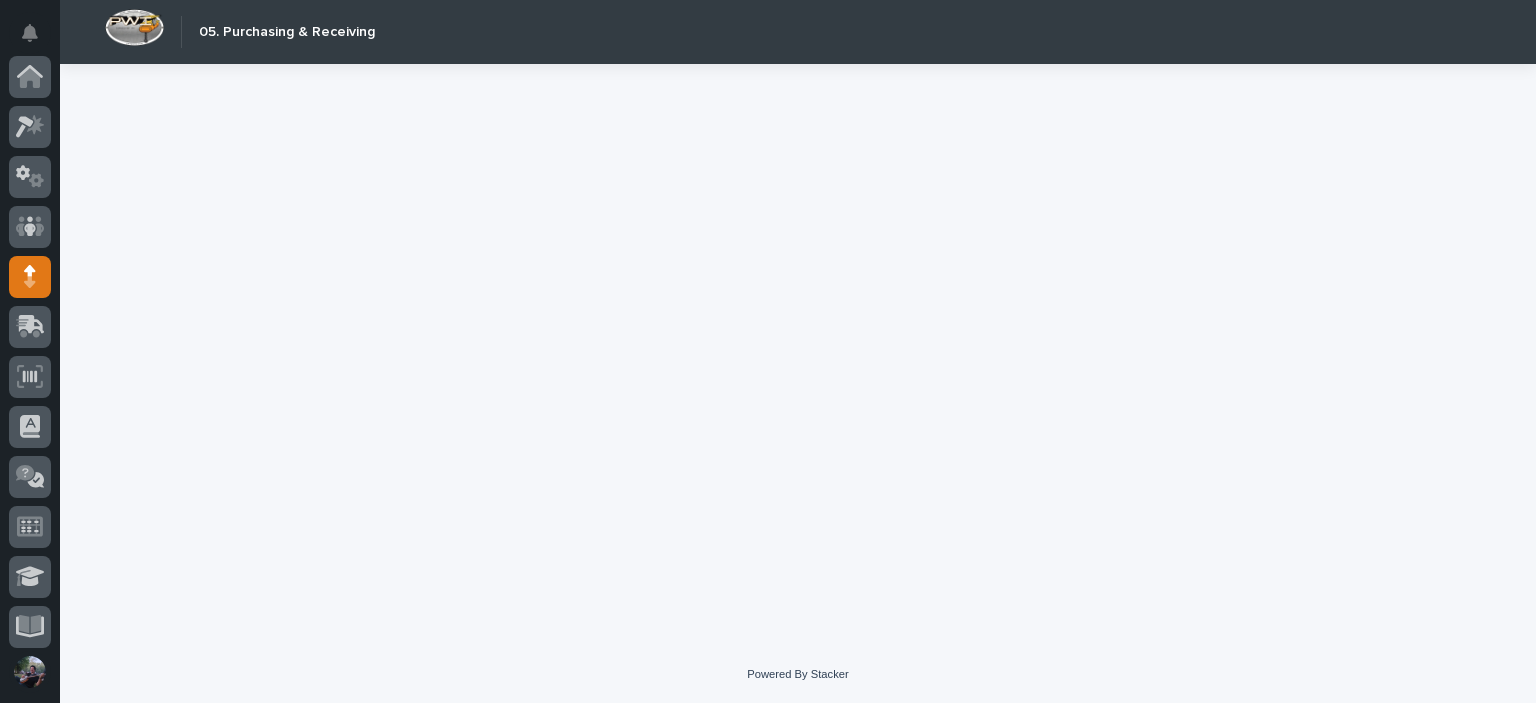 scroll, scrollTop: 200, scrollLeft: 0, axis: vertical 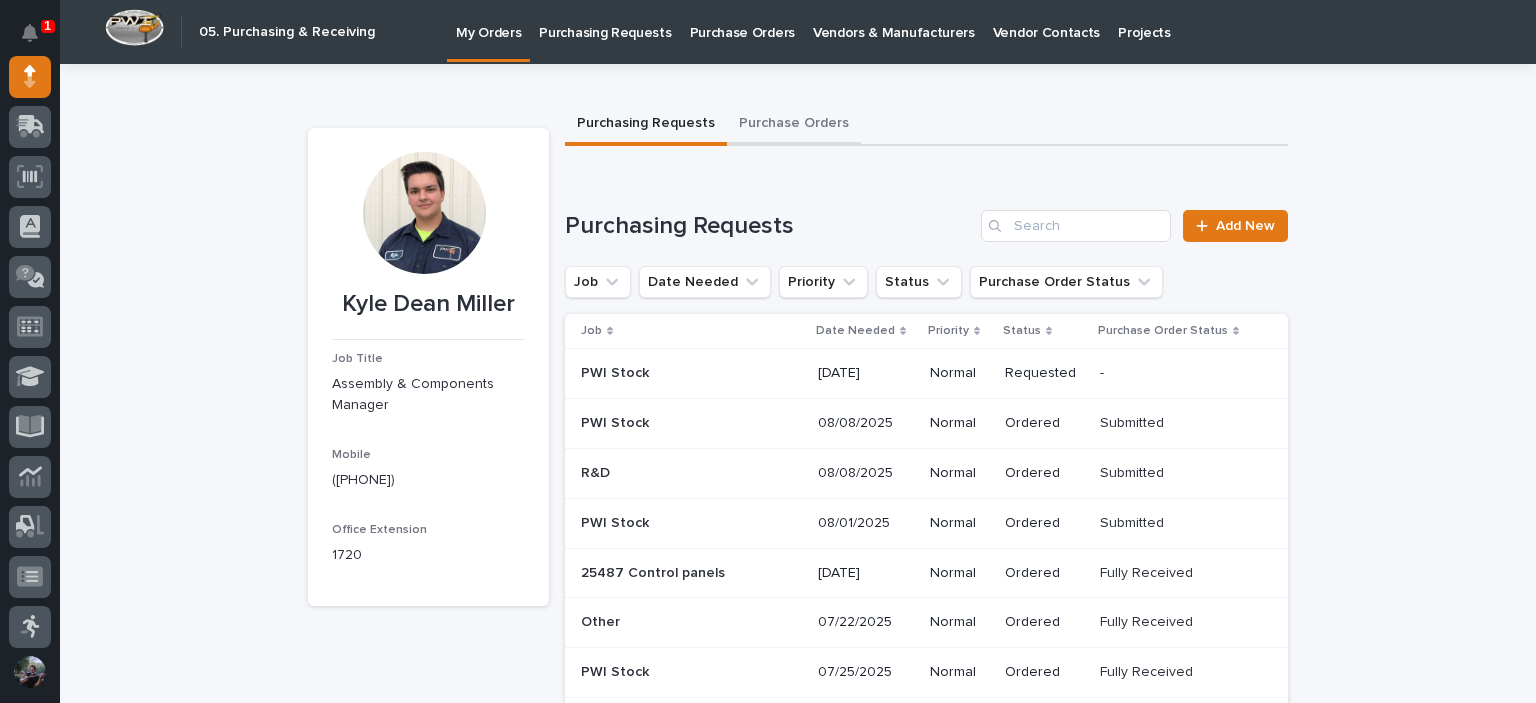 click on "Purchase Orders" at bounding box center (794, 125) 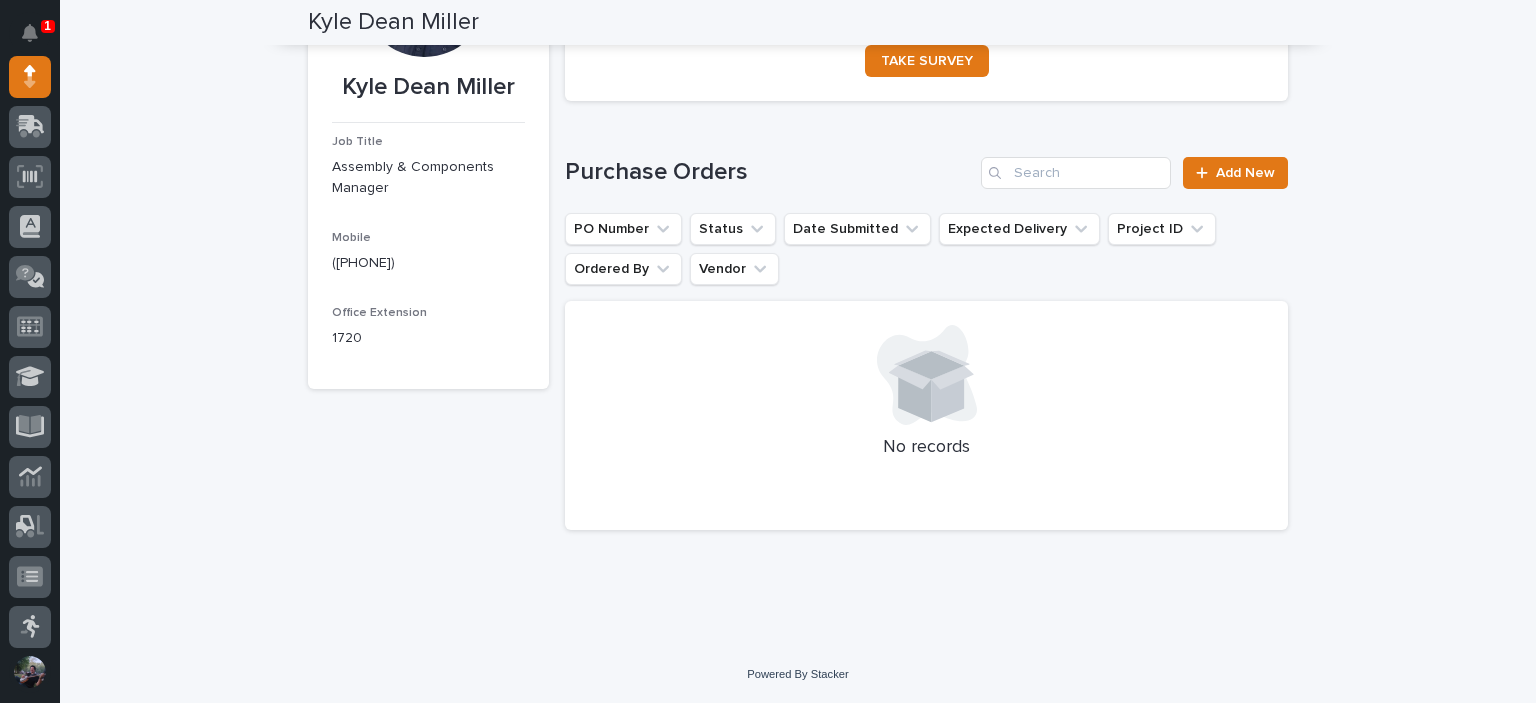 scroll, scrollTop: 0, scrollLeft: 0, axis: both 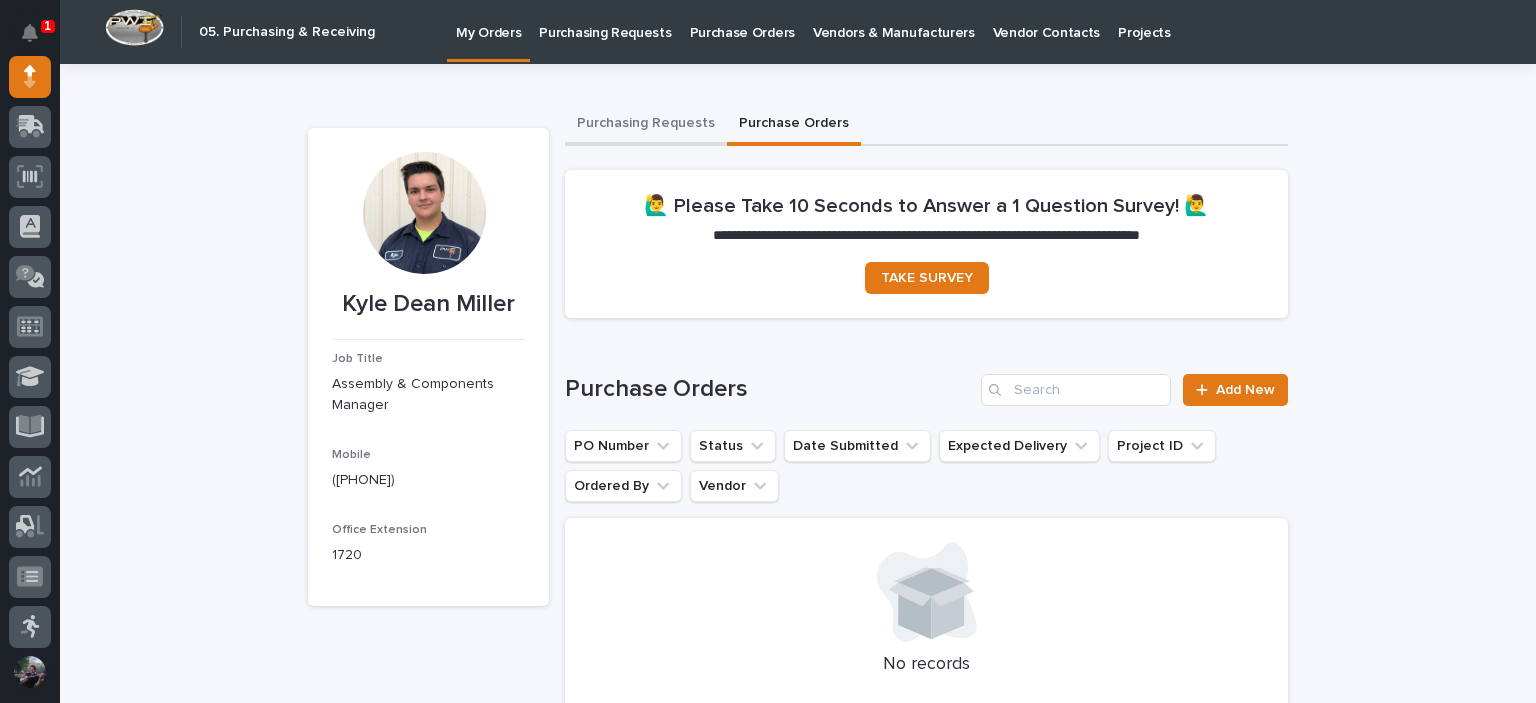 click on "Purchasing Requests" at bounding box center [646, 125] 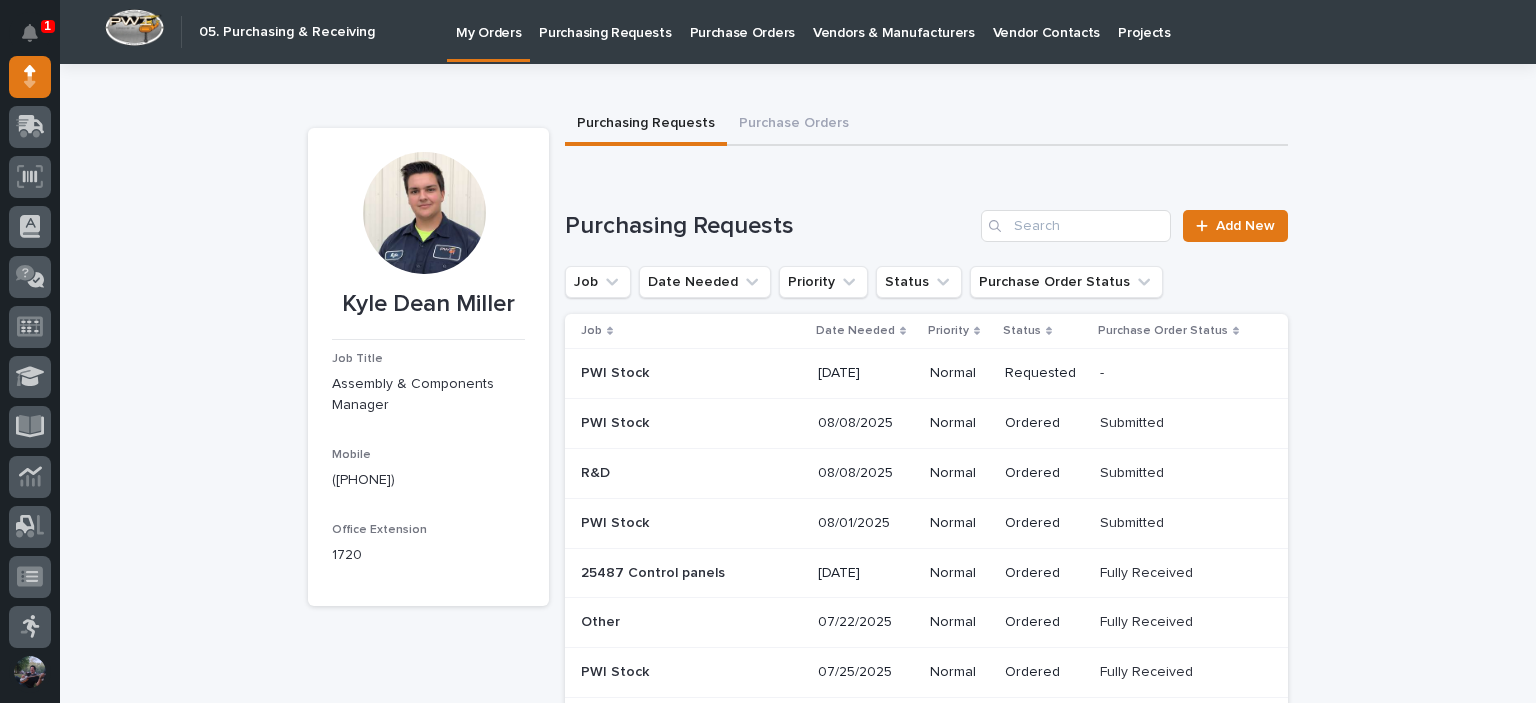 click on "PWI Stock" at bounding box center [617, 371] 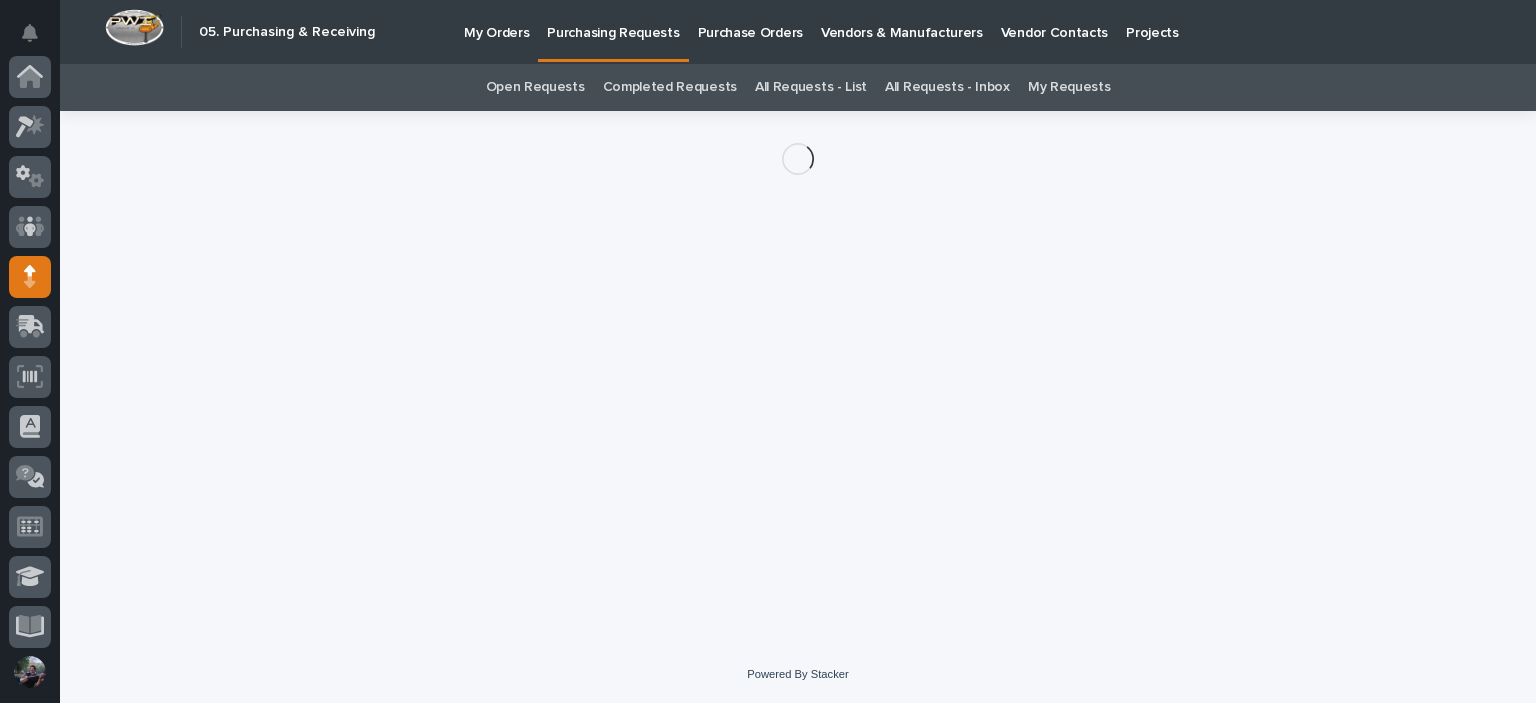 scroll, scrollTop: 200, scrollLeft: 0, axis: vertical 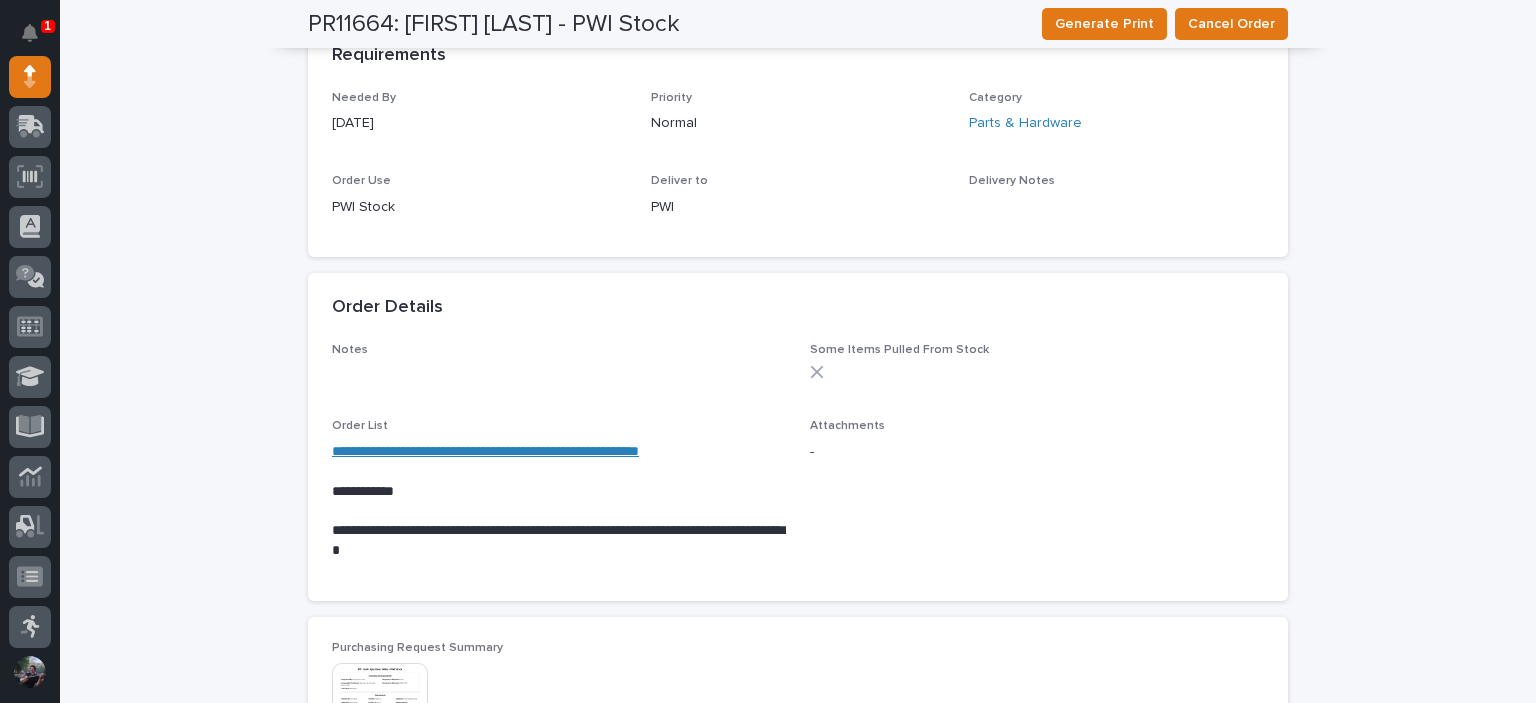 click on "**********" at bounding box center (485, 451) 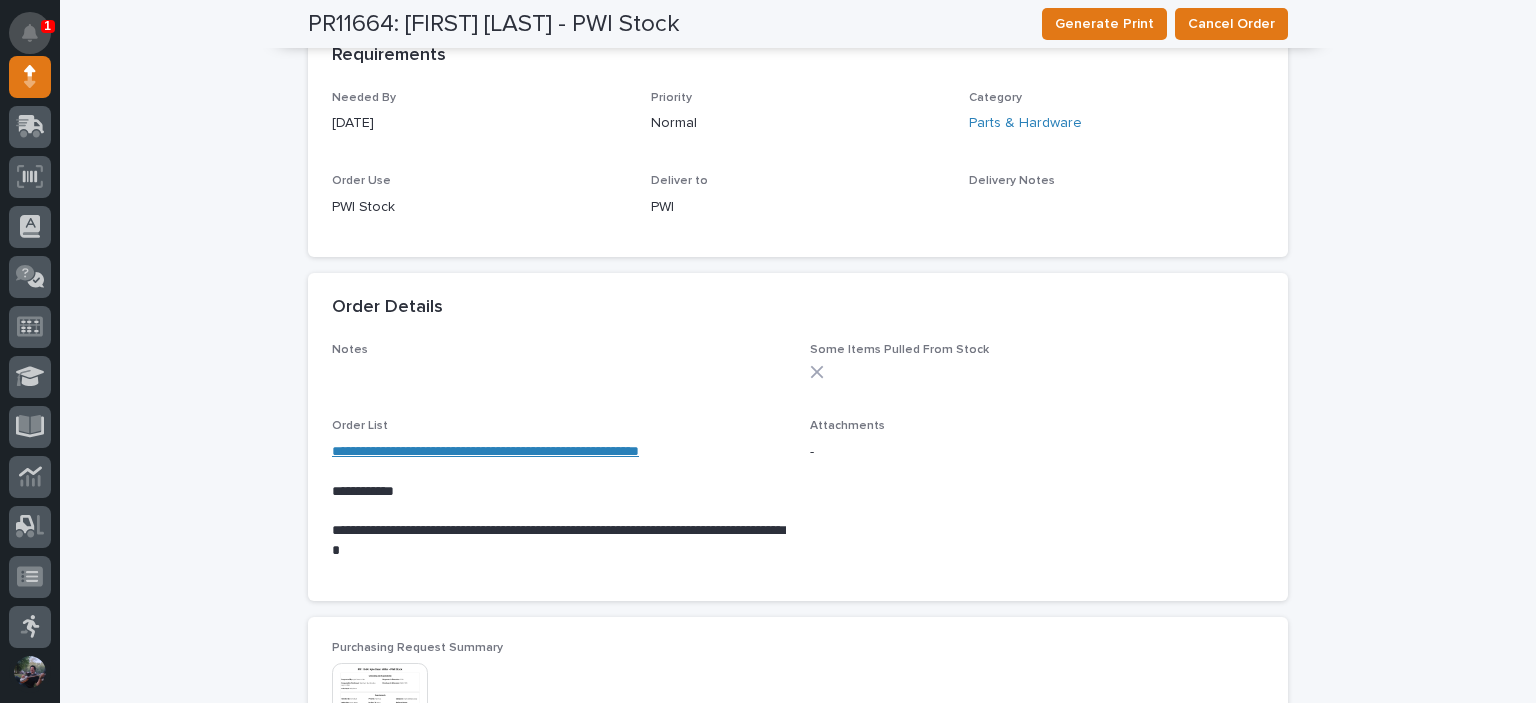 click 